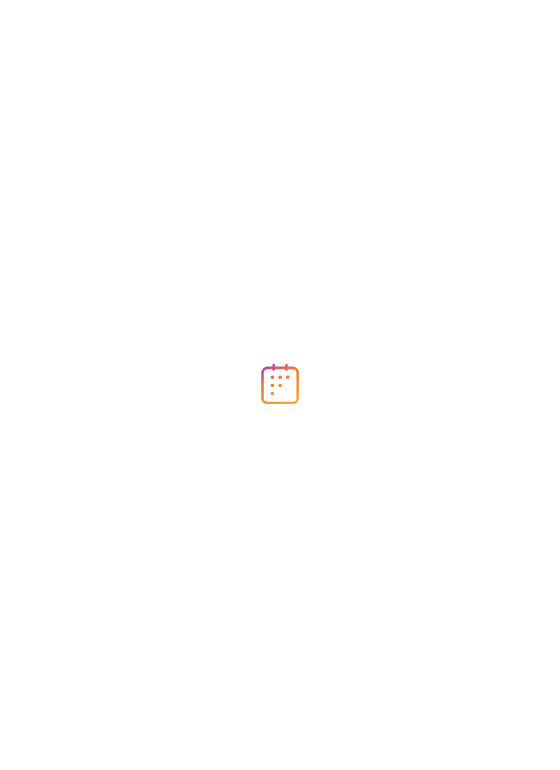 scroll, scrollTop: 0, scrollLeft: 0, axis: both 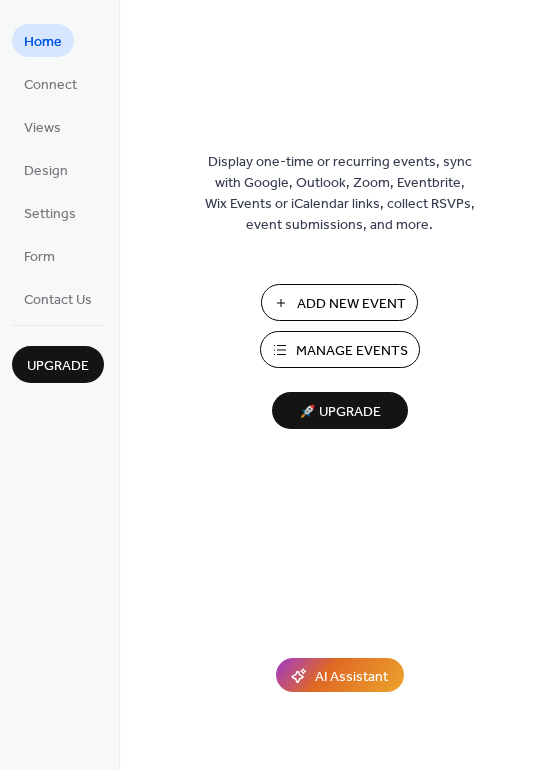 click on "🚀 Upgrade" at bounding box center (340, 412) 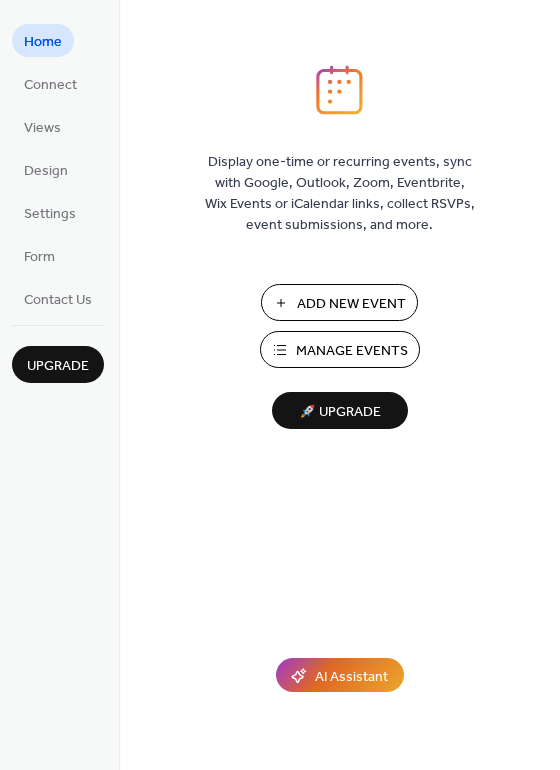 click on "Display one-time or recurring events, sync with Google, Outlook, Zoom, Eventbrite, Wix Events or iCalendar links, collect RSVPs, event submissions, and more. Add New Event Manage Events 🚀 Upgrade" at bounding box center [339, 417] 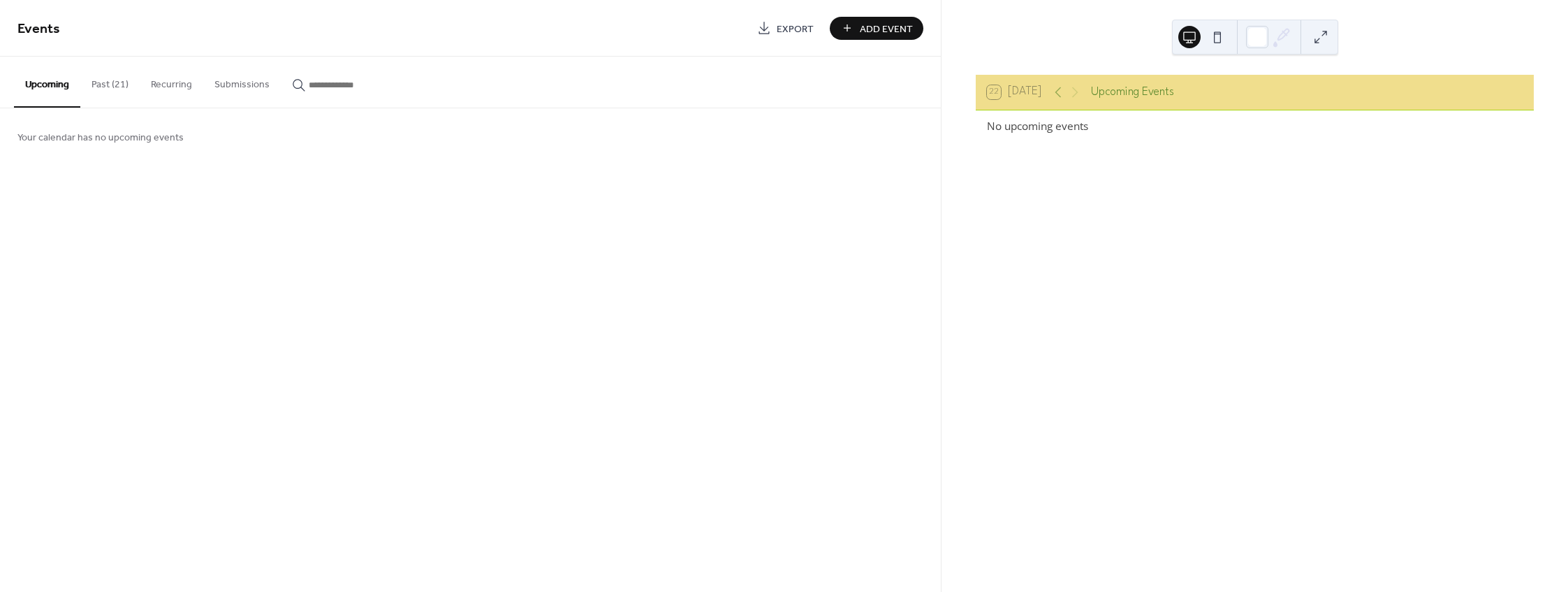 scroll, scrollTop: 0, scrollLeft: 0, axis: both 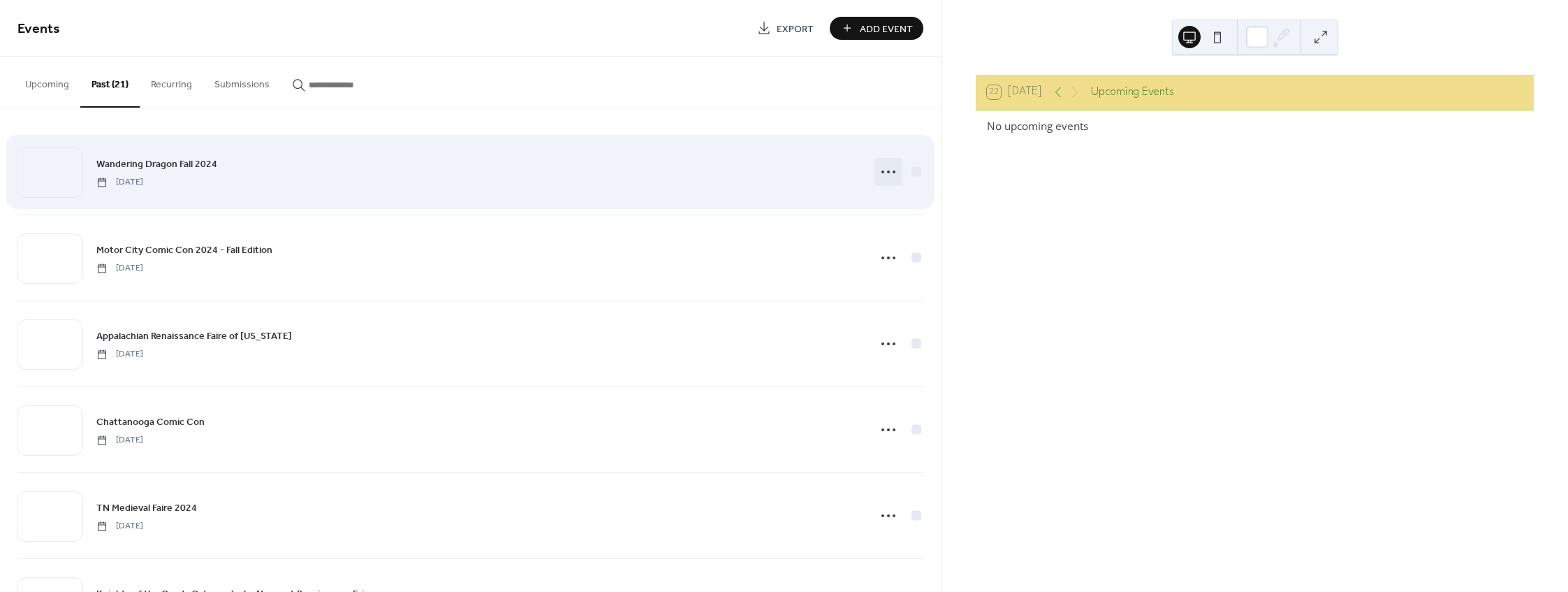 click 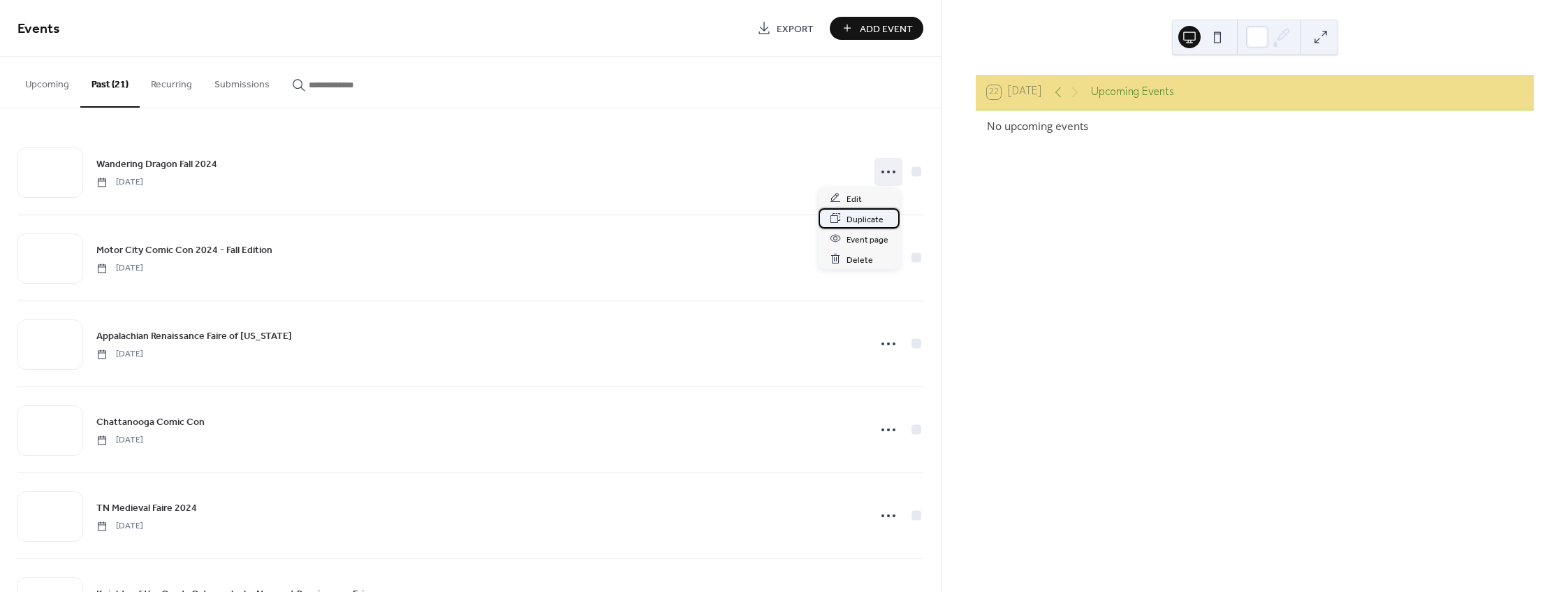 click on "Duplicate" at bounding box center [865, 219] 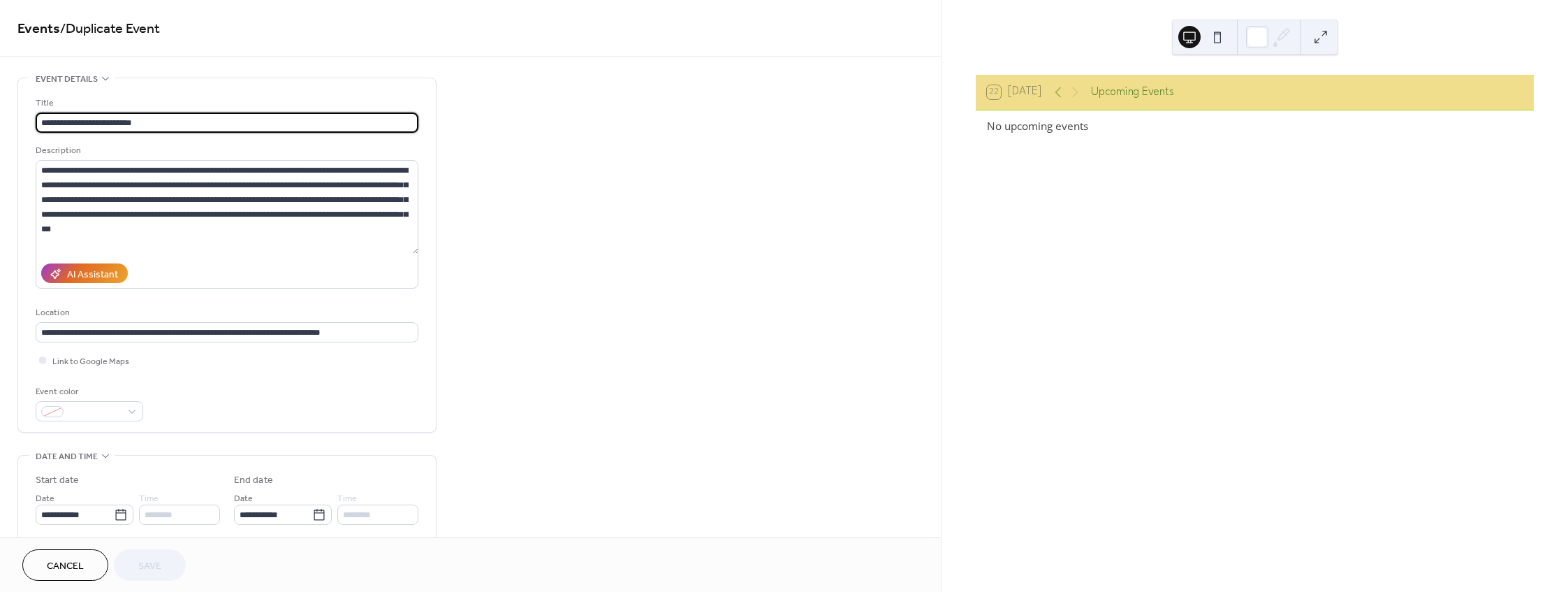 click on "**********" at bounding box center (227, 122) 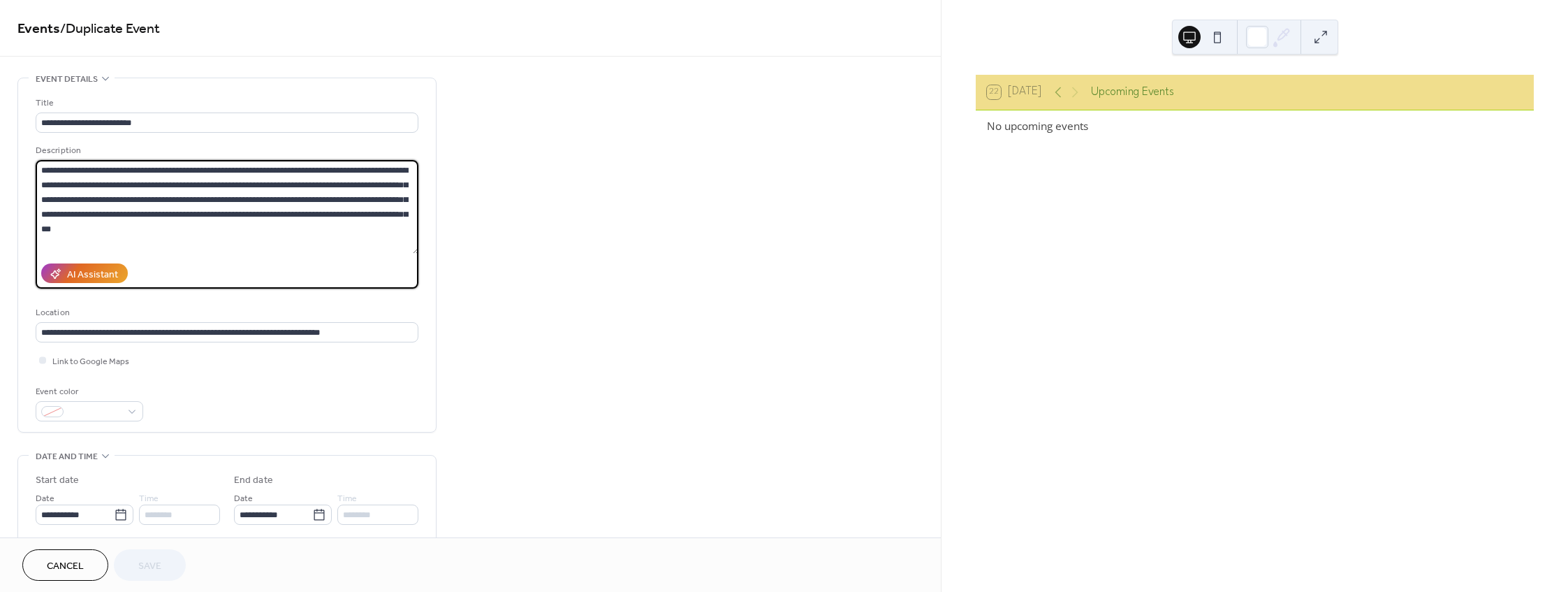 drag, startPoint x: 175, startPoint y: 234, endPoint x: -34, endPoint y: 136, distance: 230.83544 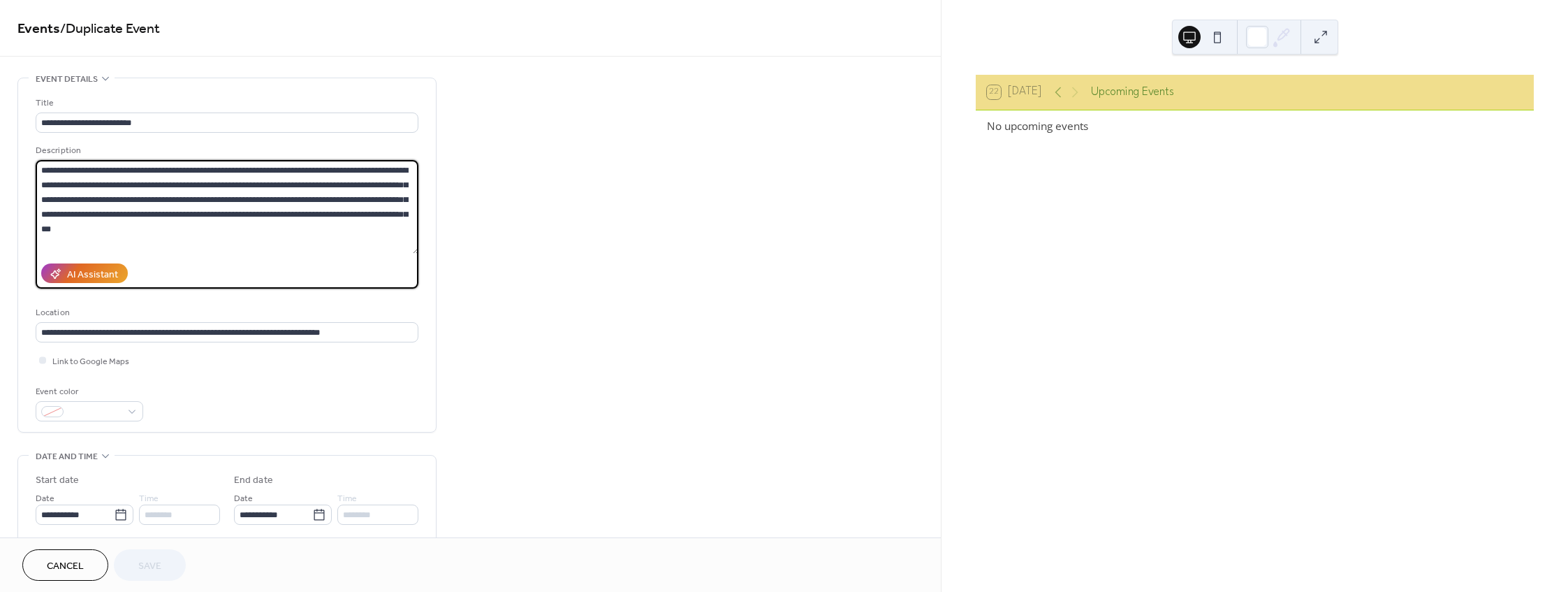 click on "**********" at bounding box center [784, 296] 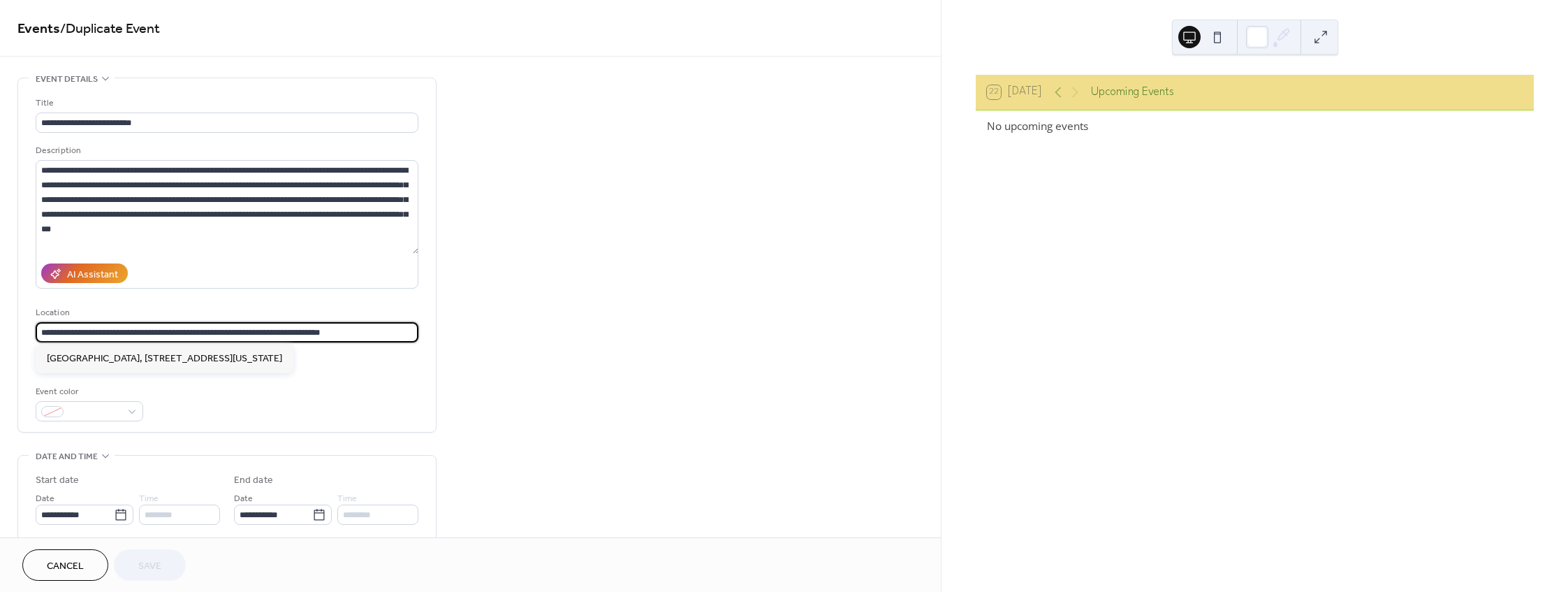 drag, startPoint x: 130, startPoint y: 312, endPoint x: -90, endPoint y: 297, distance: 220.51077 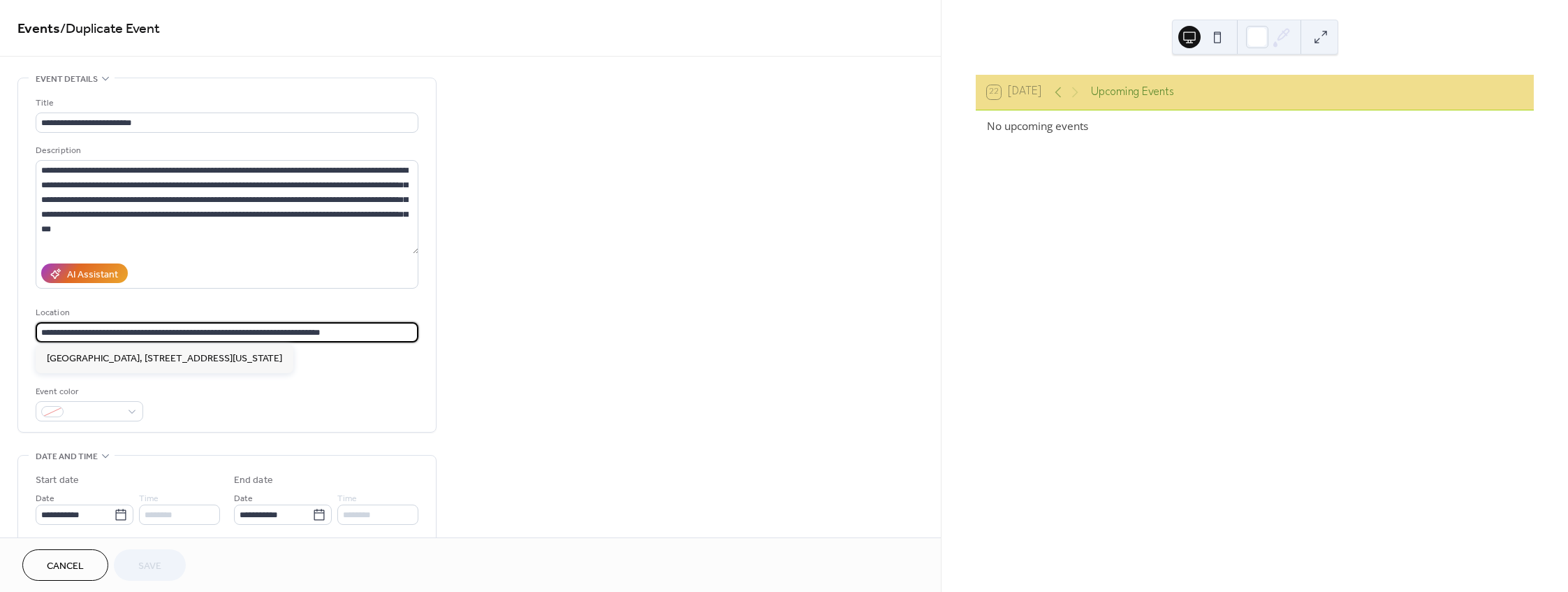 click on "**********" at bounding box center (784, 296) 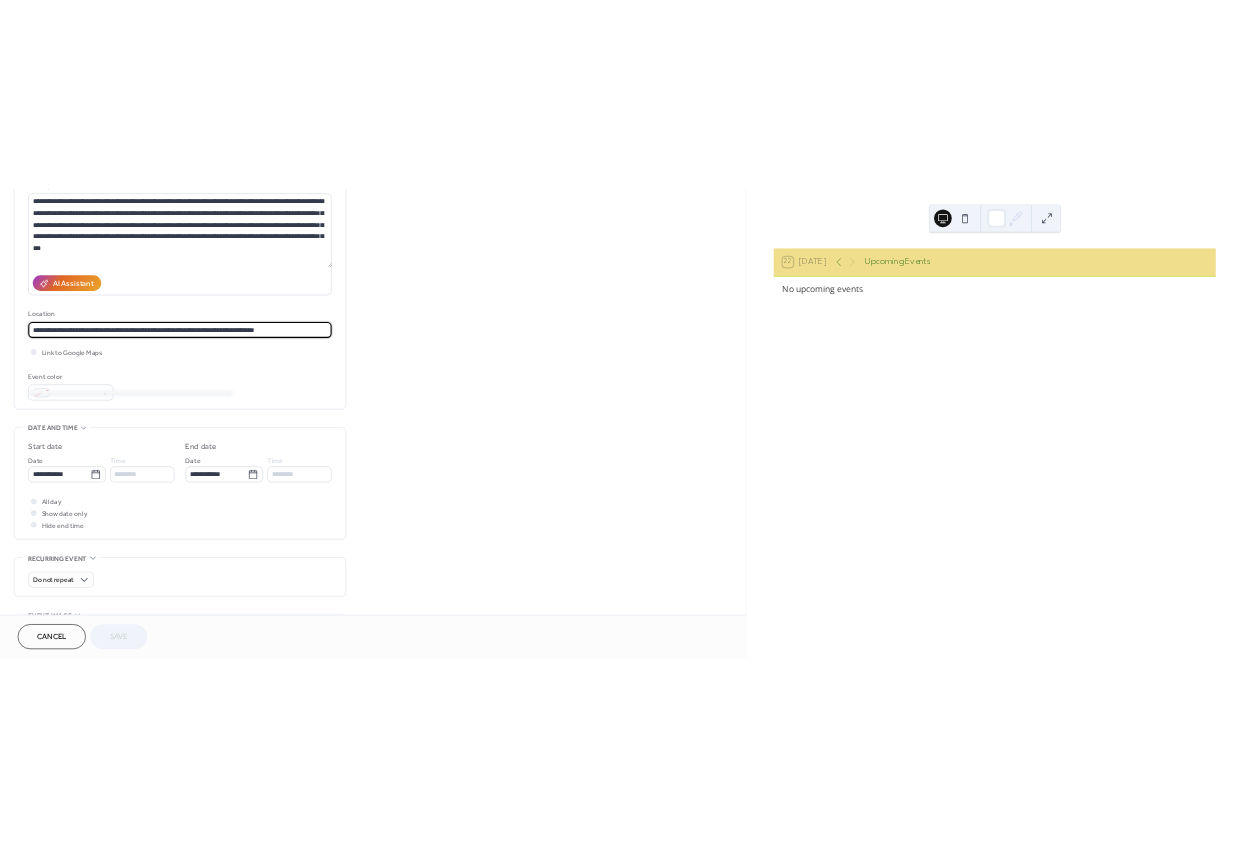 scroll, scrollTop: 101, scrollLeft: 0, axis: vertical 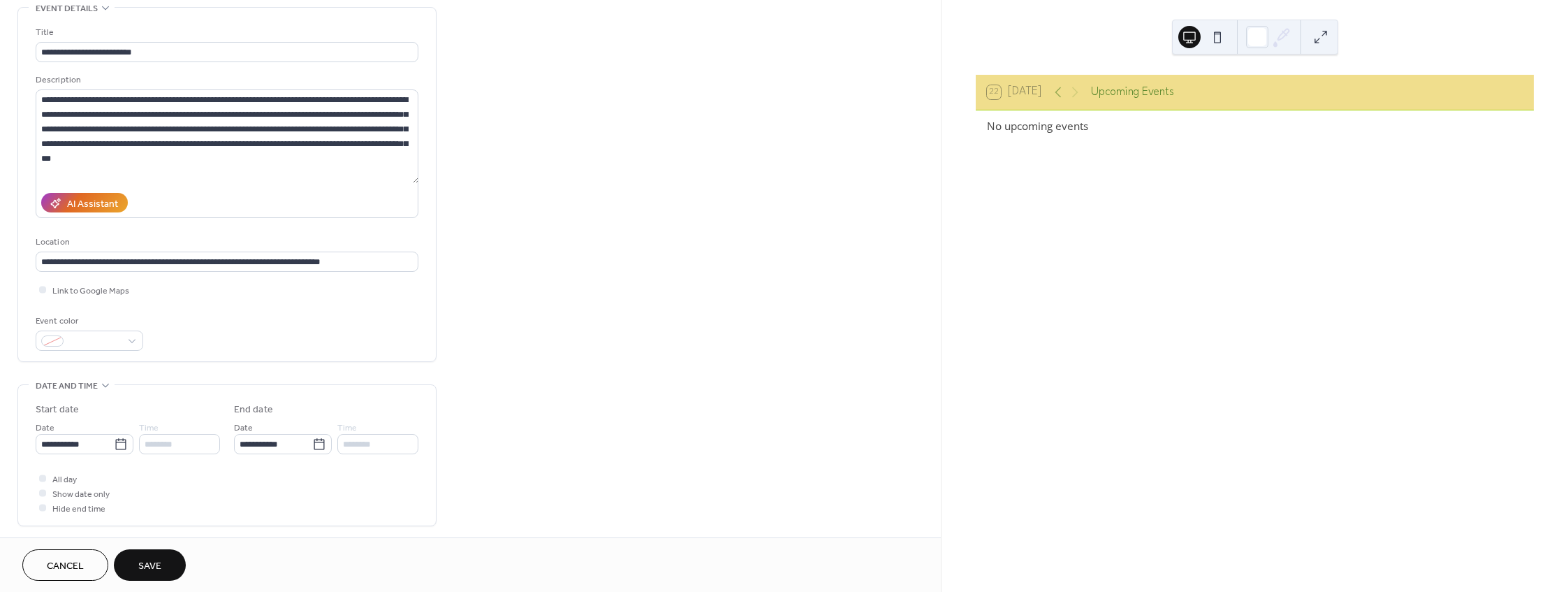 type 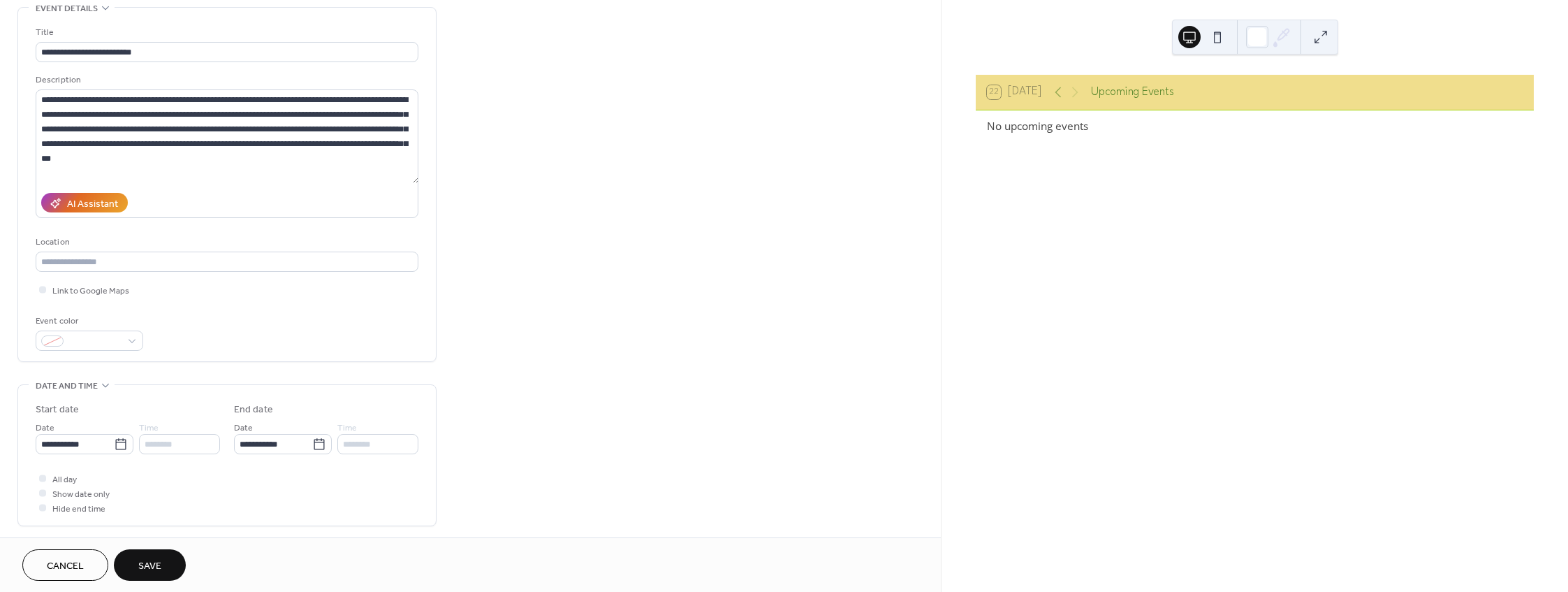 click at bounding box center (1217, 37) 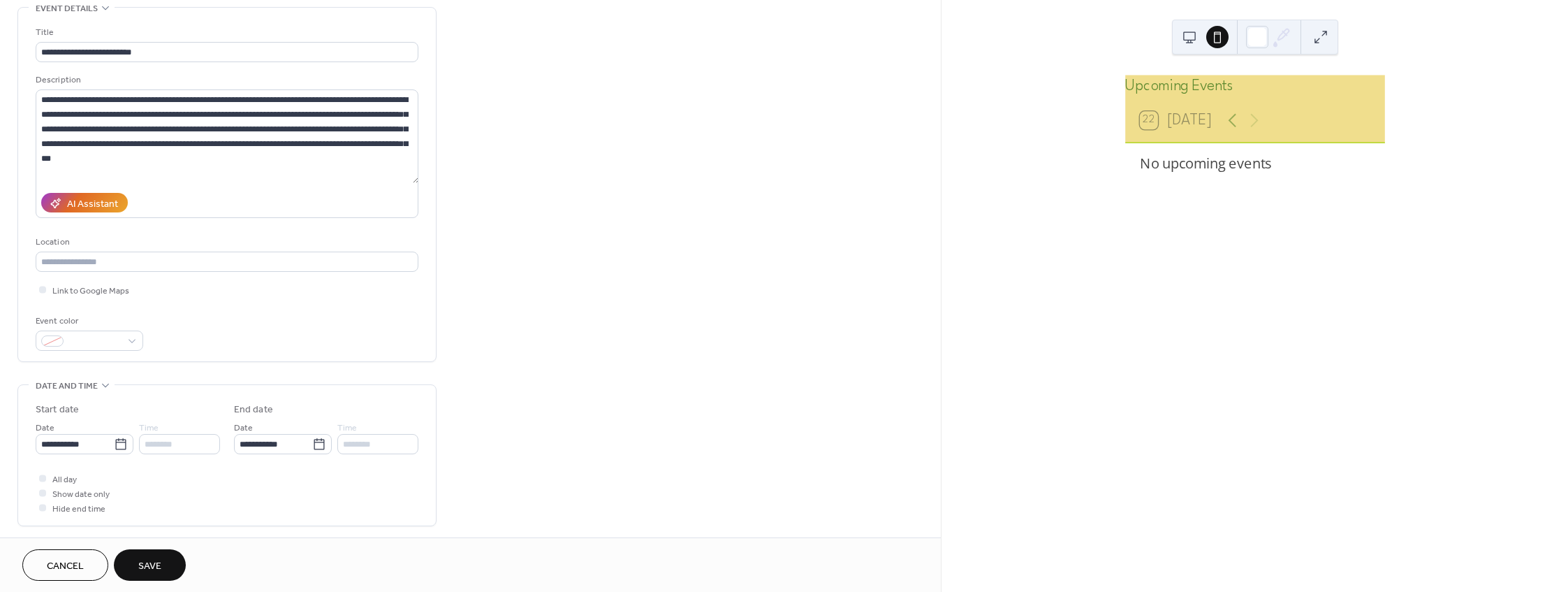 click at bounding box center [1189, 37] 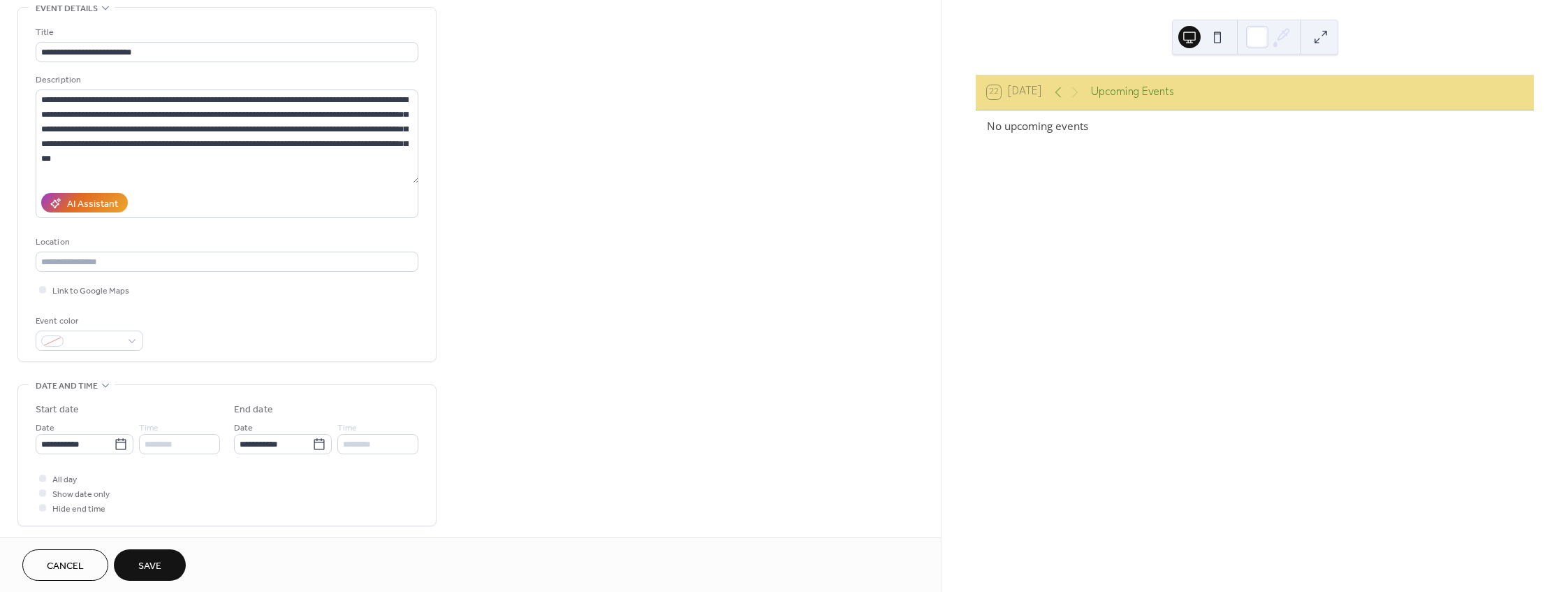 type 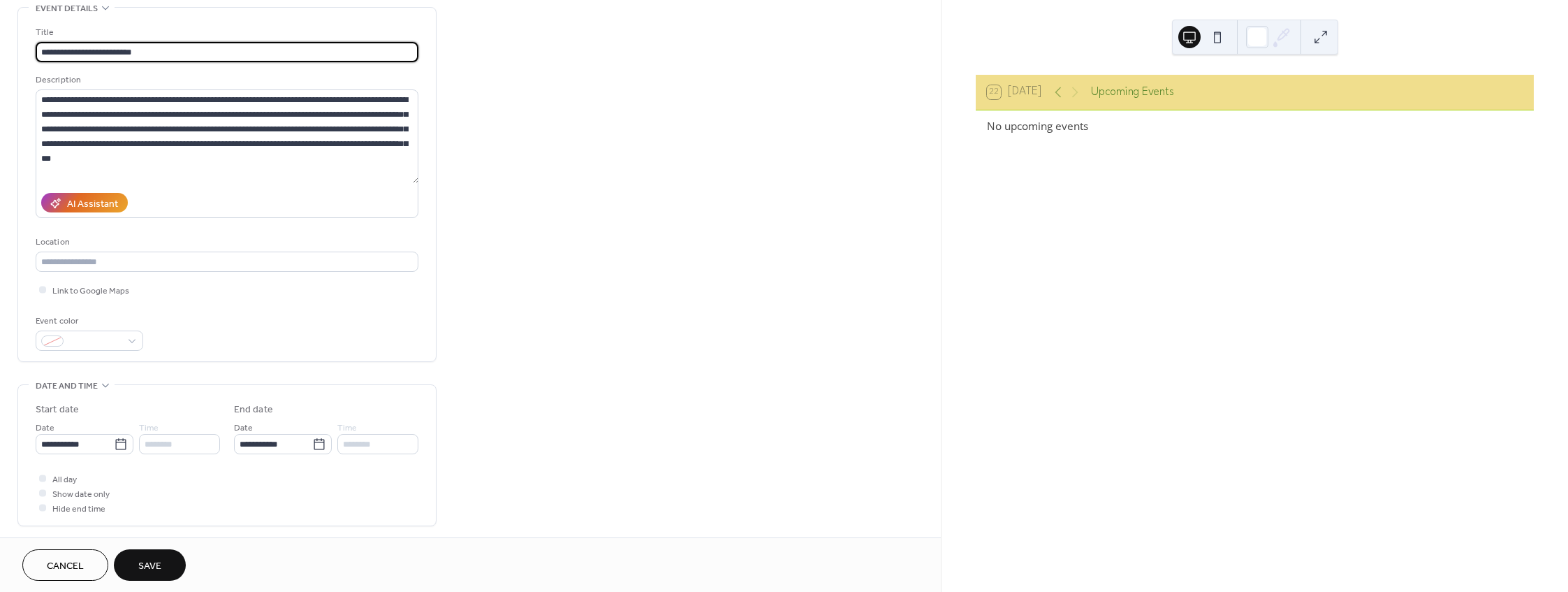 drag, startPoint x: 160, startPoint y: 53, endPoint x: -90, endPoint y: 27, distance: 251.34836 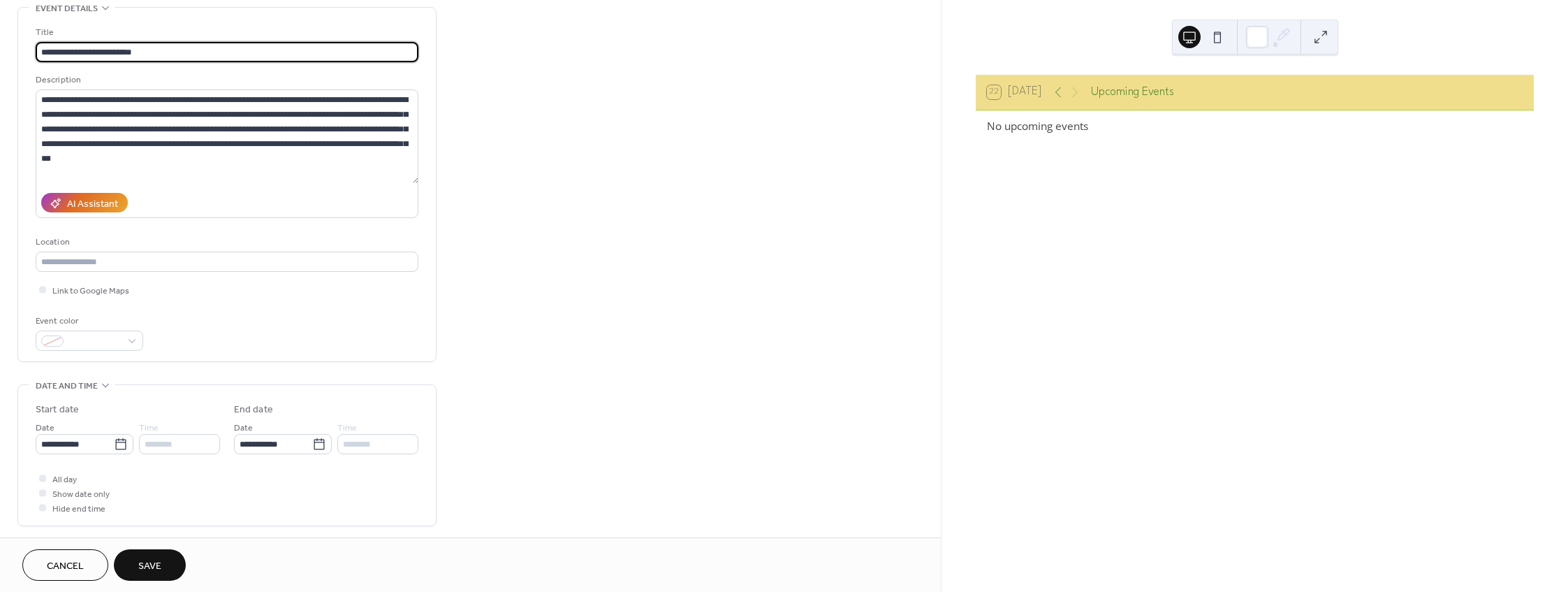 click on "**********" at bounding box center (784, 296) 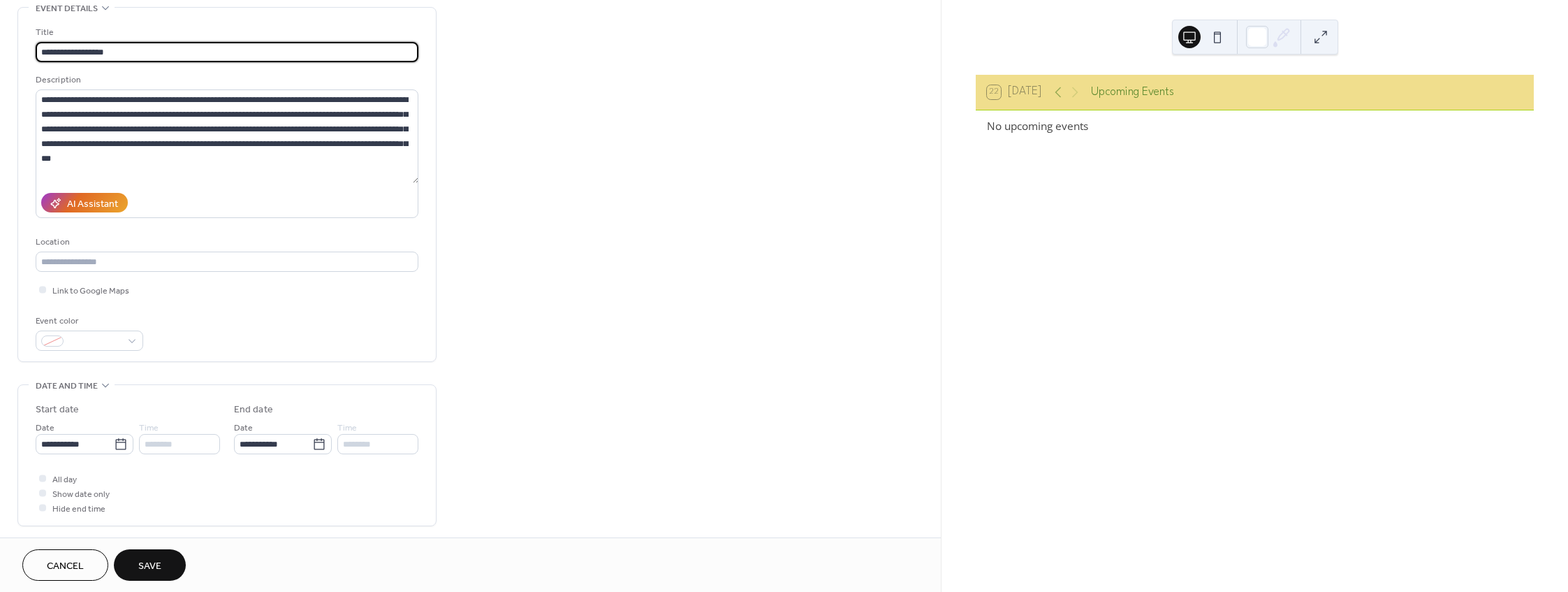 click on "**********" at bounding box center (227, 52) 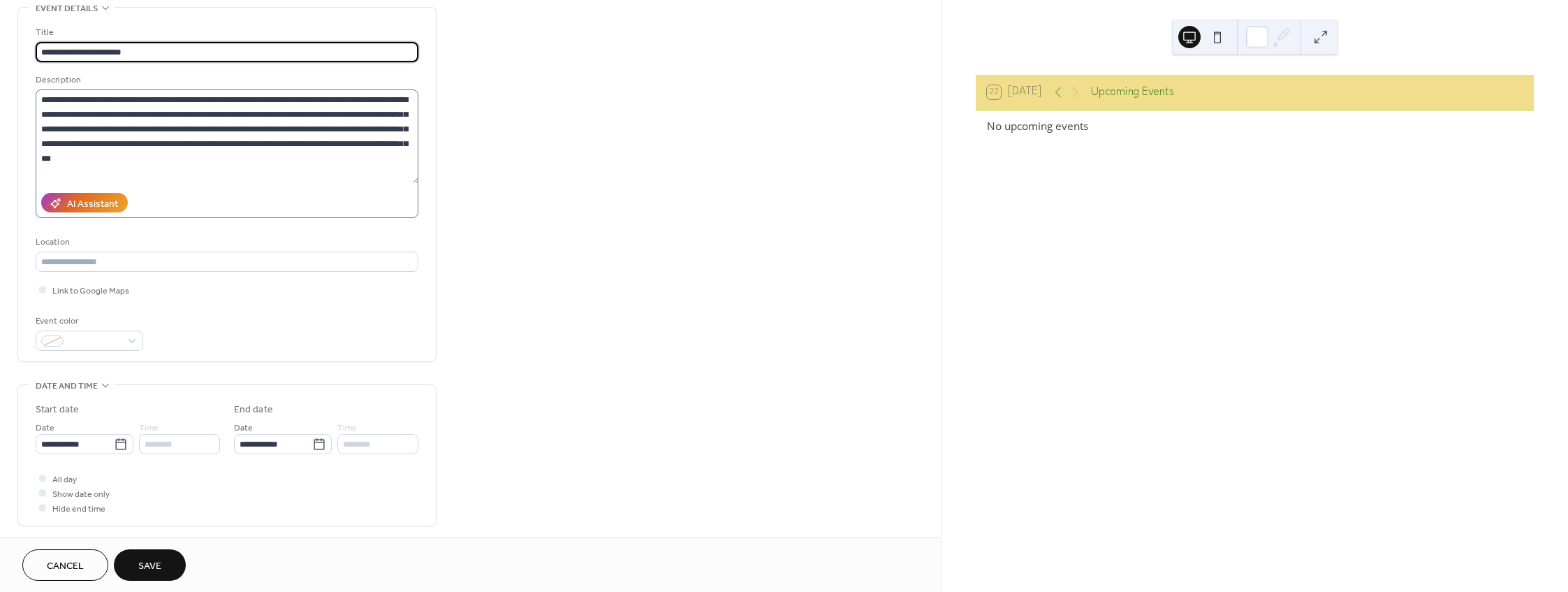 type on "**********" 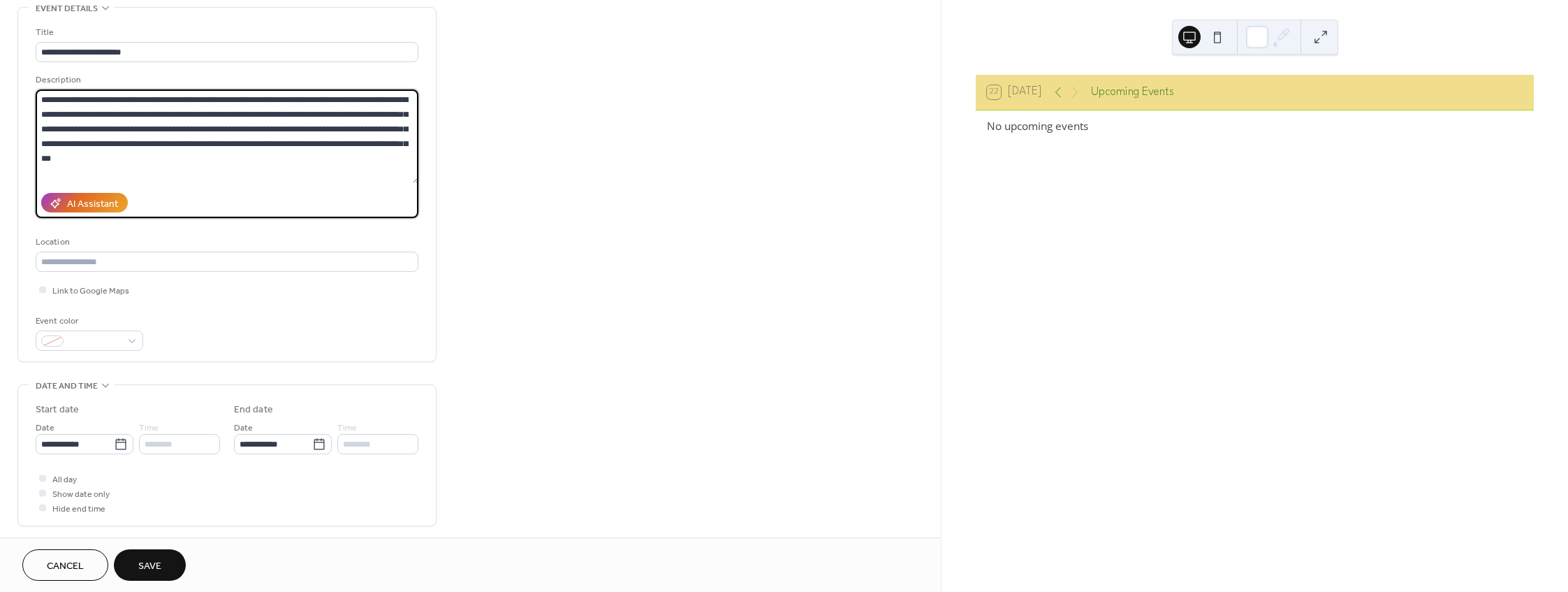 click on "**********" at bounding box center [227, 136] 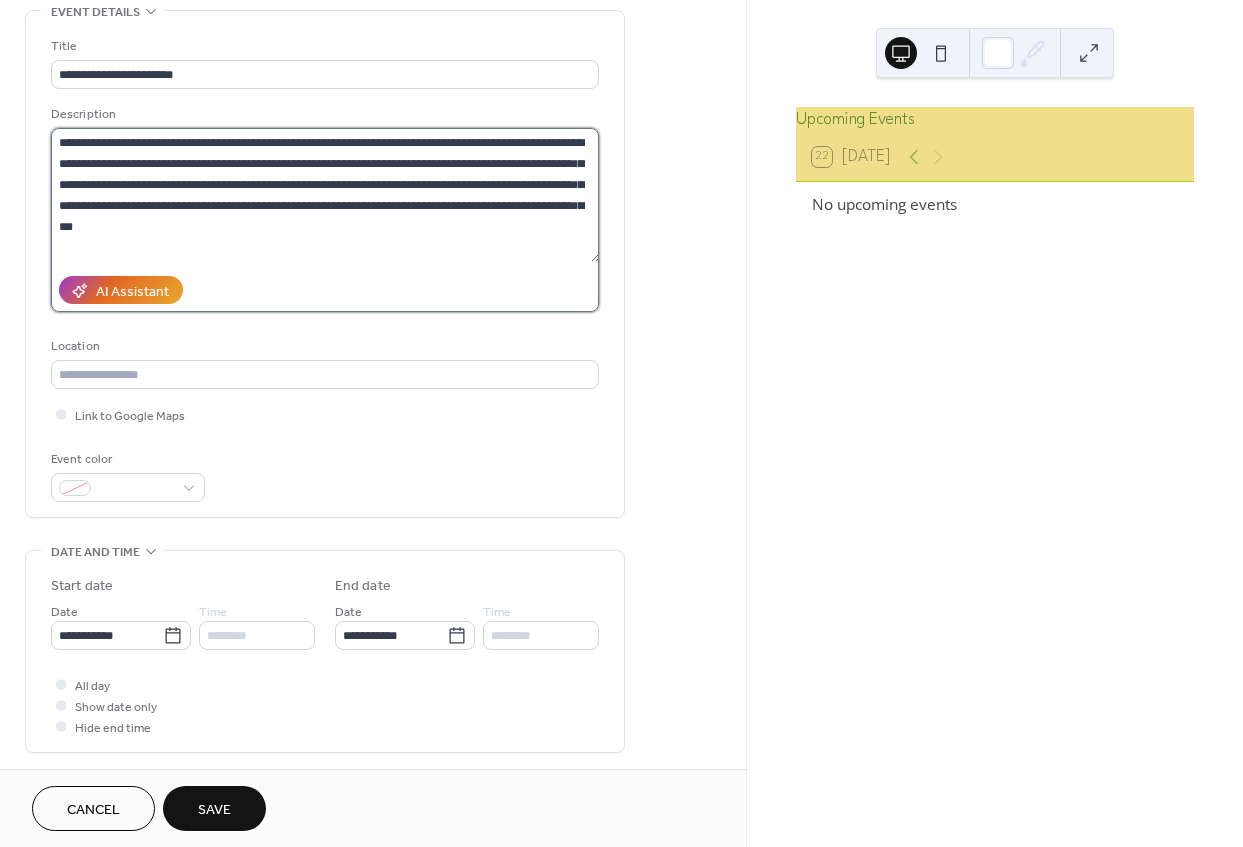 click on "**********" at bounding box center [325, 195] 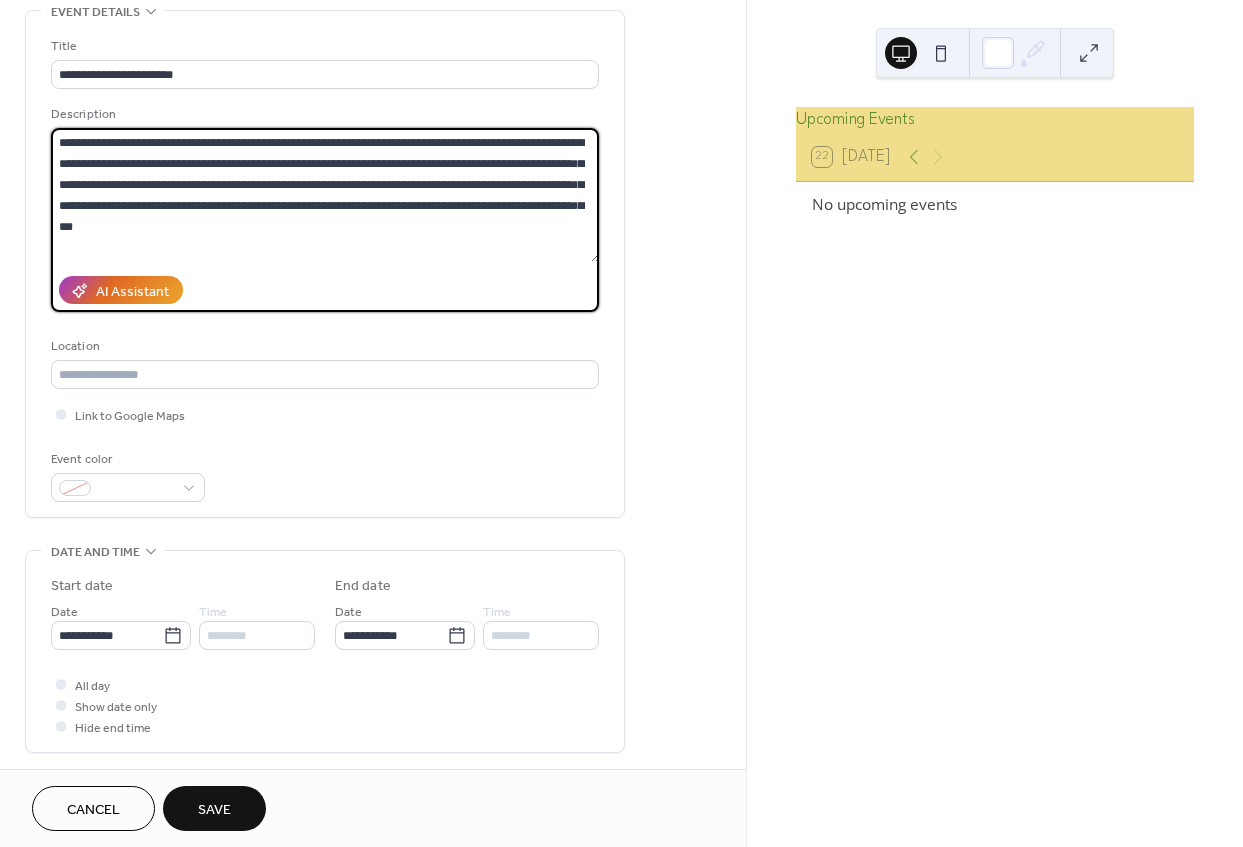 drag, startPoint x: 285, startPoint y: 251, endPoint x: -5, endPoint y: 86, distance: 333.65402 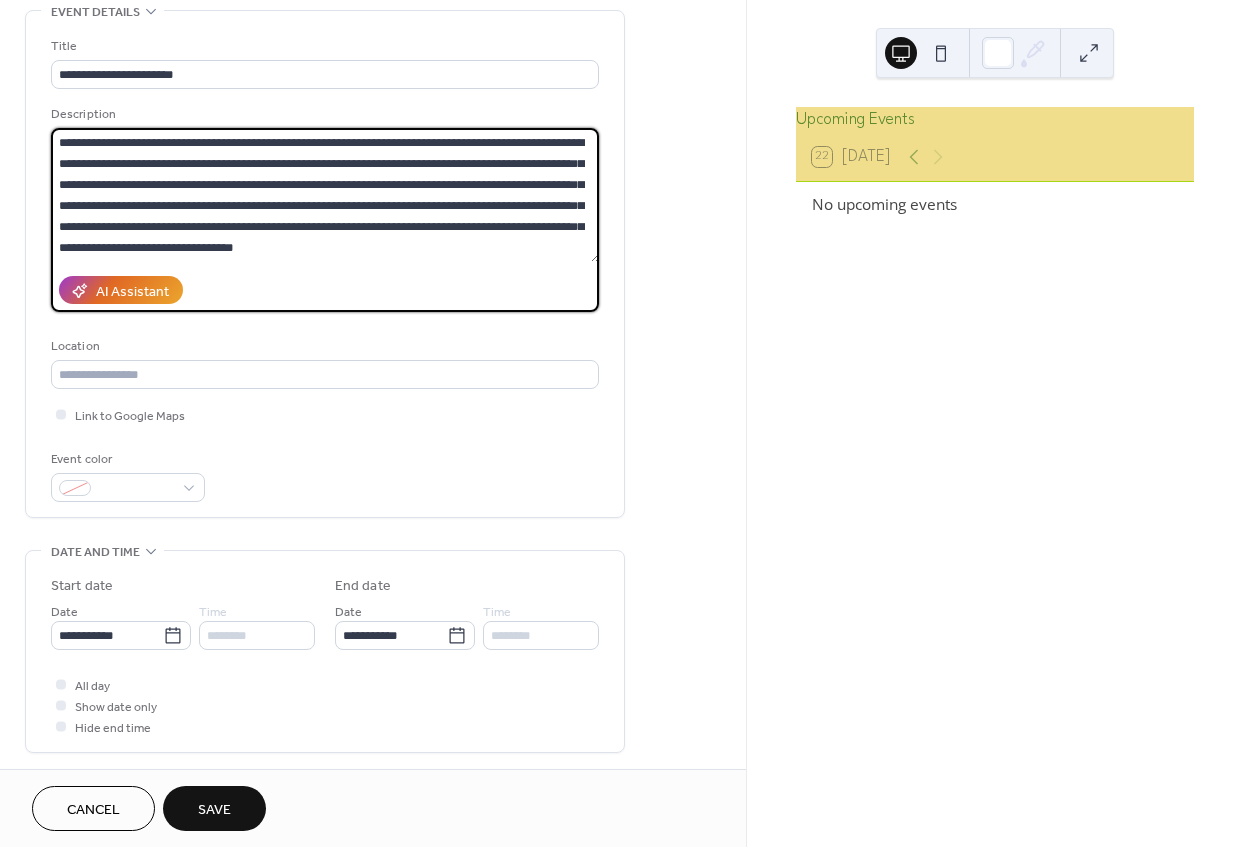 click on "**********" at bounding box center (325, 195) 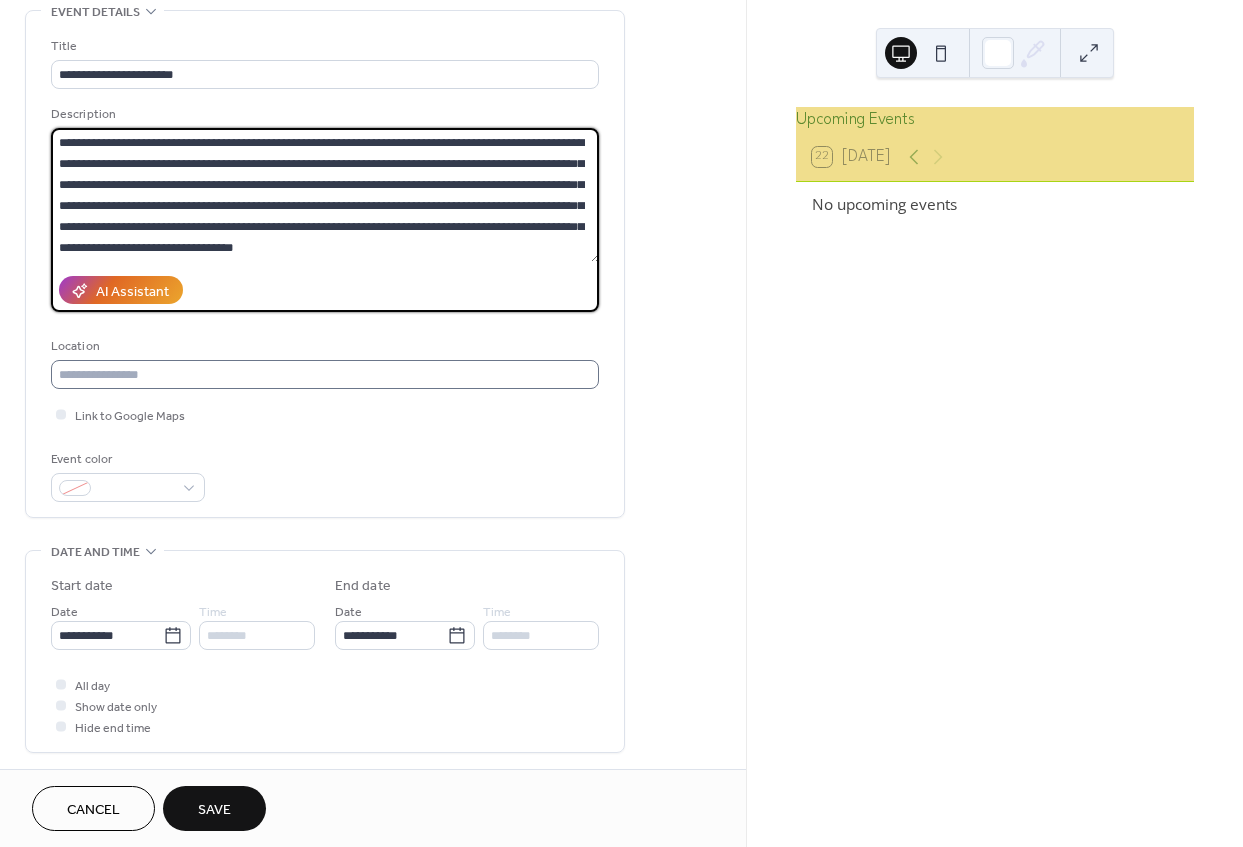 type on "**********" 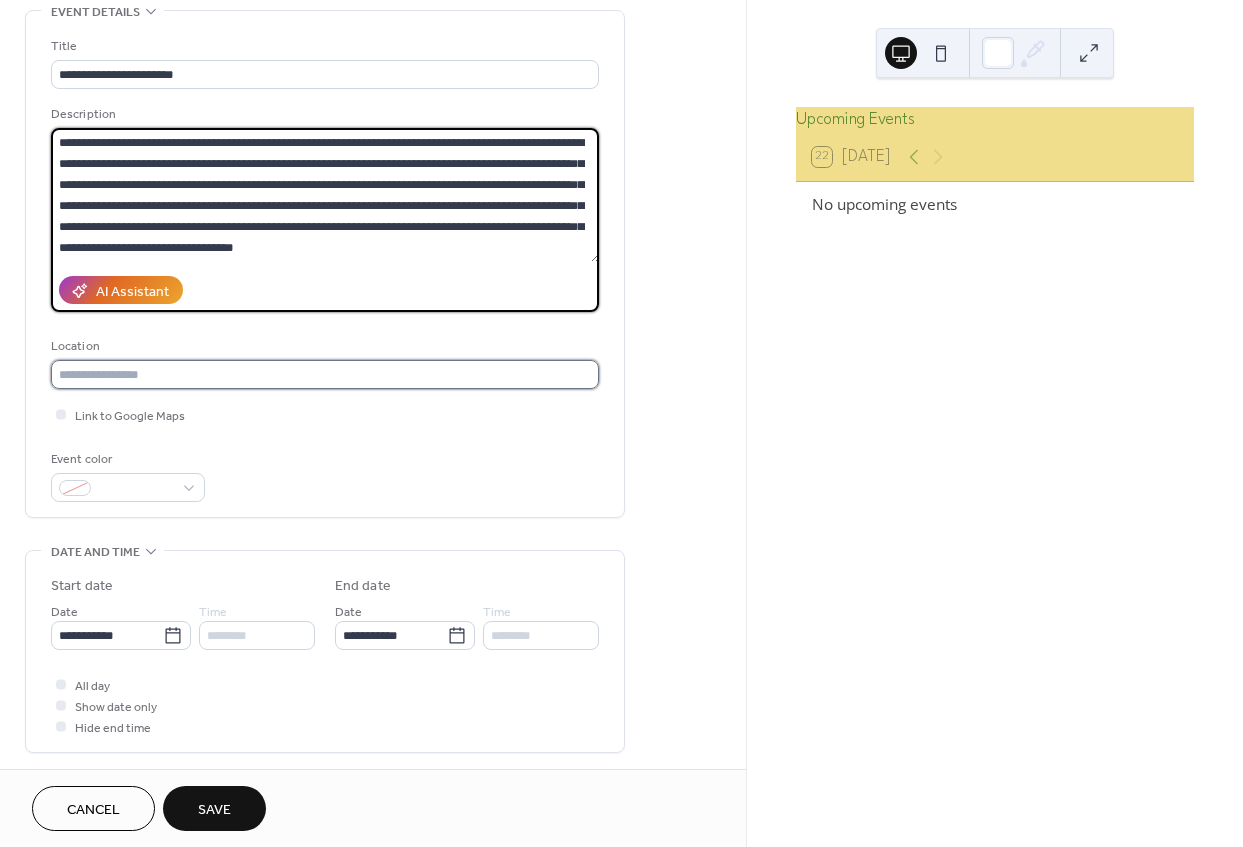 click at bounding box center (325, 374) 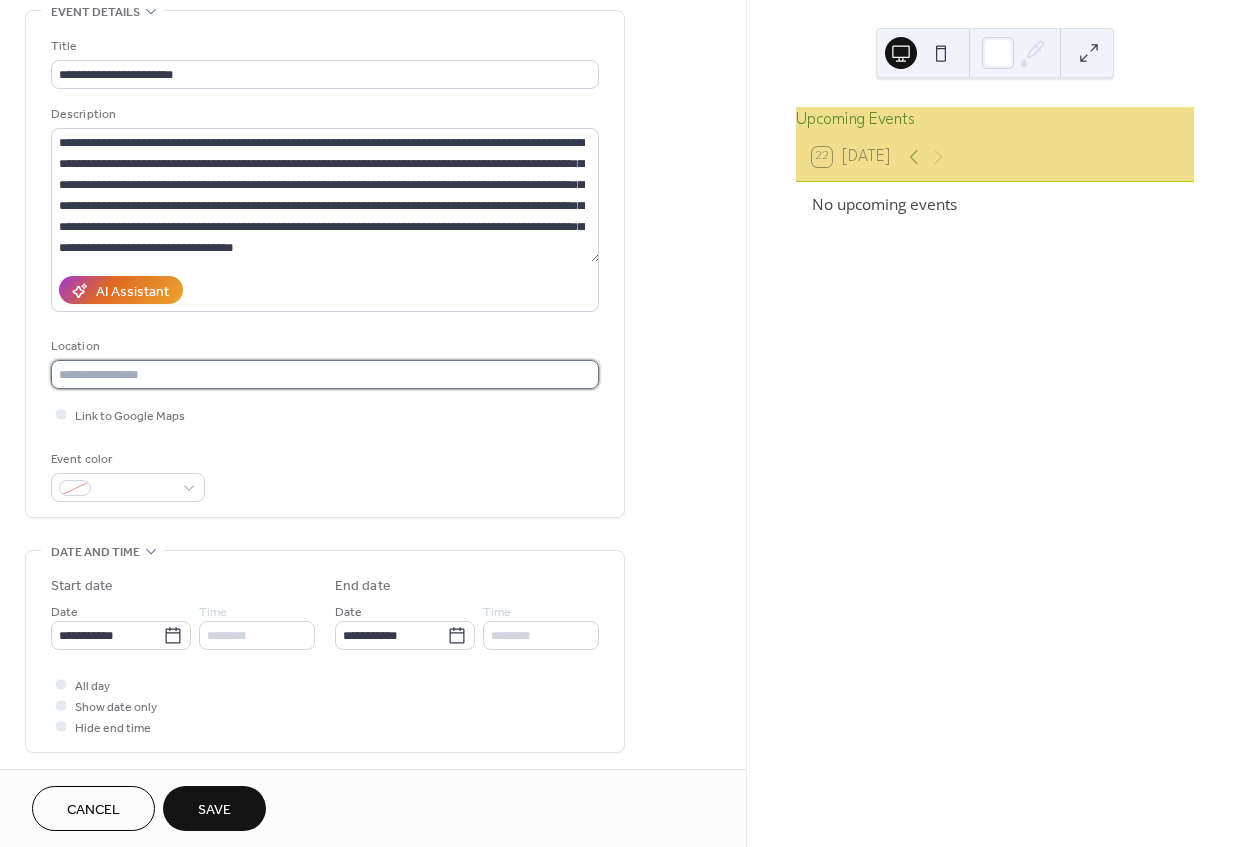 click at bounding box center (325, 374) 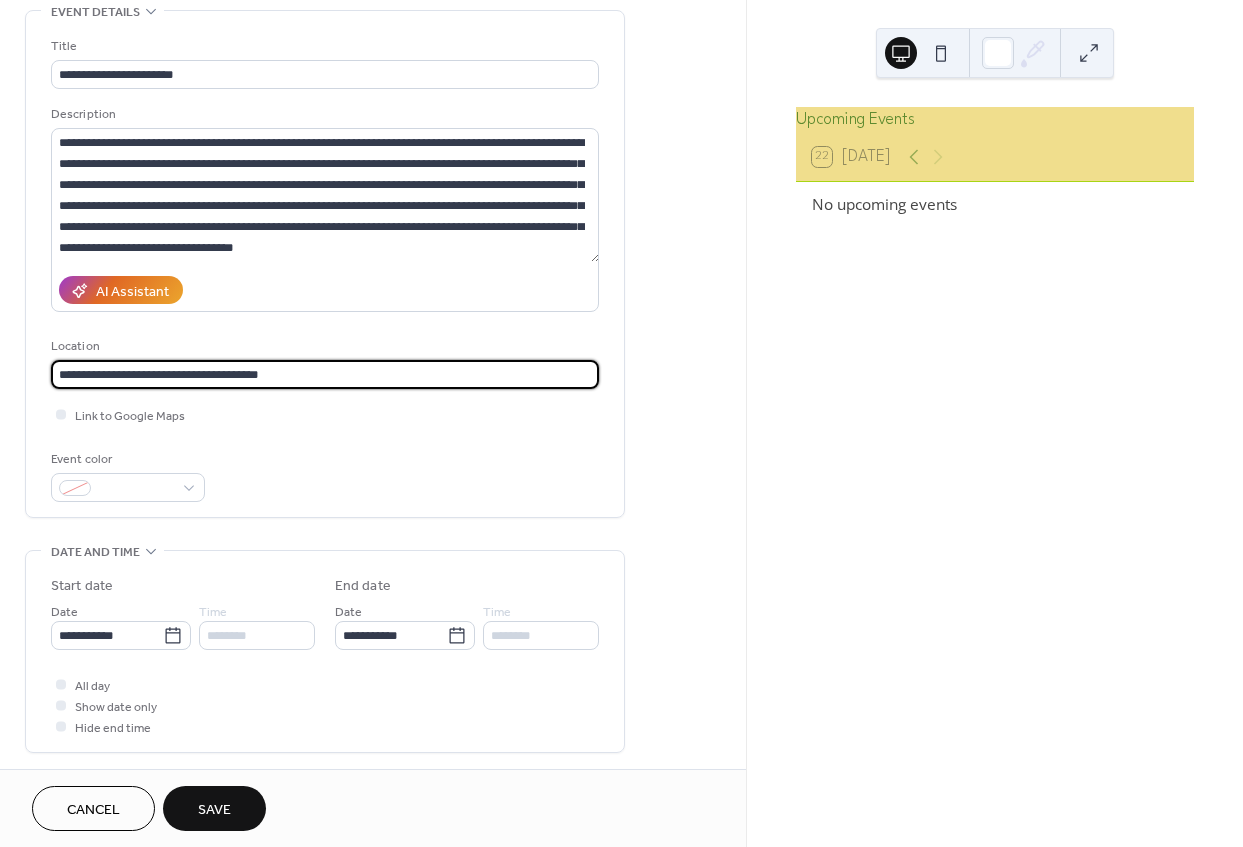 click on "**********" at bounding box center [325, 374] 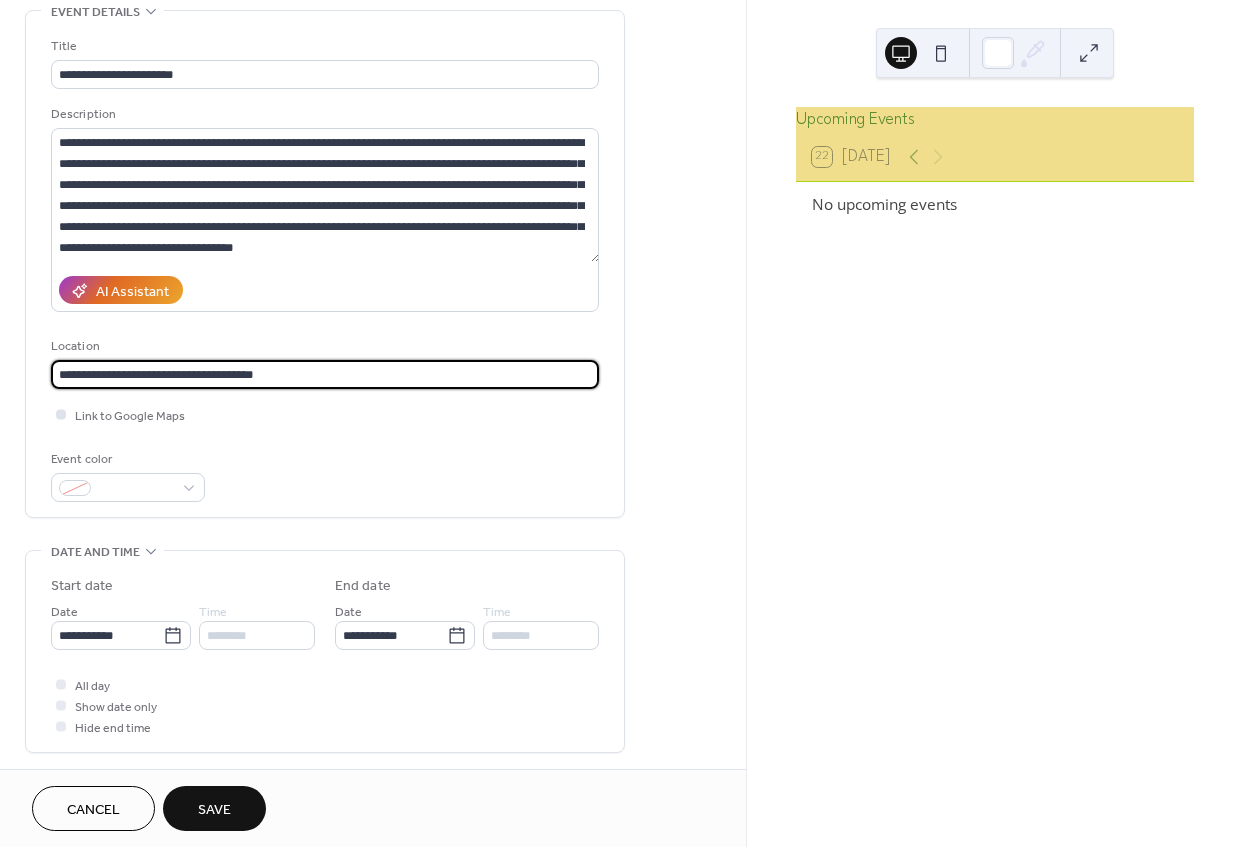 type on "**********" 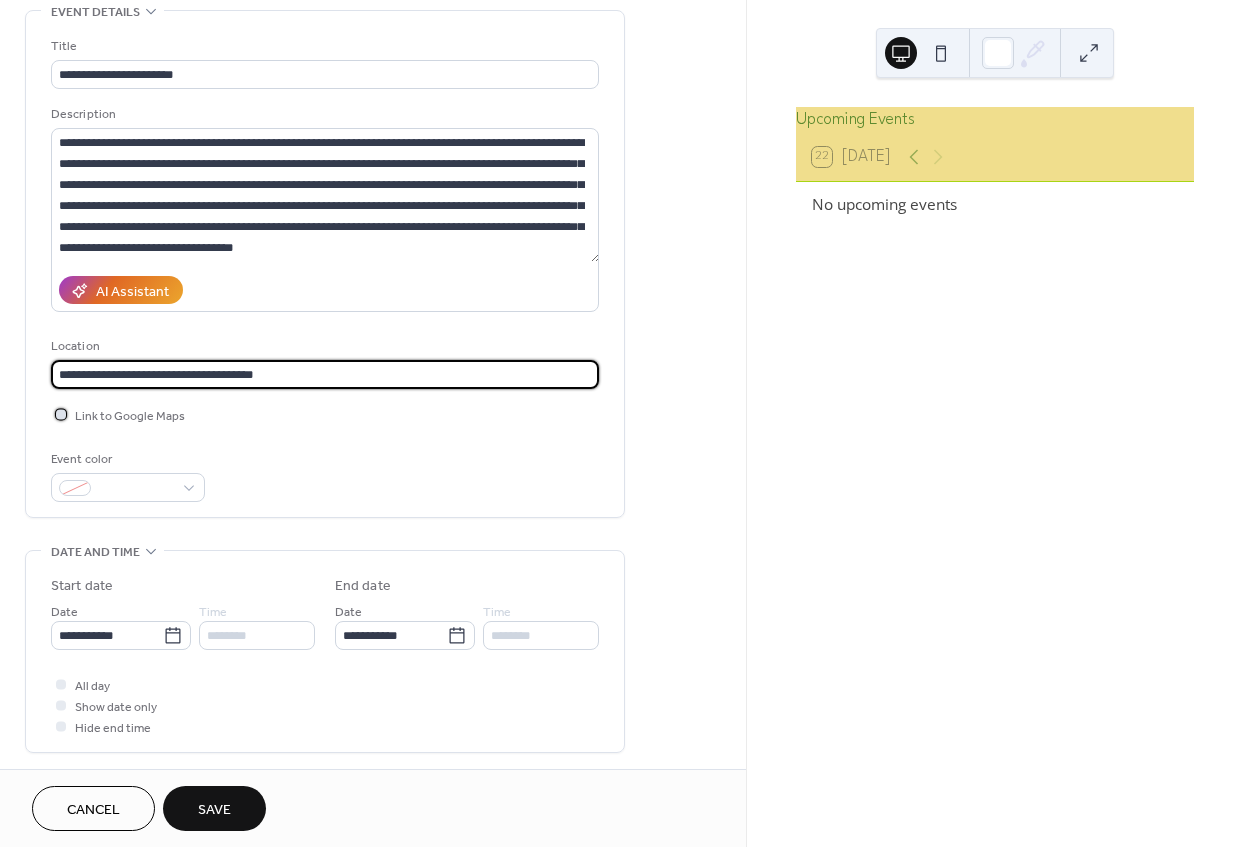 click 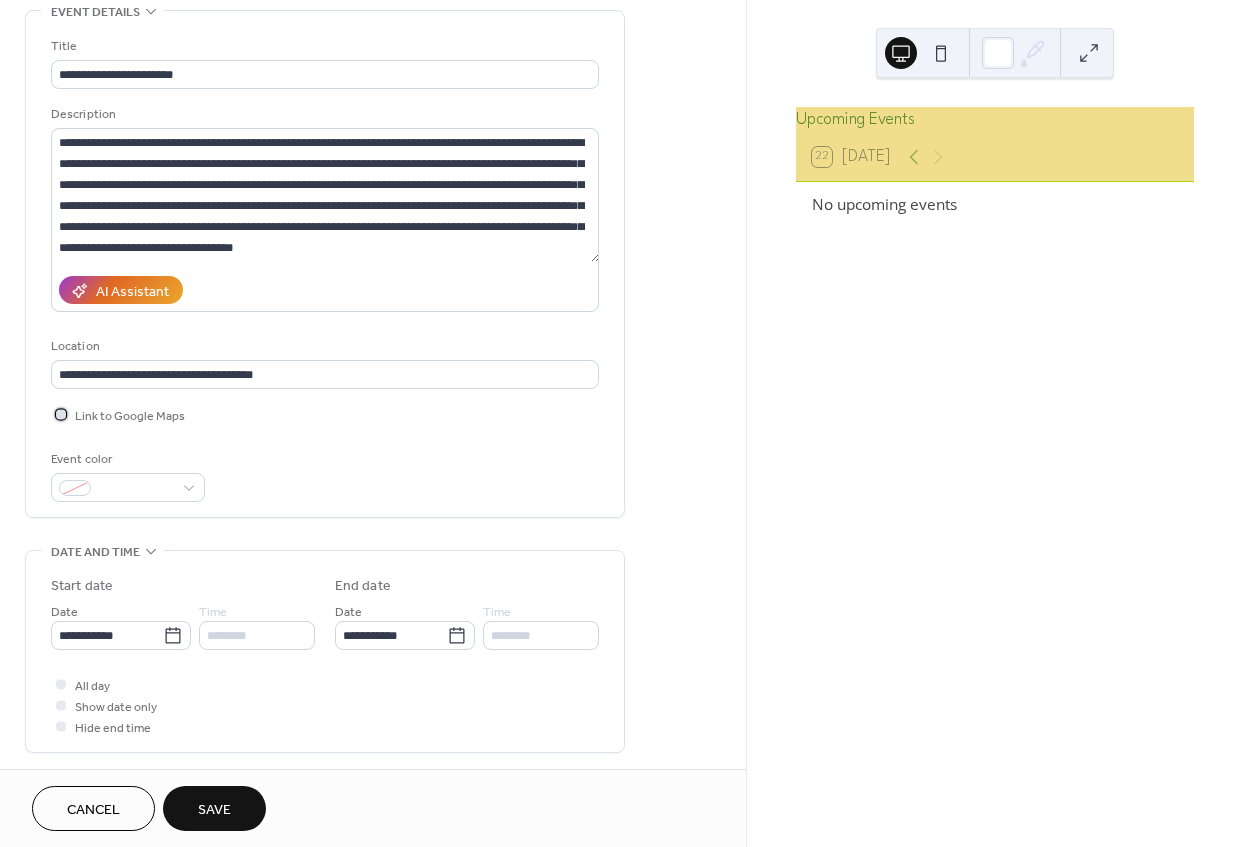 click at bounding box center [61, 414] 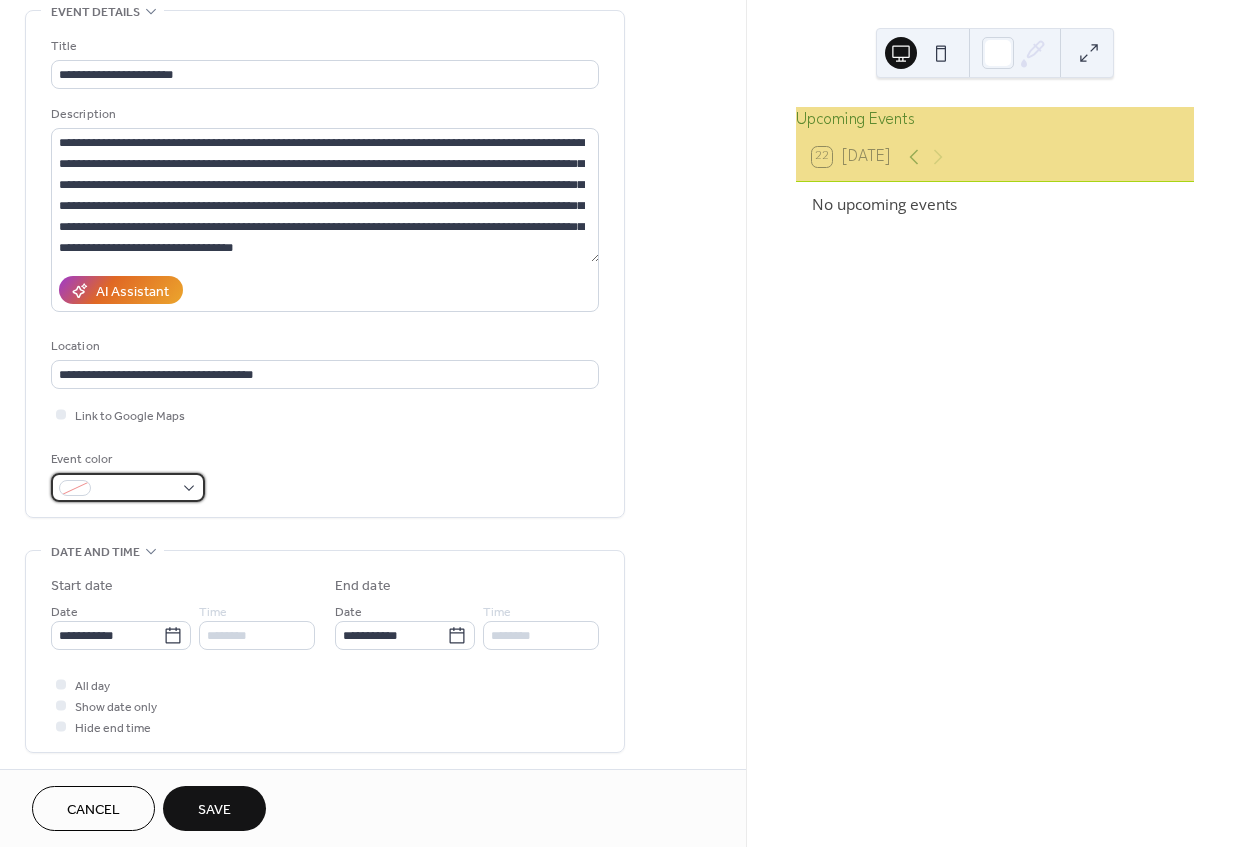 click at bounding box center [136, 489] 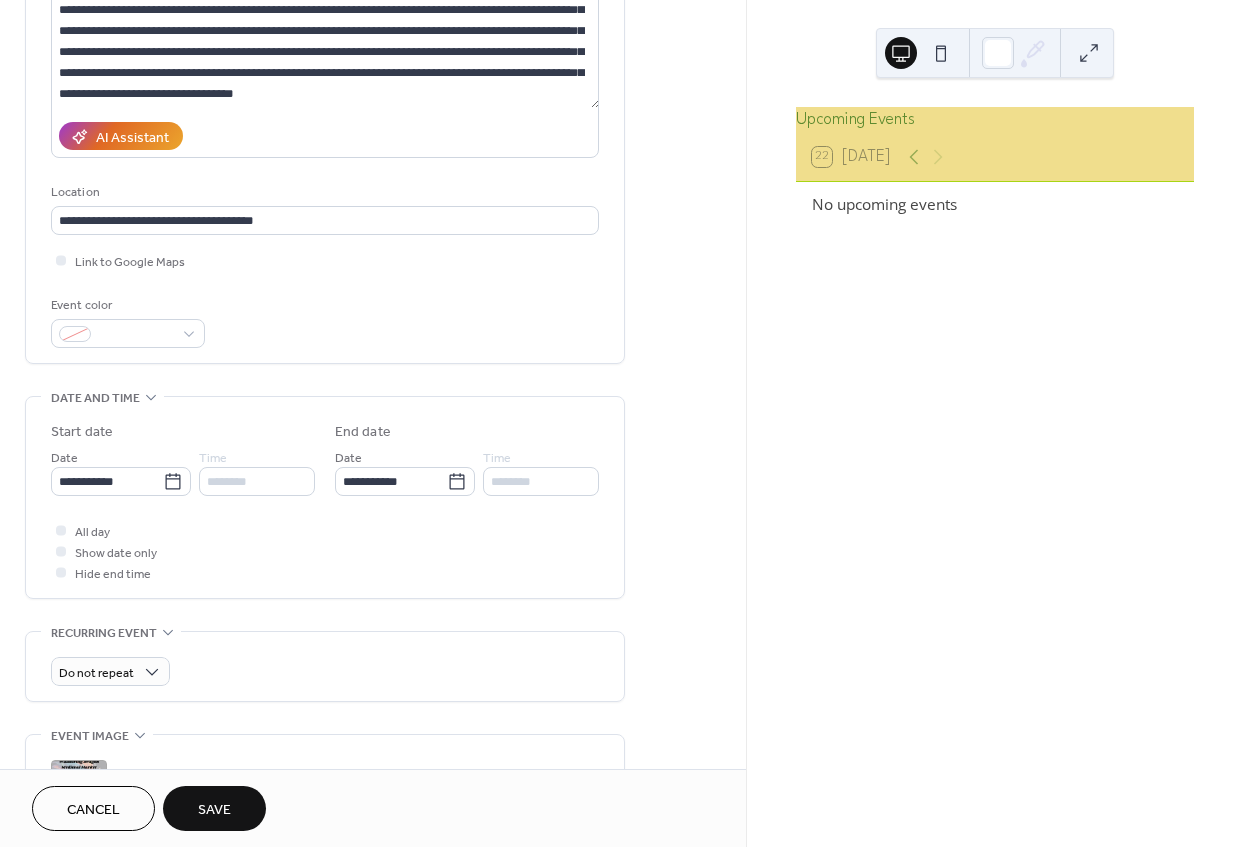 scroll, scrollTop: 282, scrollLeft: 0, axis: vertical 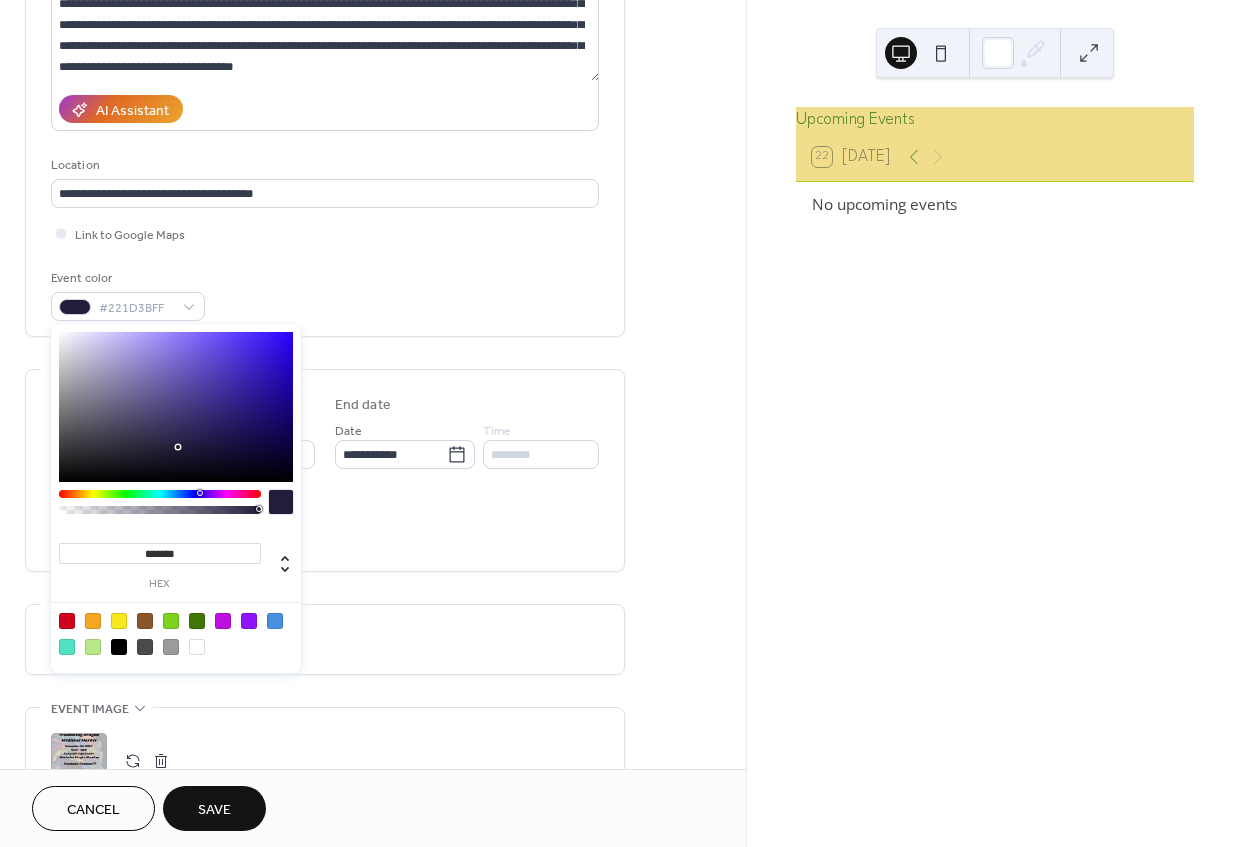click on "**********" at bounding box center [325, 470] 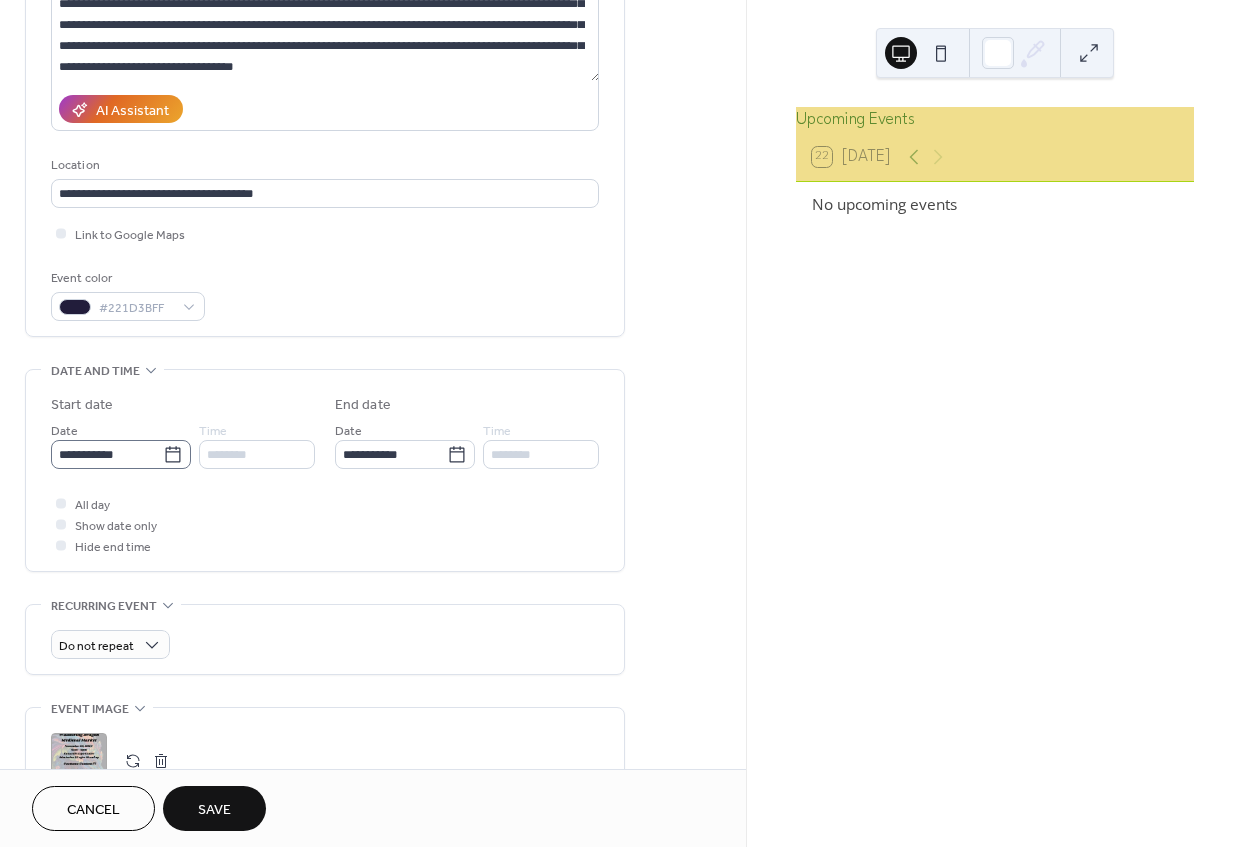 click 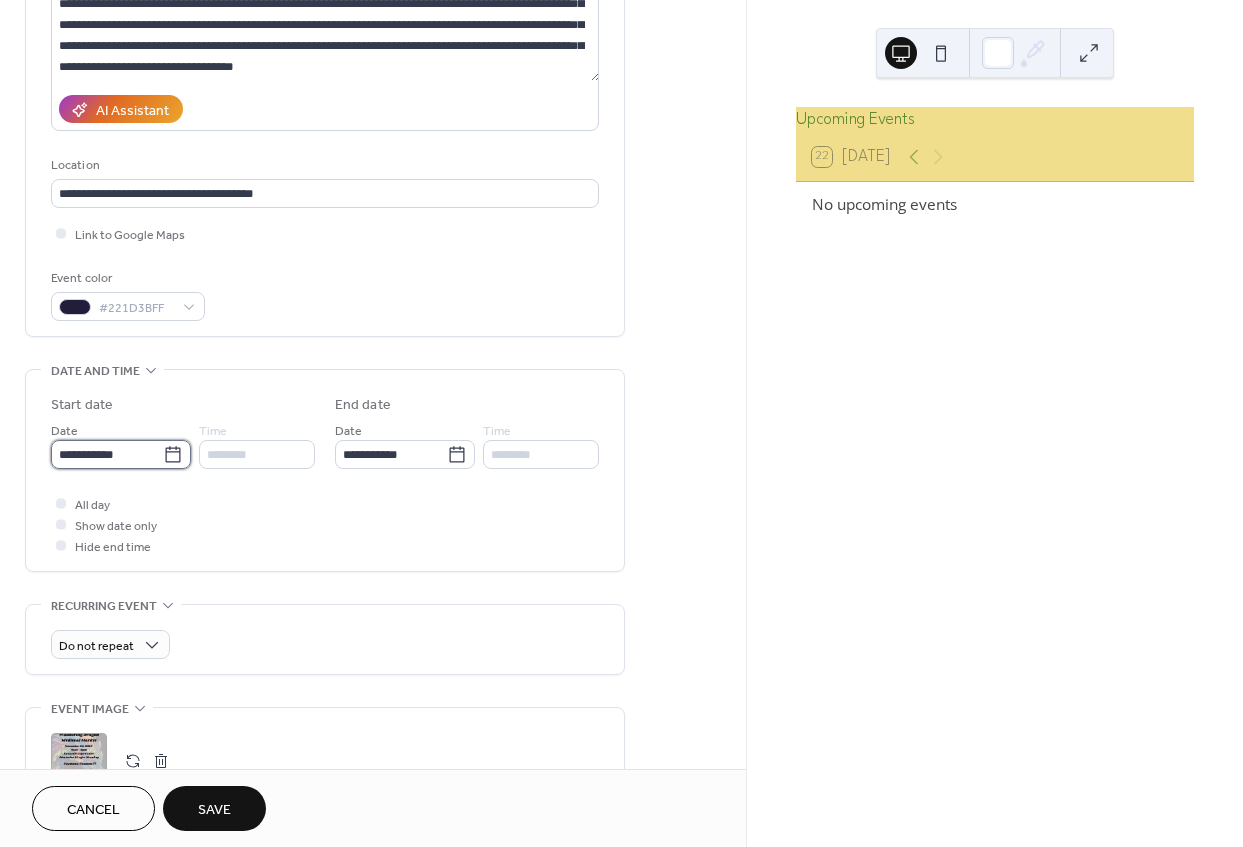 click on "**********" at bounding box center (107, 454) 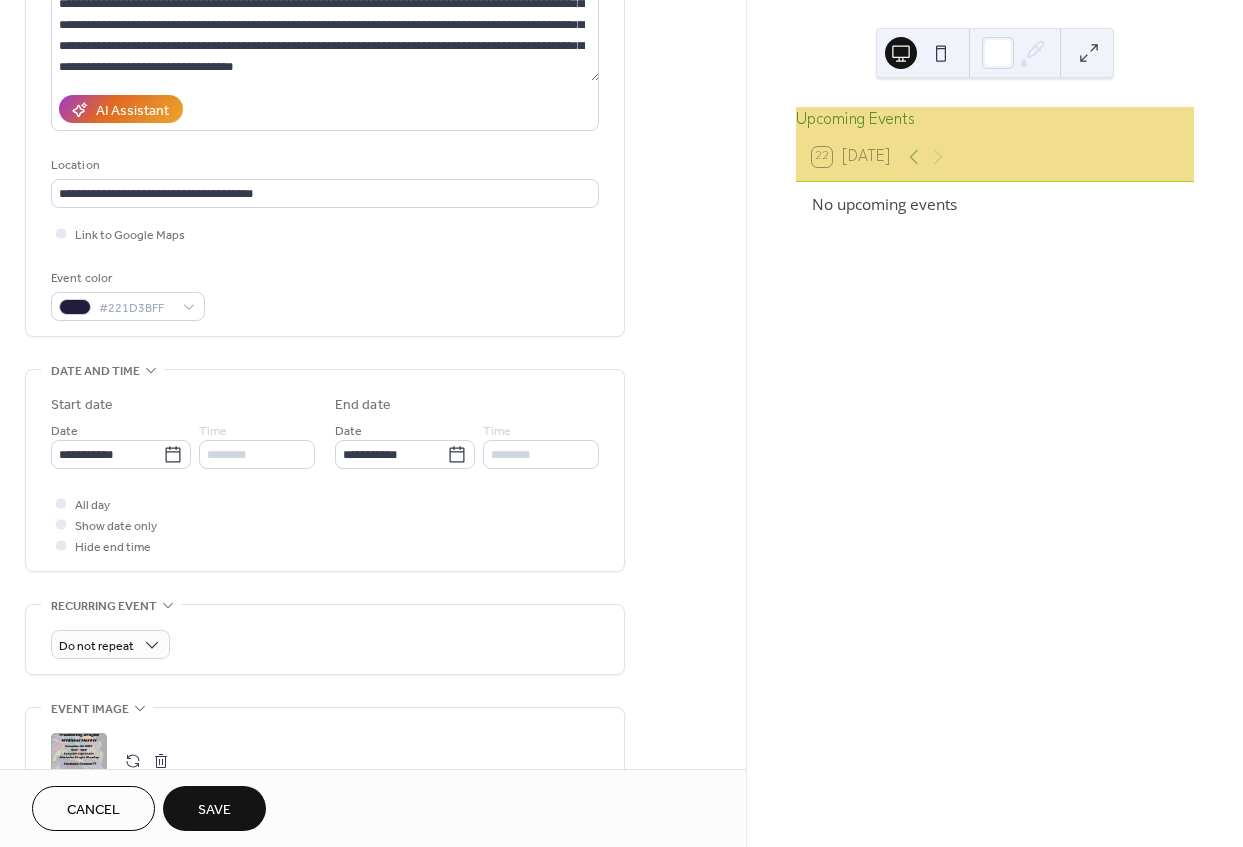 click on "No upcoming events" at bounding box center (995, 232) 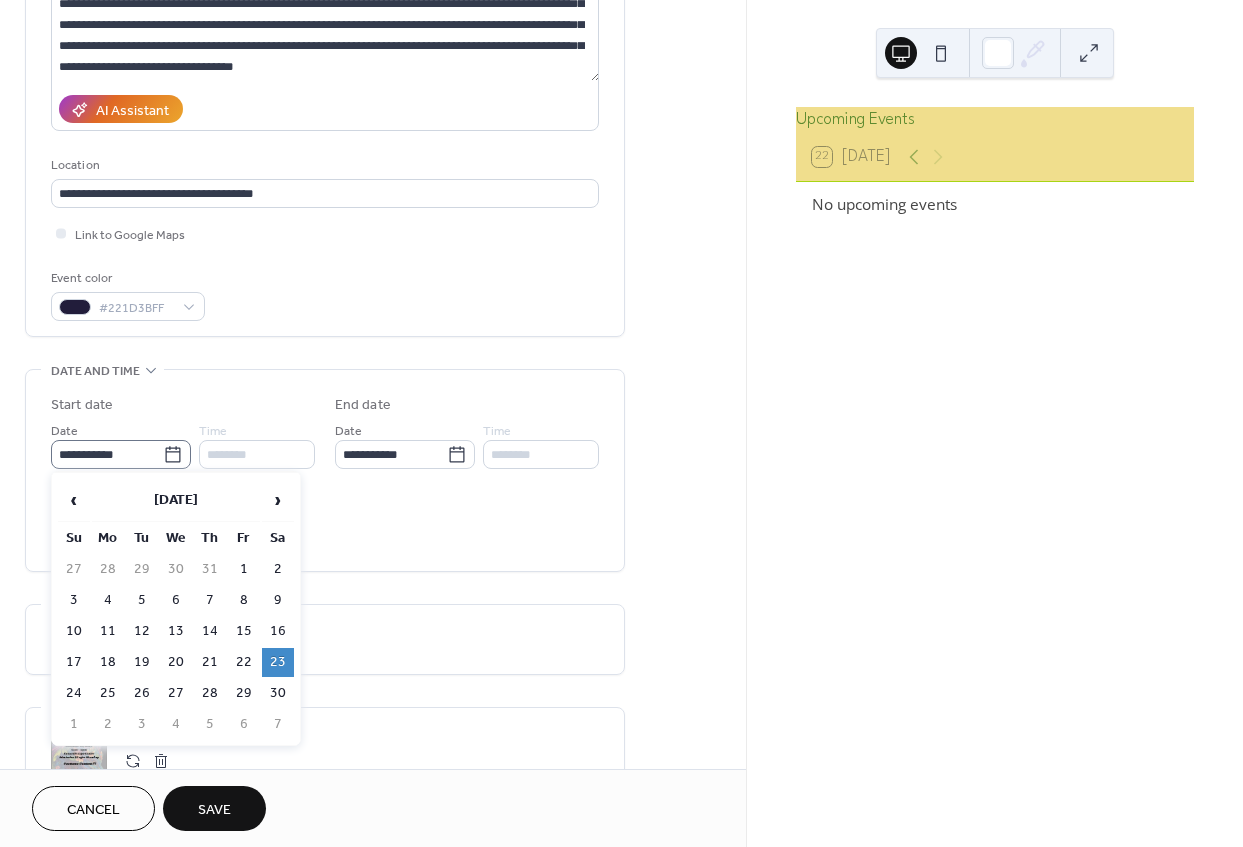 click 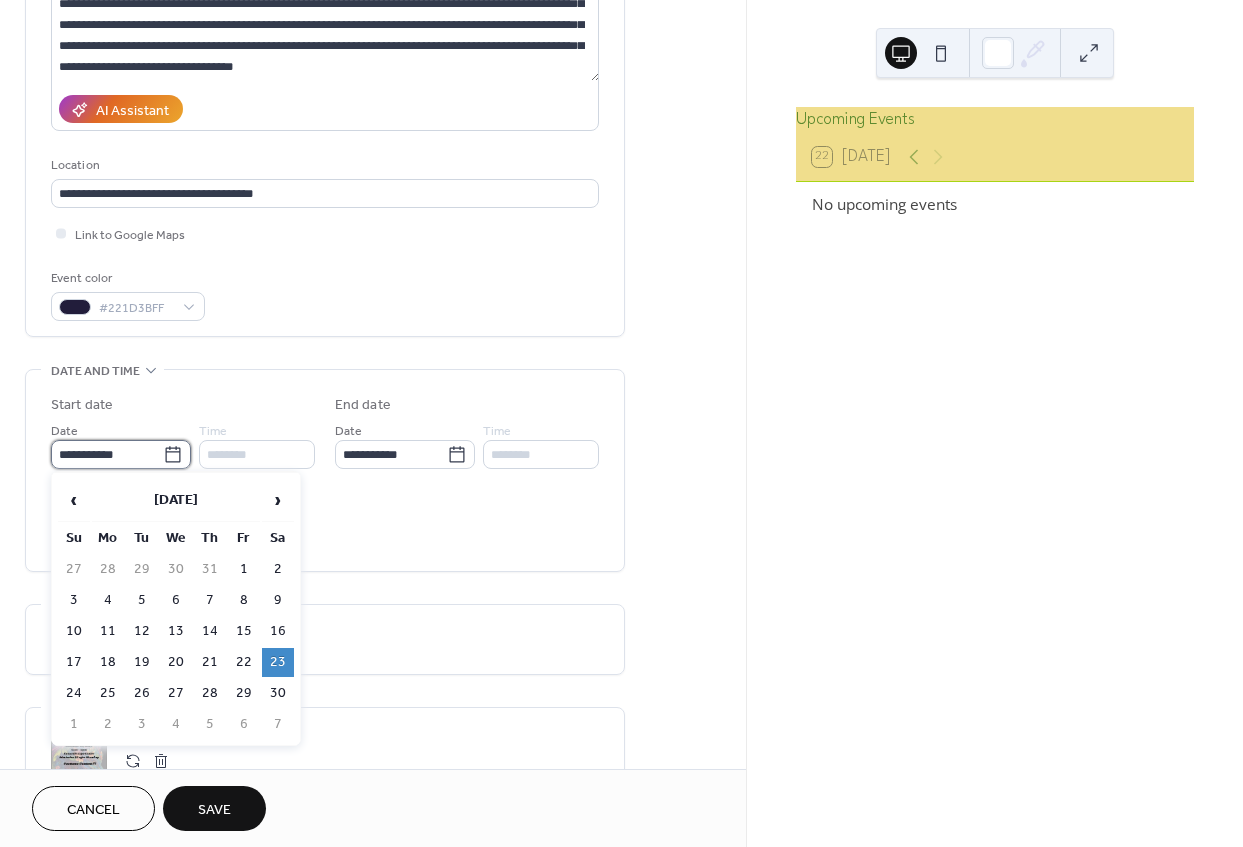 click on "**********" at bounding box center [107, 454] 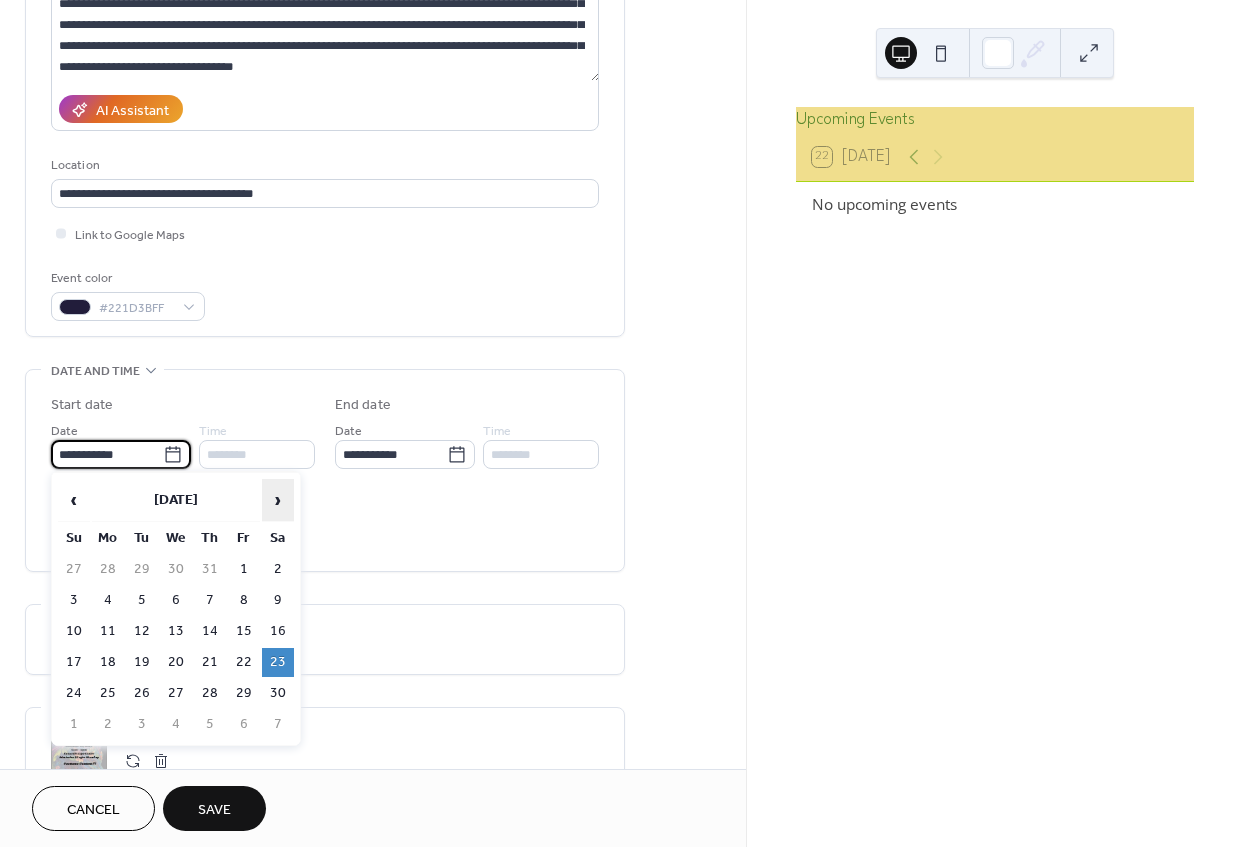 click on "›" at bounding box center [278, 500] 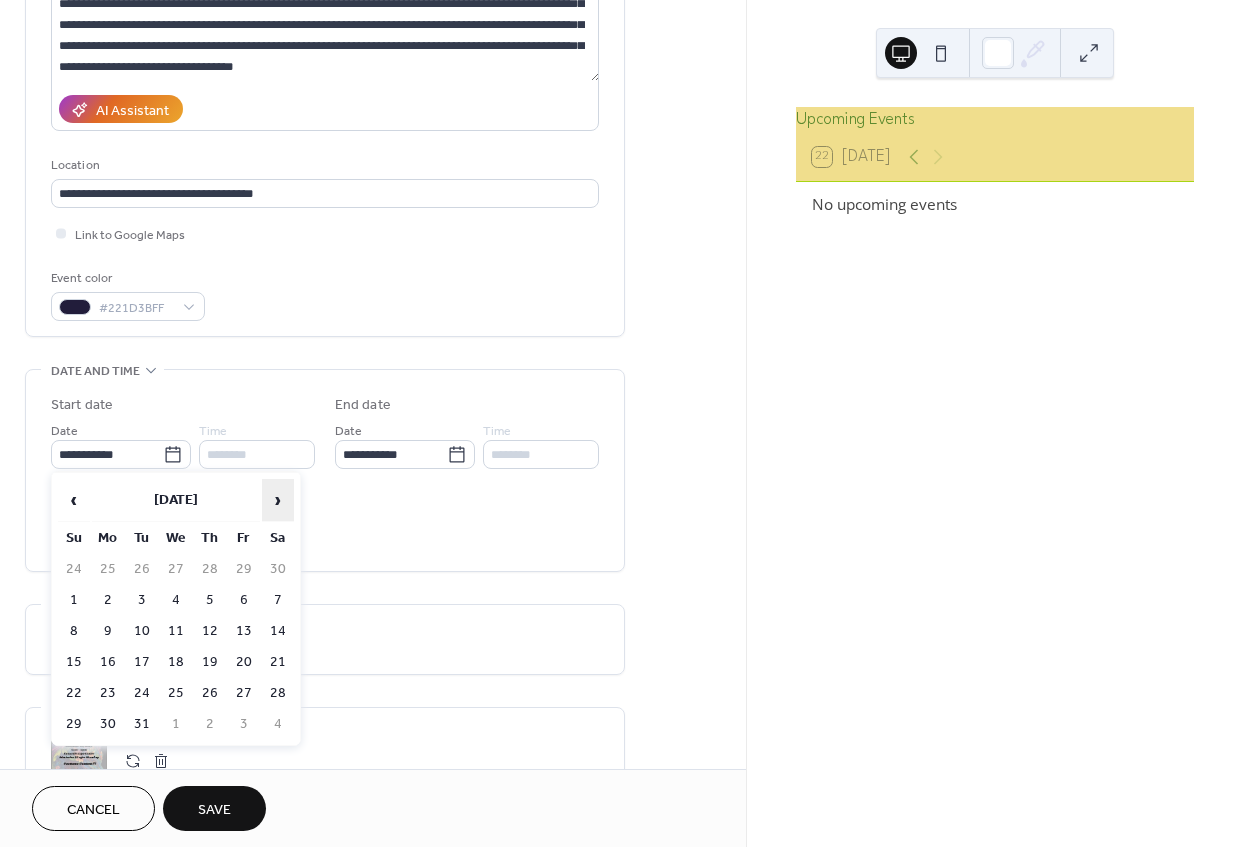 click on "›" at bounding box center (278, 500) 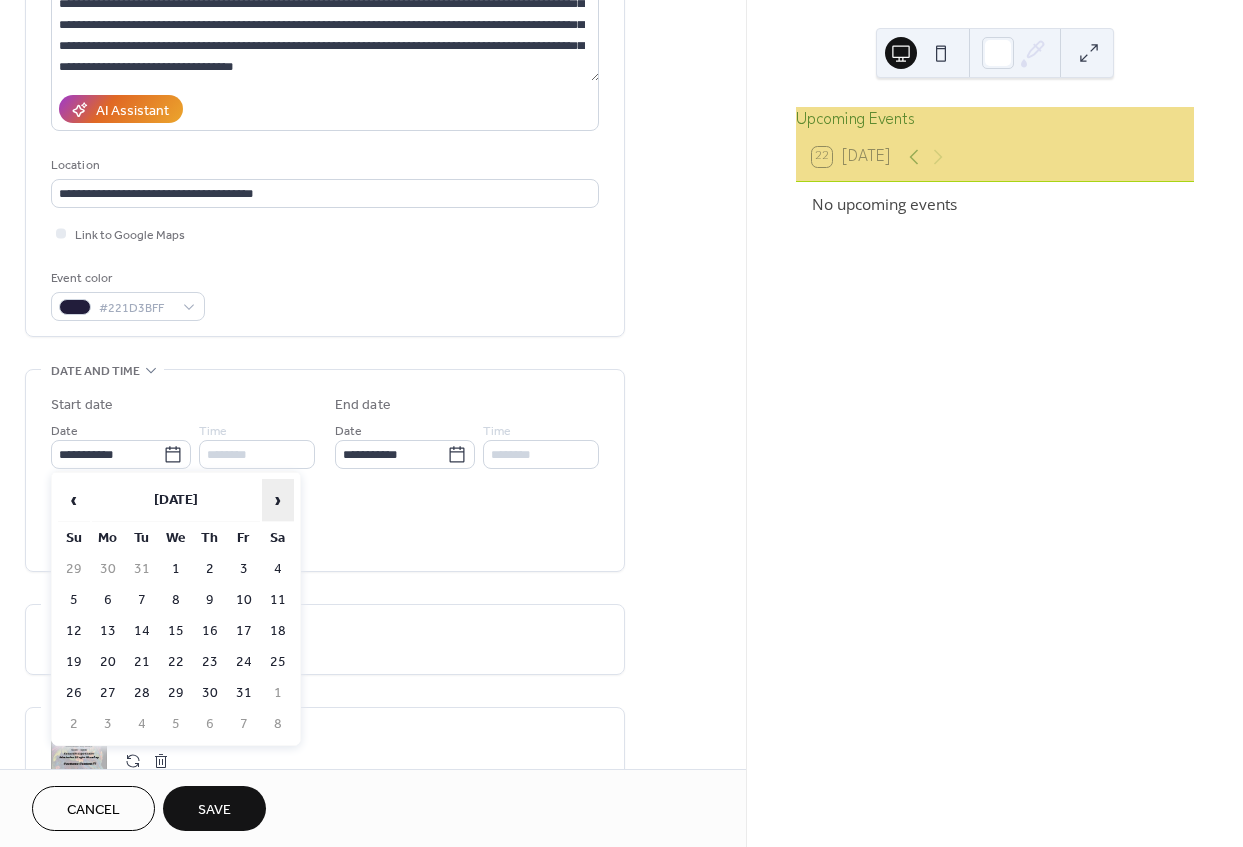 click on "›" at bounding box center [278, 500] 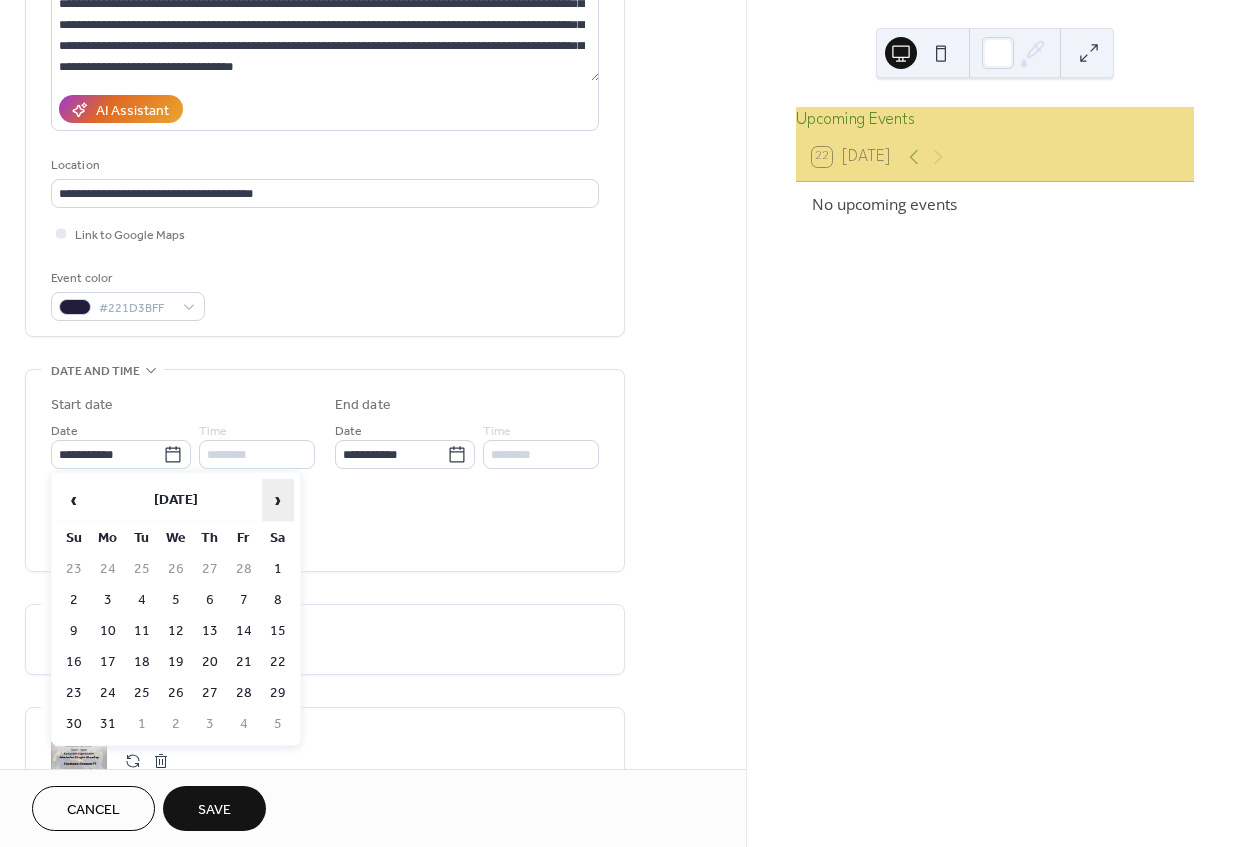 click on "›" at bounding box center (278, 500) 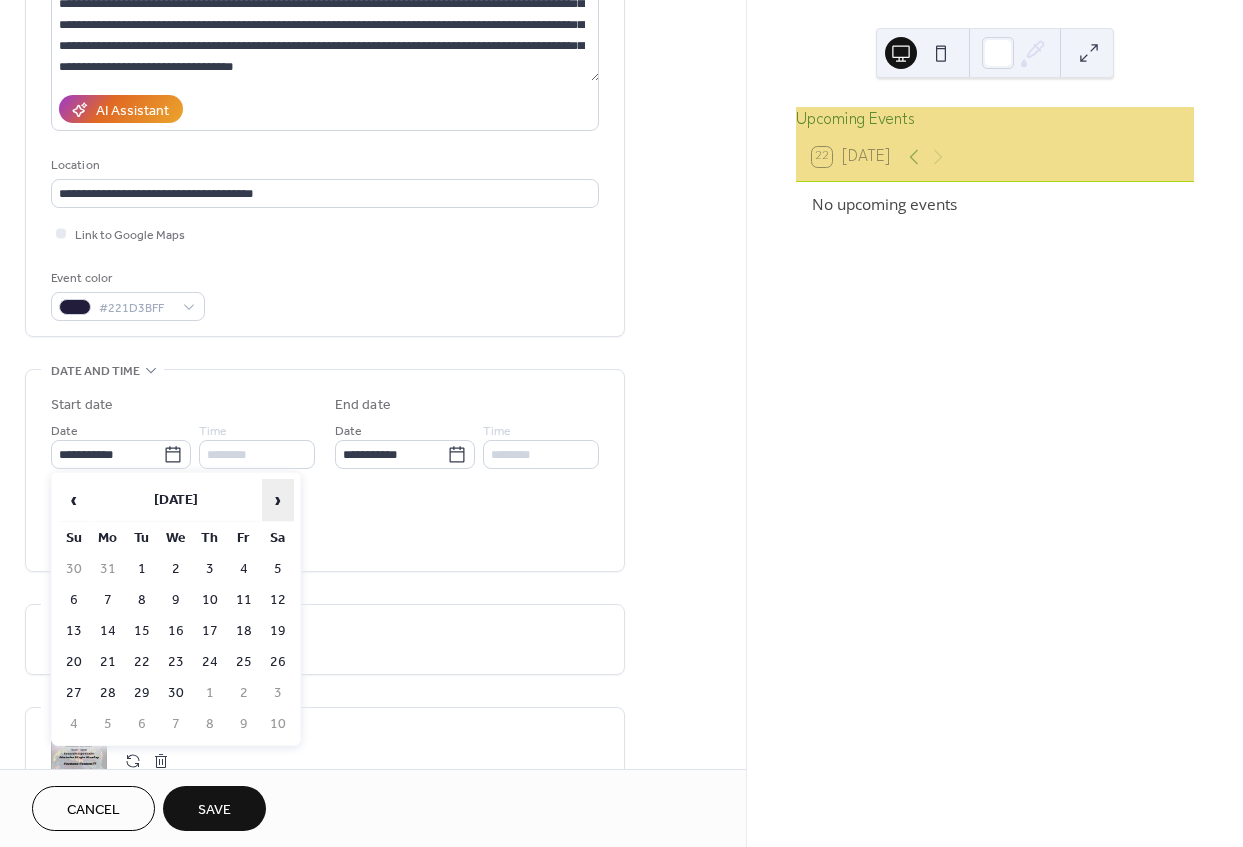 click on "›" at bounding box center (278, 500) 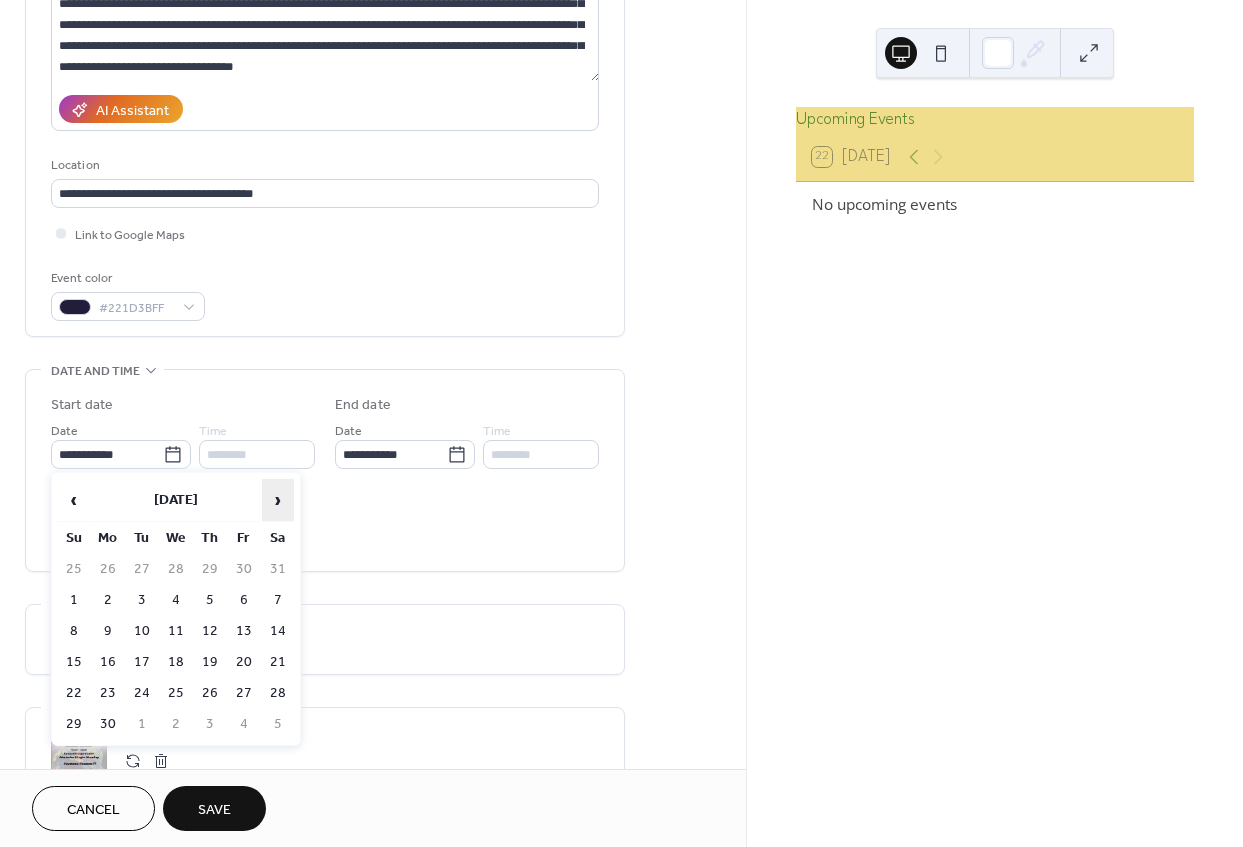 click on "›" at bounding box center (278, 500) 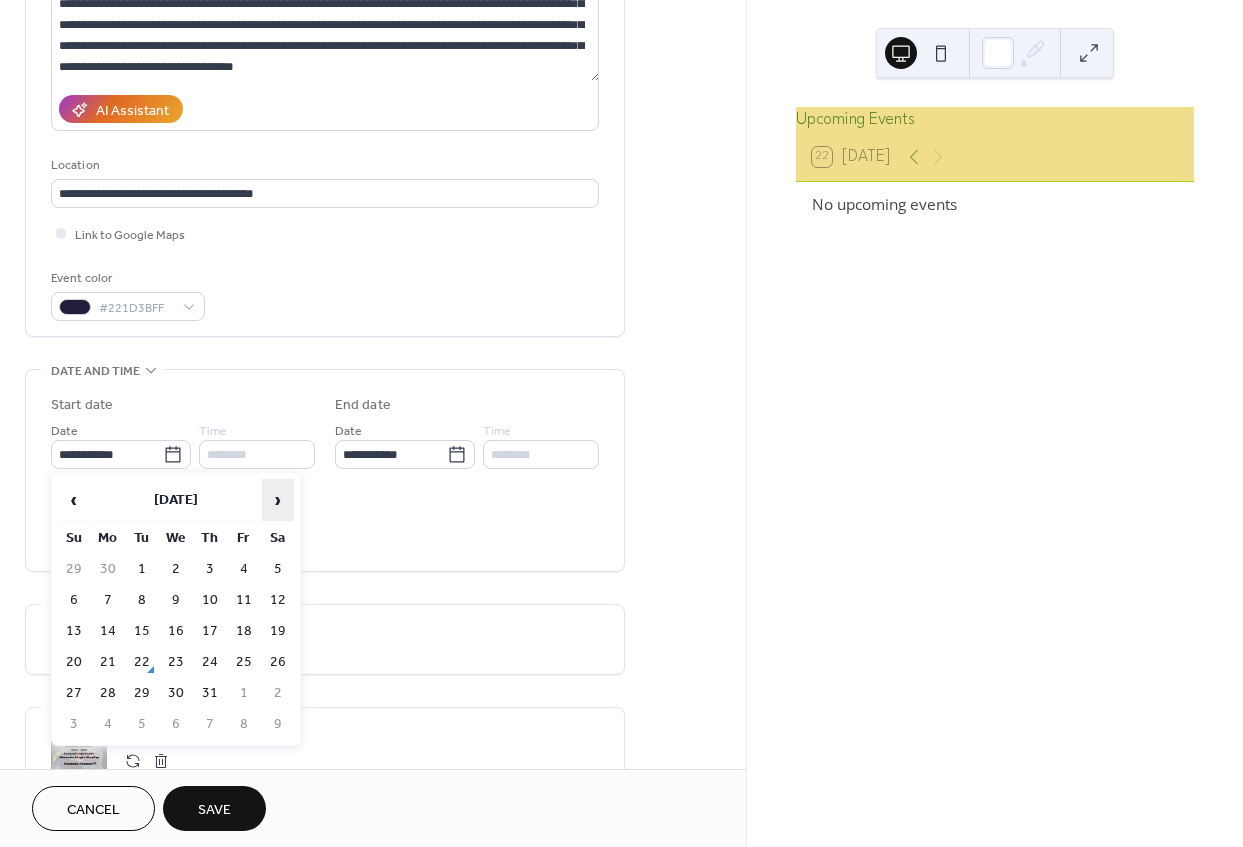 click on "›" at bounding box center [278, 500] 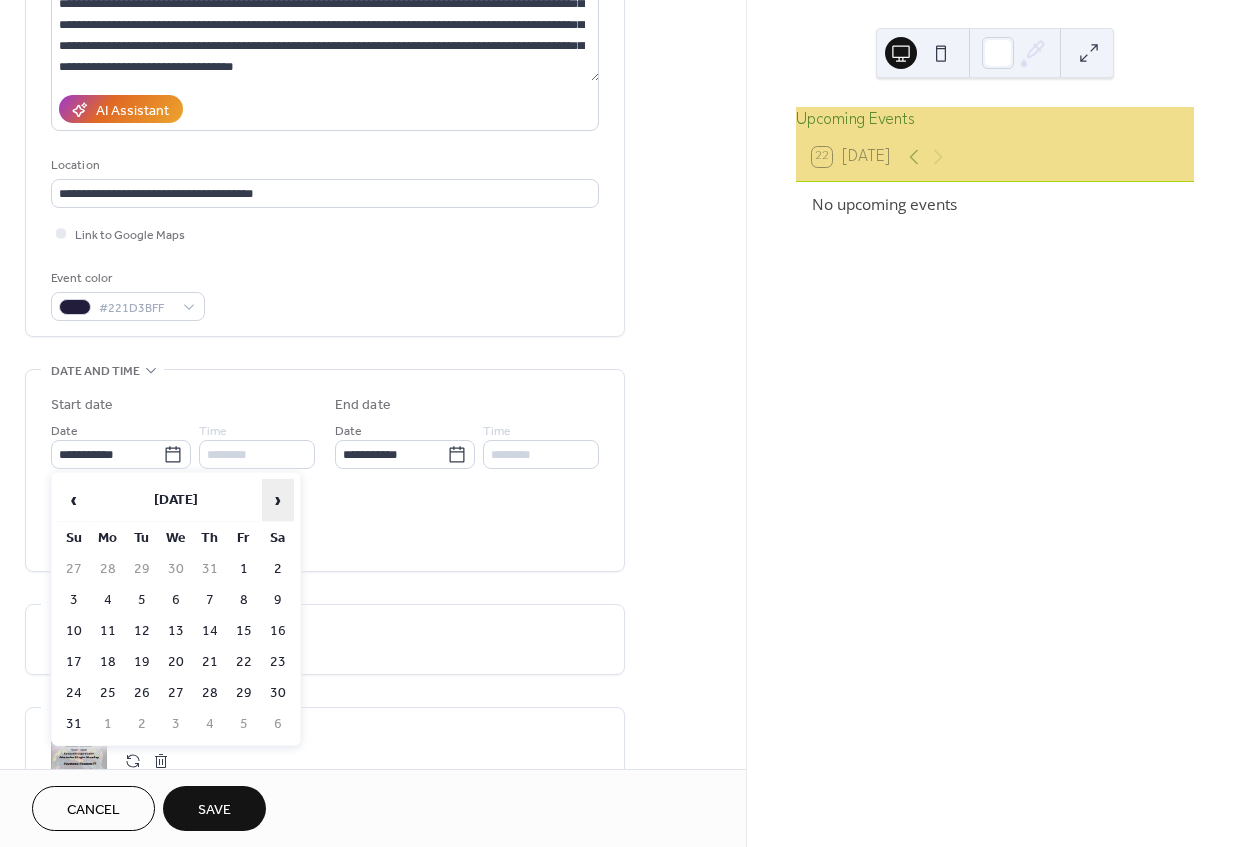 click on "›" at bounding box center [278, 500] 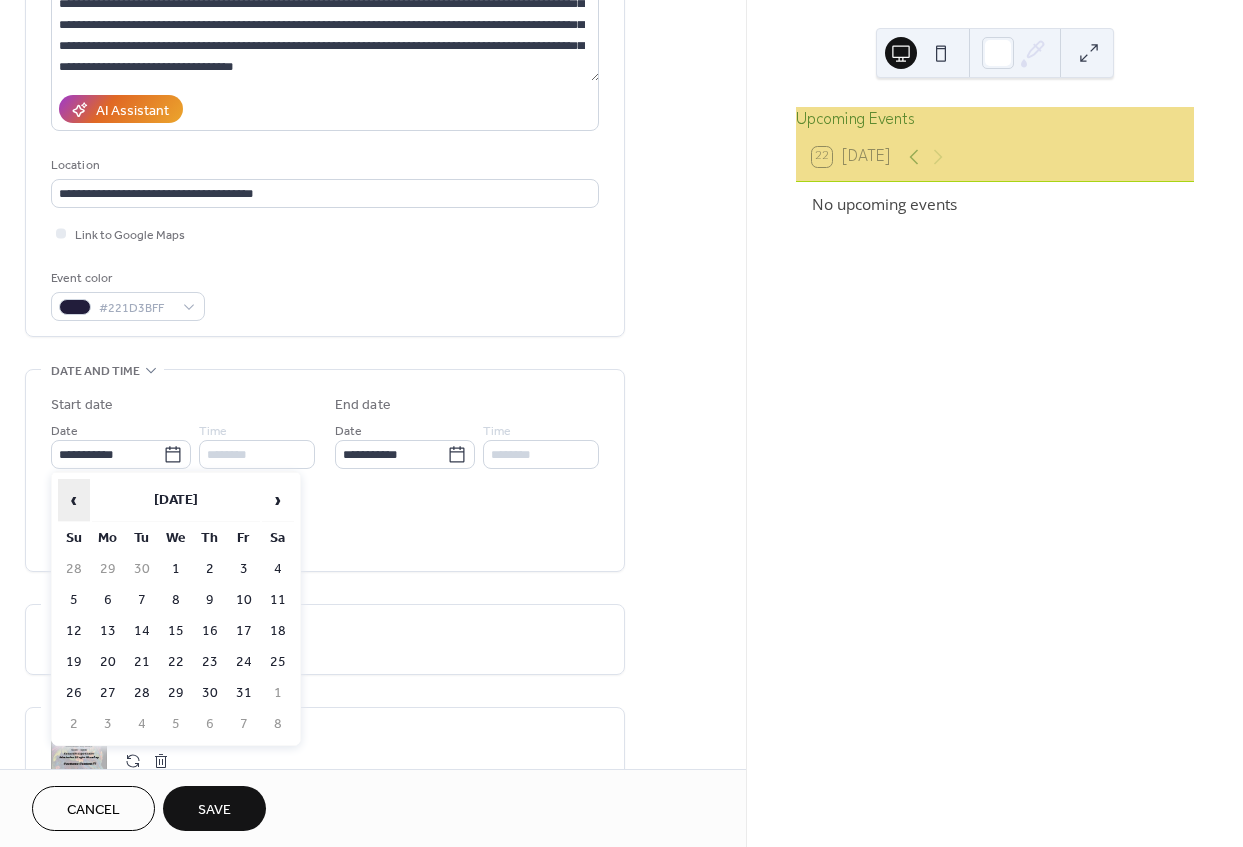 click on "‹" at bounding box center (74, 500) 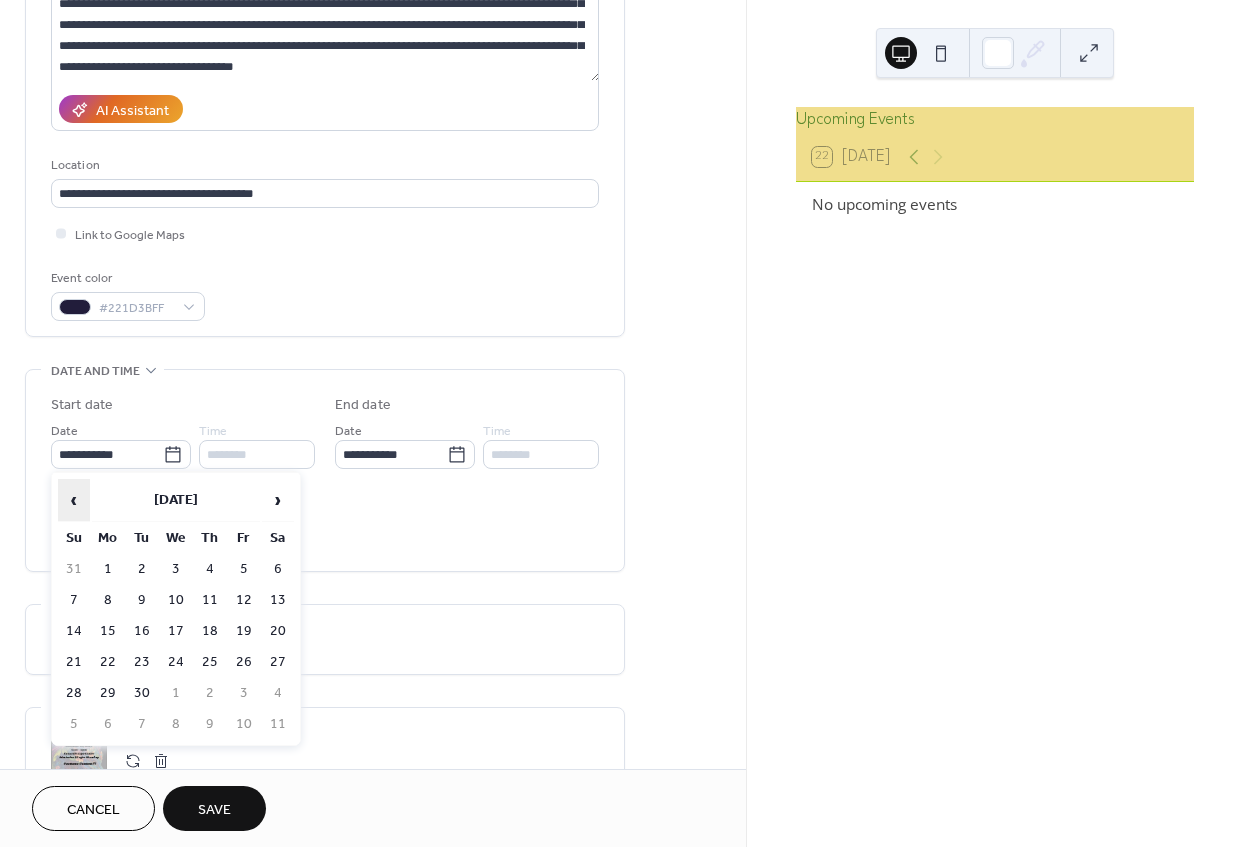 click on "‹" at bounding box center [74, 500] 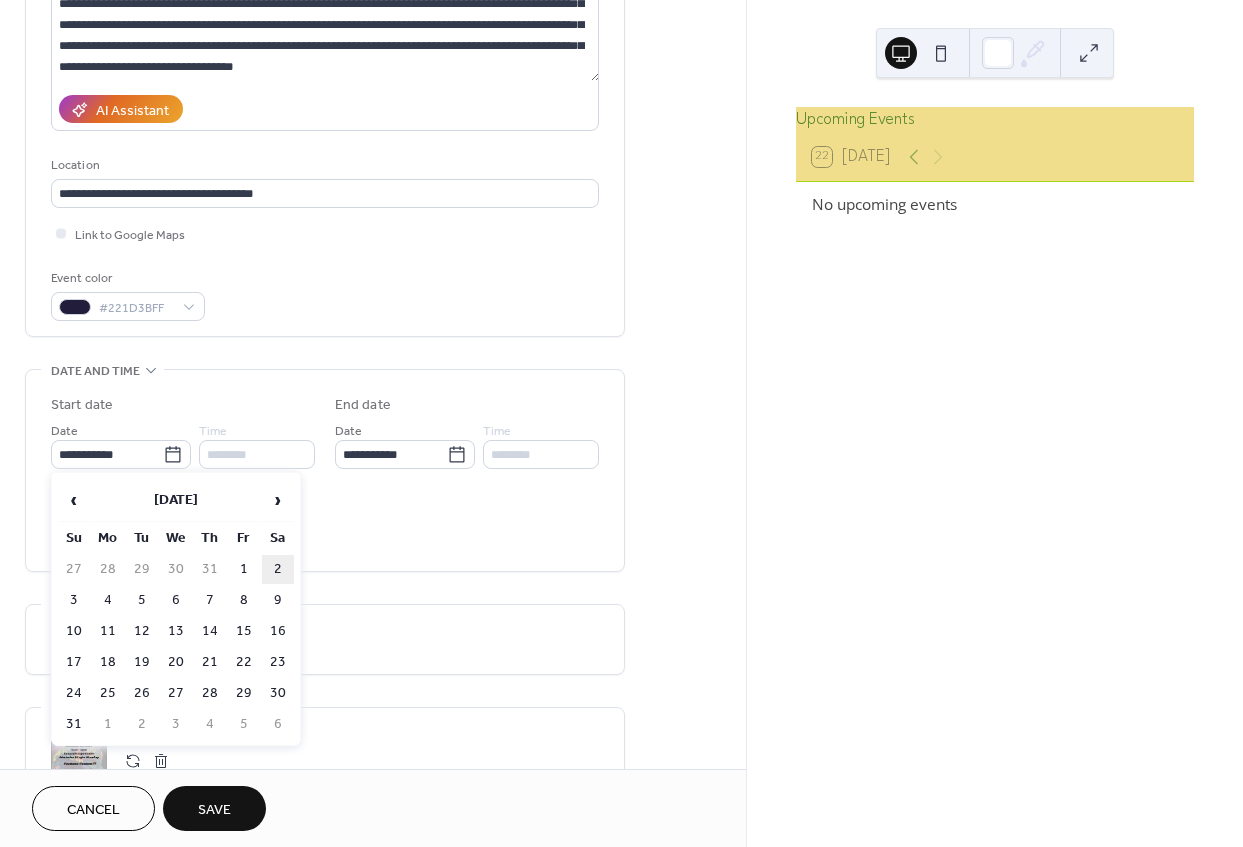click on "2" at bounding box center [278, 569] 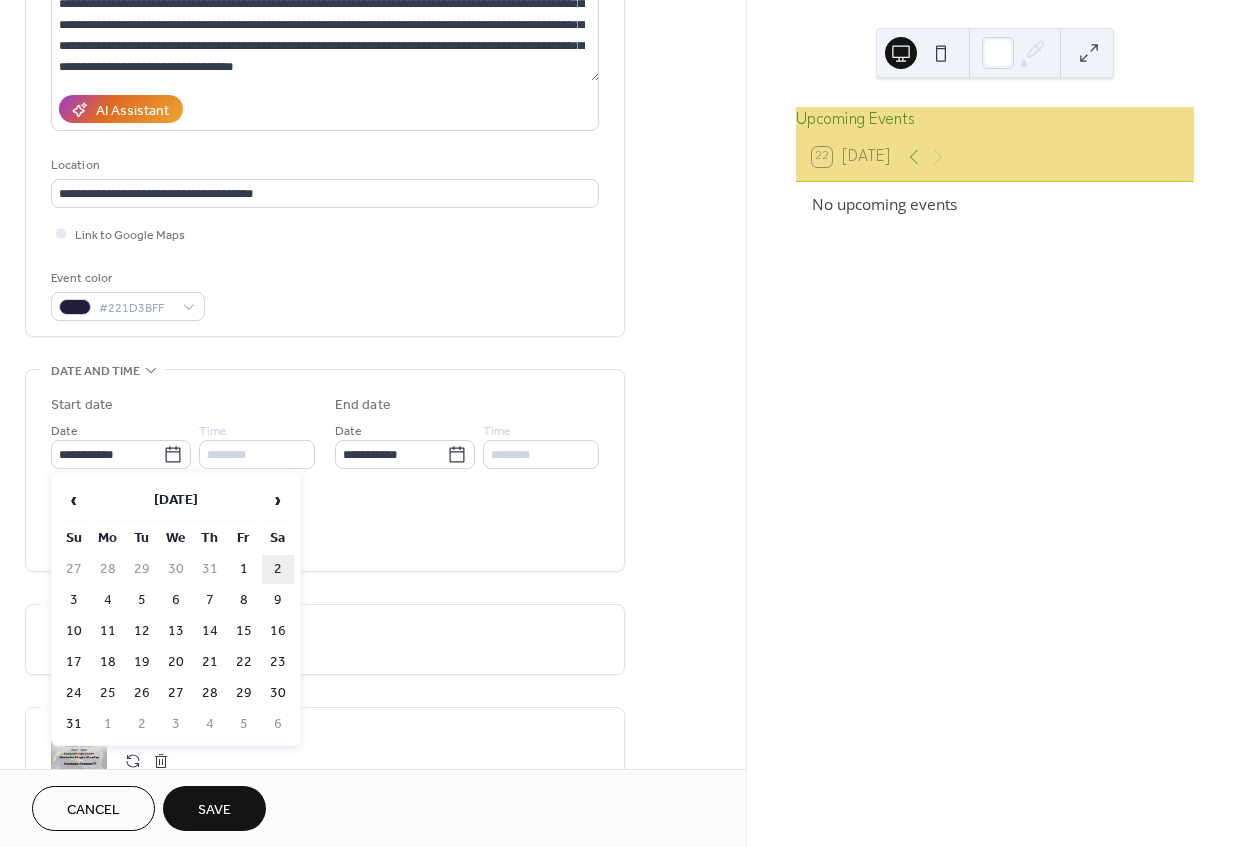 type on "**********" 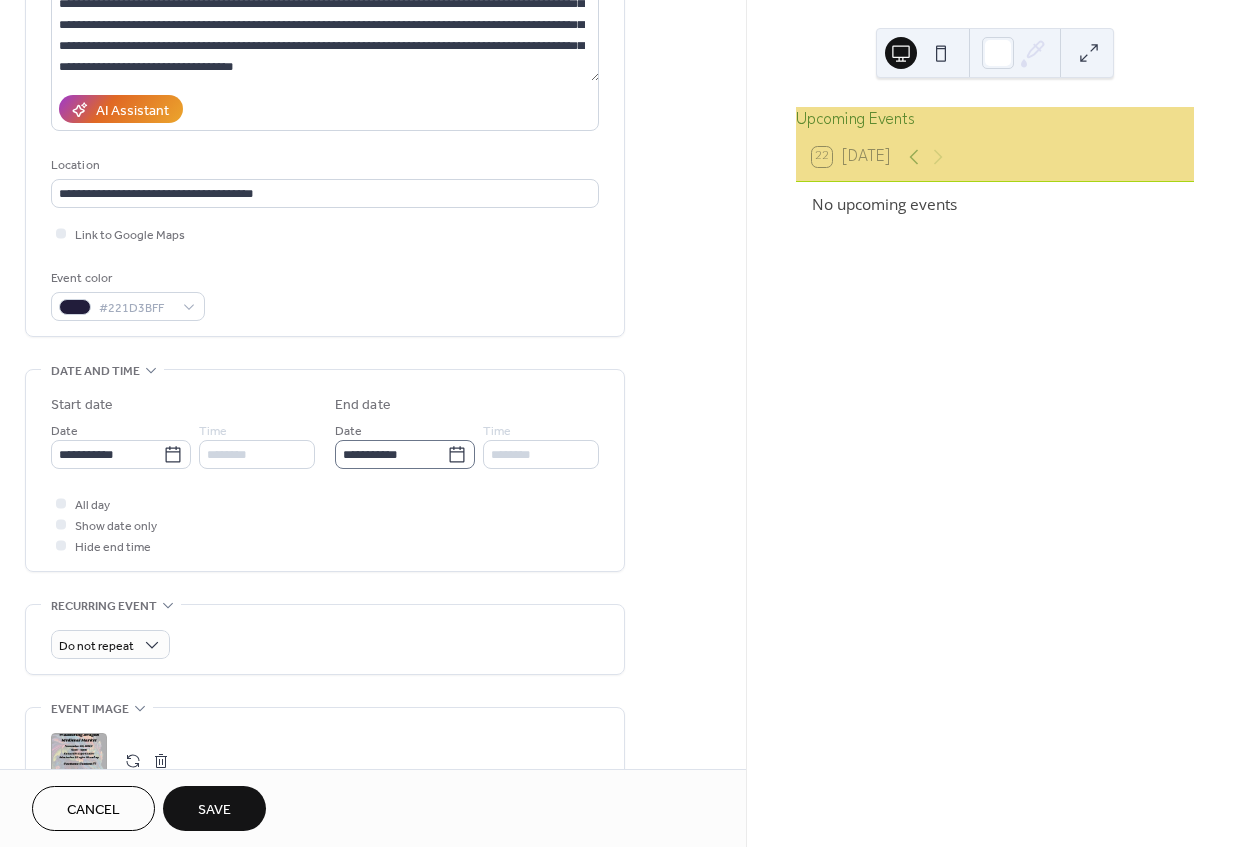 click 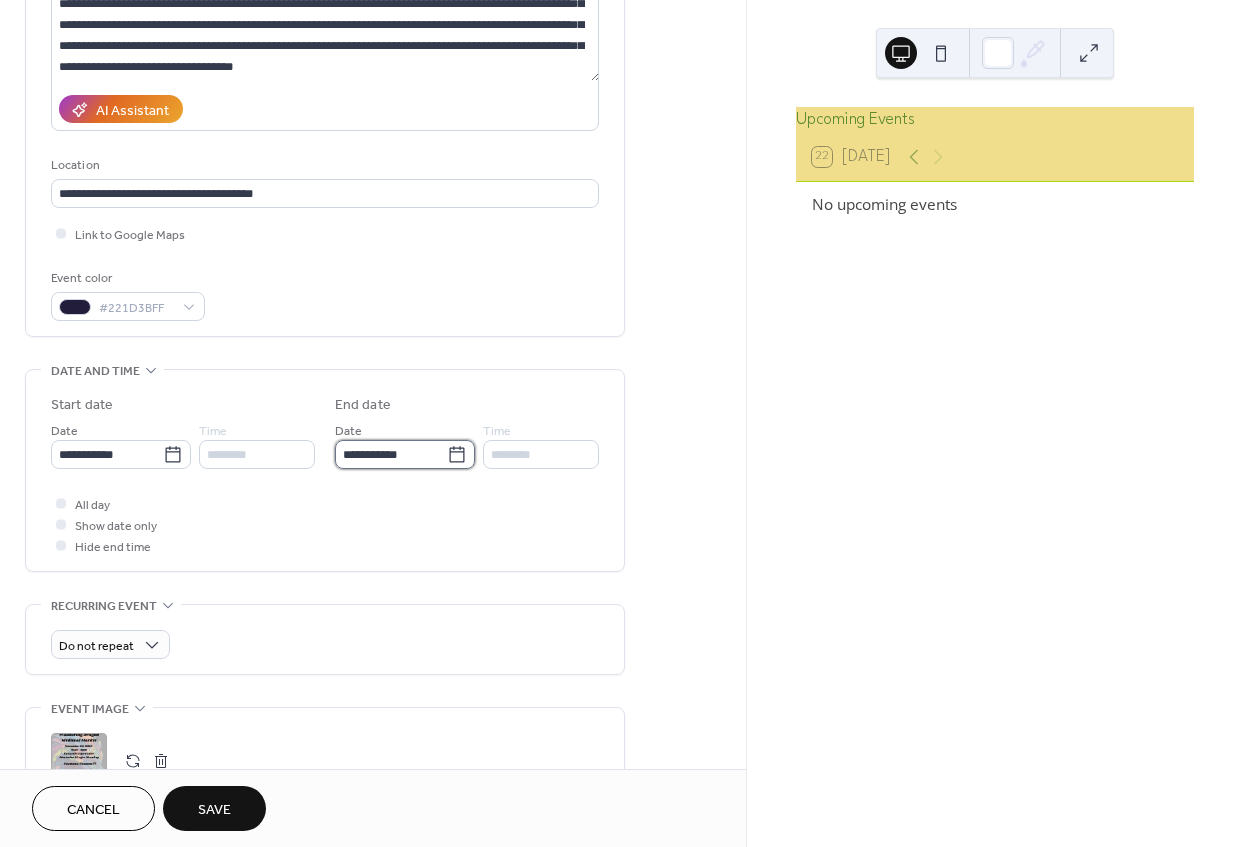 click on "**********" at bounding box center (391, 454) 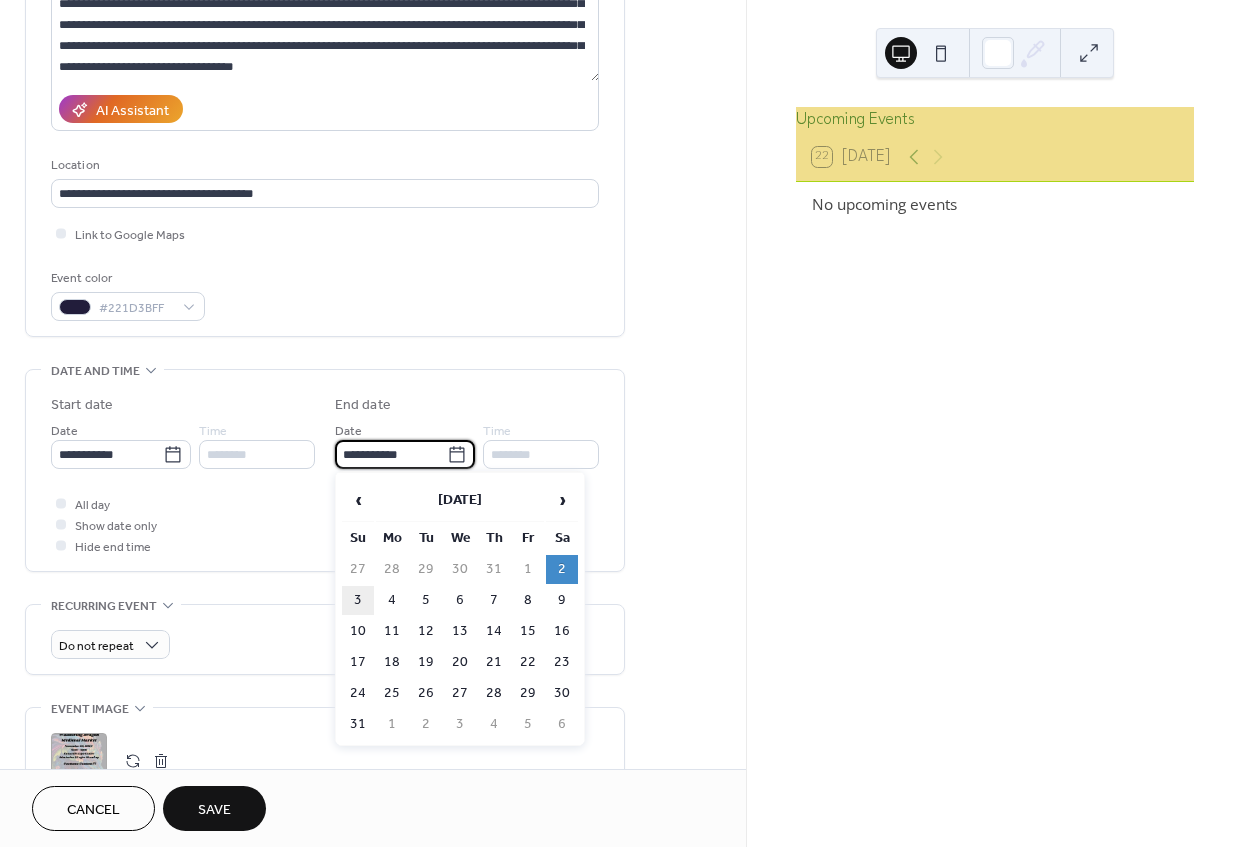 click on "3" at bounding box center (358, 600) 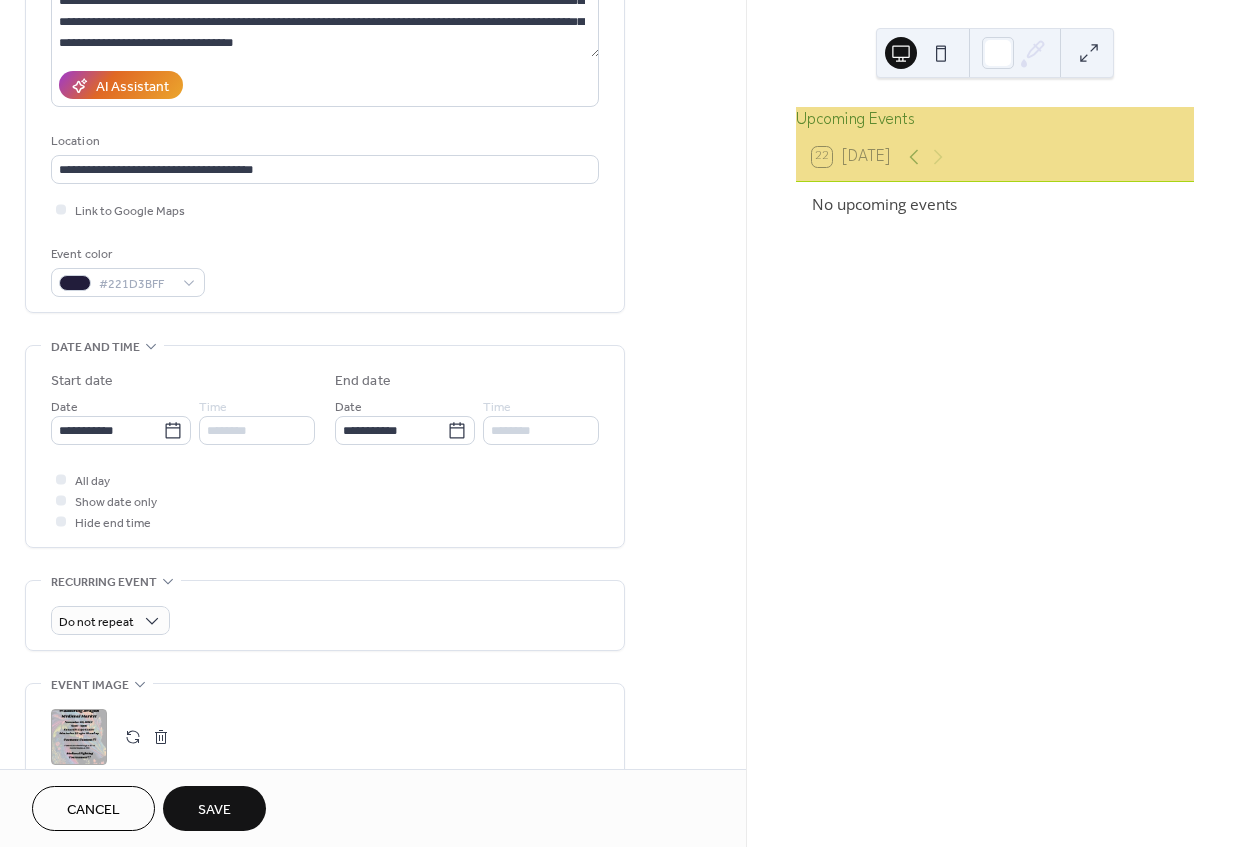 scroll, scrollTop: 373, scrollLeft: 0, axis: vertical 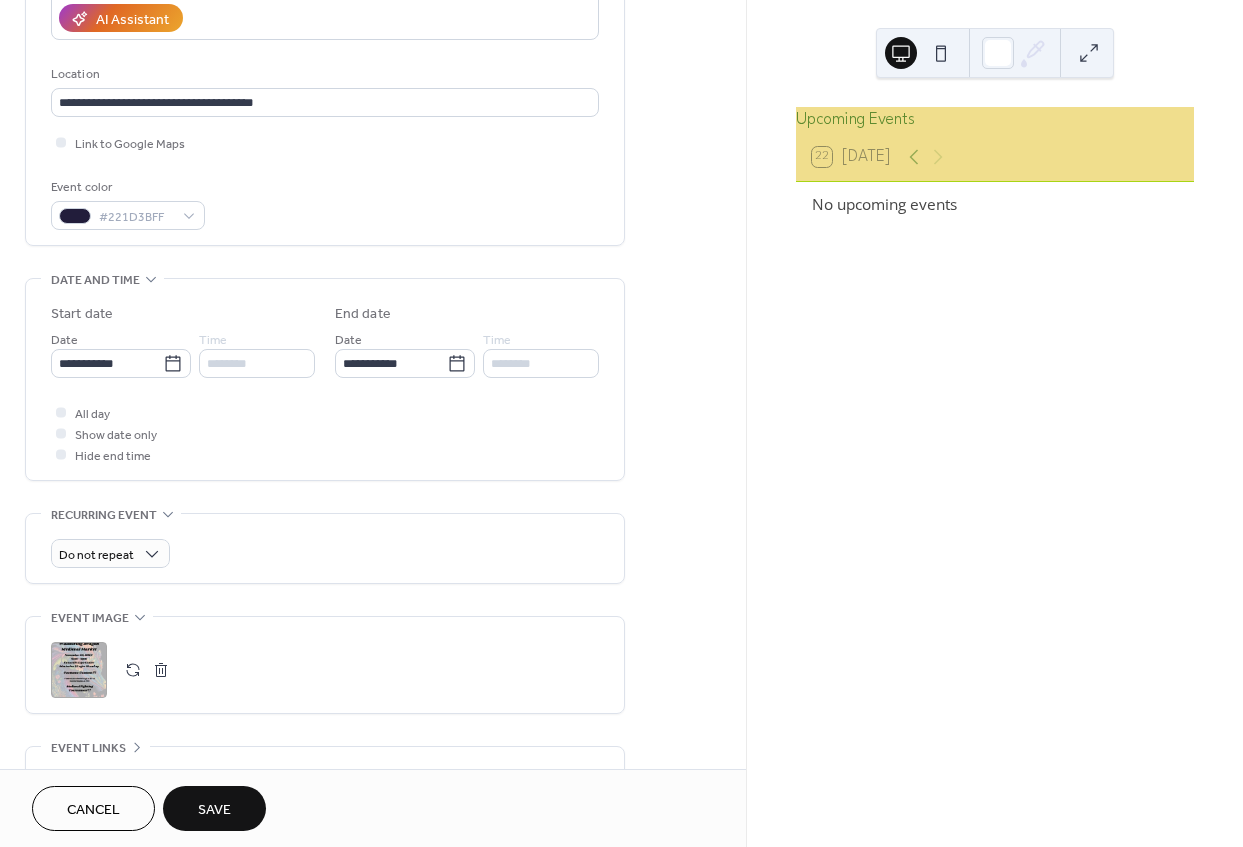 click at bounding box center (61, 433) 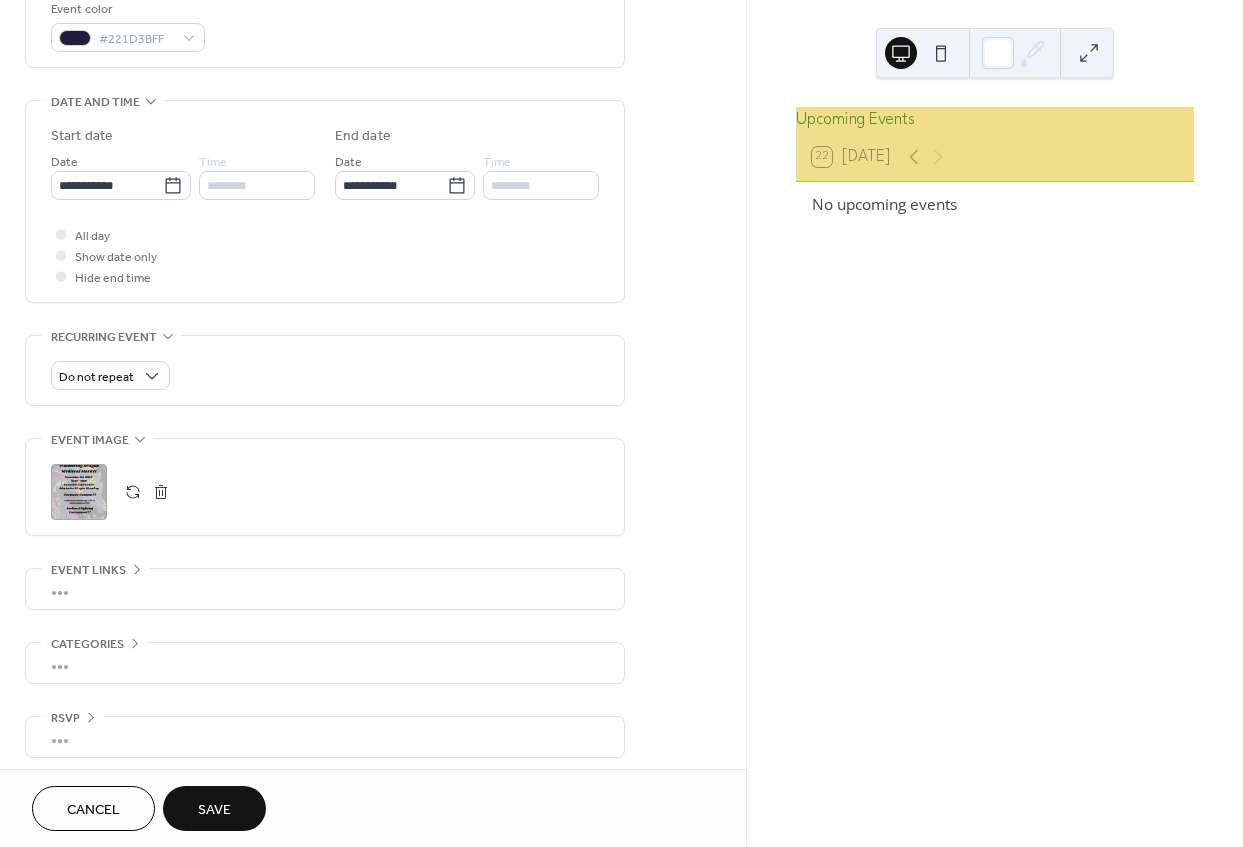 scroll, scrollTop: 555, scrollLeft: 0, axis: vertical 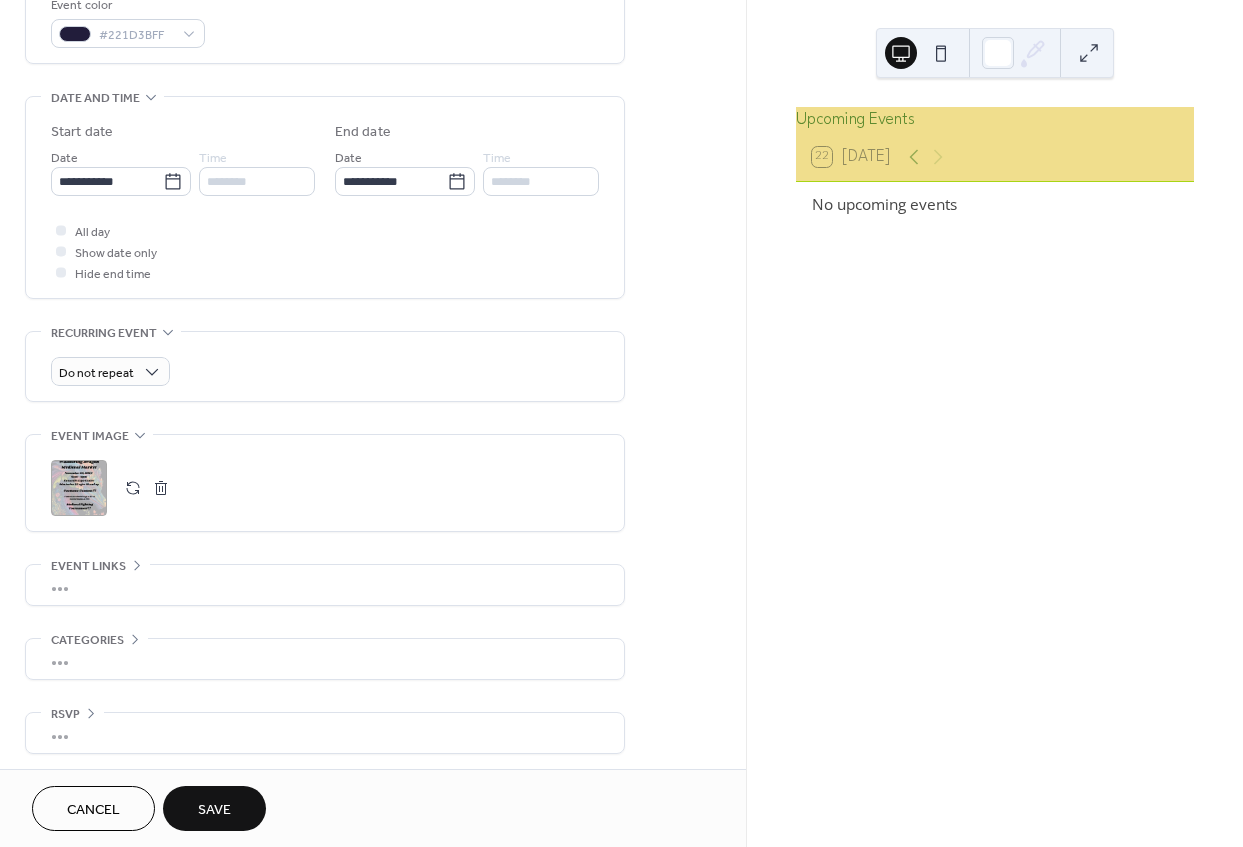 click on ";" at bounding box center (79, 488) 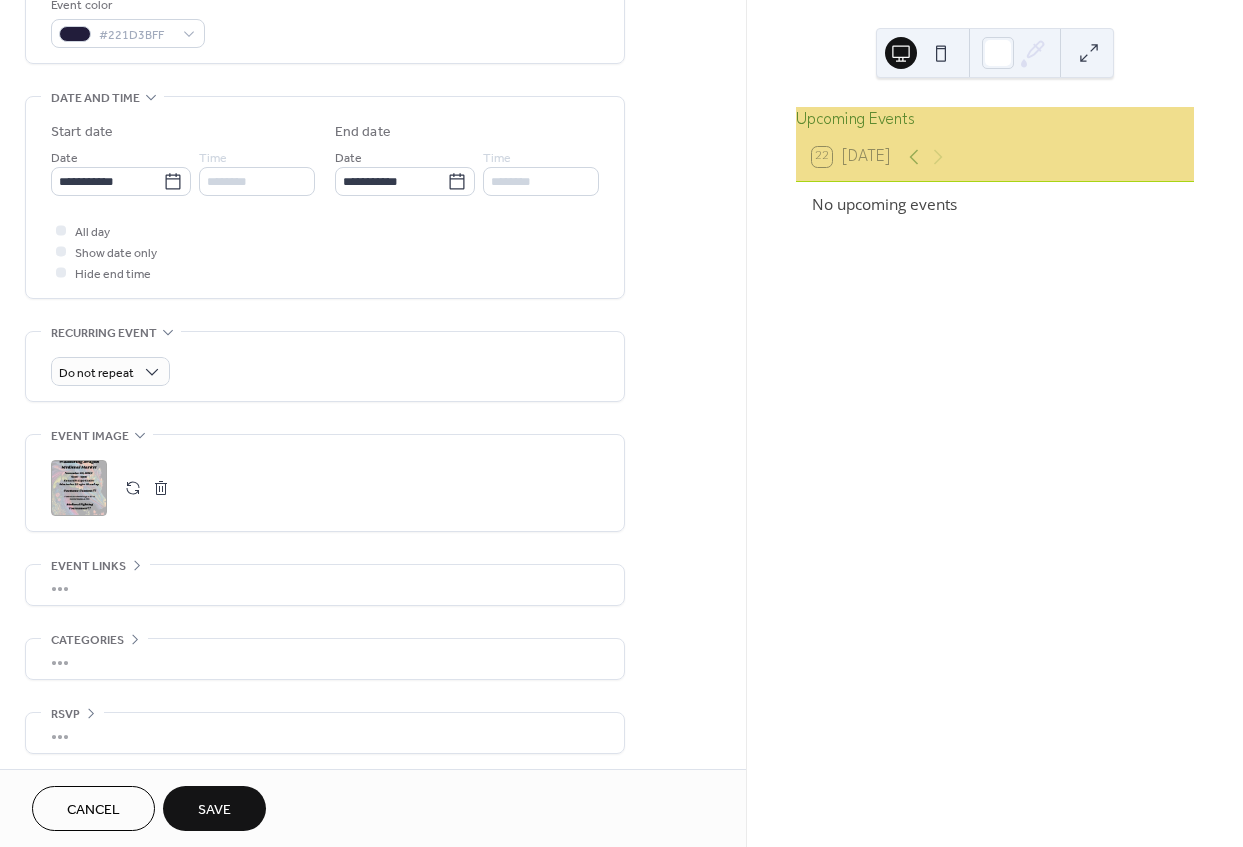 click at bounding box center [133, 488] 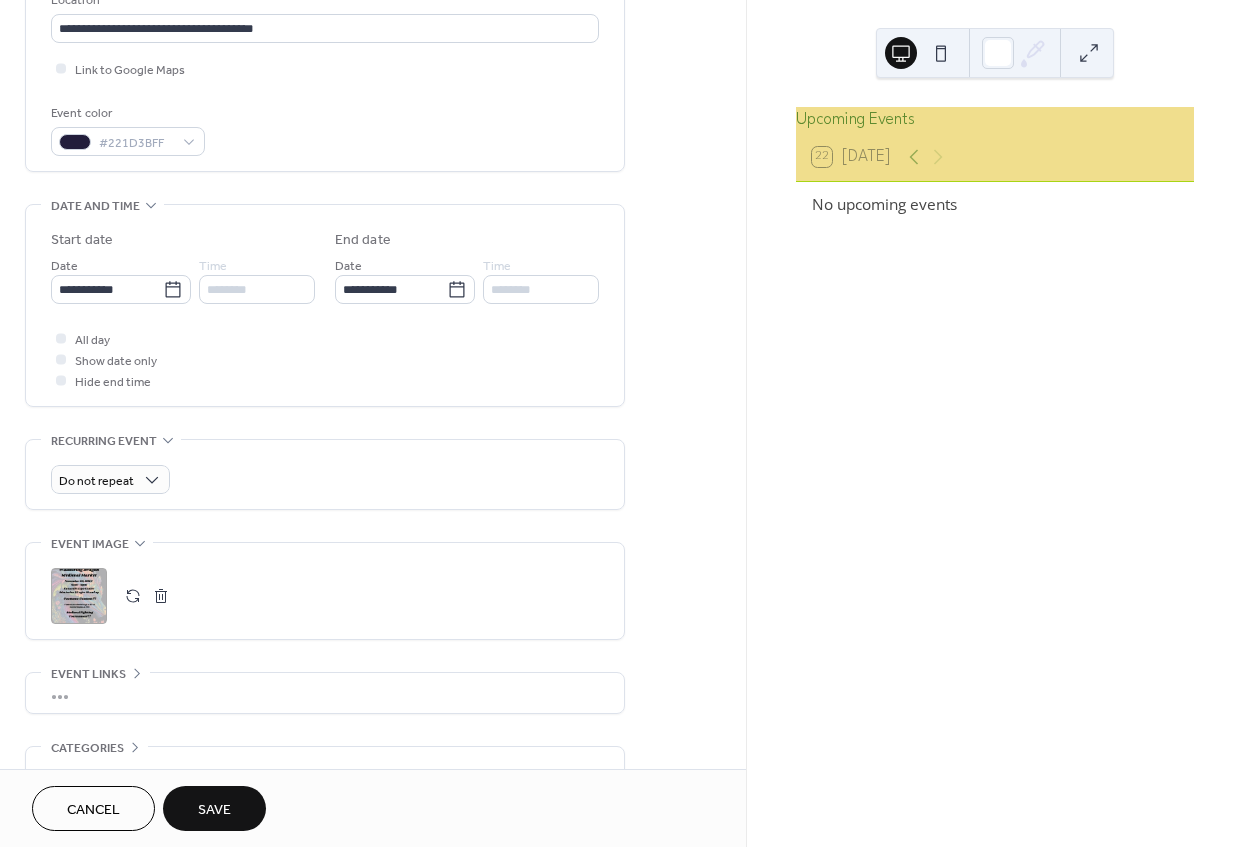 scroll, scrollTop: 0, scrollLeft: 0, axis: both 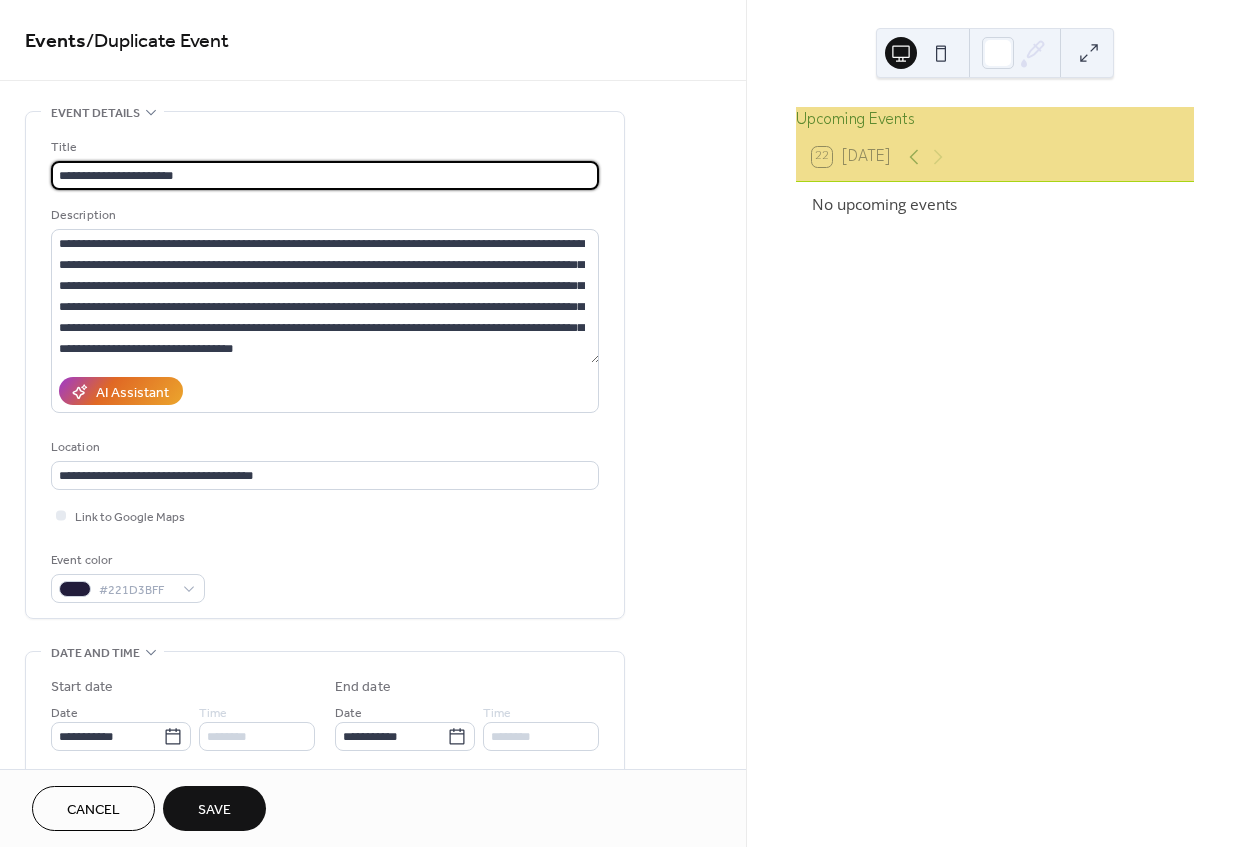 drag, startPoint x: 203, startPoint y: 179, endPoint x: 0, endPoint y: 145, distance: 205.82759 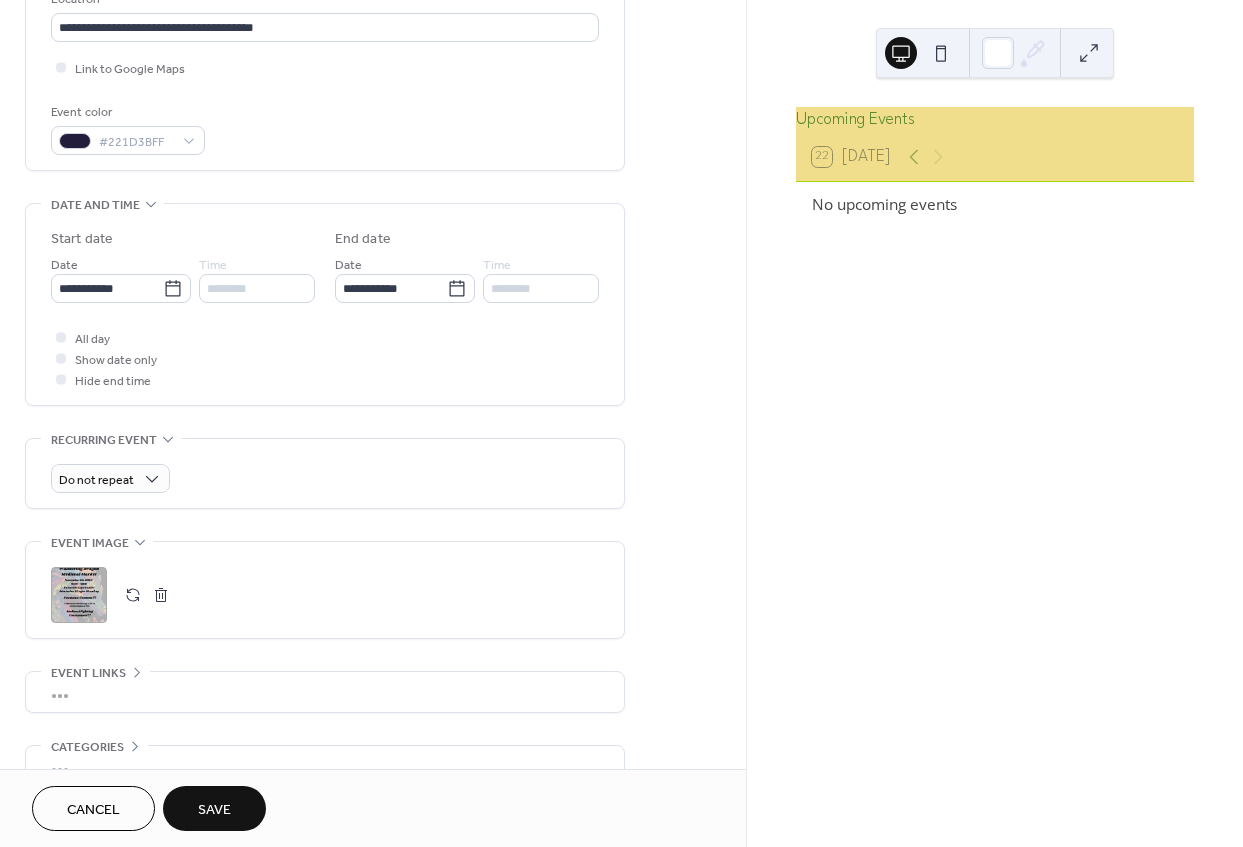 scroll, scrollTop: 454, scrollLeft: 0, axis: vertical 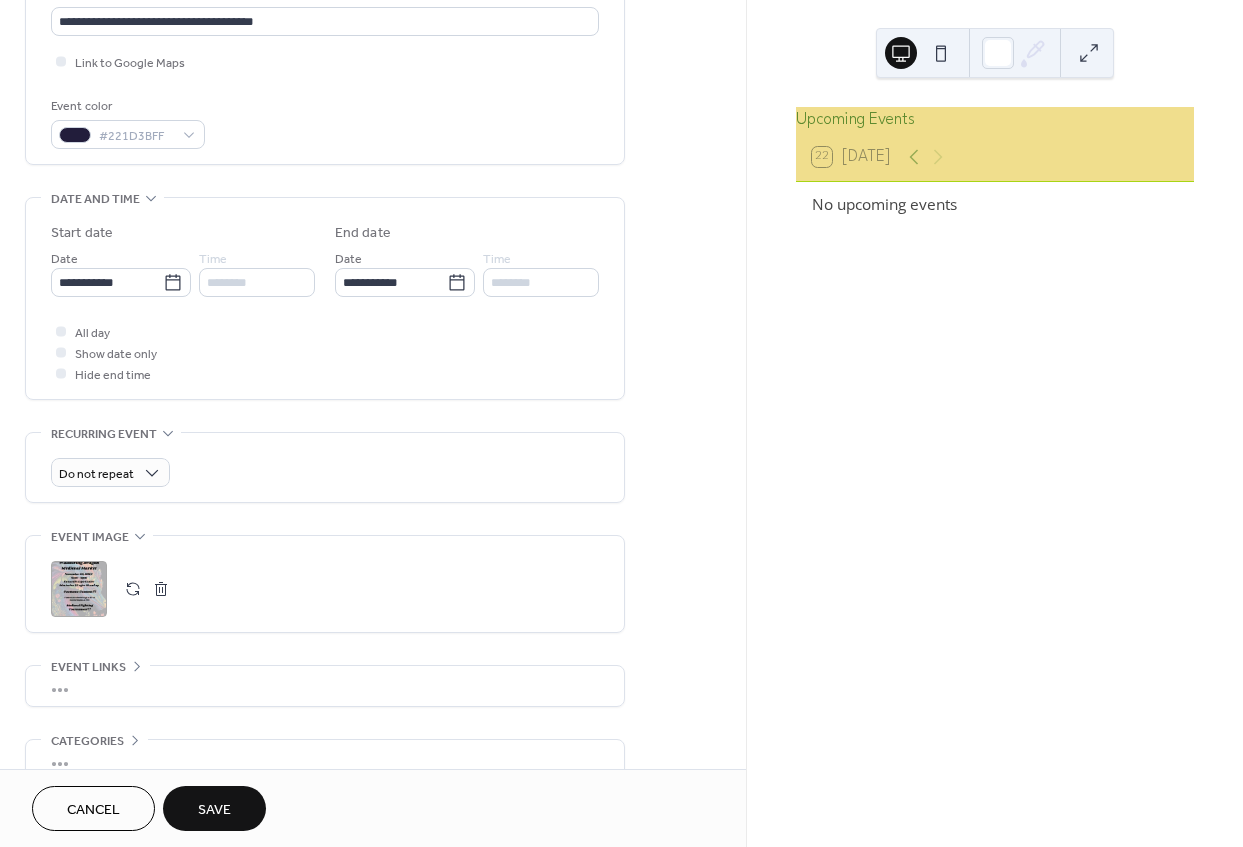 click on ";" at bounding box center [79, 589] 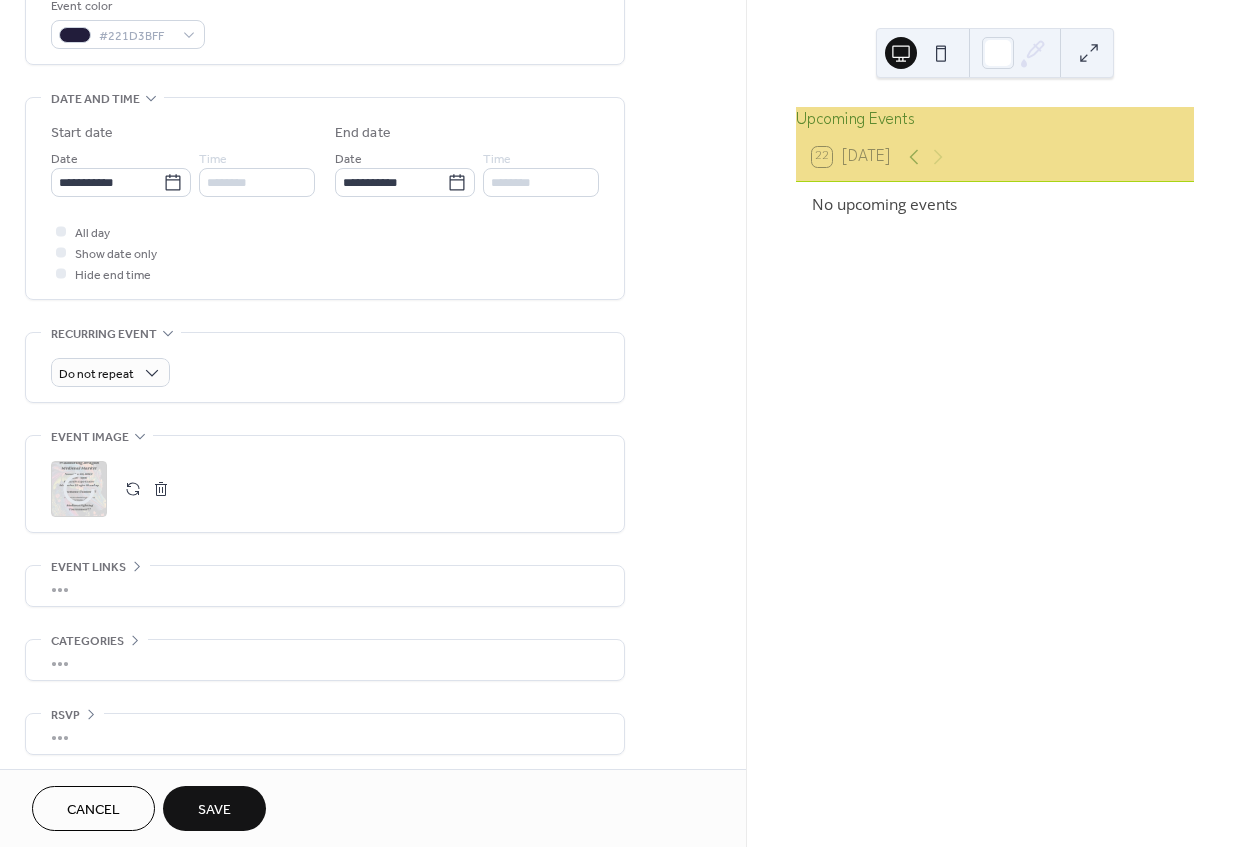 scroll, scrollTop: 555, scrollLeft: 0, axis: vertical 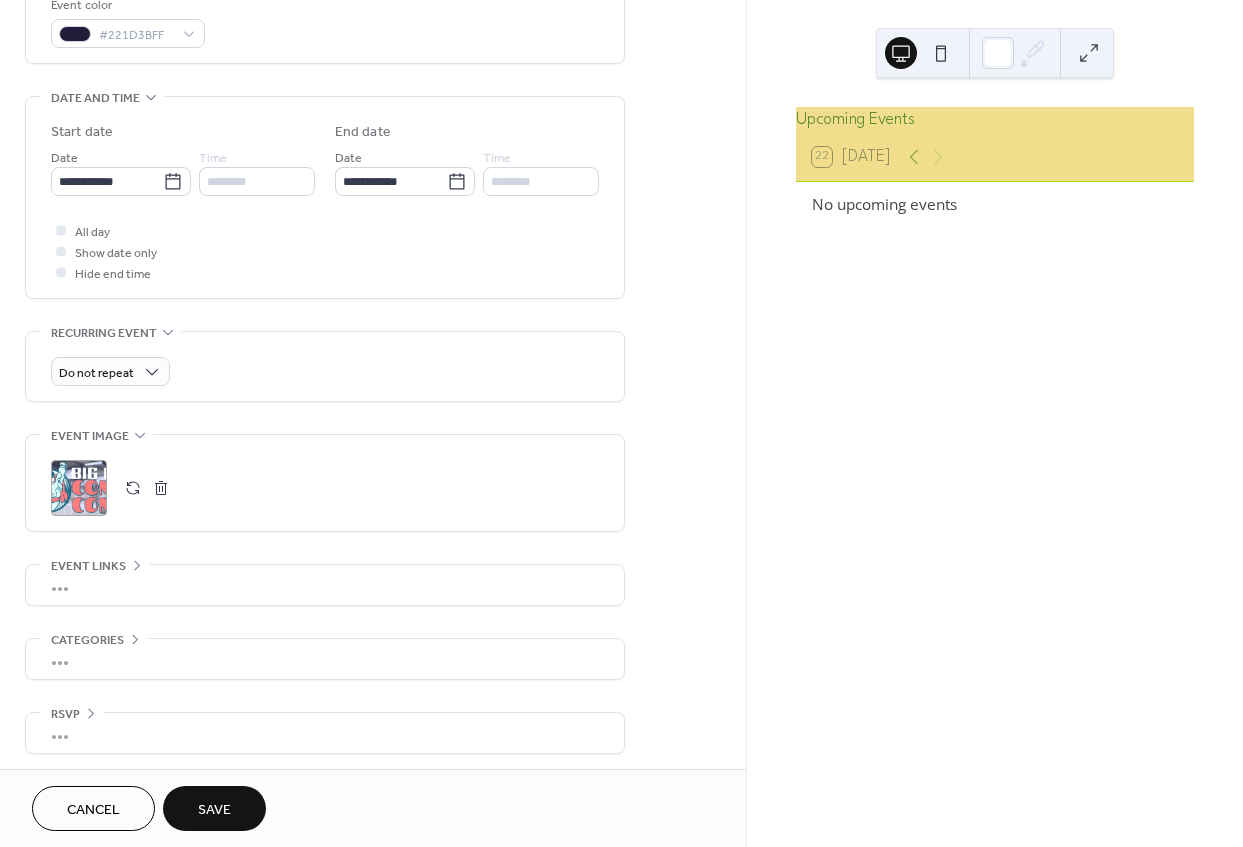 drag, startPoint x: 459, startPoint y: 496, endPoint x: 458, endPoint y: 509, distance: 13.038404 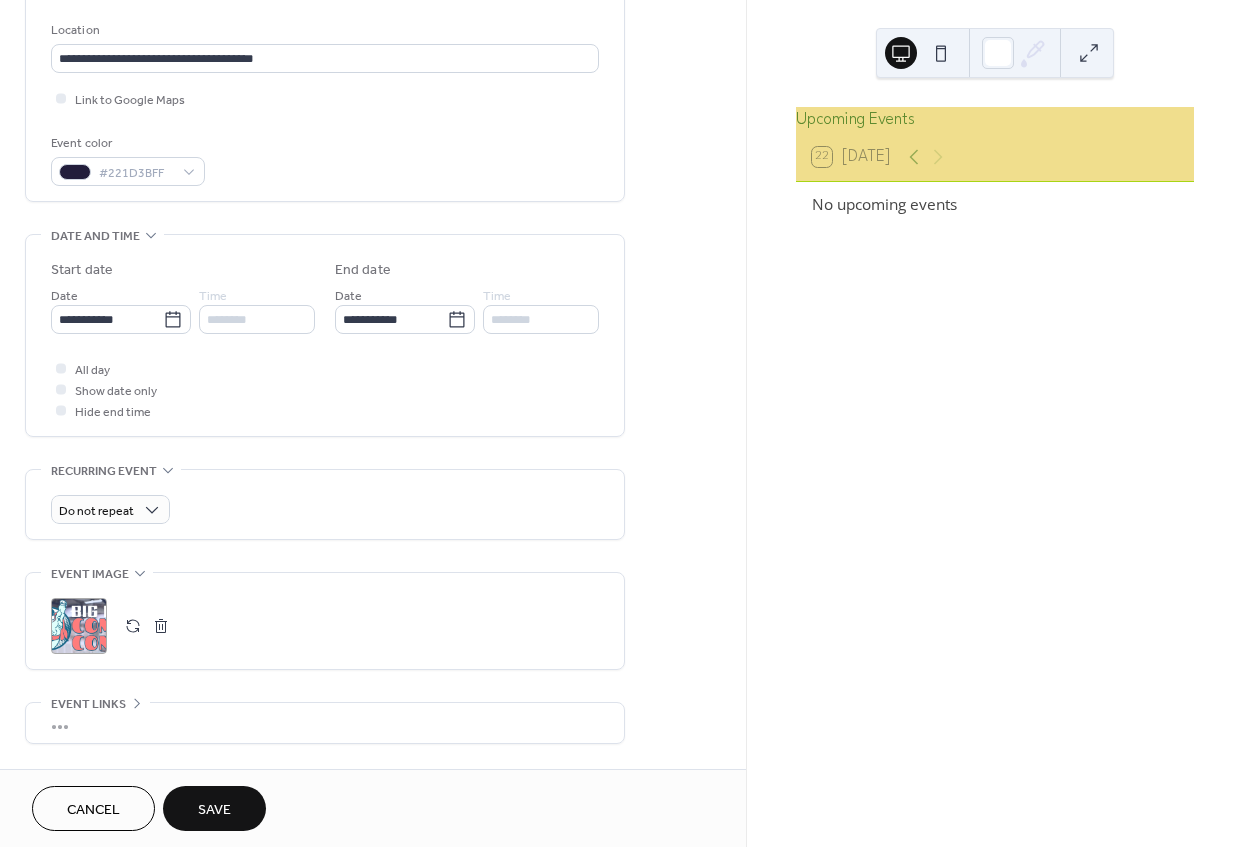 scroll, scrollTop: 0, scrollLeft: 0, axis: both 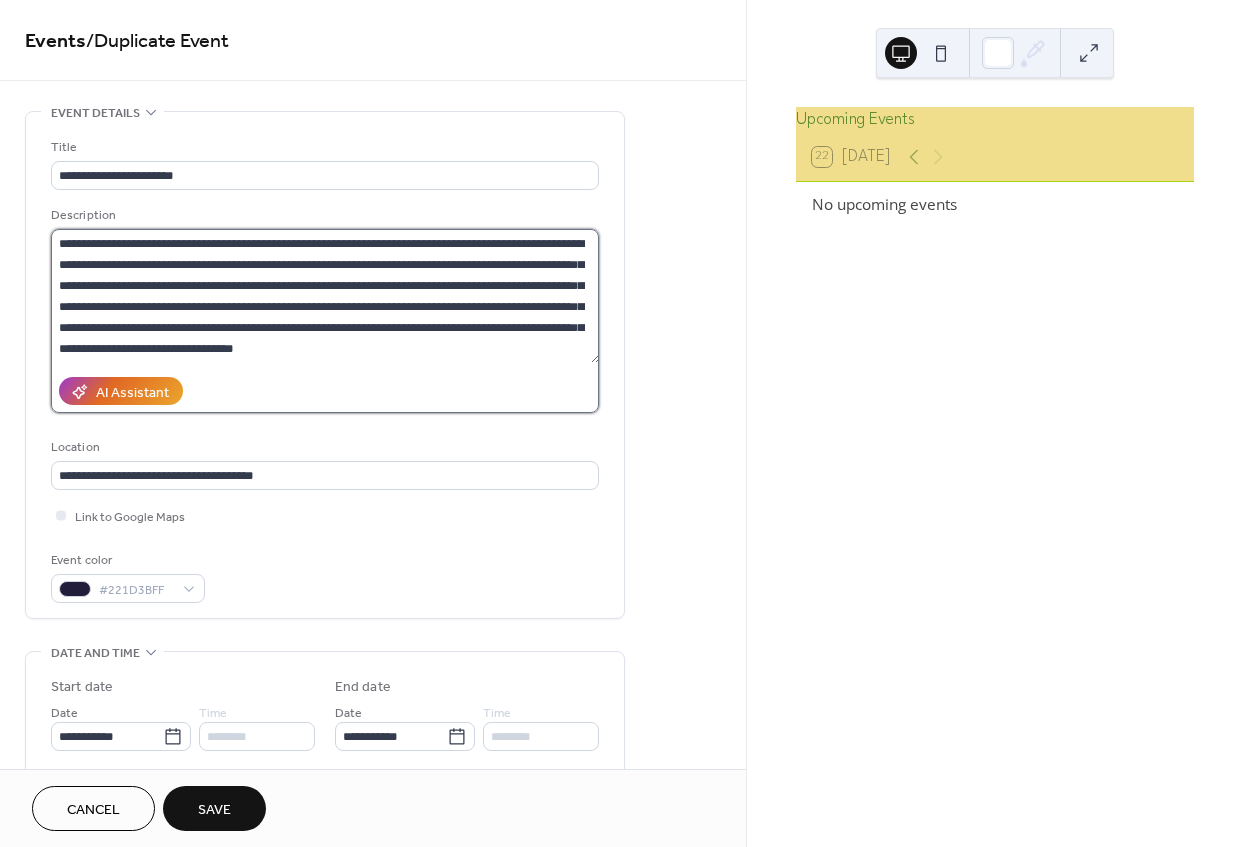 click on "**********" at bounding box center [325, 296] 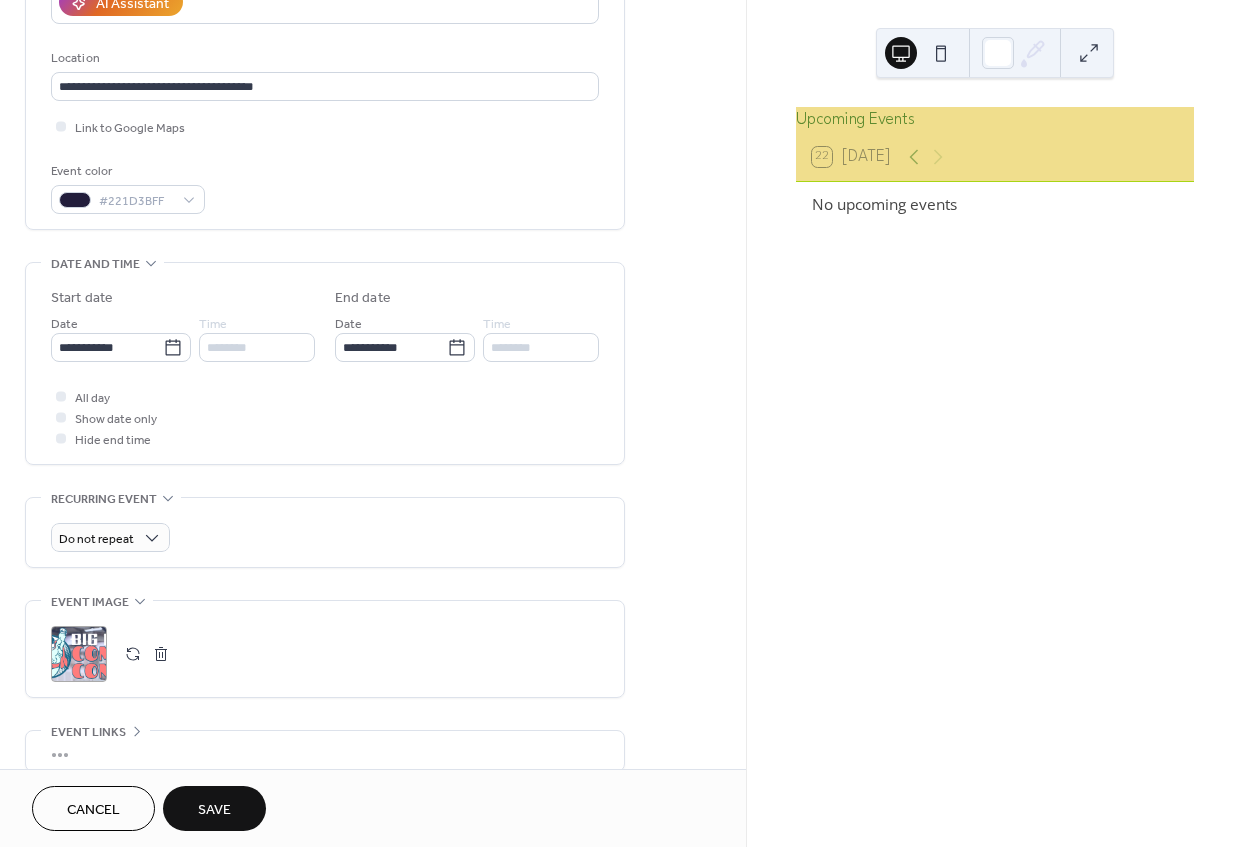 scroll, scrollTop: 545, scrollLeft: 0, axis: vertical 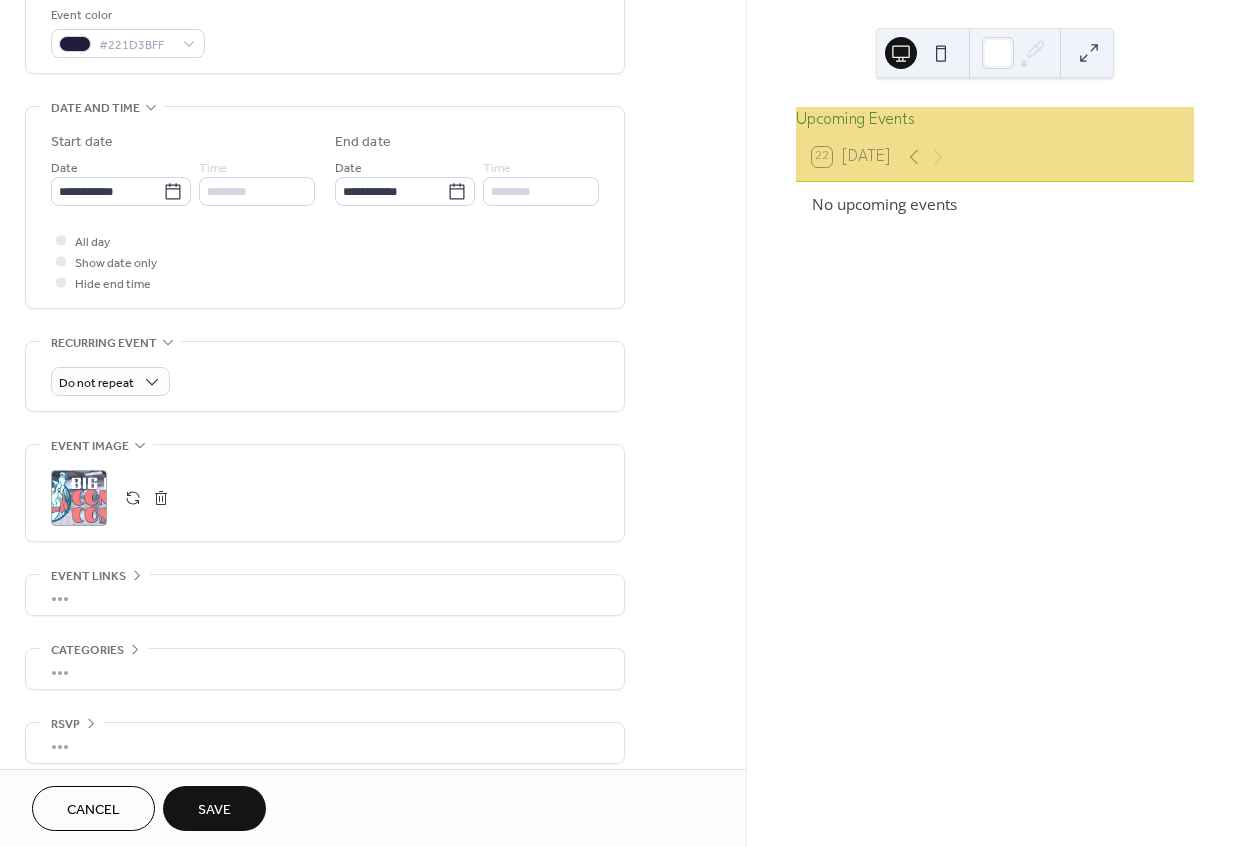 click on "•••" at bounding box center (325, 595) 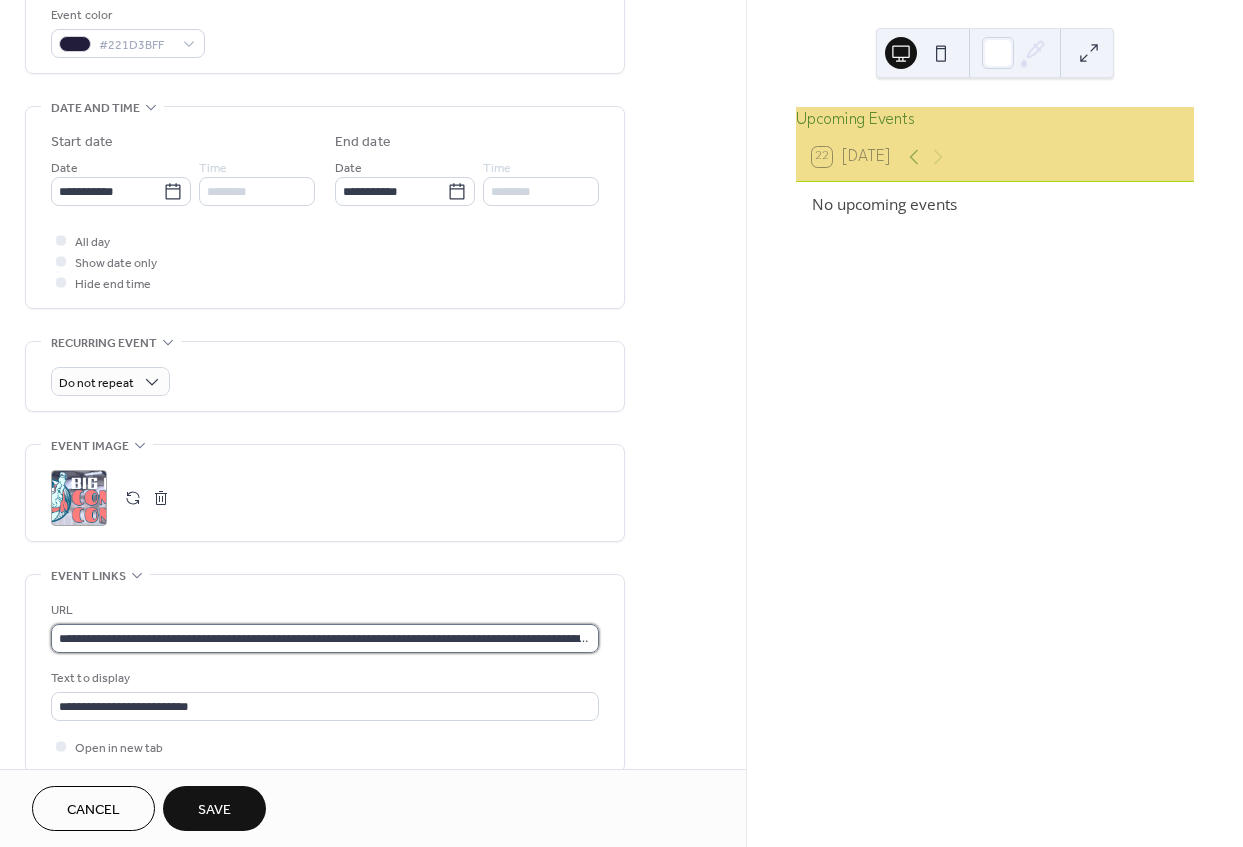 click on "**********" at bounding box center [325, 638] 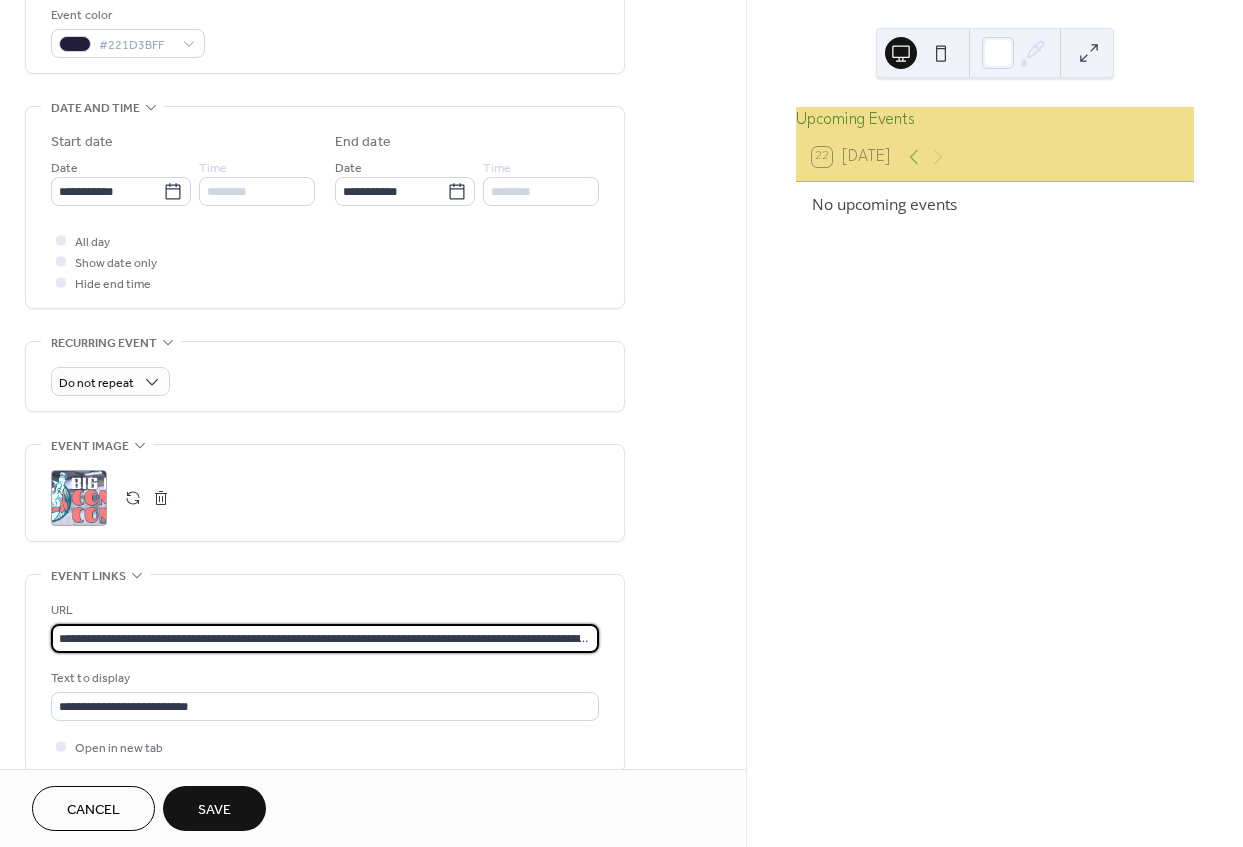 paste 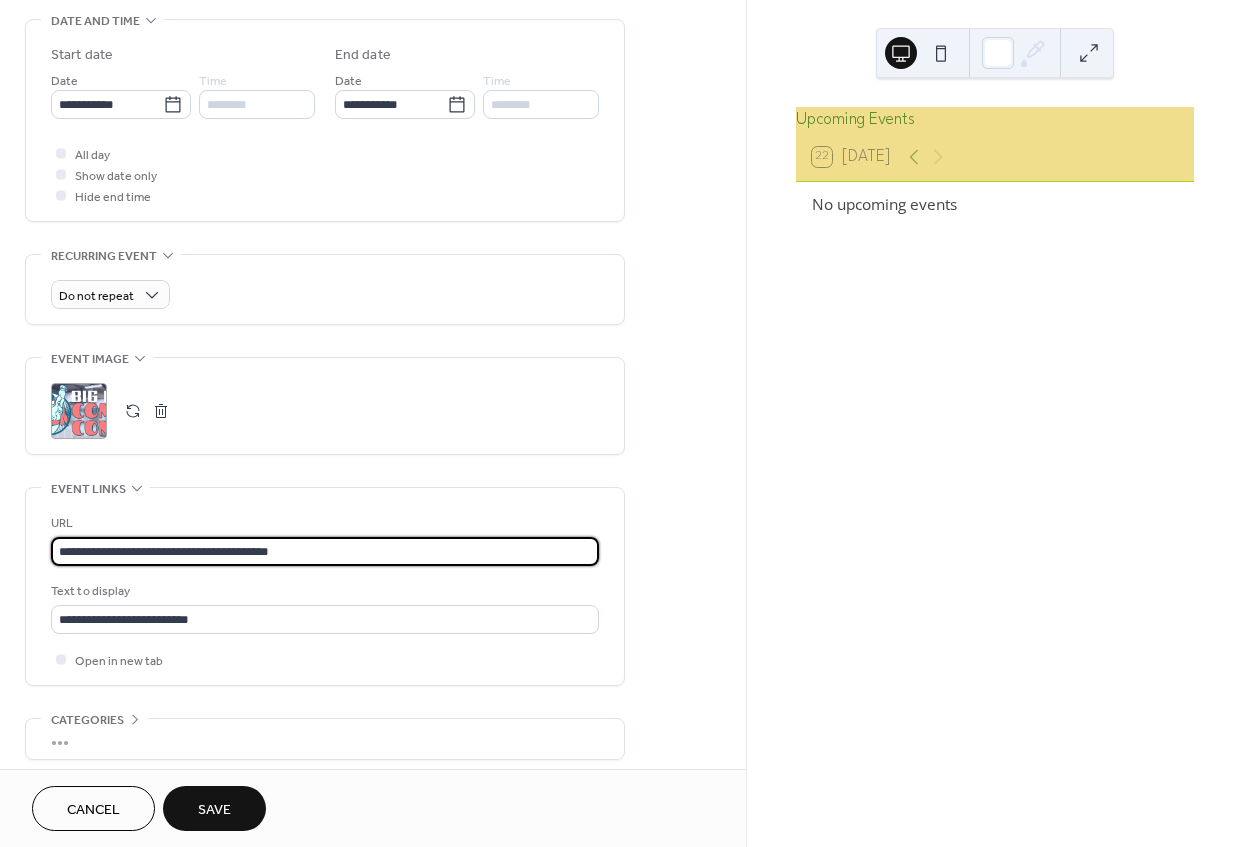 scroll, scrollTop: 712, scrollLeft: 0, axis: vertical 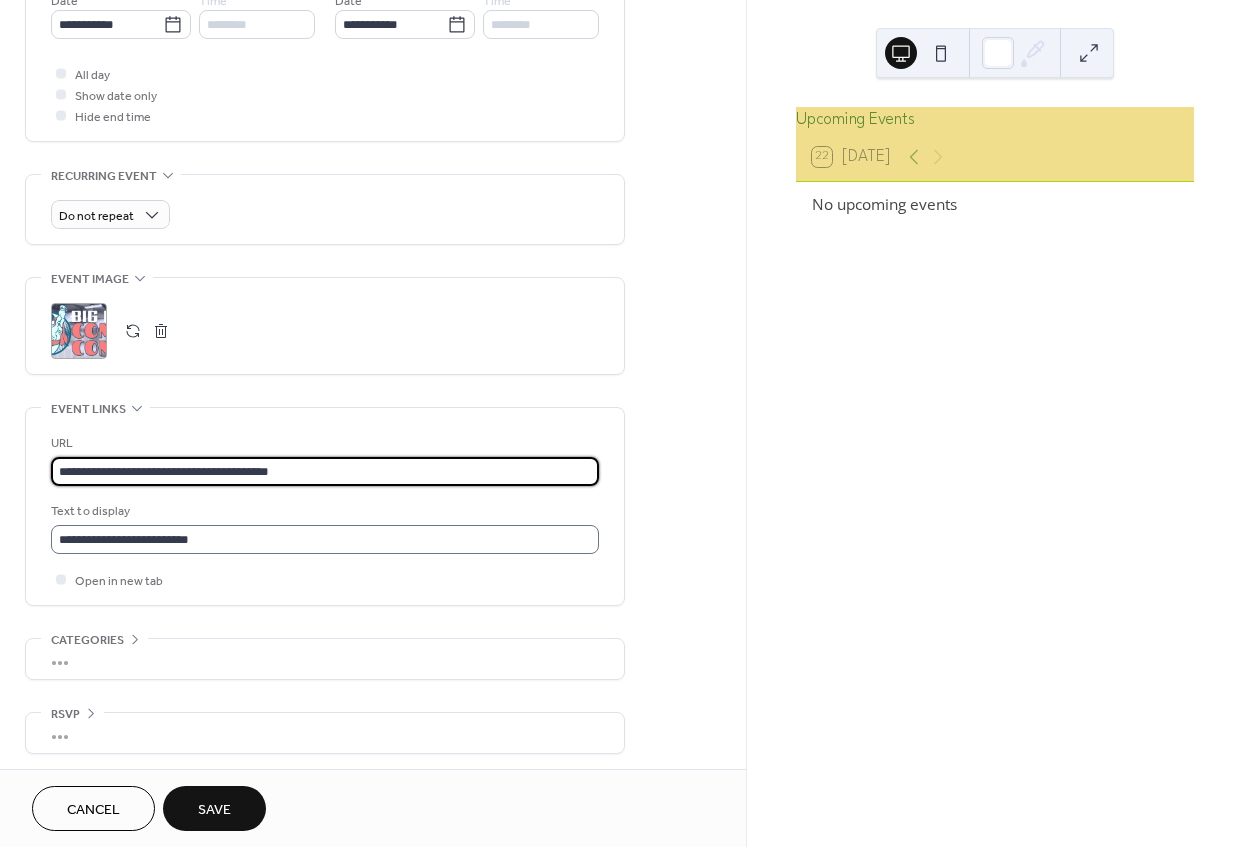 type on "**********" 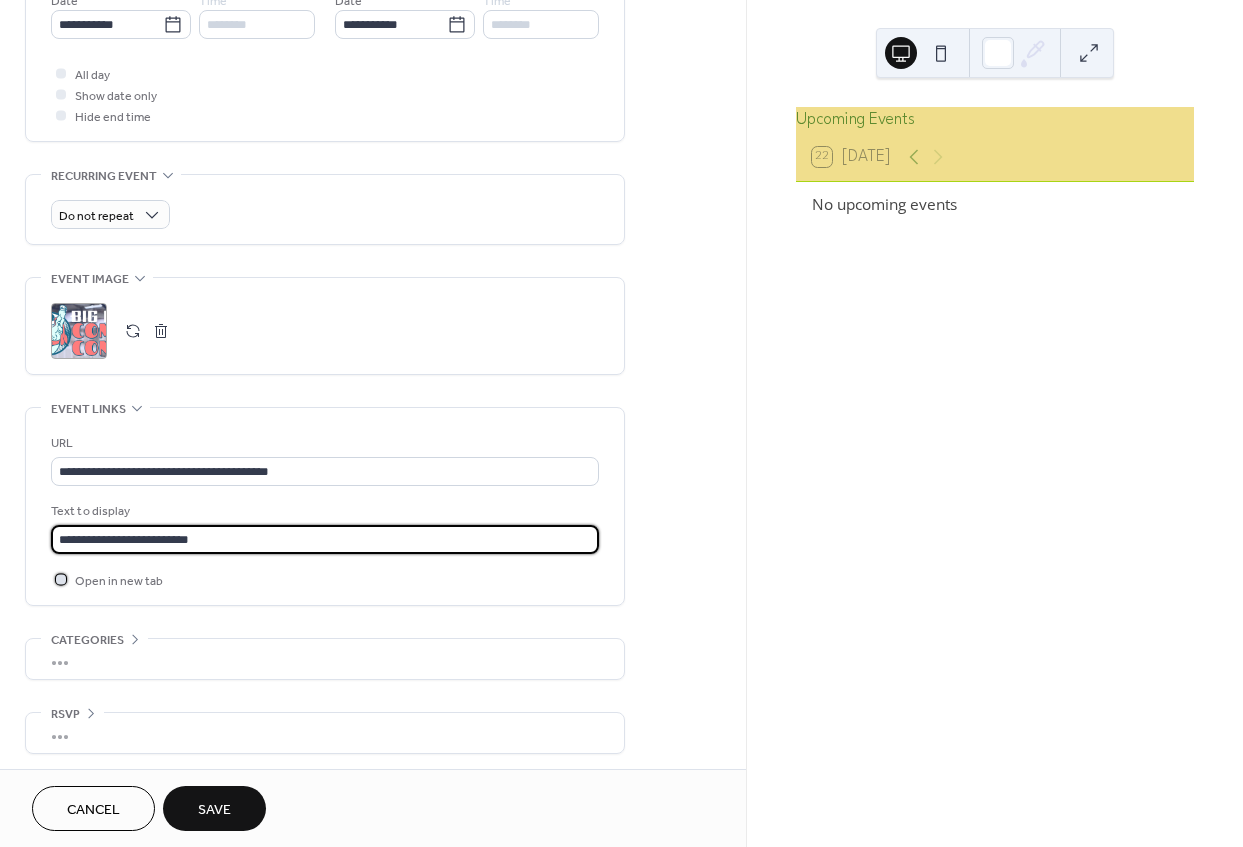 click on "Open in new tab" at bounding box center [119, 581] 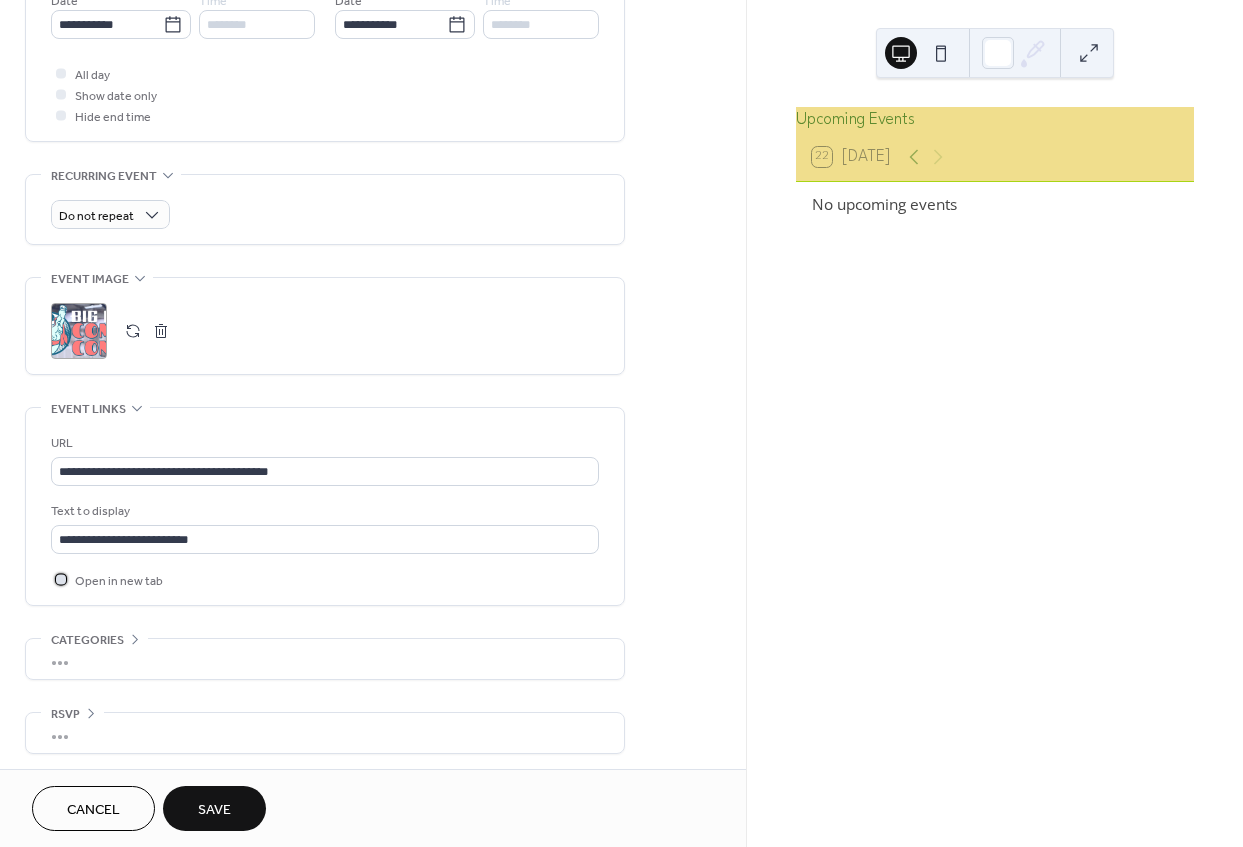 click on "Open in new tab" at bounding box center (119, 581) 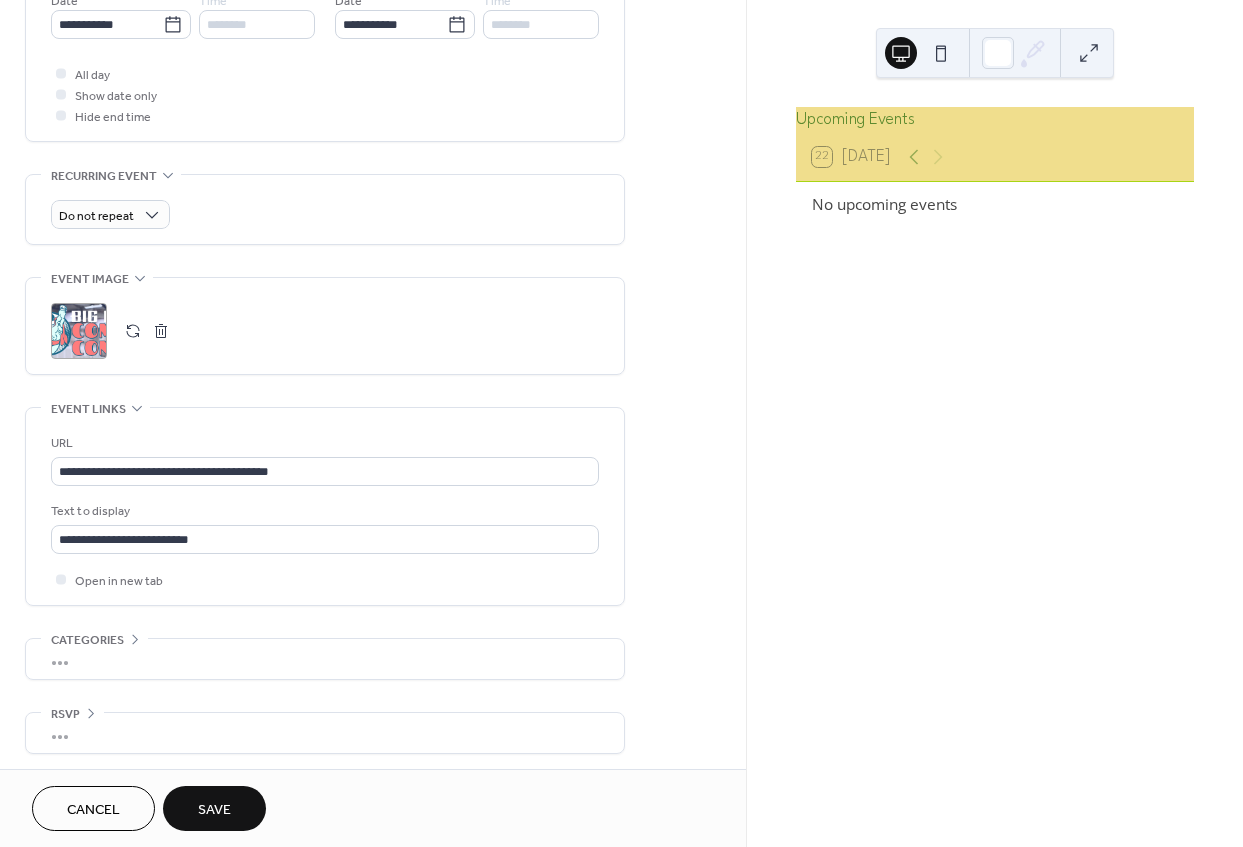 click on "Categories" at bounding box center (87, 640) 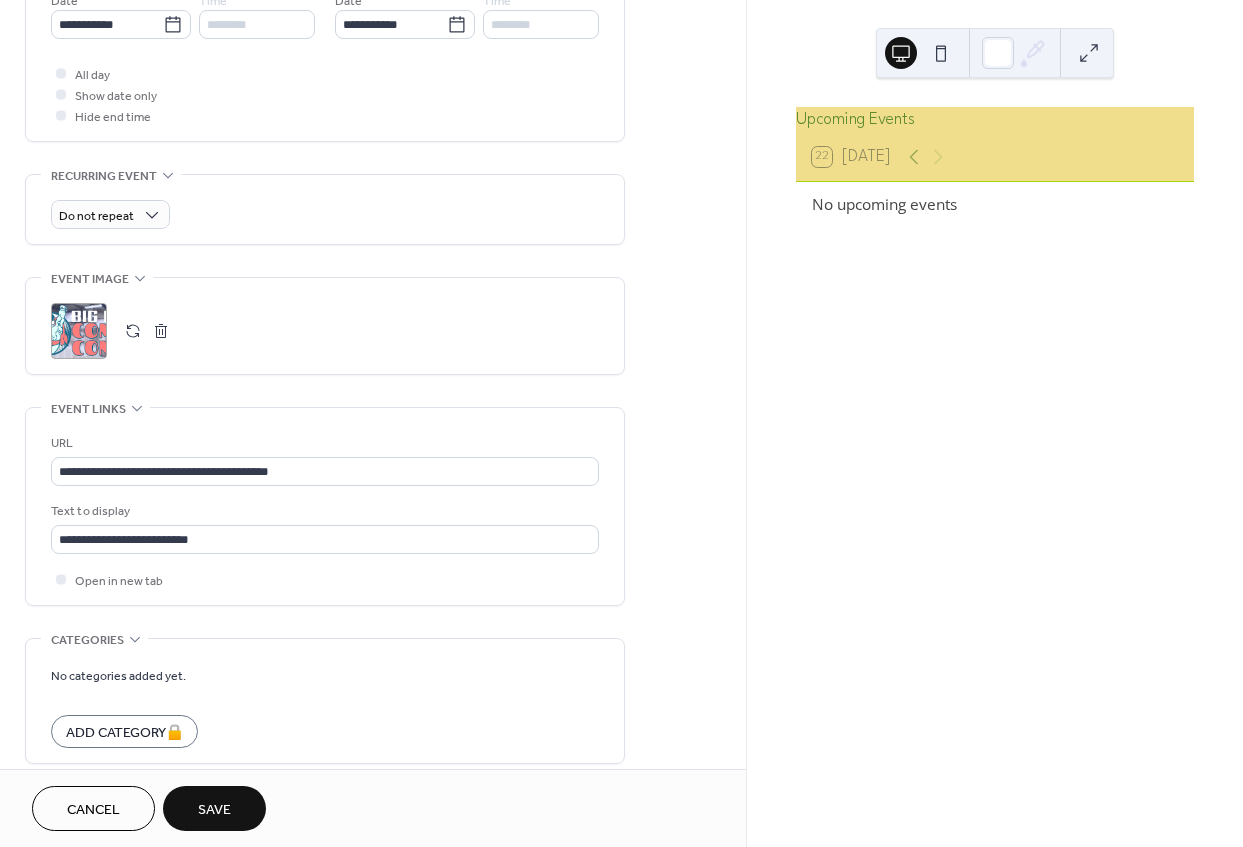 click on "Categories" at bounding box center (87, 640) 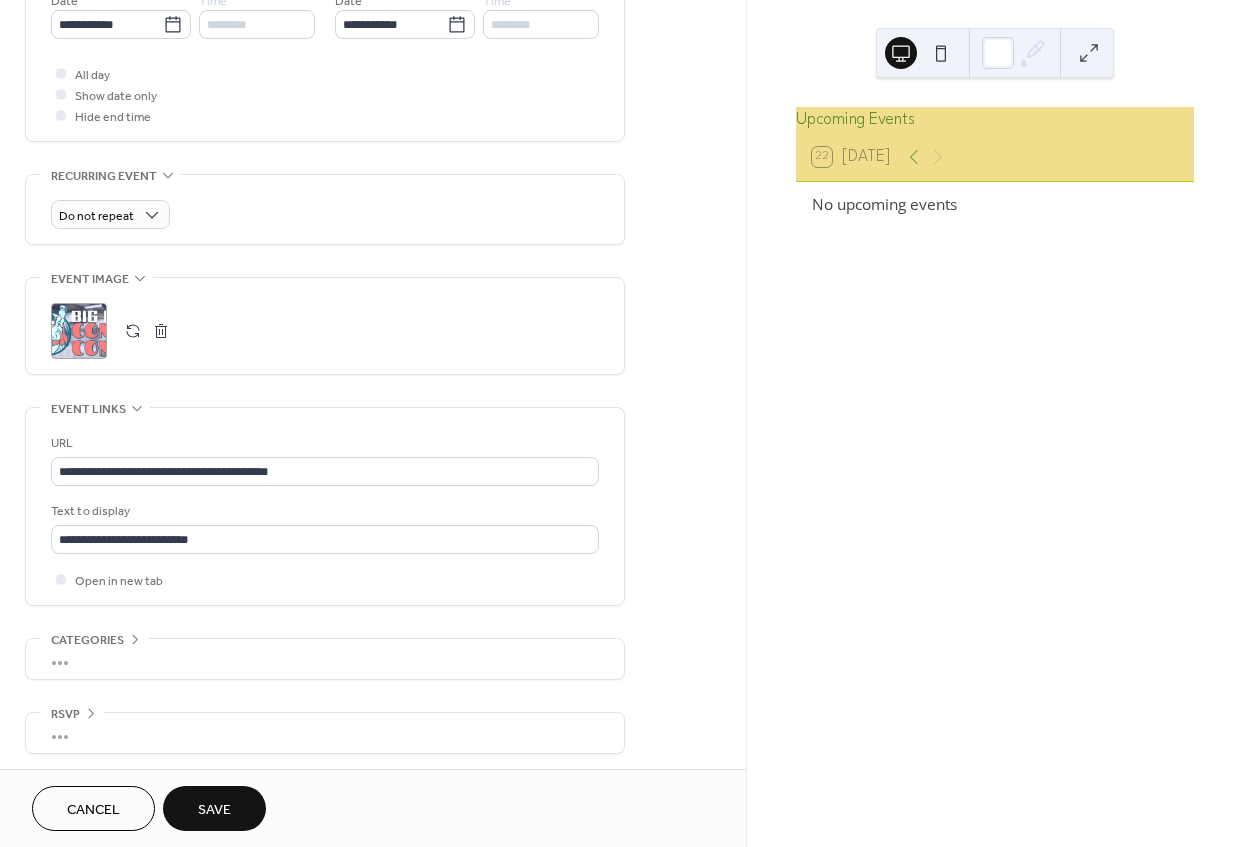 scroll, scrollTop: 712, scrollLeft: 0, axis: vertical 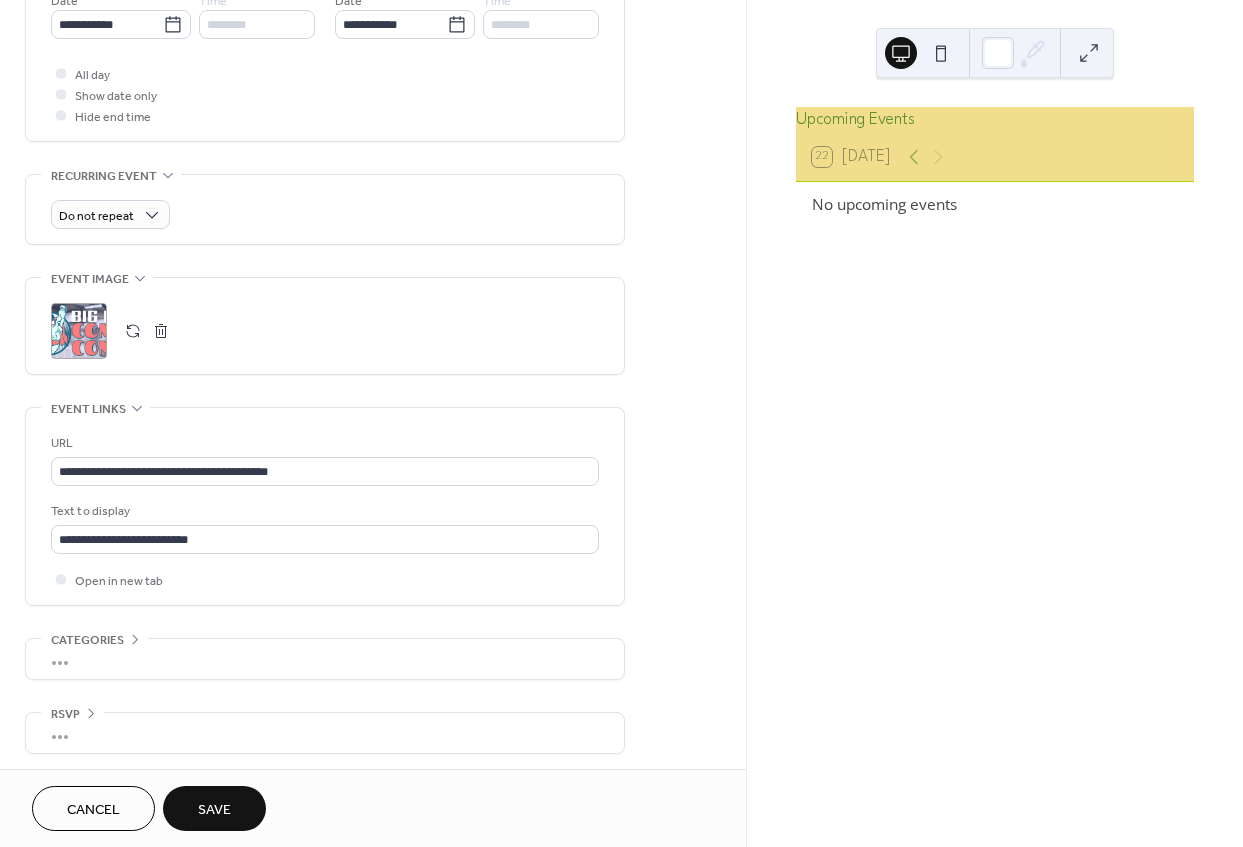 click on "•••" at bounding box center (325, 733) 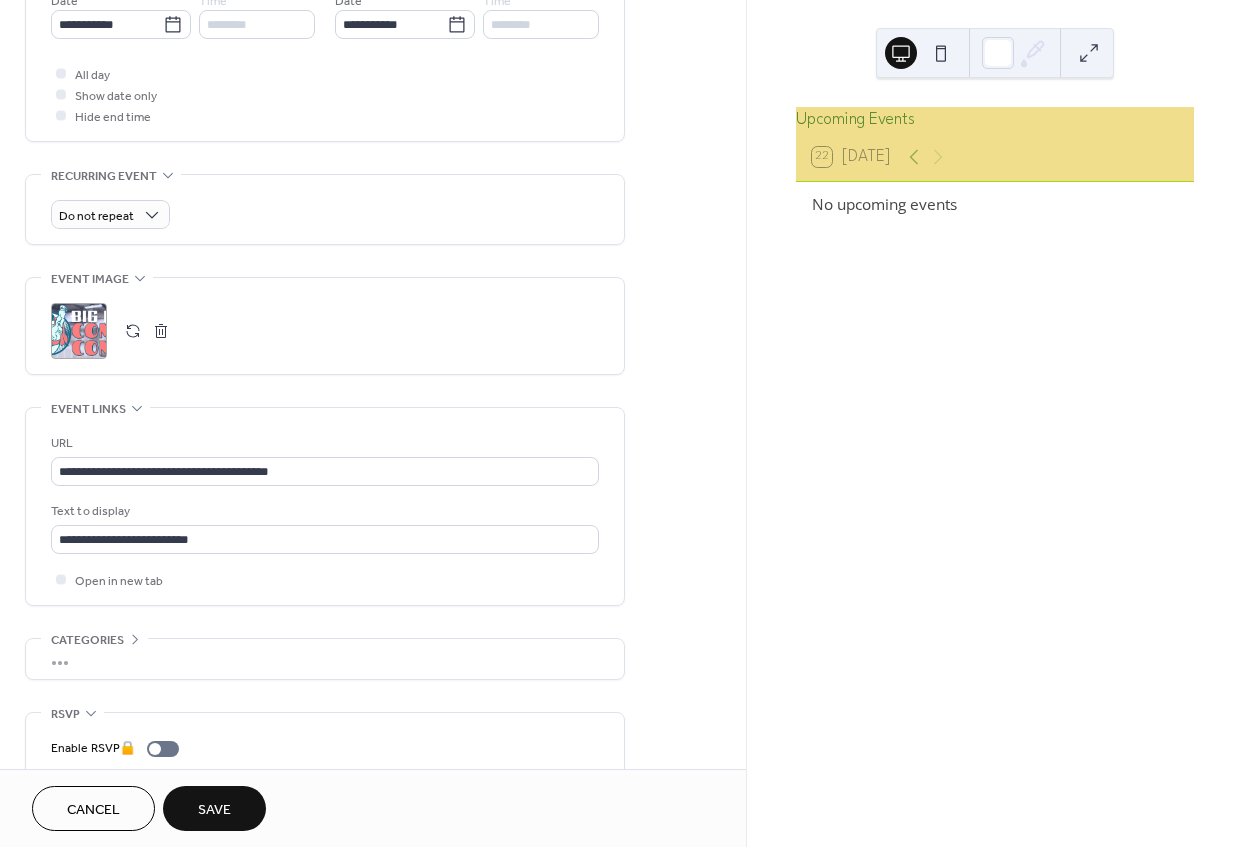 click on "Enable RSVP  🔒 Limit number of guests" at bounding box center [325, 766] 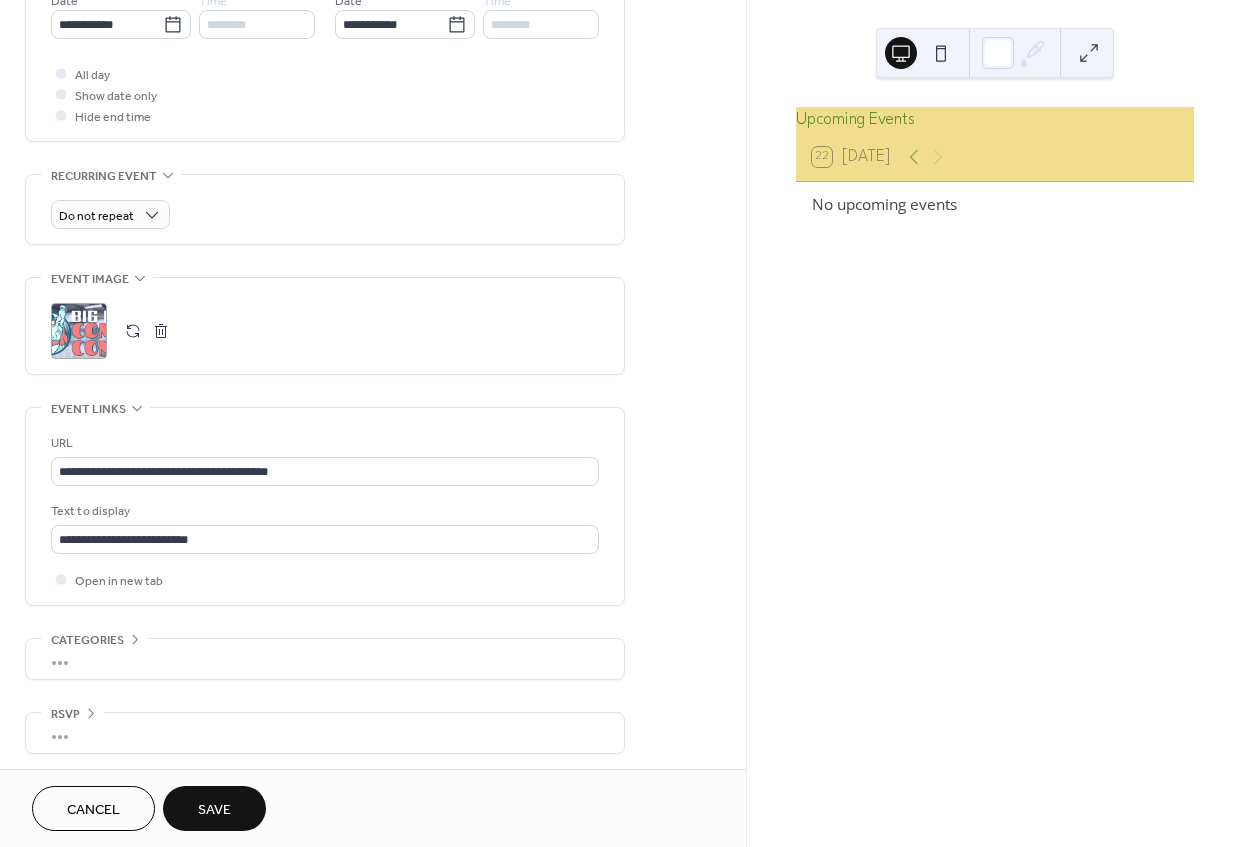 scroll, scrollTop: 712, scrollLeft: 0, axis: vertical 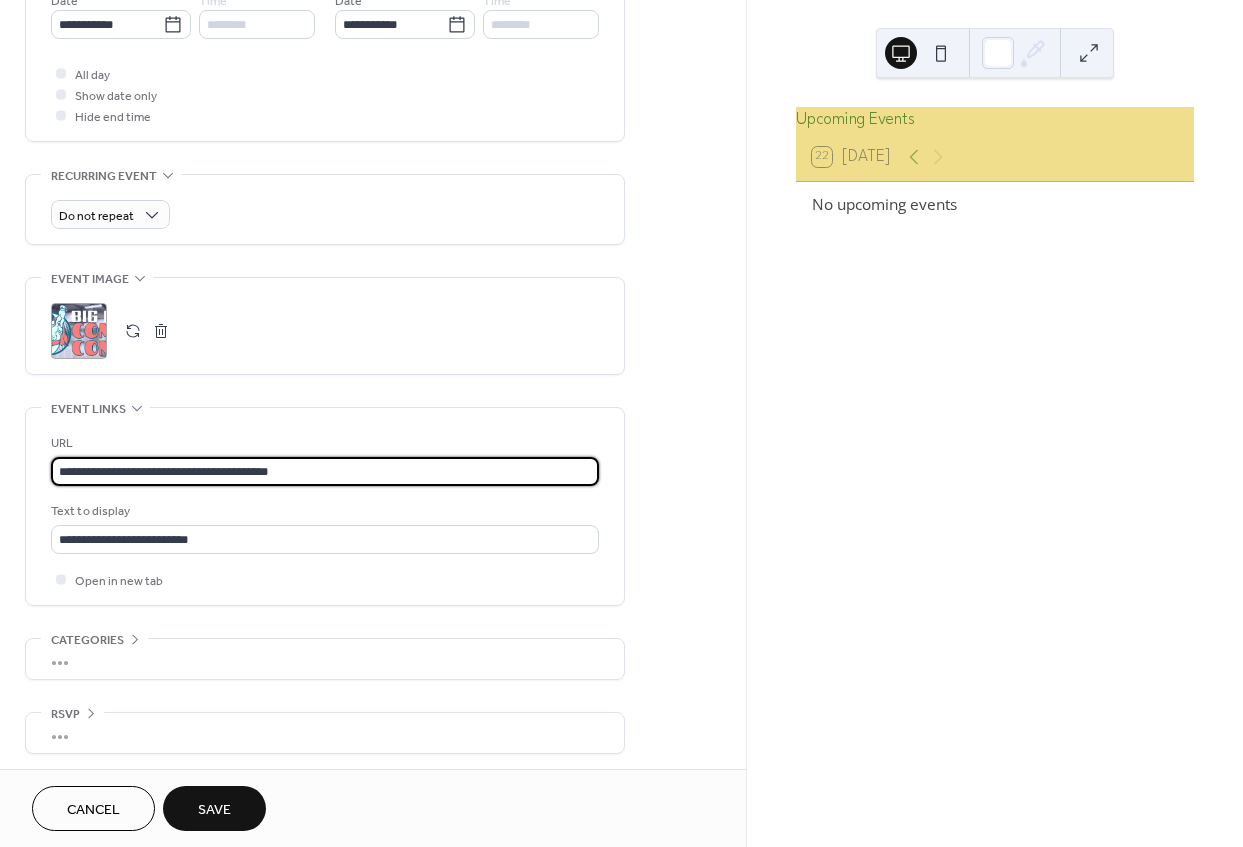 click on "**********" at bounding box center [325, 471] 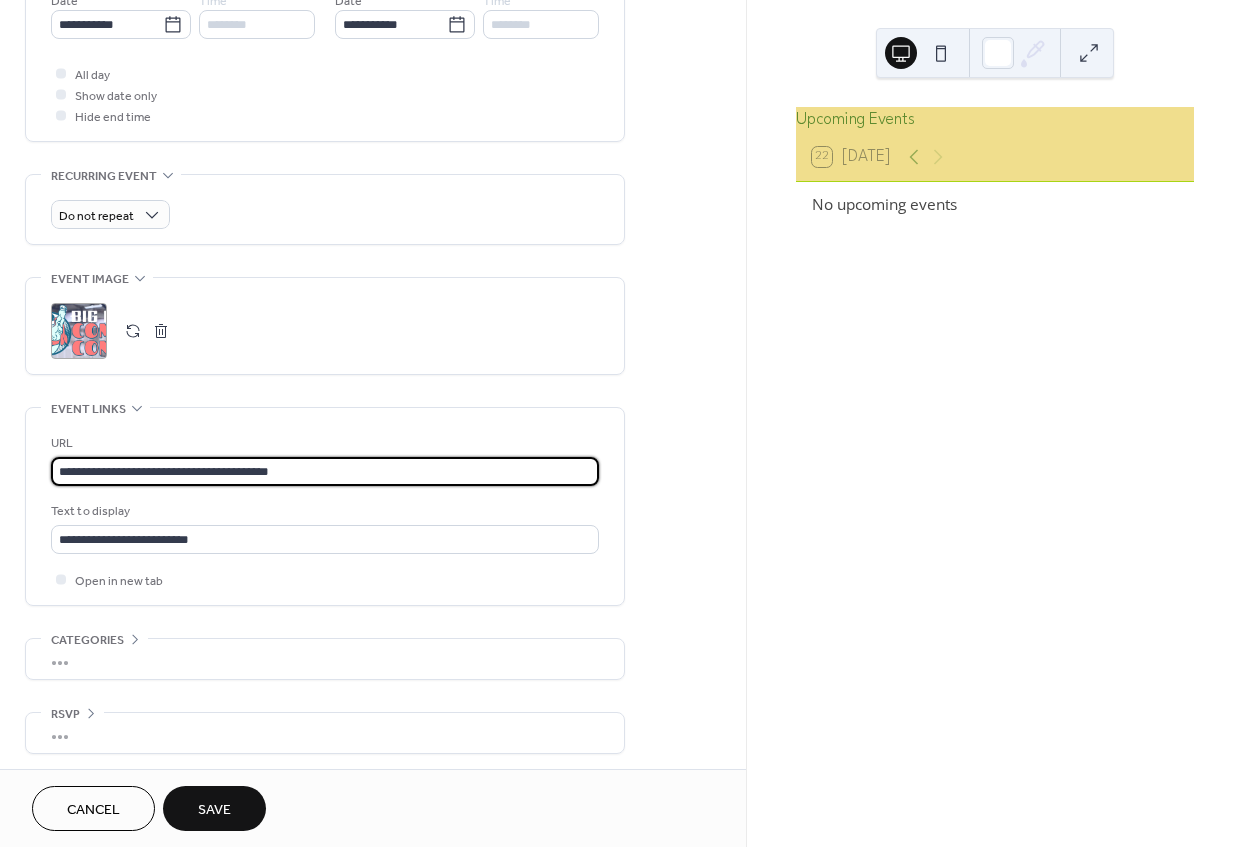 scroll, scrollTop: 0, scrollLeft: 0, axis: both 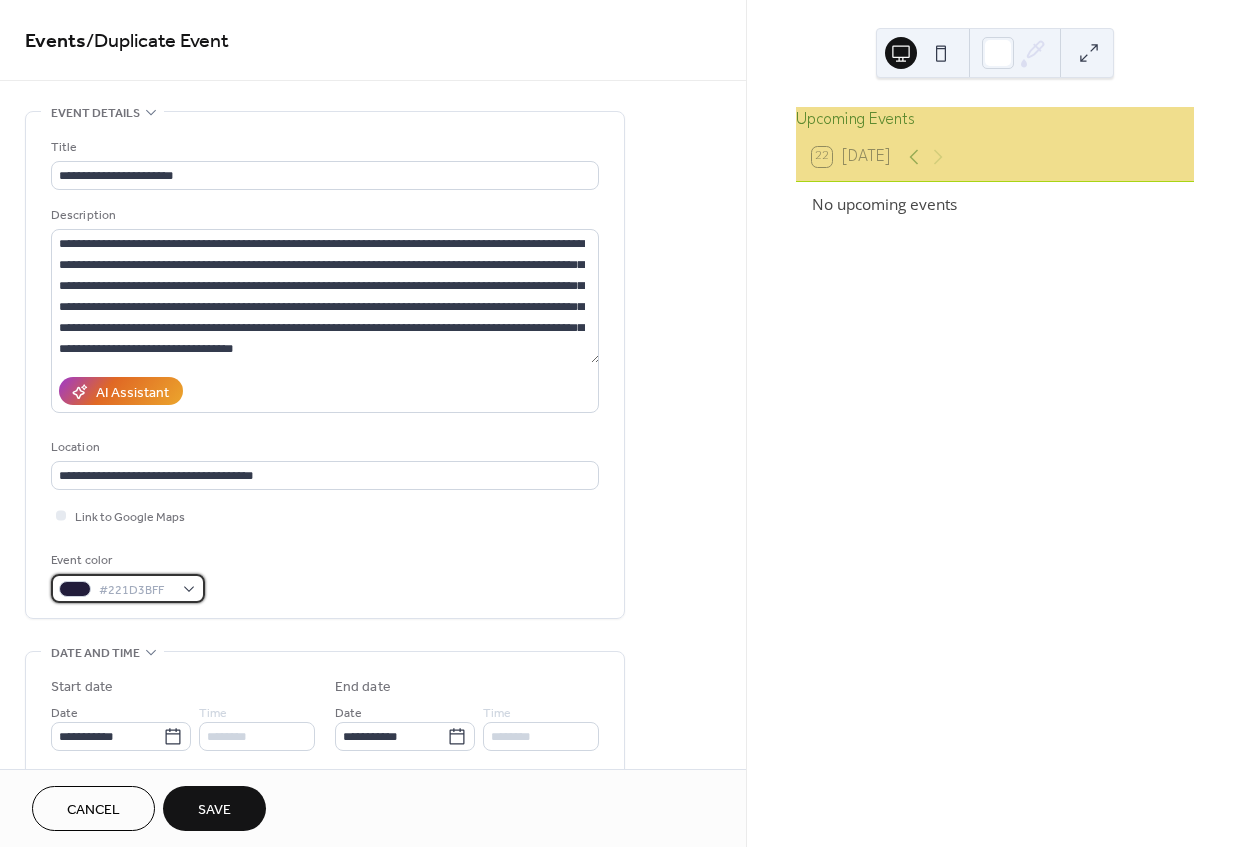 click on "#221D3BFF" at bounding box center (128, 588) 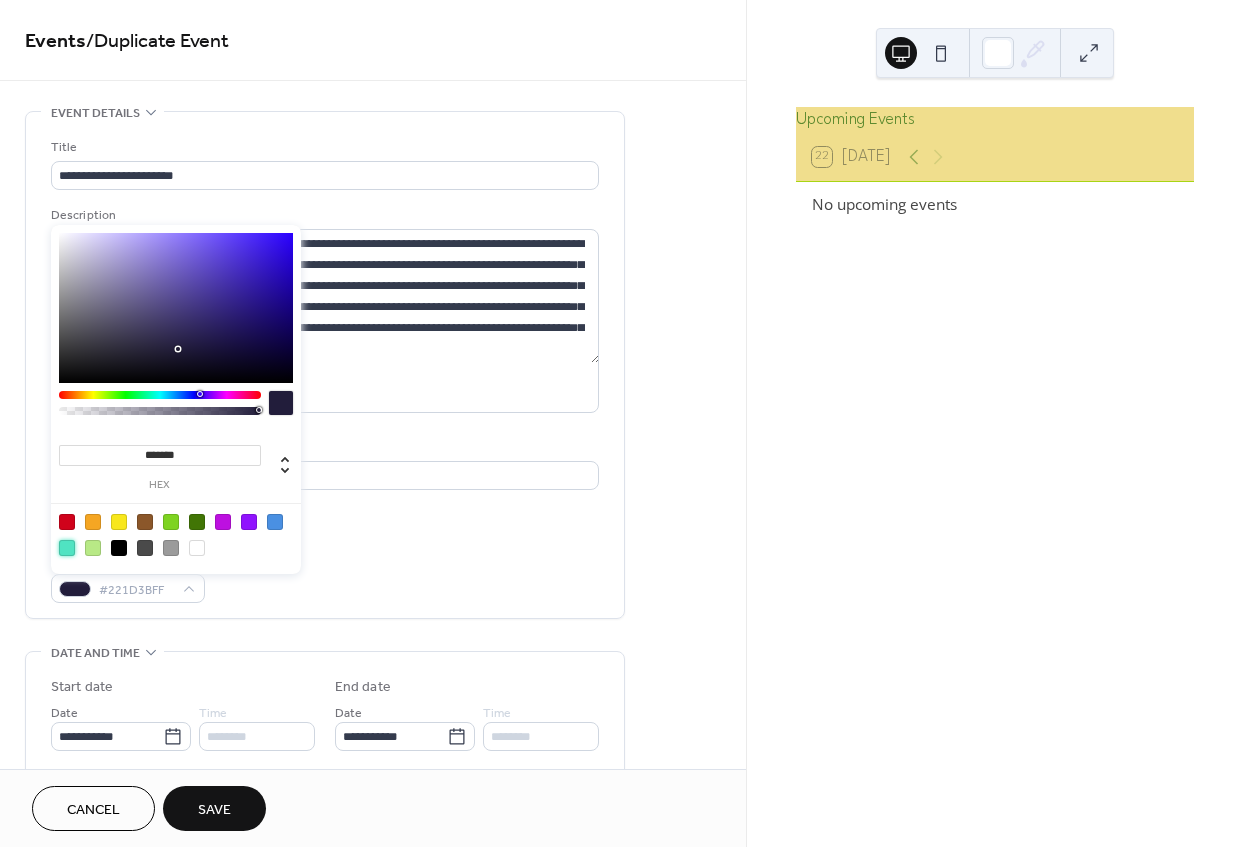 click at bounding box center [67, 548] 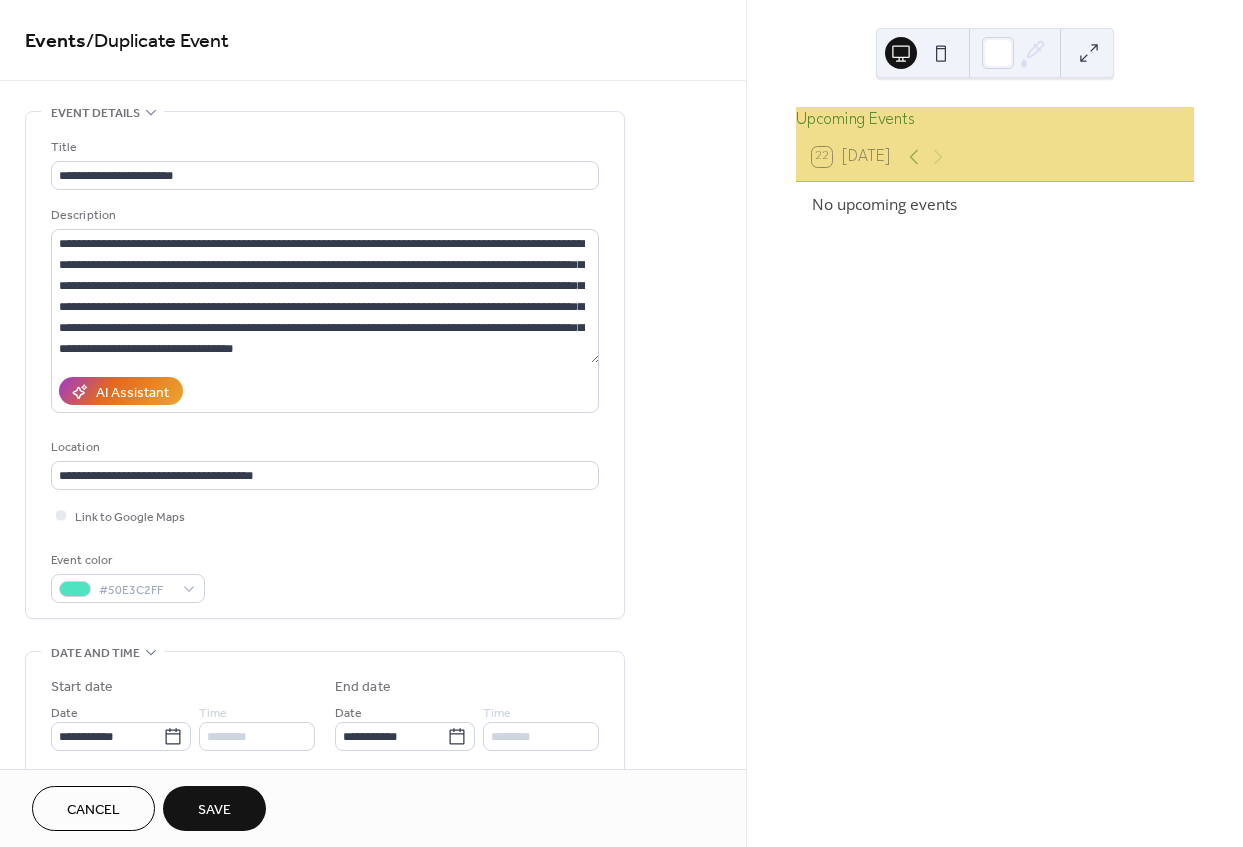 click on "Upcoming Events  22 [DATE] No upcoming events" at bounding box center (995, 423) 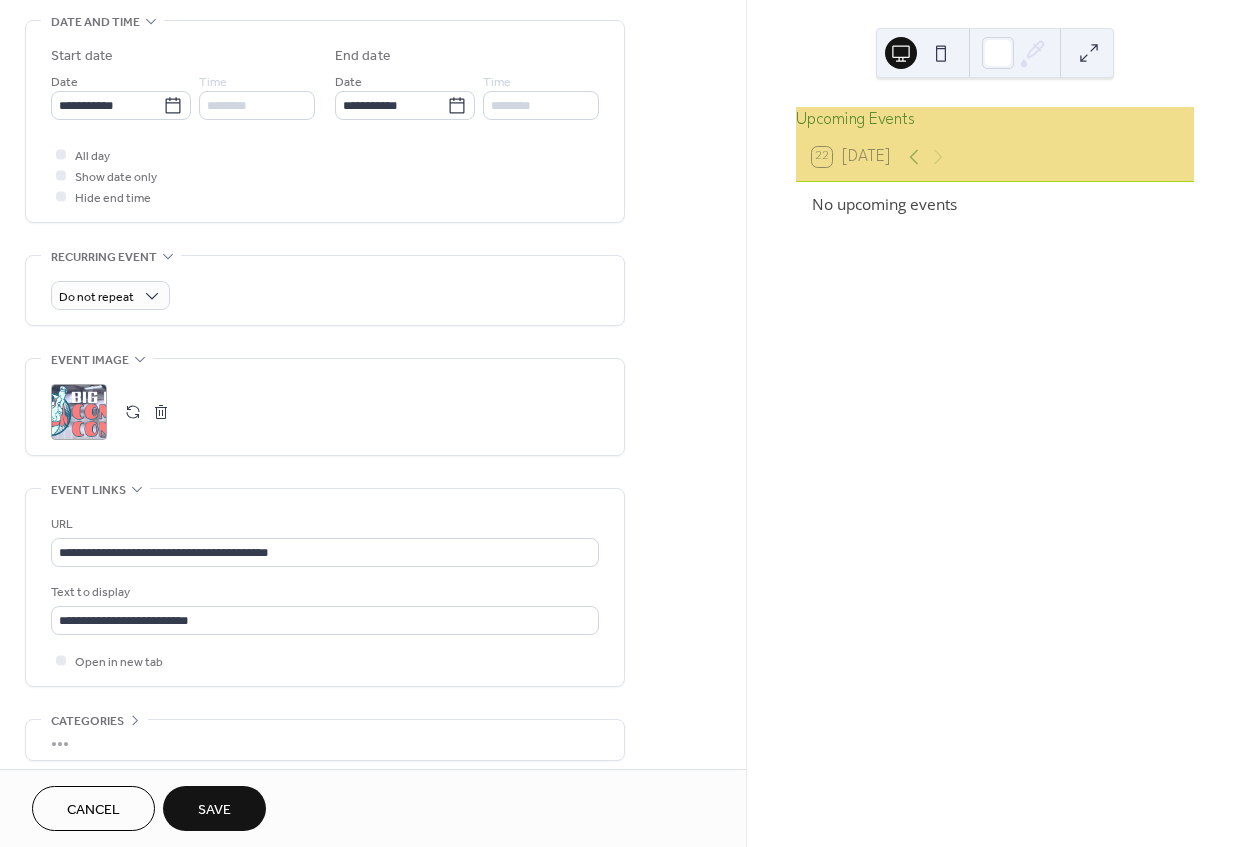 scroll, scrollTop: 712, scrollLeft: 0, axis: vertical 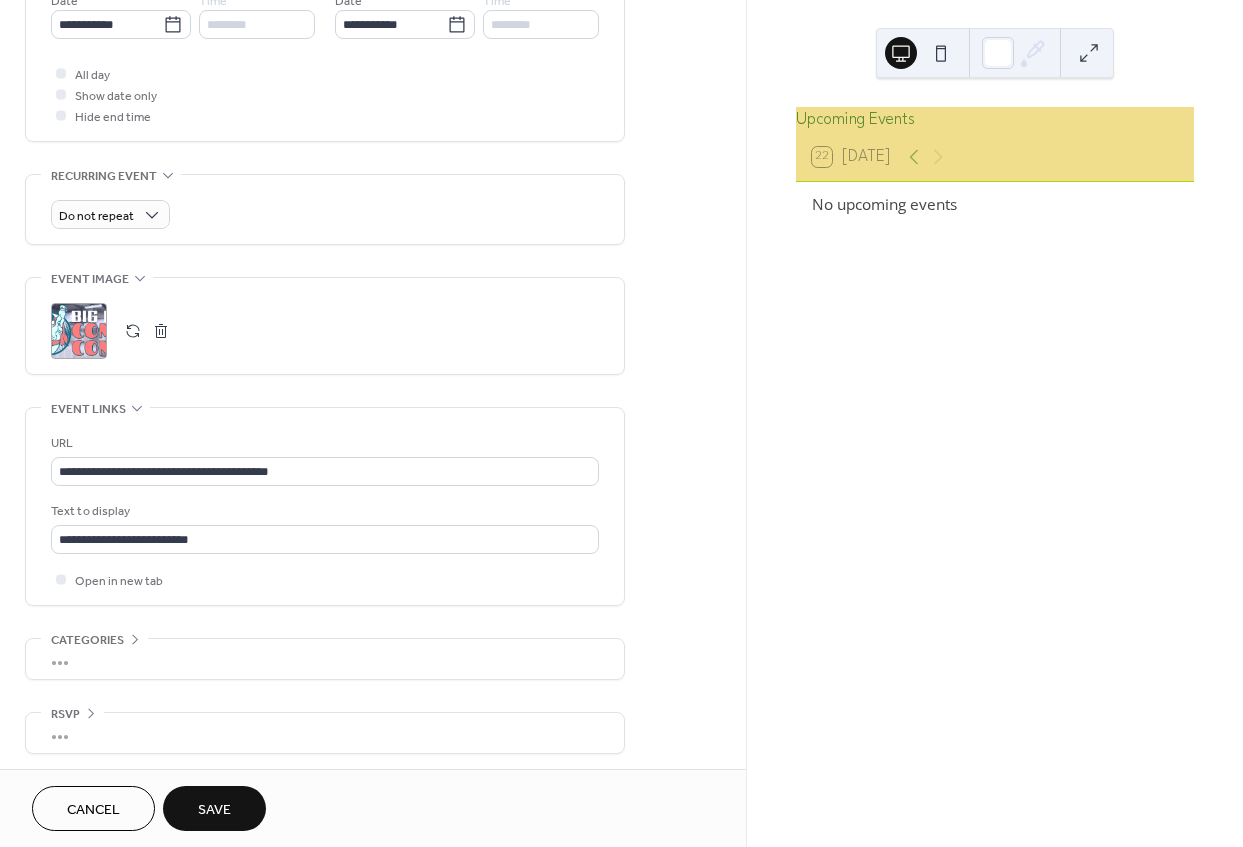 click on "Save" at bounding box center [214, 810] 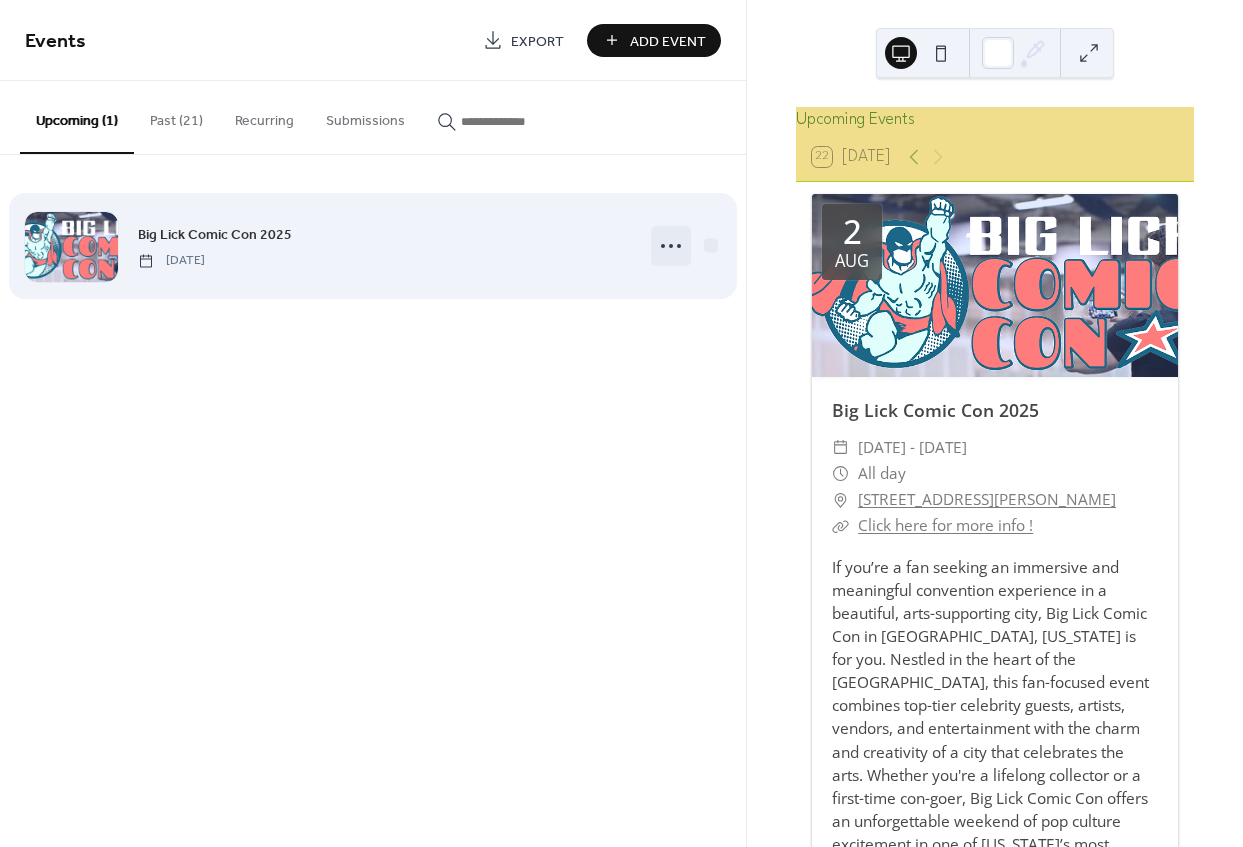 click 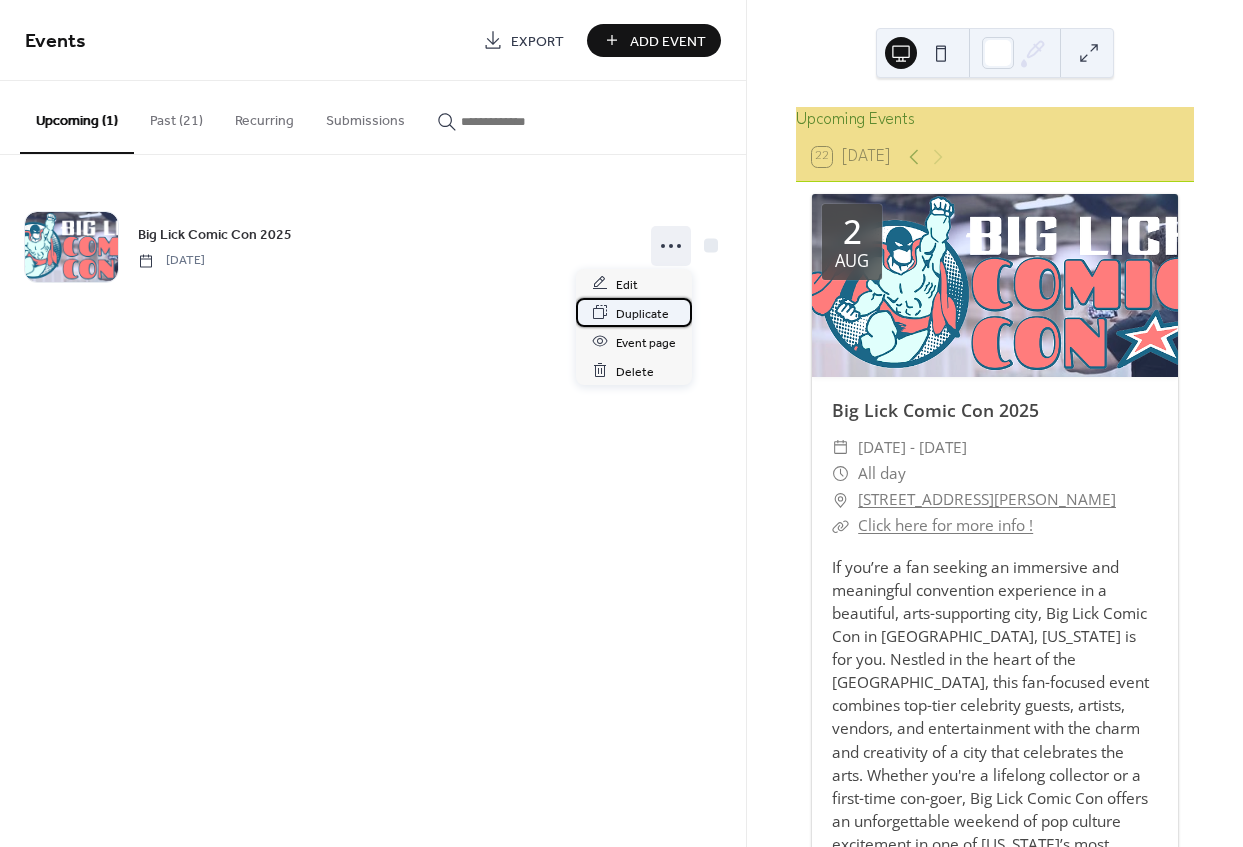 click on "Duplicate" at bounding box center (642, 313) 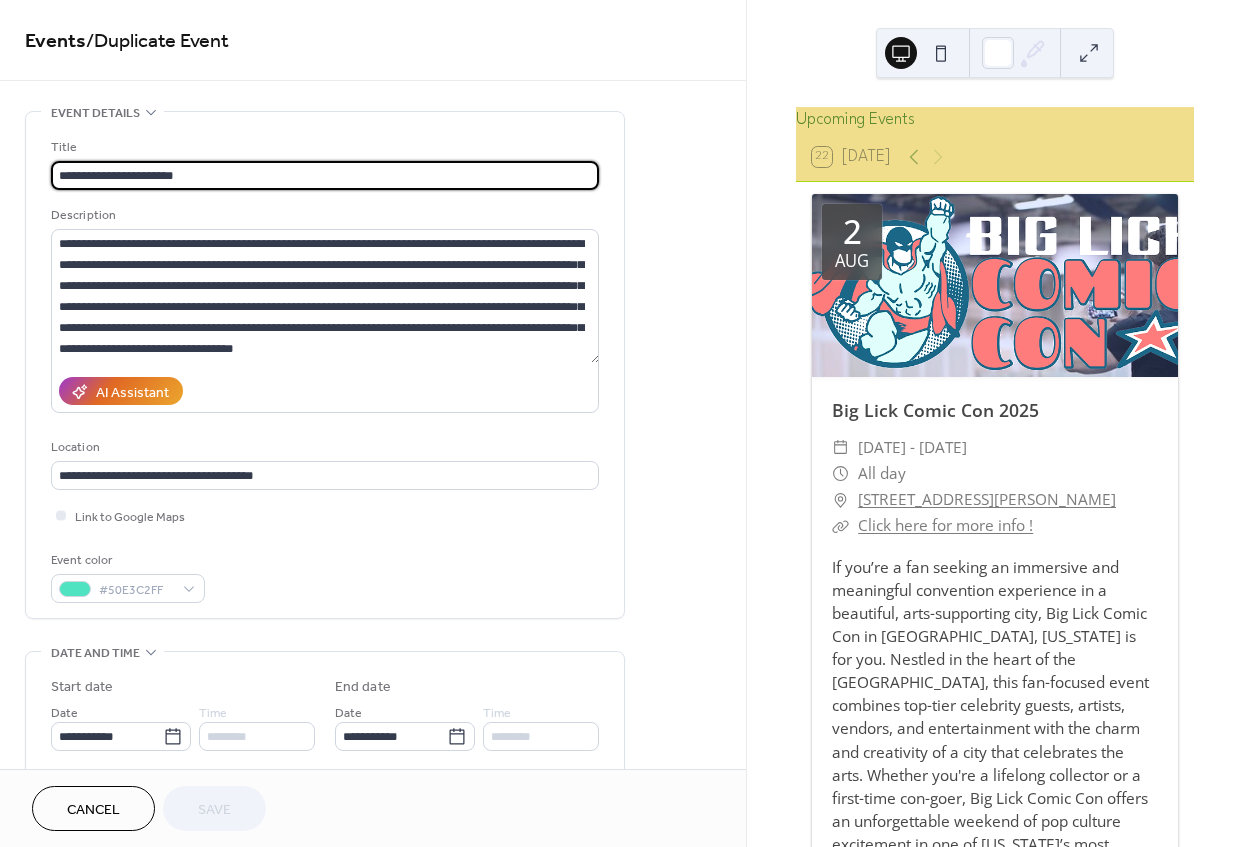 click on "**********" at bounding box center (325, 175) 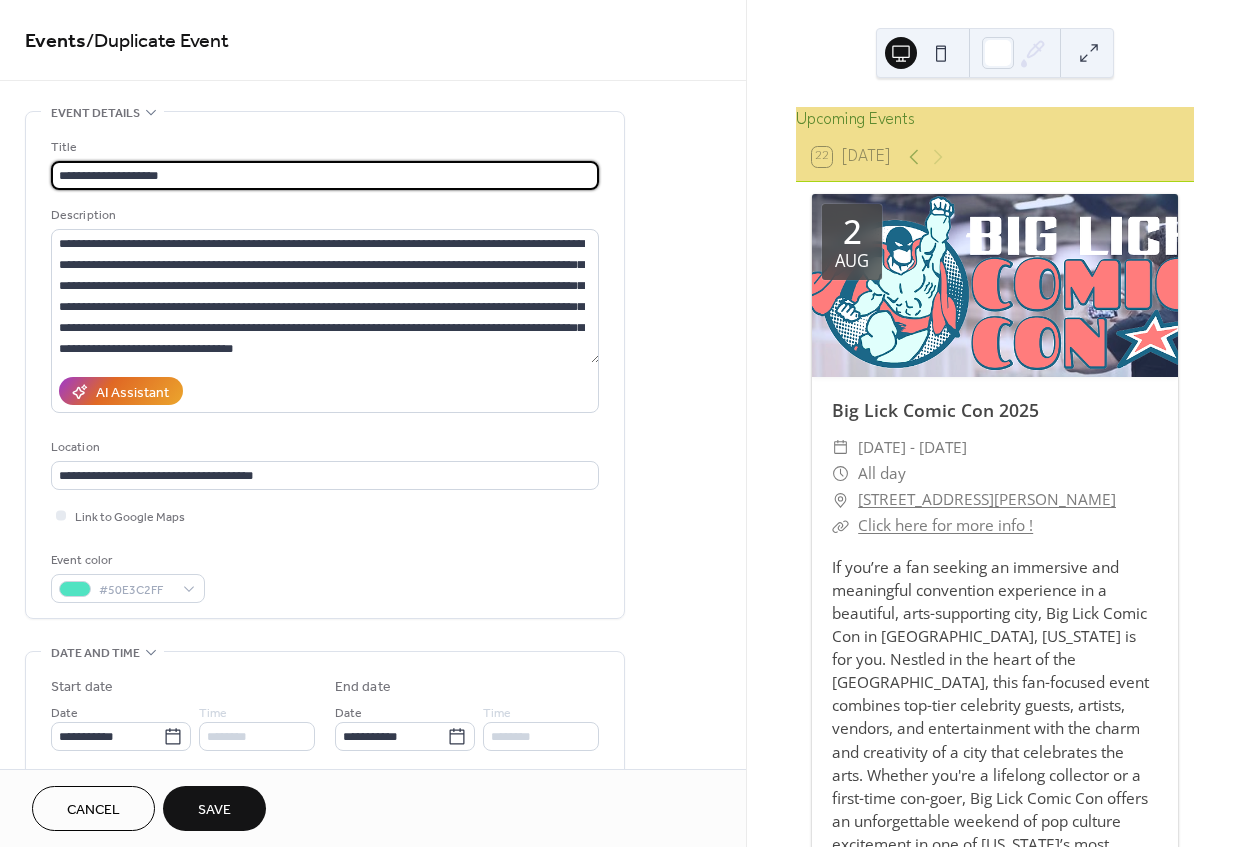 click on "**********" at bounding box center [325, 175] 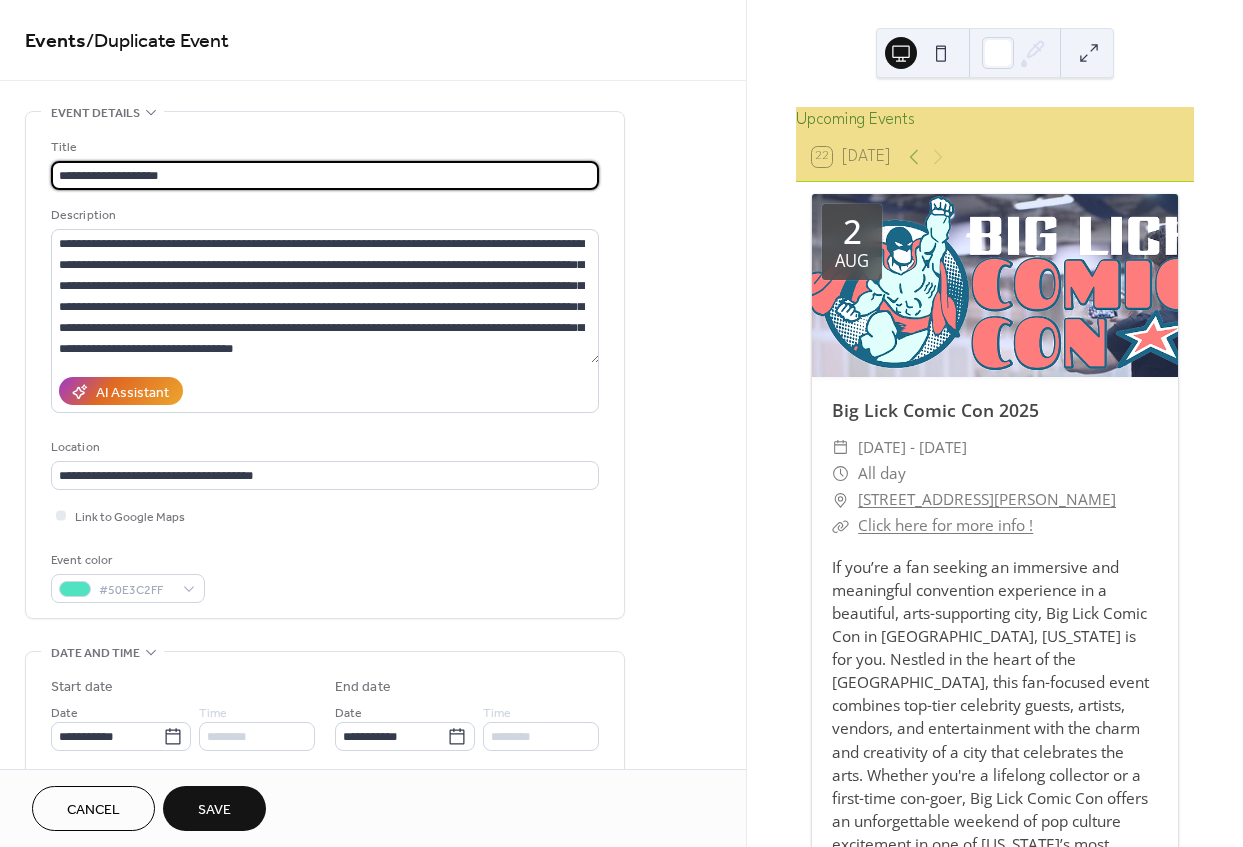 type on "**********" 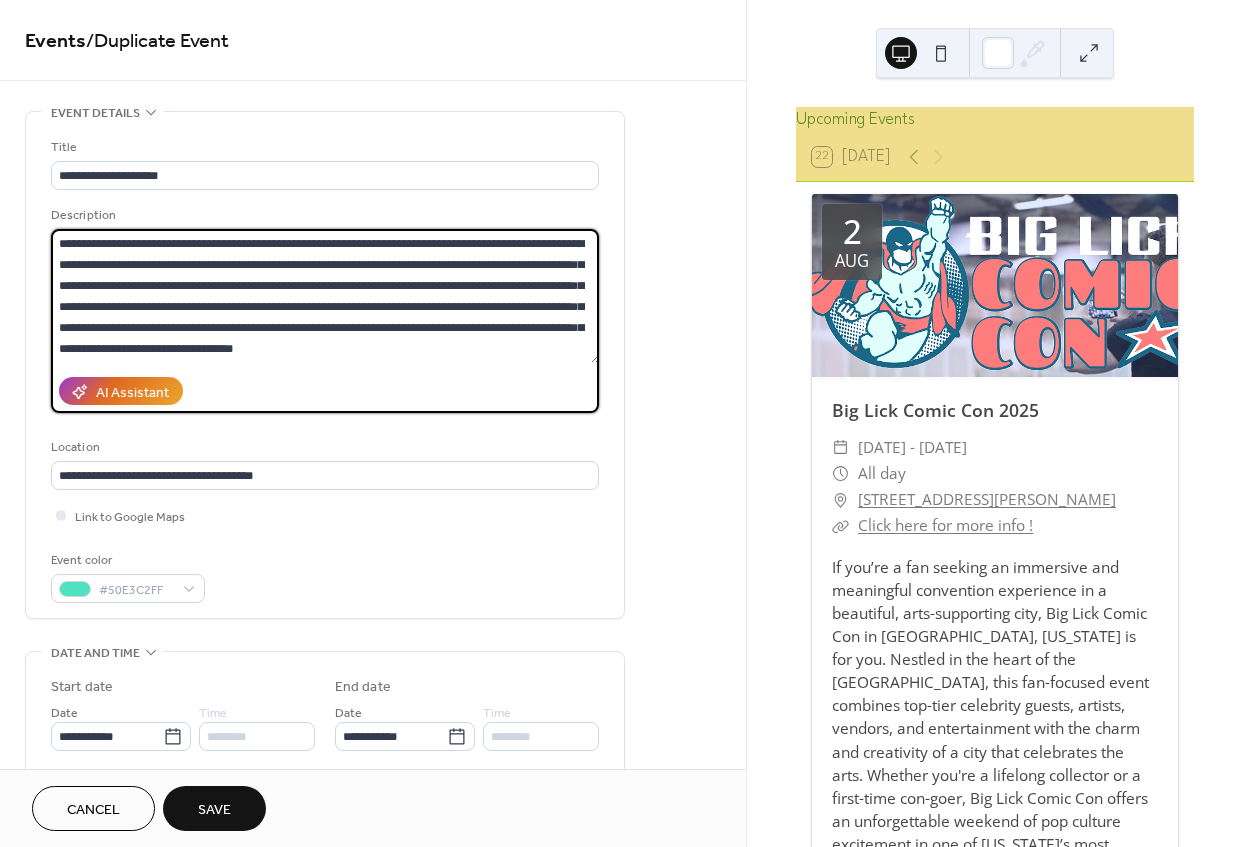 drag, startPoint x: 396, startPoint y: 350, endPoint x: -5, endPoint y: 259, distance: 411.19583 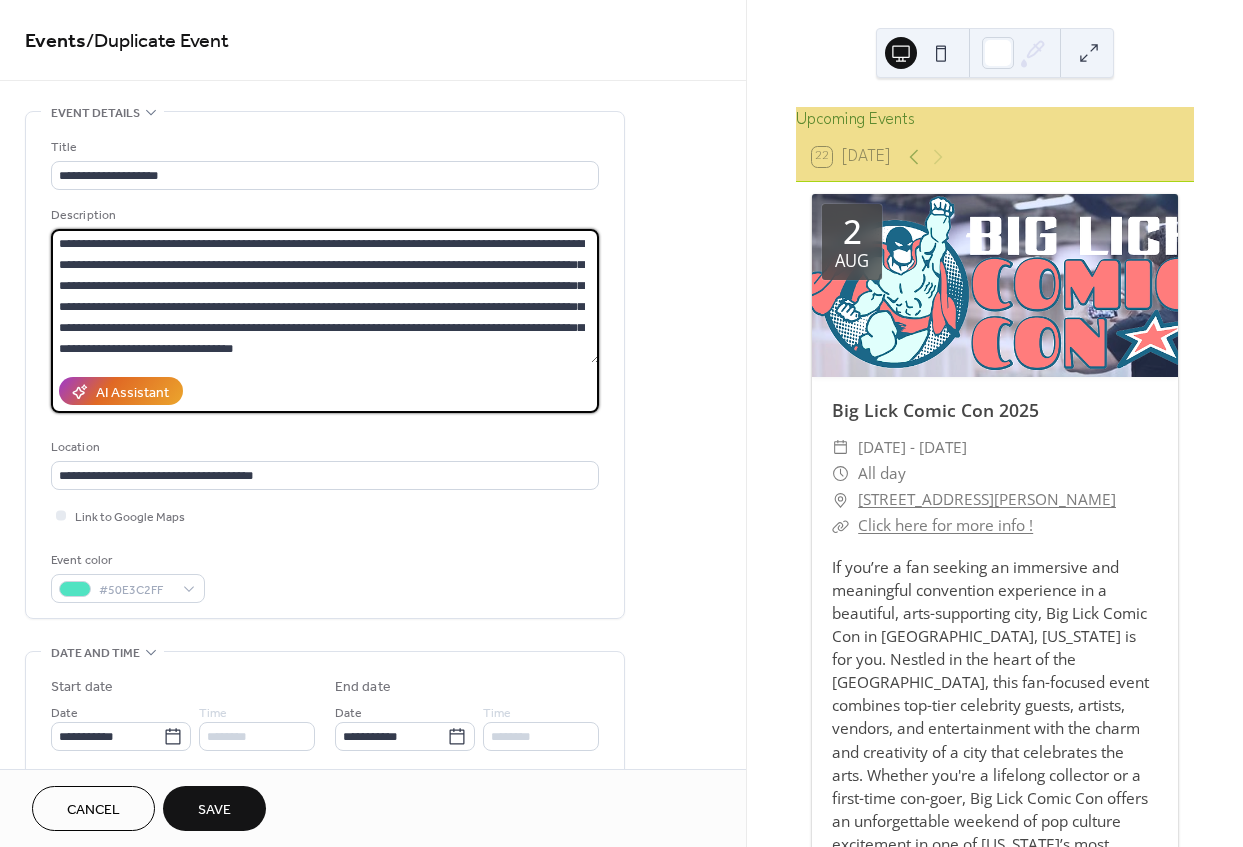 click on "**********" at bounding box center (621, 423) 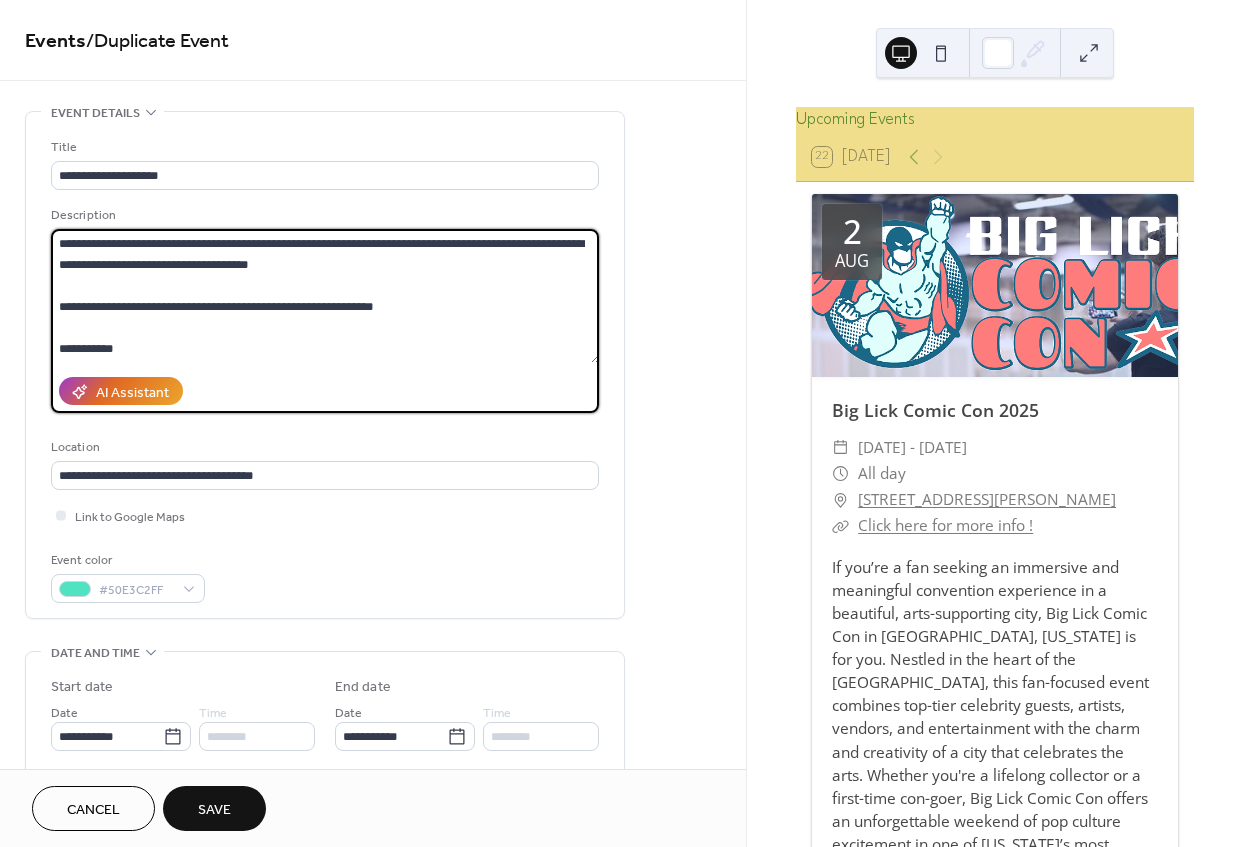 scroll, scrollTop: 123, scrollLeft: 0, axis: vertical 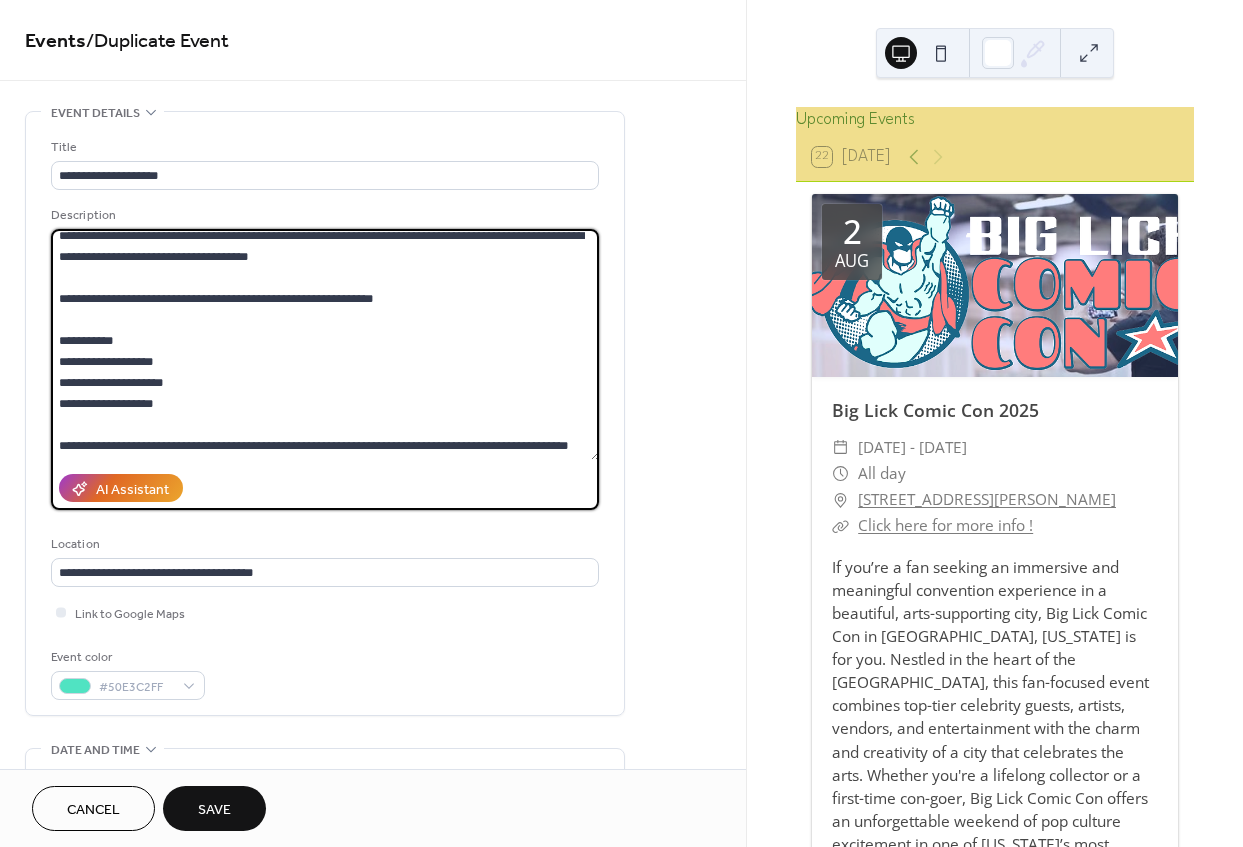 drag, startPoint x: 597, startPoint y: 359, endPoint x: 549, endPoint y: 452, distance: 104.65658 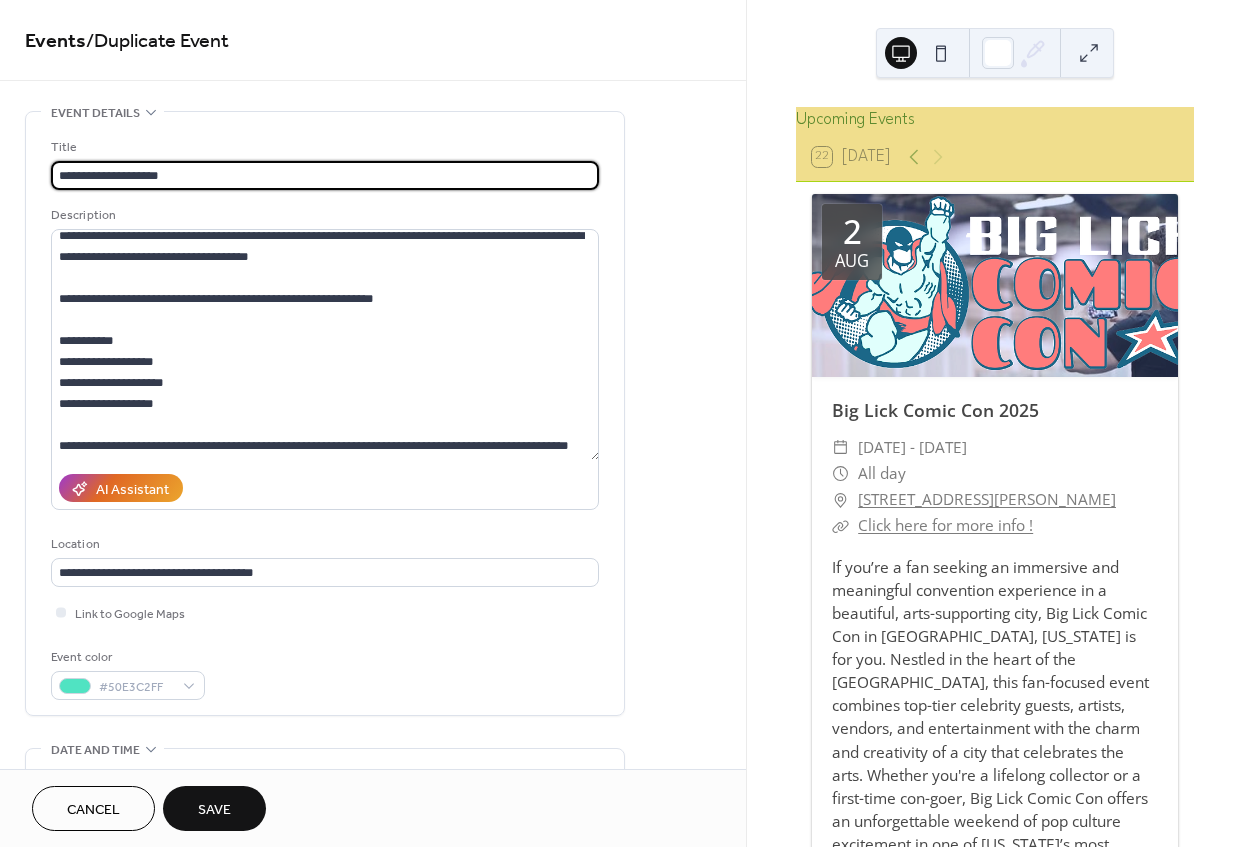 drag, startPoint x: 274, startPoint y: 177, endPoint x: 0, endPoint y: 171, distance: 274.06567 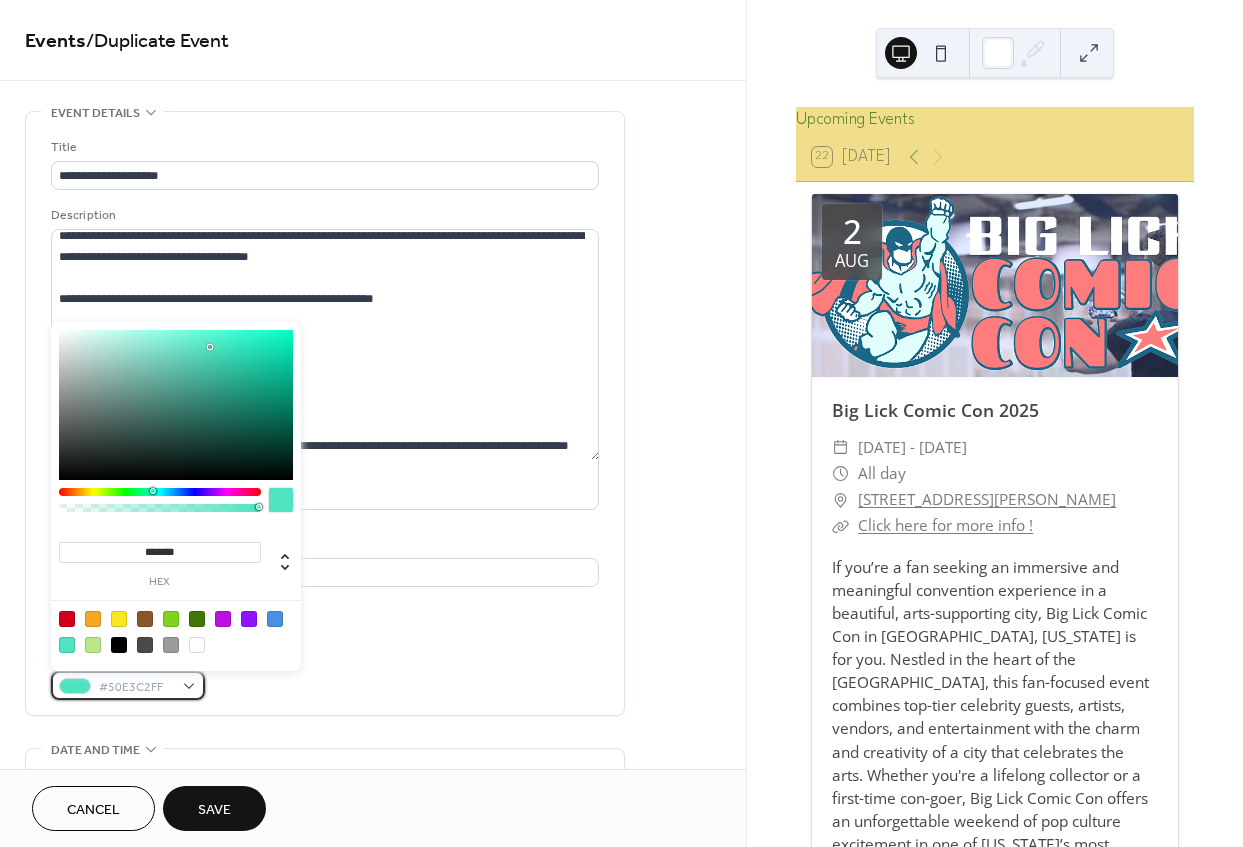 click on "#50E3C2FF" at bounding box center (128, 685) 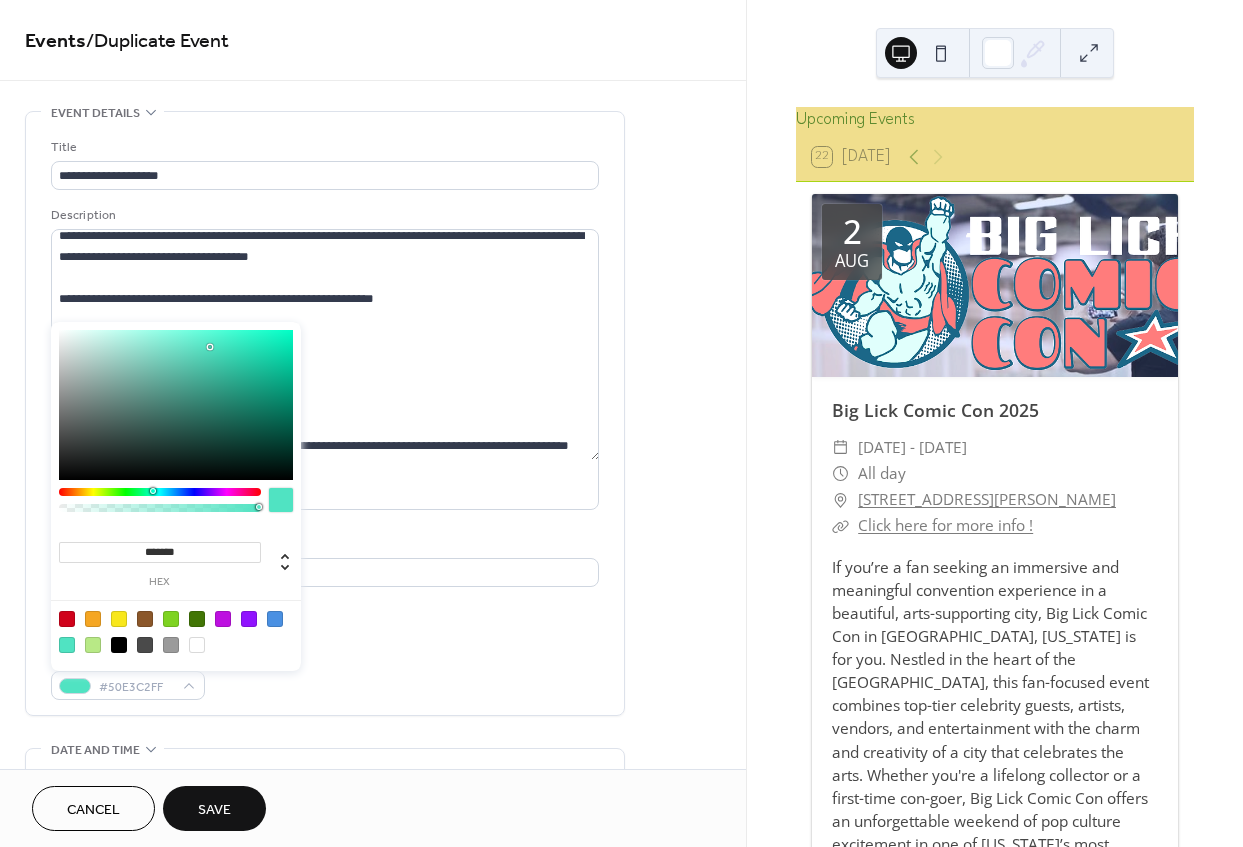 click at bounding box center [119, 645] 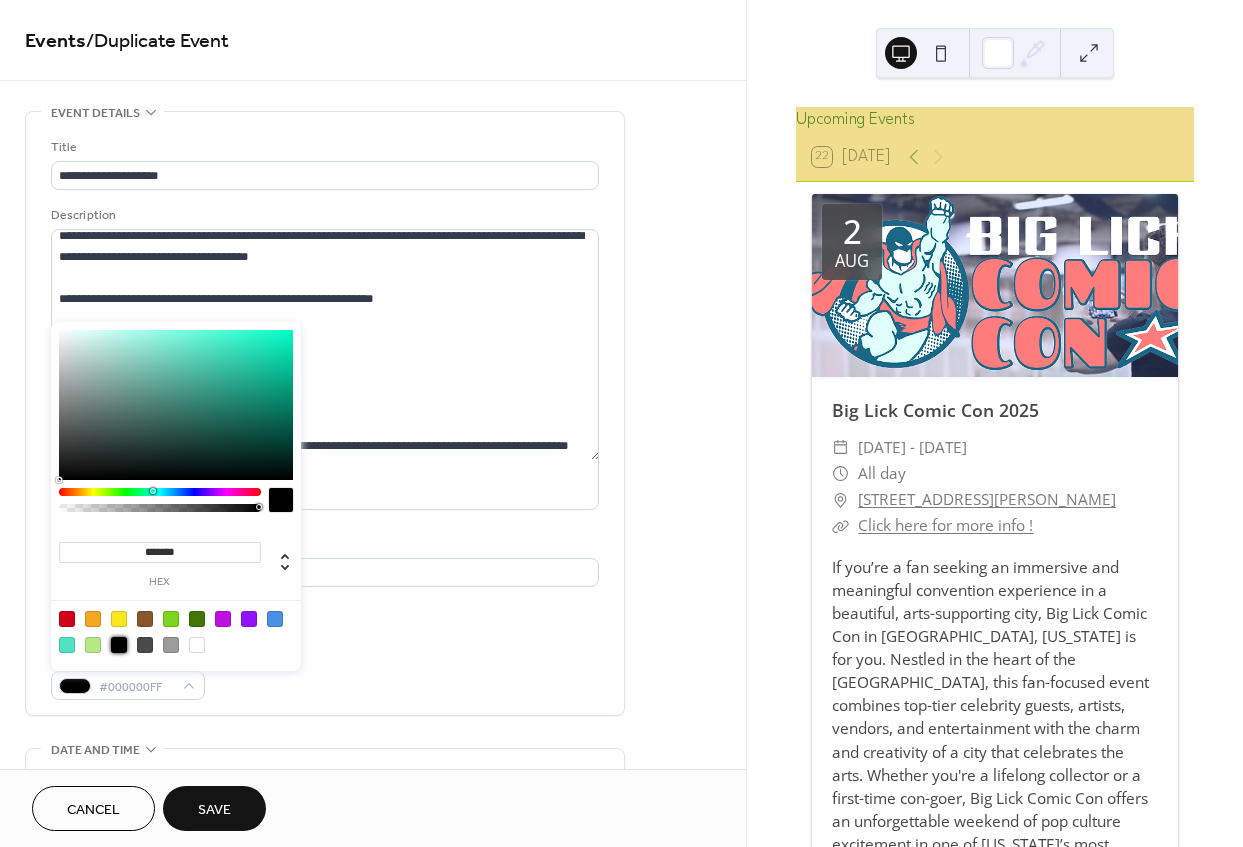 click on "Event color #000000FF" at bounding box center (325, 673) 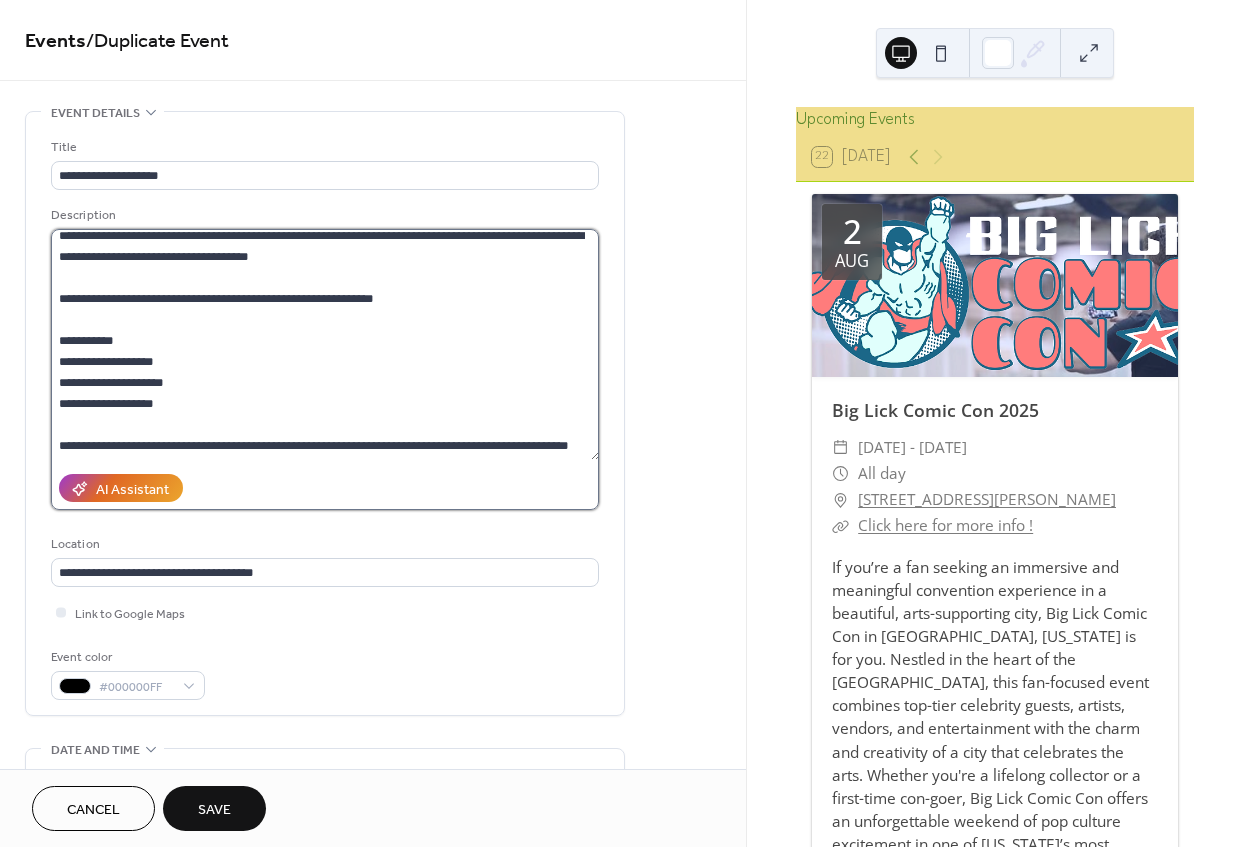 click on "**********" at bounding box center [325, 344] 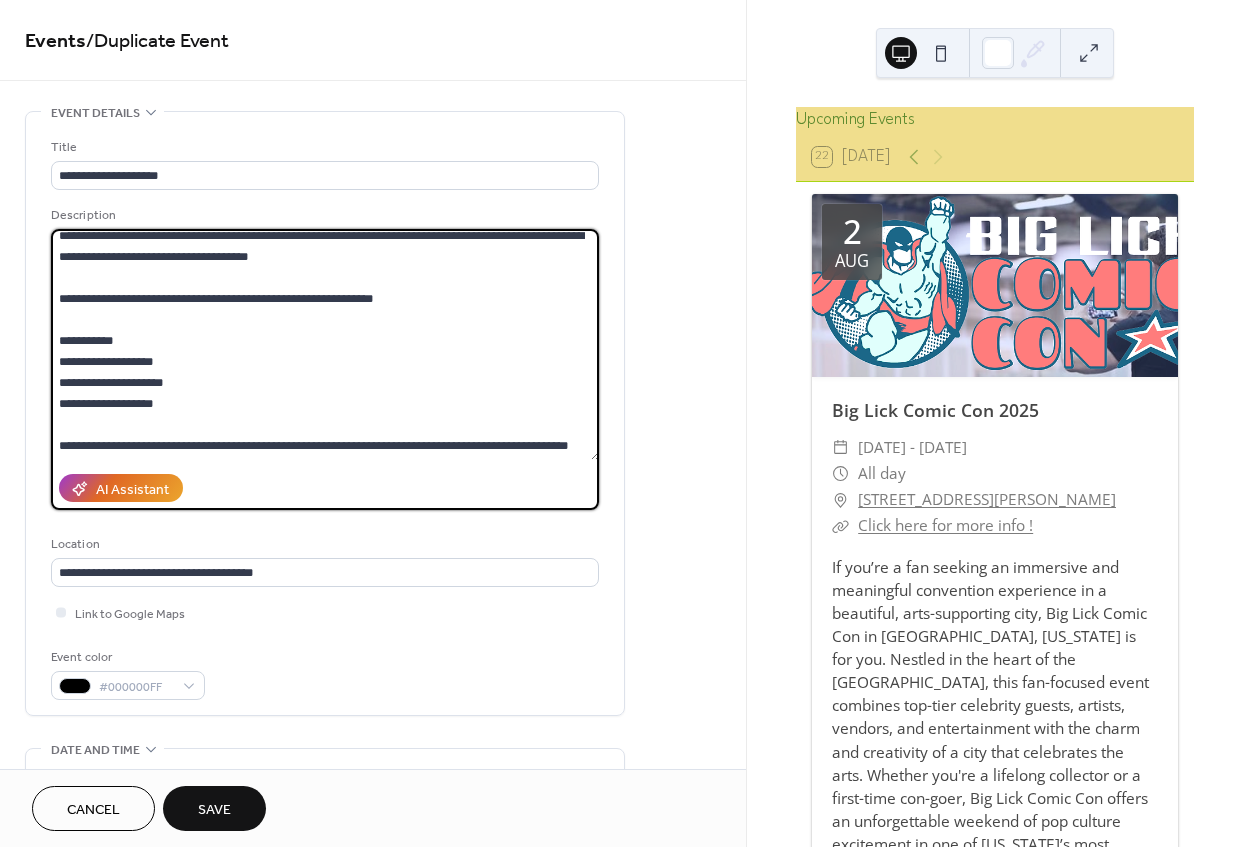 scroll, scrollTop: 0, scrollLeft: 0, axis: both 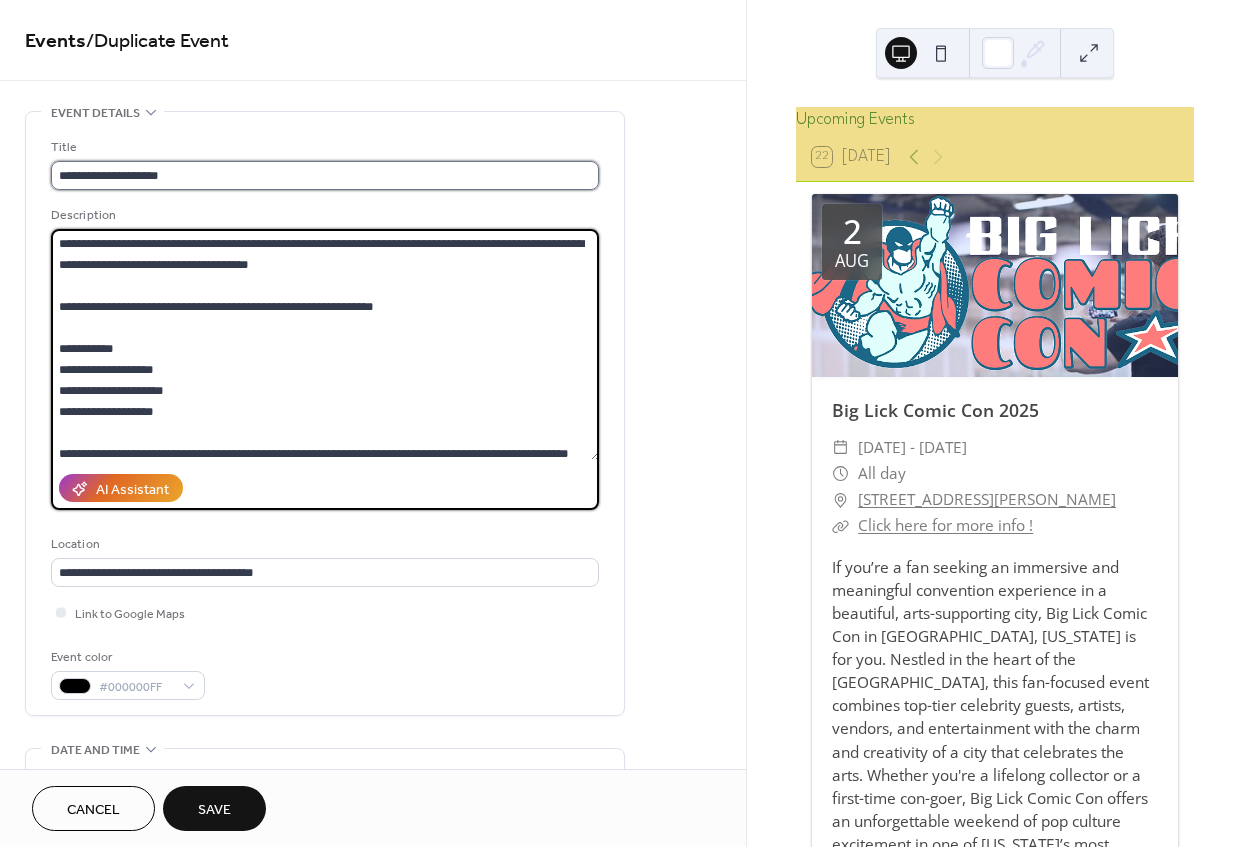 click on "**********" at bounding box center [325, 175] 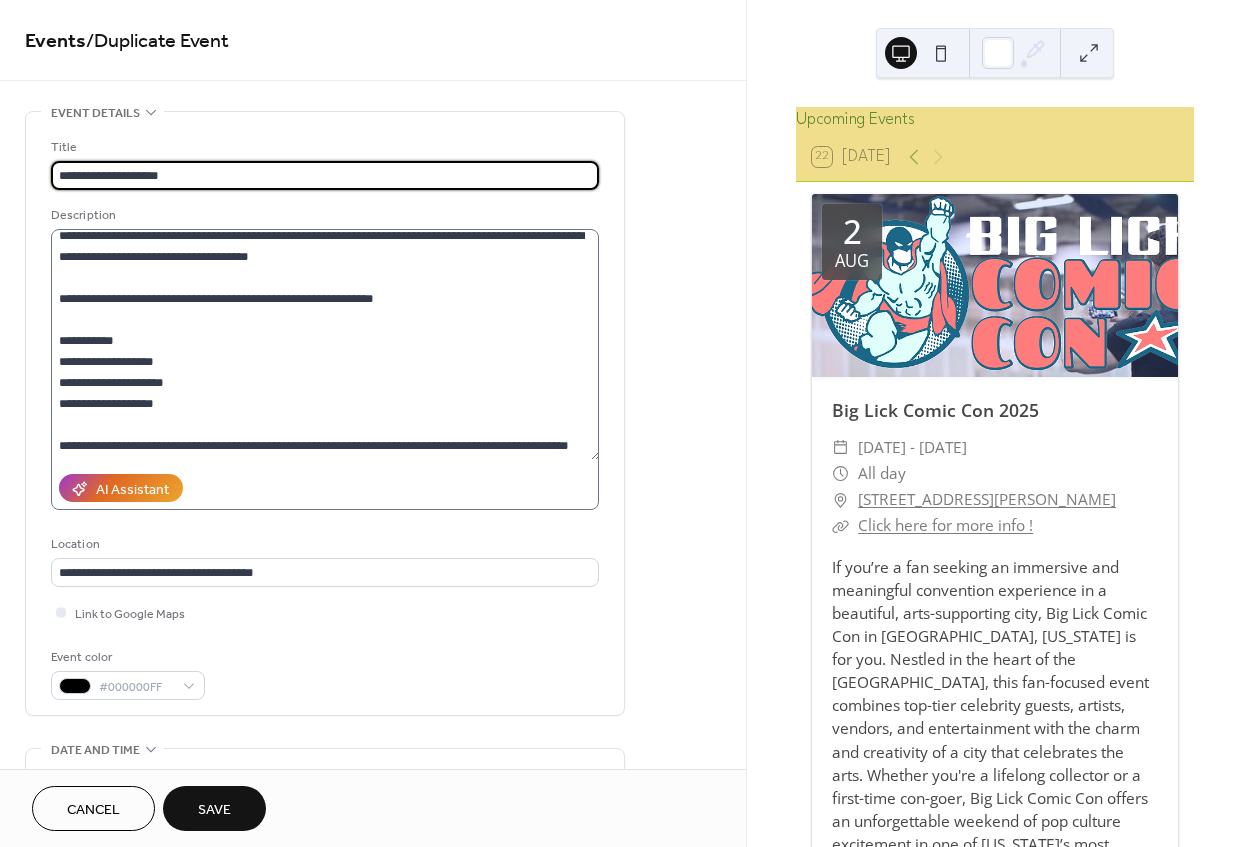 scroll, scrollTop: 29, scrollLeft: 0, axis: vertical 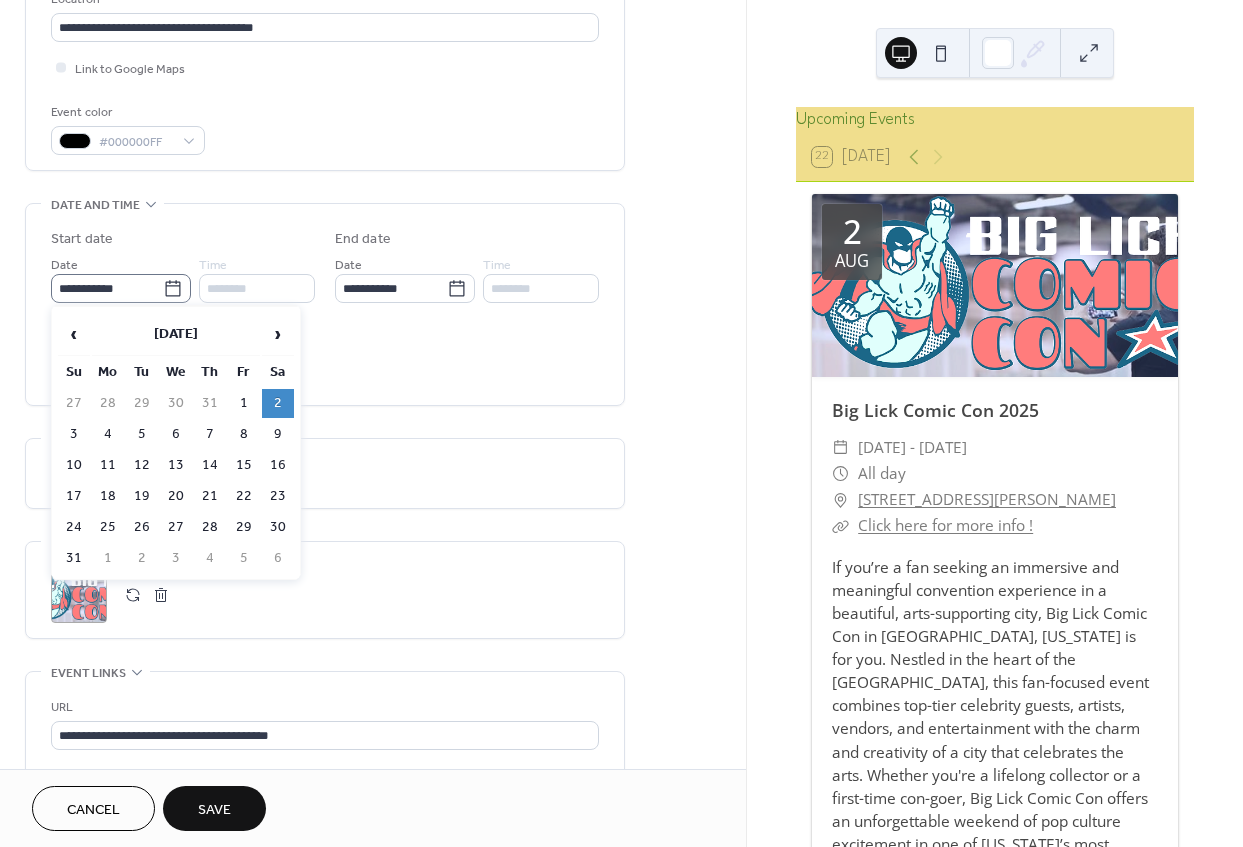 click 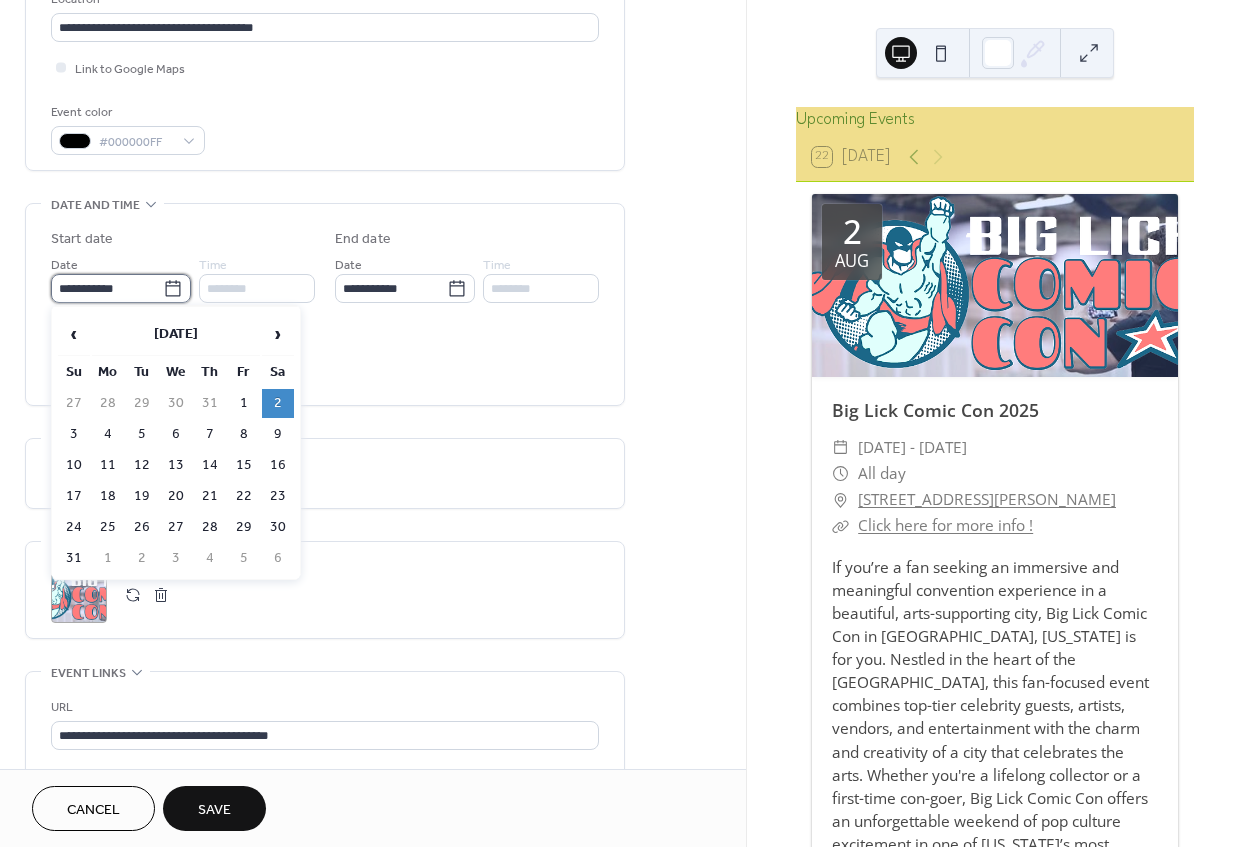 click on "**********" at bounding box center (107, 288) 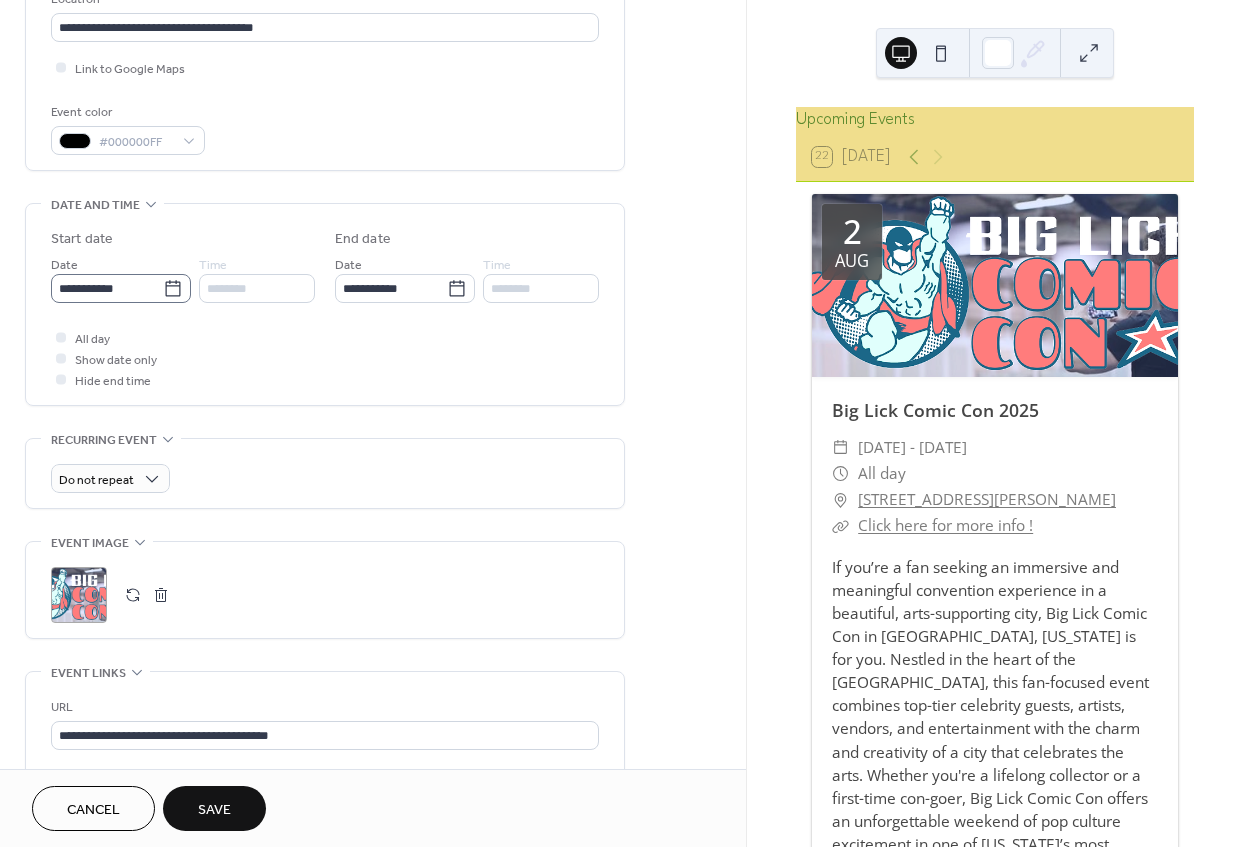 click on "**********" at bounding box center [121, 288] 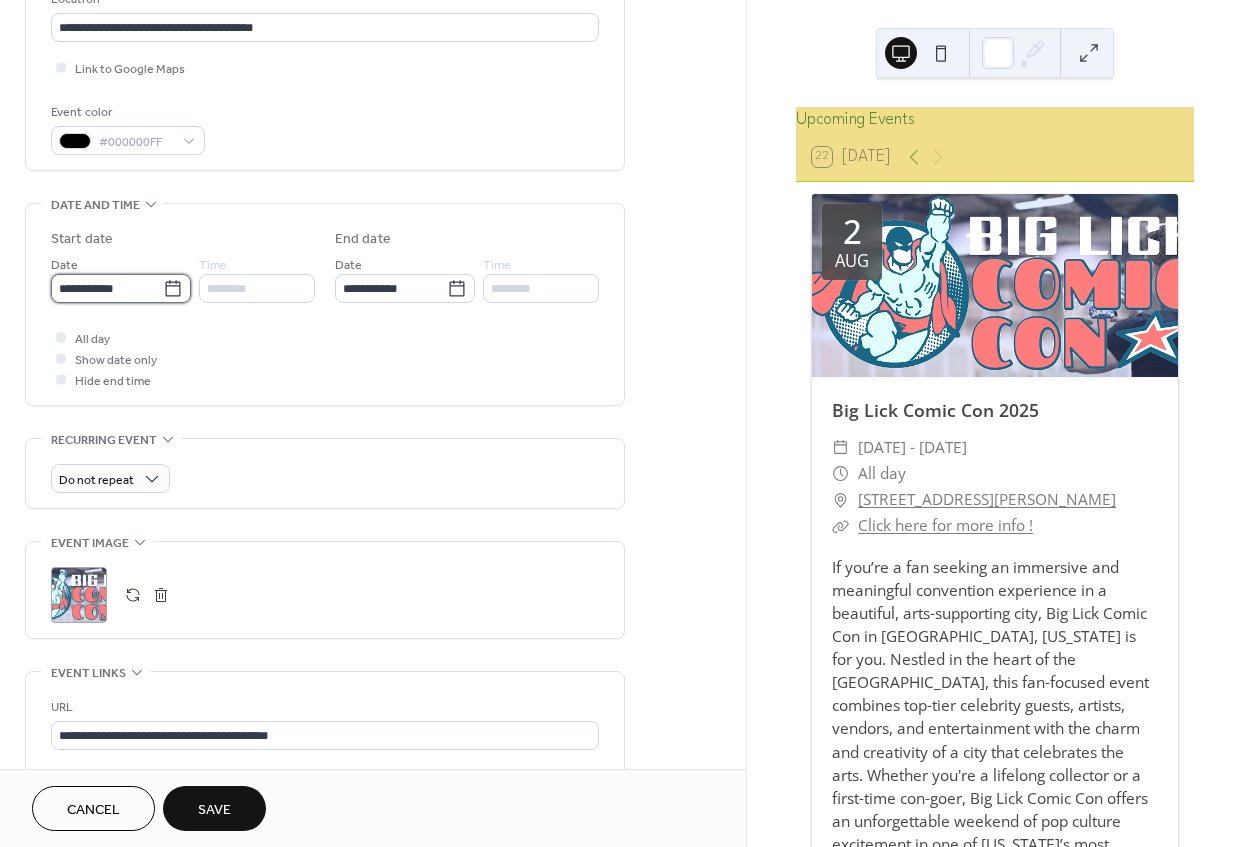 click on "**********" at bounding box center [107, 288] 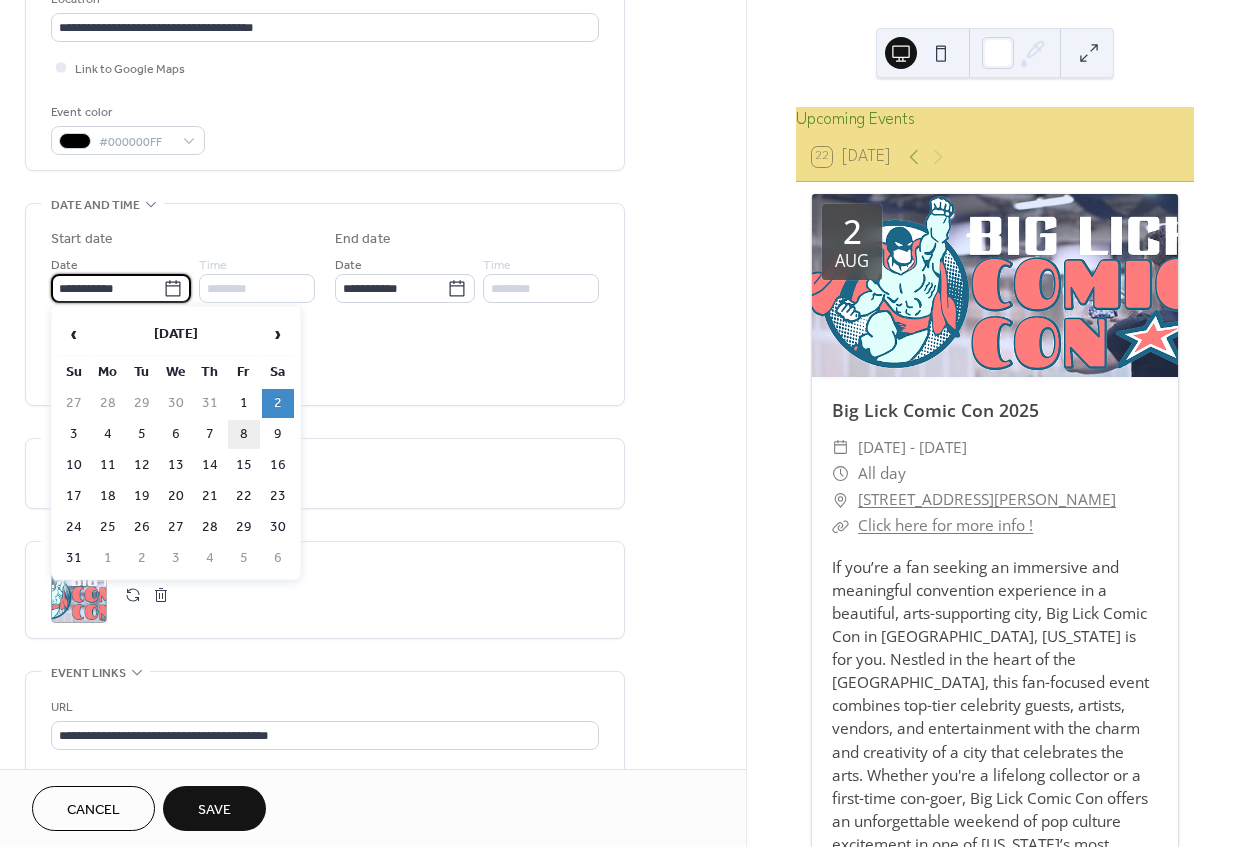 click on "8" at bounding box center [244, 434] 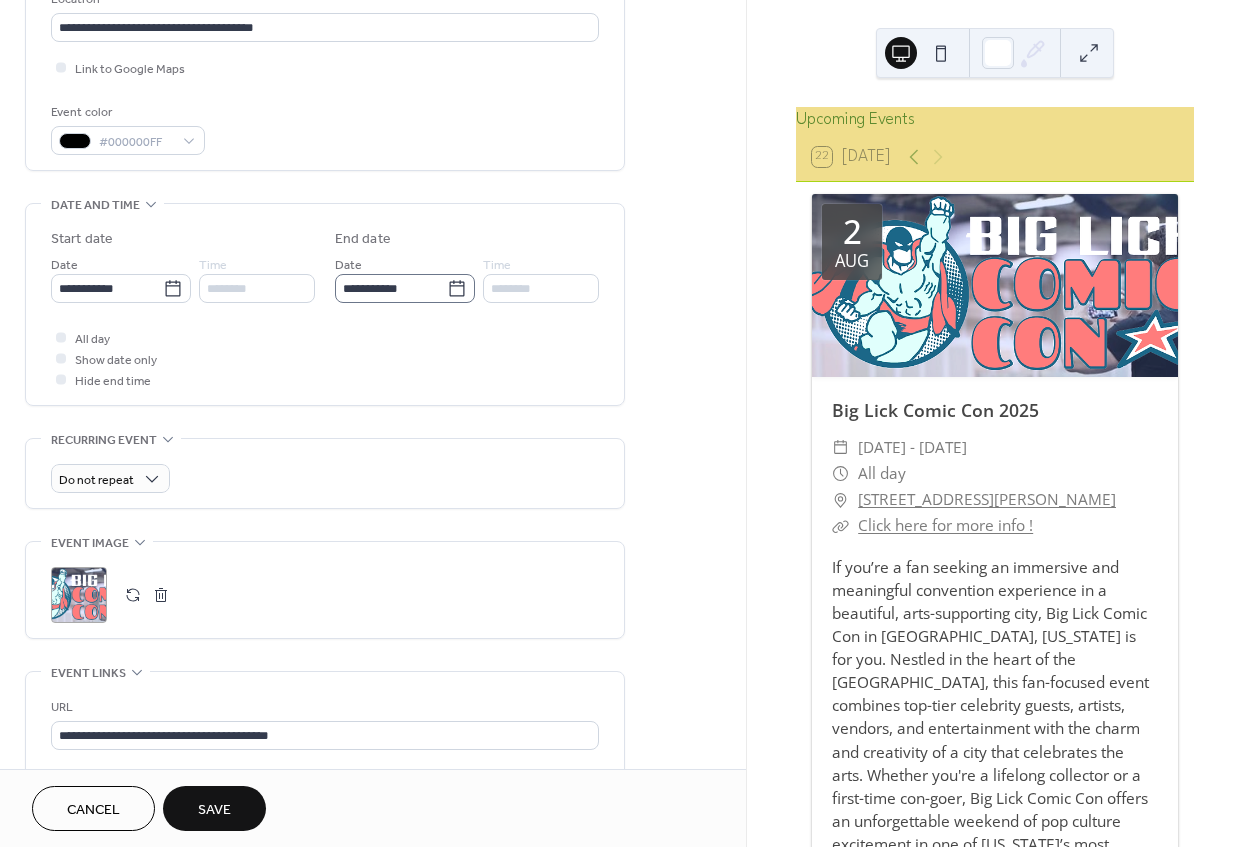 click 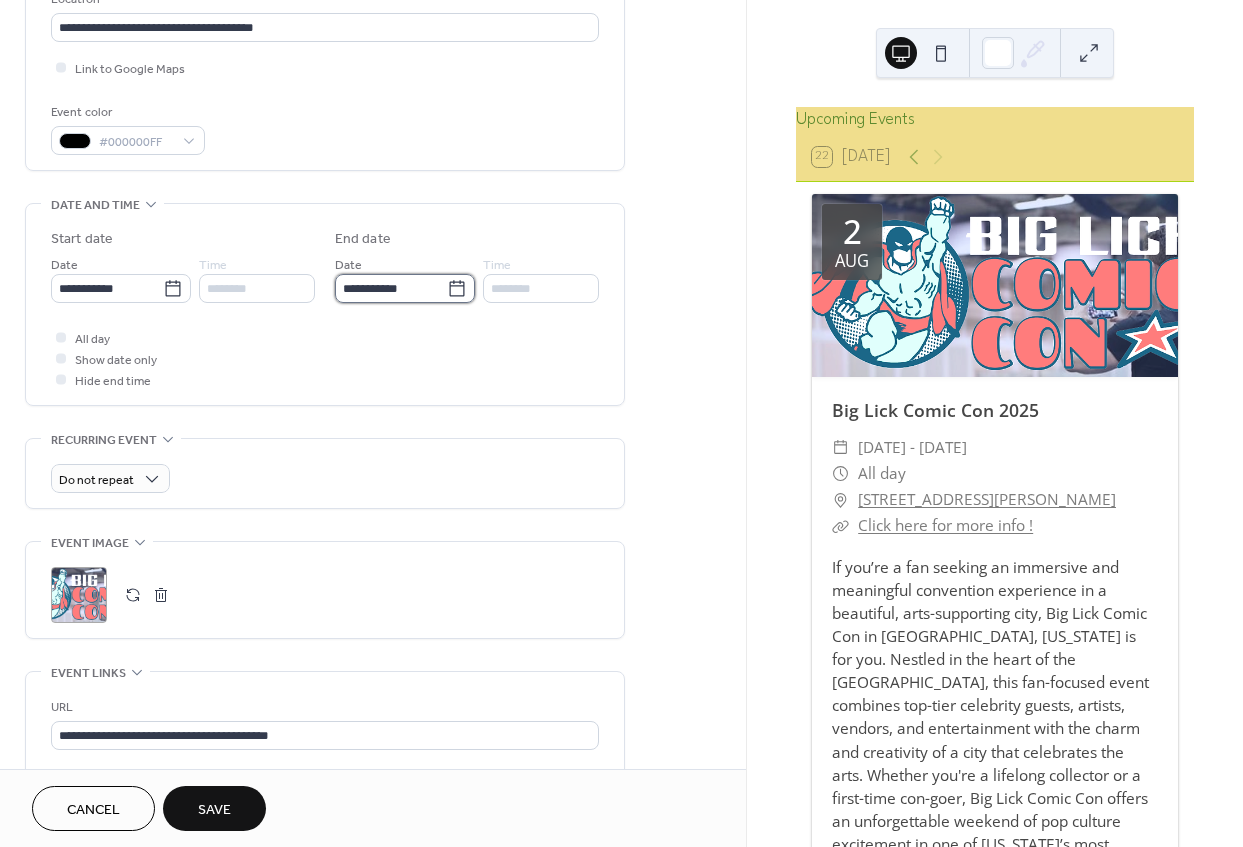 click on "**********" at bounding box center (391, 288) 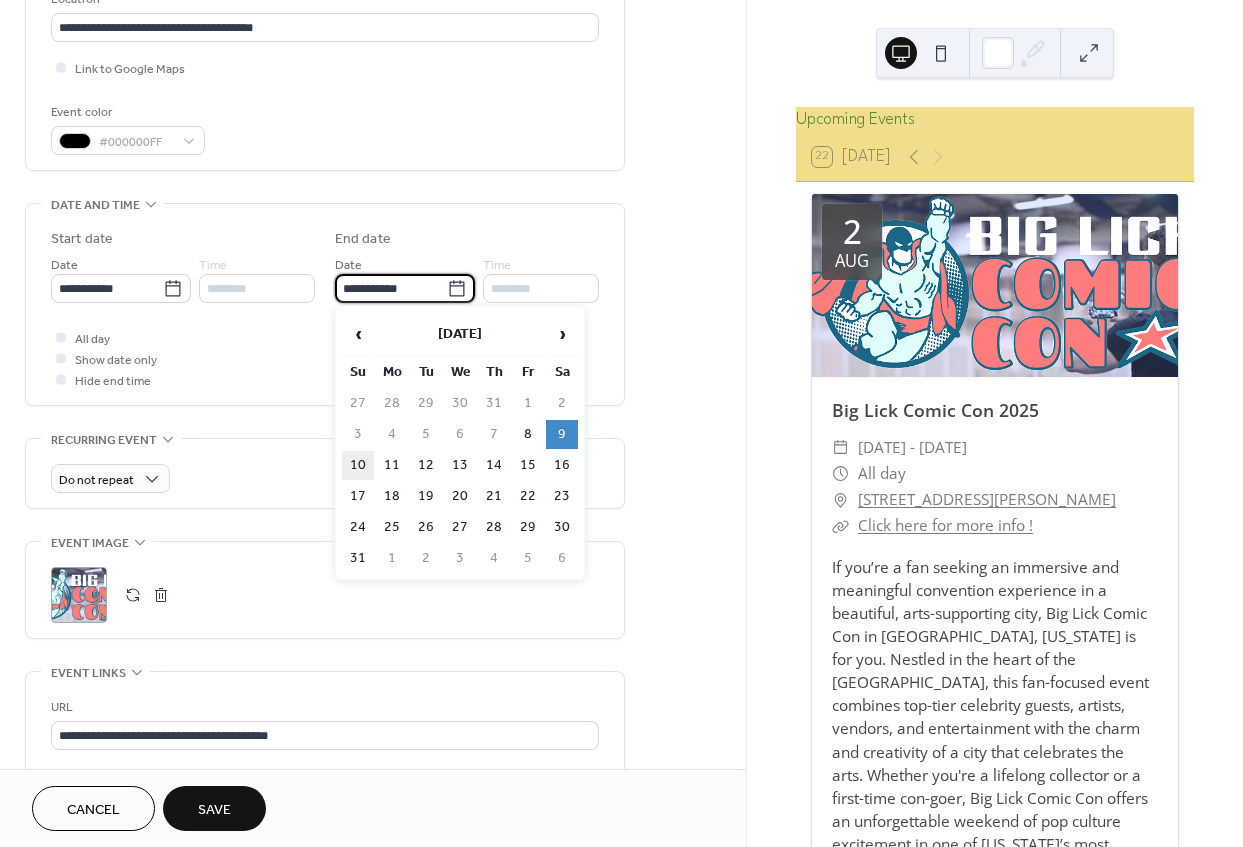 click on "10" at bounding box center [358, 465] 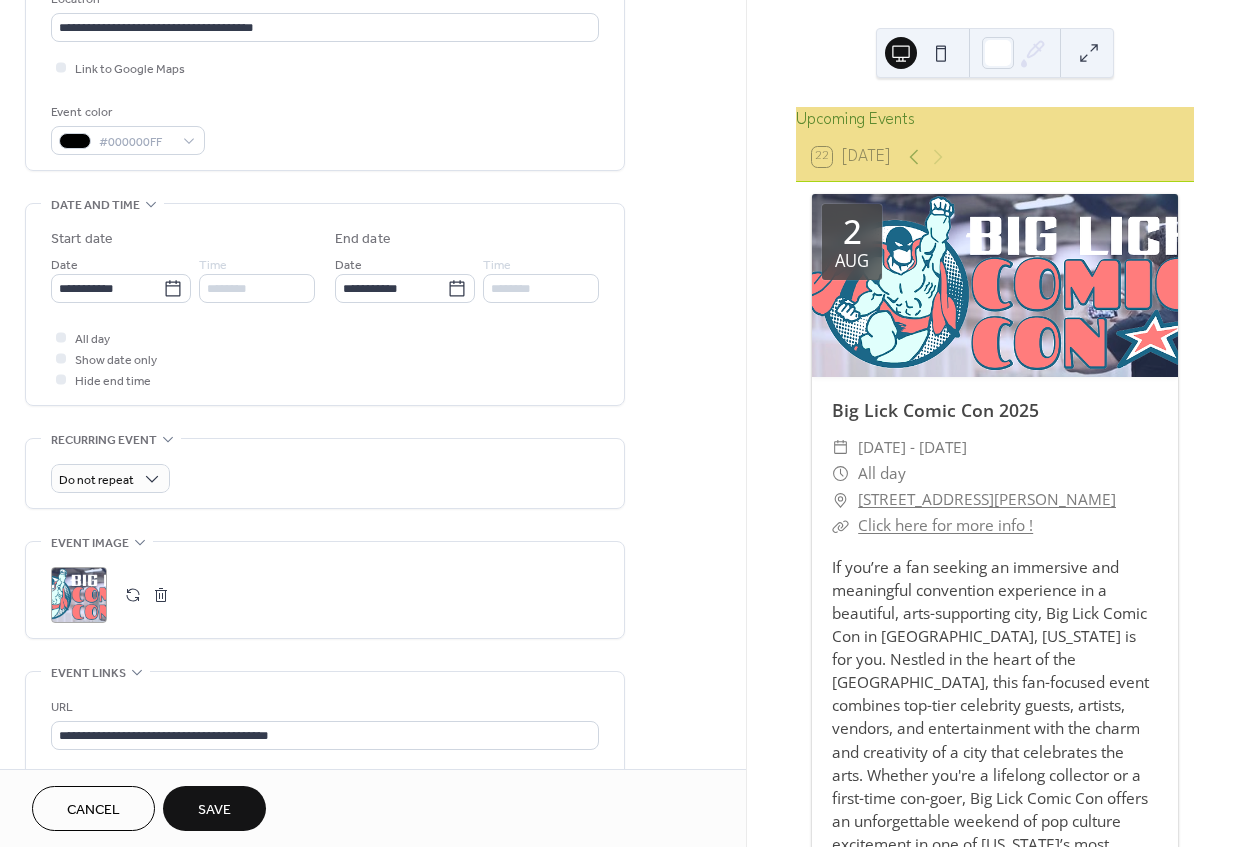 click on "All day Show date only Hide end time" at bounding box center (325, 358) 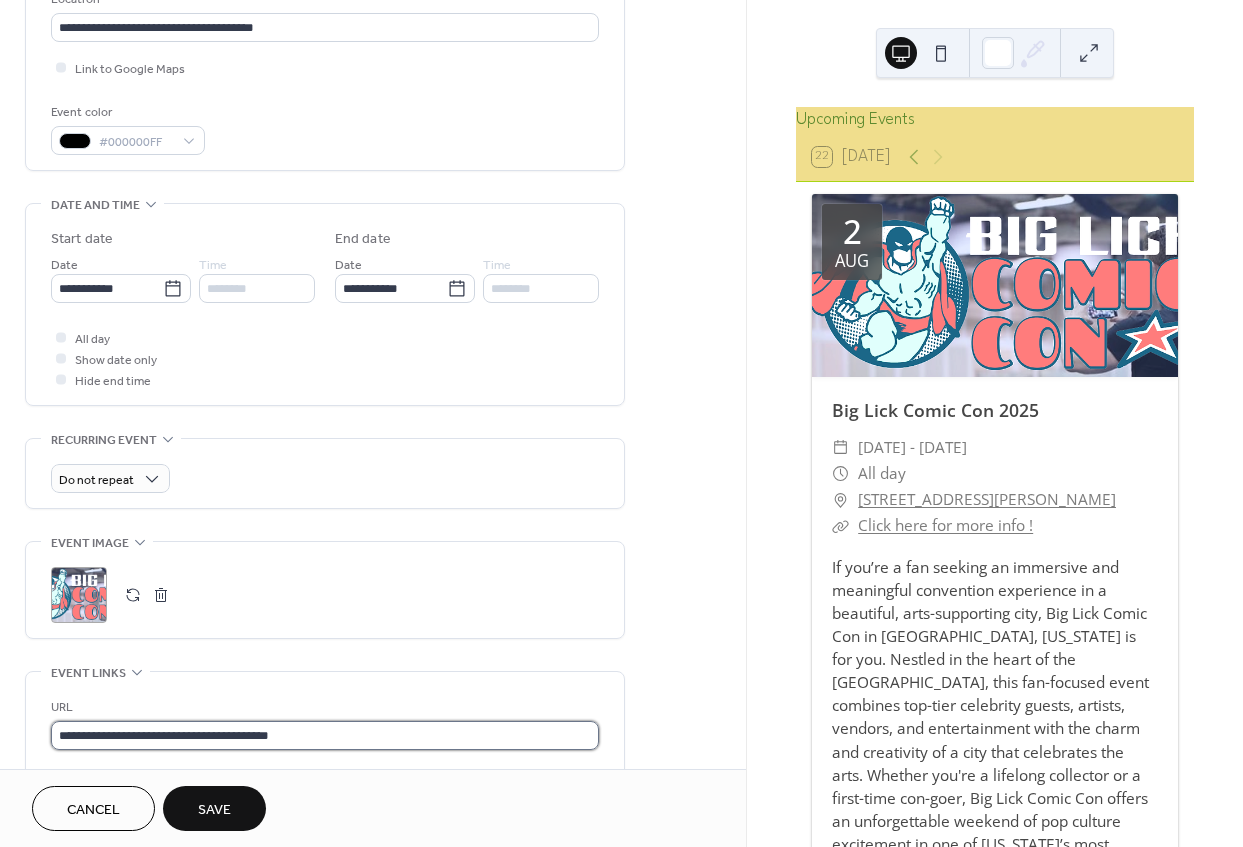 click on "**********" at bounding box center (325, 735) 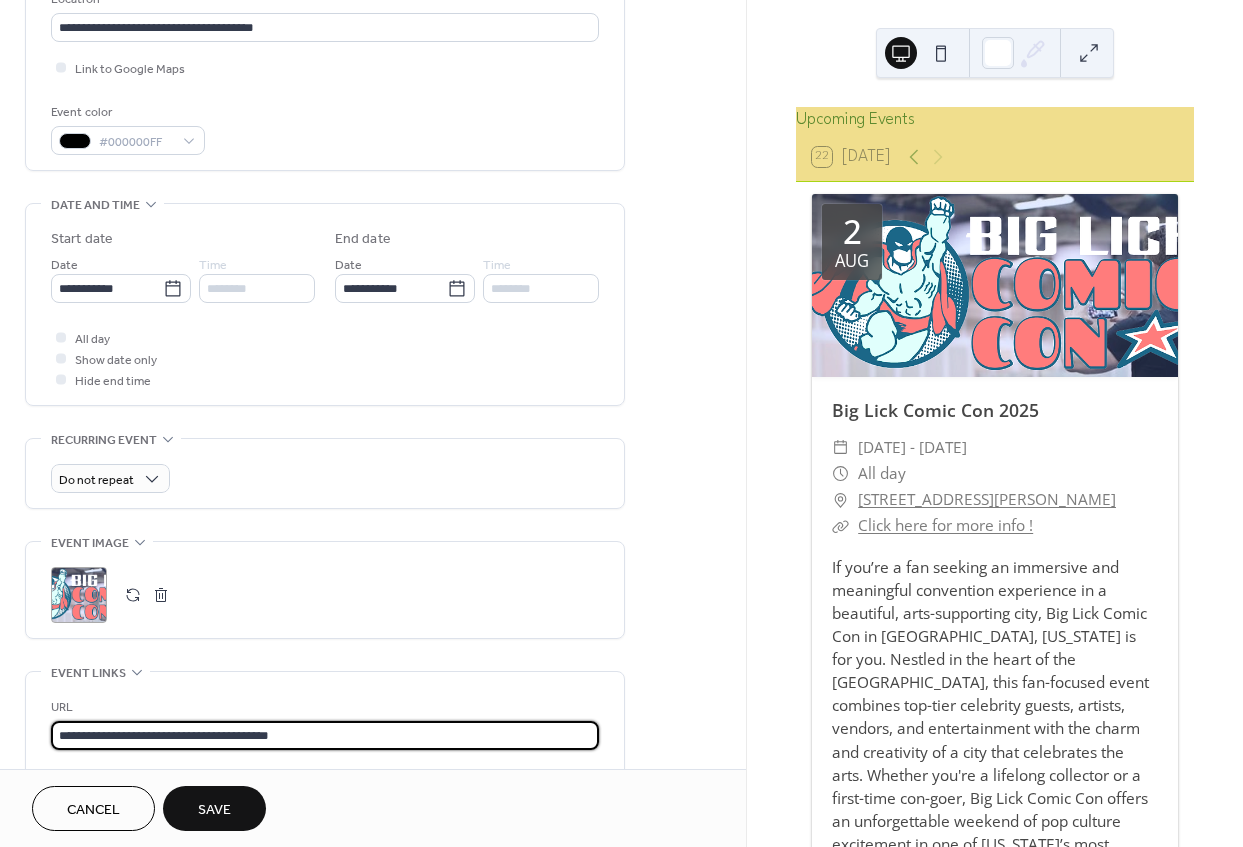 paste 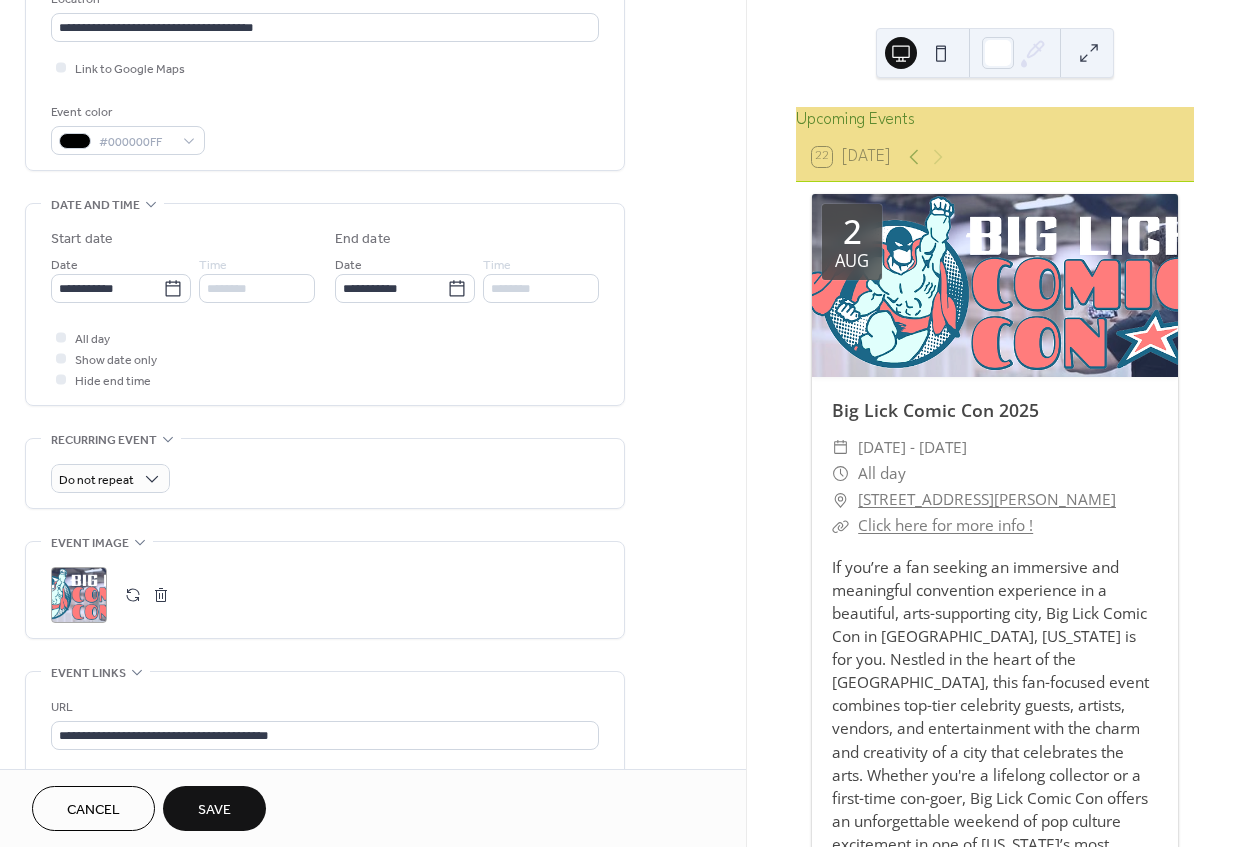 click on "**********" at bounding box center (325, 770) 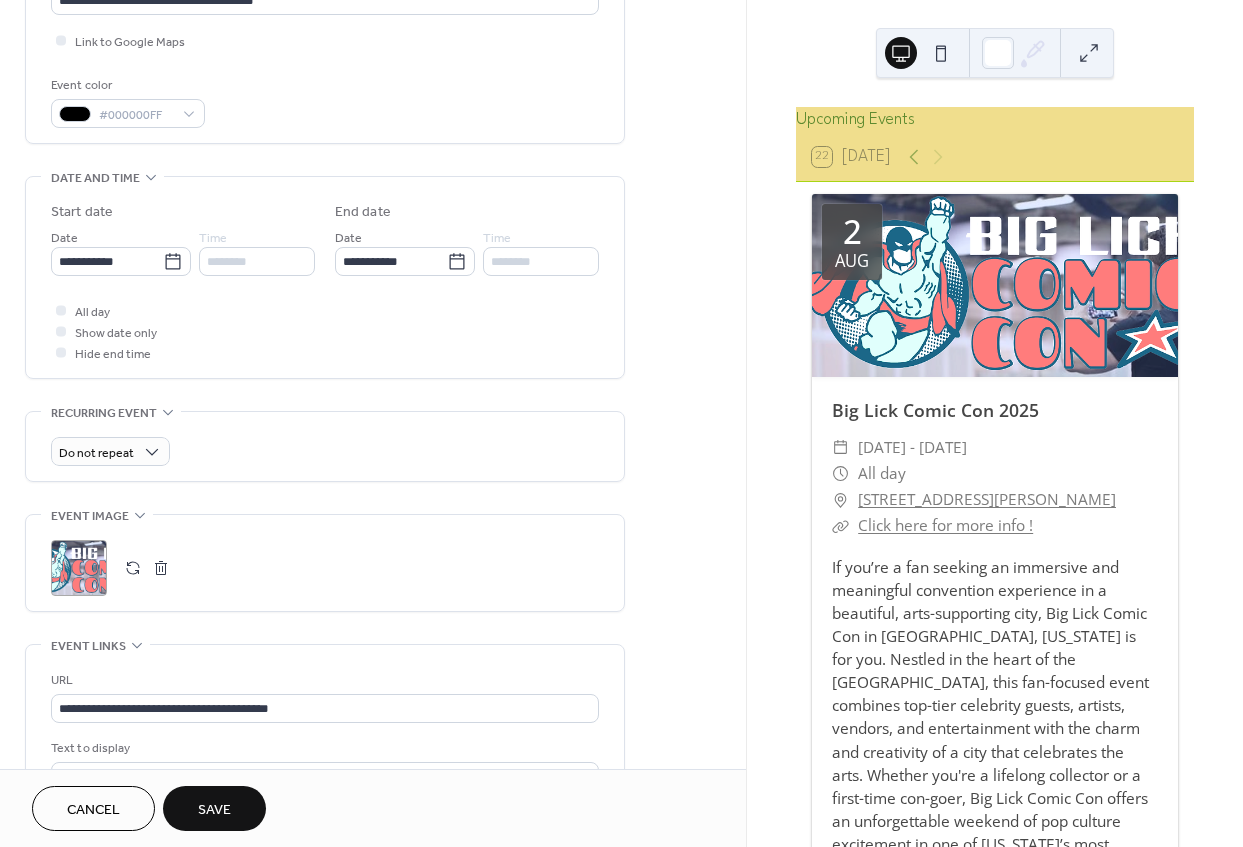 scroll, scrollTop: 810, scrollLeft: 0, axis: vertical 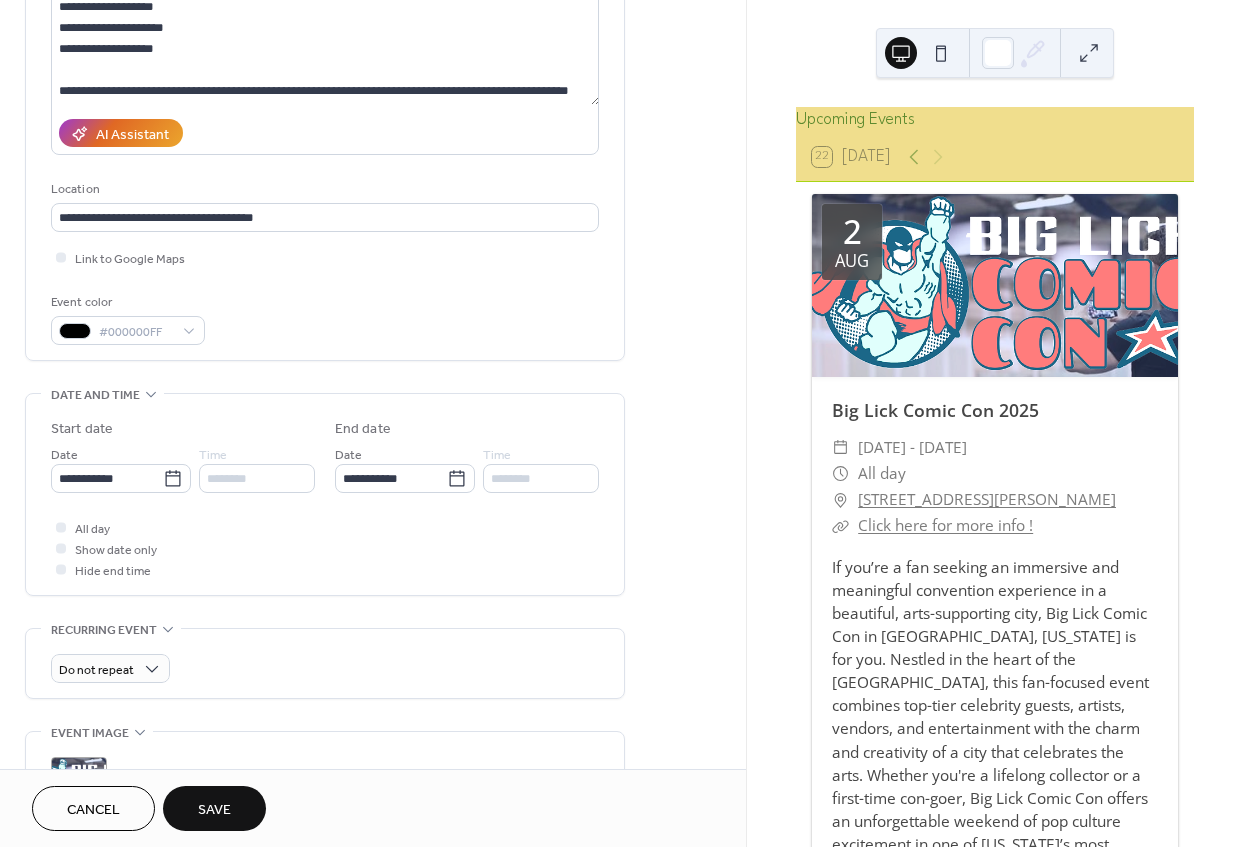 click on "Event color #000000FF" at bounding box center [325, 318] 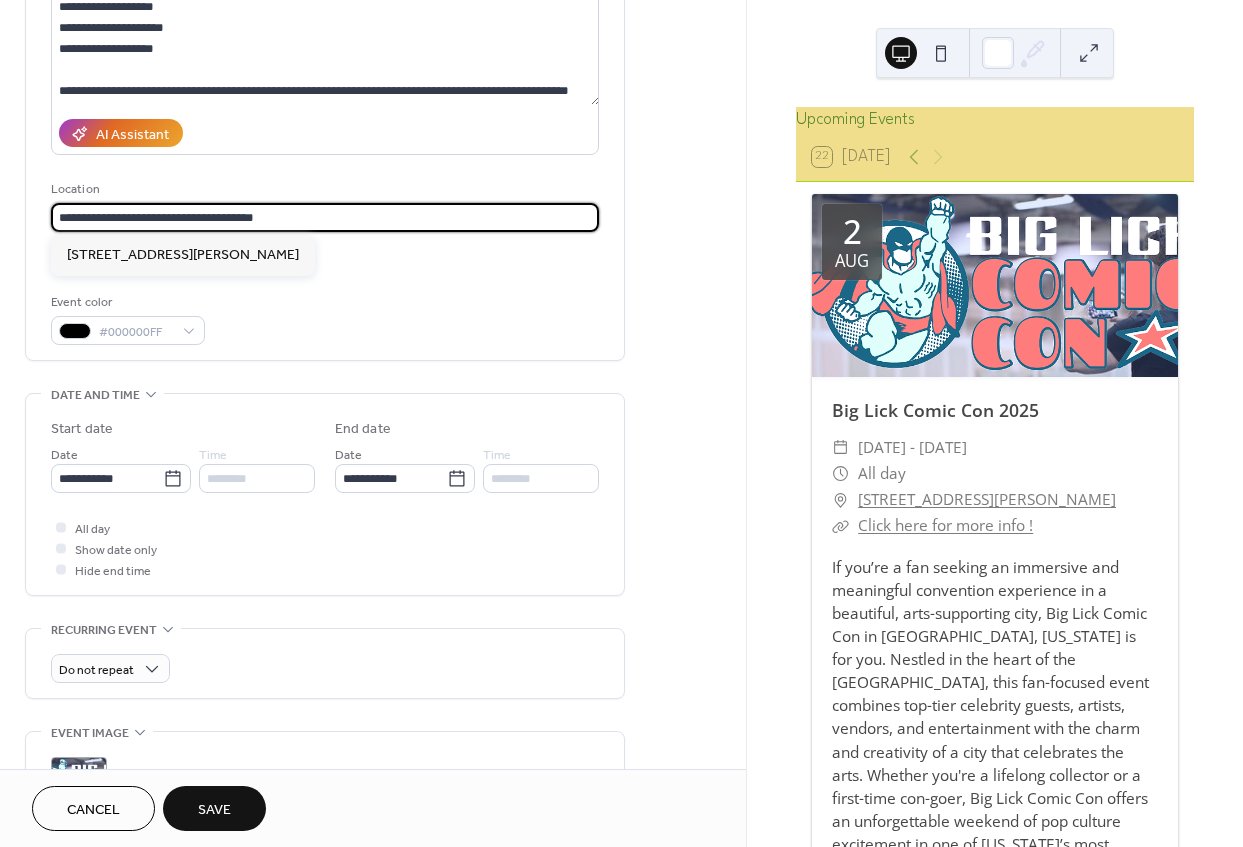 drag, startPoint x: 301, startPoint y: 215, endPoint x: 90, endPoint y: 203, distance: 211.34096 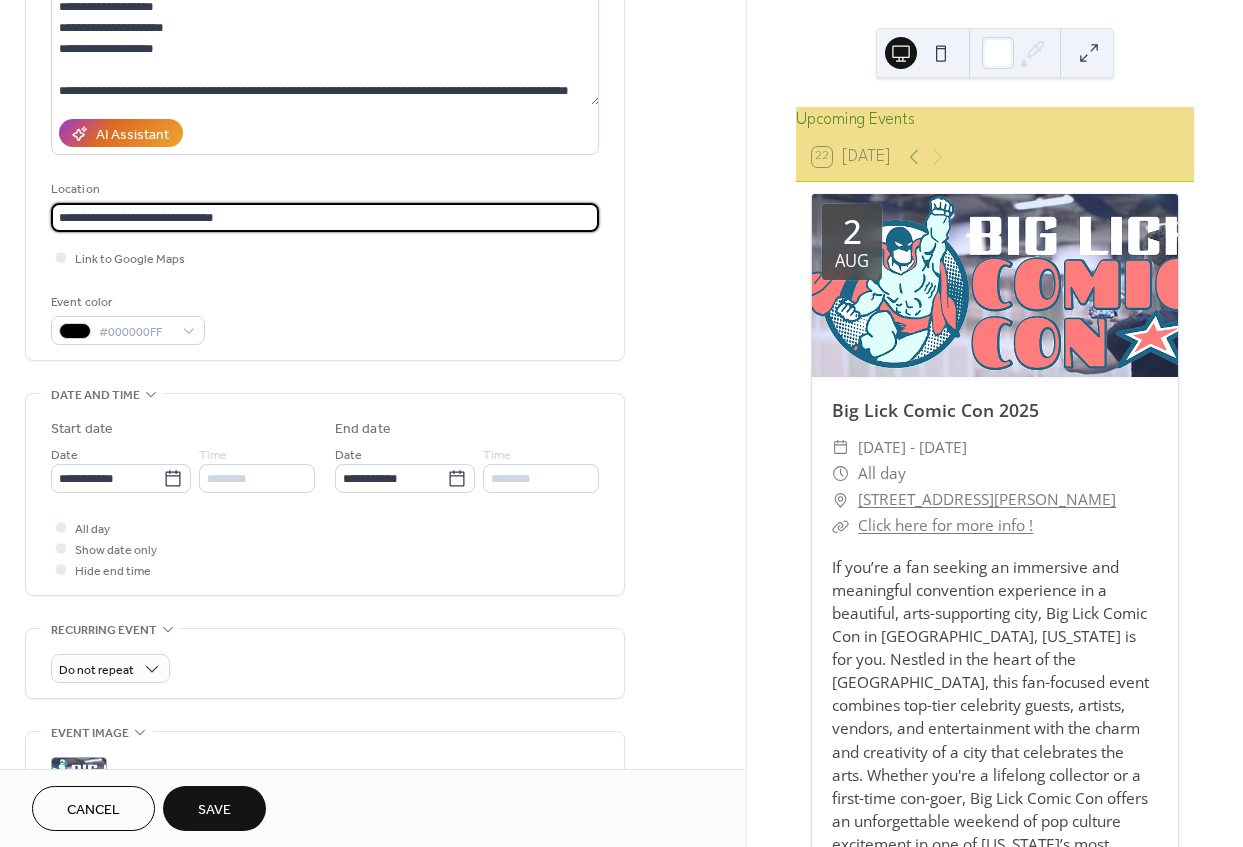 drag, startPoint x: 59, startPoint y: 219, endPoint x: 324, endPoint y: 259, distance: 268.00186 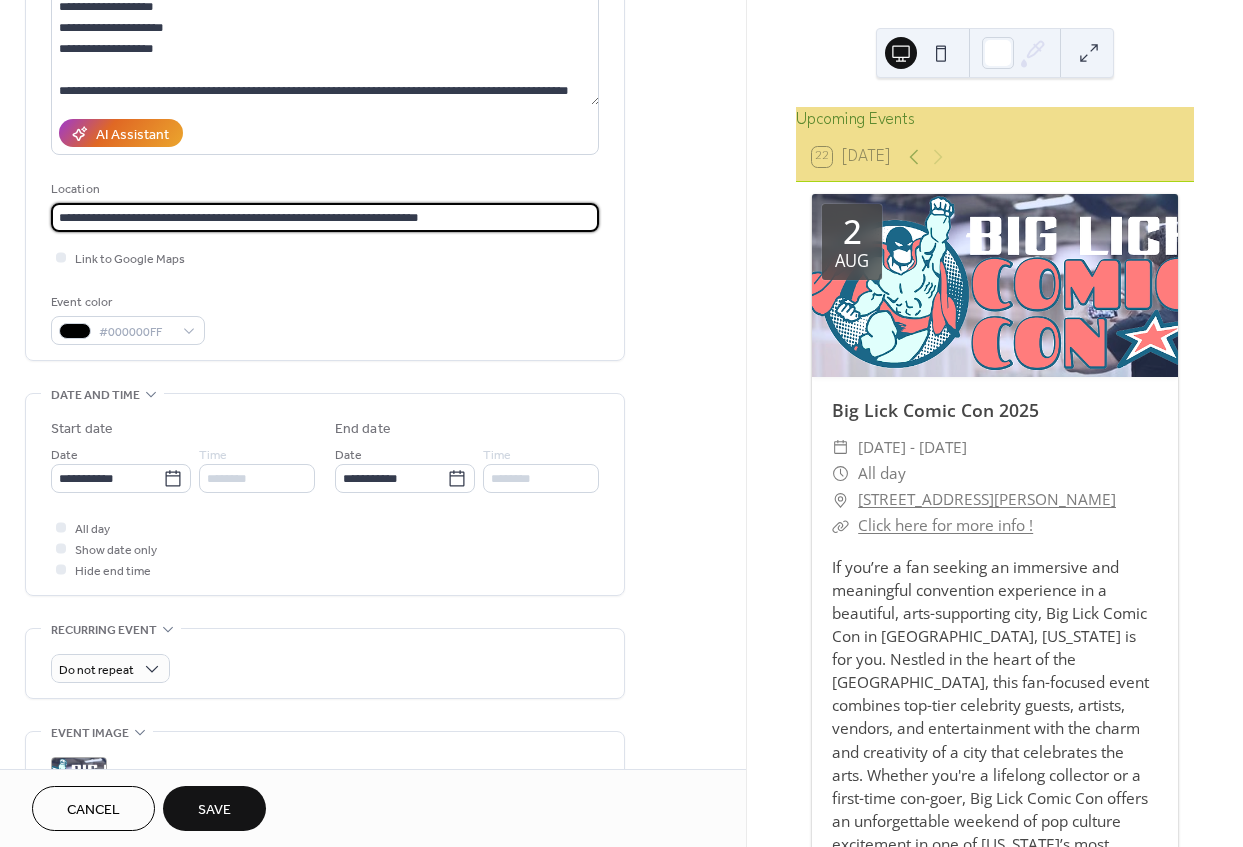 click on "**********" at bounding box center (325, 217) 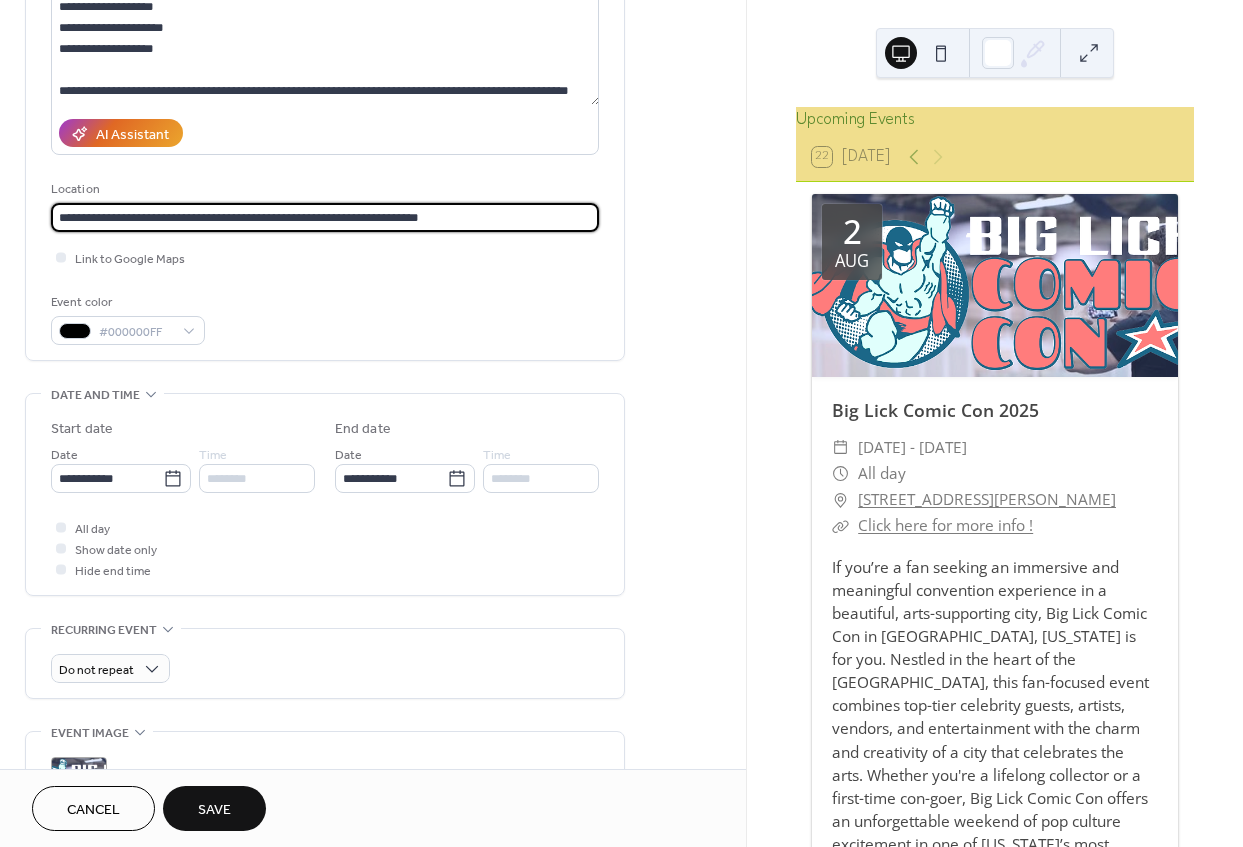 scroll, scrollTop: 493, scrollLeft: 0, axis: vertical 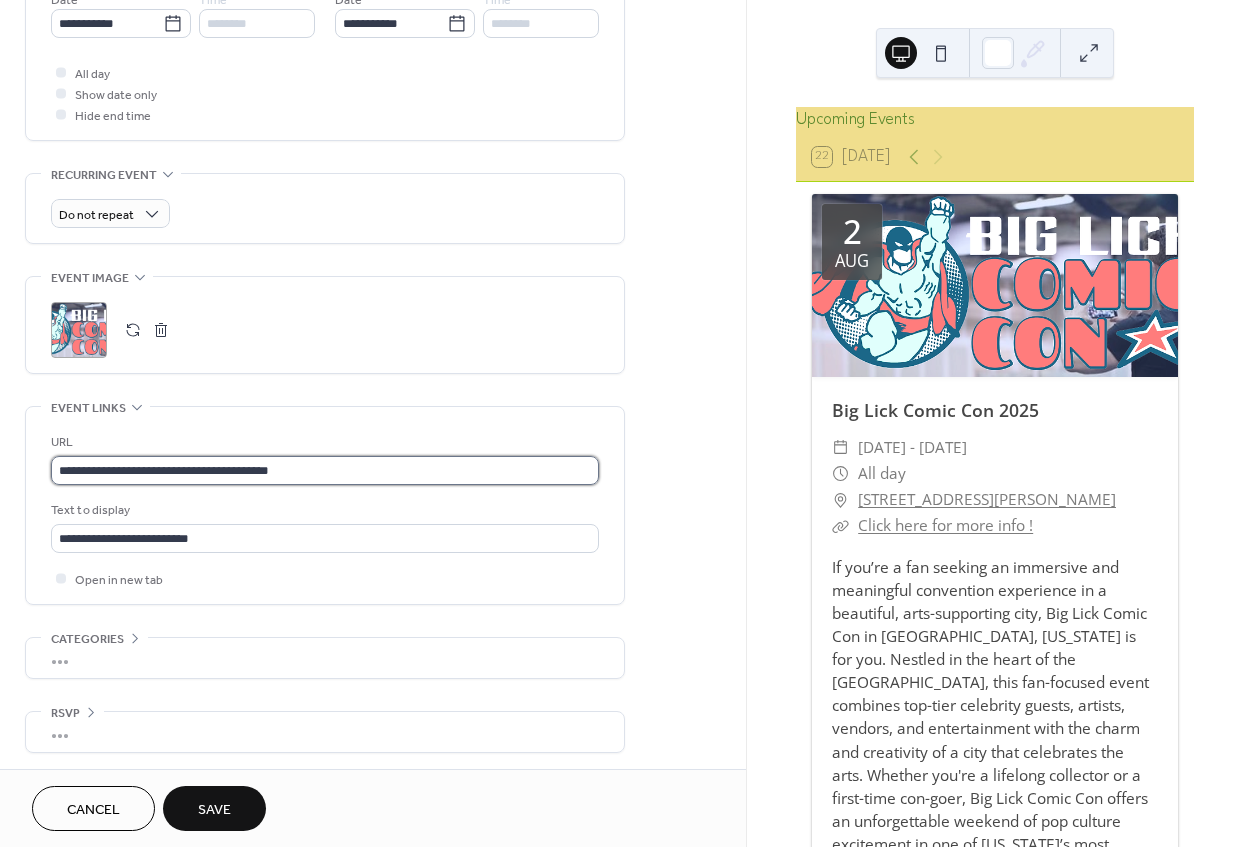 click on "**********" at bounding box center [325, 470] 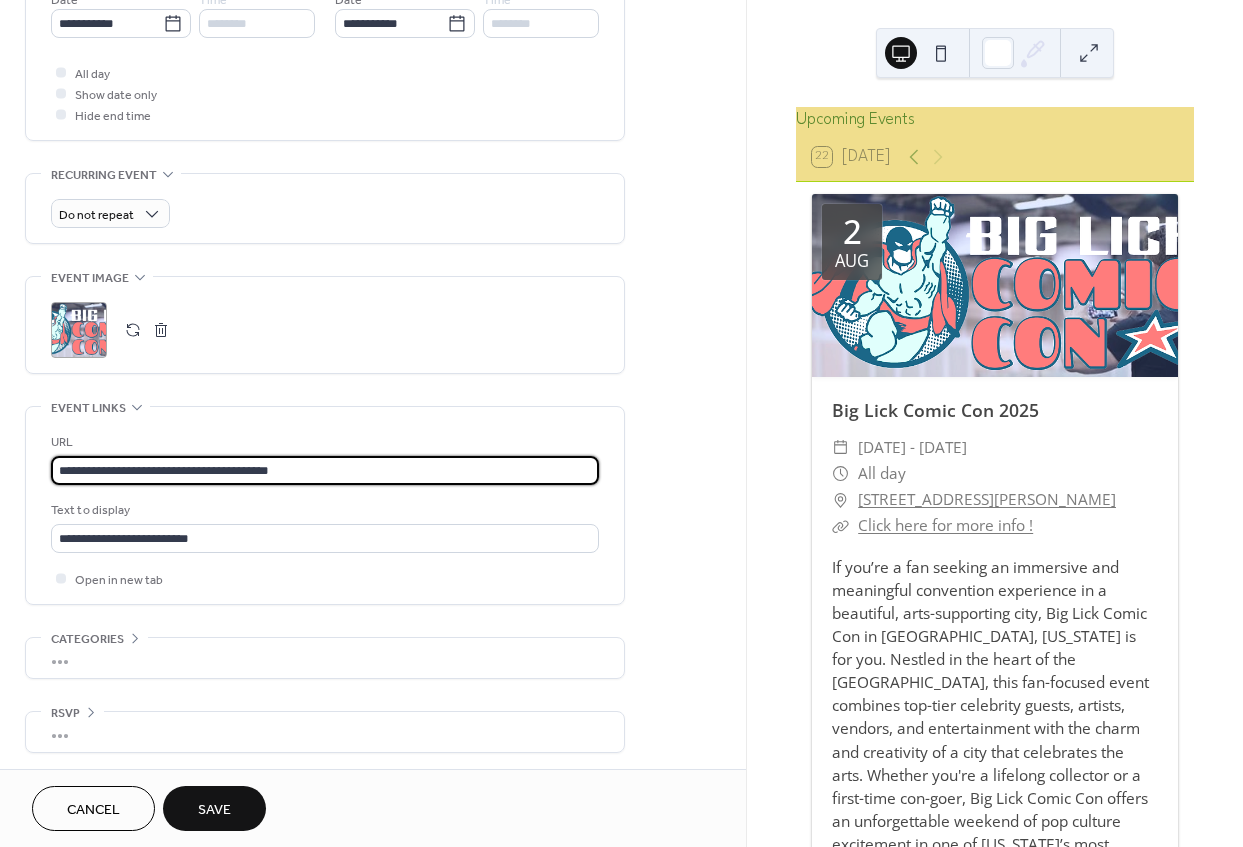 scroll, scrollTop: 0, scrollLeft: 0, axis: both 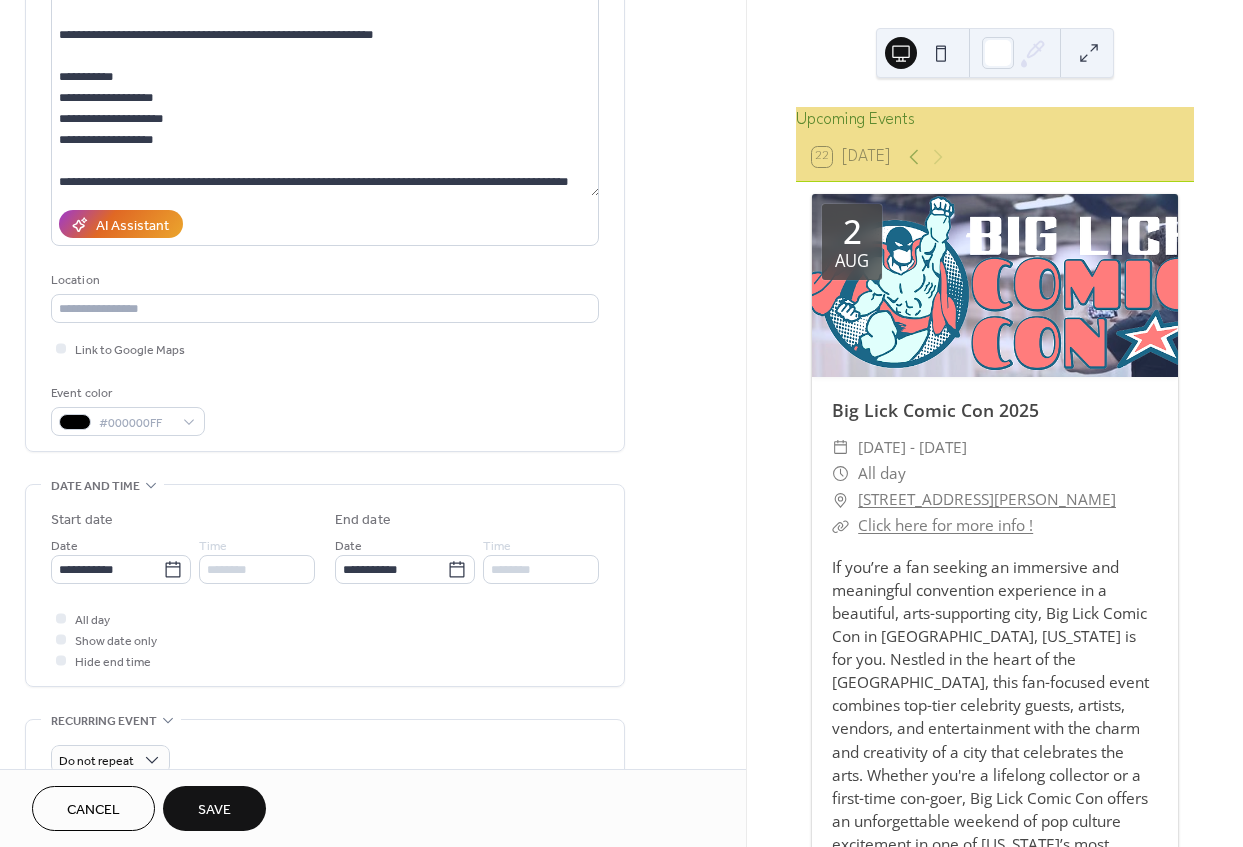 click on "********" at bounding box center [541, 569] 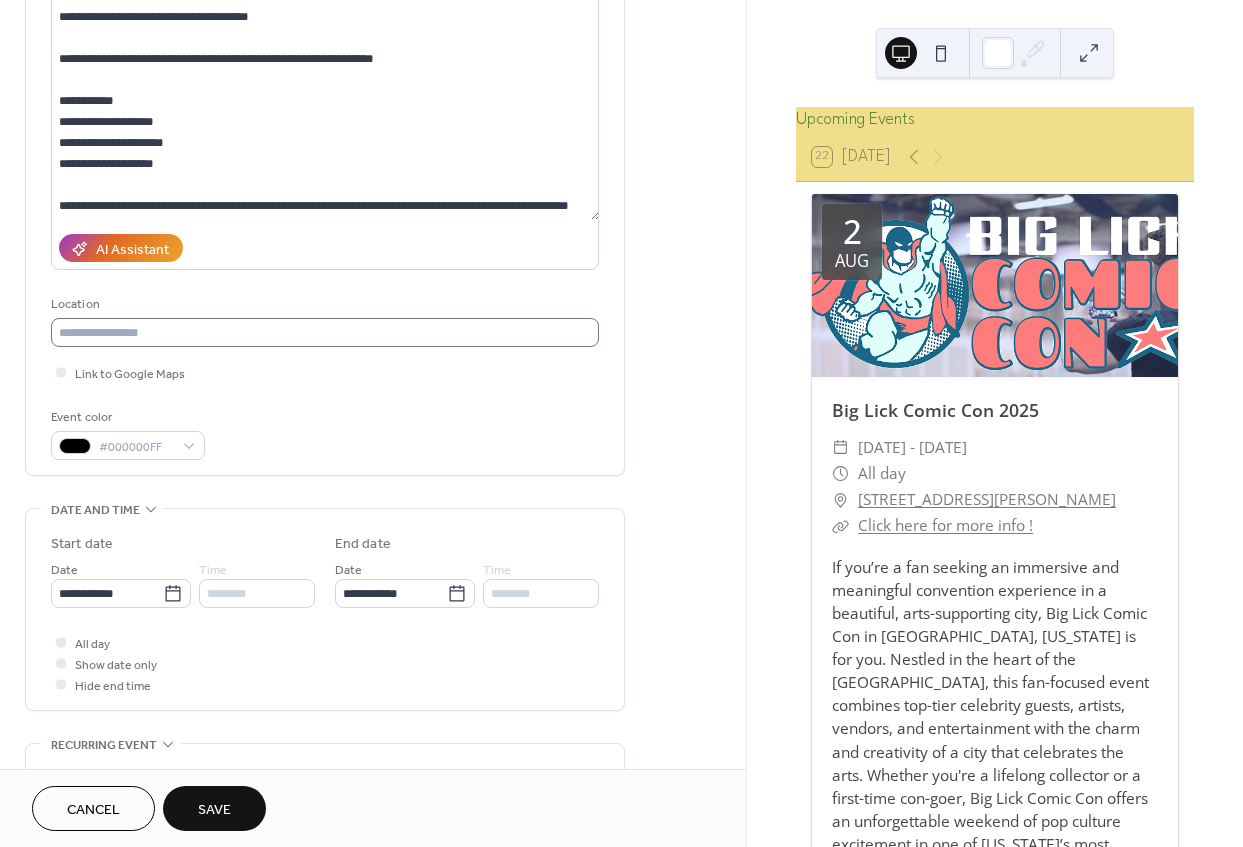 scroll, scrollTop: 264, scrollLeft: 0, axis: vertical 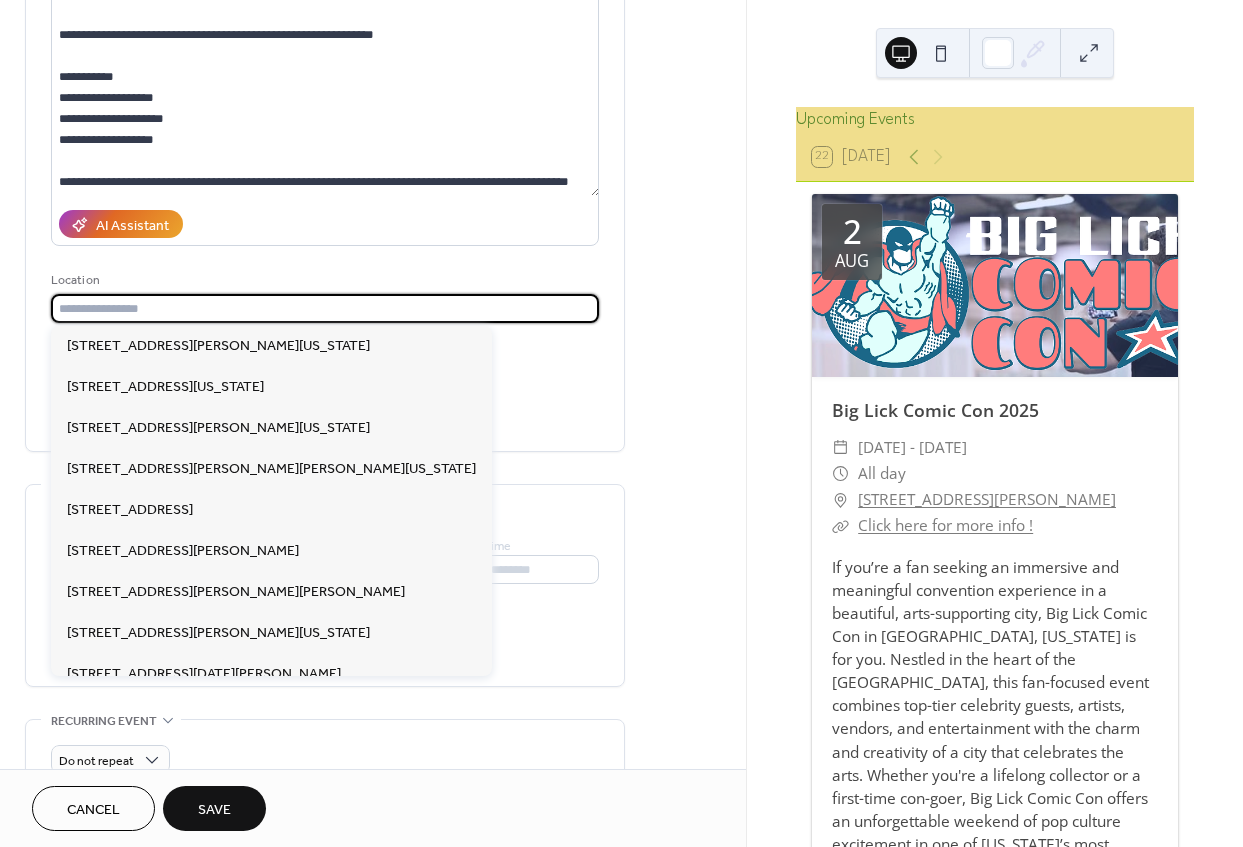click at bounding box center (325, 308) 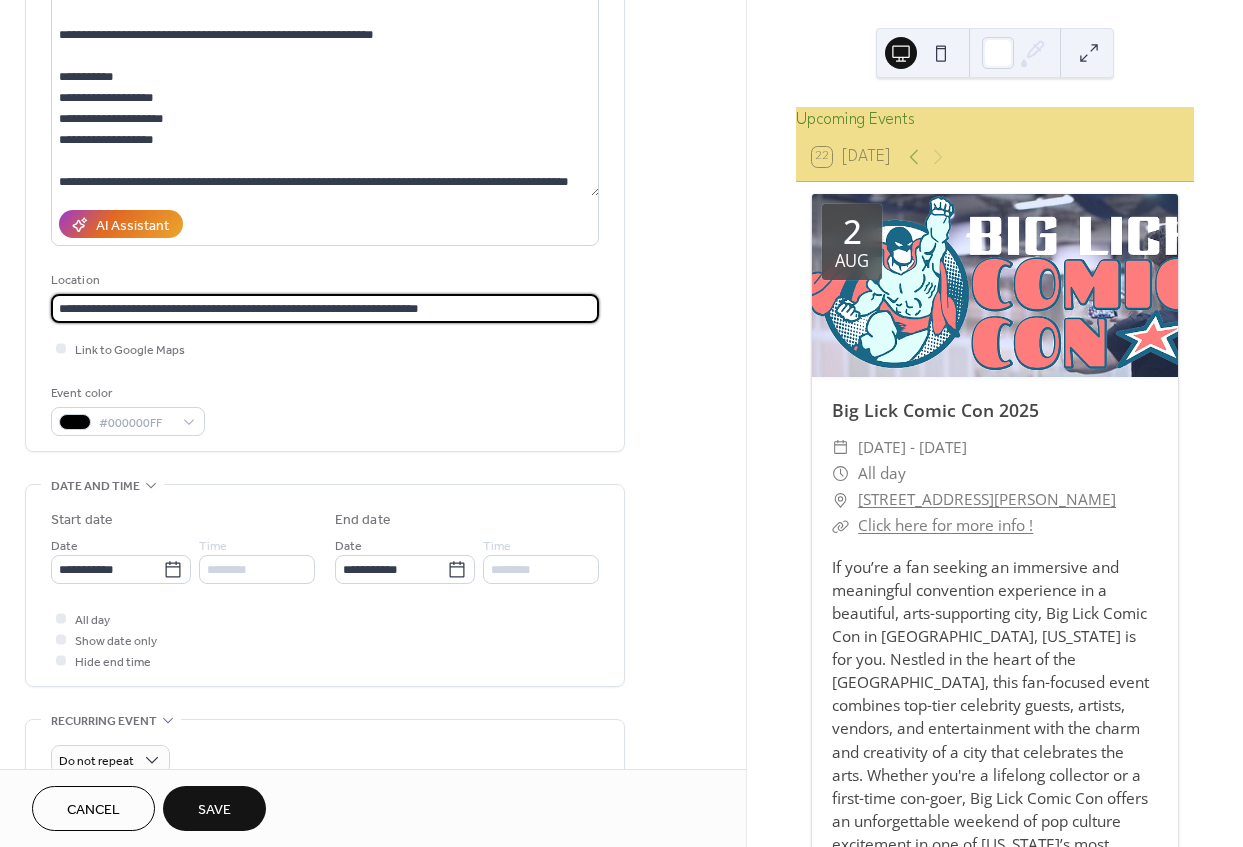 type on "**********" 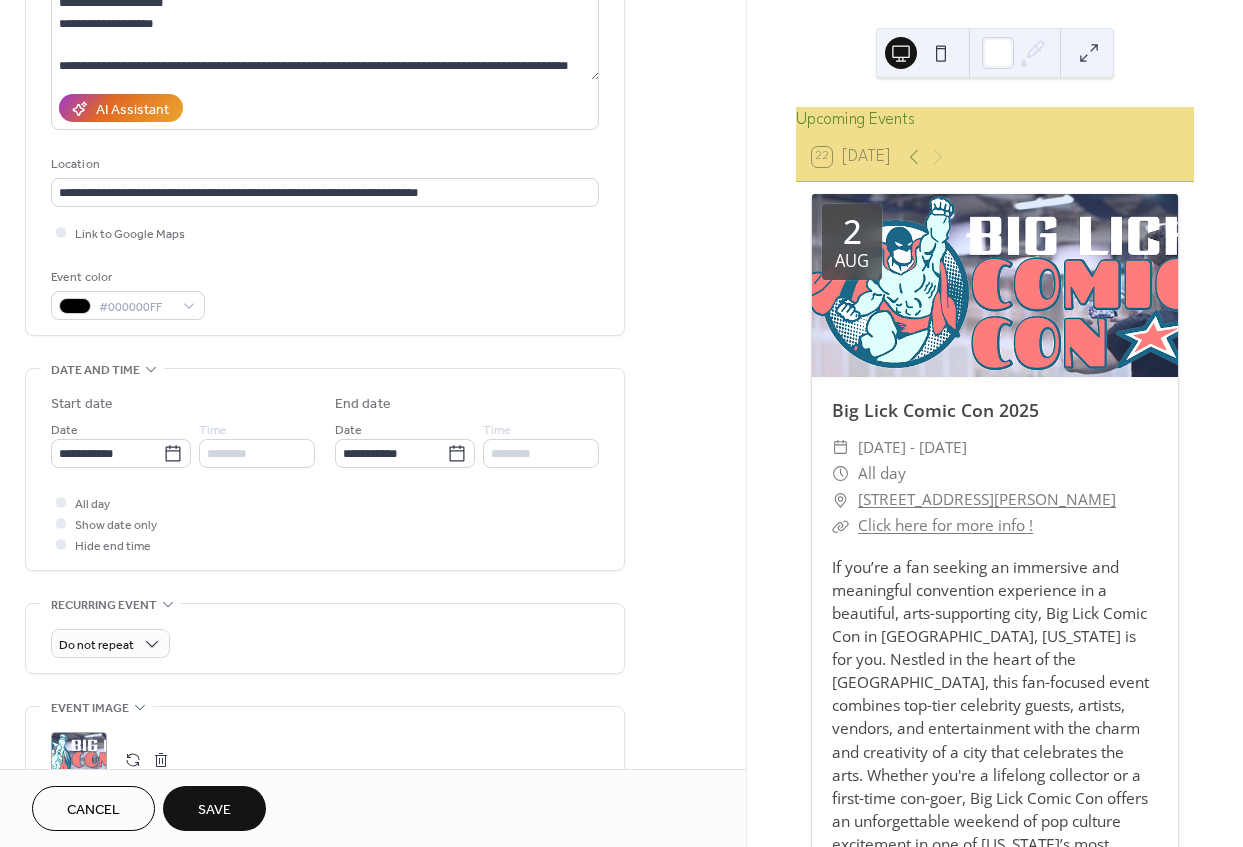 scroll, scrollTop: 636, scrollLeft: 0, axis: vertical 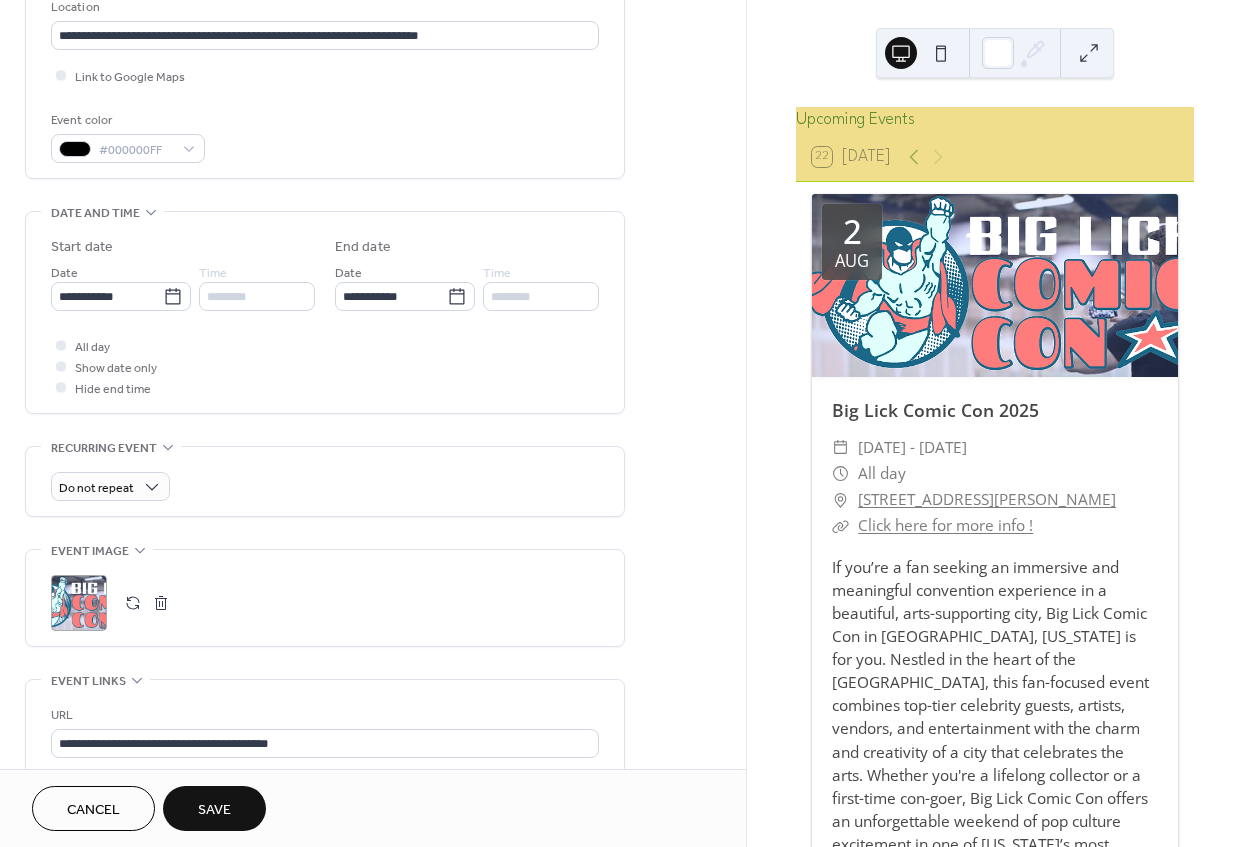 click at bounding box center (161, 603) 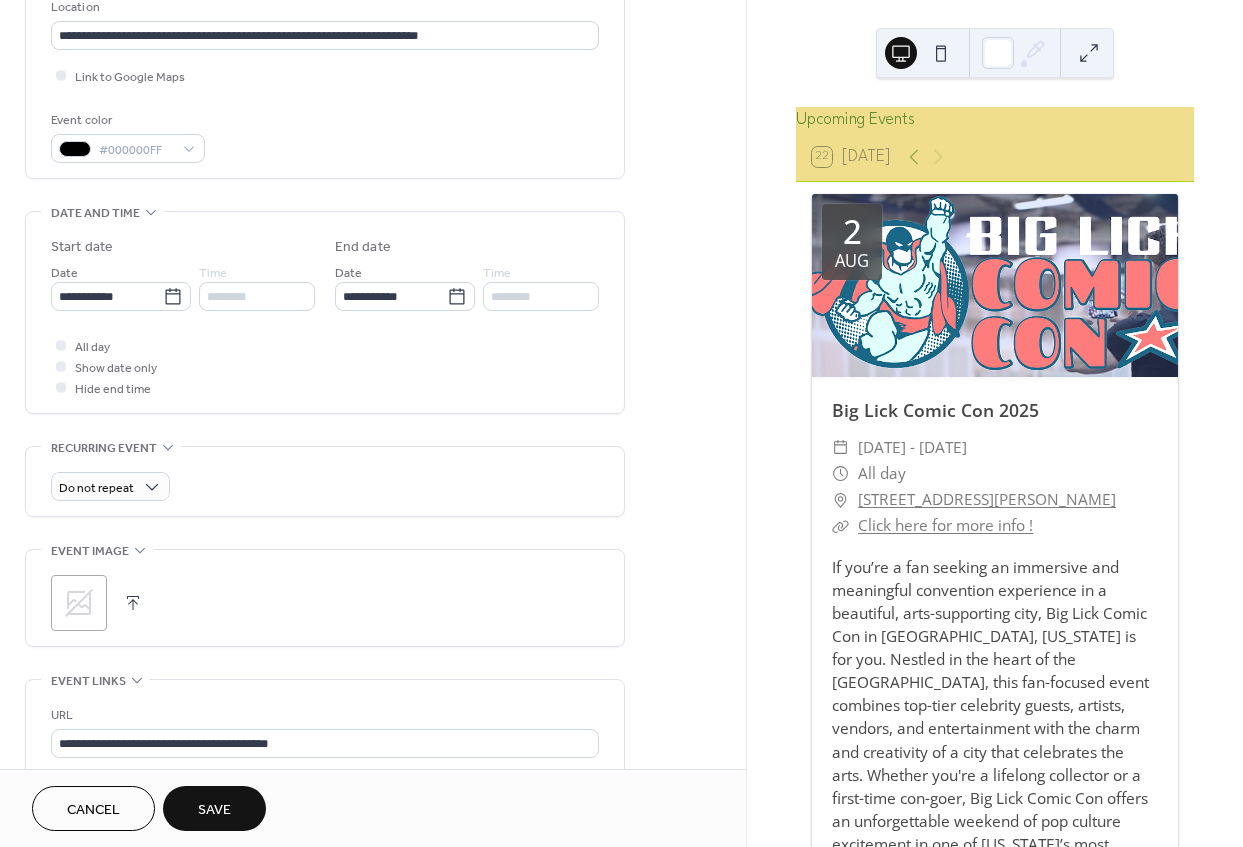click 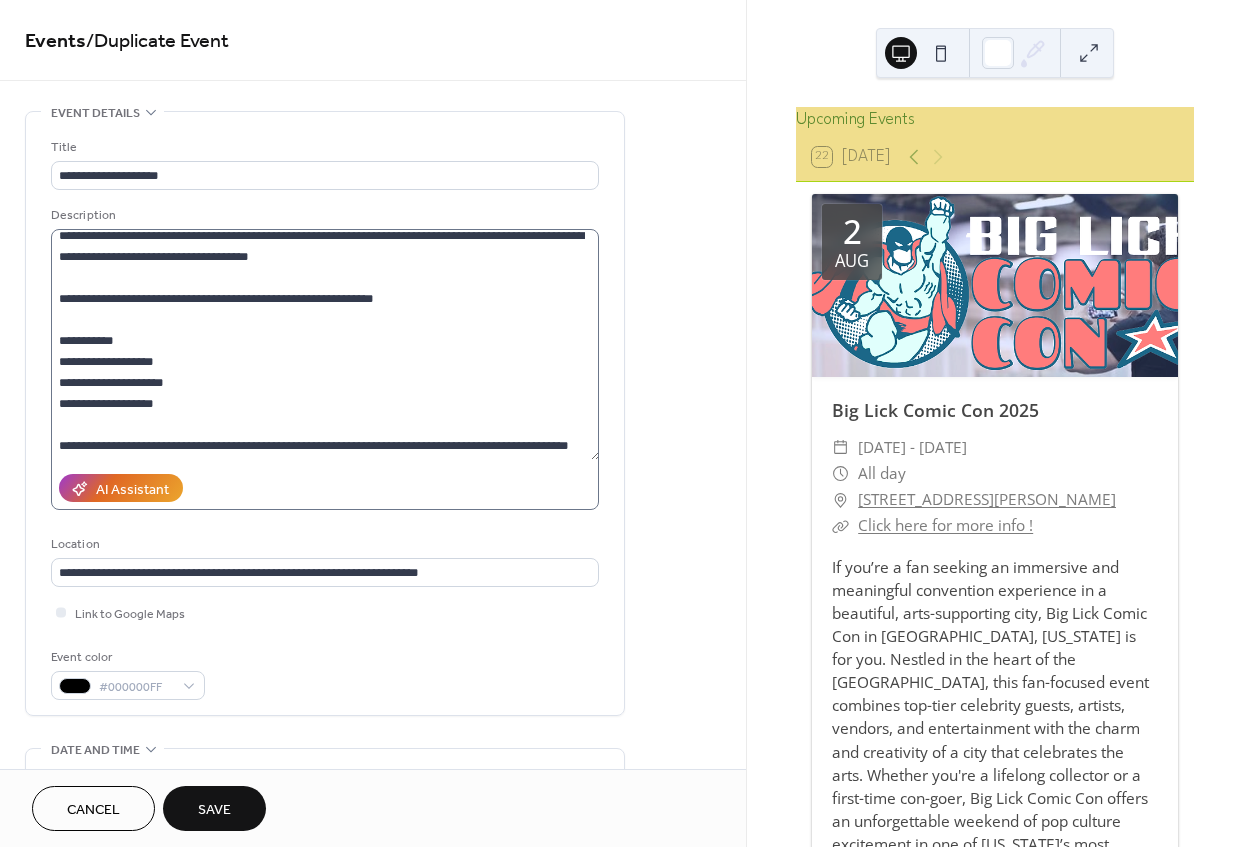 scroll, scrollTop: 90, scrollLeft: 0, axis: vertical 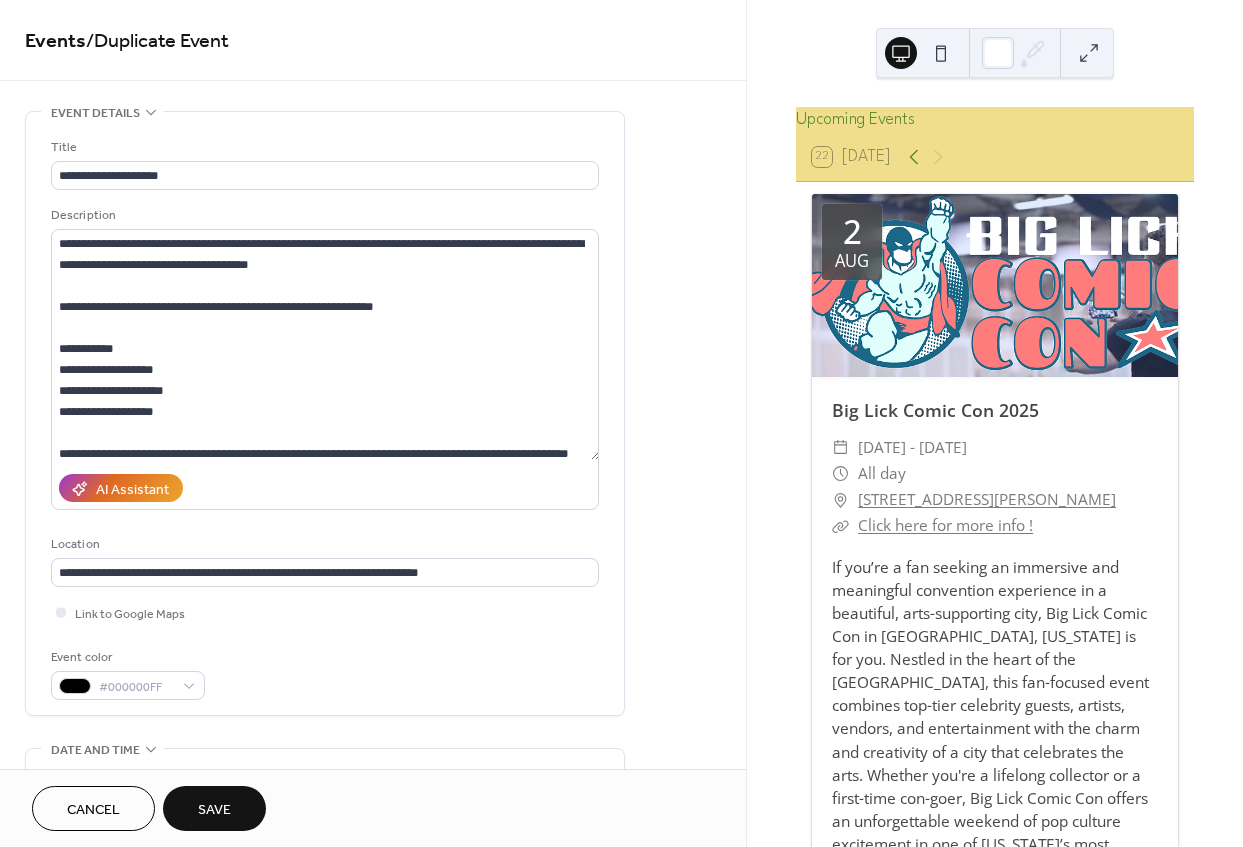 click 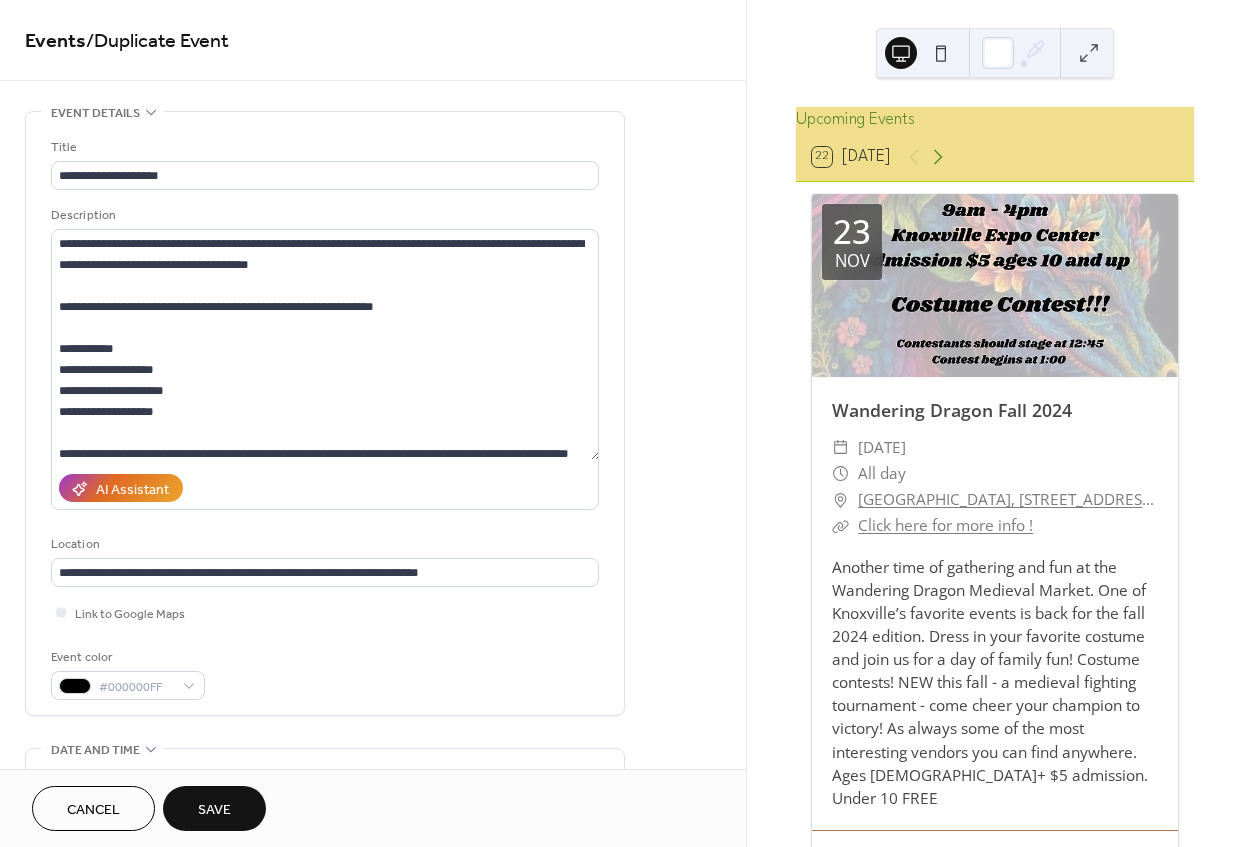 click 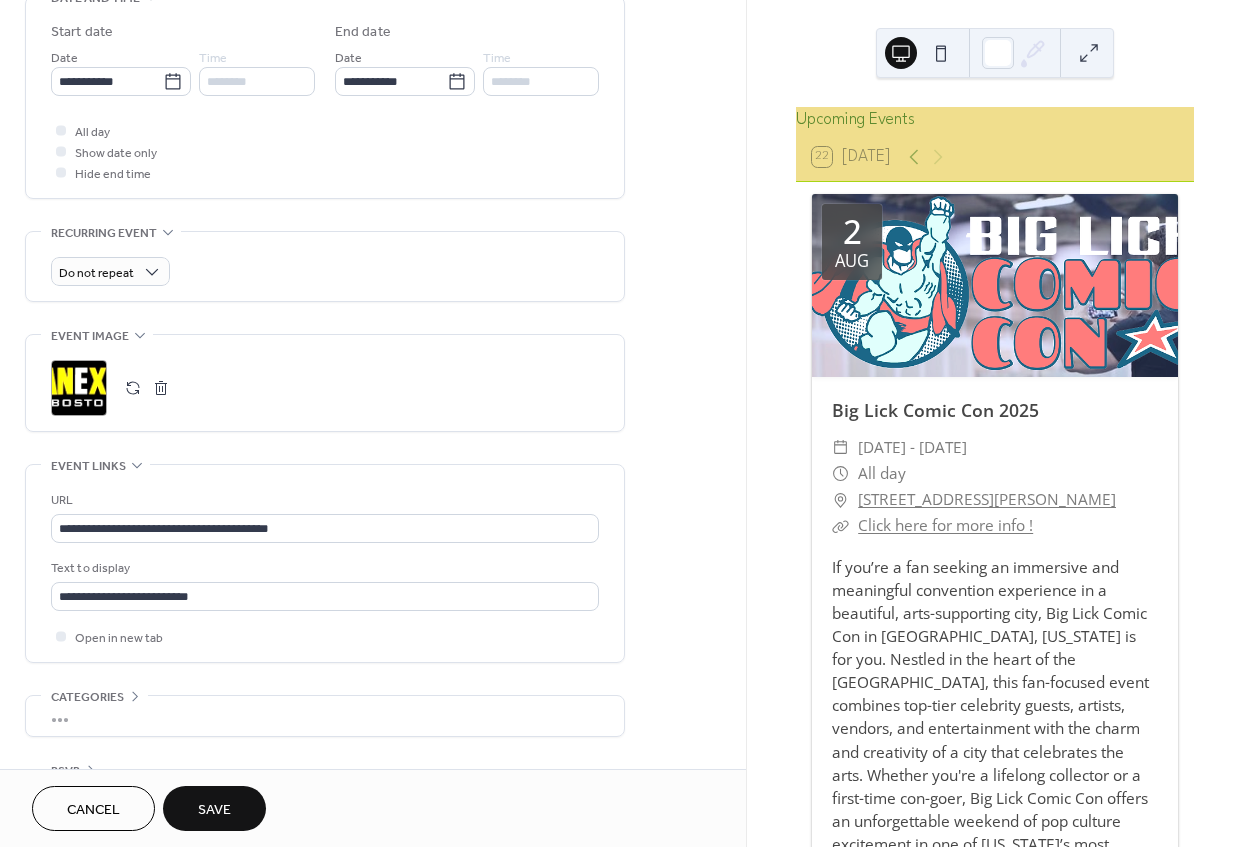 scroll, scrollTop: 810, scrollLeft: 0, axis: vertical 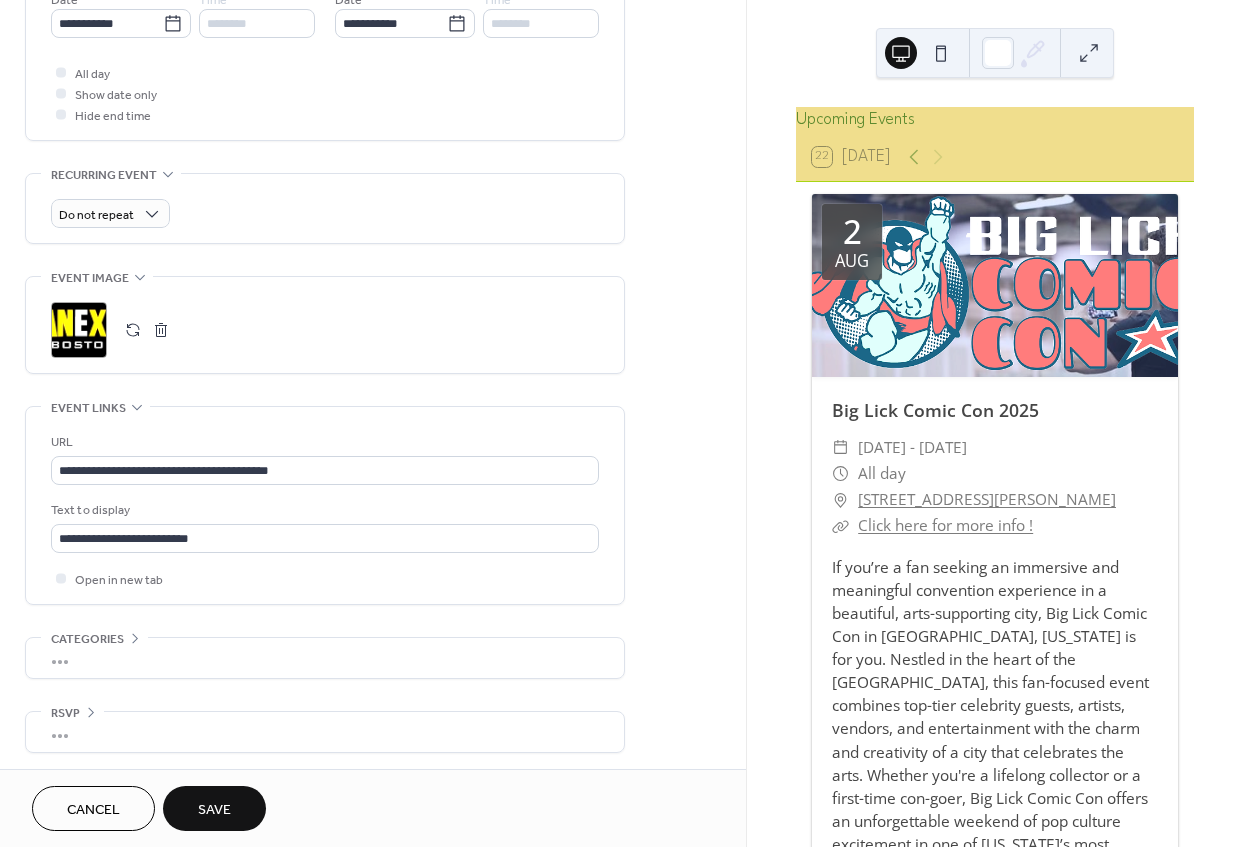 click on "Save" at bounding box center [214, 810] 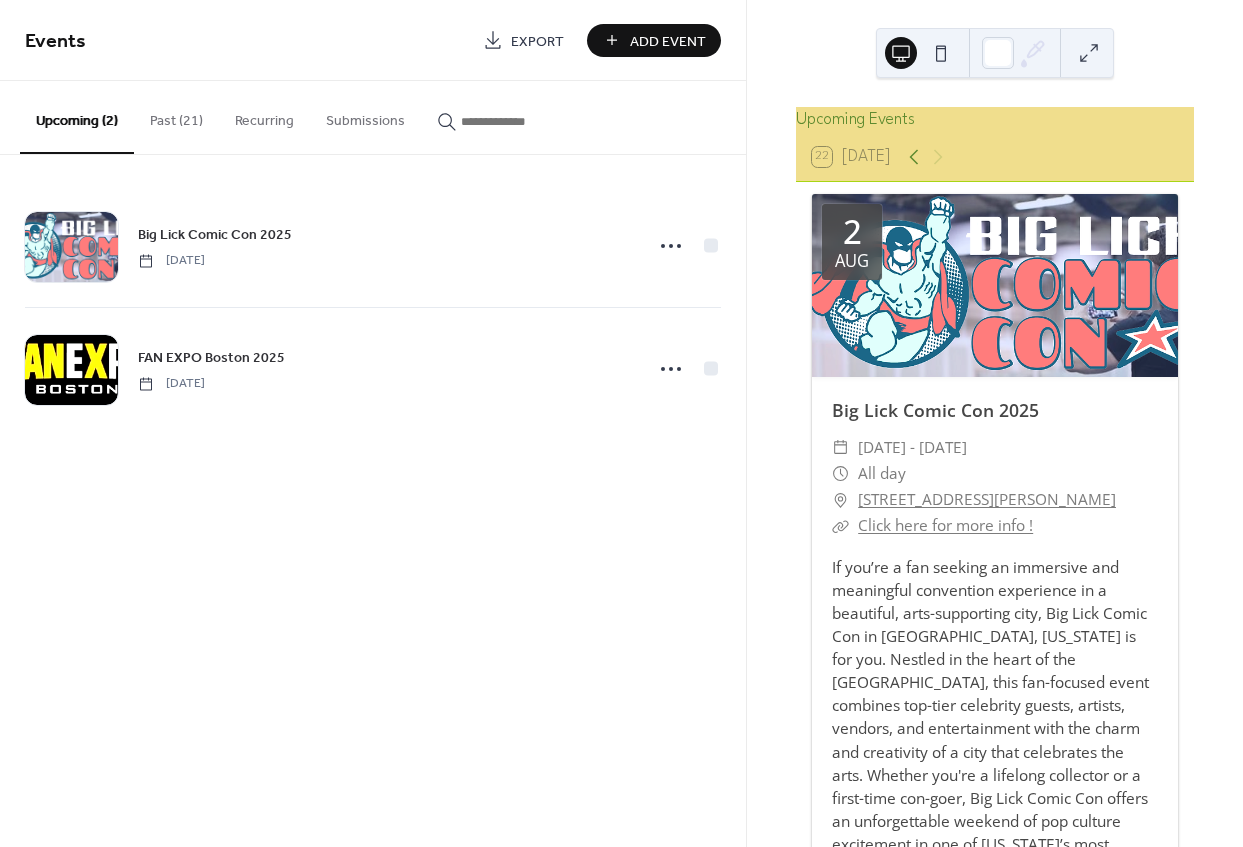 click 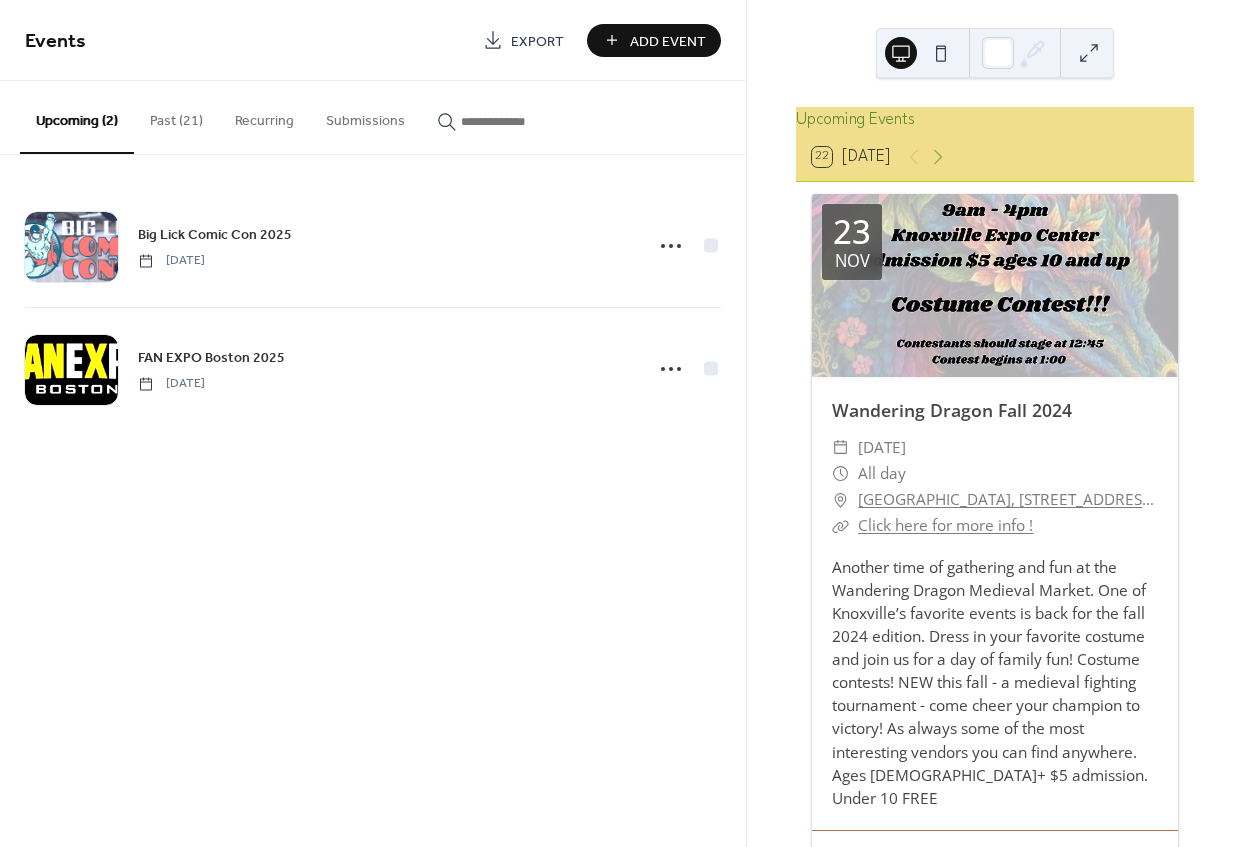 click 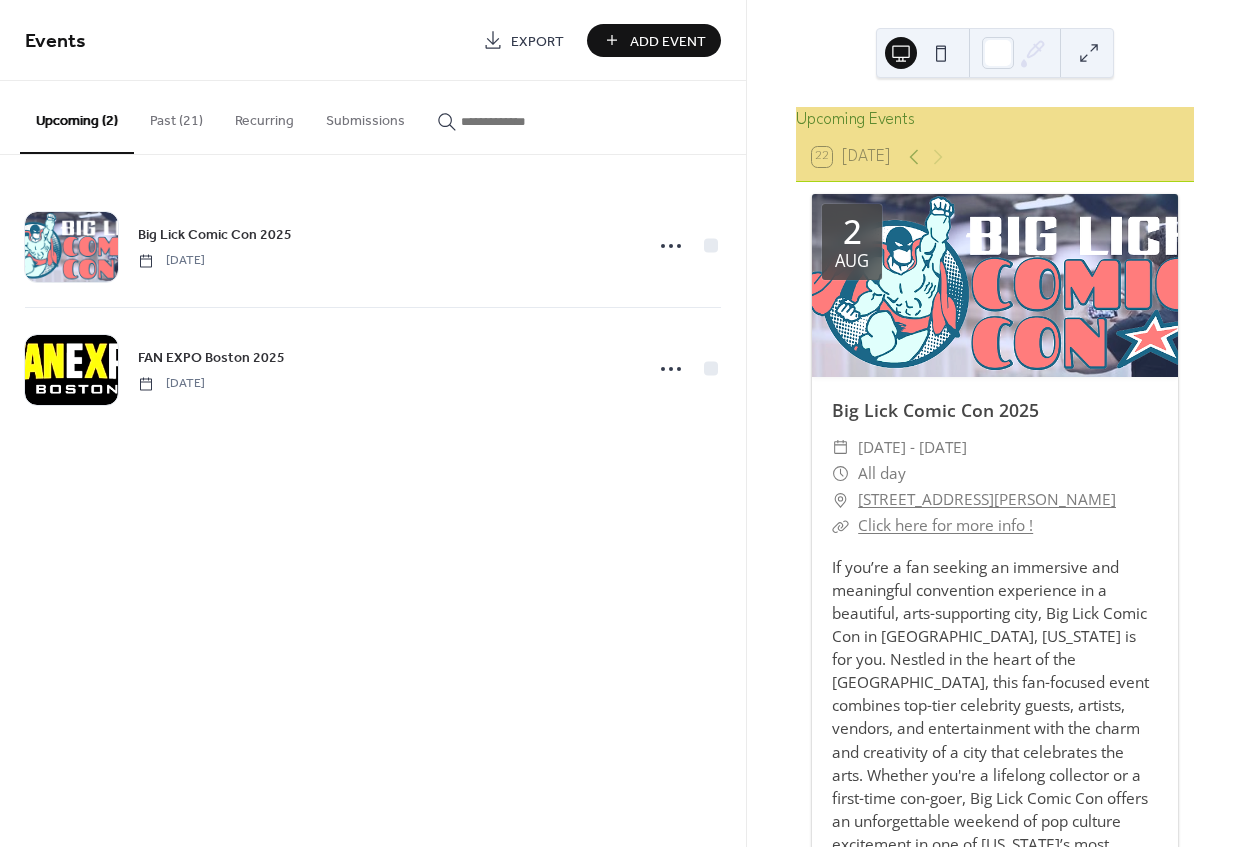 click at bounding box center (926, 157) 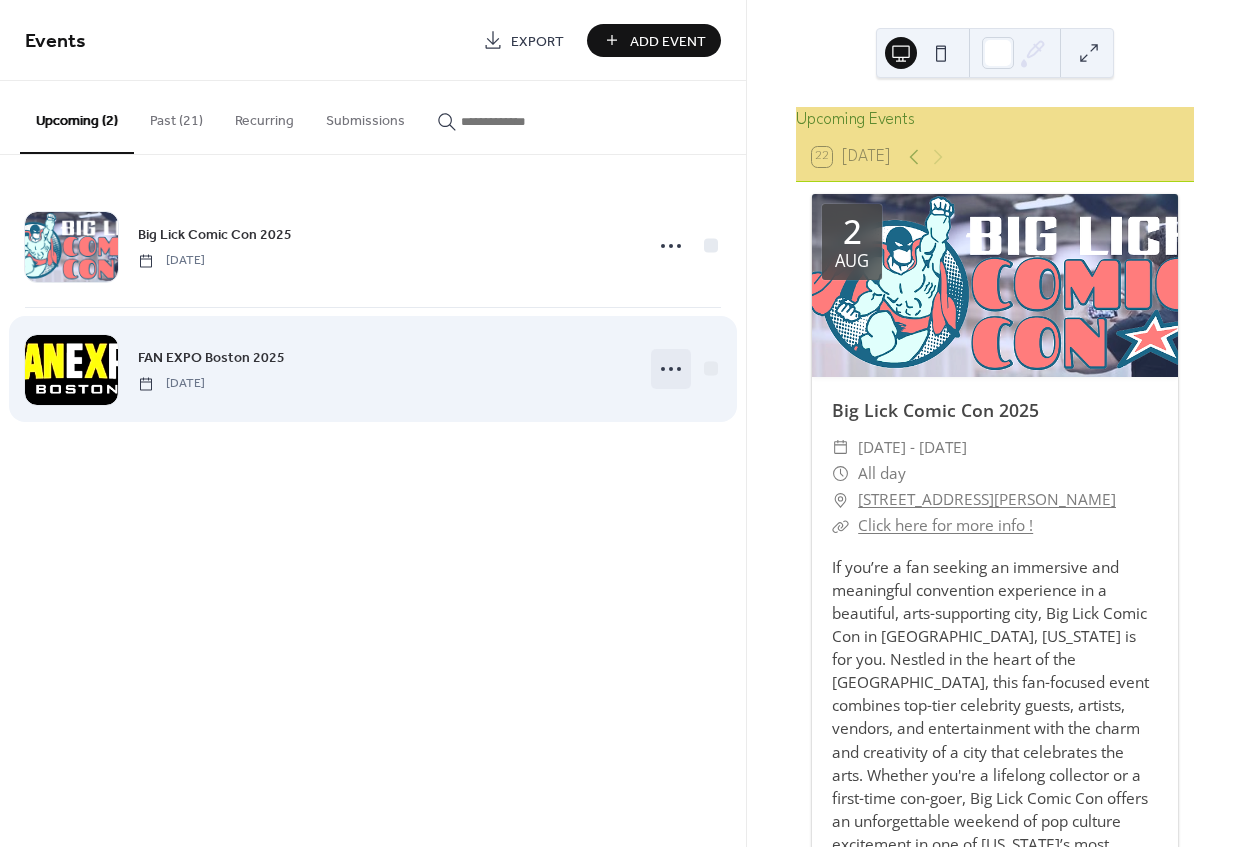 click 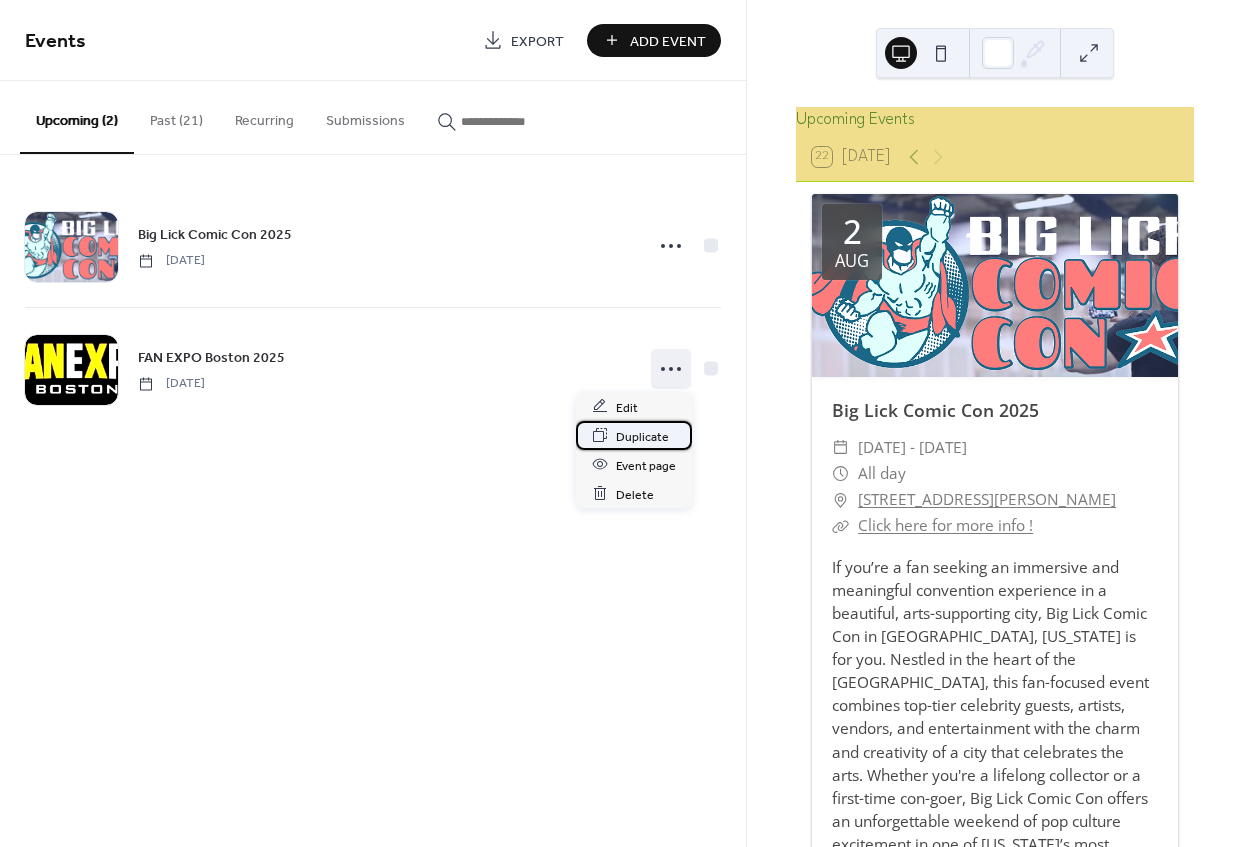 click on "Duplicate" at bounding box center (642, 436) 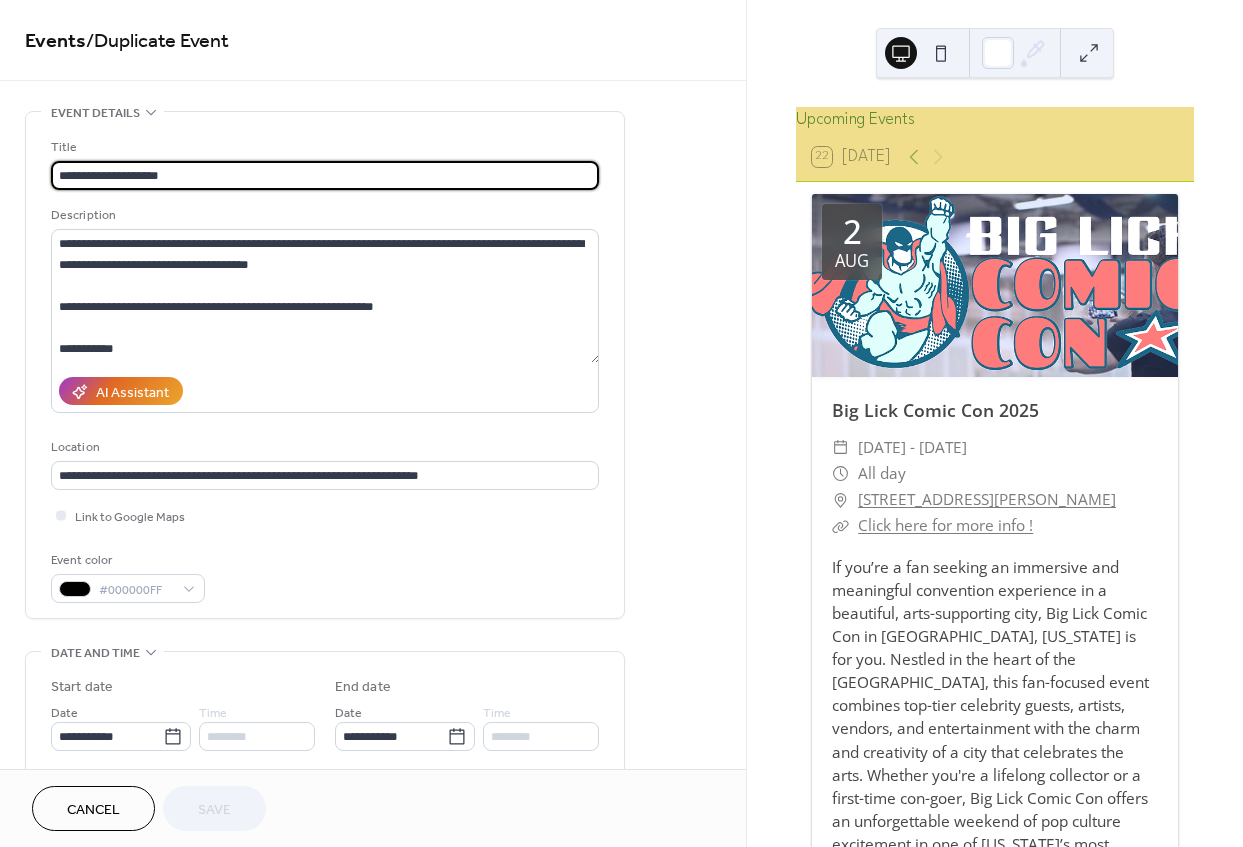 drag, startPoint x: 226, startPoint y: 172, endPoint x: 0, endPoint y: 160, distance: 226.31836 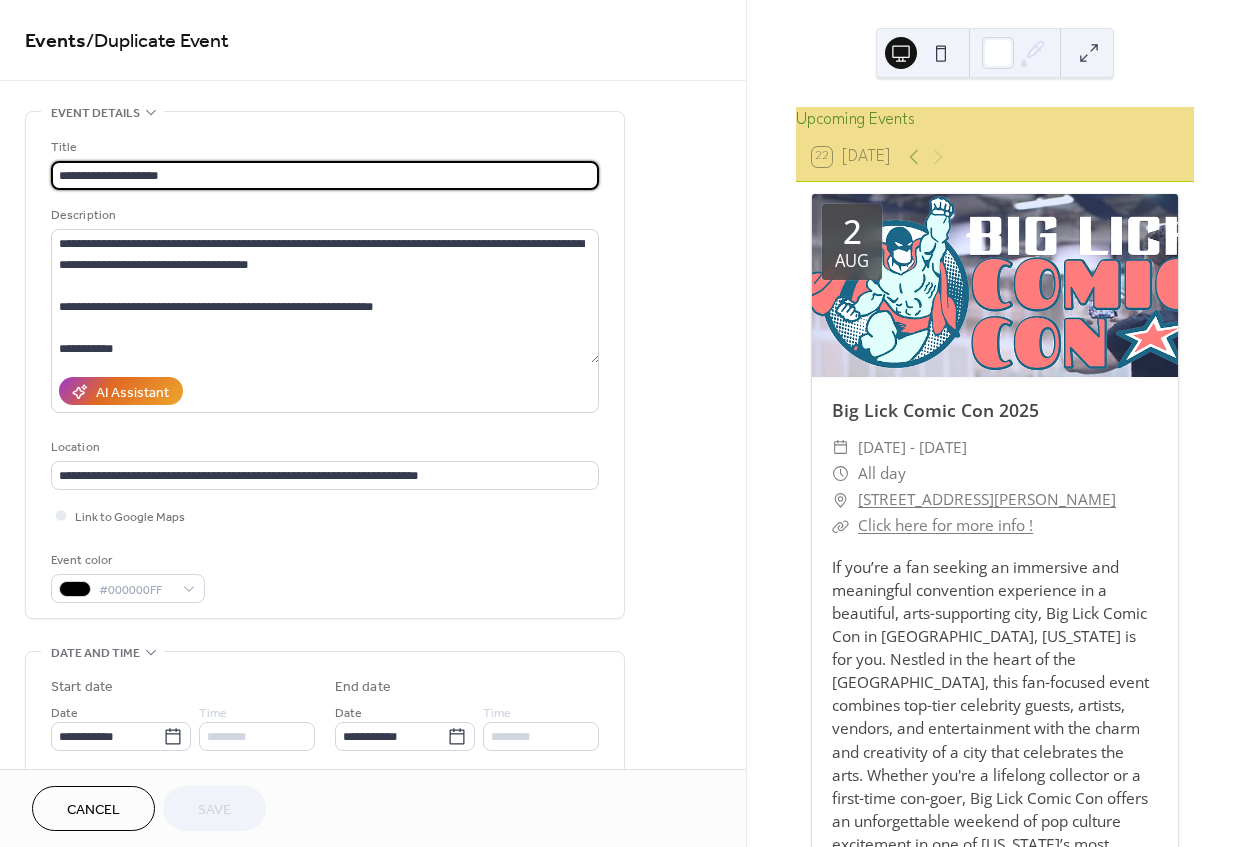 click on "**********" at bounding box center (621, 423) 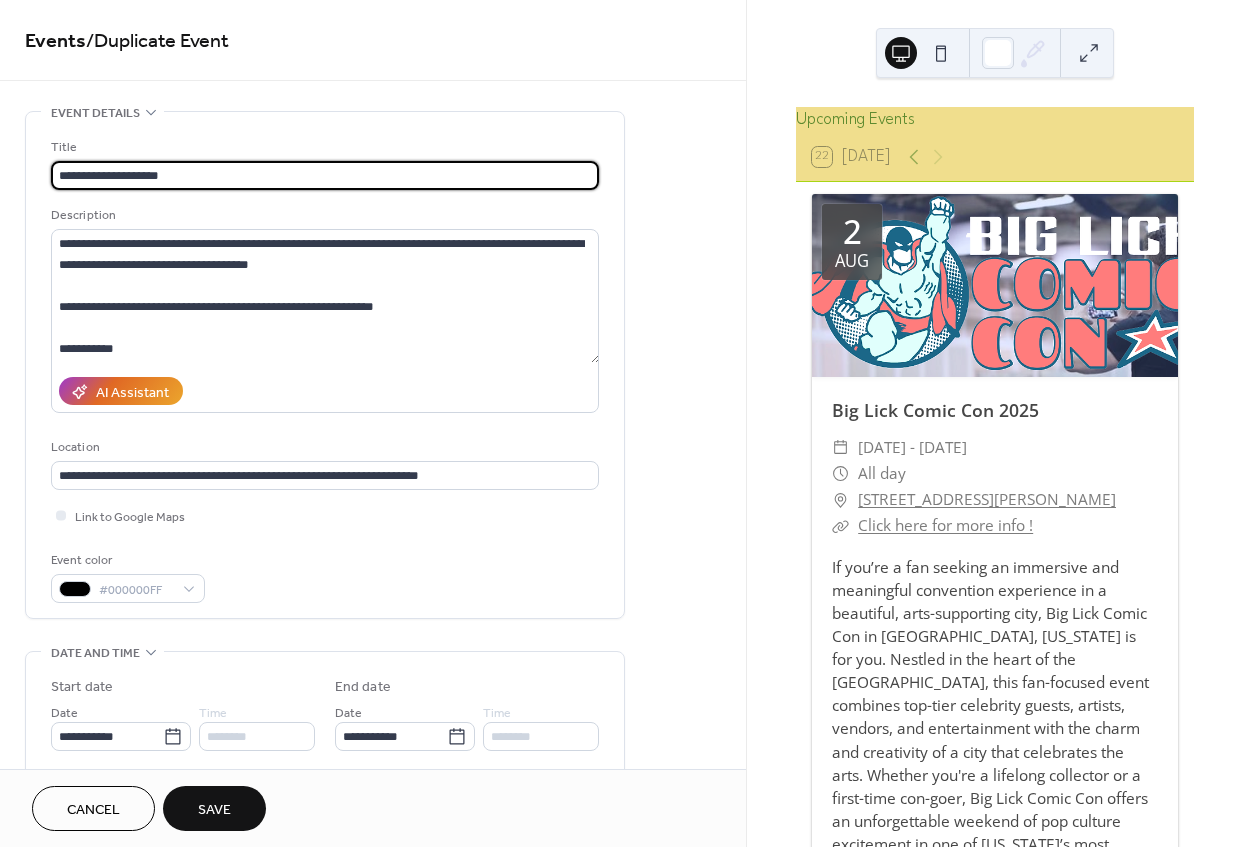click on "**********" at bounding box center (325, 175) 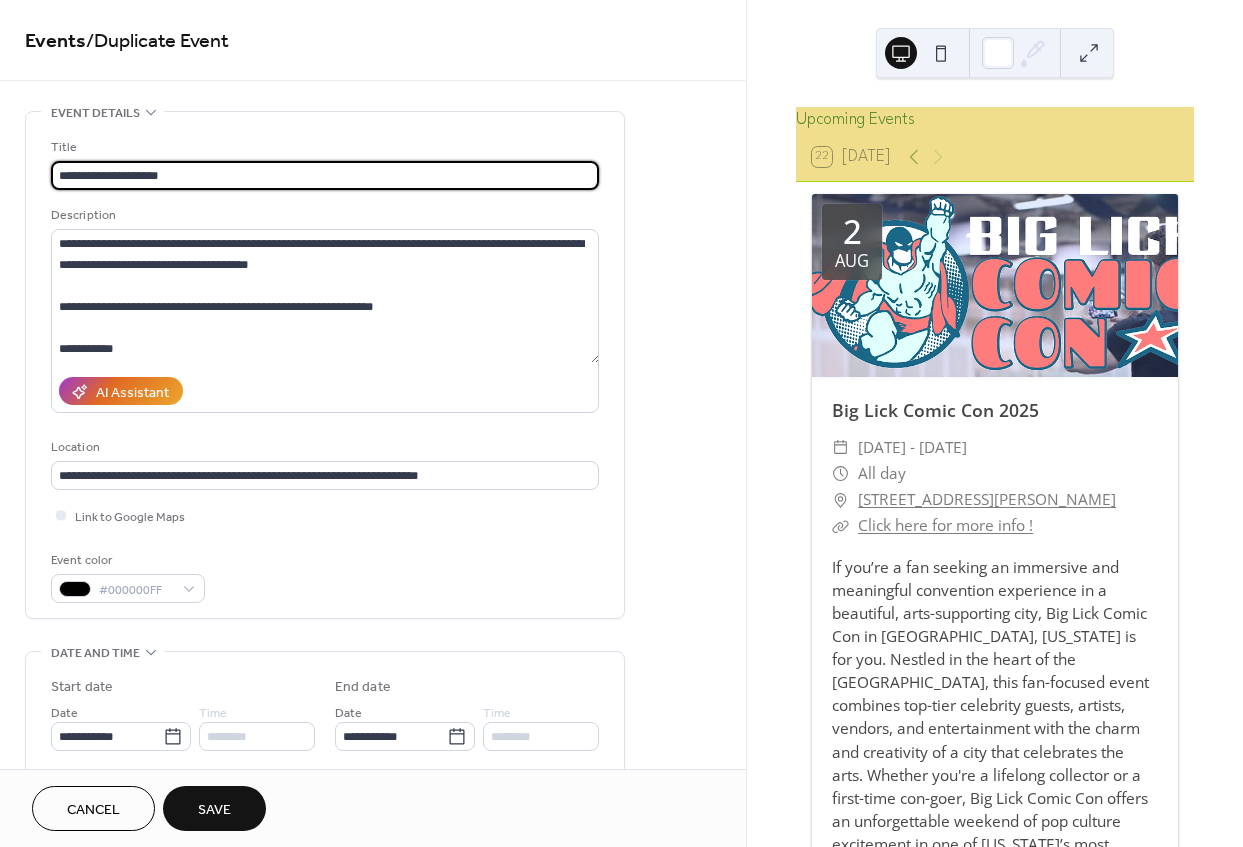 drag, startPoint x: 154, startPoint y: 179, endPoint x: 17, endPoint y: 180, distance: 137.00365 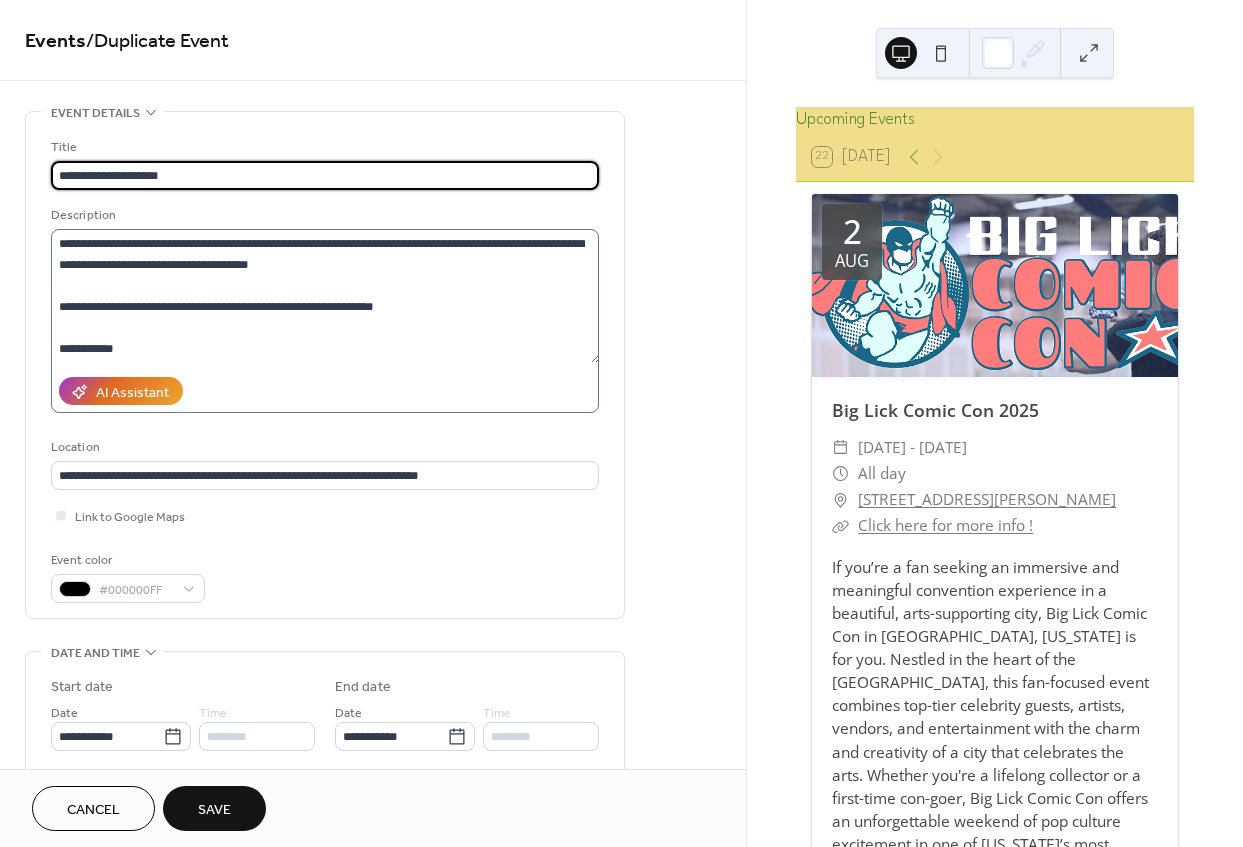 paste 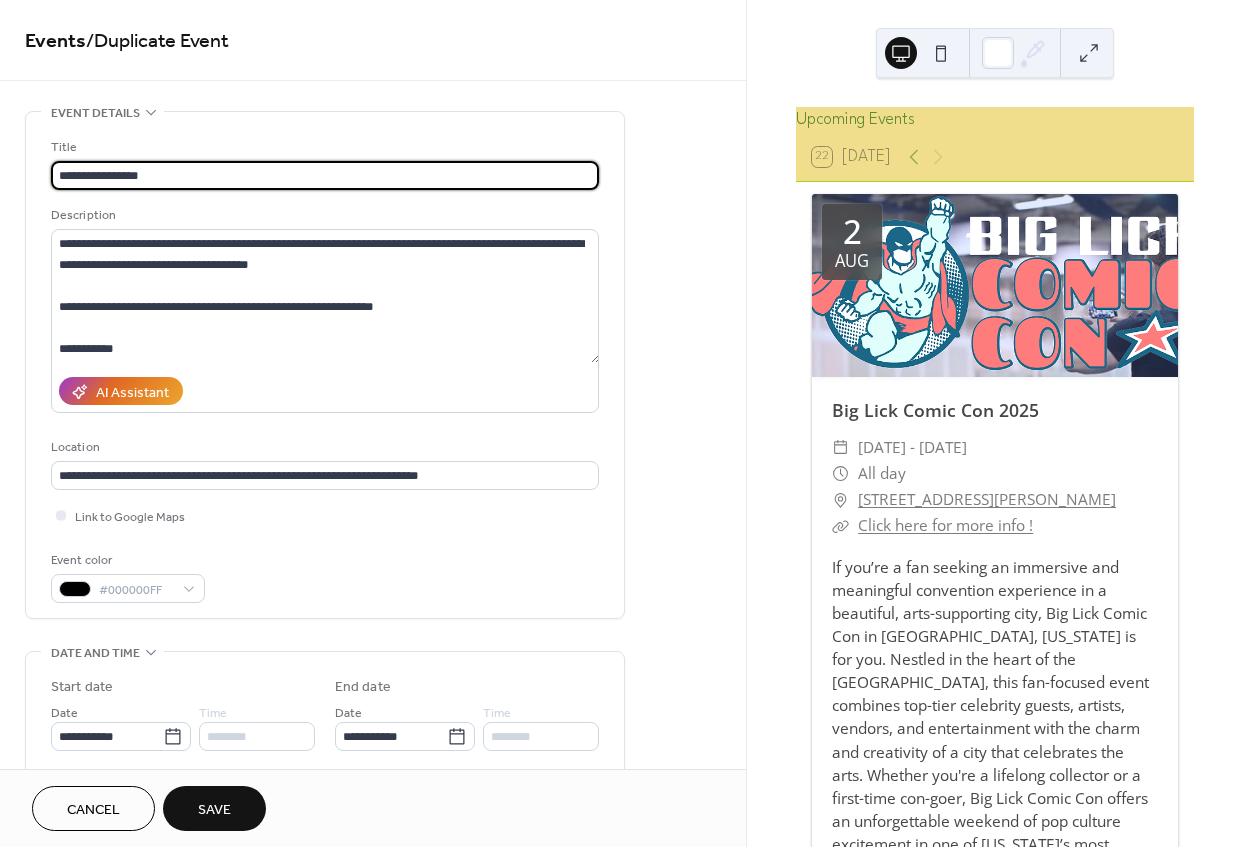 type on "**********" 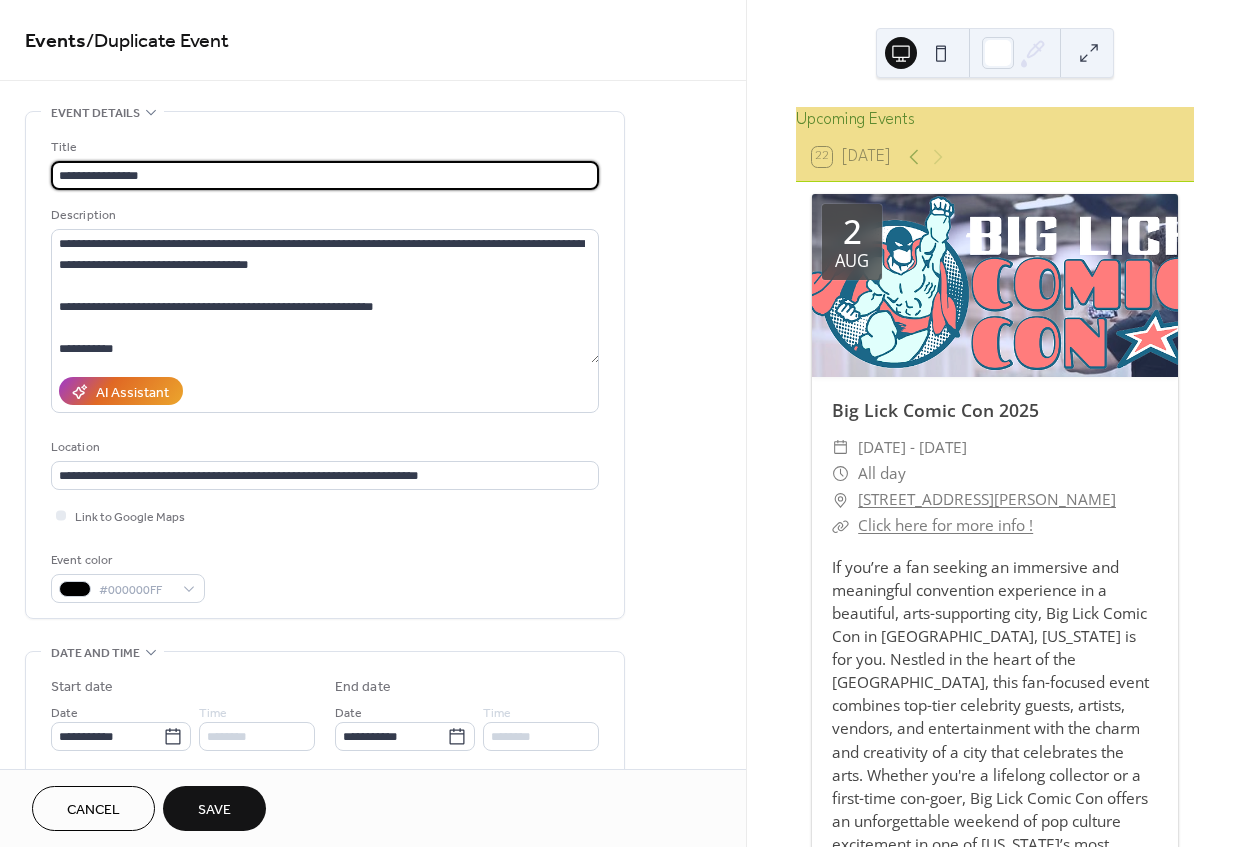 scroll, scrollTop: 0, scrollLeft: 0, axis: both 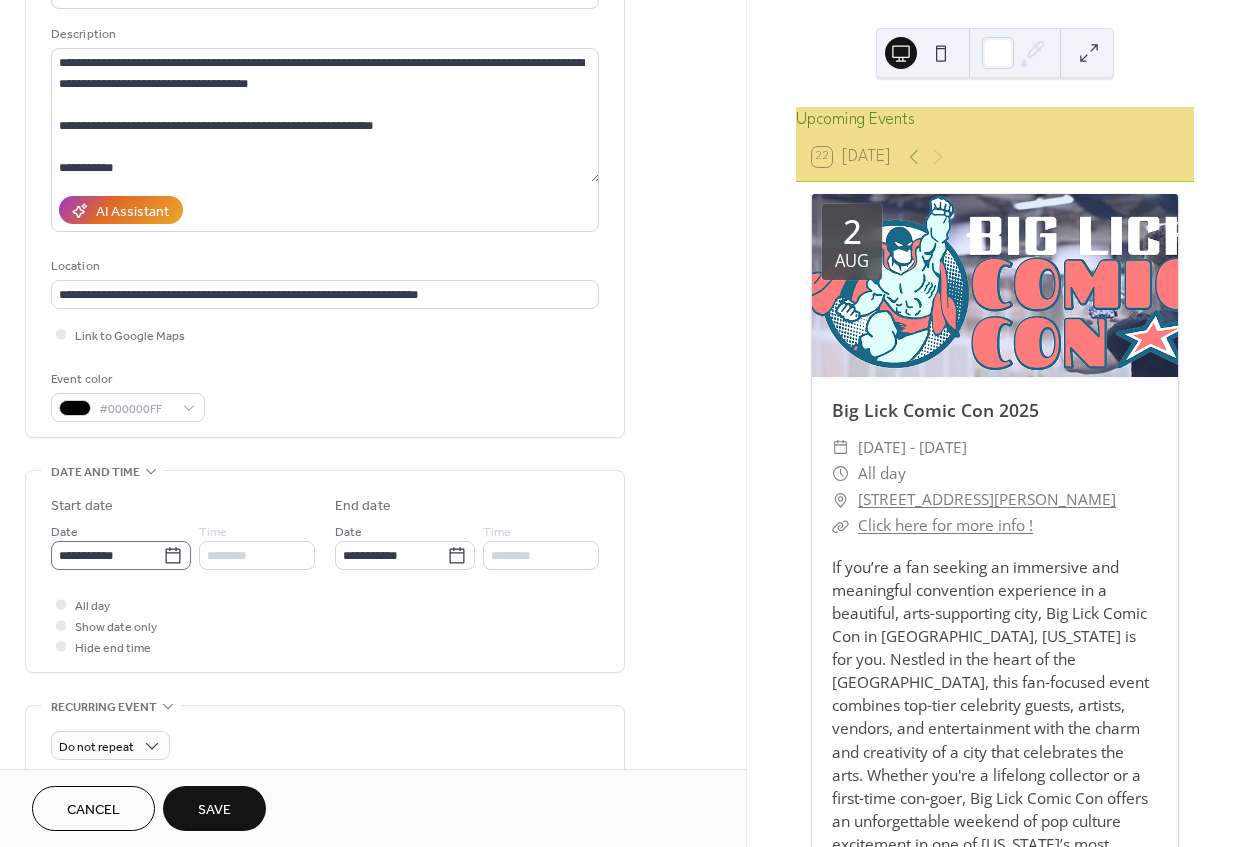 click 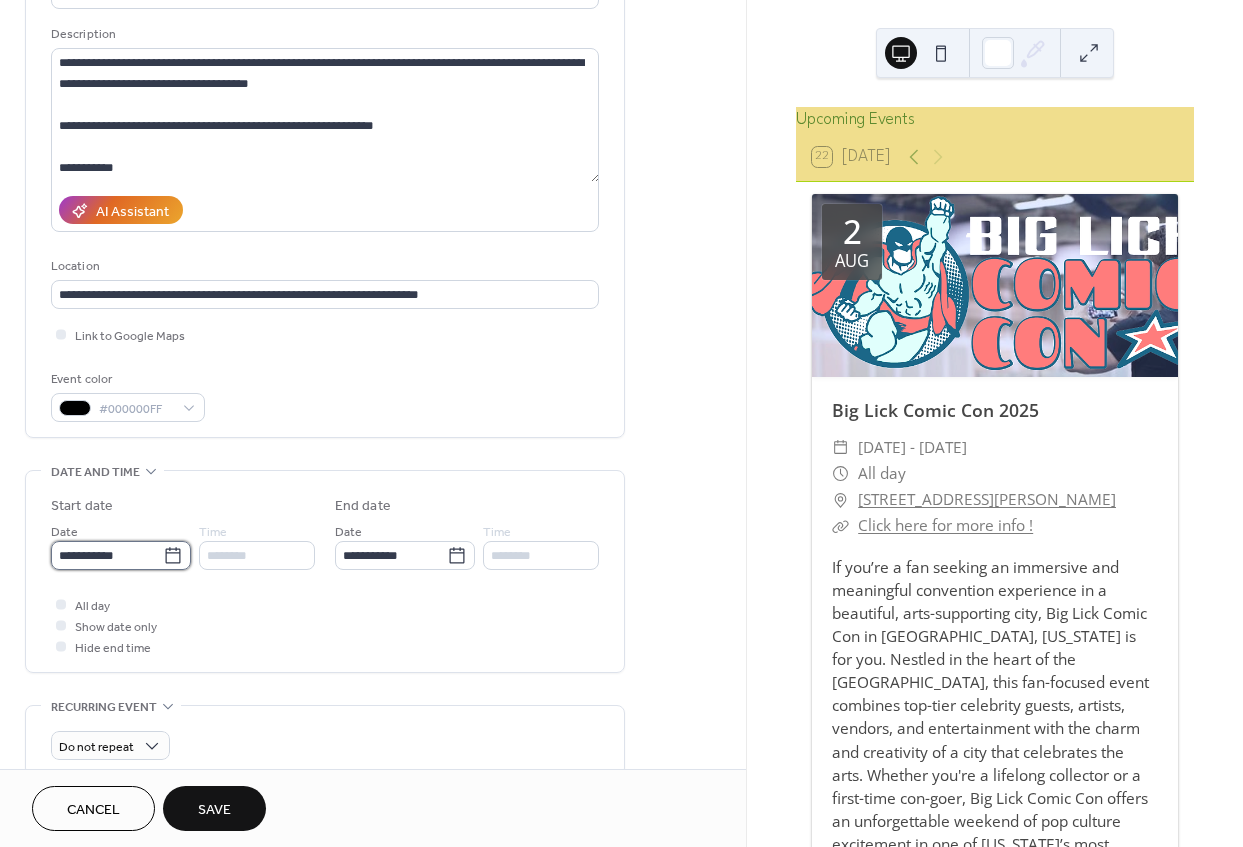 click on "**********" at bounding box center [107, 555] 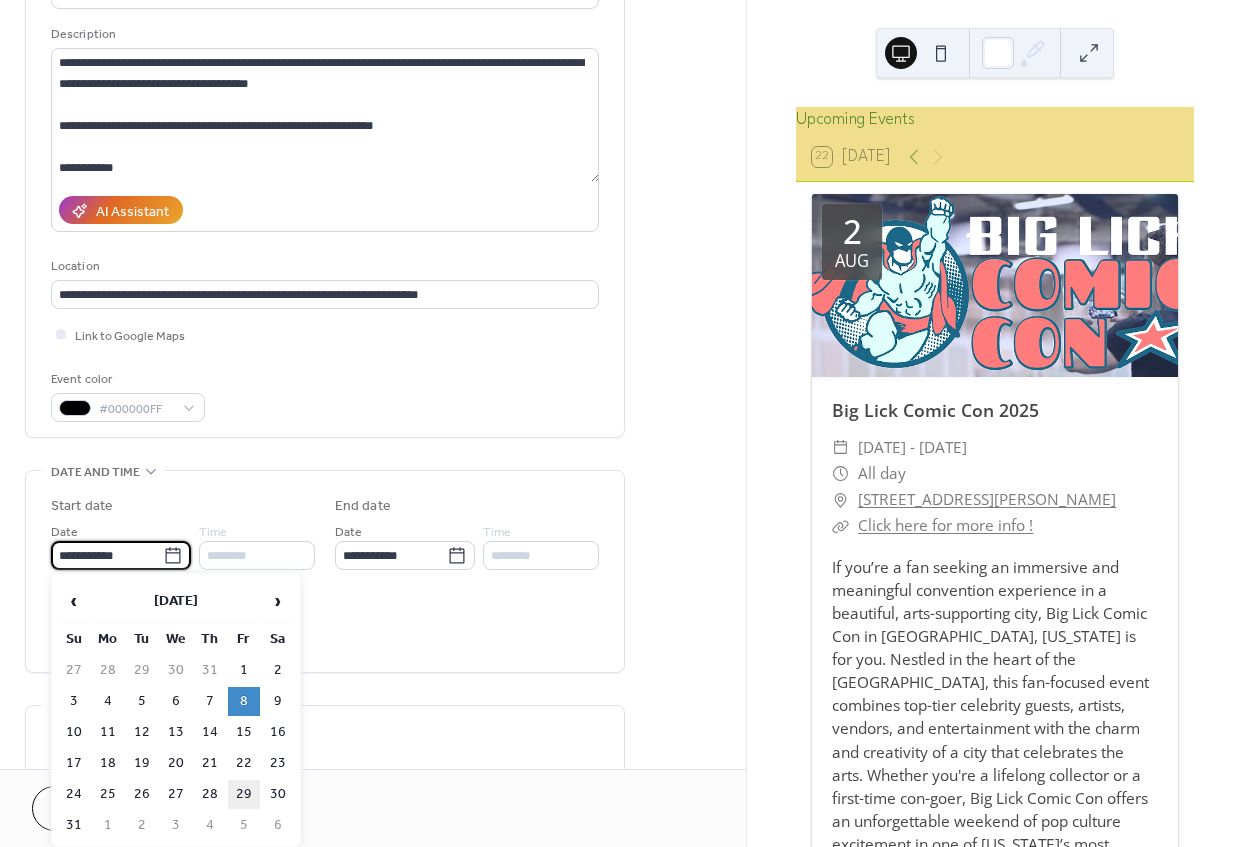 click on "29" at bounding box center [244, 794] 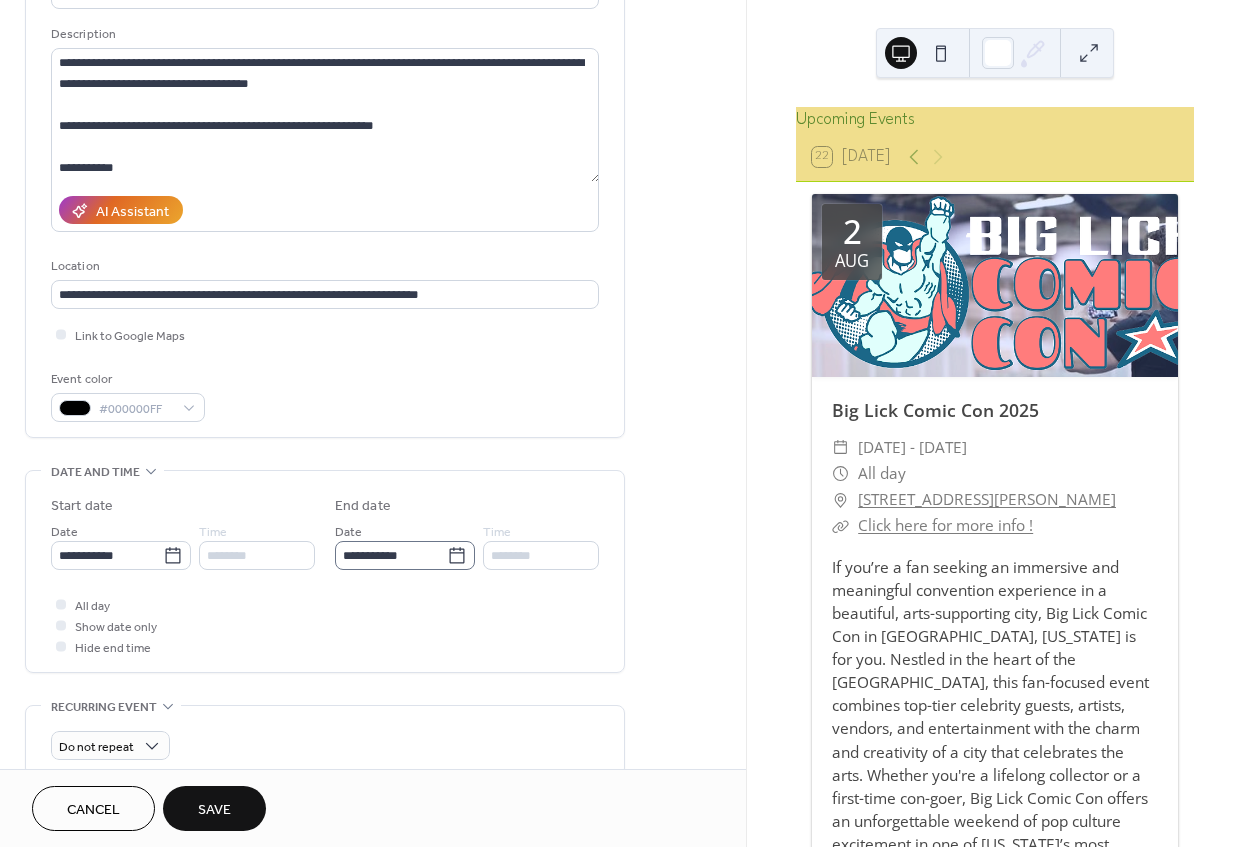 click 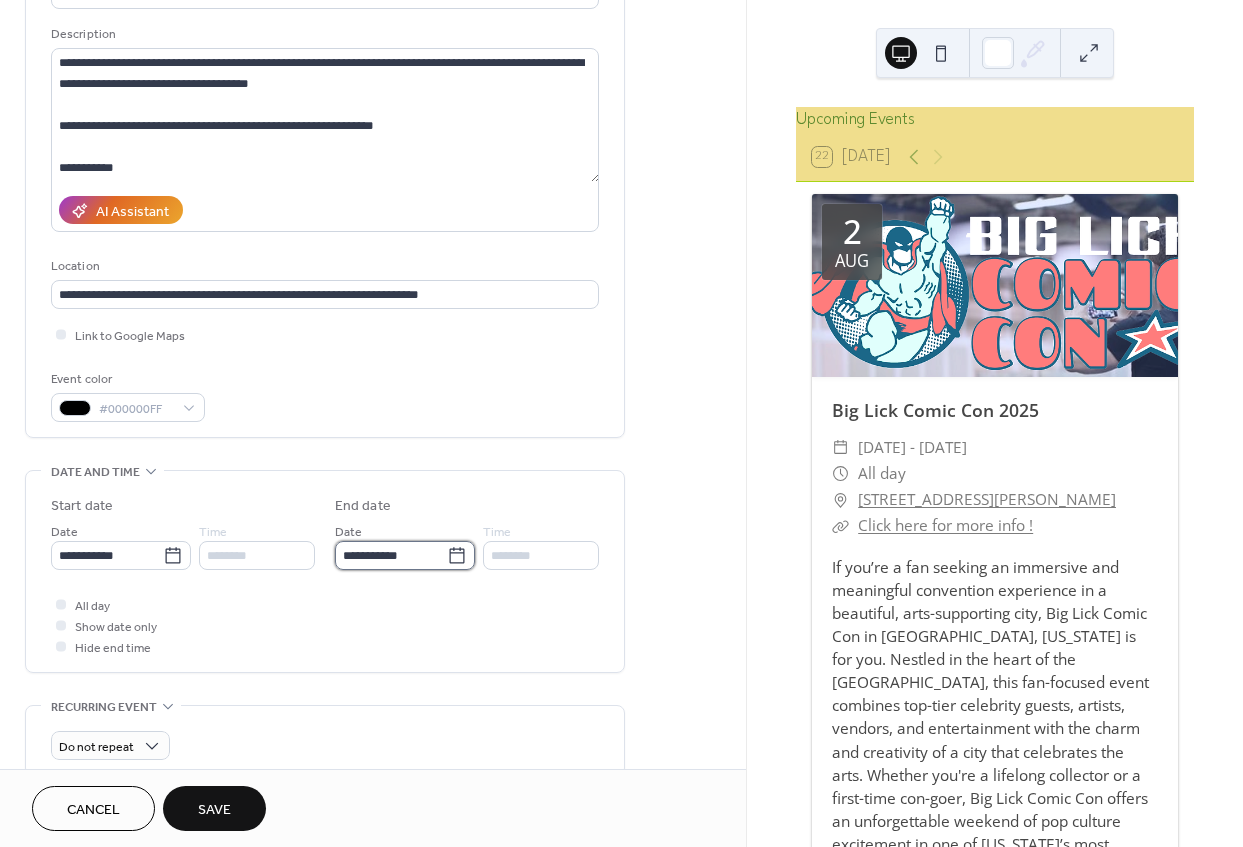 click on "**********" at bounding box center (391, 555) 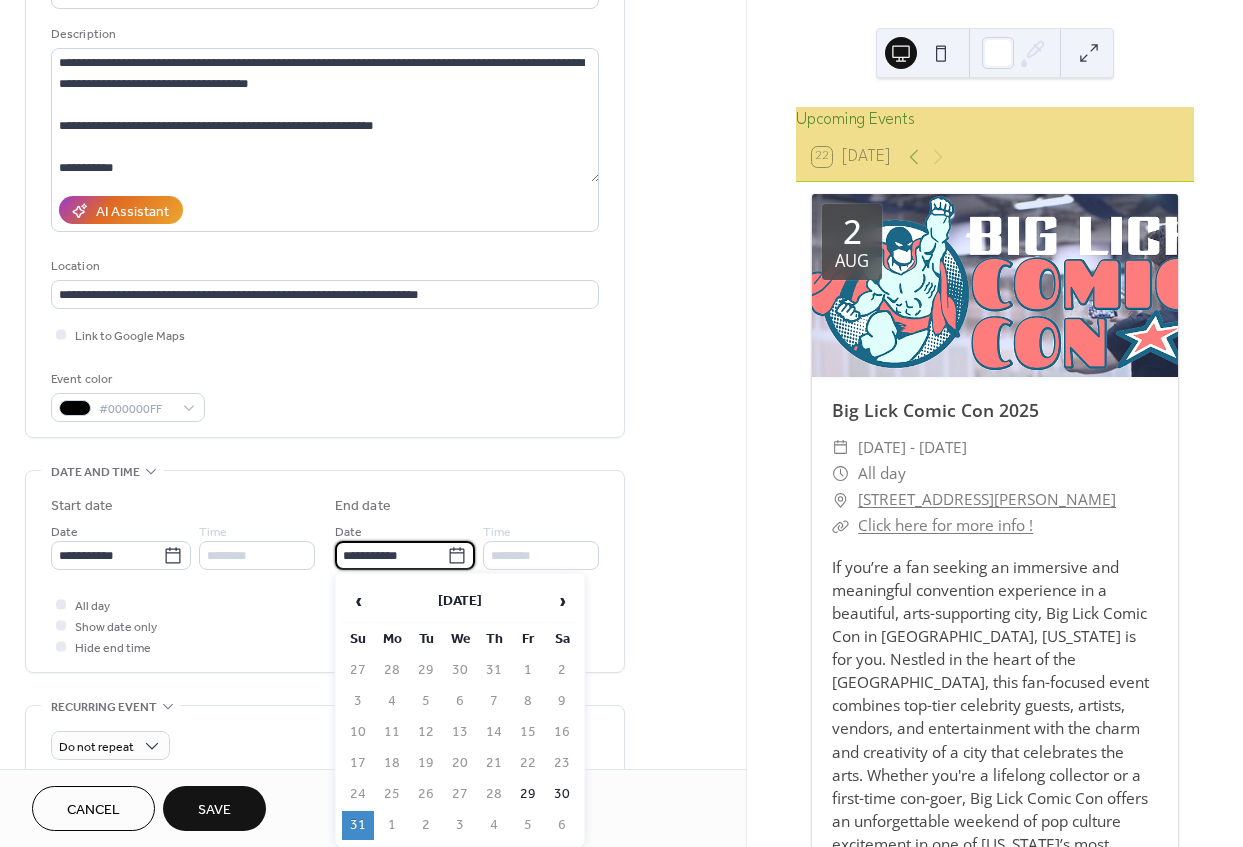 click 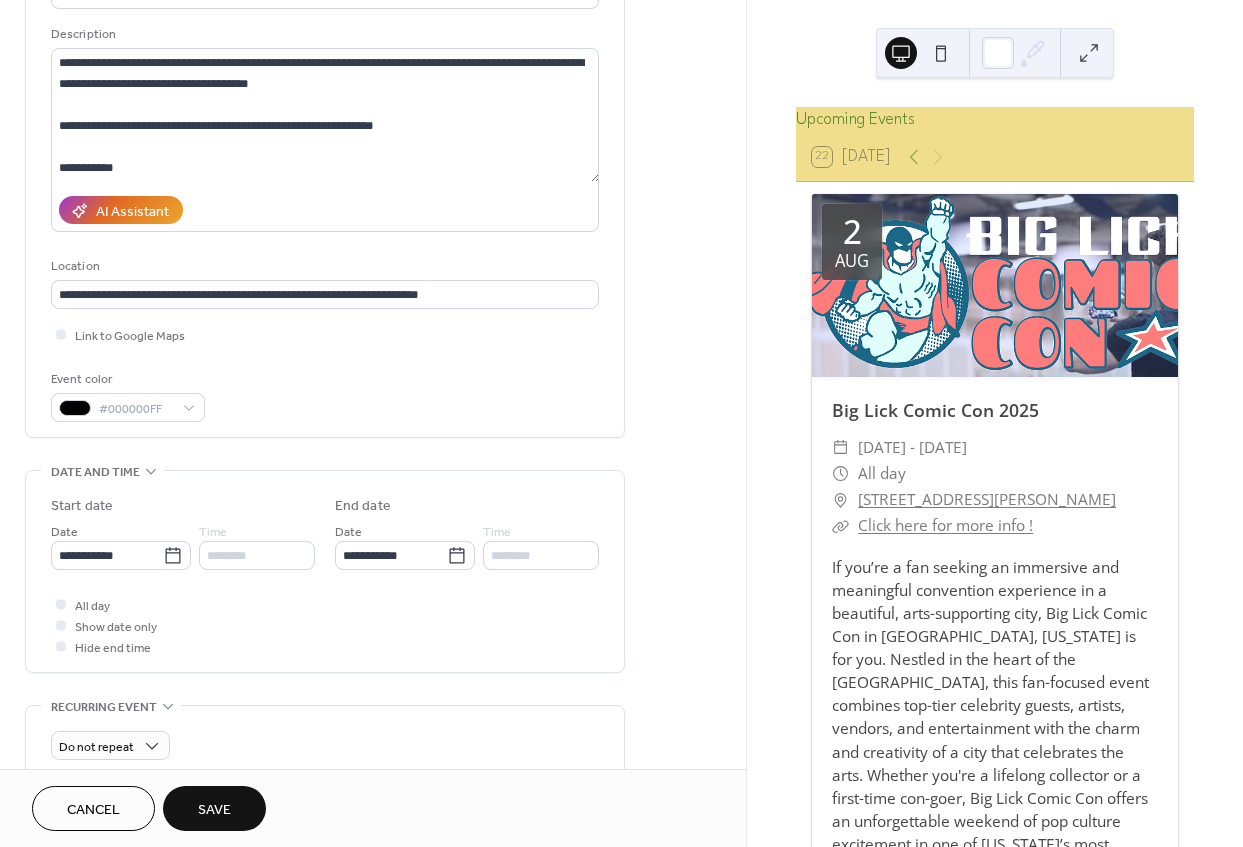 click on "All day Show date only Hide end time" at bounding box center [325, 625] 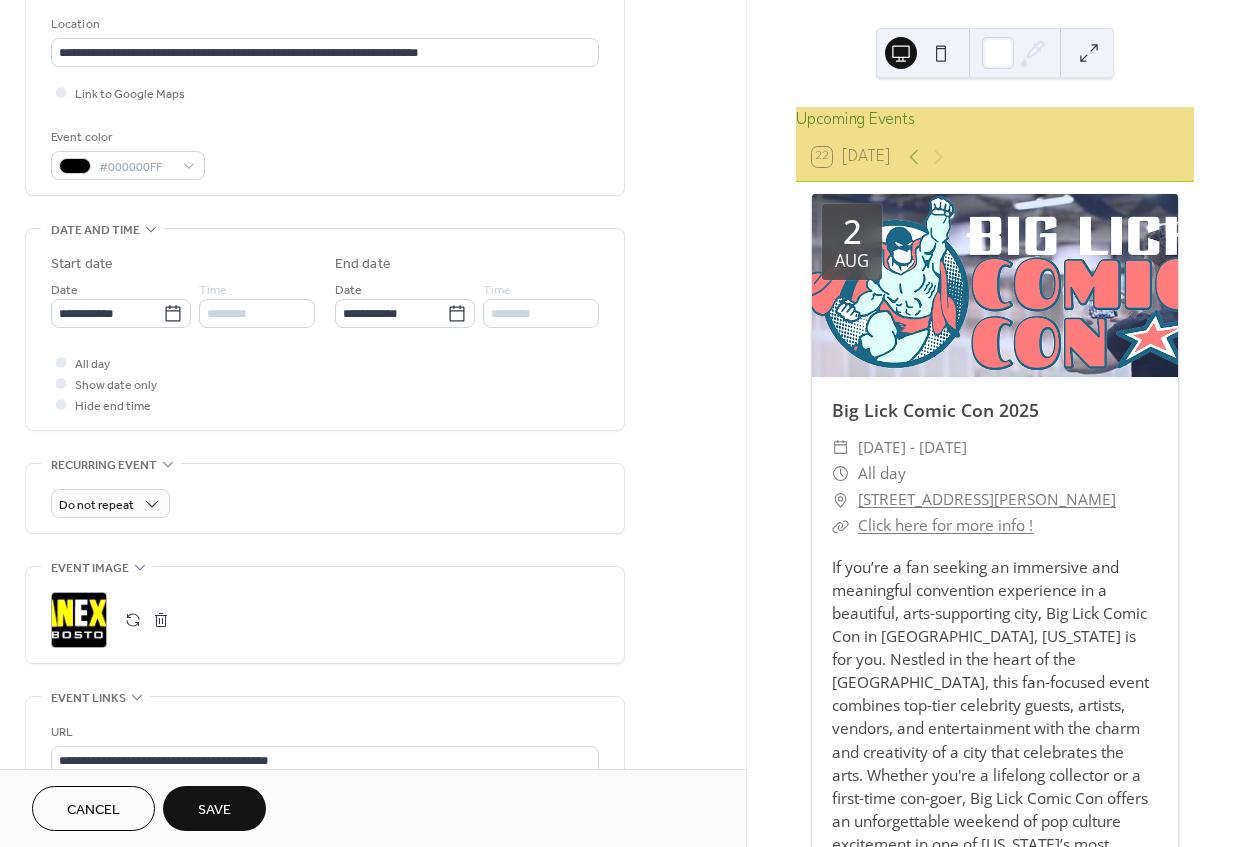 scroll, scrollTop: 454, scrollLeft: 0, axis: vertical 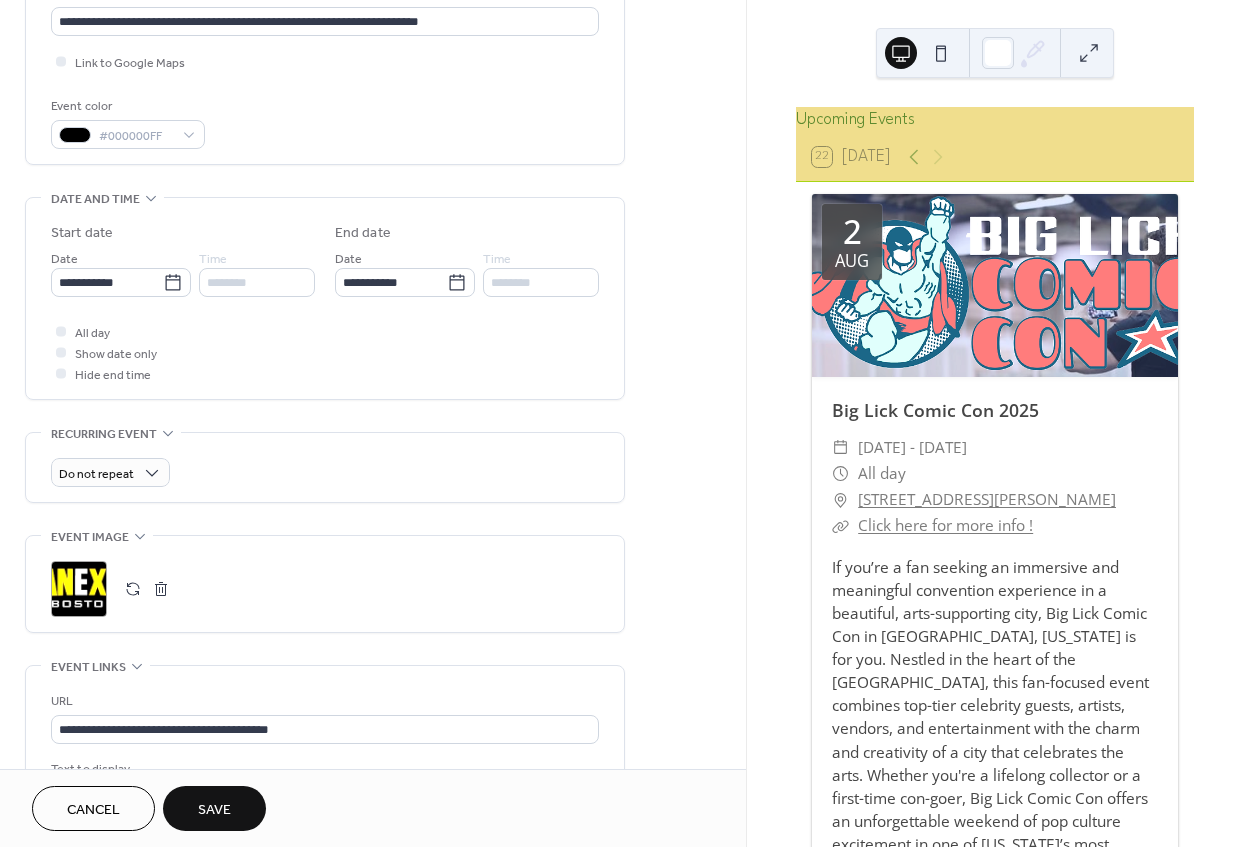 click at bounding box center [161, 589] 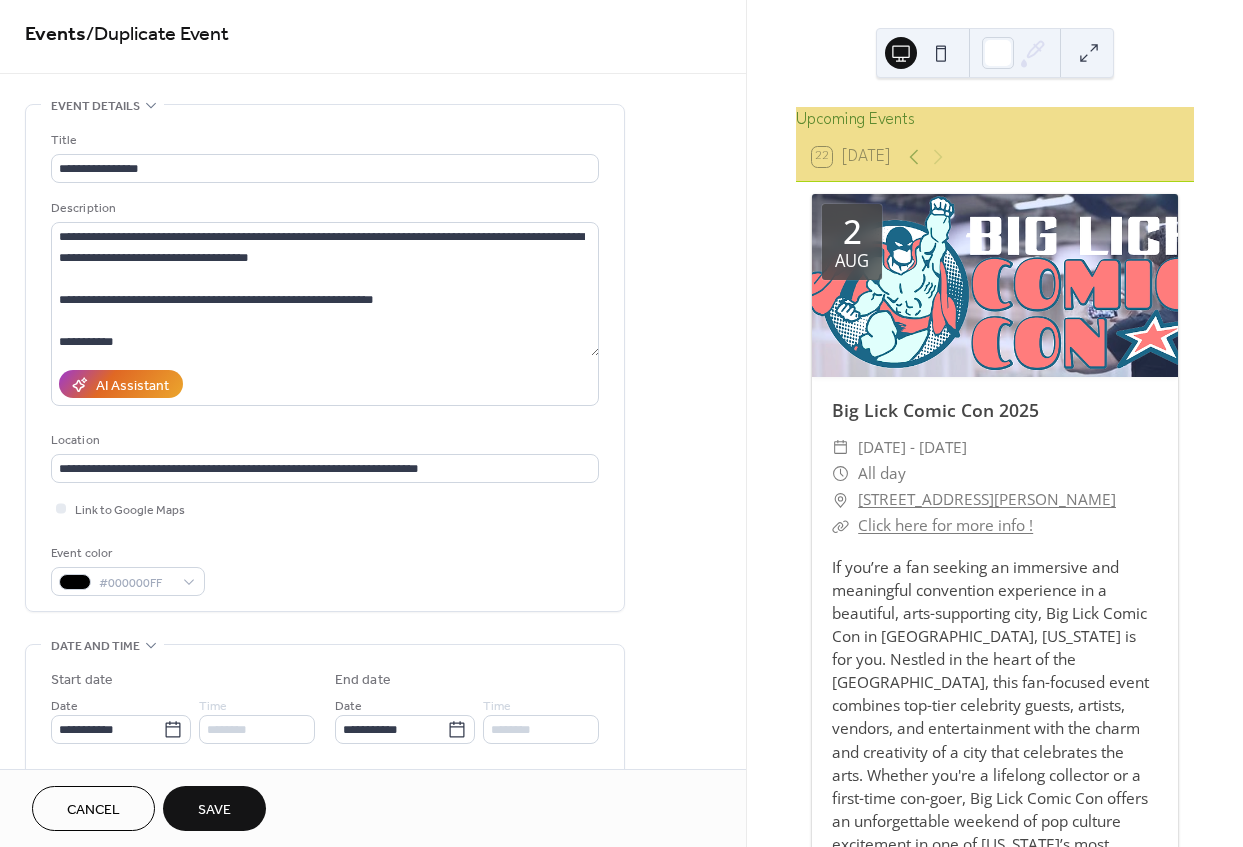 scroll, scrollTop: 0, scrollLeft: 0, axis: both 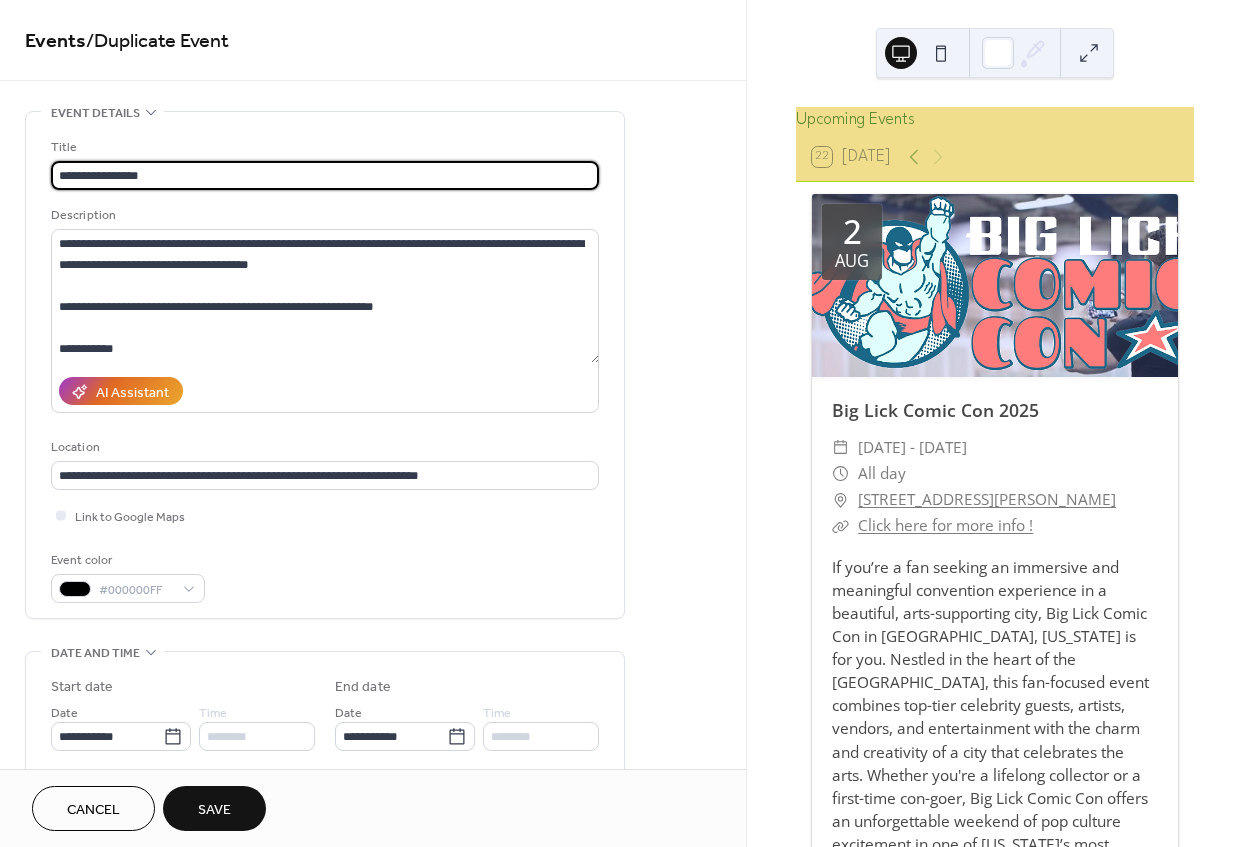drag, startPoint x: 163, startPoint y: 169, endPoint x: 8, endPoint y: 161, distance: 155.20631 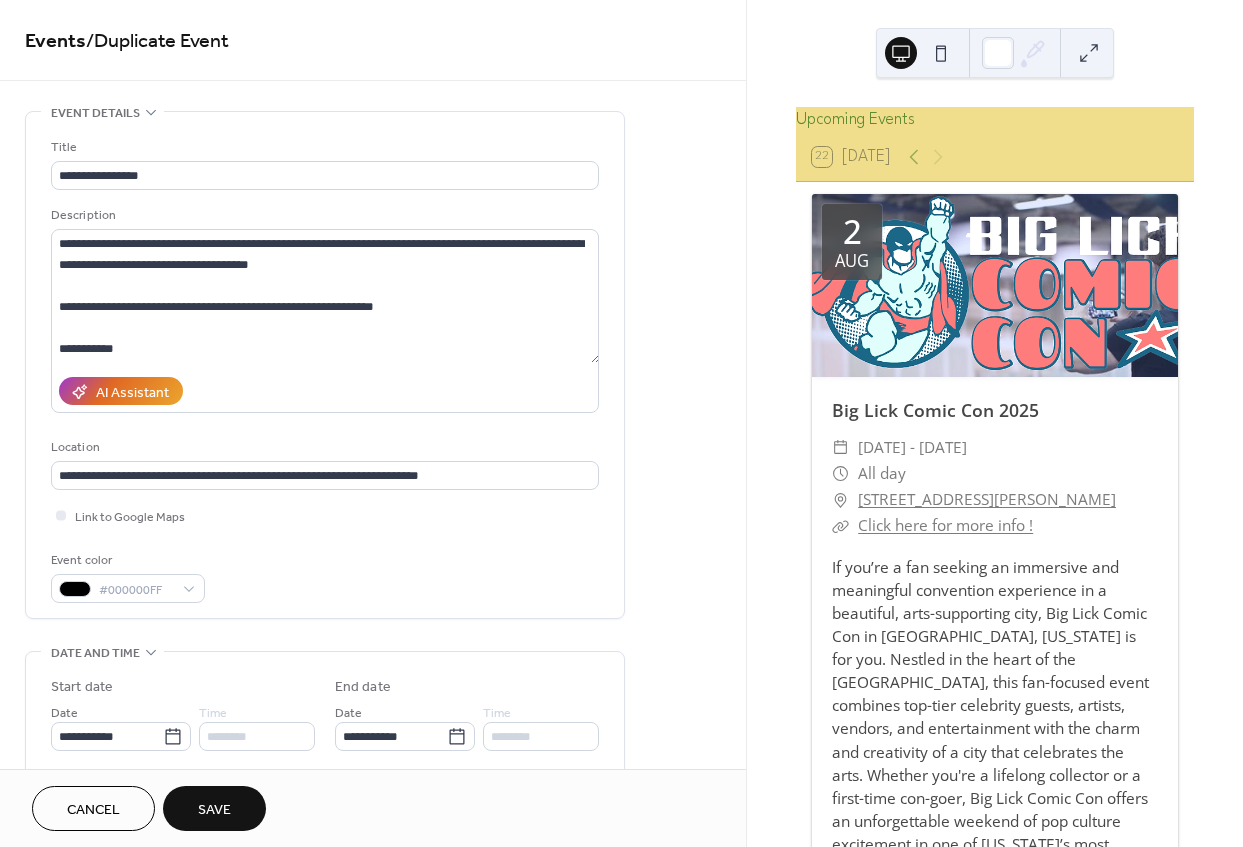 scroll, scrollTop: 363, scrollLeft: 0, axis: vertical 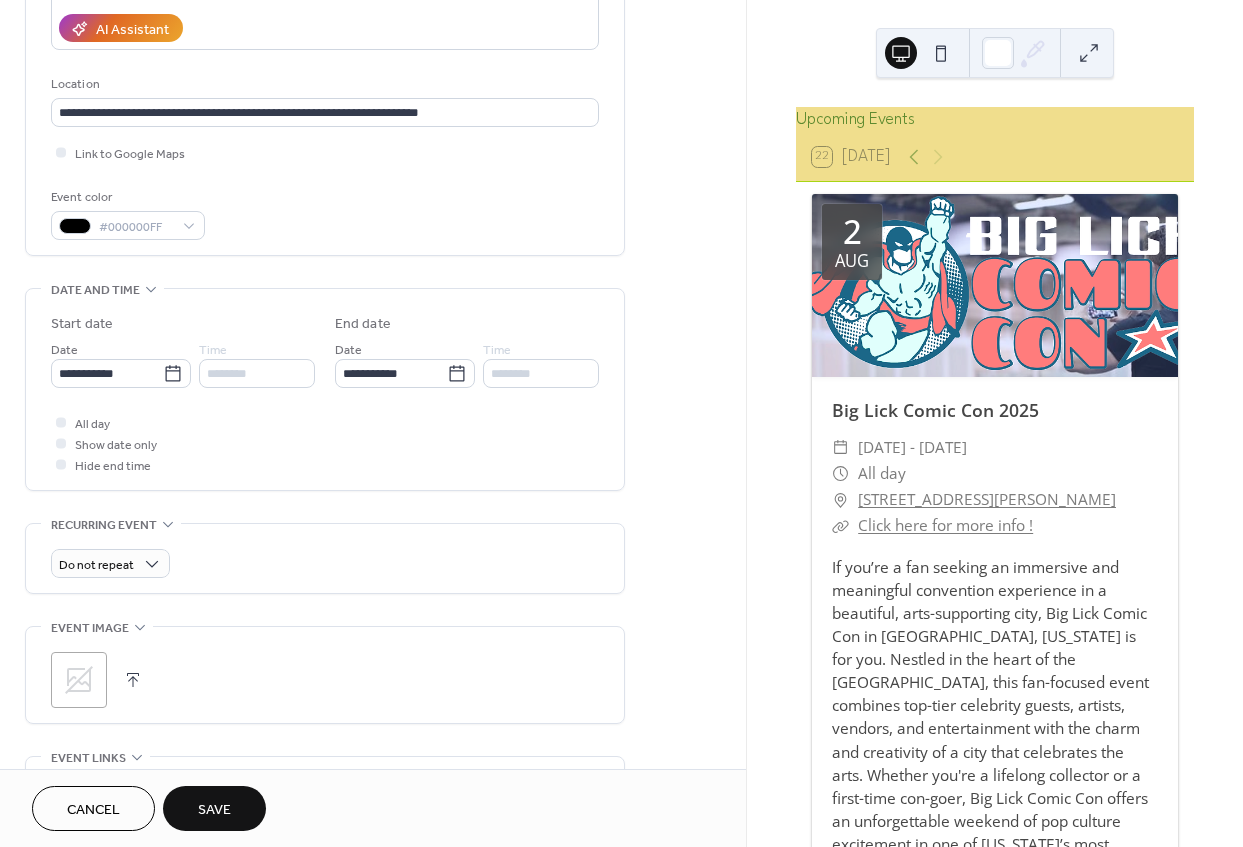 click on "Event color #000000FF" at bounding box center (325, 213) 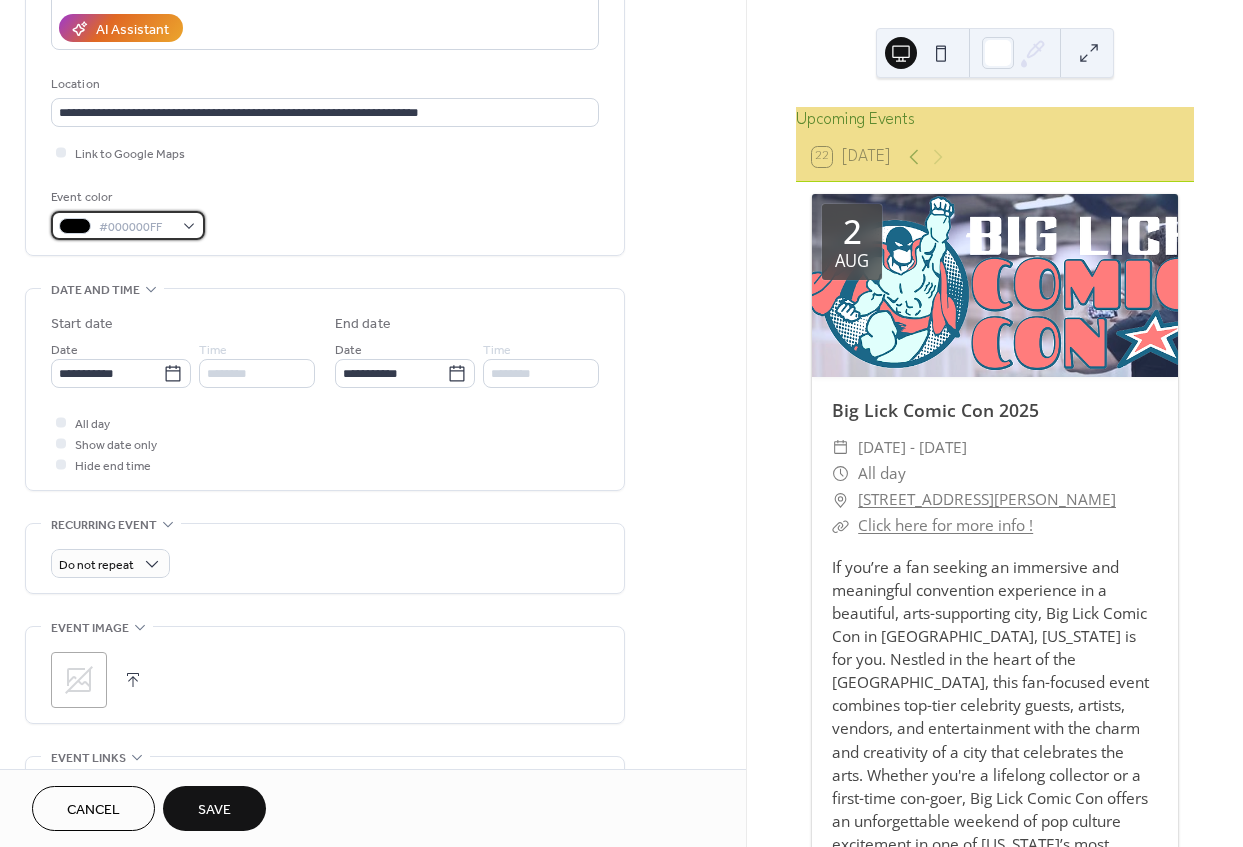 click on "#000000FF" at bounding box center (128, 225) 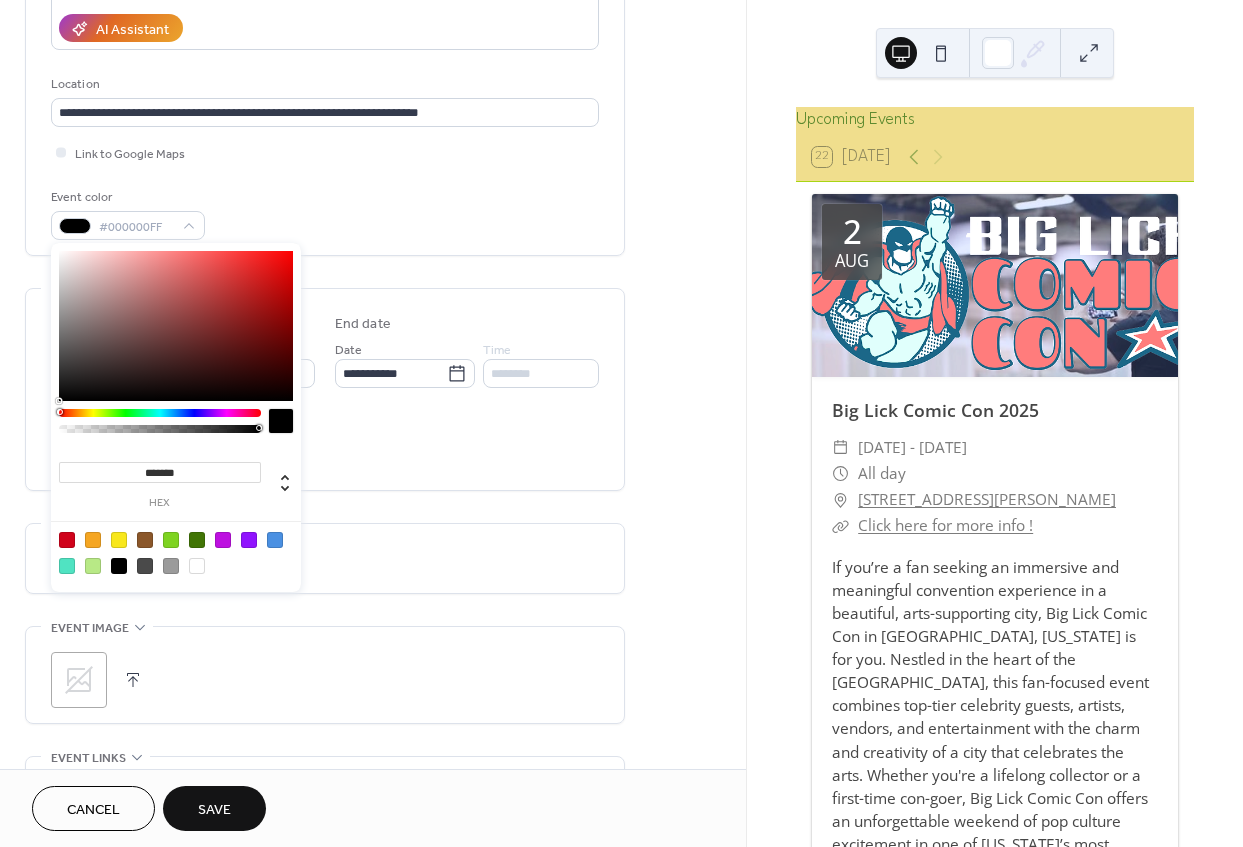 click at bounding box center [223, 540] 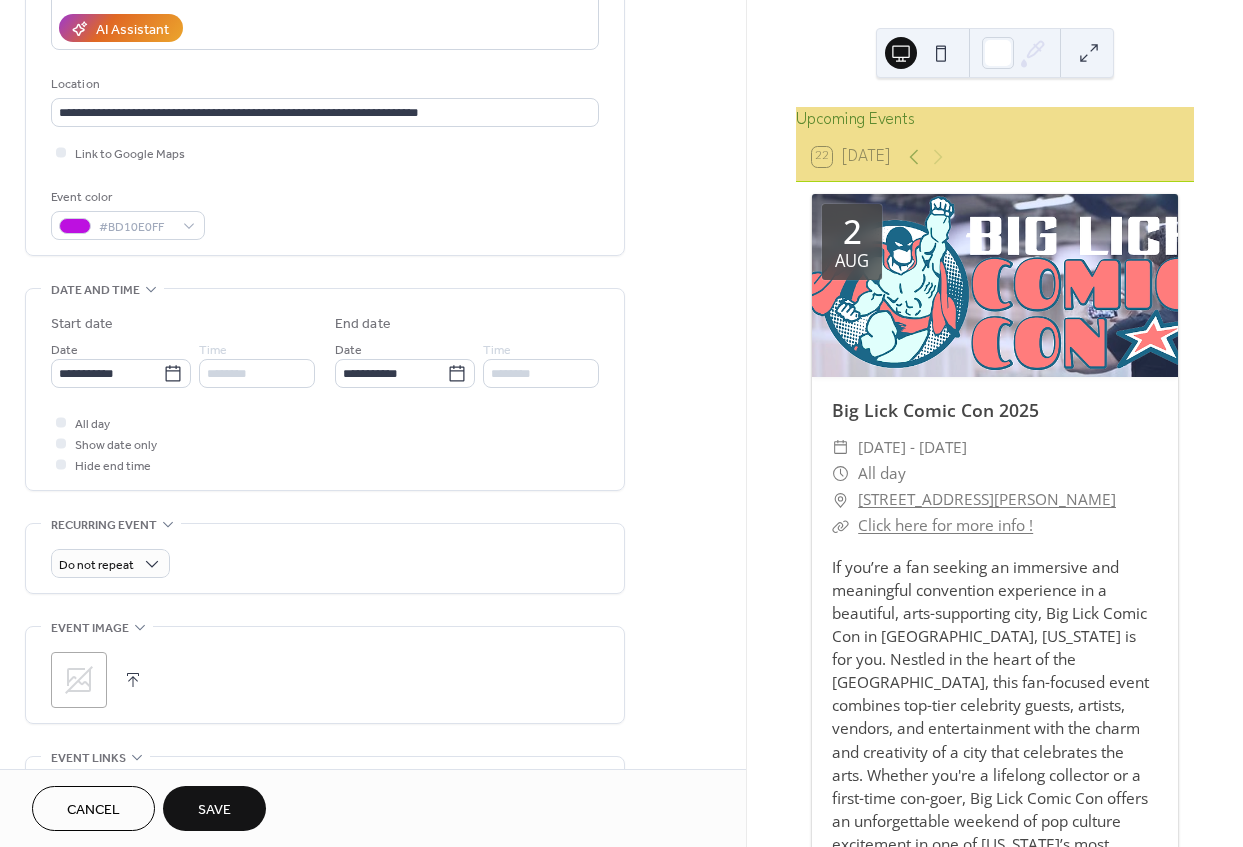click on "Event color #BD10E0FF" at bounding box center [325, 213] 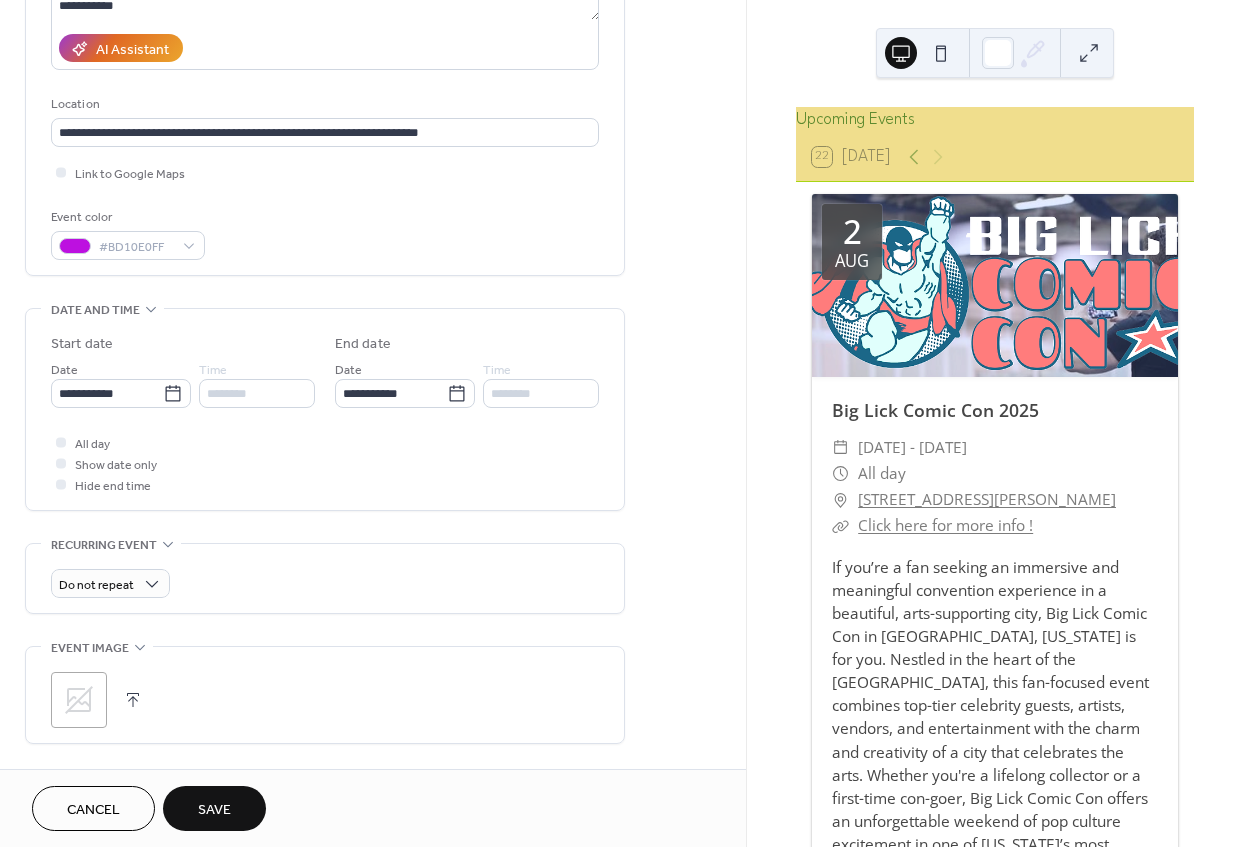 scroll, scrollTop: 181, scrollLeft: 0, axis: vertical 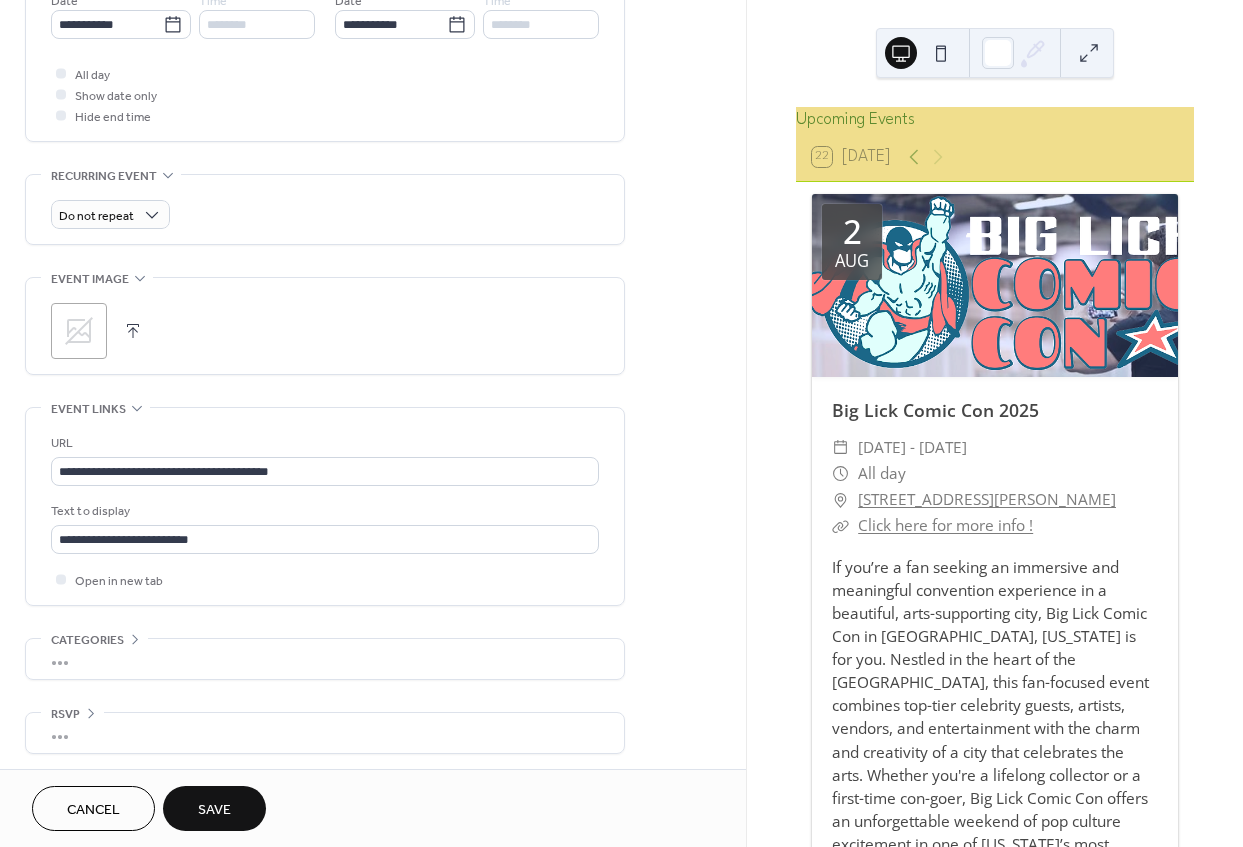 click on ";" at bounding box center (79, 331) 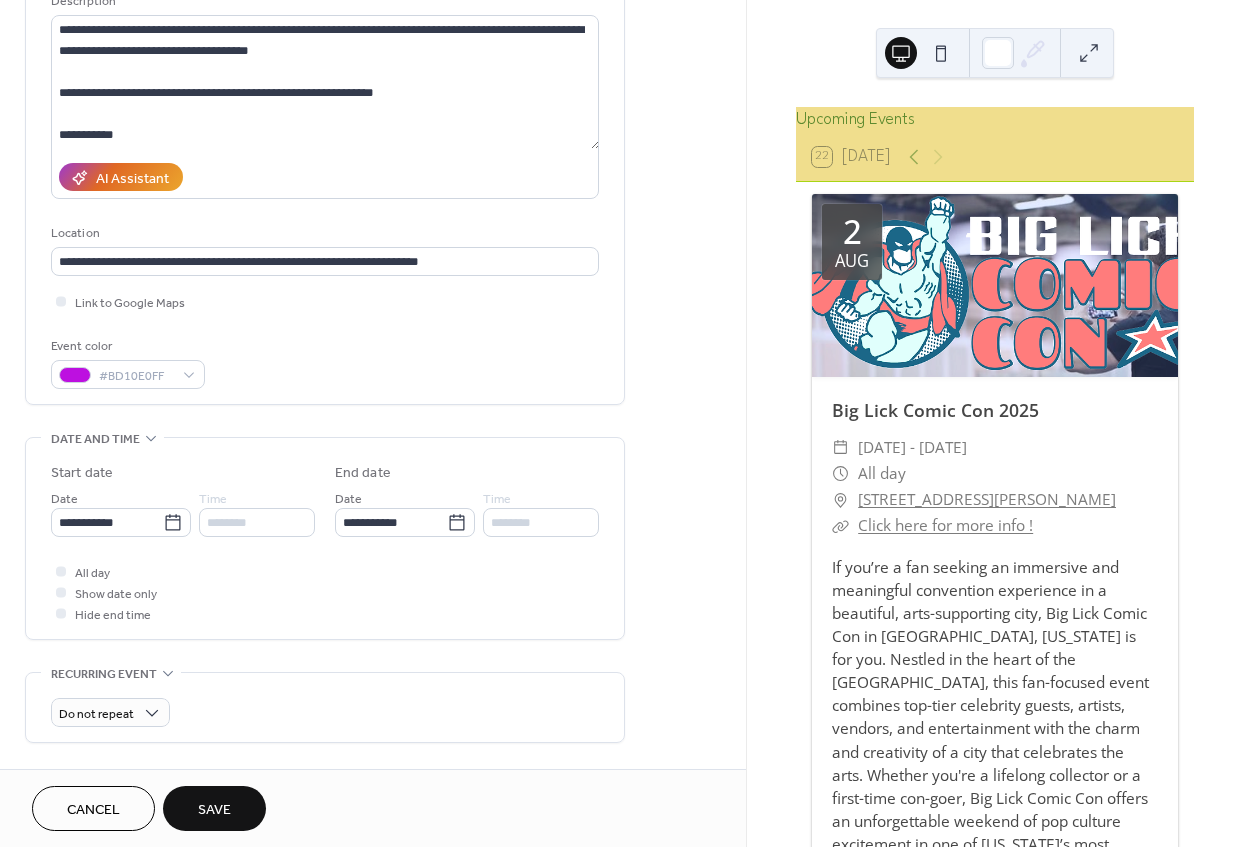 scroll, scrollTop: 167, scrollLeft: 0, axis: vertical 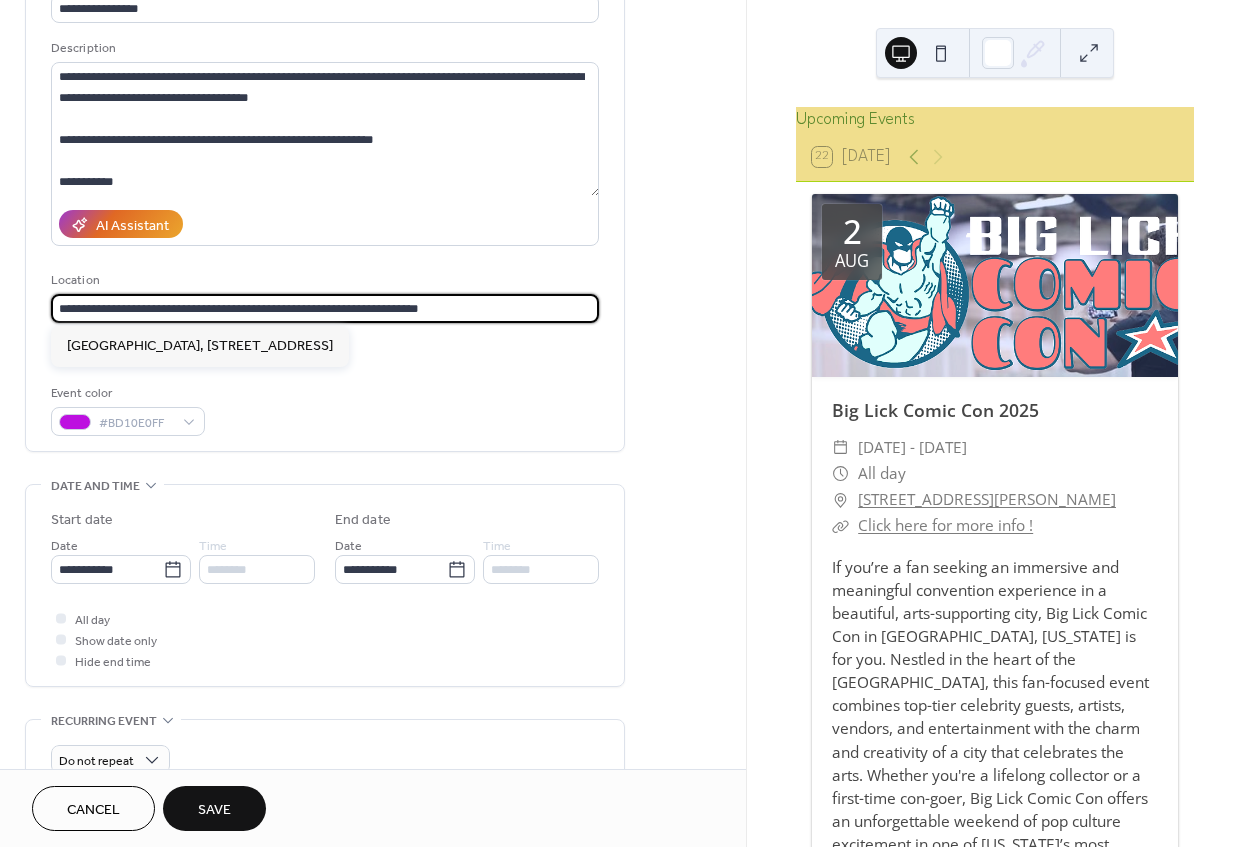 drag, startPoint x: 501, startPoint y: 306, endPoint x: 31, endPoint y: 297, distance: 470.08615 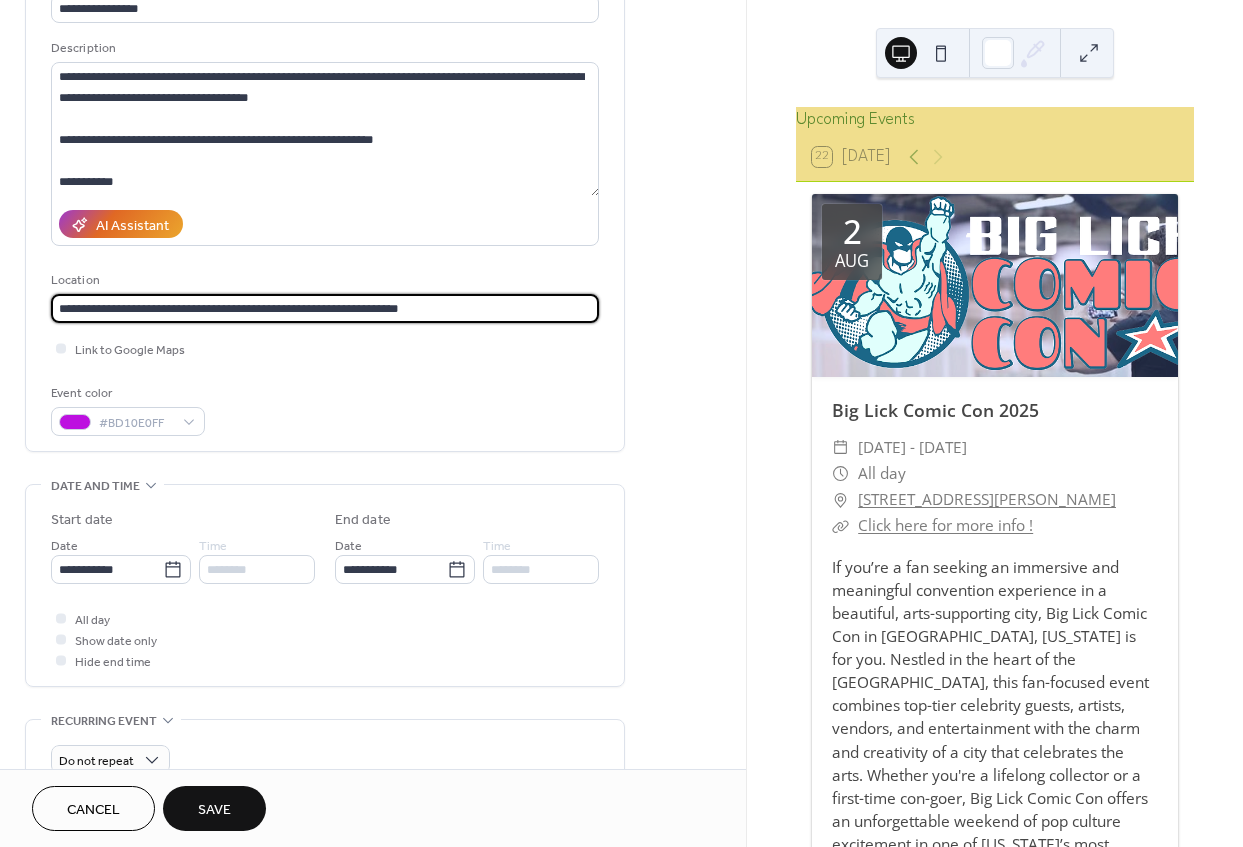 click on "**********" at bounding box center [325, 308] 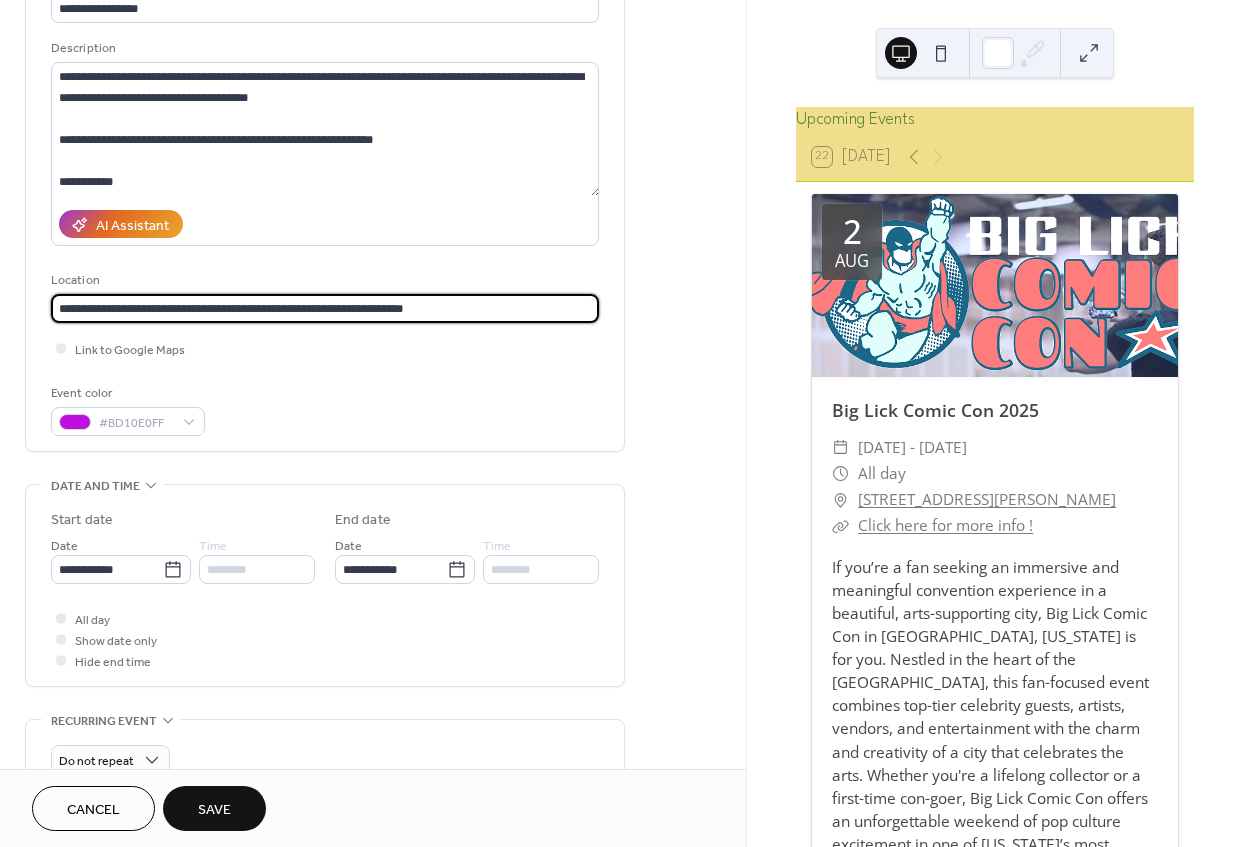 type on "**********" 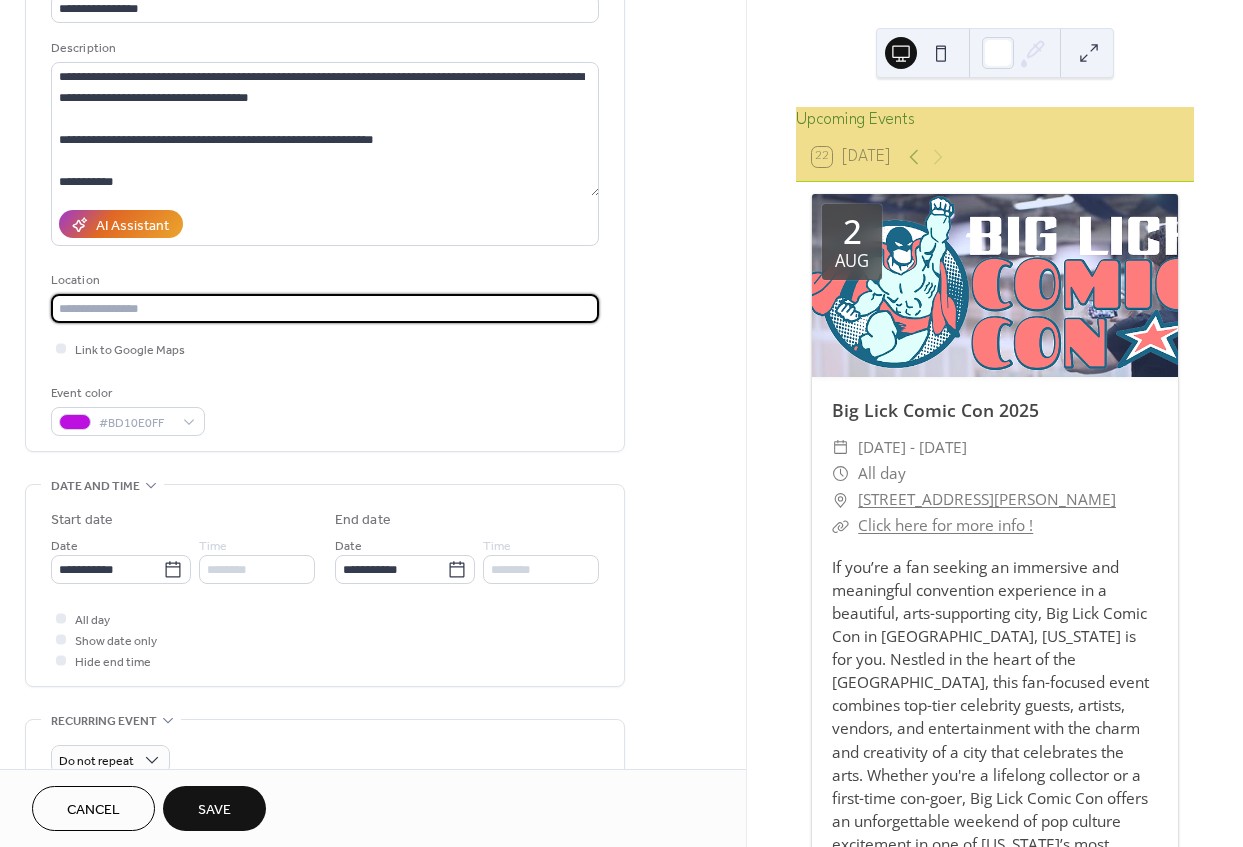 click on "Event color #BD10E0FF" at bounding box center [325, 409] 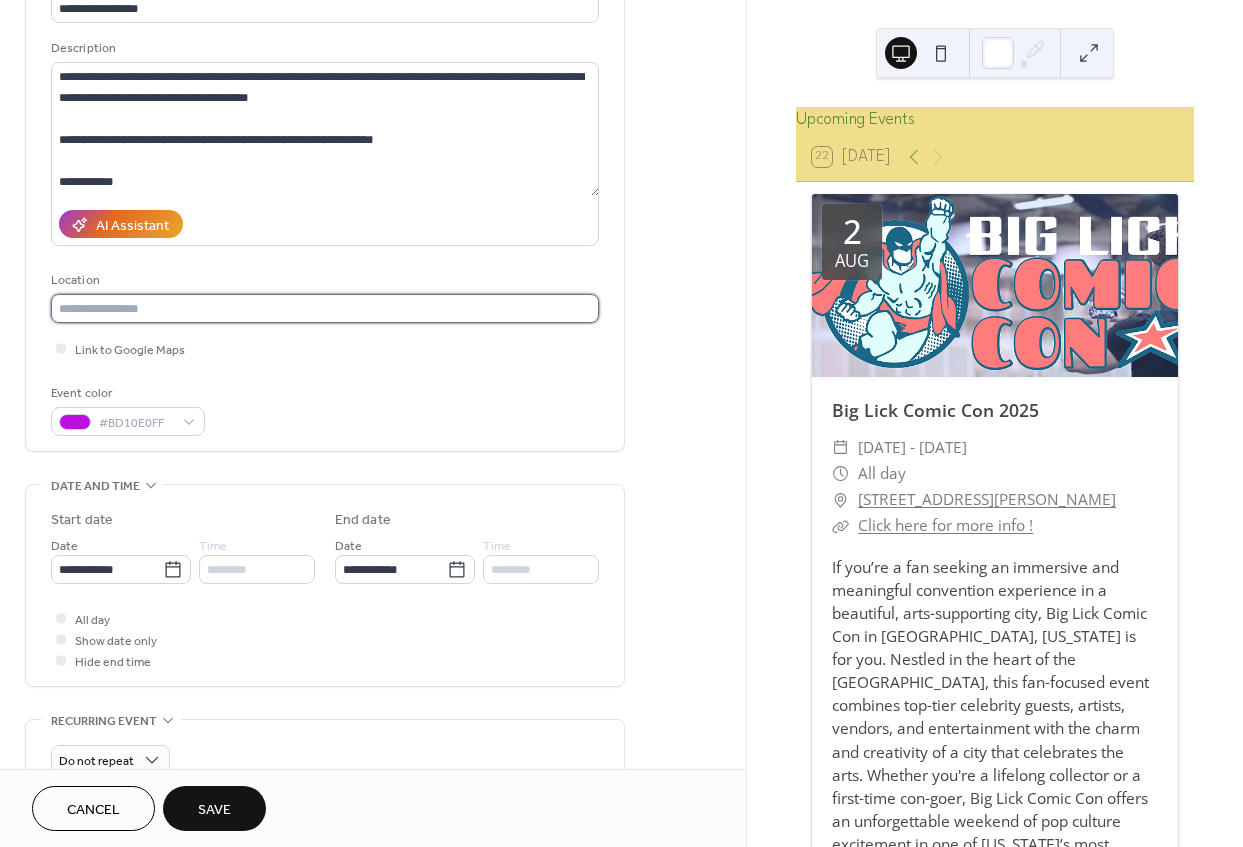 click at bounding box center (325, 308) 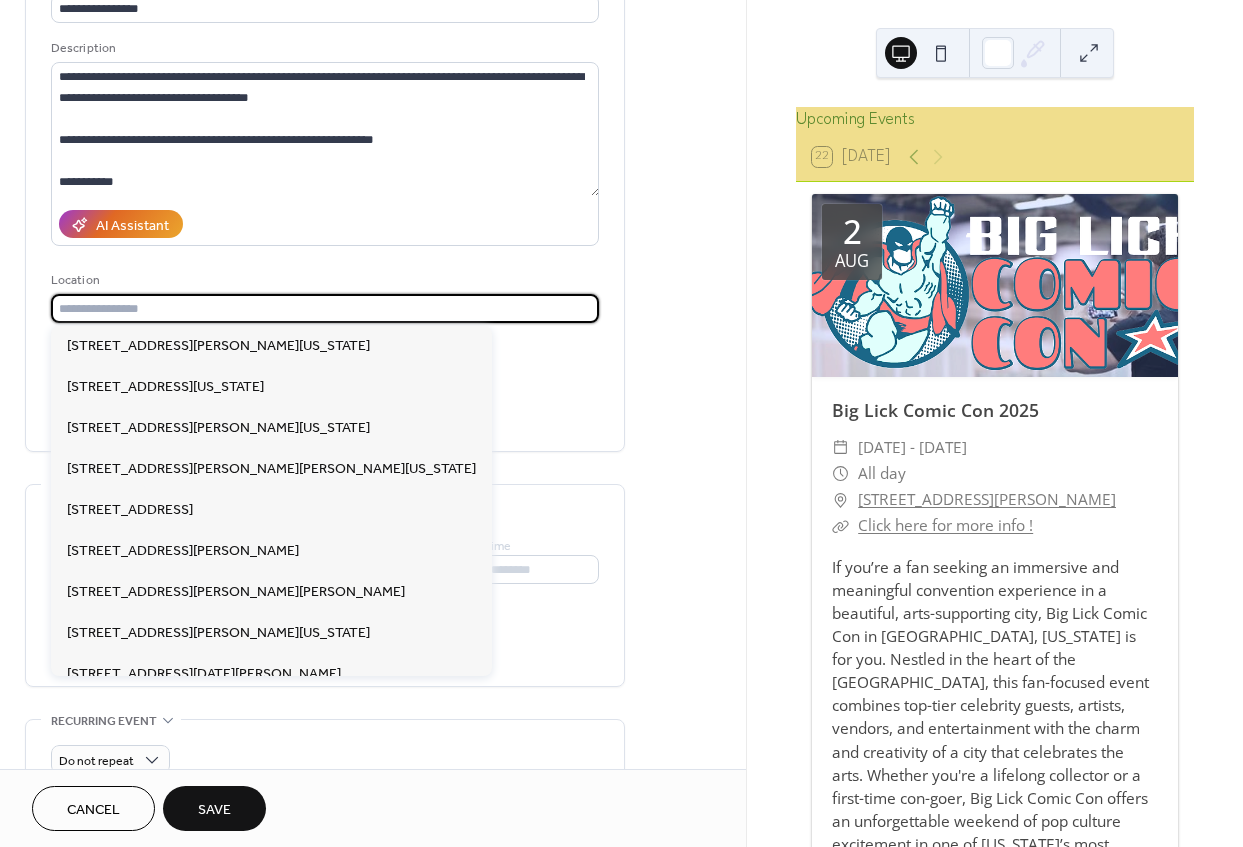 paste on "**********" 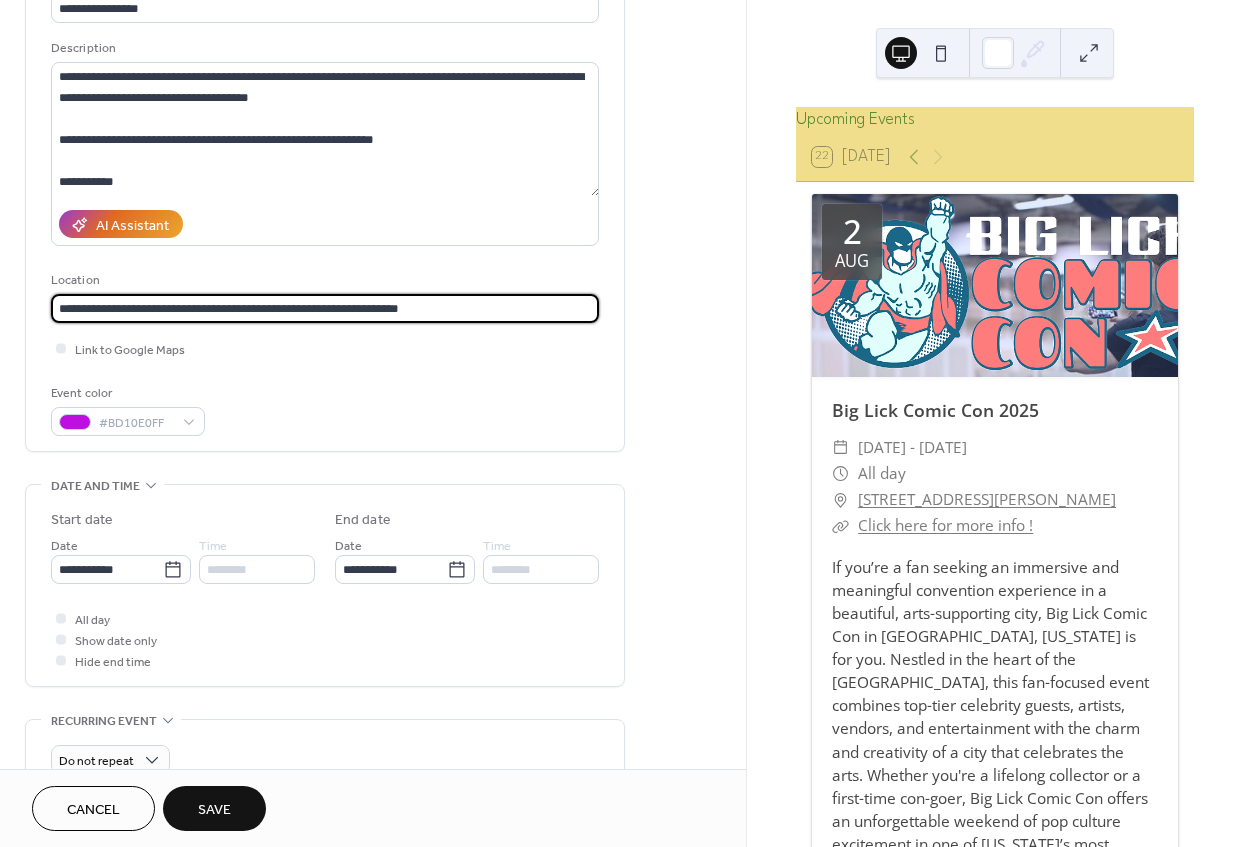 click on "**********" at bounding box center [325, 308] 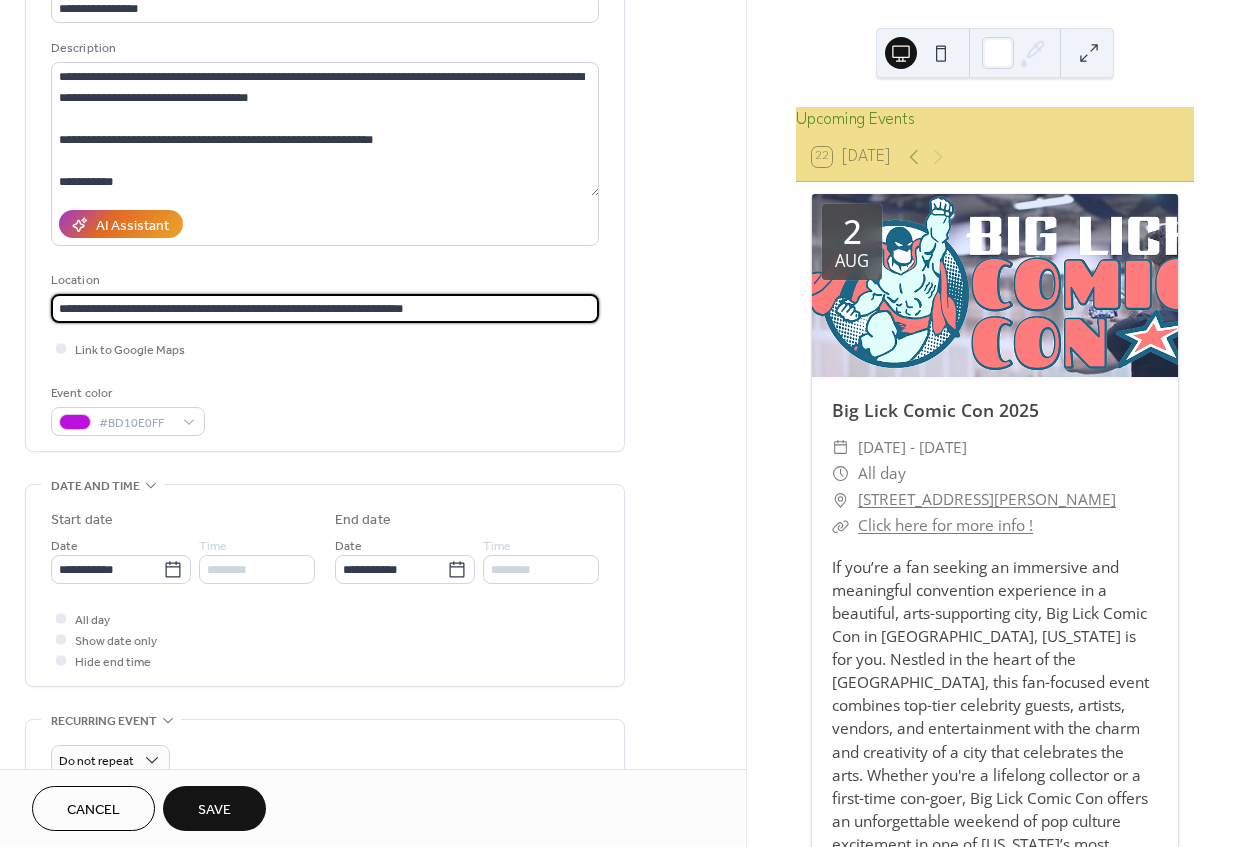 click on "**********" at bounding box center [325, 308] 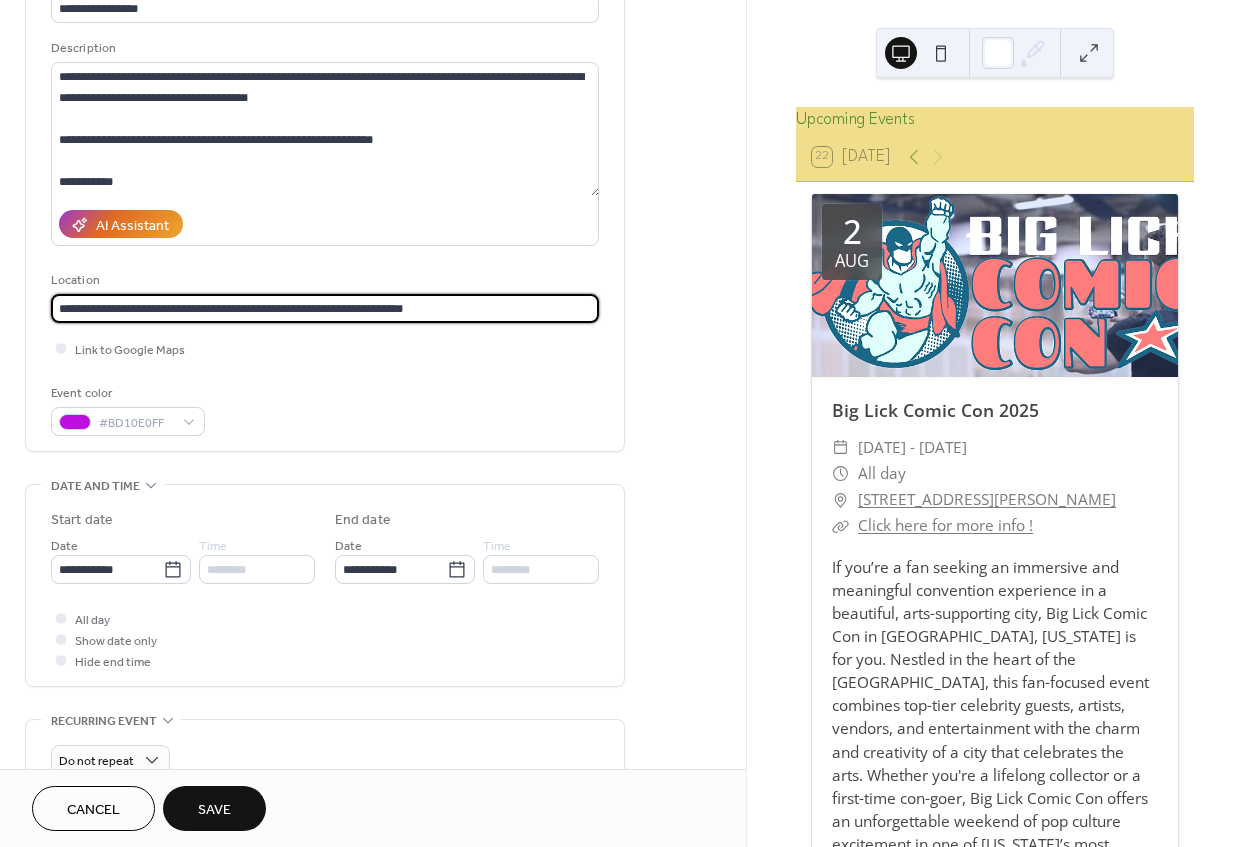 type on "**********" 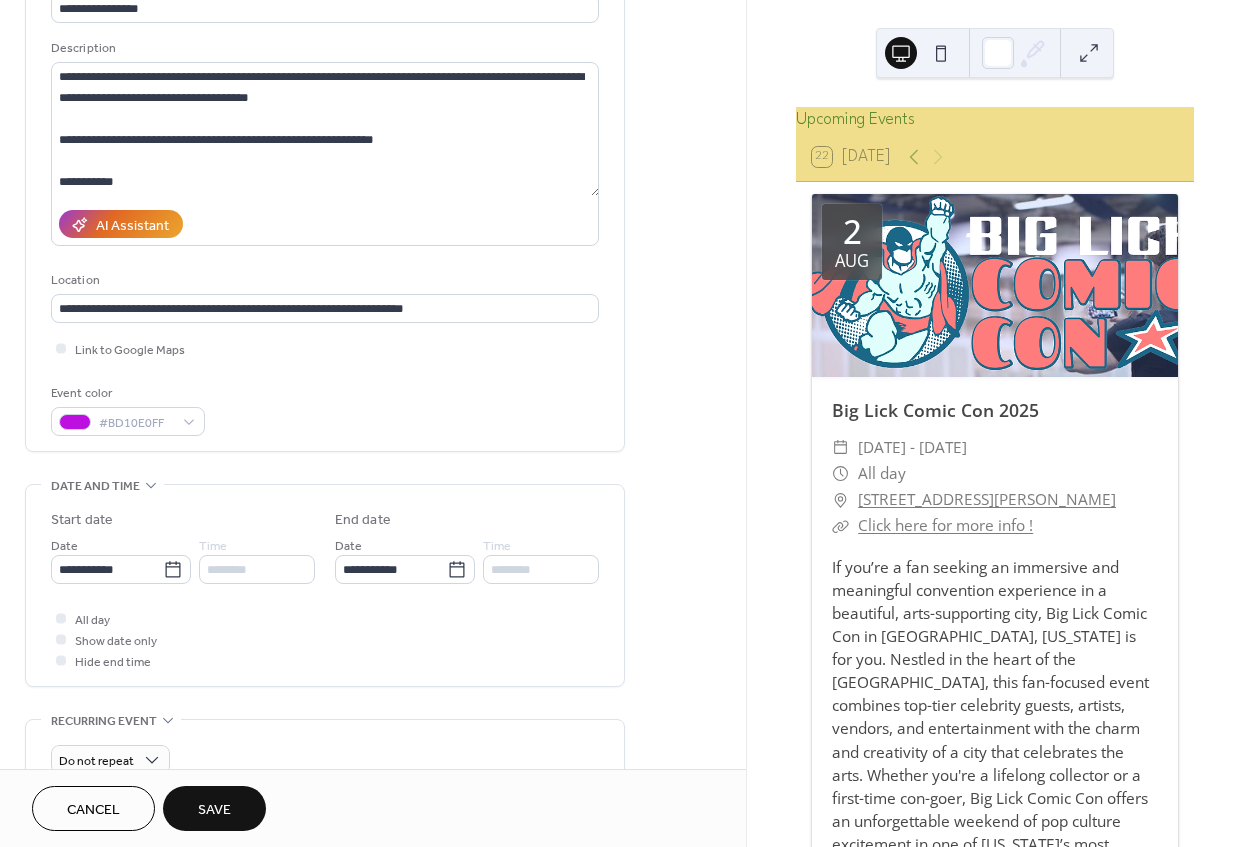 click on "**********" at bounding box center (373, 631) 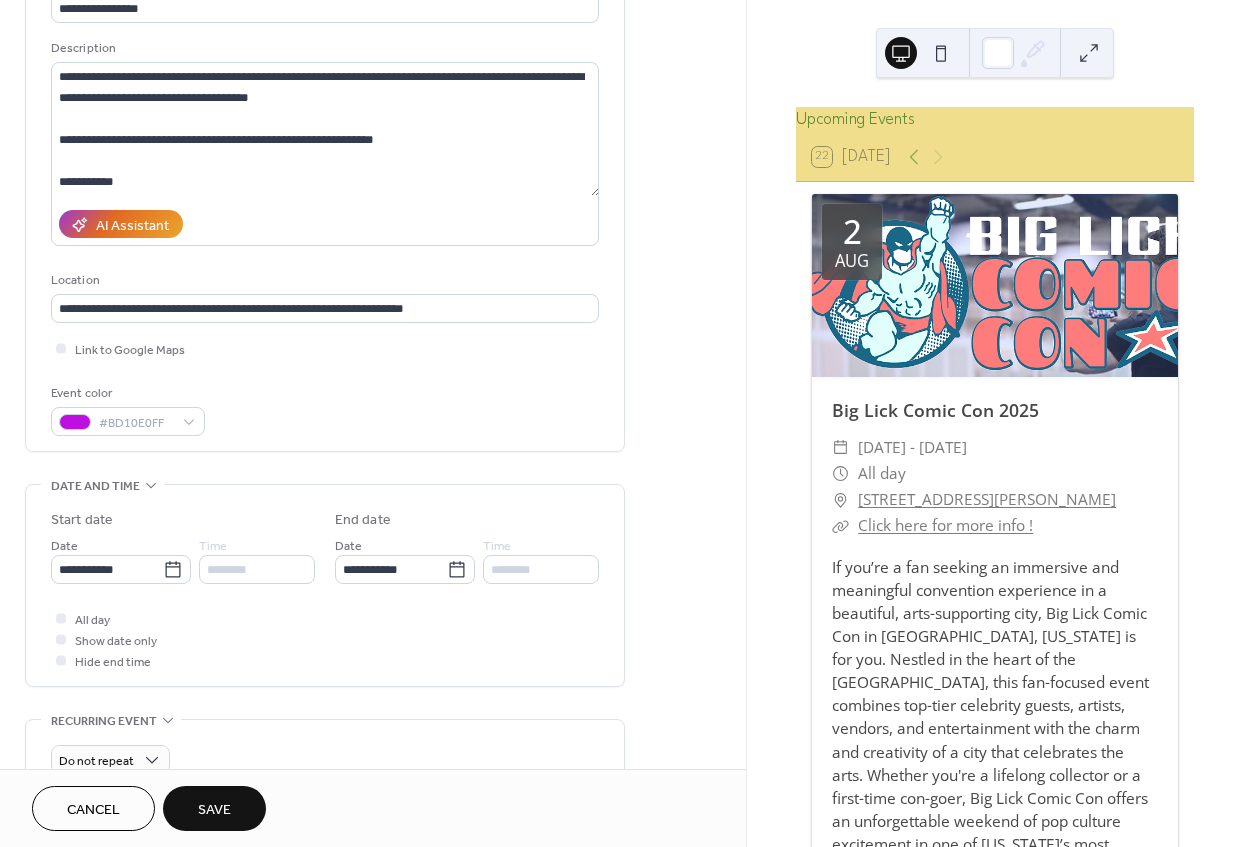 click on "Link to Google Maps" at bounding box center (325, 348) 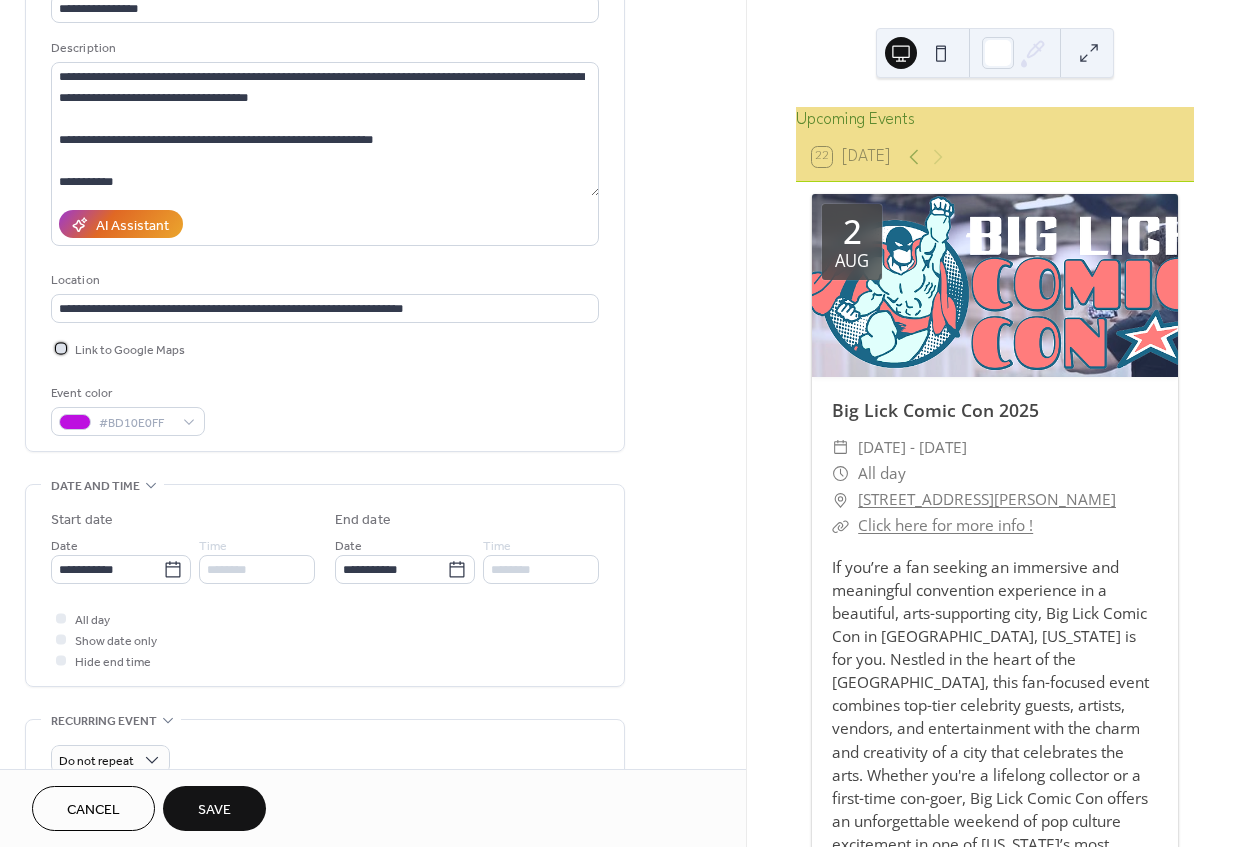 click on "Link to Google Maps" at bounding box center [130, 350] 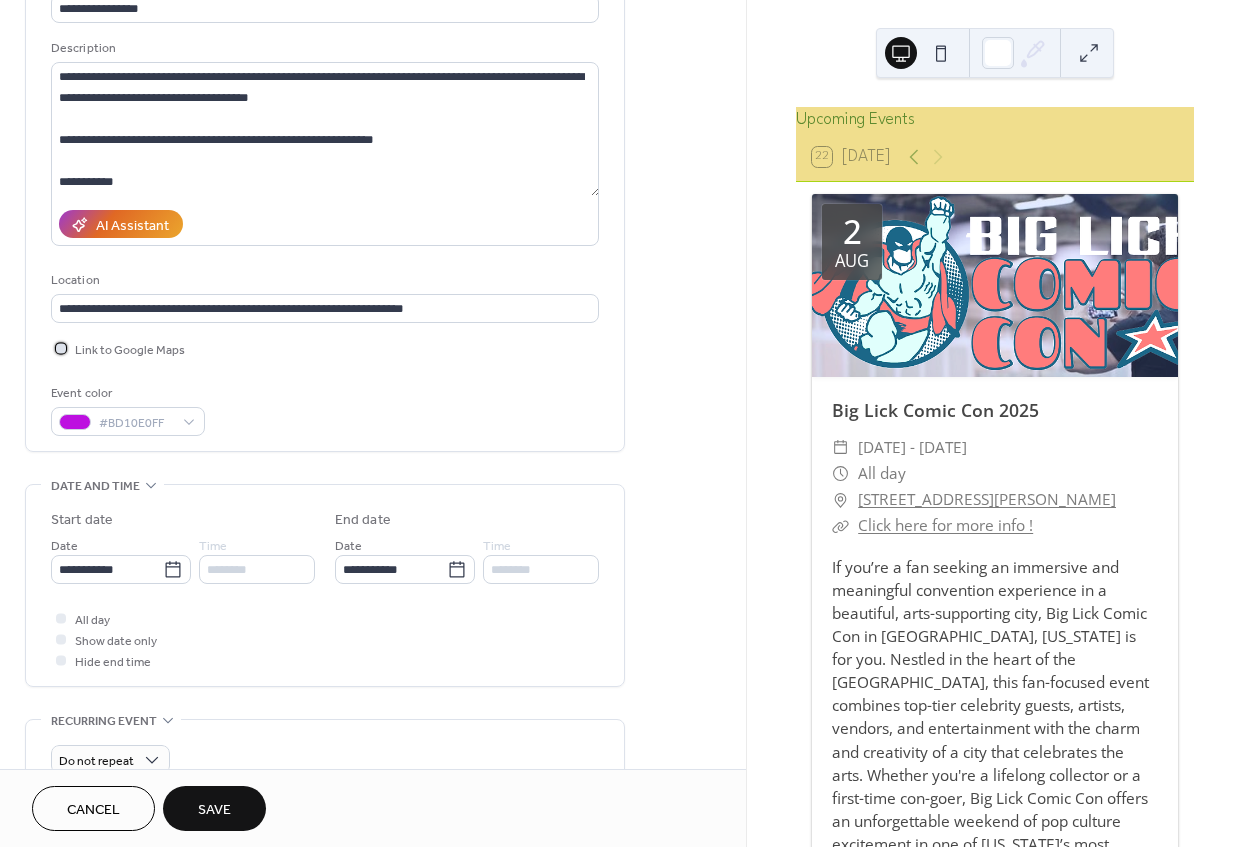 click on "Link to Google Maps" at bounding box center [130, 350] 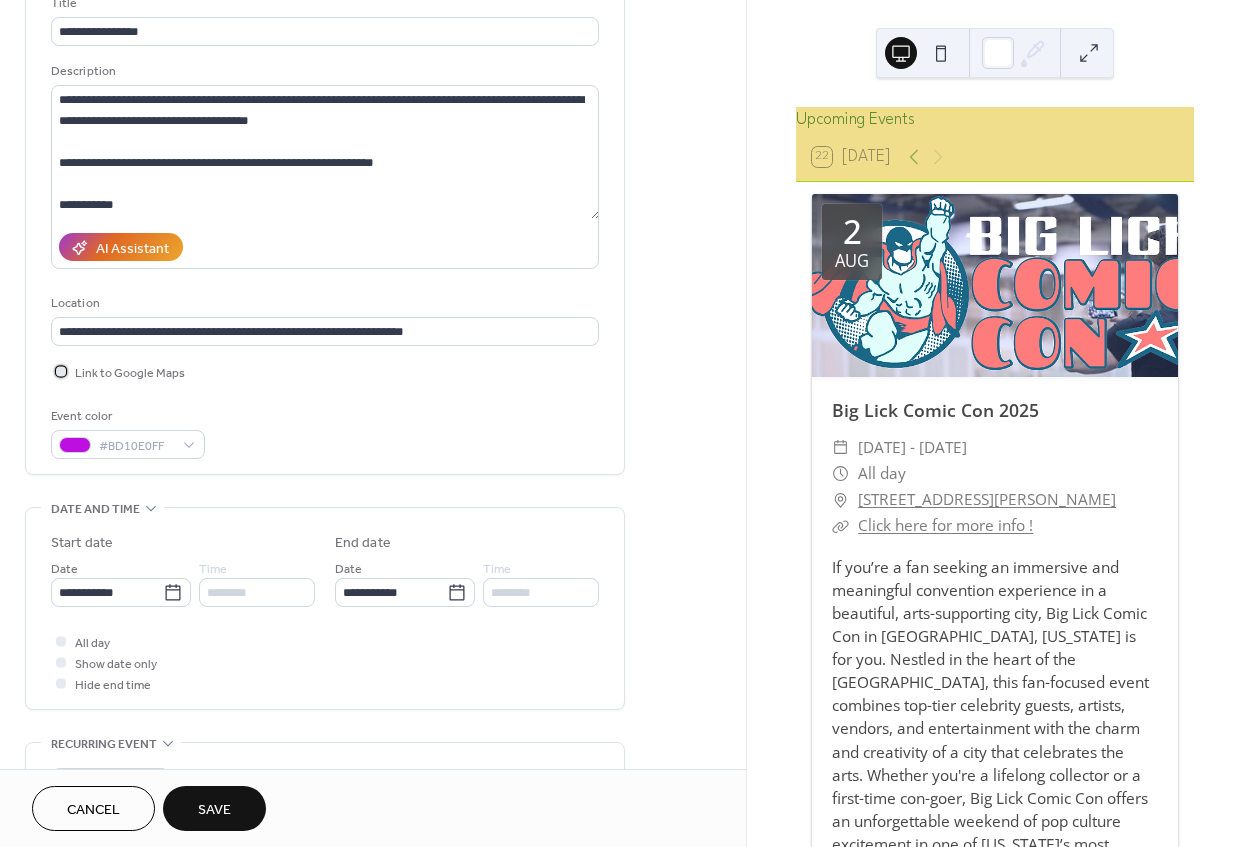 scroll, scrollTop: 76, scrollLeft: 0, axis: vertical 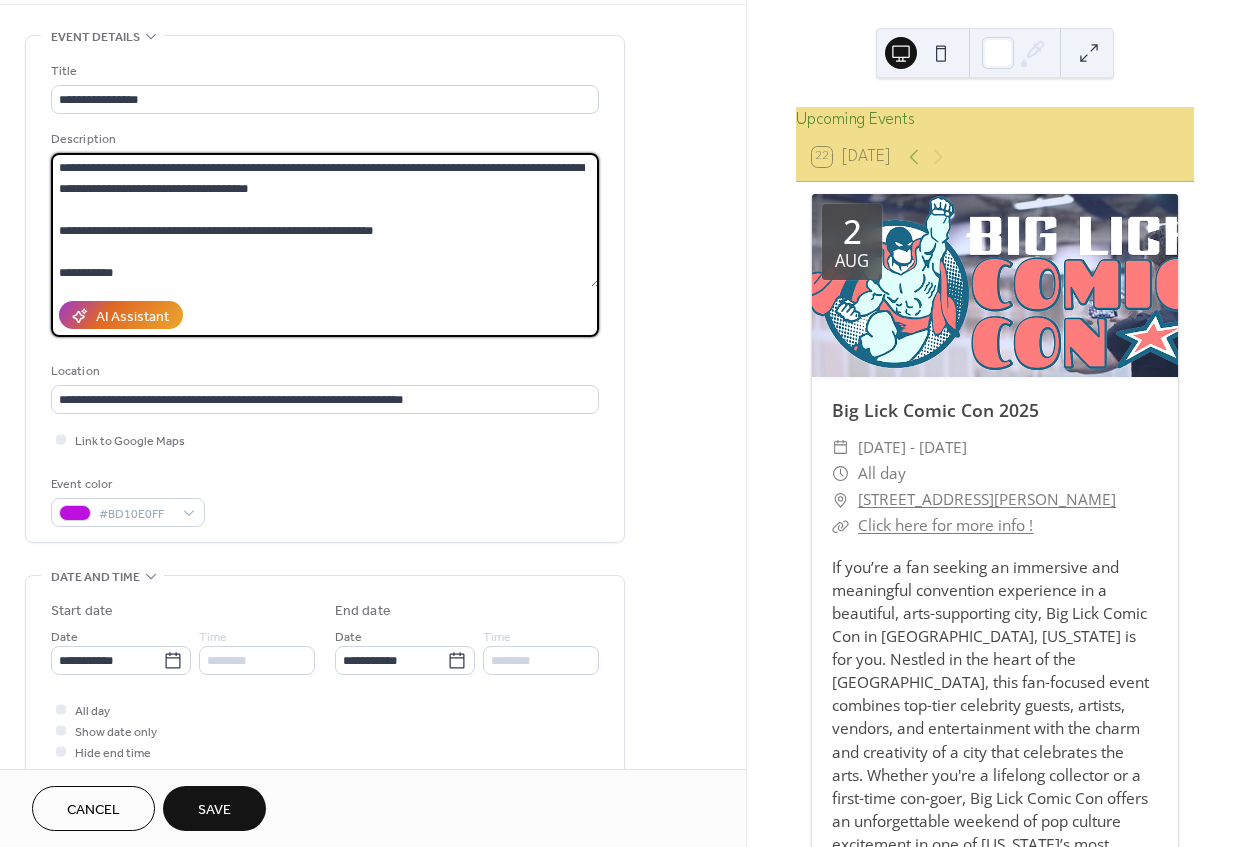 click on "**********" at bounding box center [325, 220] 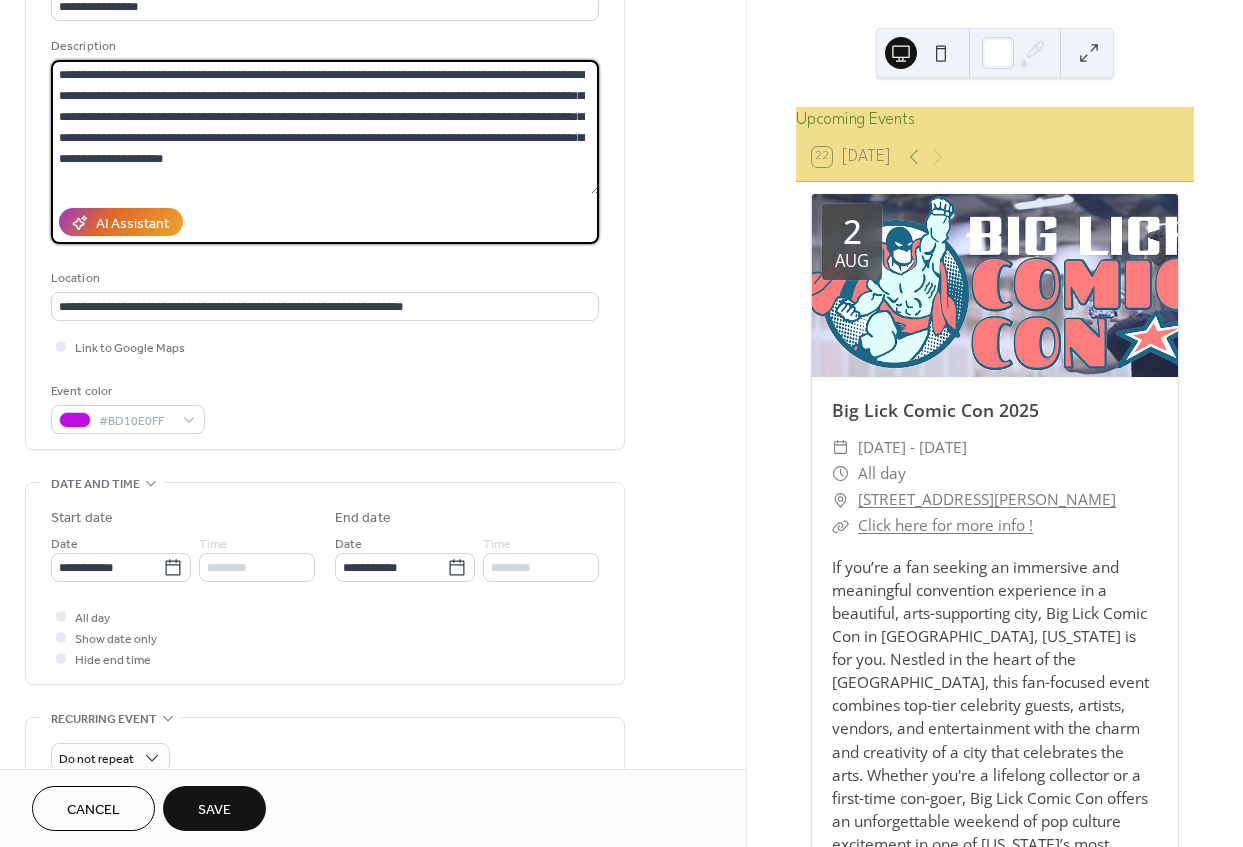 scroll, scrollTop: 181, scrollLeft: 0, axis: vertical 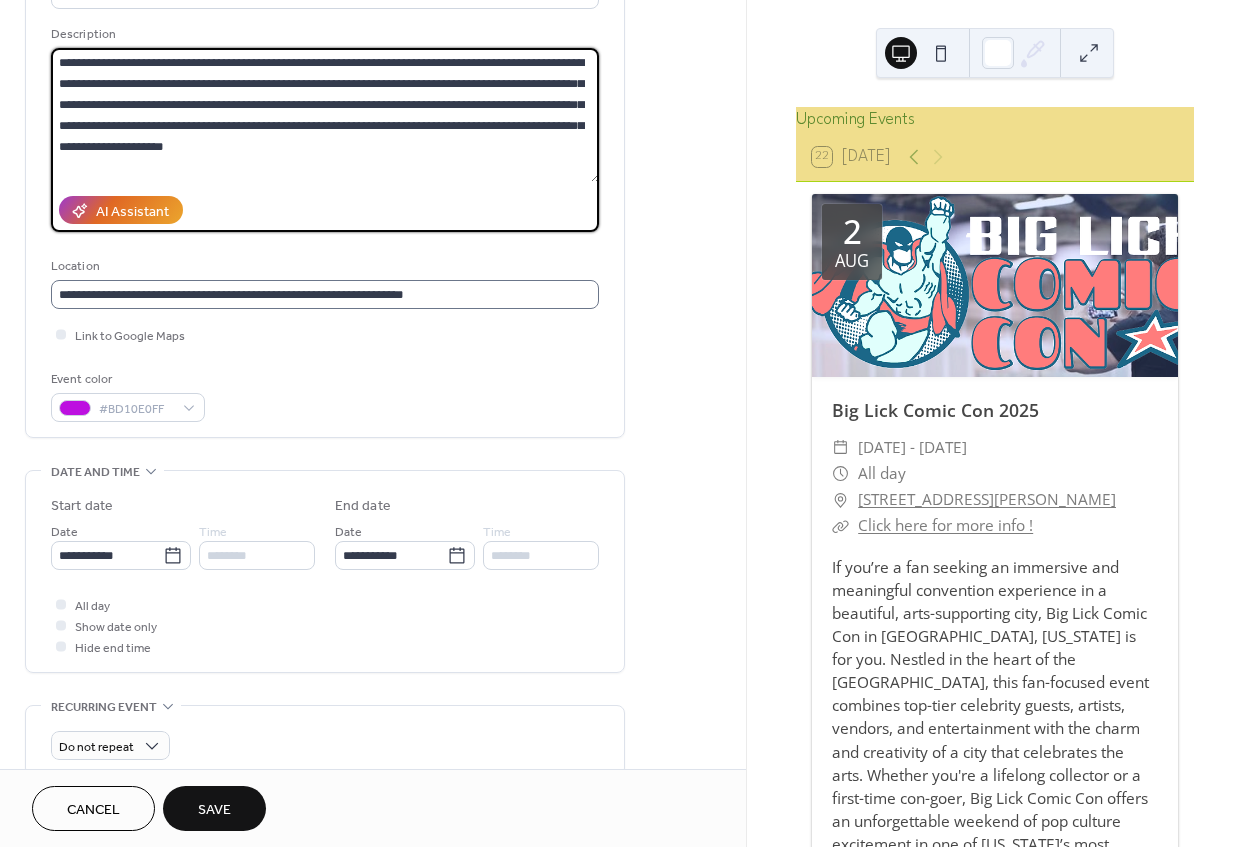 type on "**********" 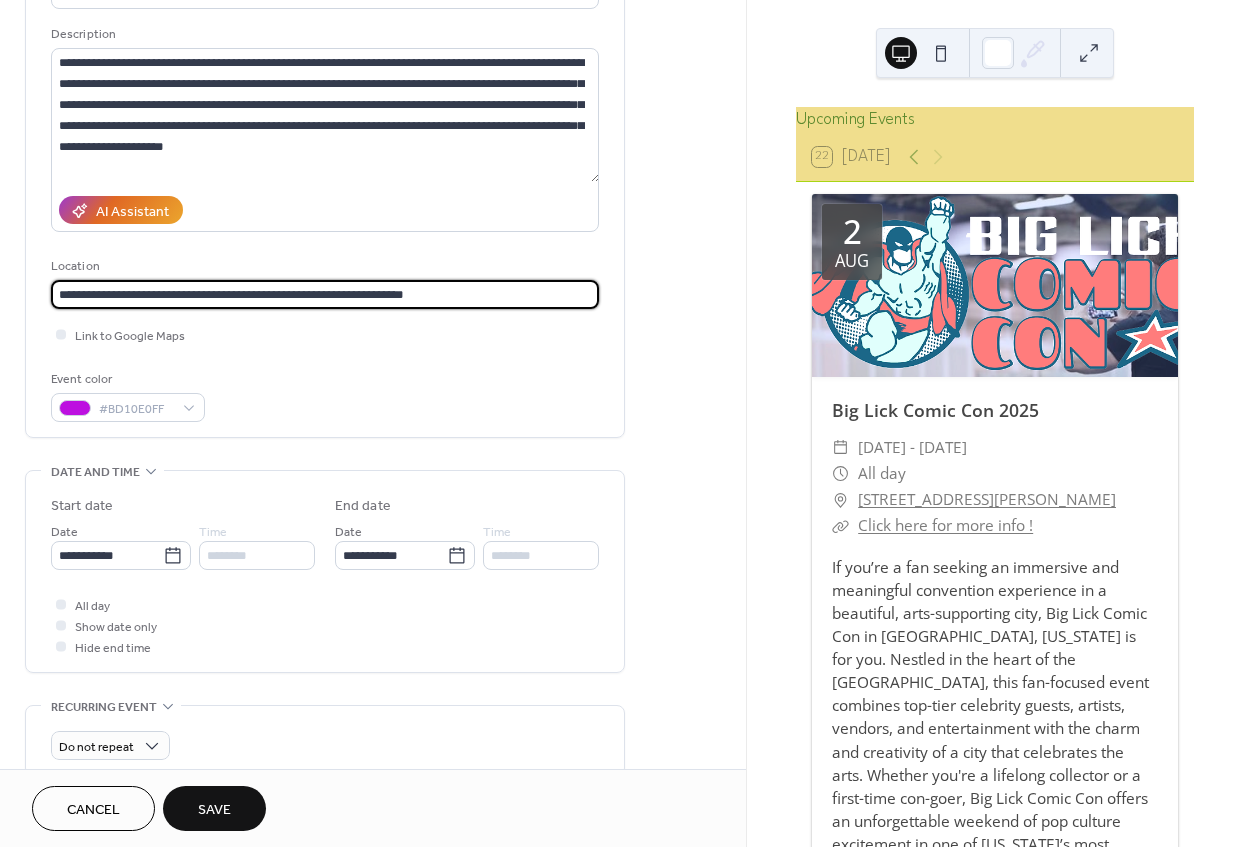 click on "**********" at bounding box center [325, 294] 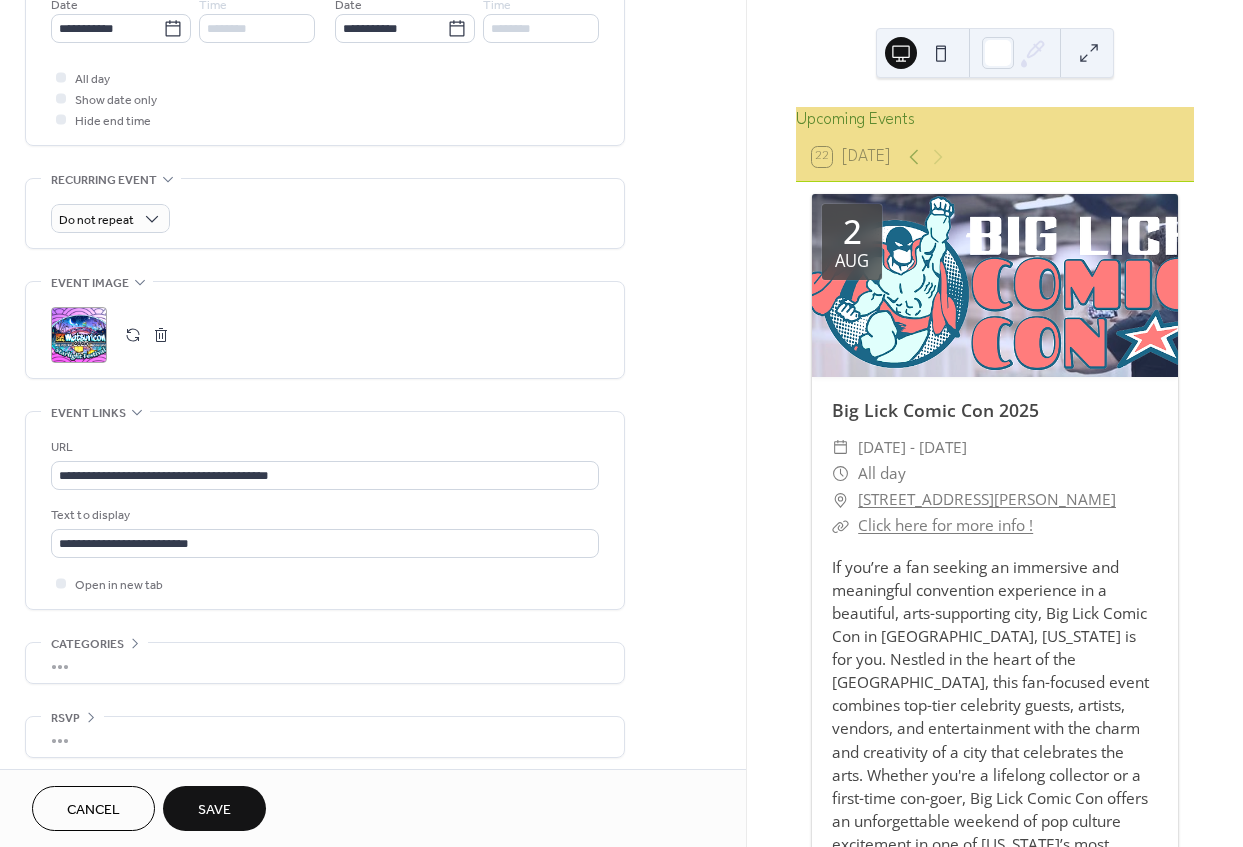 scroll, scrollTop: 712, scrollLeft: 0, axis: vertical 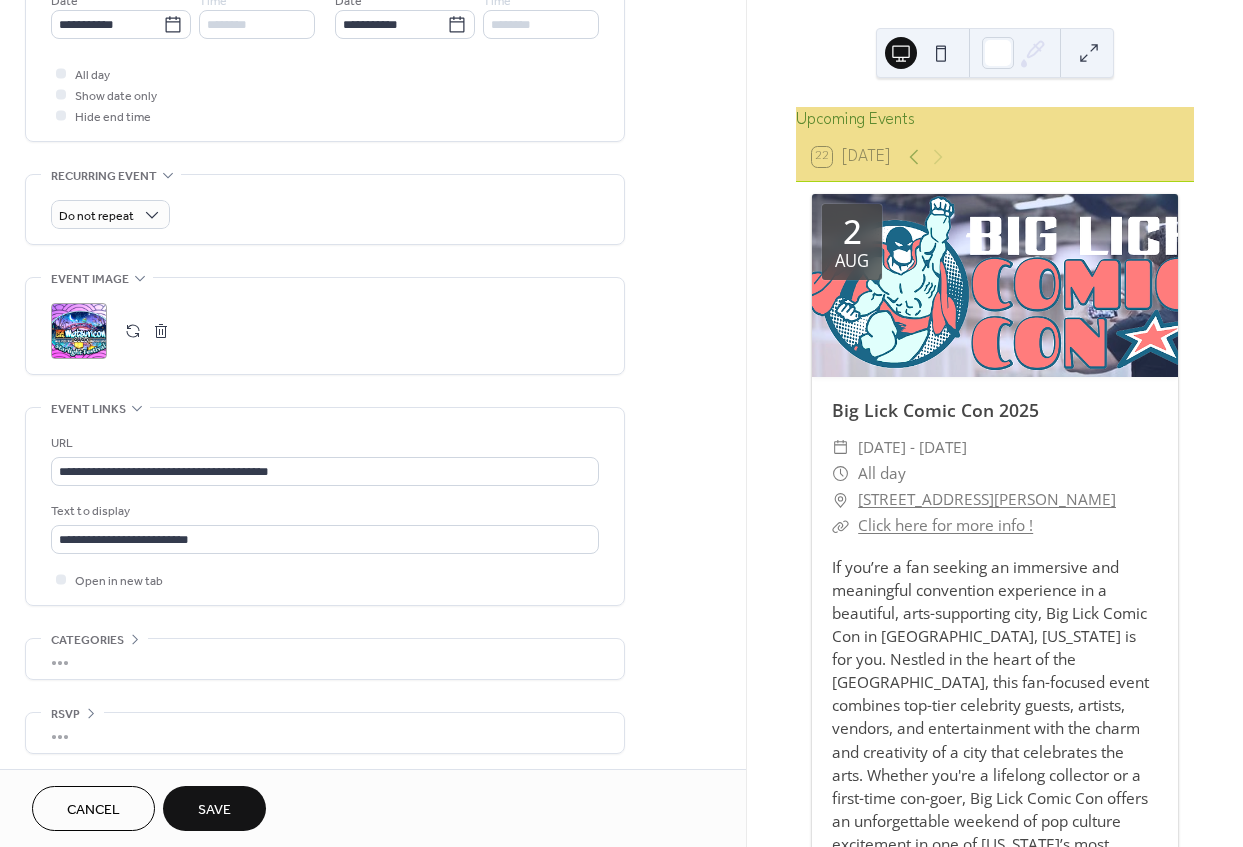 type 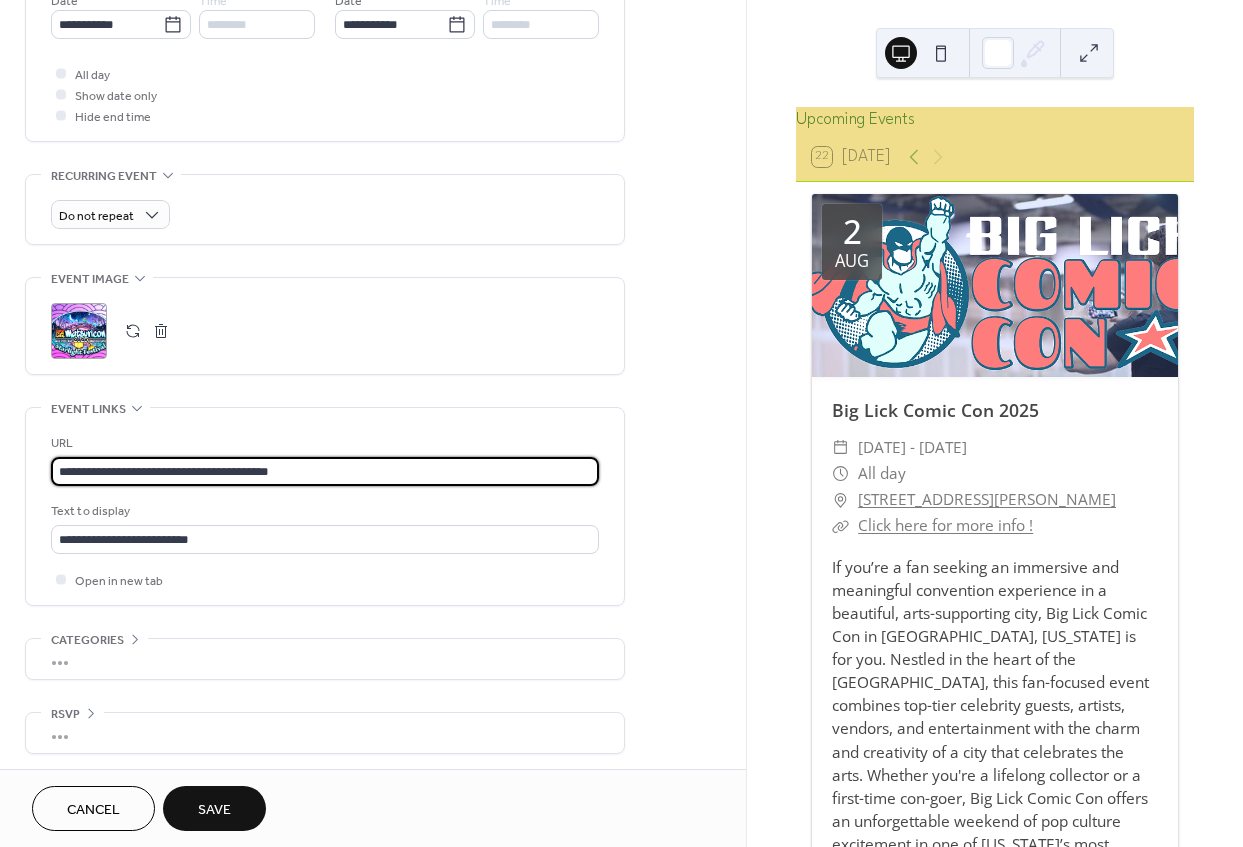 drag, startPoint x: 361, startPoint y: 473, endPoint x: -5, endPoint y: 460, distance: 366.2308 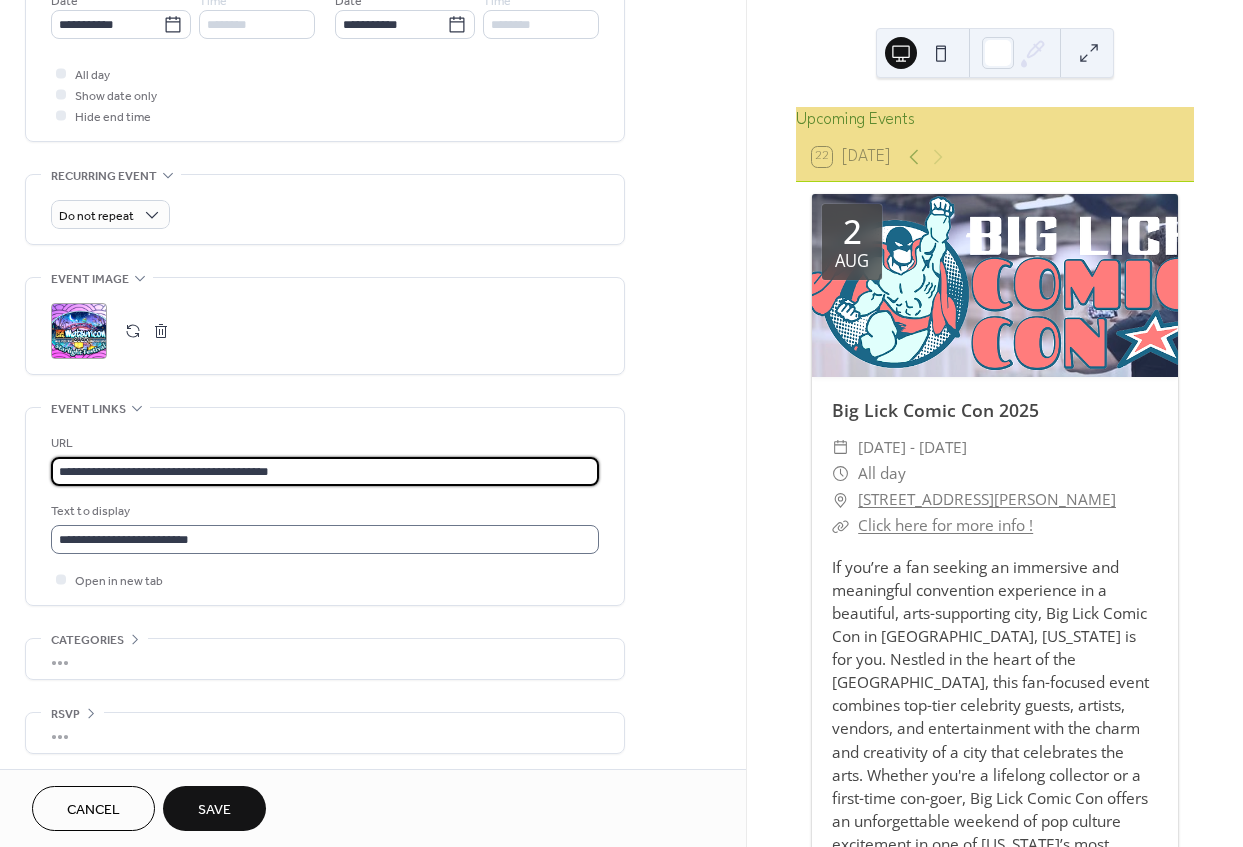 paste 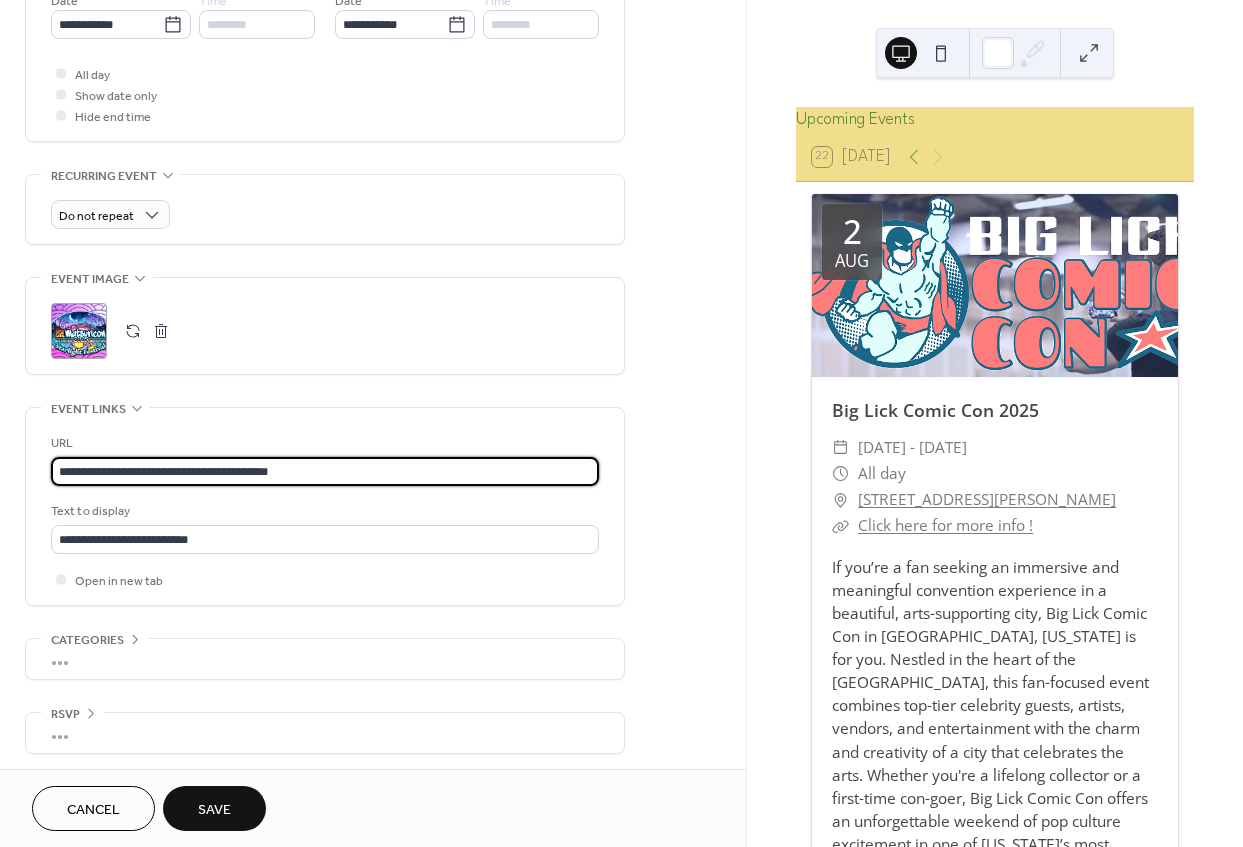 type on "**********" 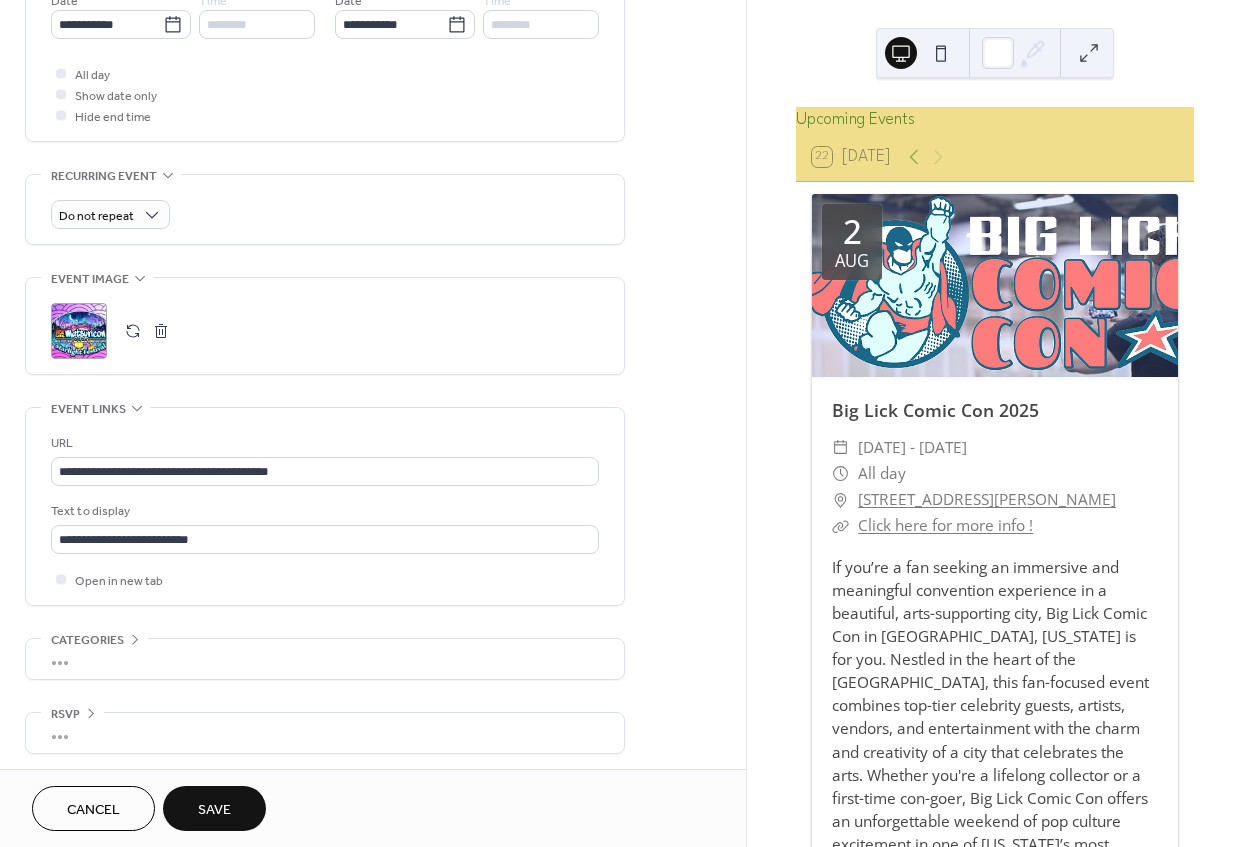 click on "Save" at bounding box center (214, 808) 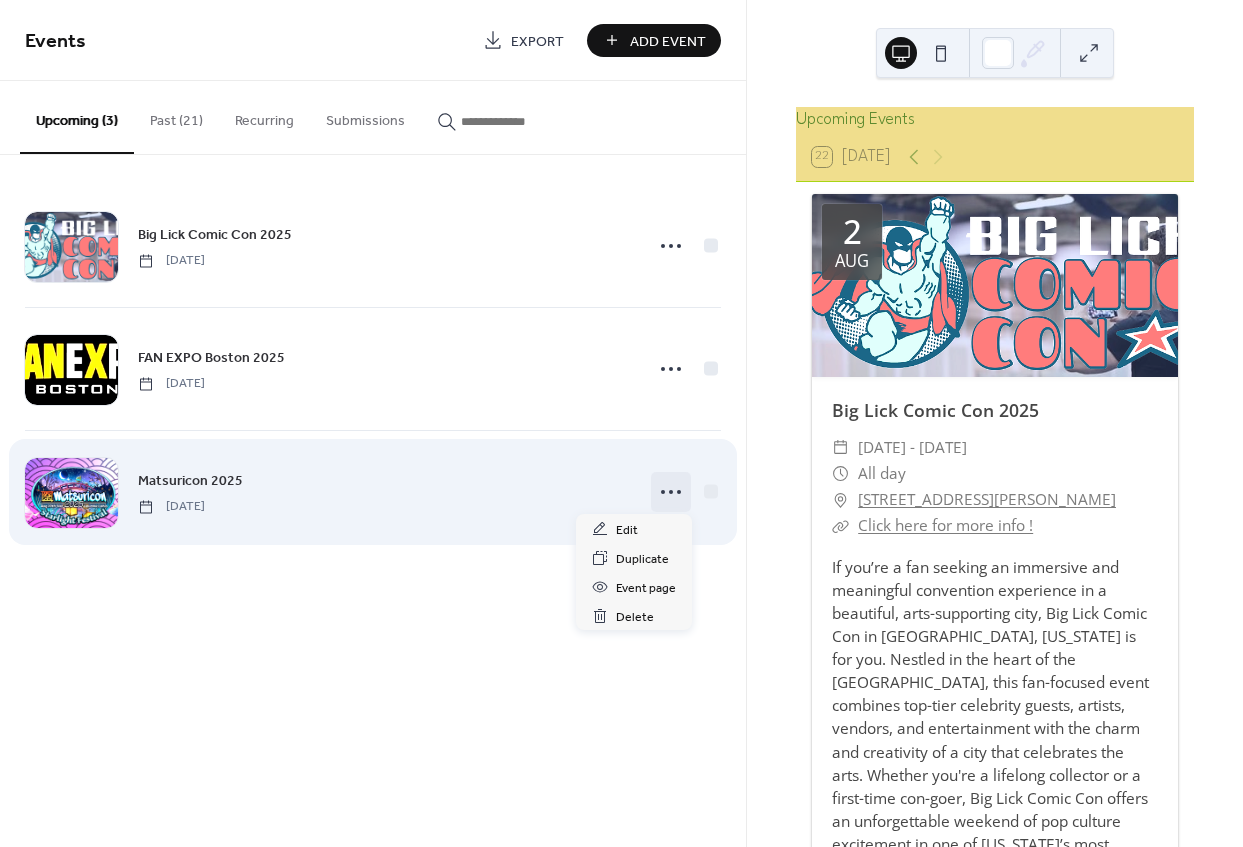 click 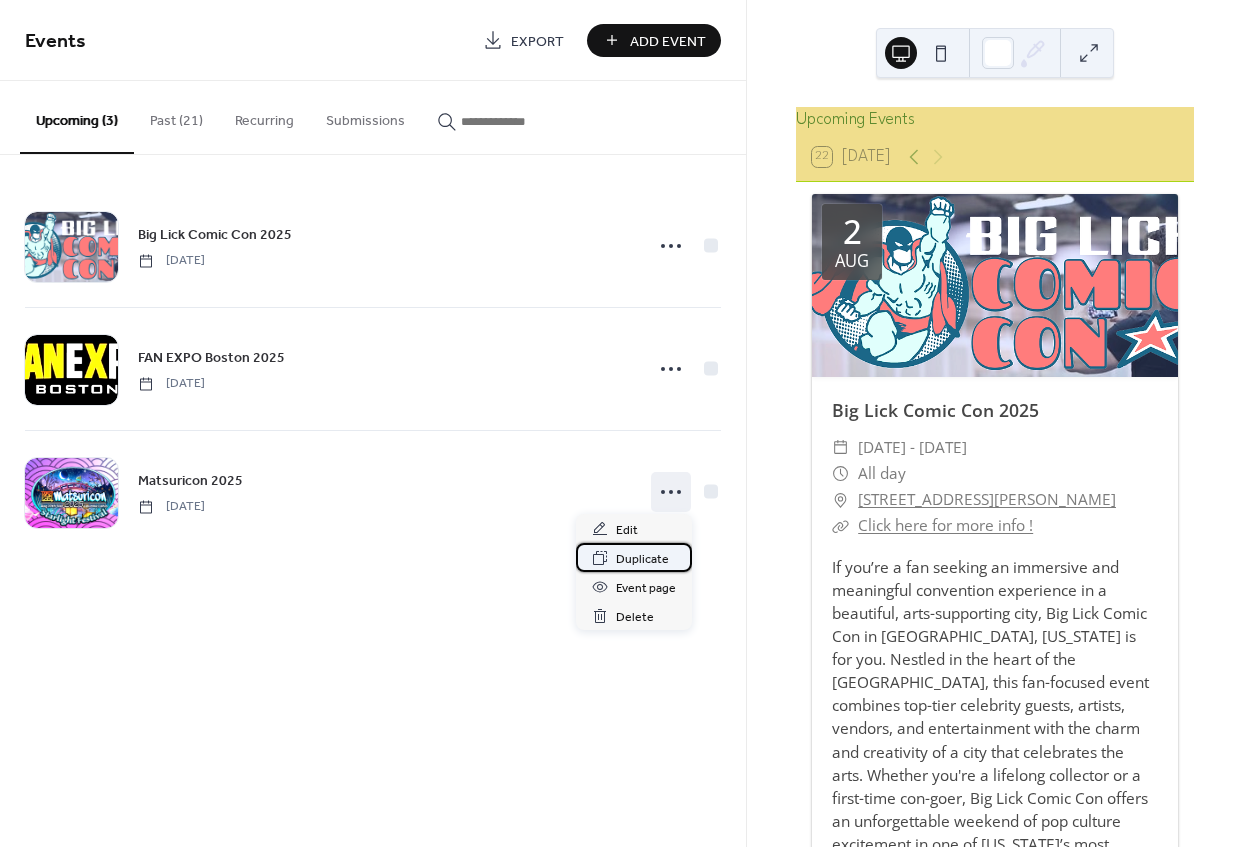 click on "Duplicate" at bounding box center (642, 559) 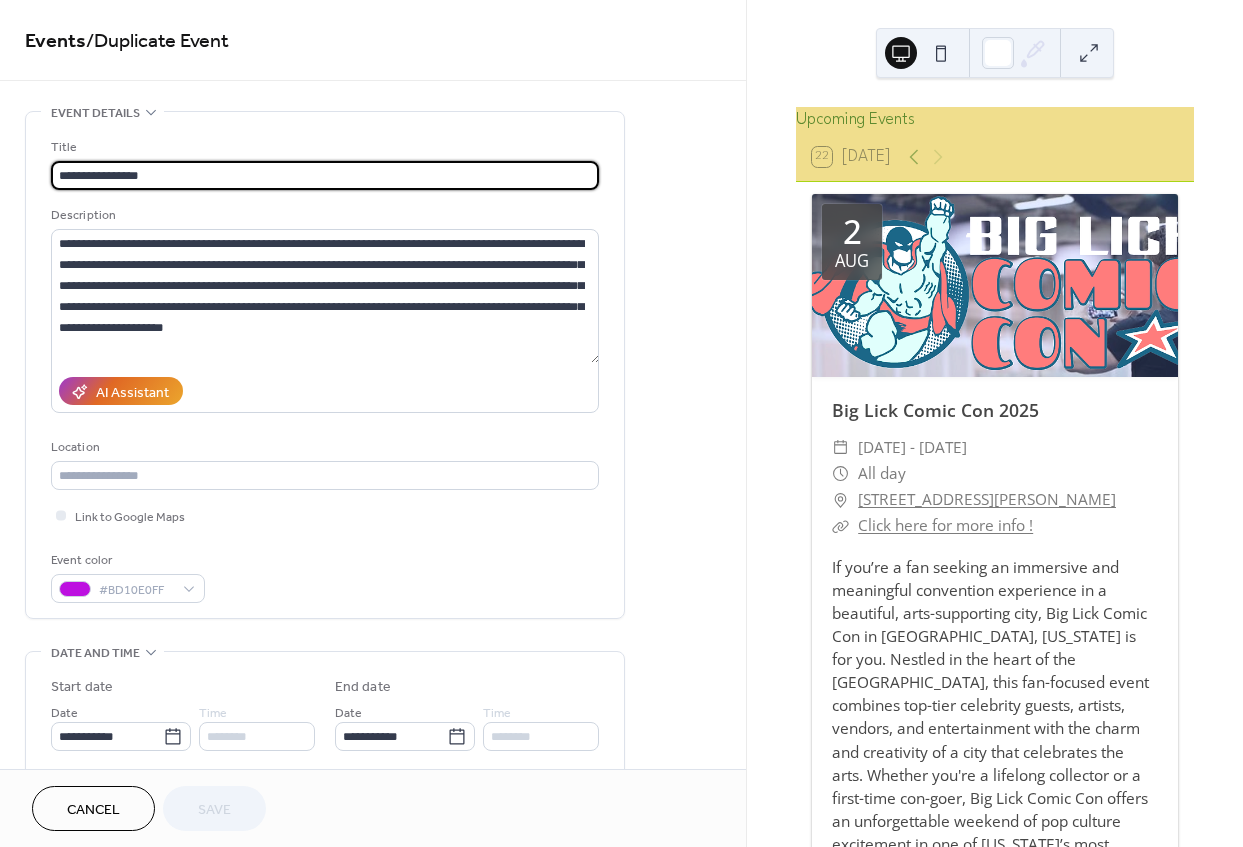 drag, startPoint x: 117, startPoint y: 175, endPoint x: -5, endPoint y: 171, distance: 122.06556 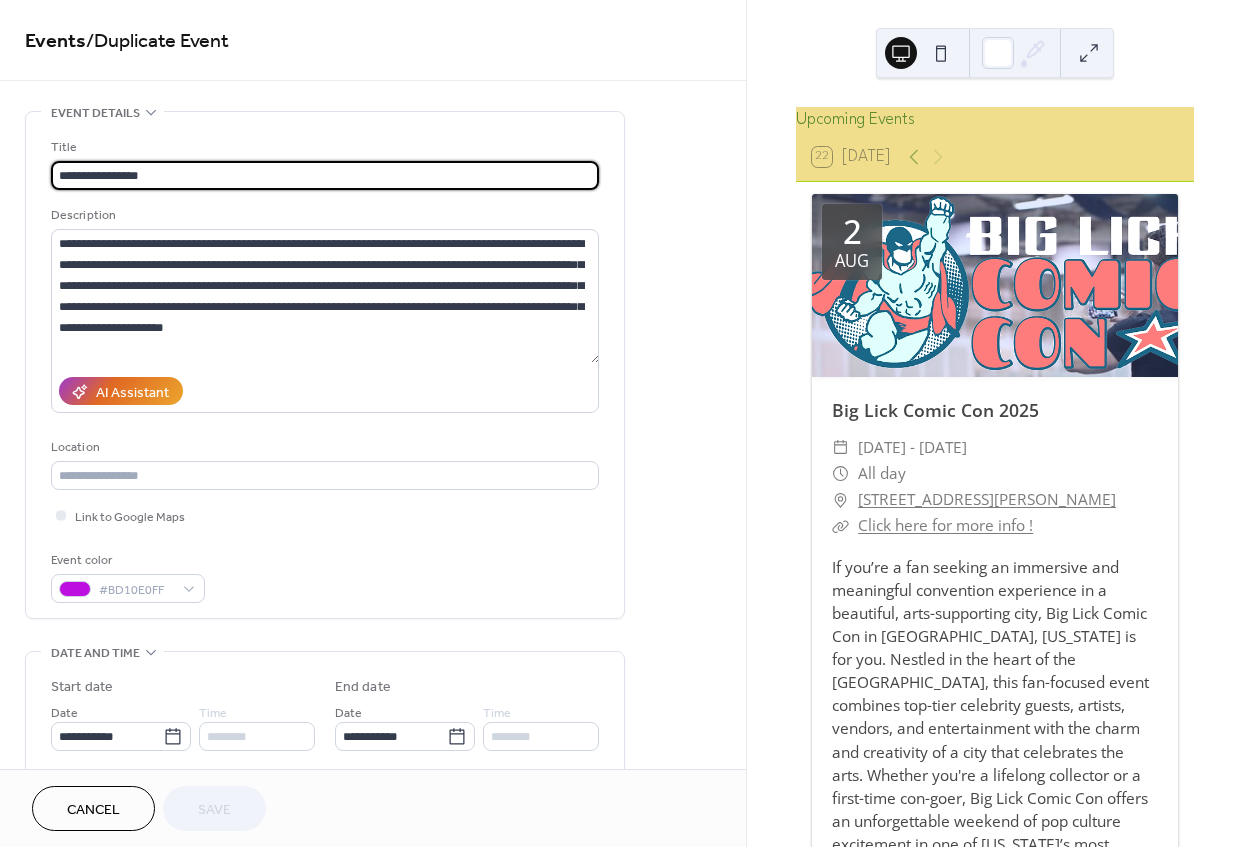 click on "**********" at bounding box center [621, 423] 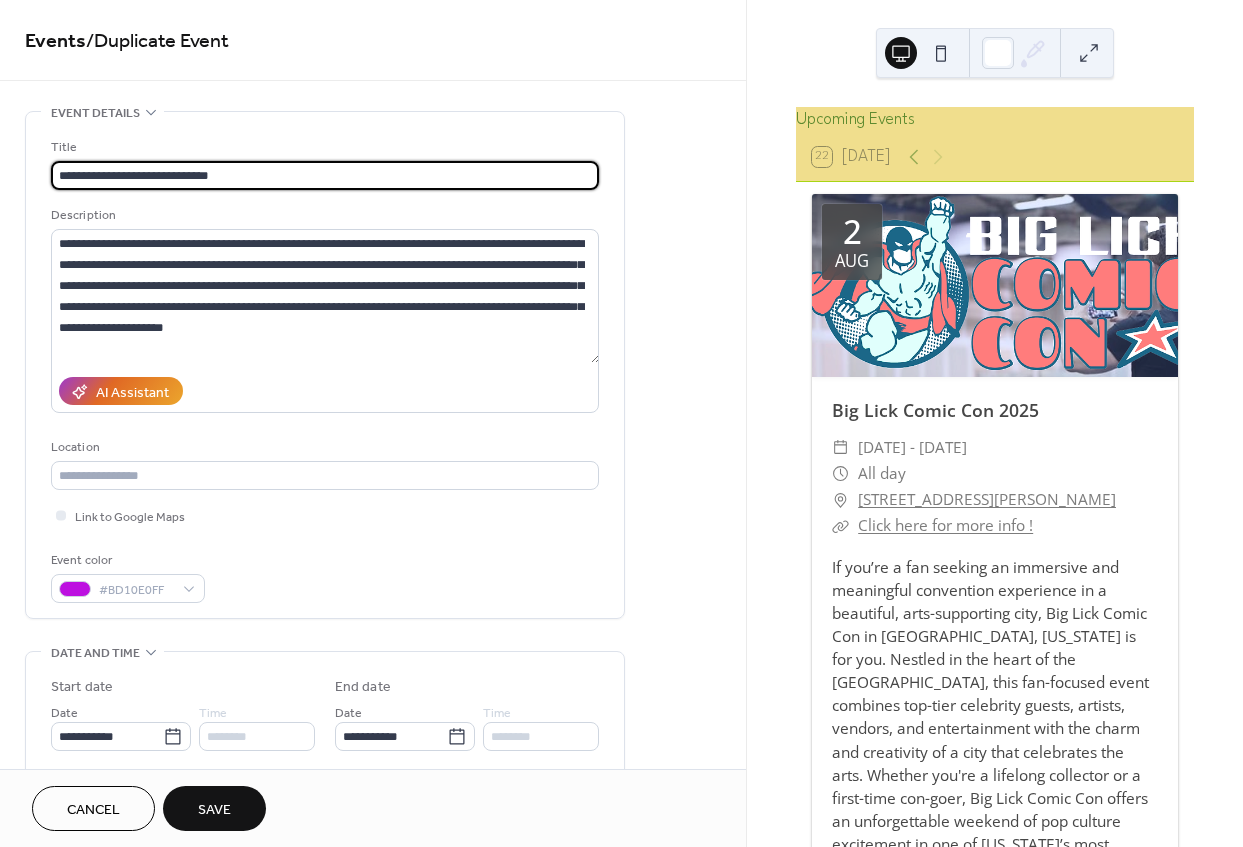 click on "**********" at bounding box center (325, 175) 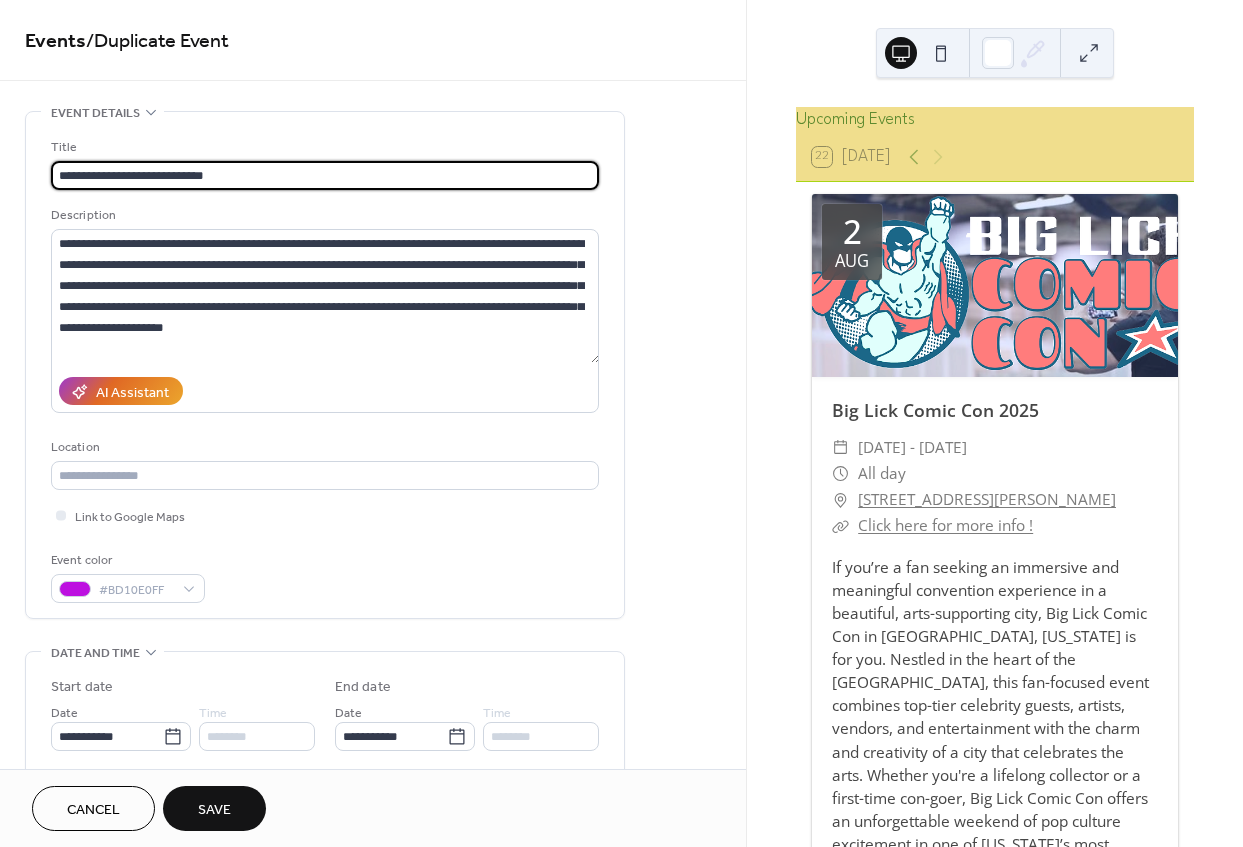 click on "**********" at bounding box center (325, 175) 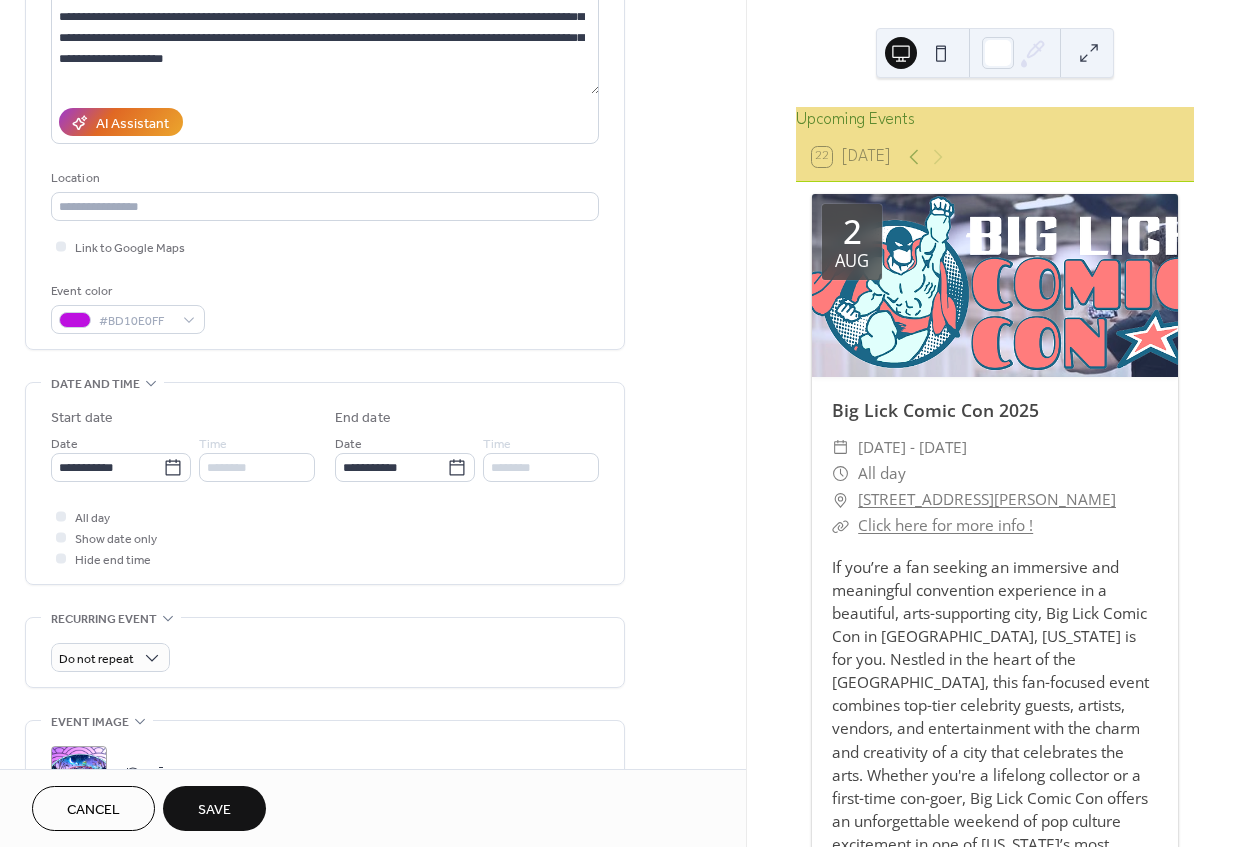 scroll, scrollTop: 272, scrollLeft: 0, axis: vertical 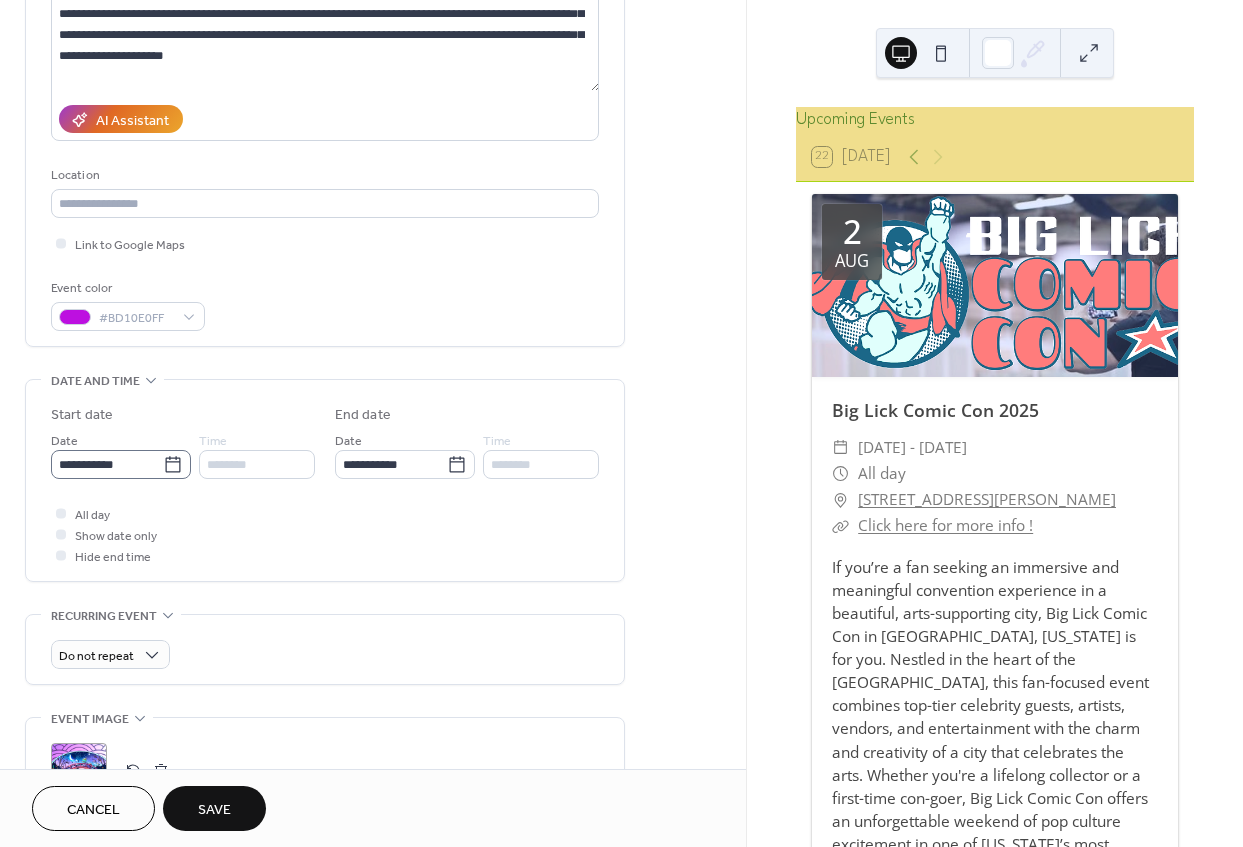 type on "**********" 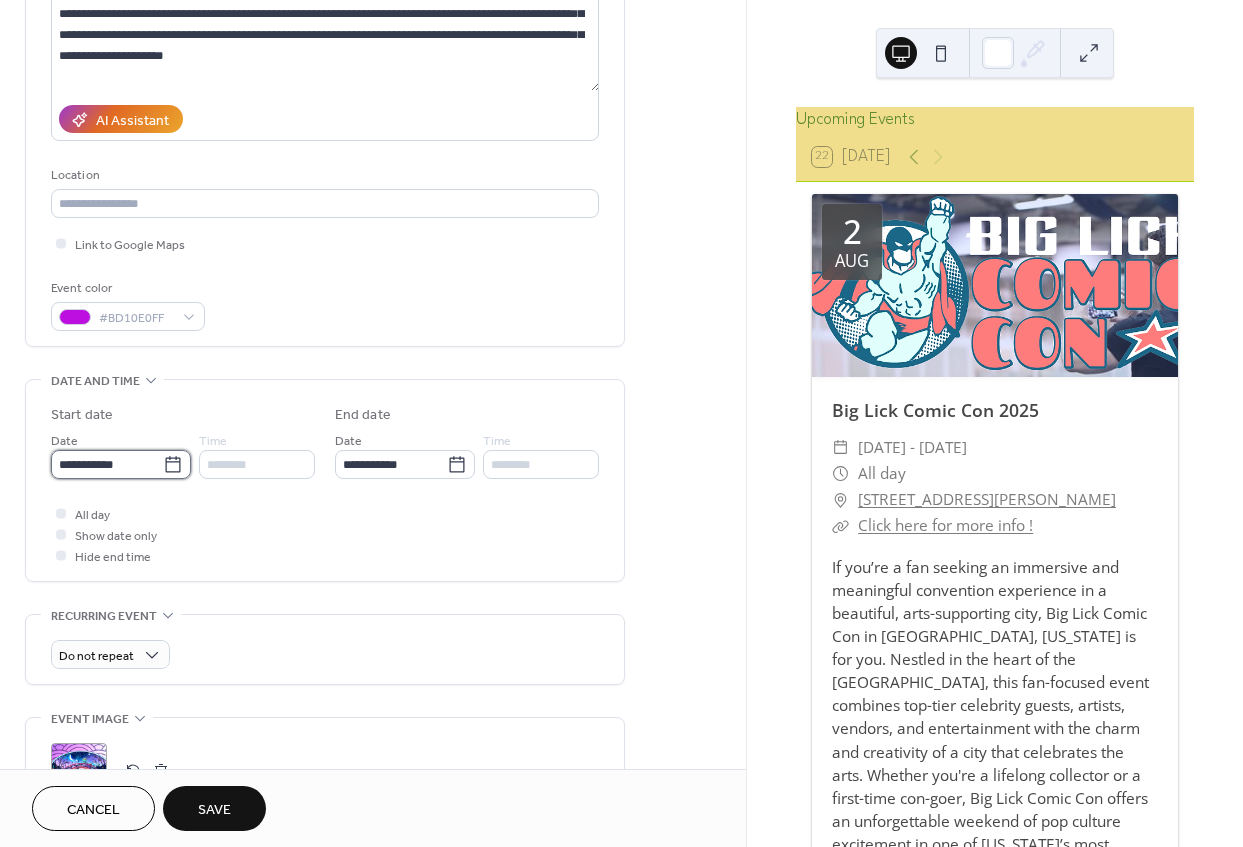 click on "**********" at bounding box center [107, 464] 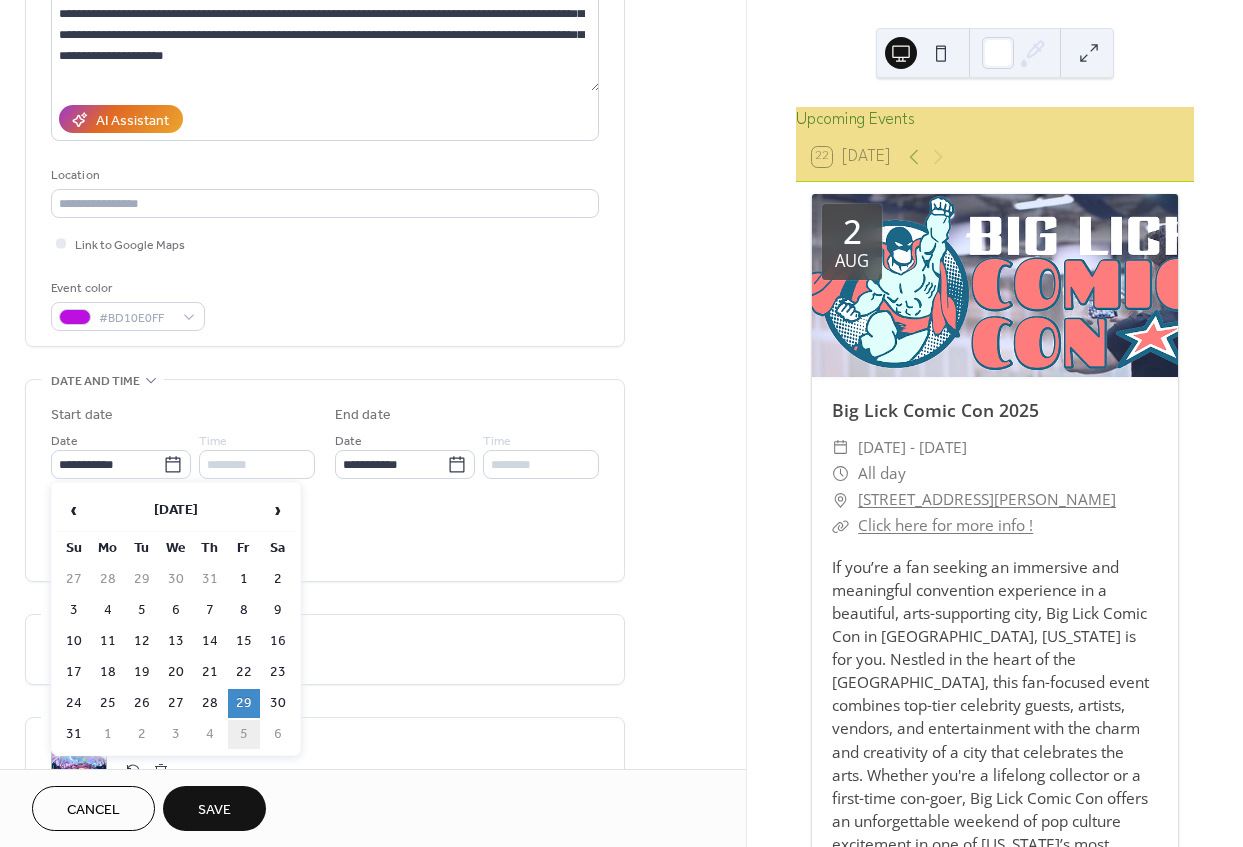 click on "5" at bounding box center (244, 734) 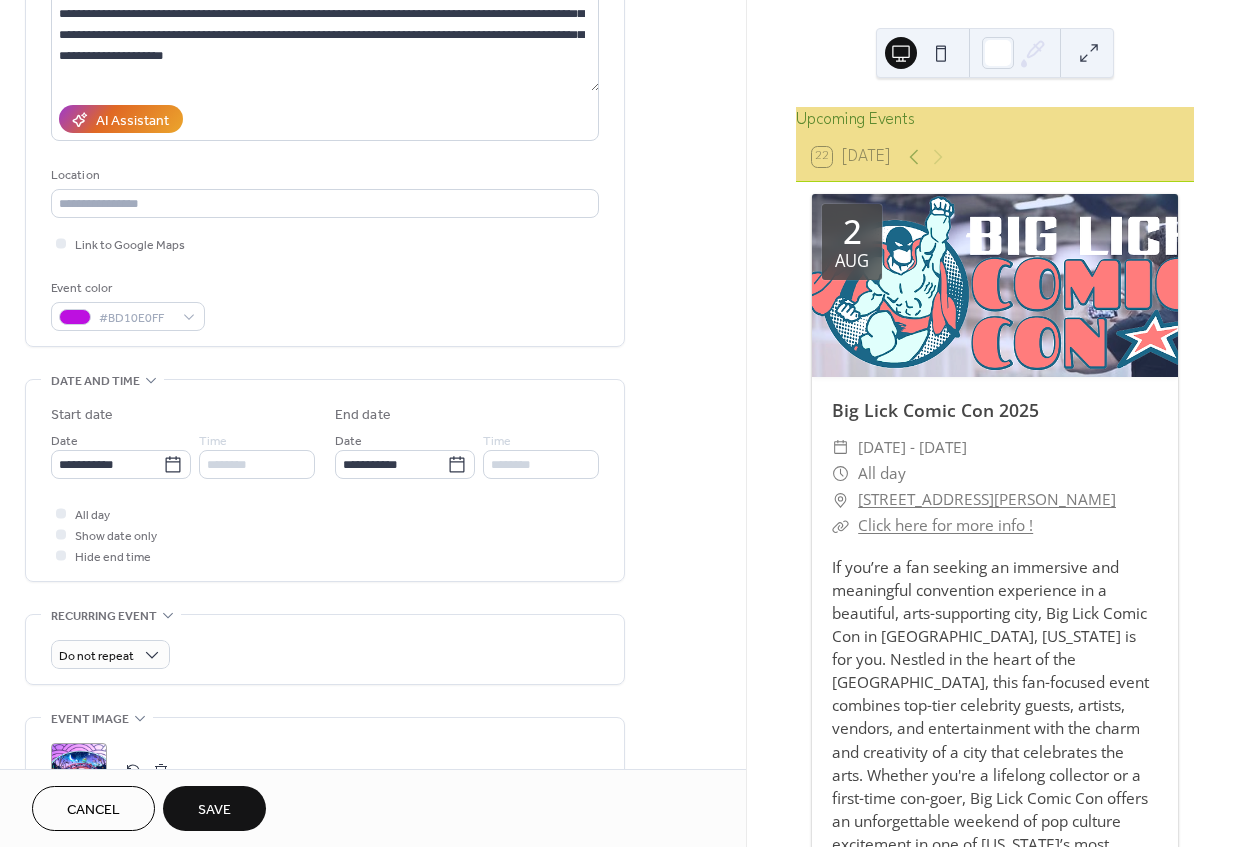 click on "All day Show date only Hide end time" at bounding box center (325, 534) 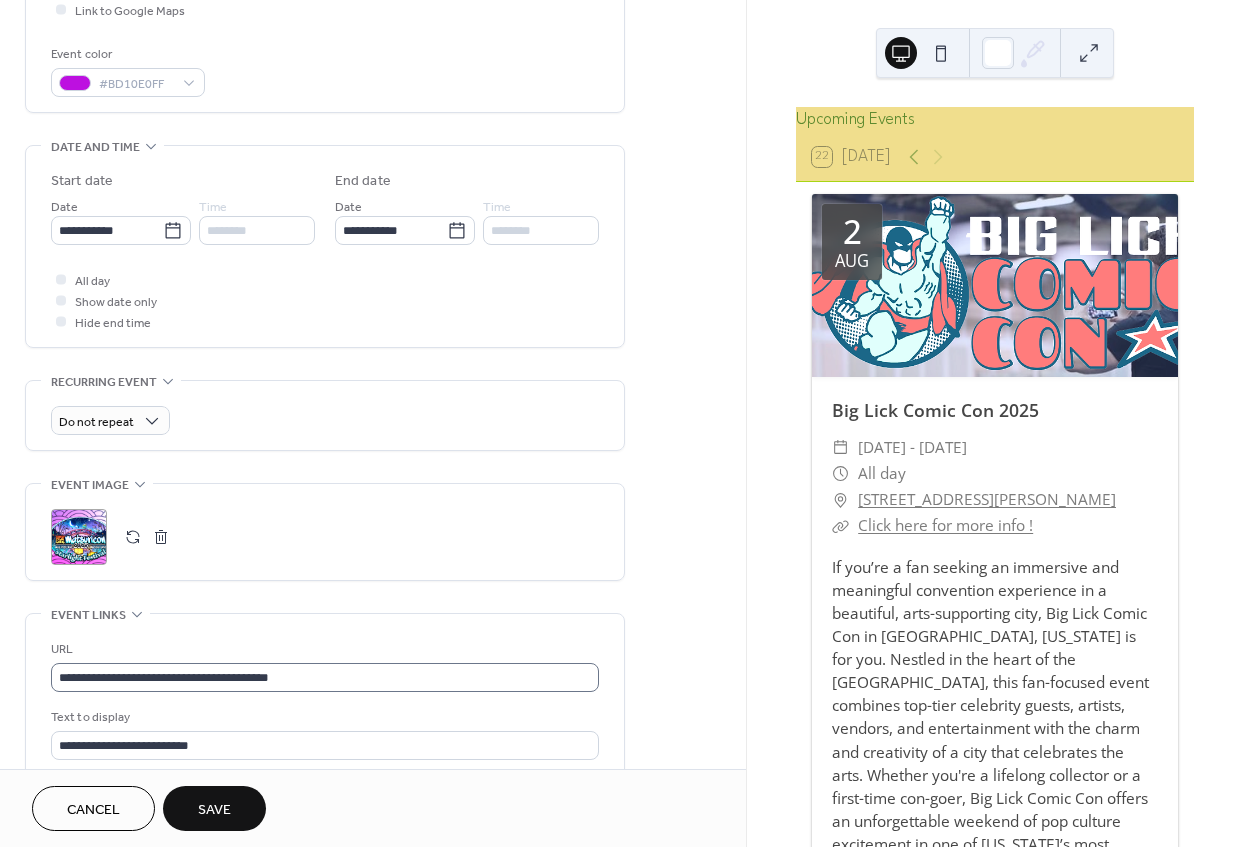 scroll, scrollTop: 545, scrollLeft: 0, axis: vertical 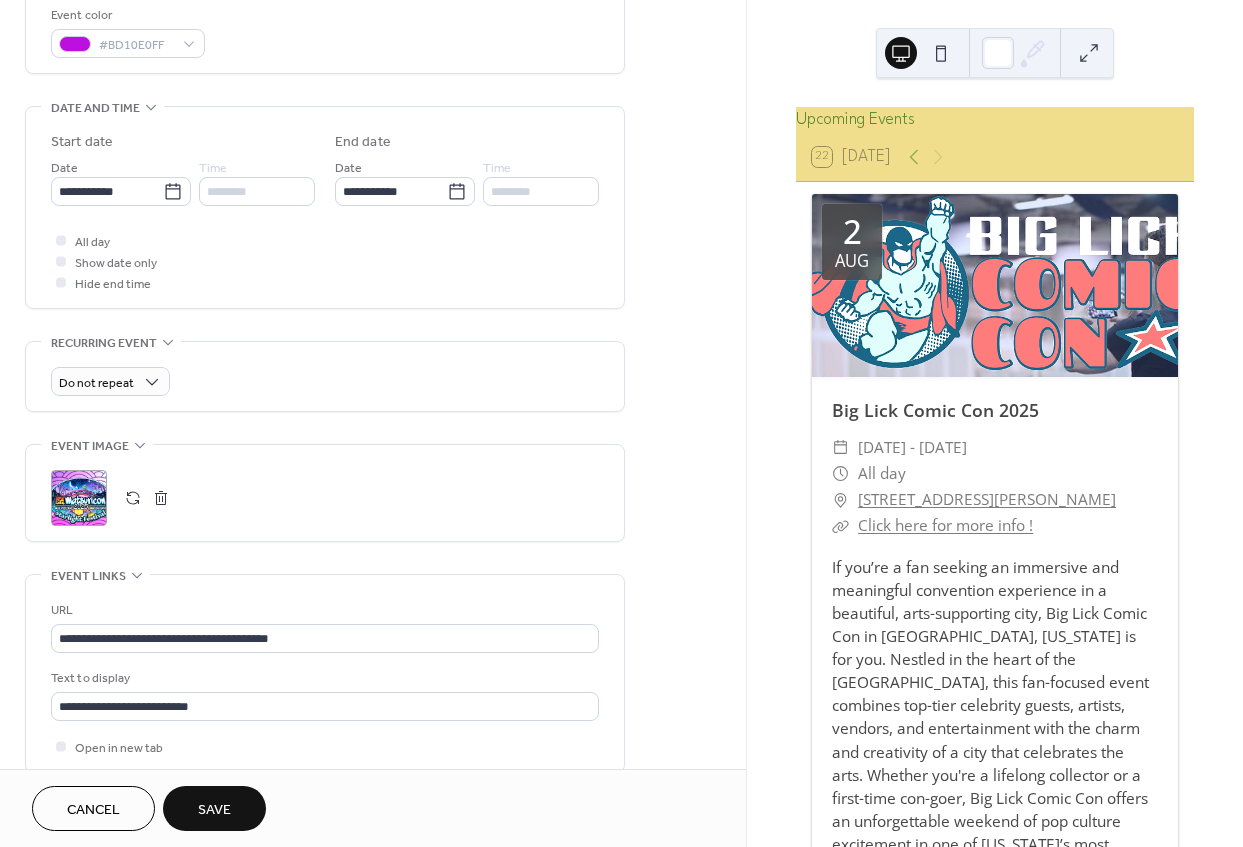 click at bounding box center (161, 498) 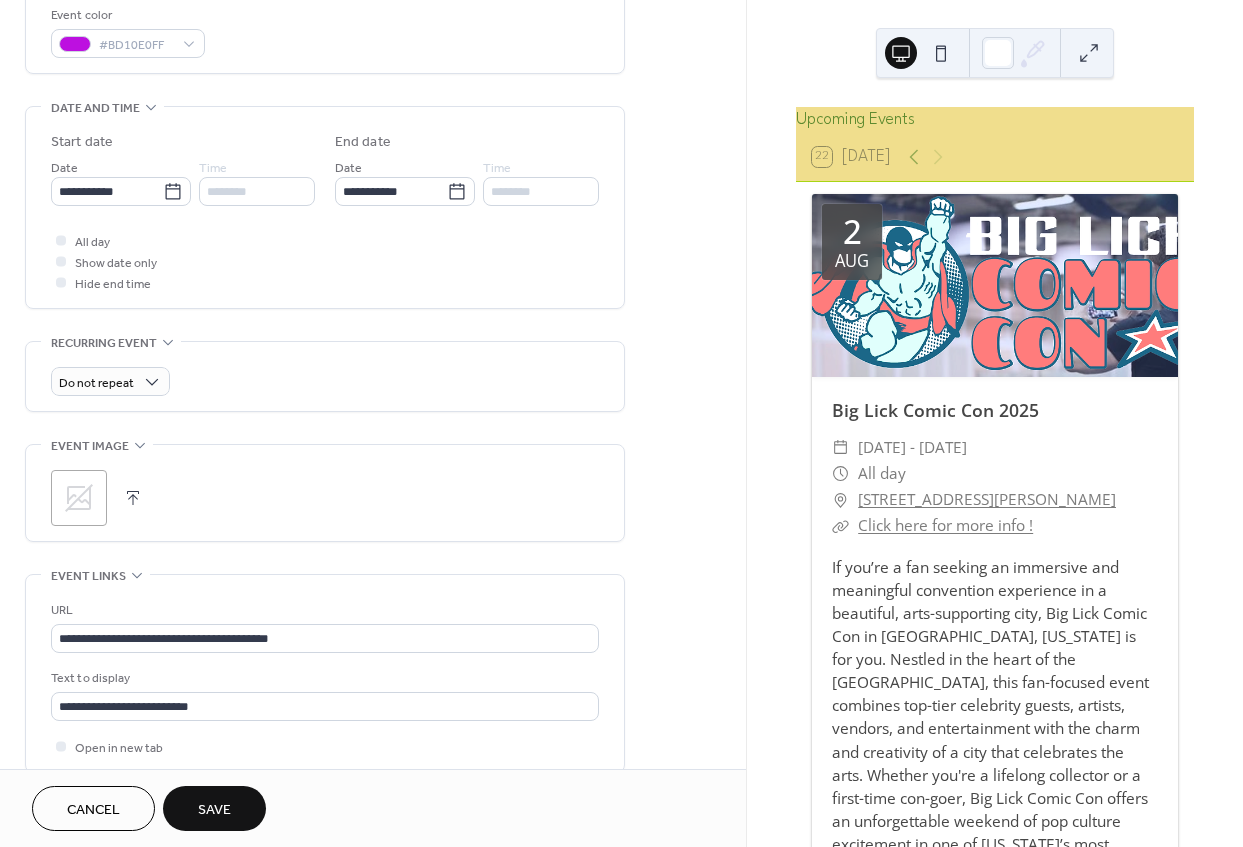 click on ";" at bounding box center (79, 498) 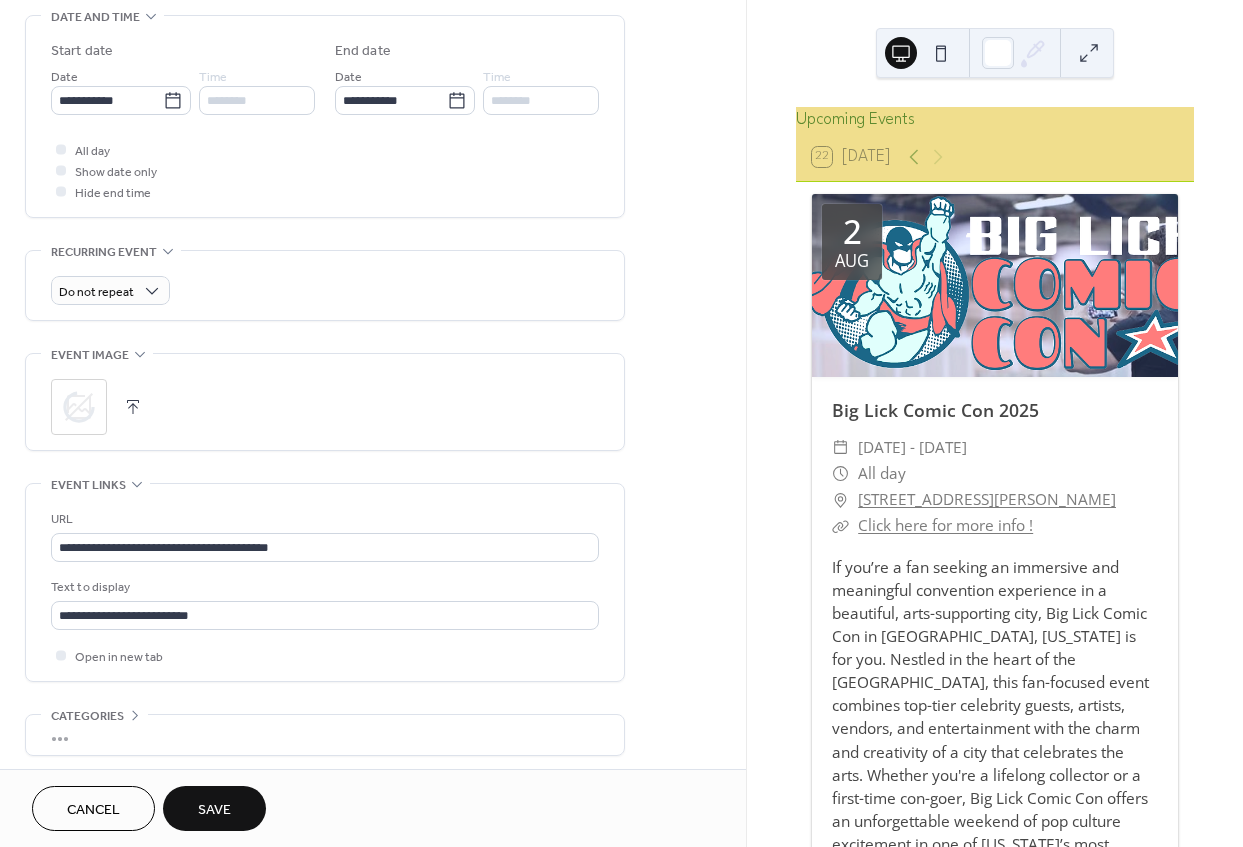 scroll, scrollTop: 712, scrollLeft: 0, axis: vertical 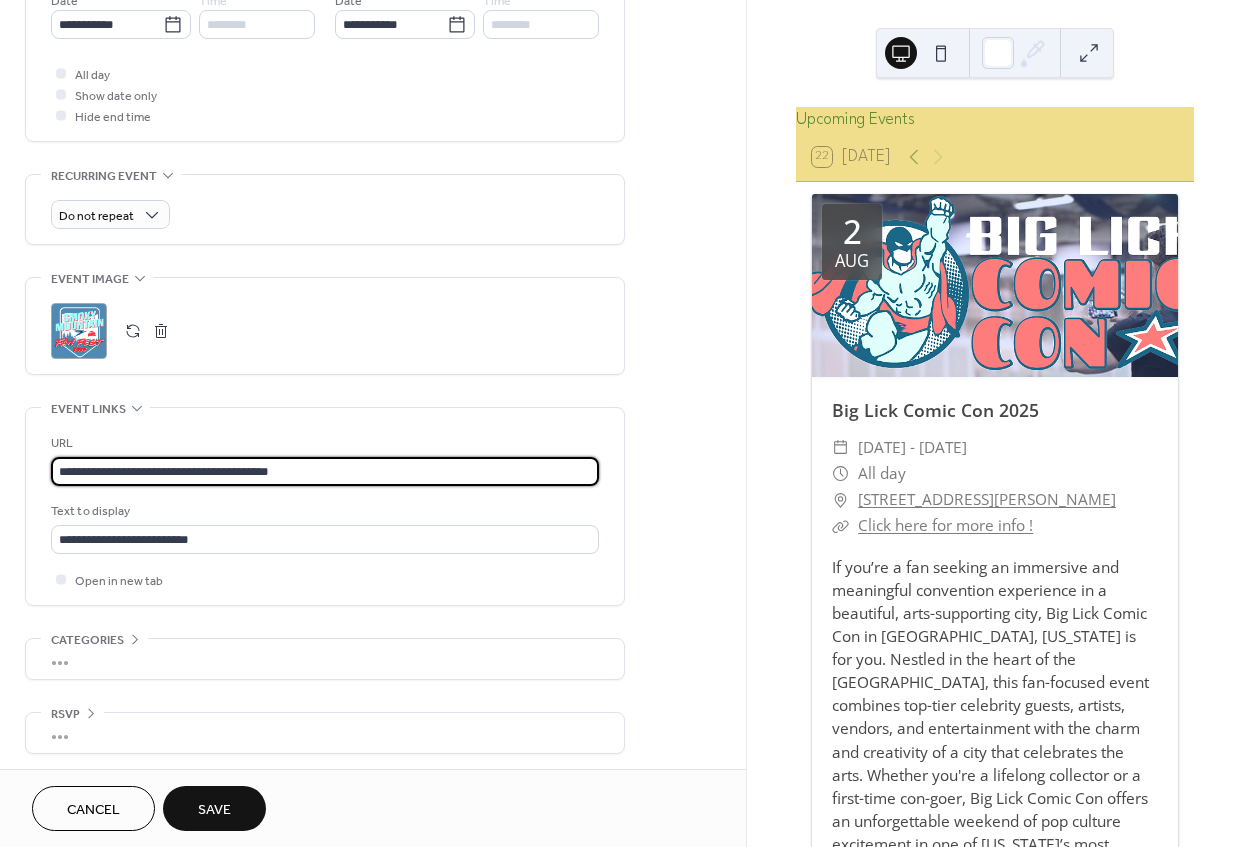 drag, startPoint x: 364, startPoint y: 469, endPoint x: 125, endPoint y: 454, distance: 239.47025 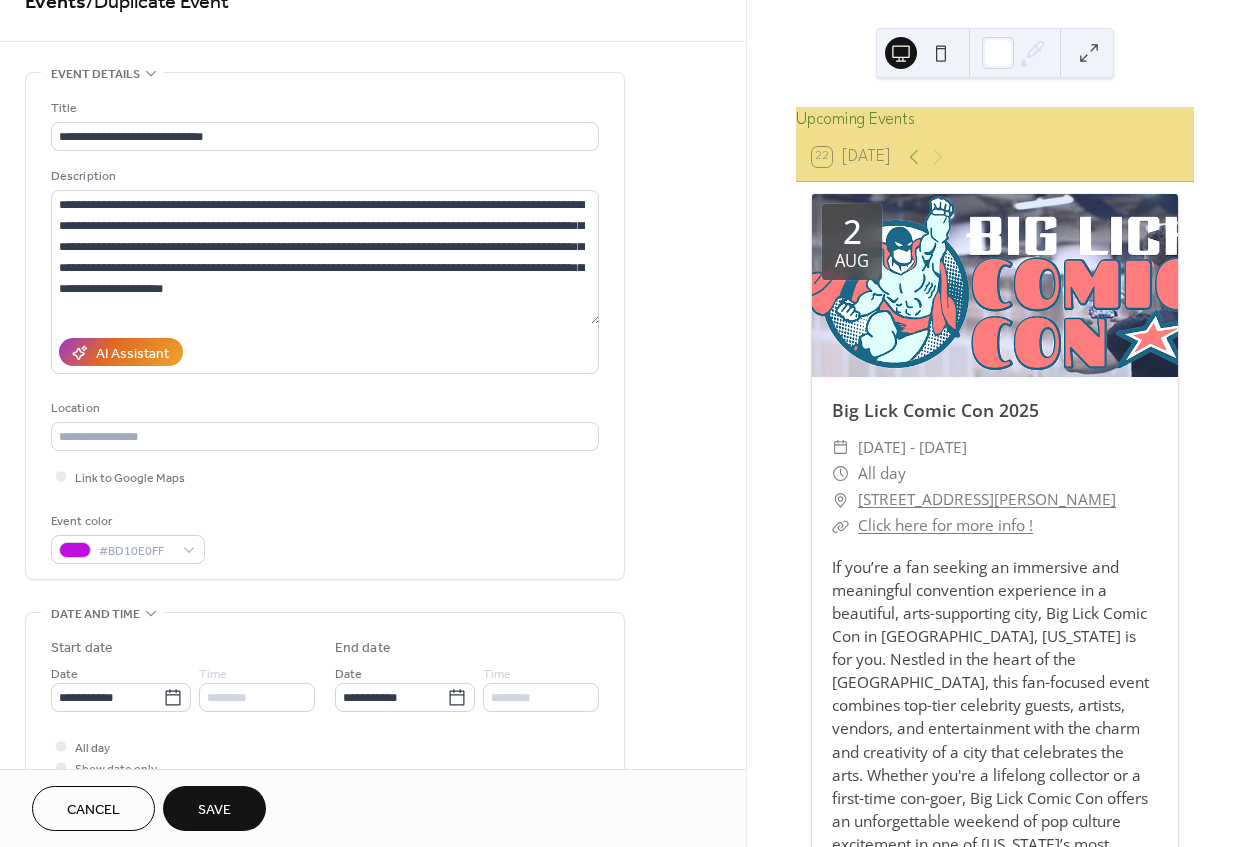 scroll, scrollTop: 0, scrollLeft: 0, axis: both 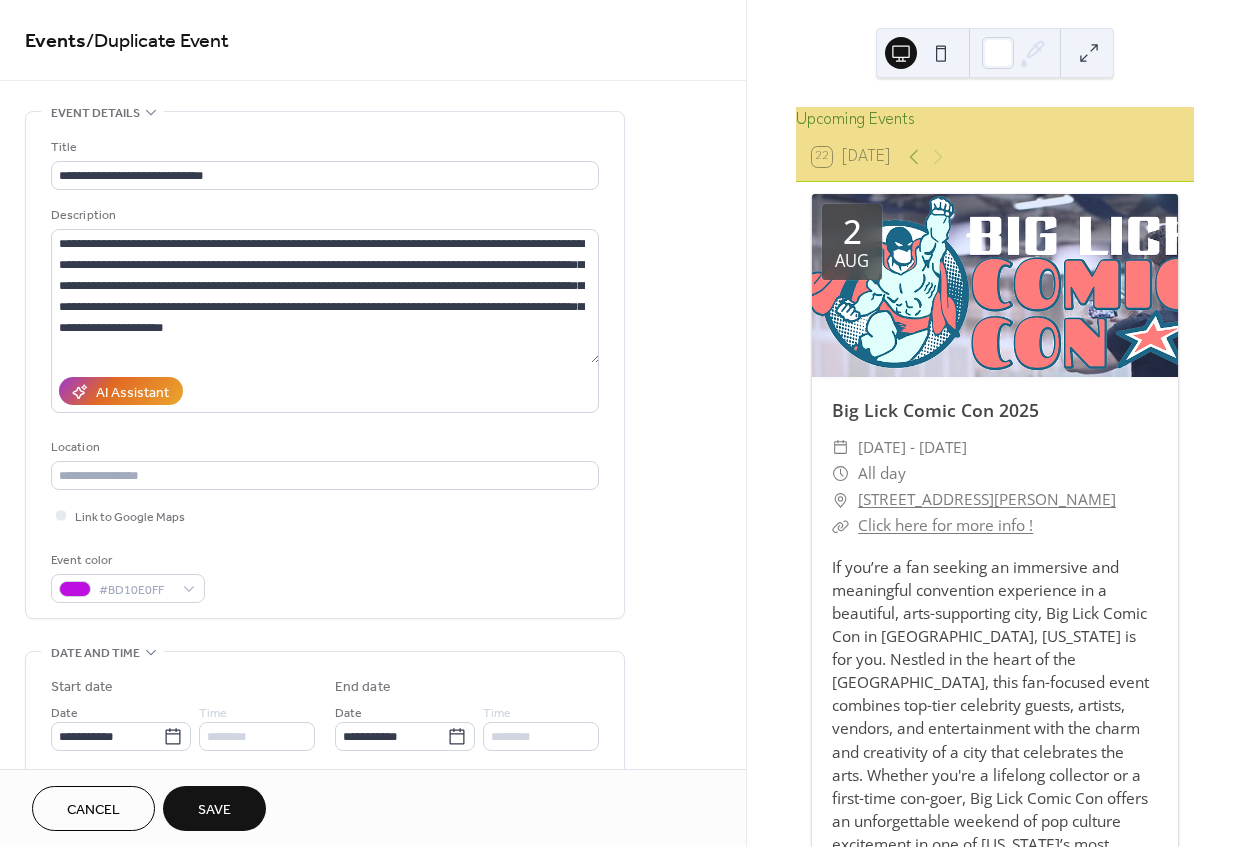 type on "**********" 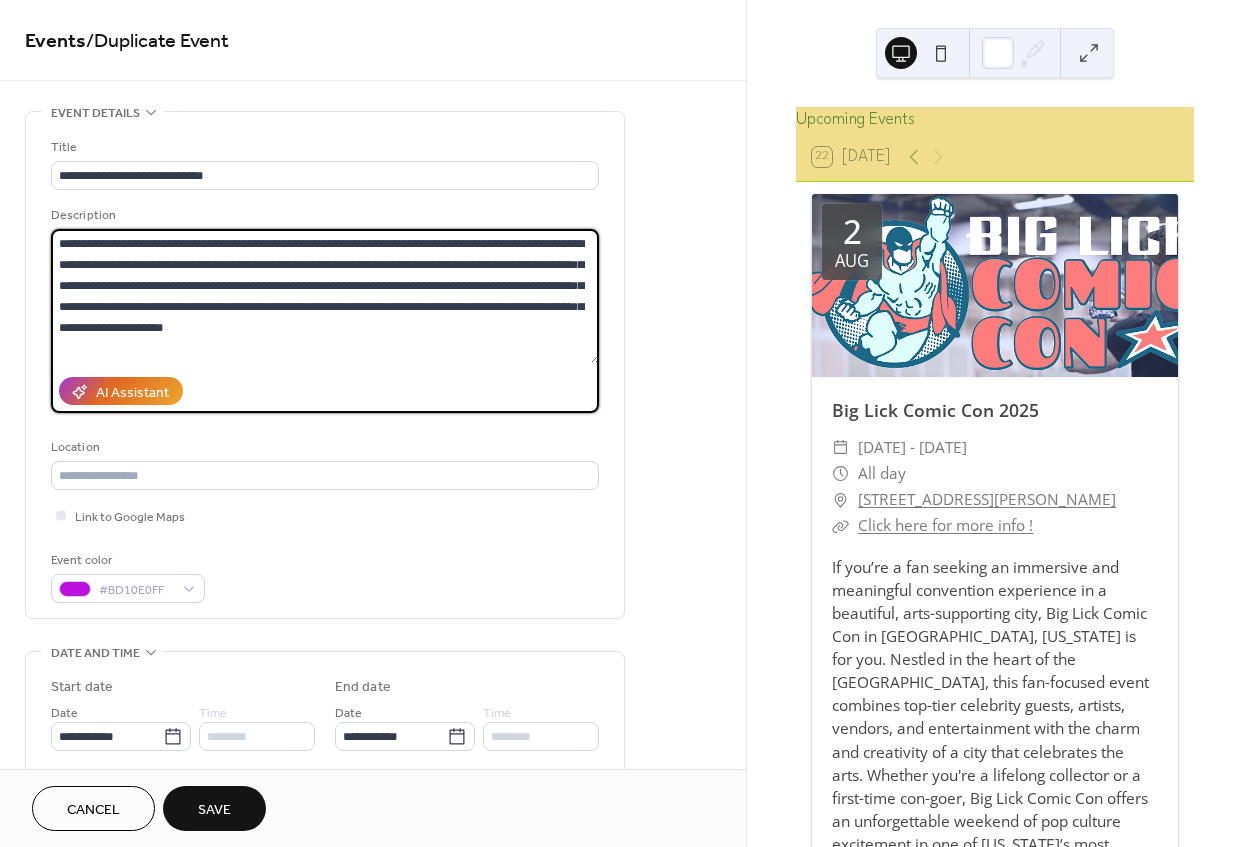 drag, startPoint x: 396, startPoint y: 335, endPoint x: 128, endPoint y: 204, distance: 298.30353 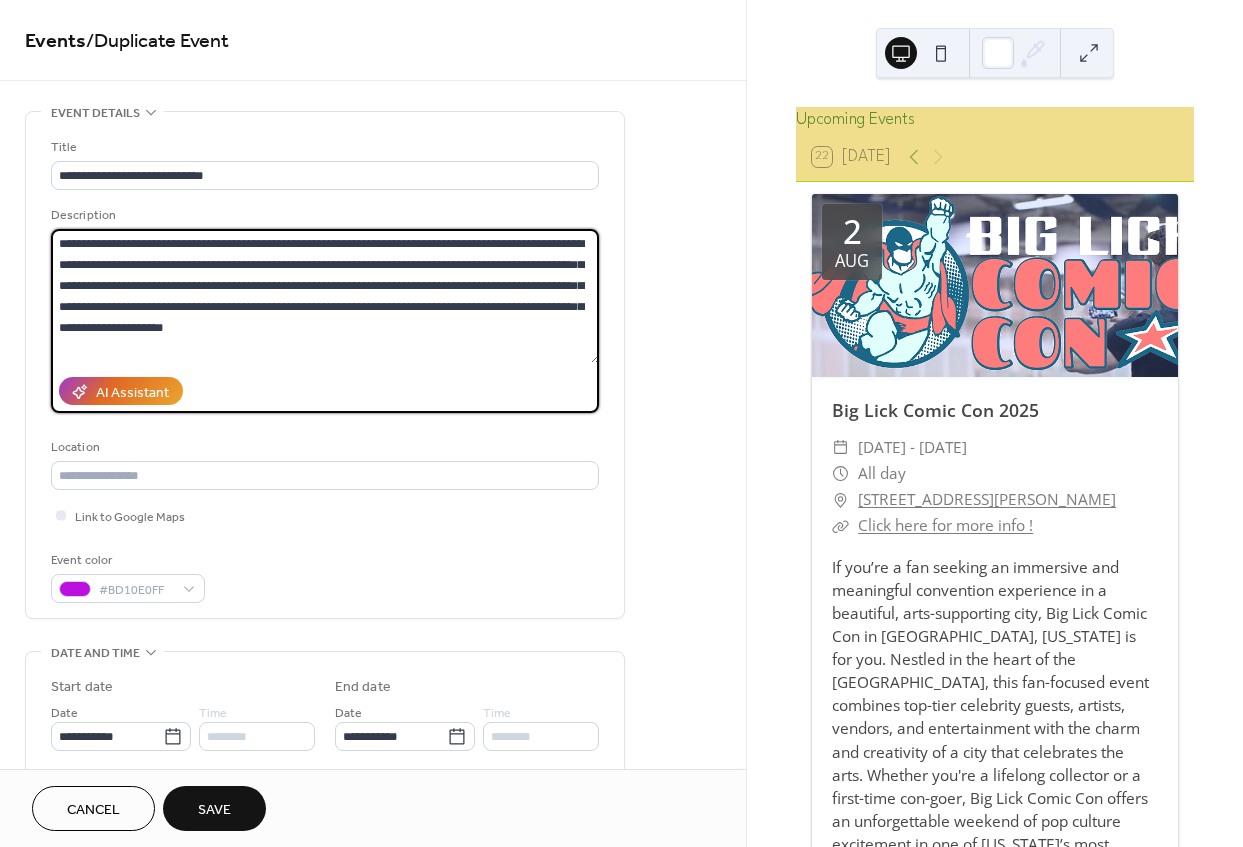 click on "**********" at bounding box center [373, 798] 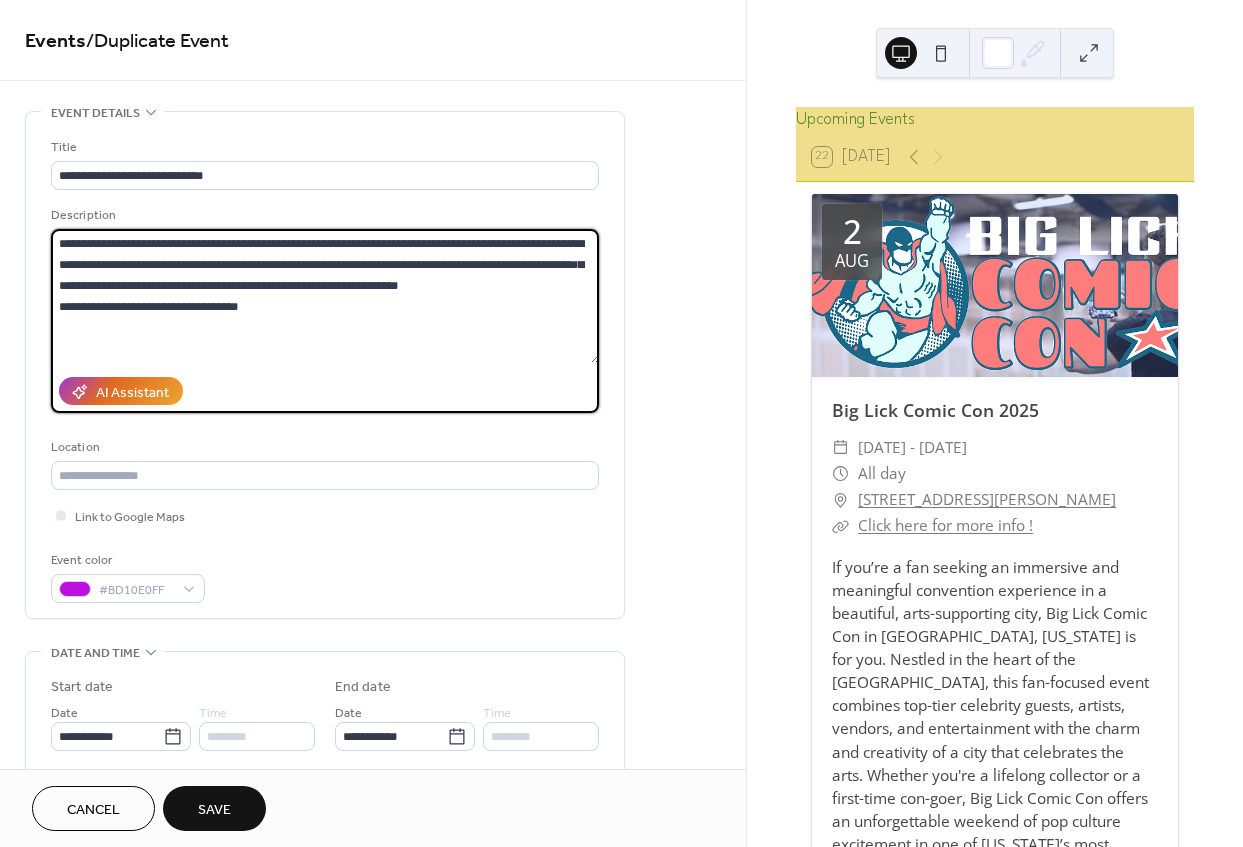 drag, startPoint x: 290, startPoint y: 288, endPoint x: 312, endPoint y: 297, distance: 23.769728 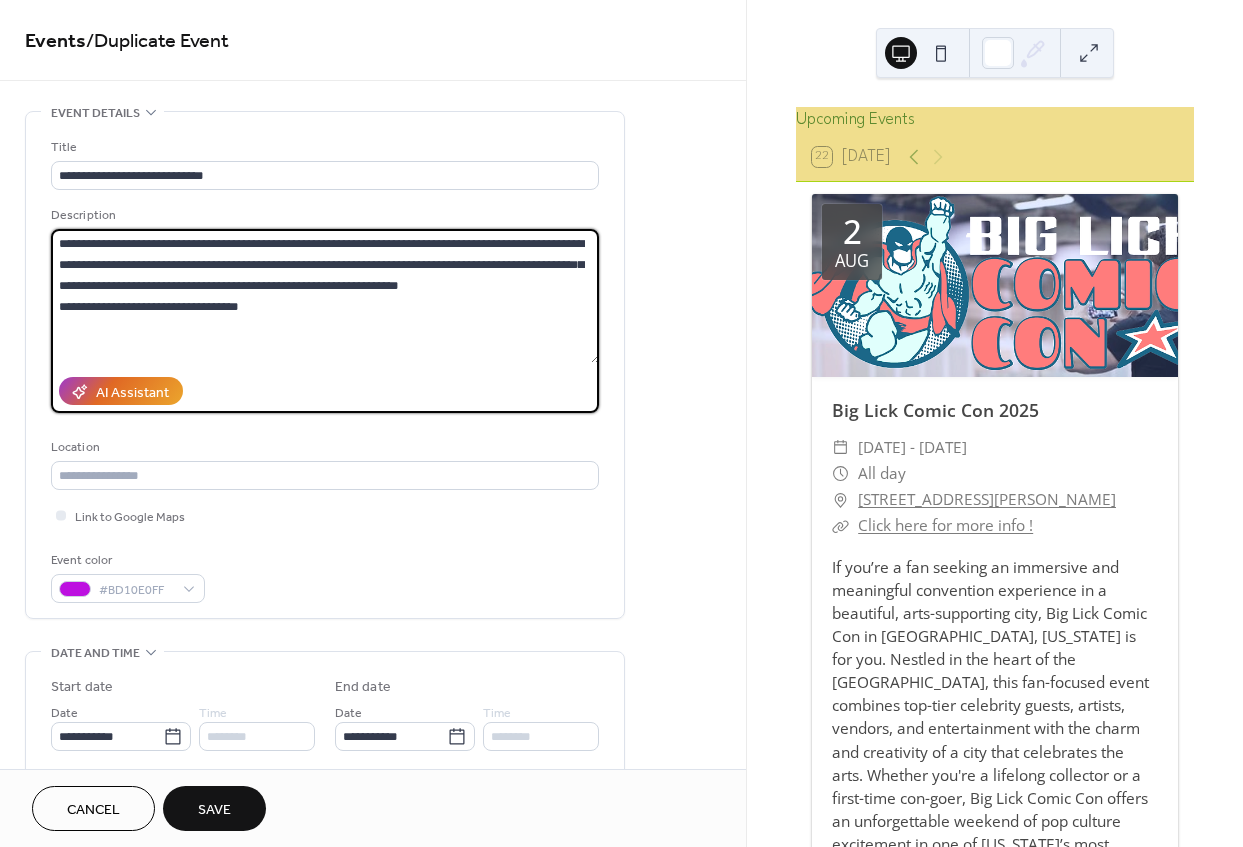 drag, startPoint x: 106, startPoint y: 306, endPoint x: 208, endPoint y: 314, distance: 102.31325 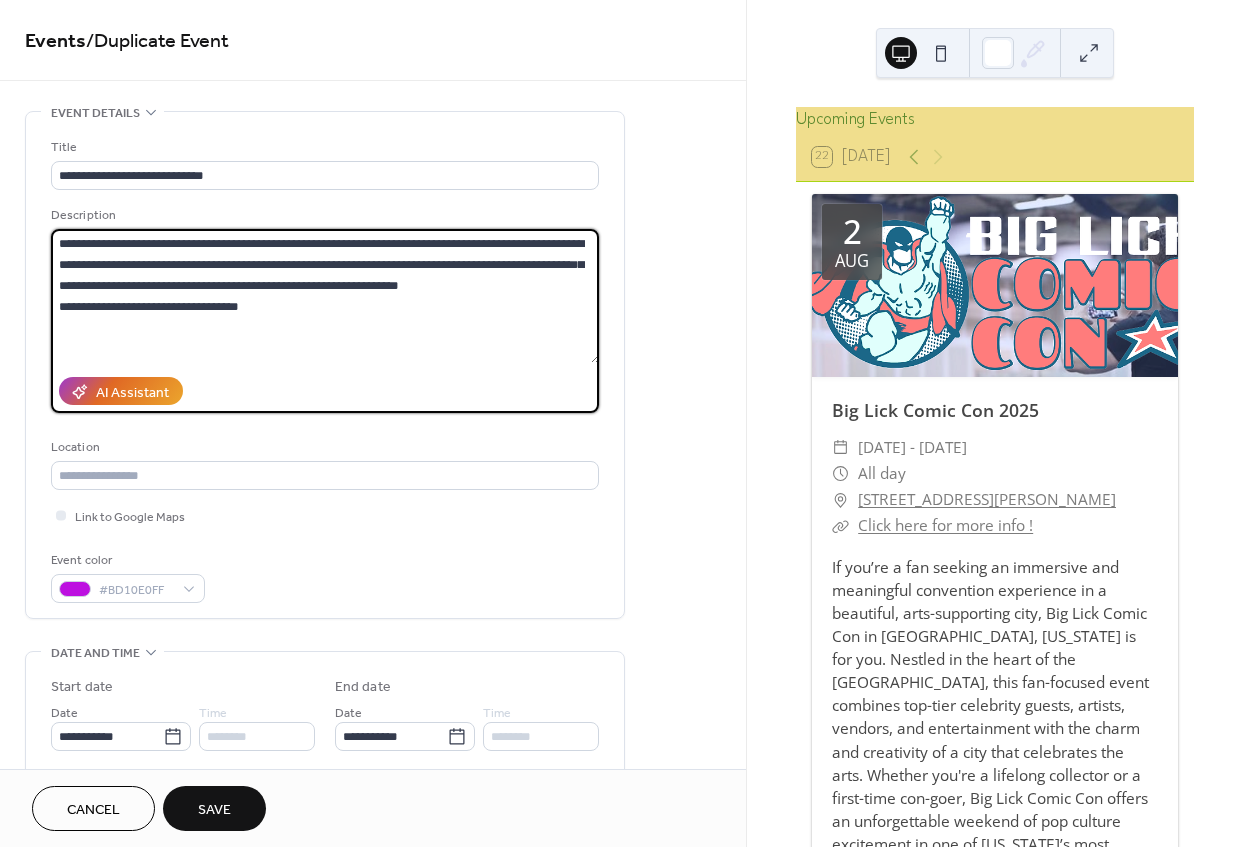 click on "**********" at bounding box center [325, 296] 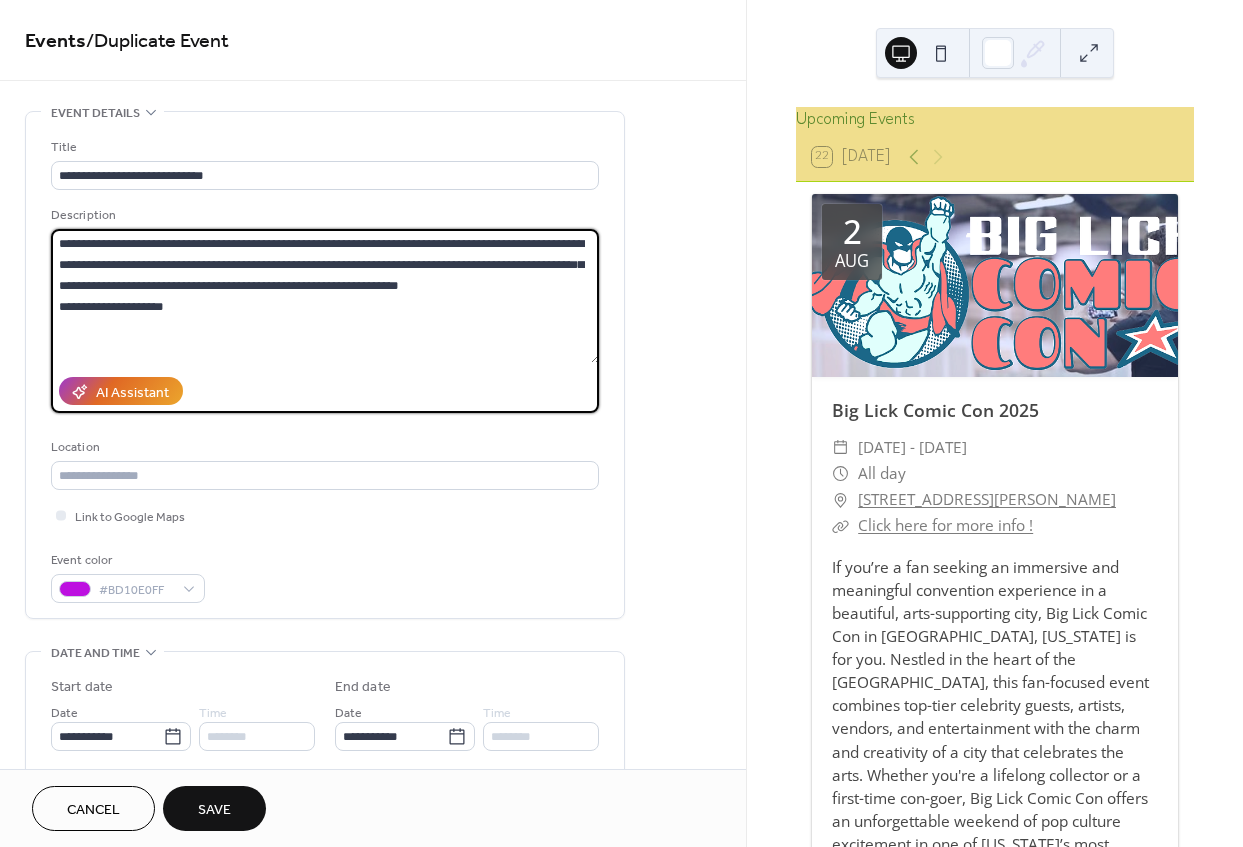 click on "**********" at bounding box center (325, 296) 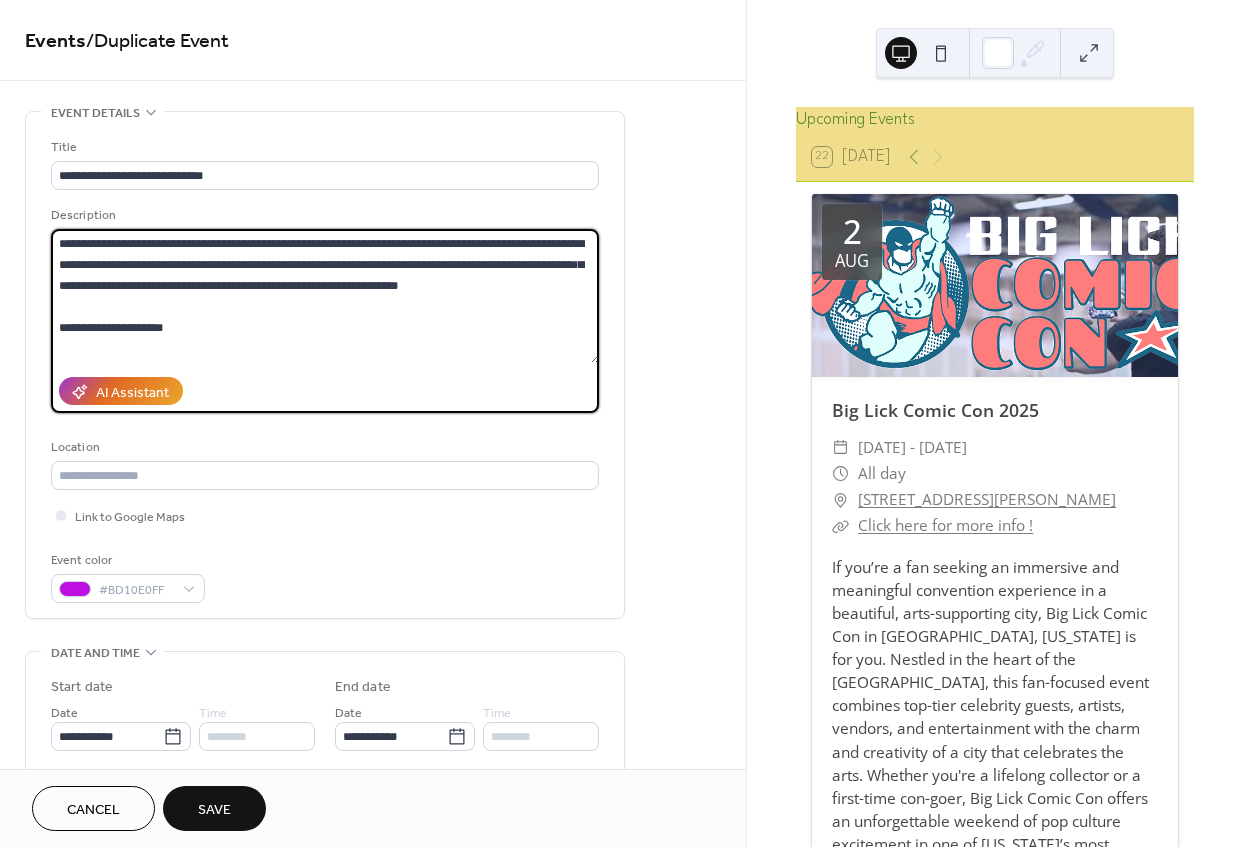 click on "**********" at bounding box center (325, 296) 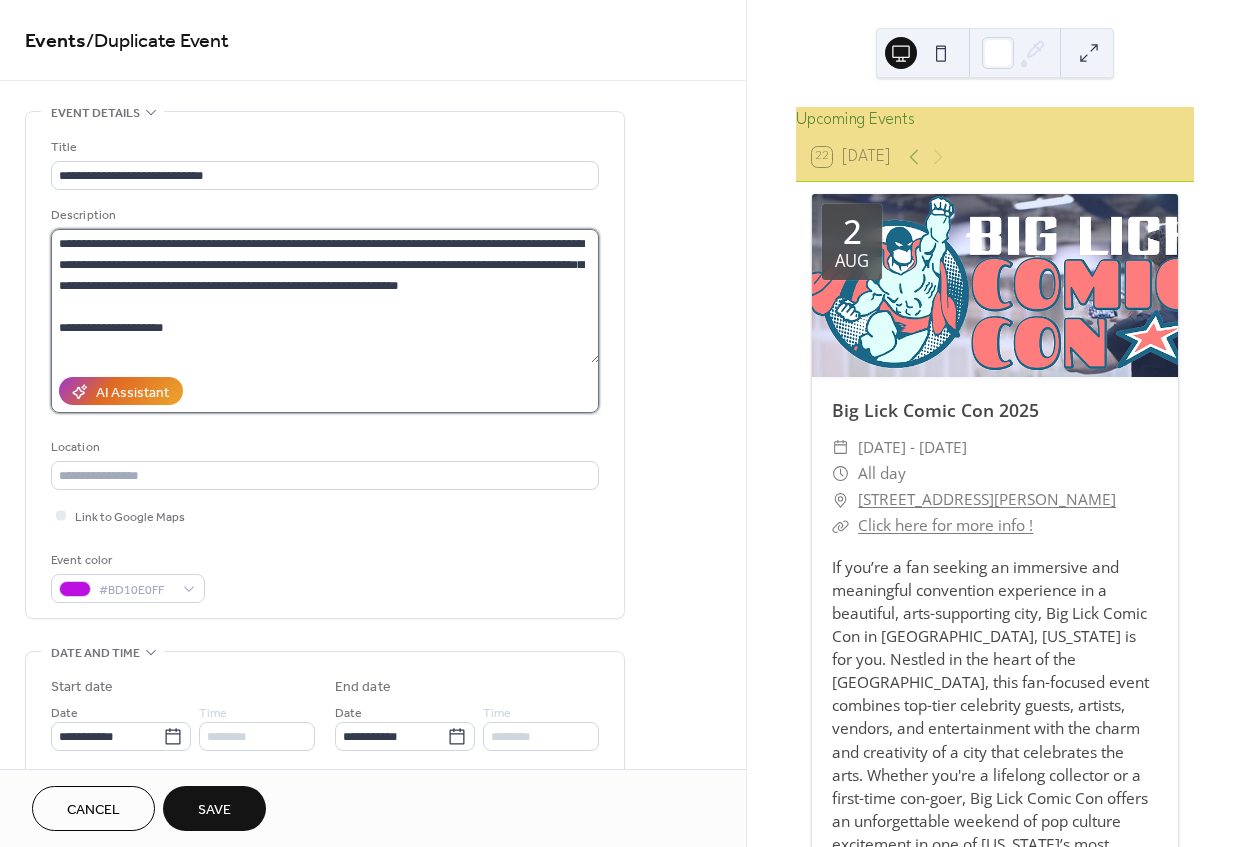 click on "**********" at bounding box center (325, 296) 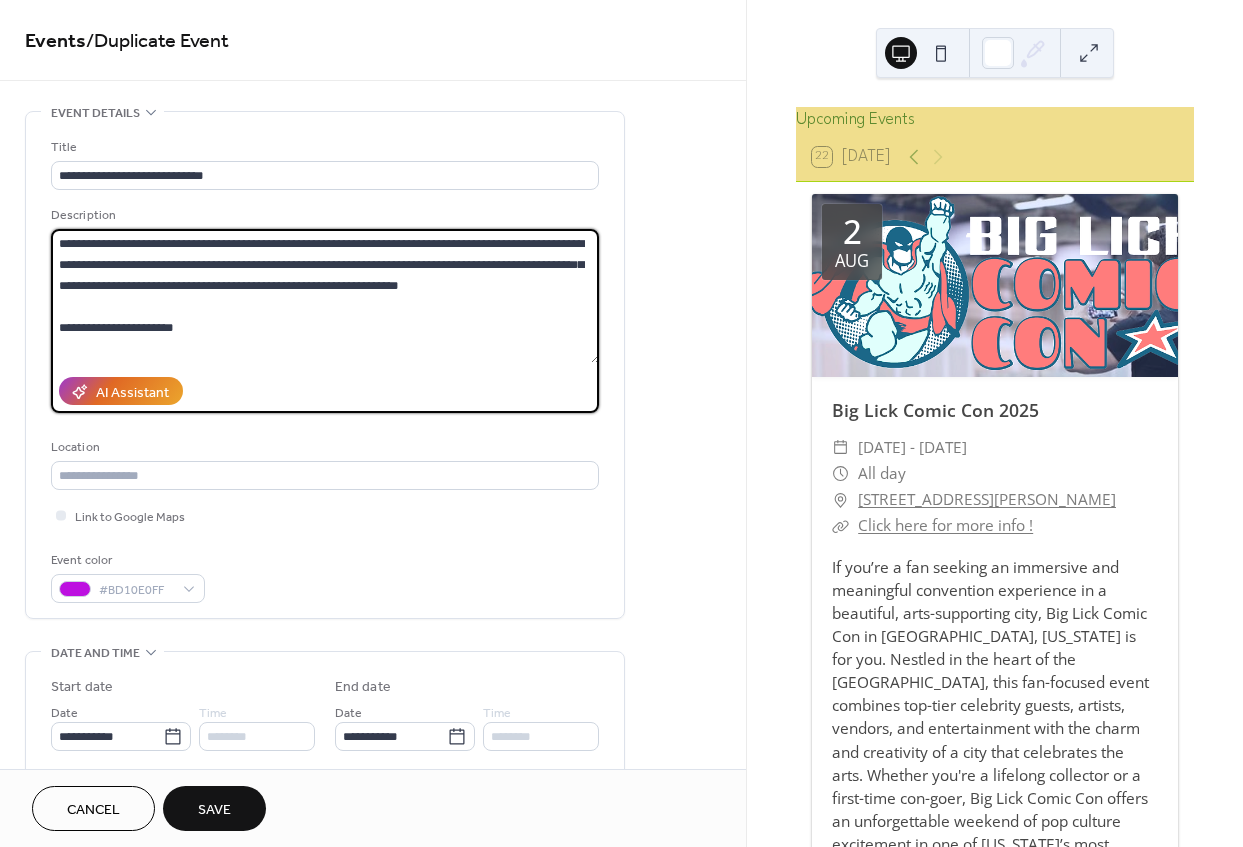 paste on "**********" 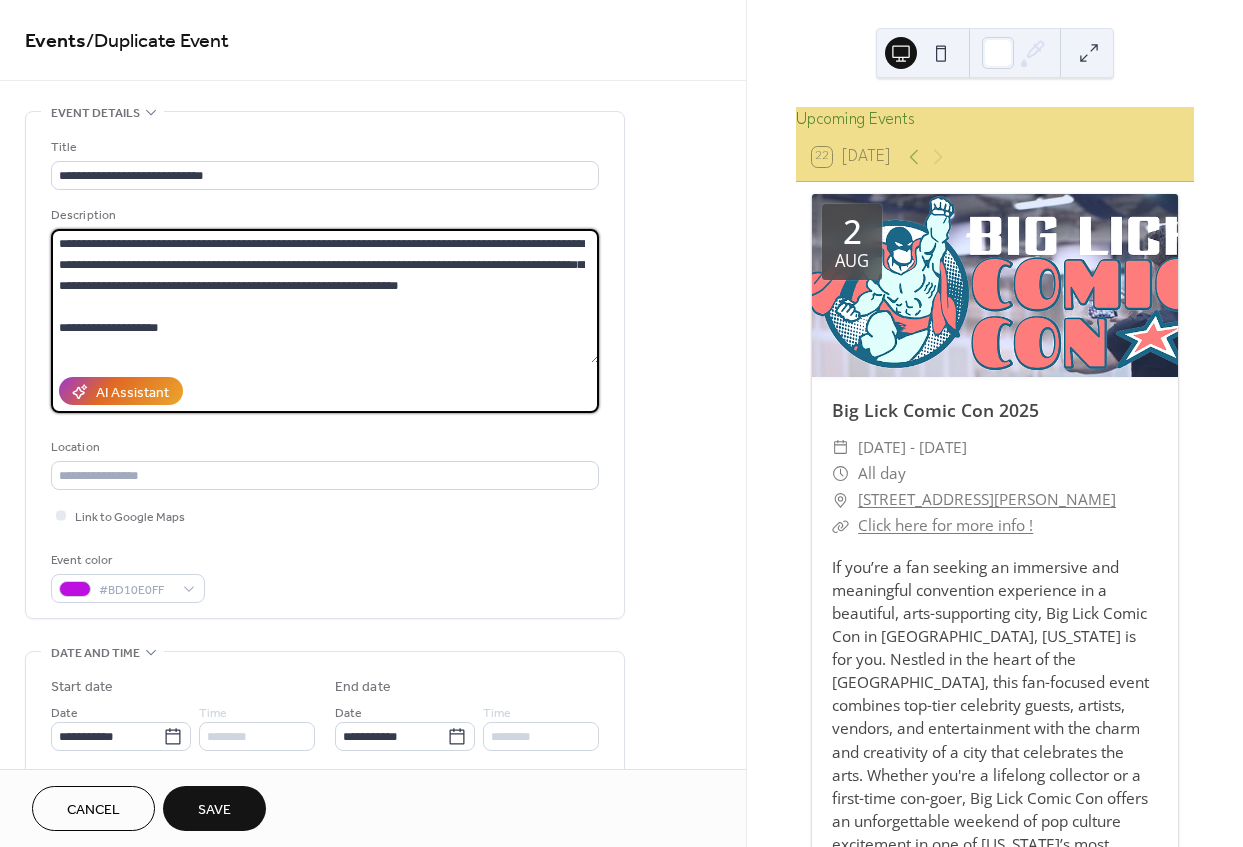 scroll, scrollTop: 84, scrollLeft: 0, axis: vertical 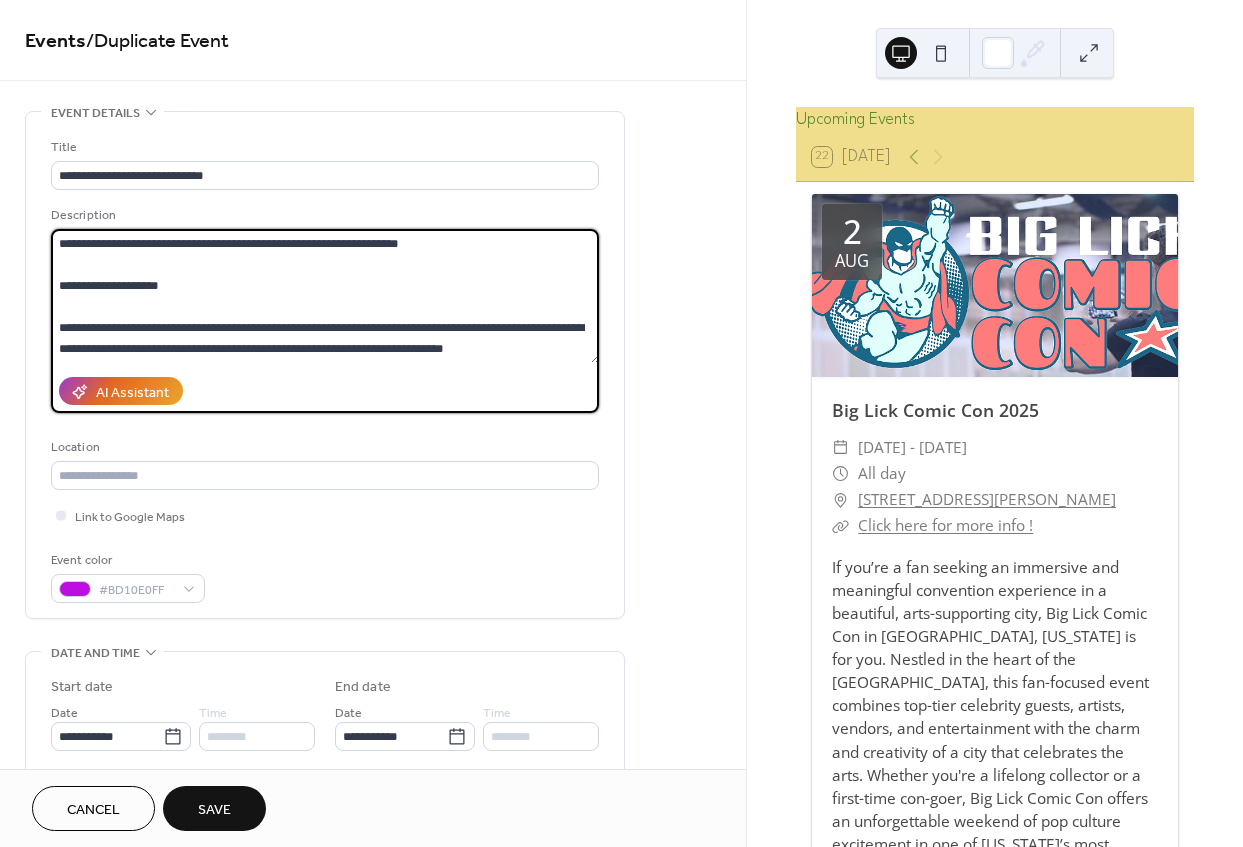 click on "**********" at bounding box center (325, 296) 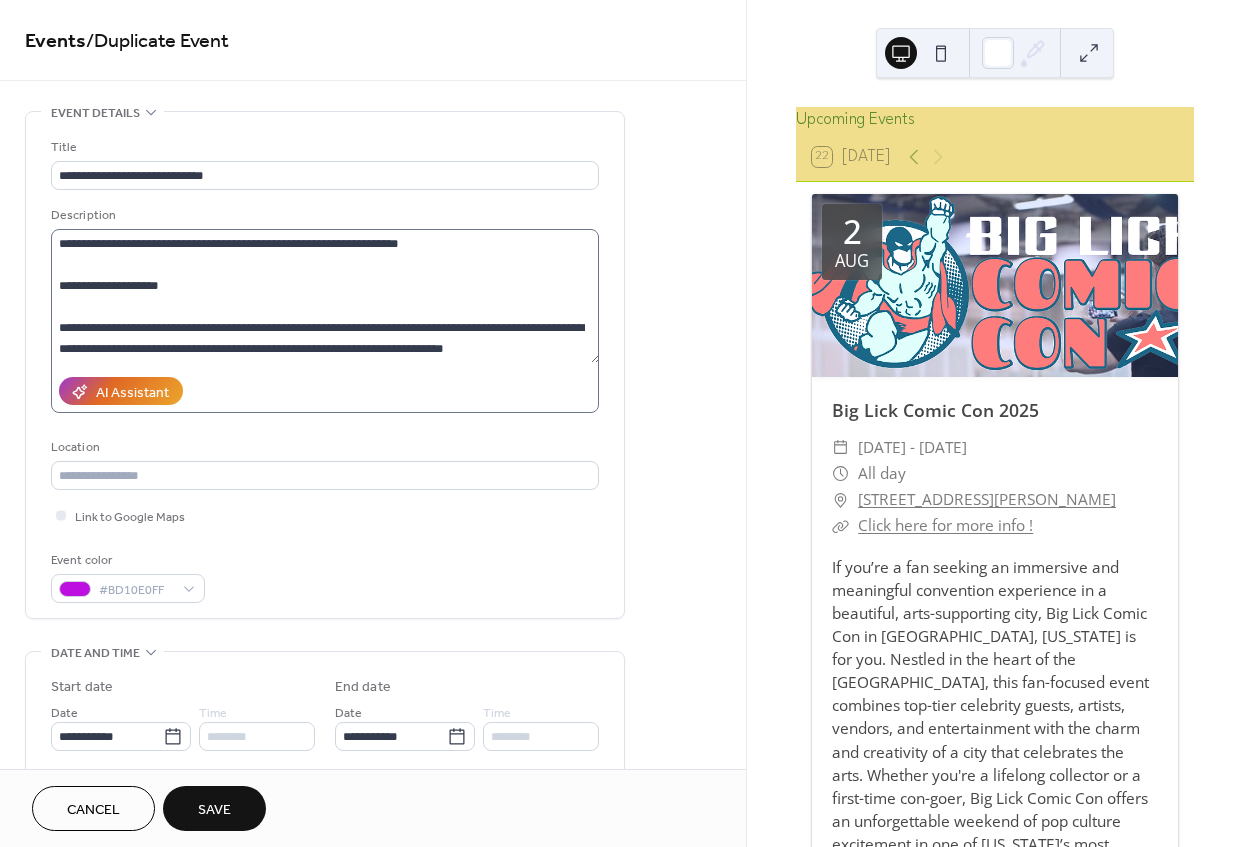 scroll, scrollTop: 84, scrollLeft: 0, axis: vertical 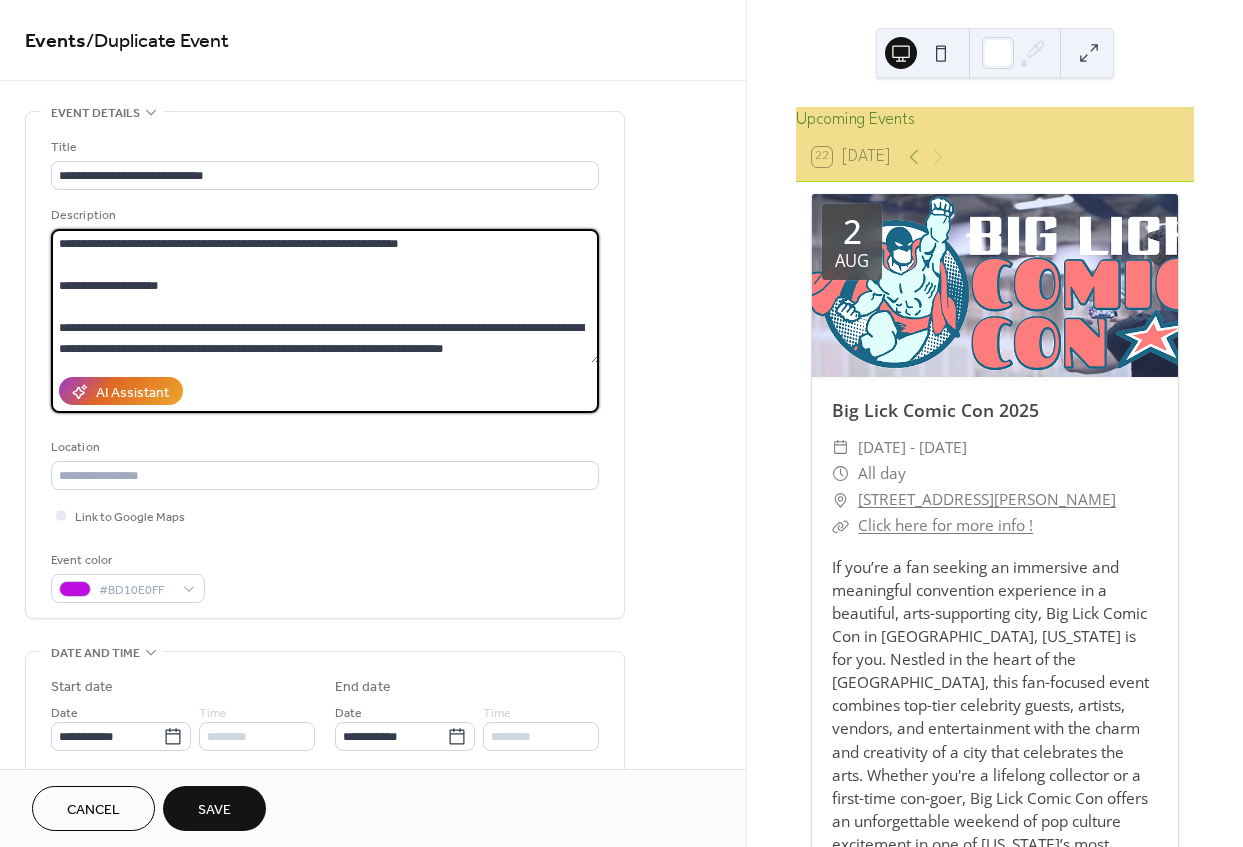 drag, startPoint x: 479, startPoint y: 321, endPoint x: 280, endPoint y: 276, distance: 204.0245 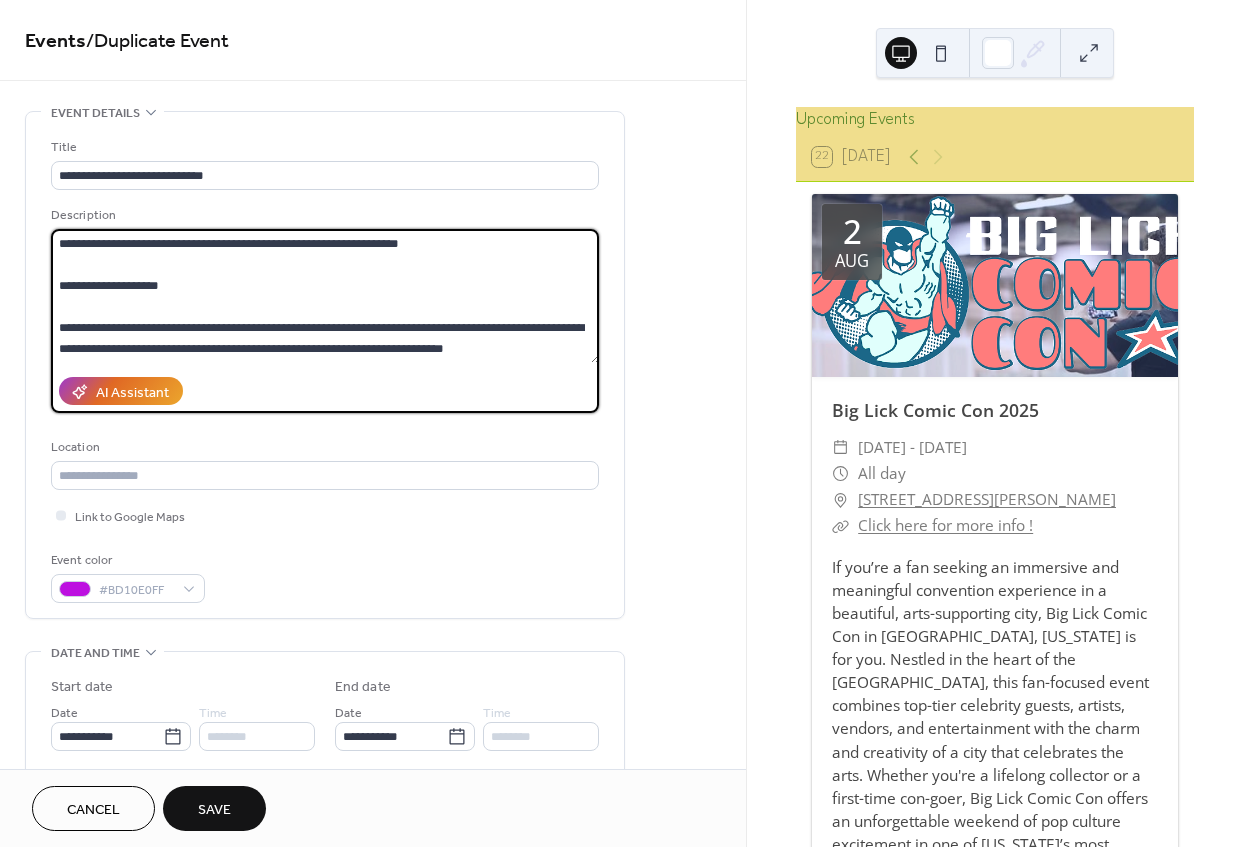 click on "**********" at bounding box center [325, 296] 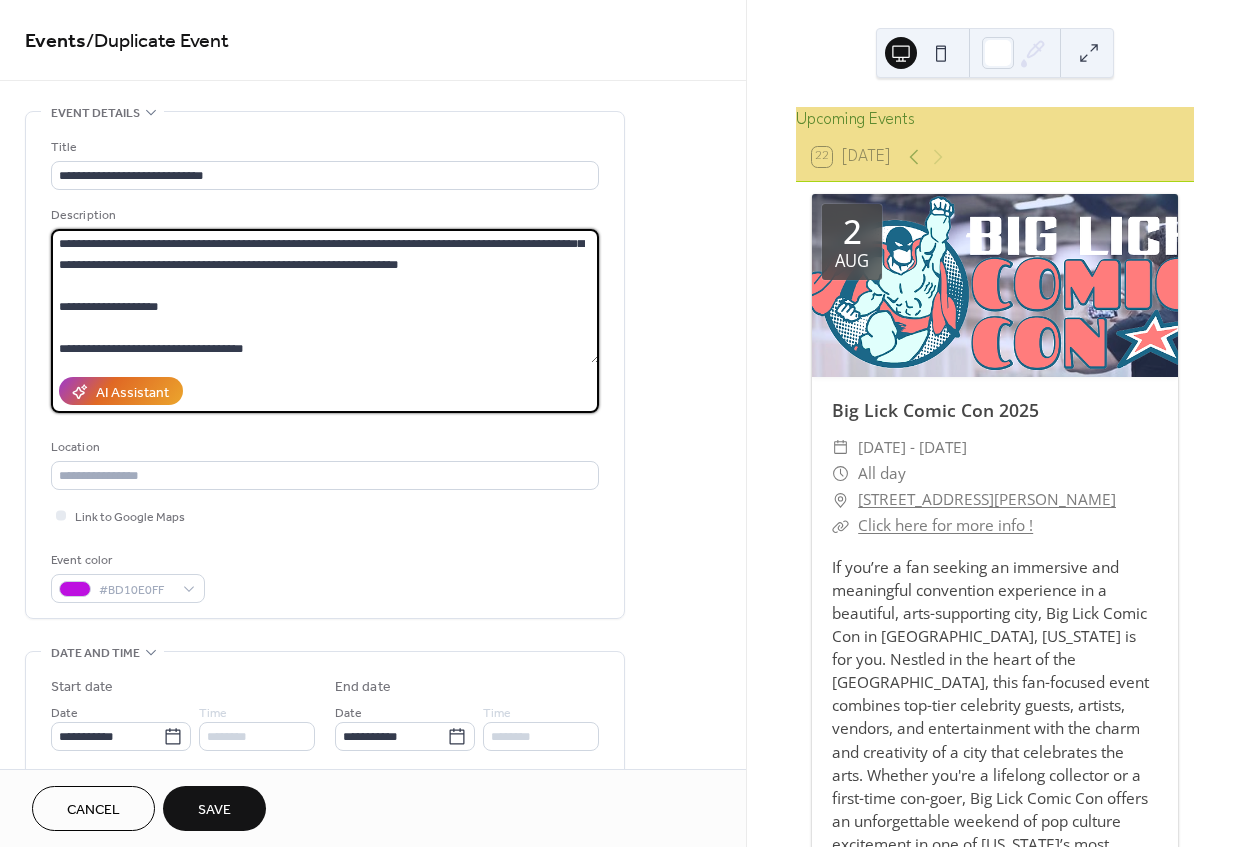 scroll, scrollTop: 42, scrollLeft: 0, axis: vertical 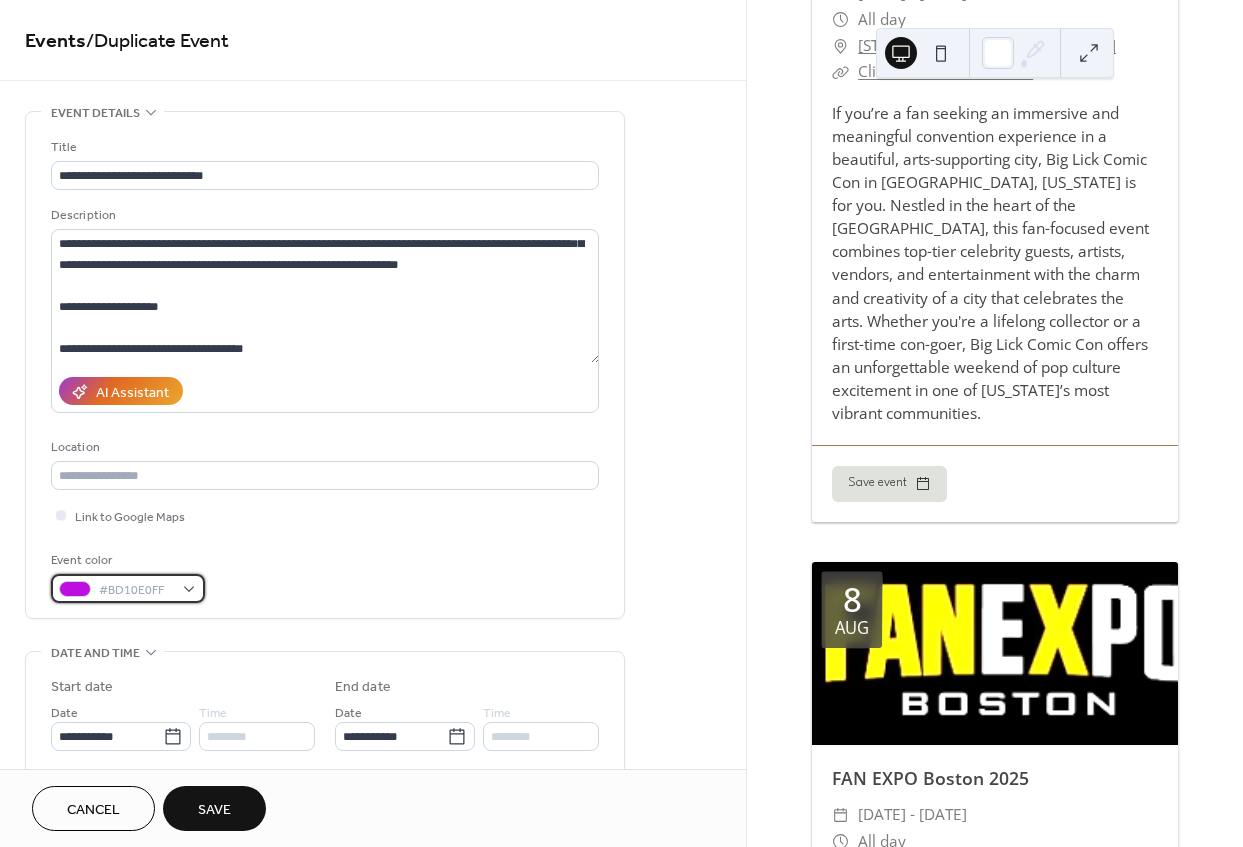 click on "#BD10E0FF" at bounding box center (128, 588) 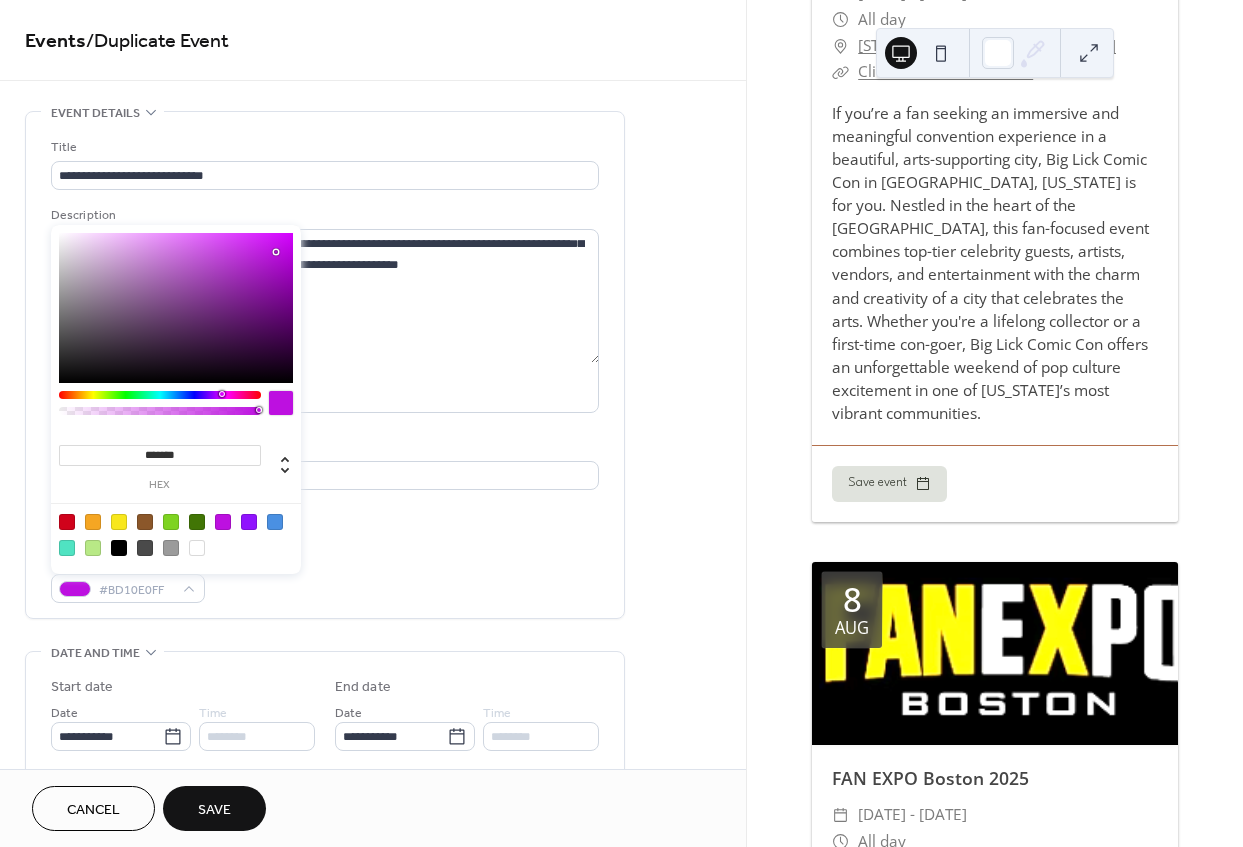 click at bounding box center (145, 548) 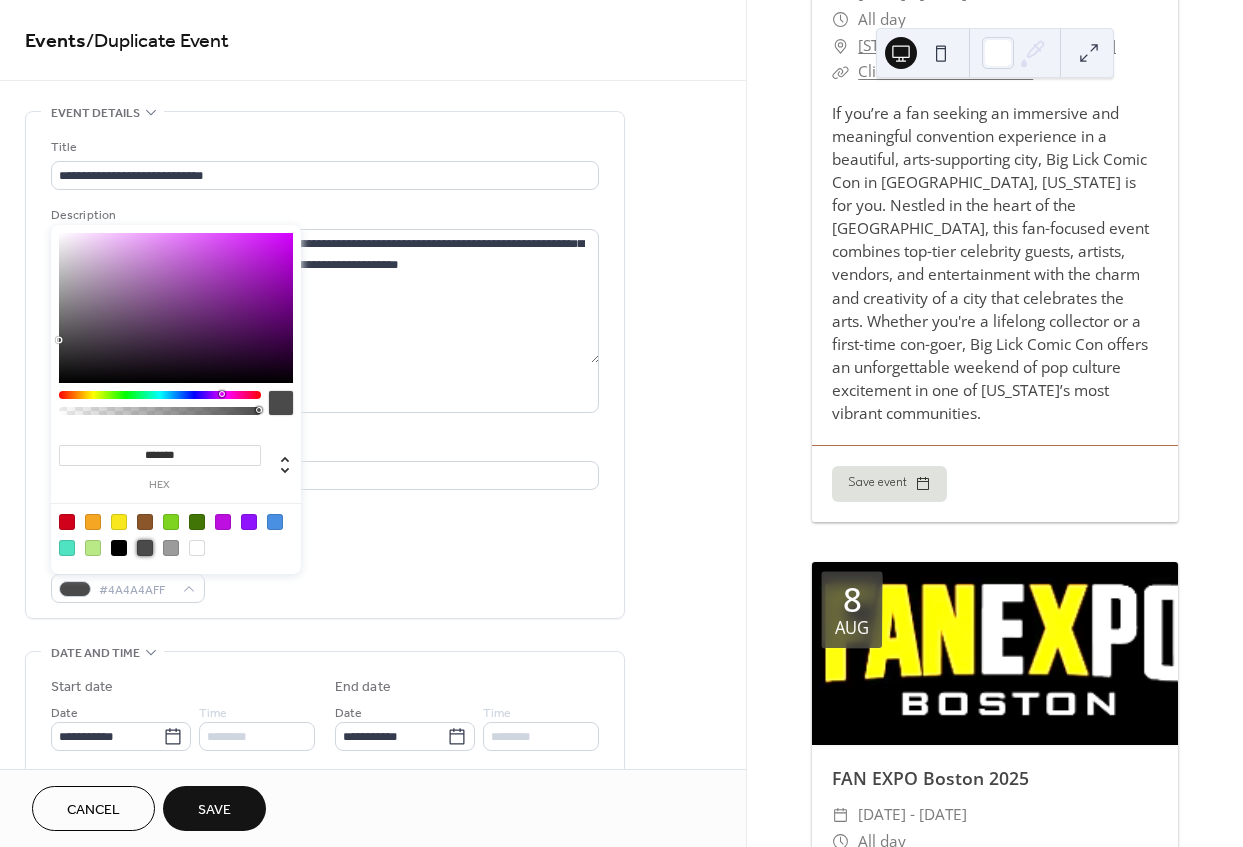 click at bounding box center [171, 548] 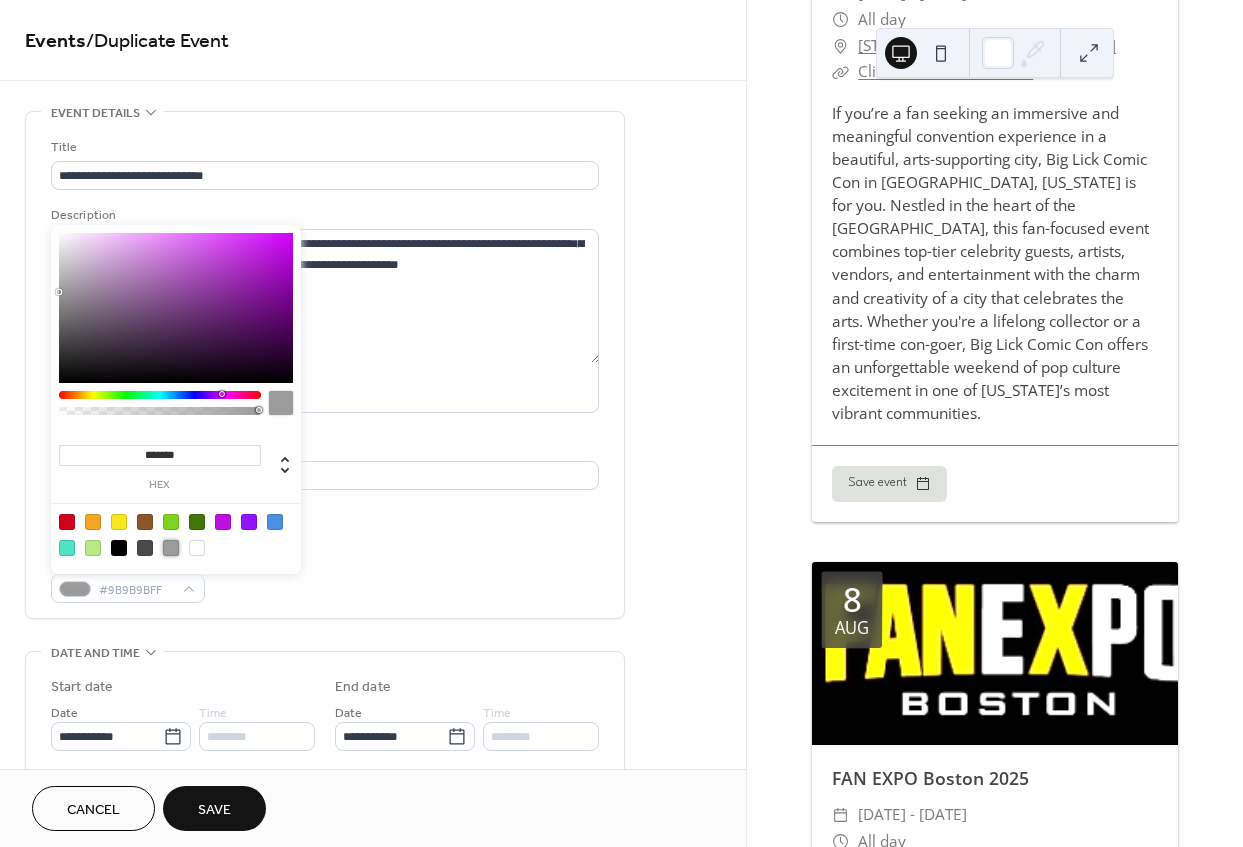 click at bounding box center (145, 548) 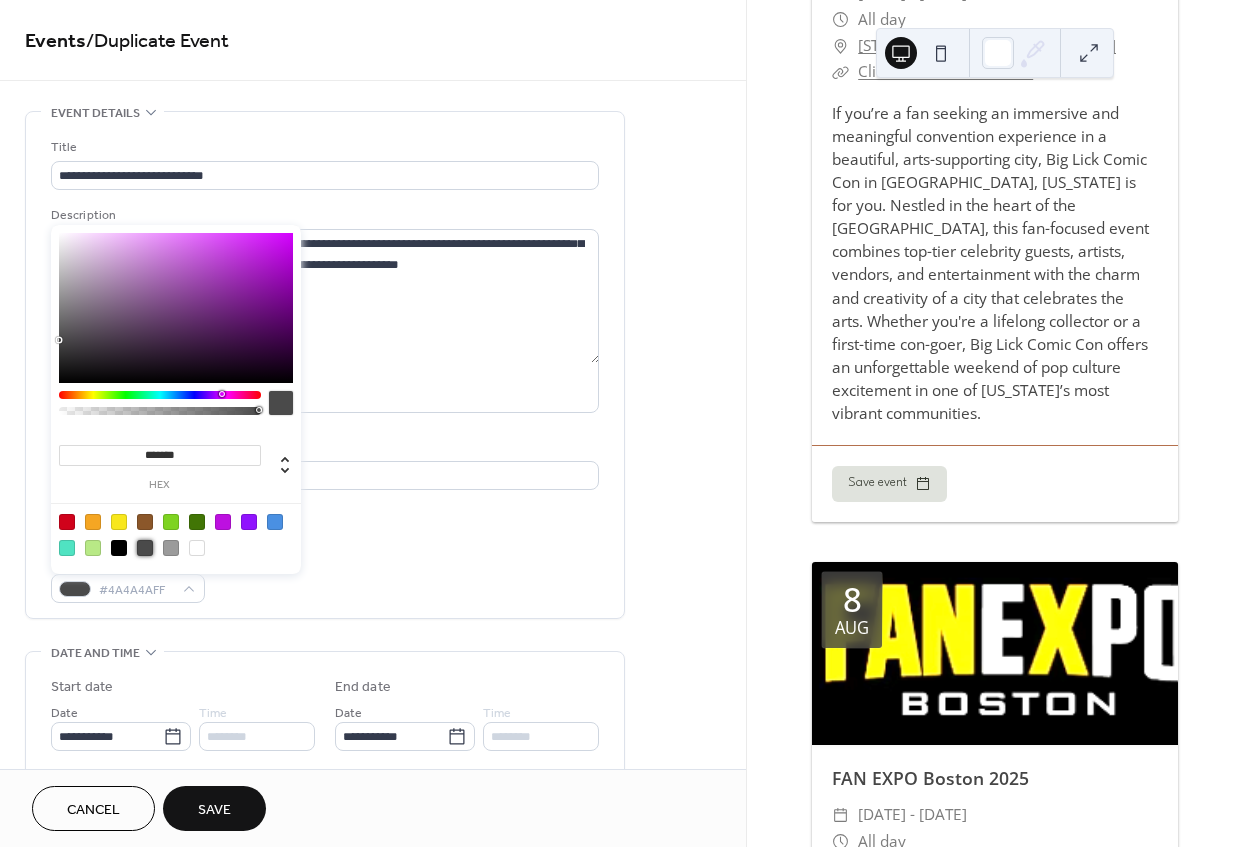 click on "**********" at bounding box center [325, 370] 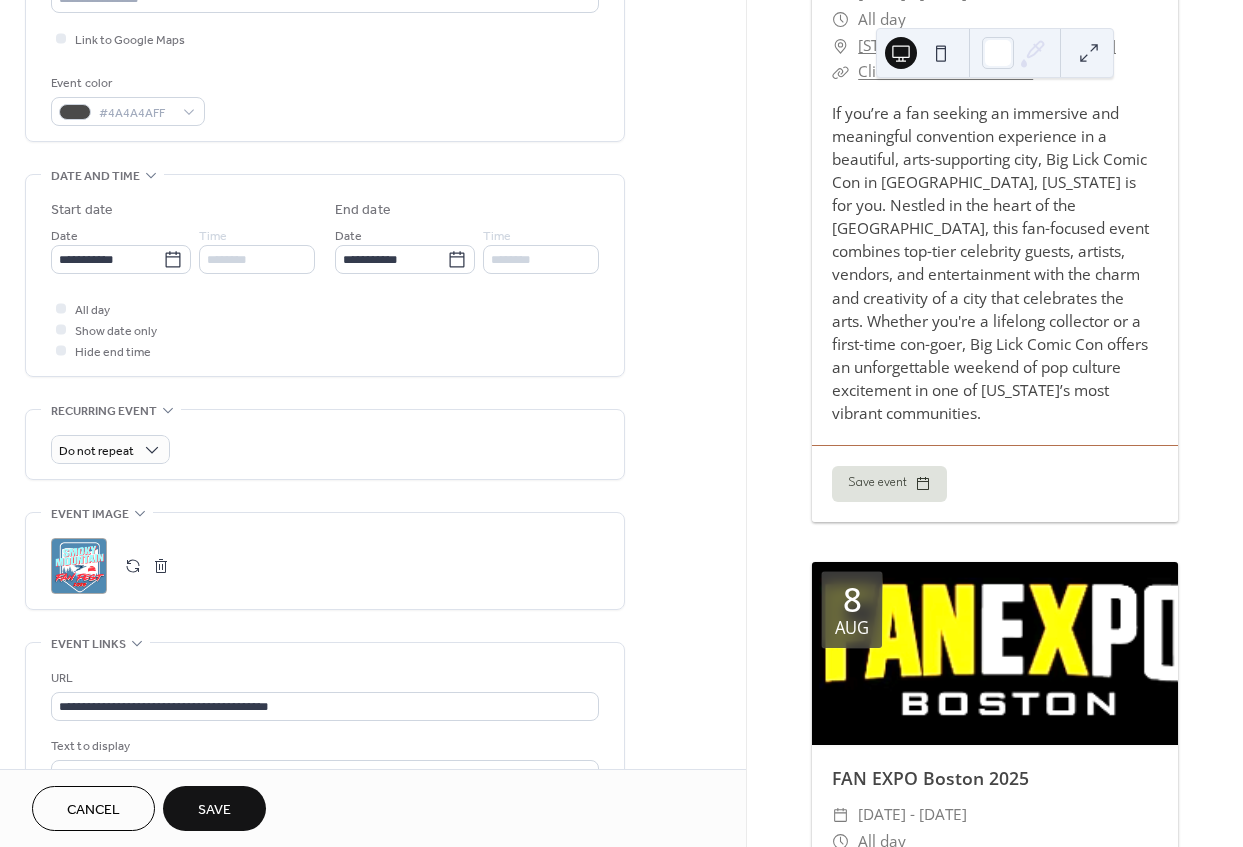 scroll, scrollTop: 545, scrollLeft: 0, axis: vertical 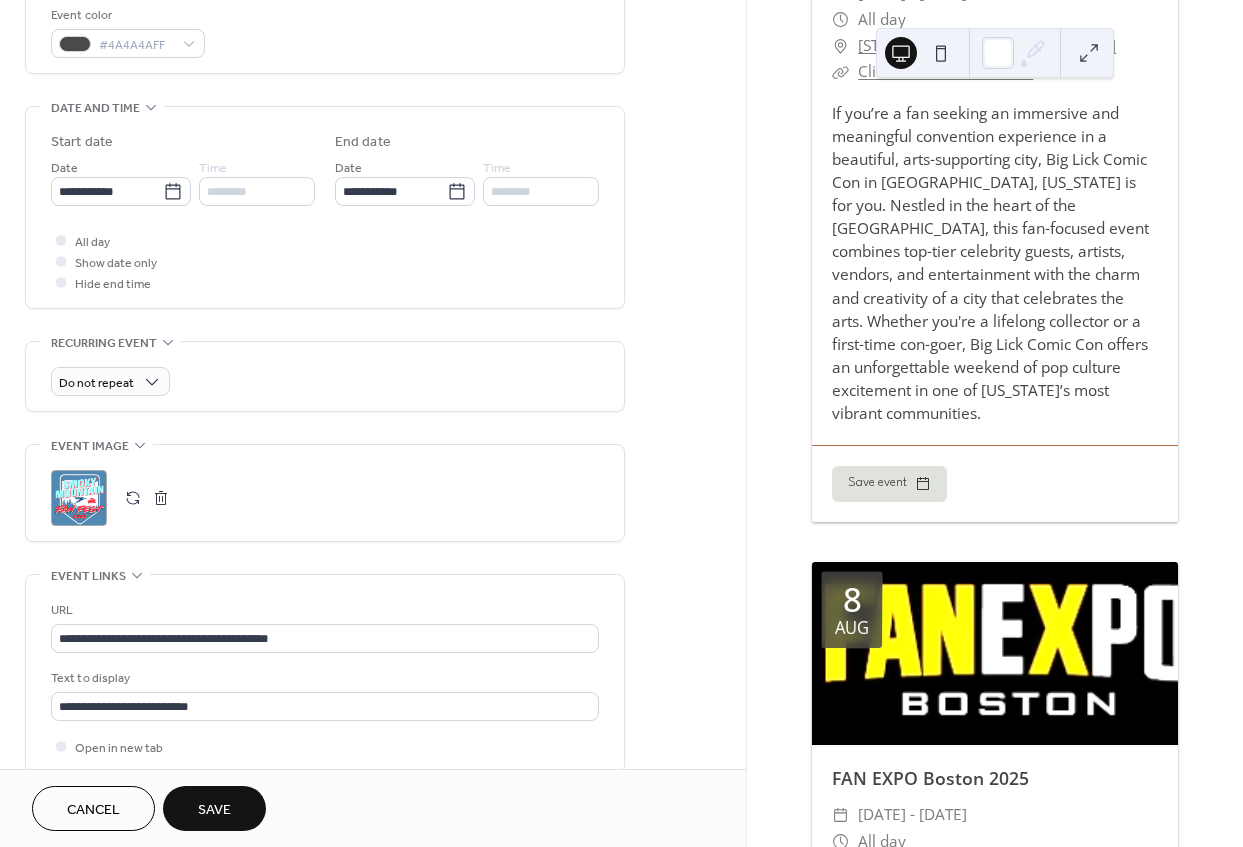 click at bounding box center [161, 498] 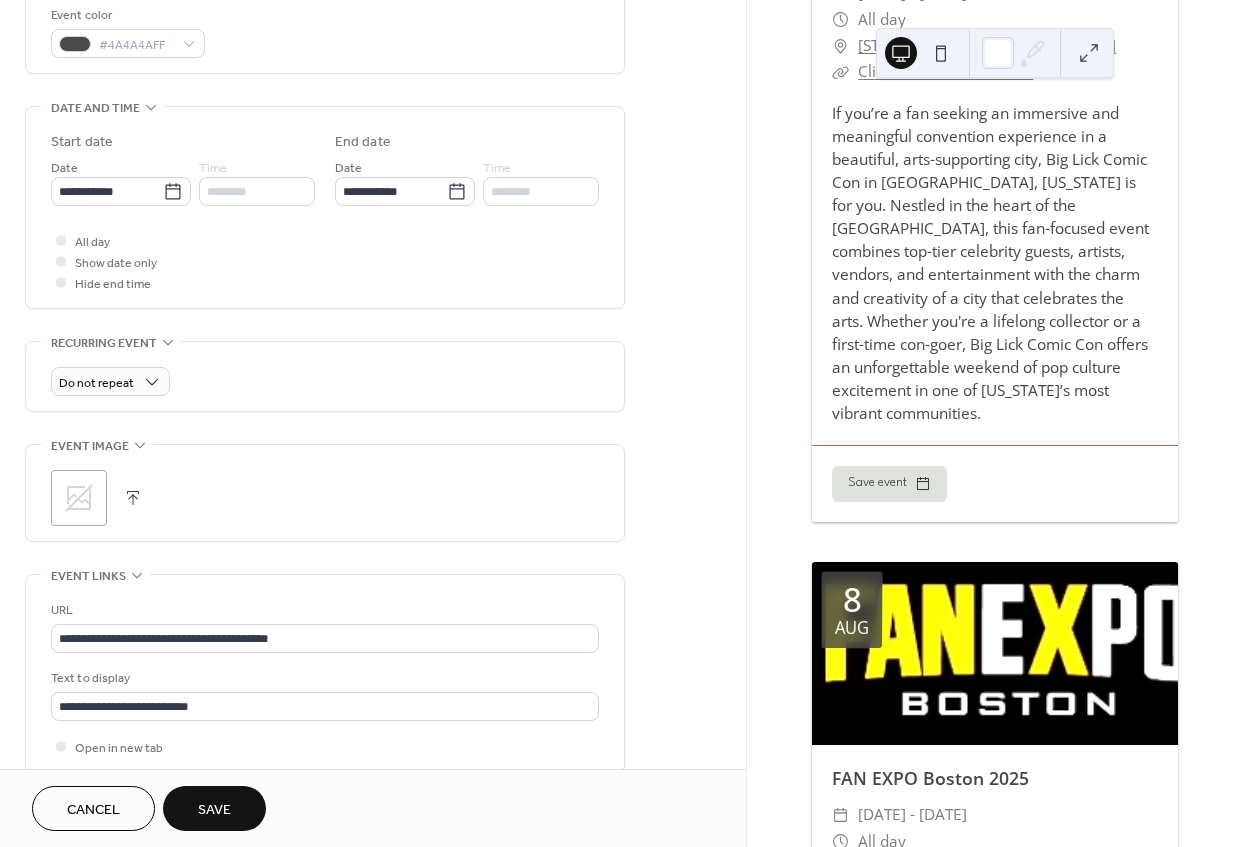 click 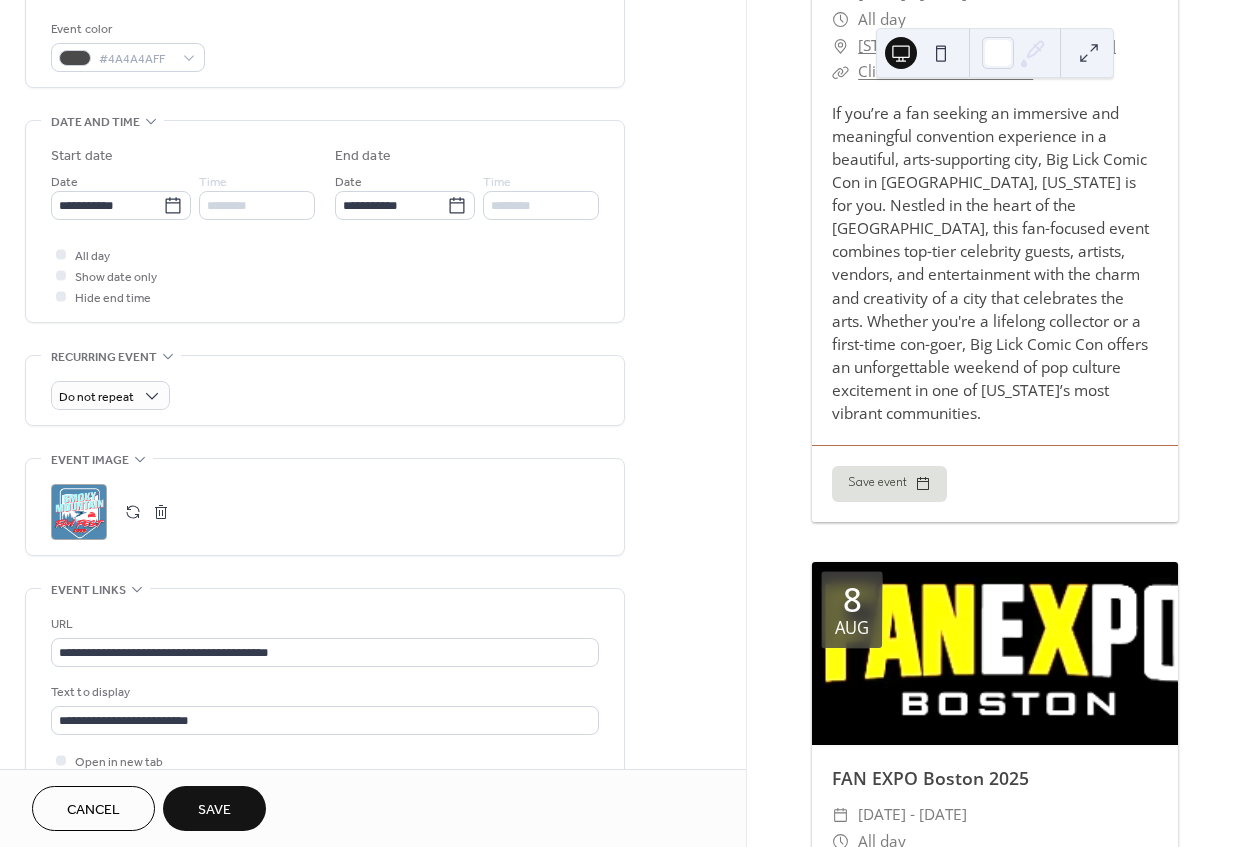 scroll, scrollTop: 712, scrollLeft: 0, axis: vertical 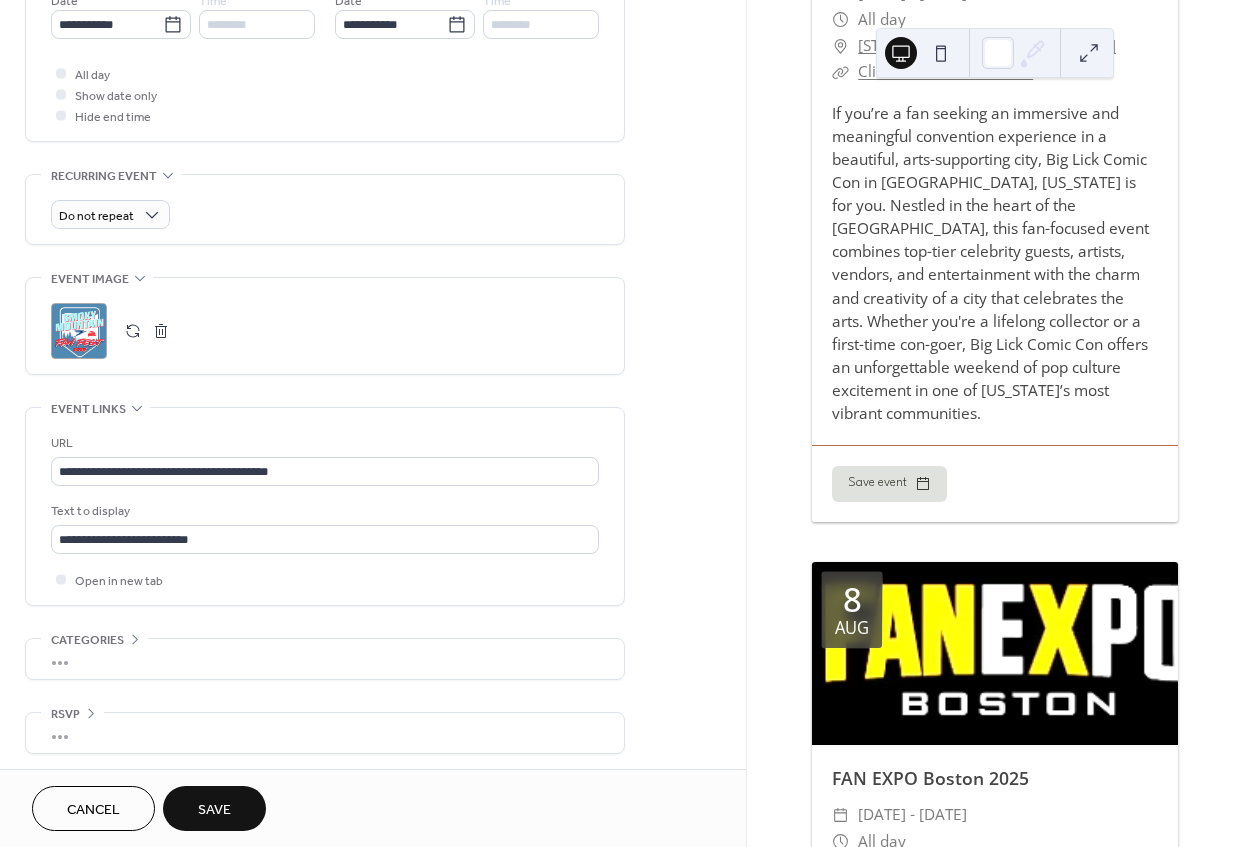 click on "Save" at bounding box center (214, 810) 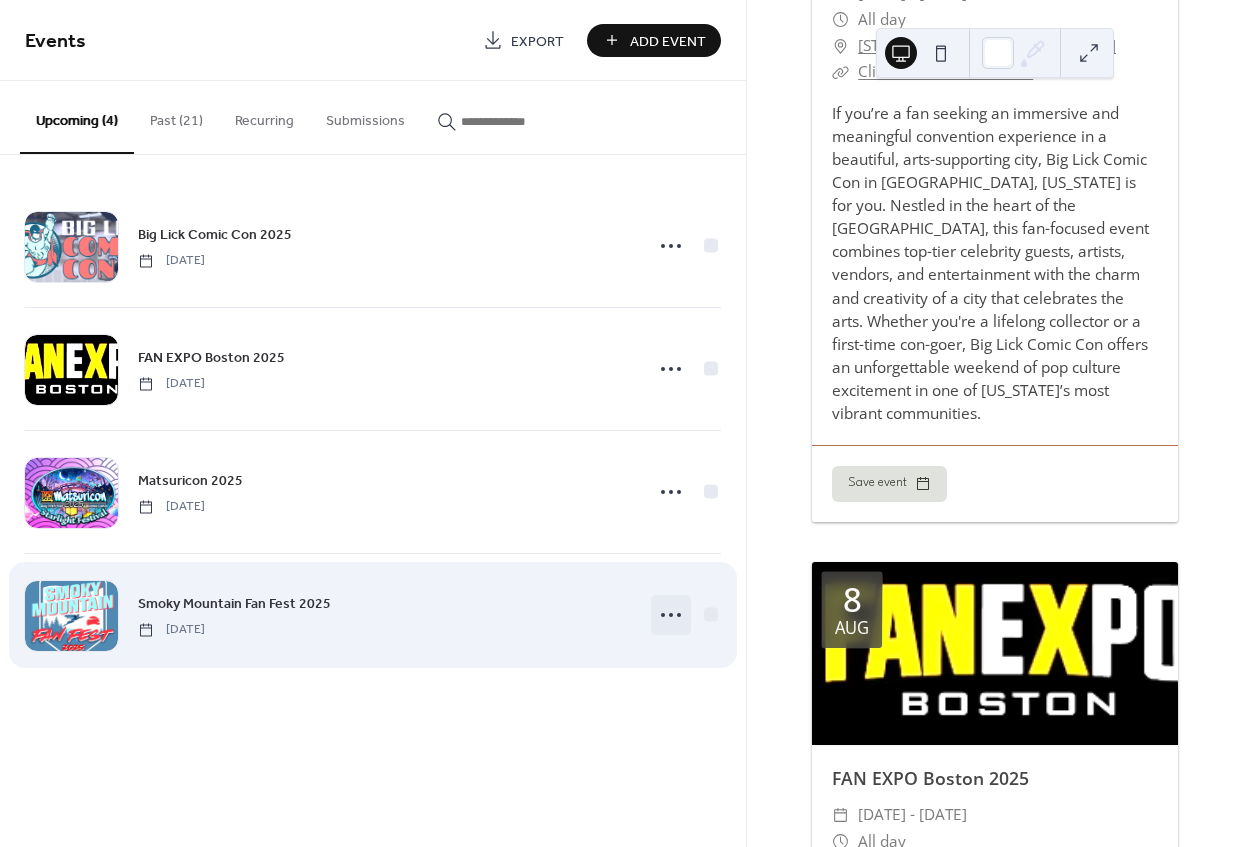 click 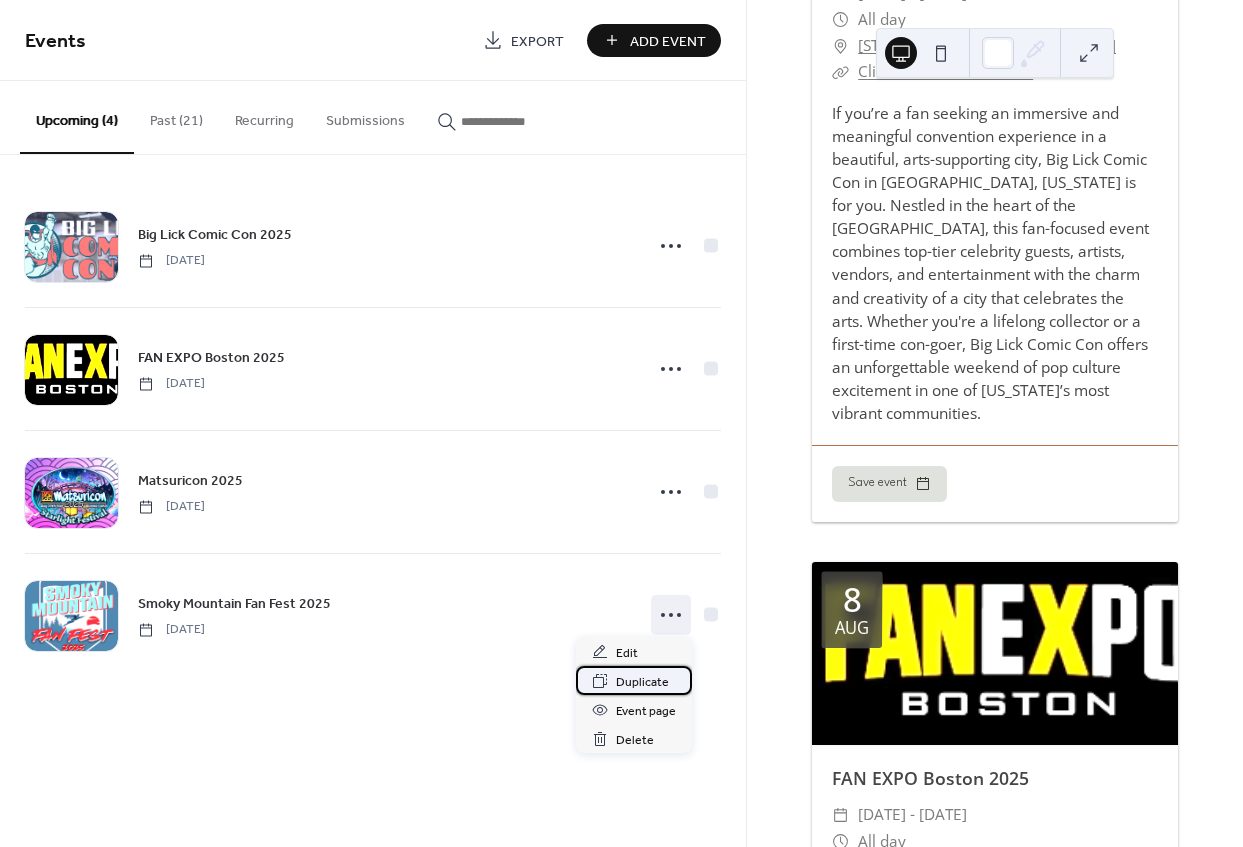 click on "Duplicate" at bounding box center (642, 682) 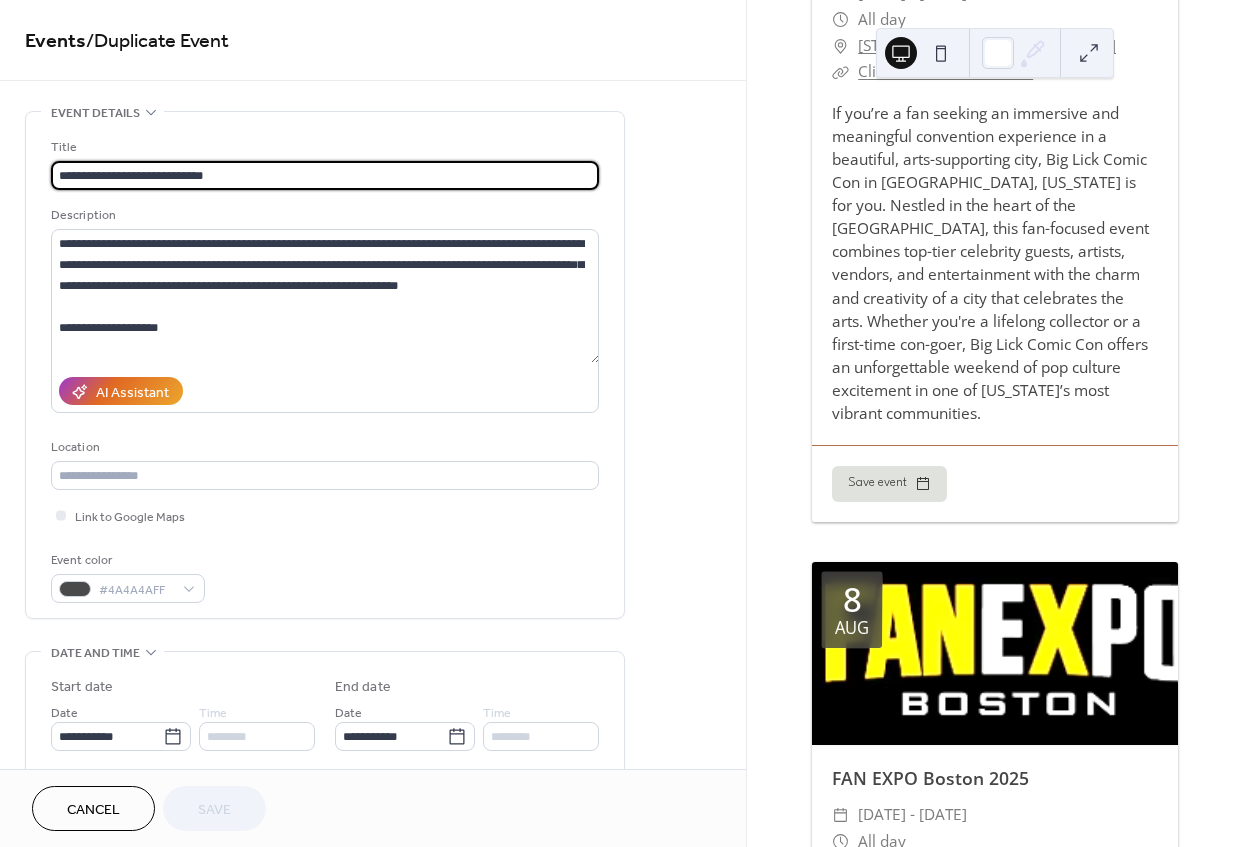 scroll, scrollTop: 0, scrollLeft: 0, axis: both 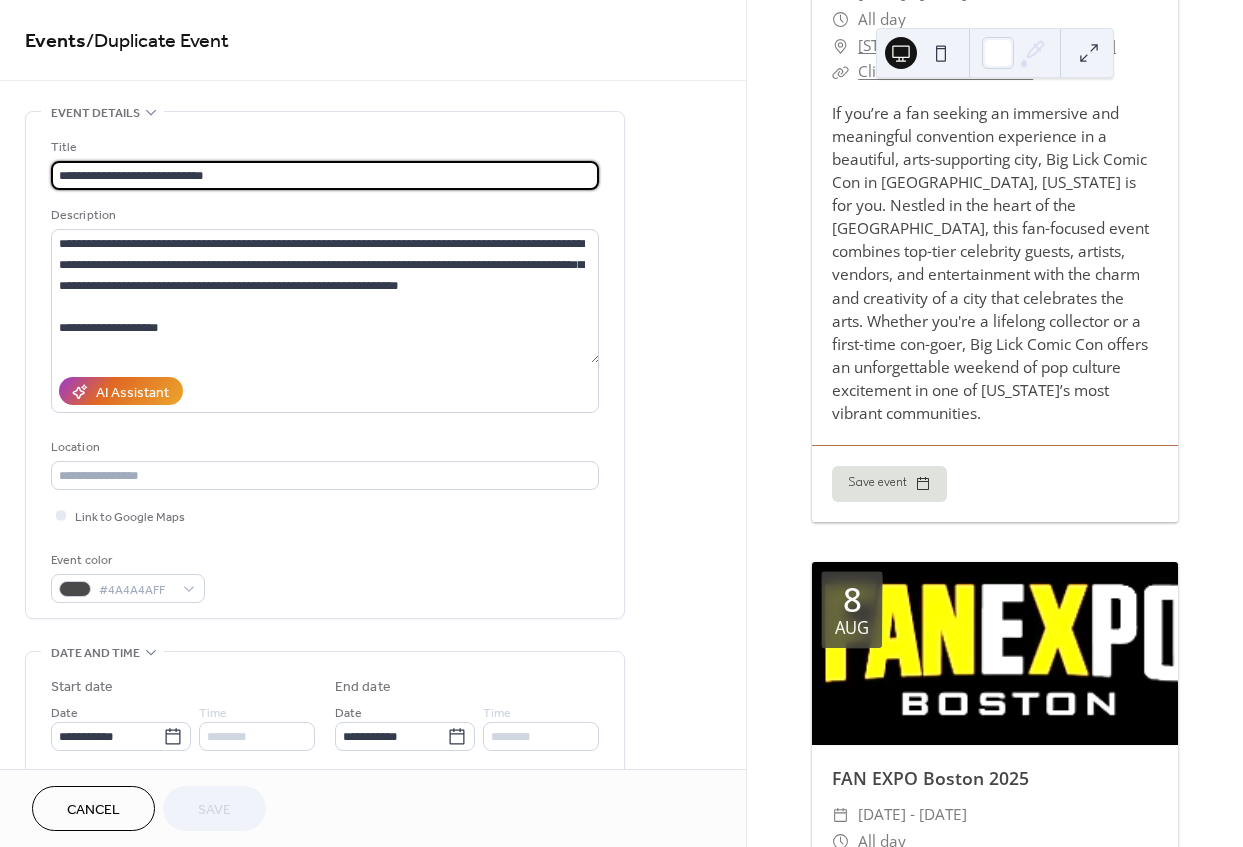 drag, startPoint x: 197, startPoint y: 180, endPoint x: 6, endPoint y: 181, distance: 191.00262 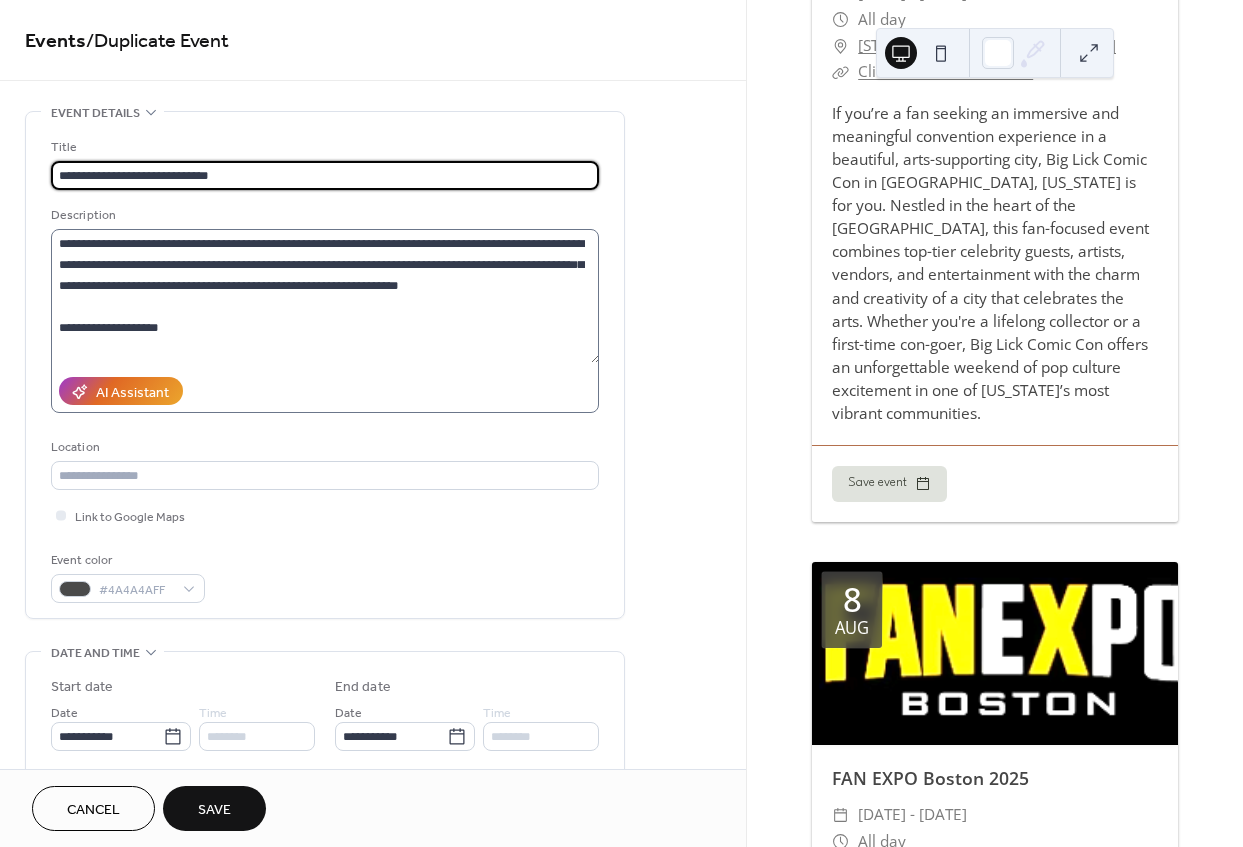 type on "**********" 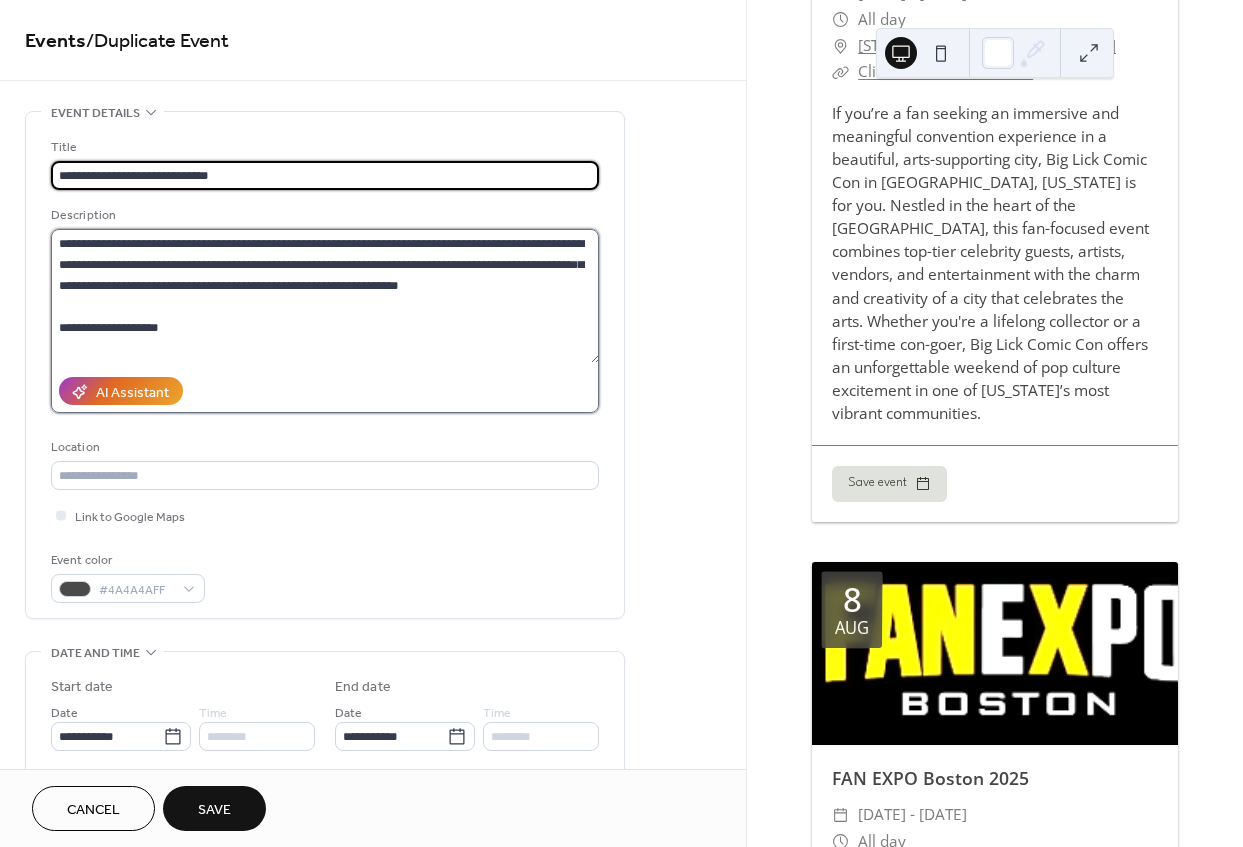scroll, scrollTop: 0, scrollLeft: 0, axis: both 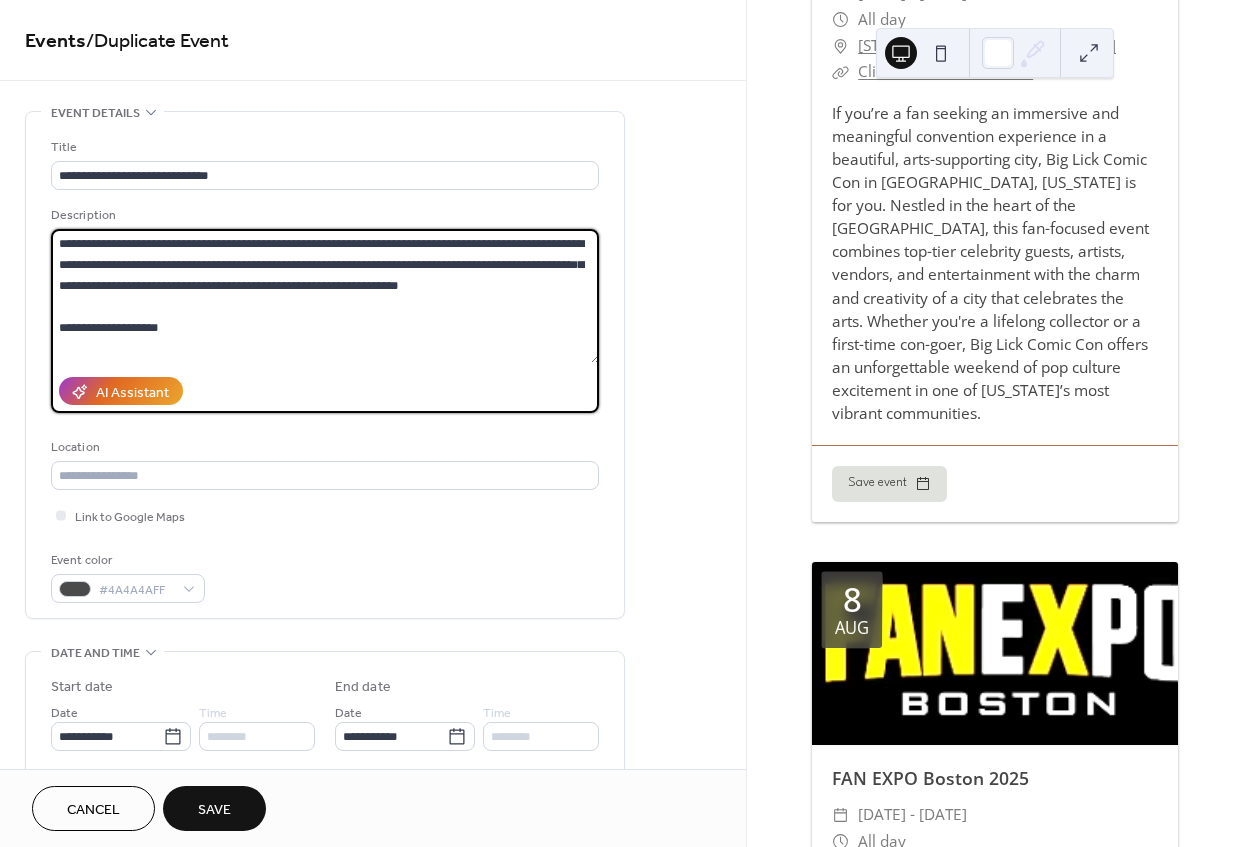 drag, startPoint x: 232, startPoint y: 322, endPoint x: 21, endPoint y: 171, distance: 259.46484 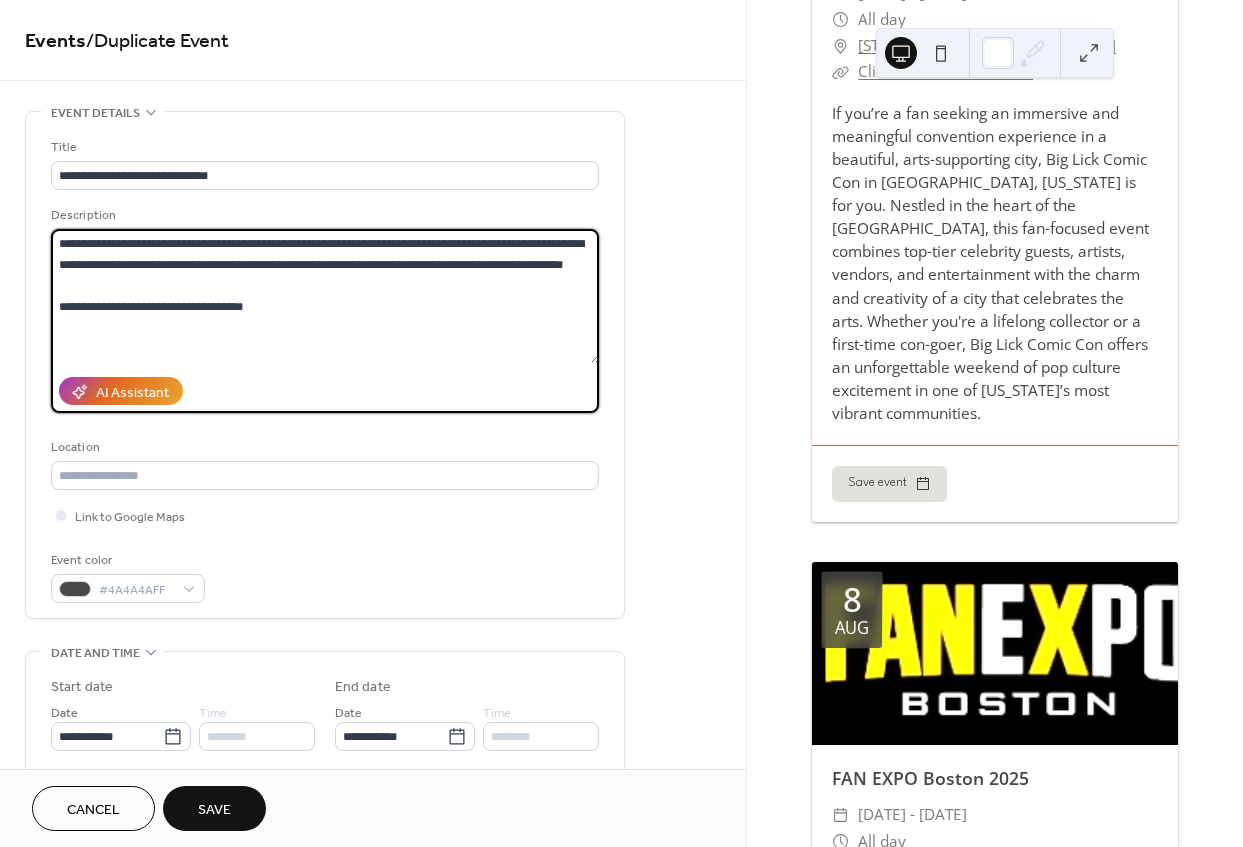 click on "**********" at bounding box center (325, 296) 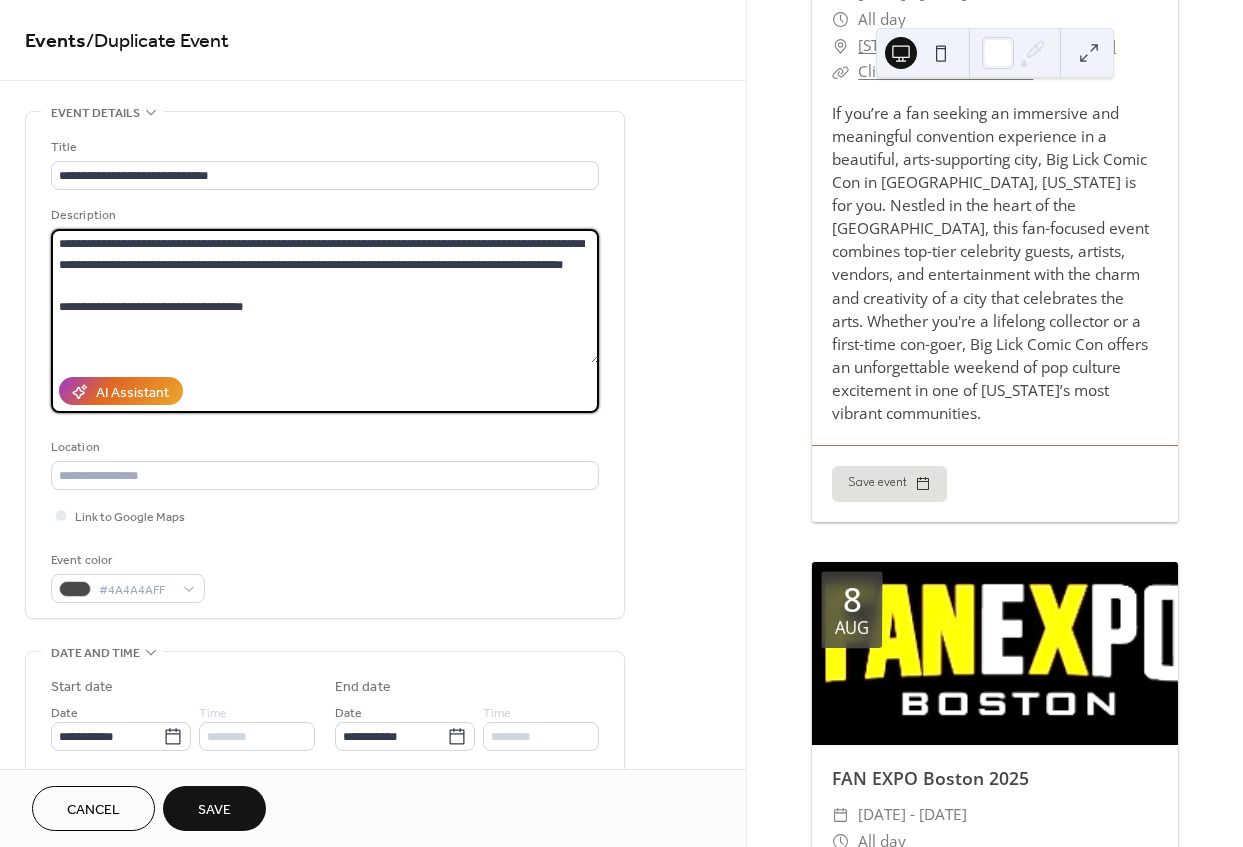 drag, startPoint x: 298, startPoint y: 332, endPoint x: 10, endPoint y: 355, distance: 288.91693 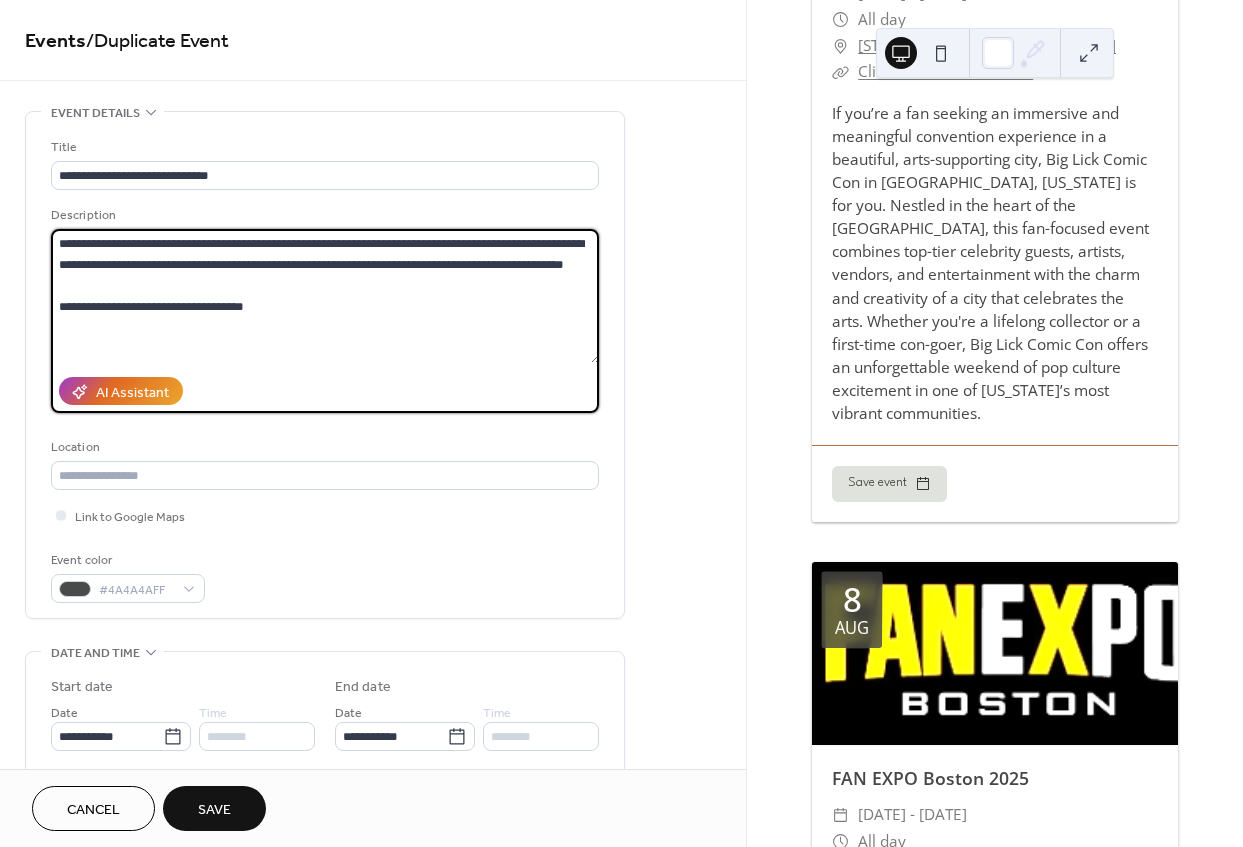 drag, startPoint x: 212, startPoint y: 315, endPoint x: 590, endPoint y: 447, distance: 400.38483 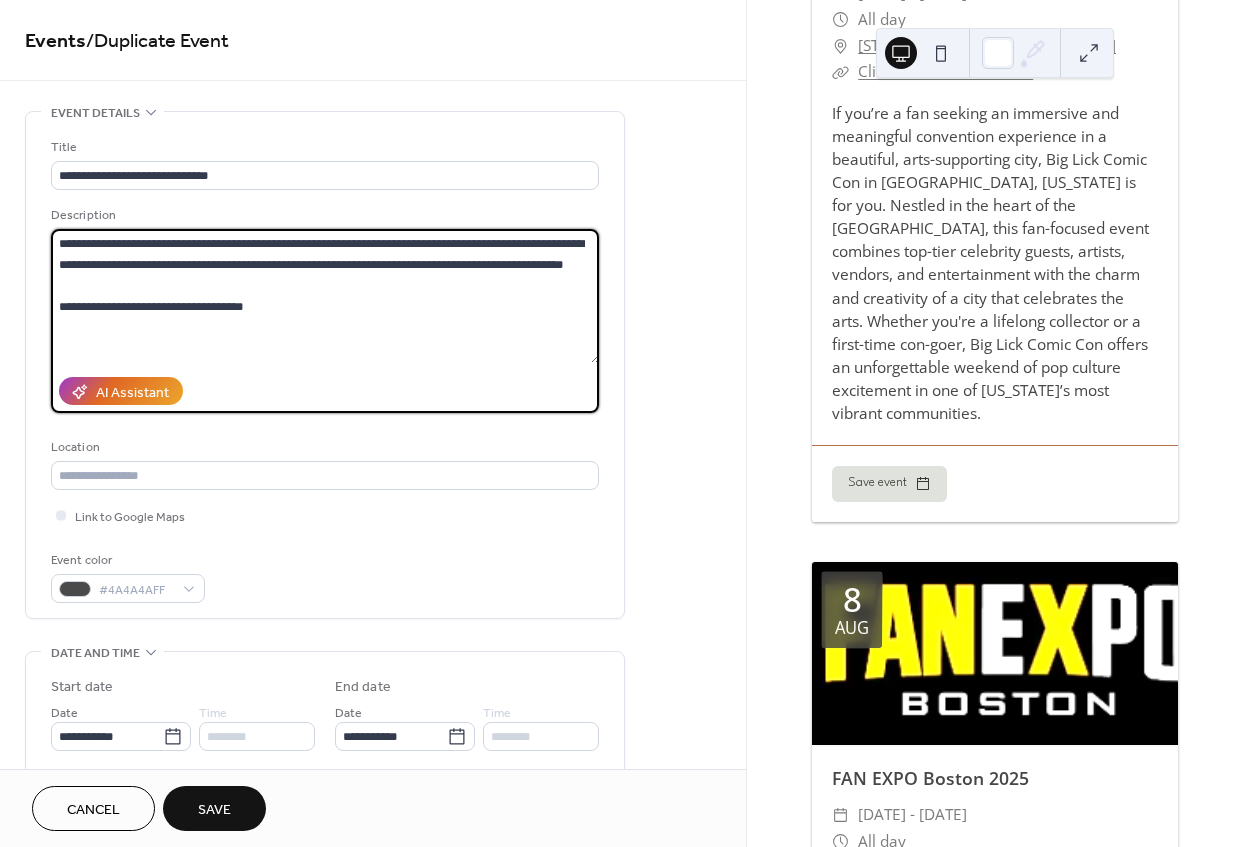 click on "**********" at bounding box center (325, 370) 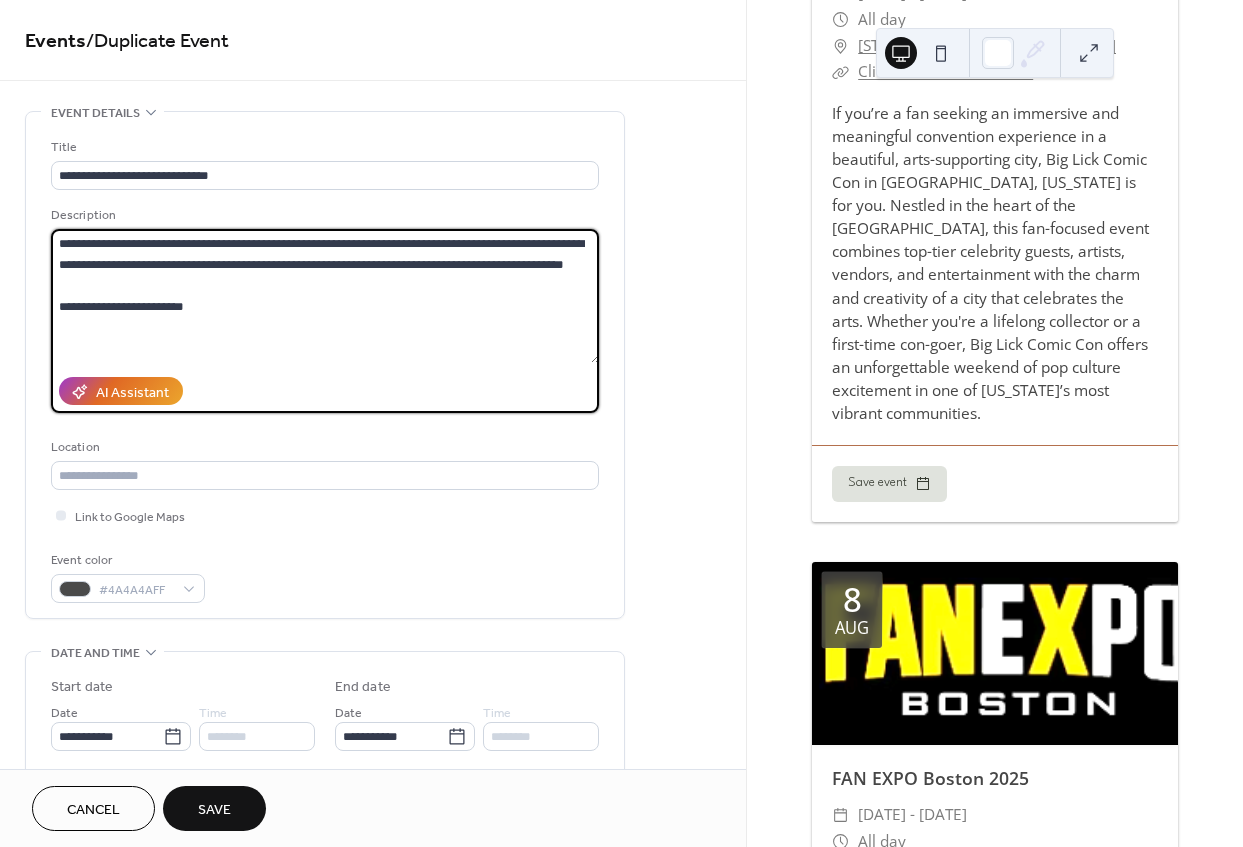 drag, startPoint x: 88, startPoint y: 313, endPoint x: 111, endPoint y: 323, distance: 25.079872 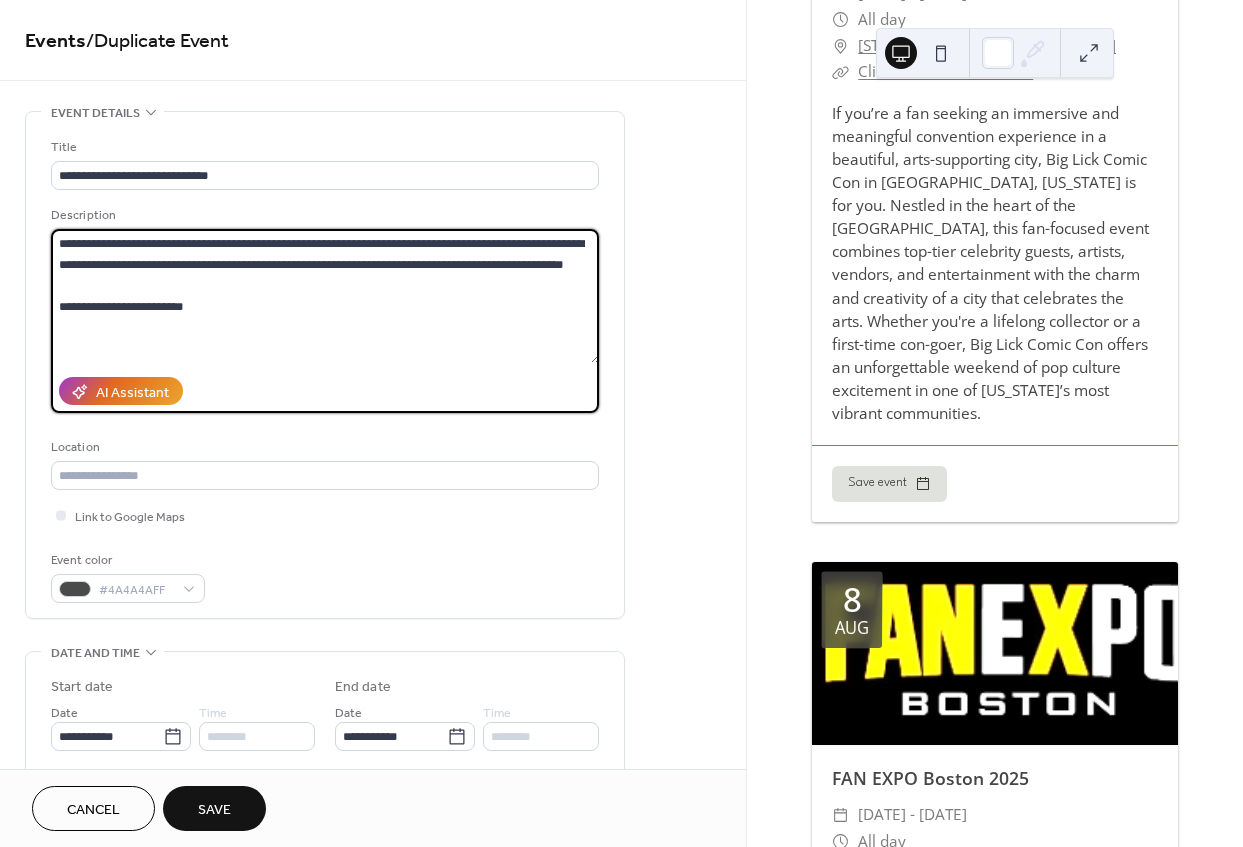 click on "**********" at bounding box center [325, 296] 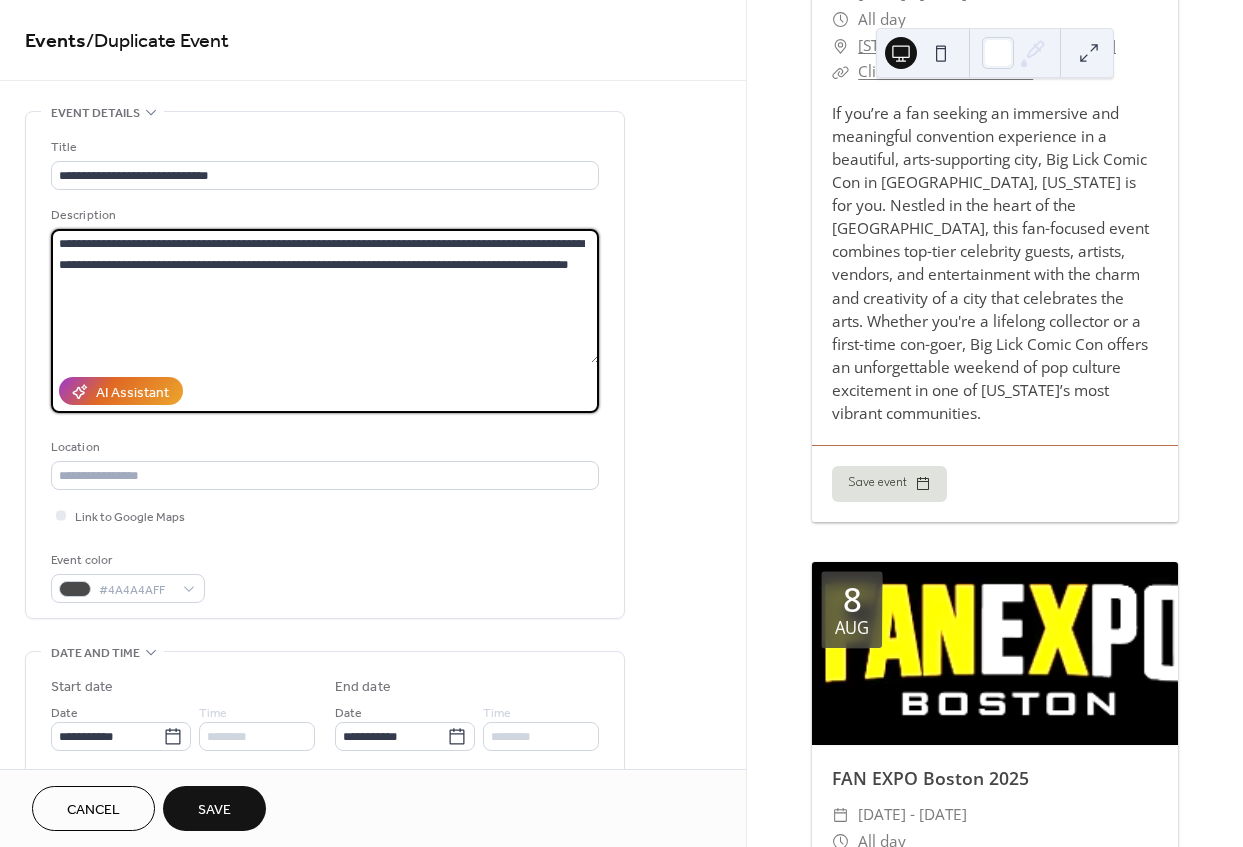 type on "**********" 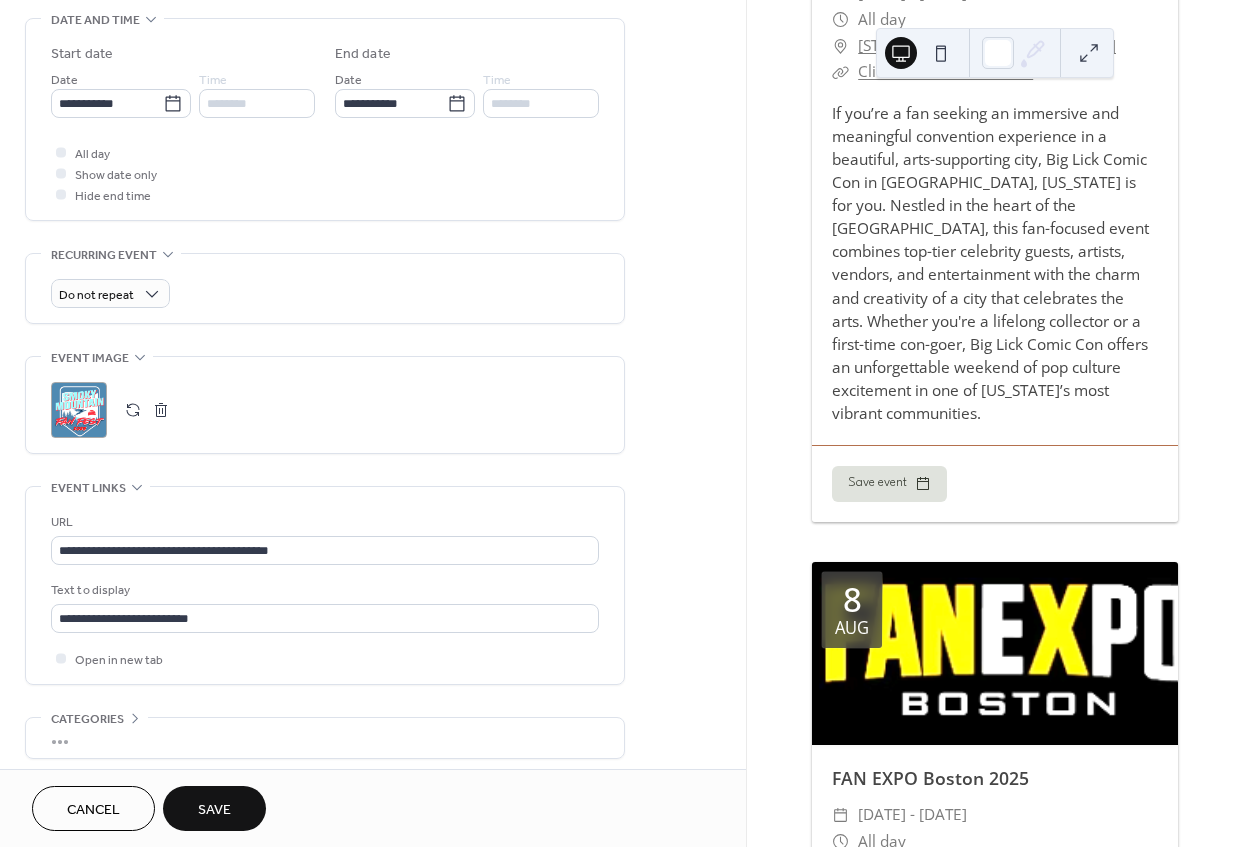 scroll, scrollTop: 636, scrollLeft: 0, axis: vertical 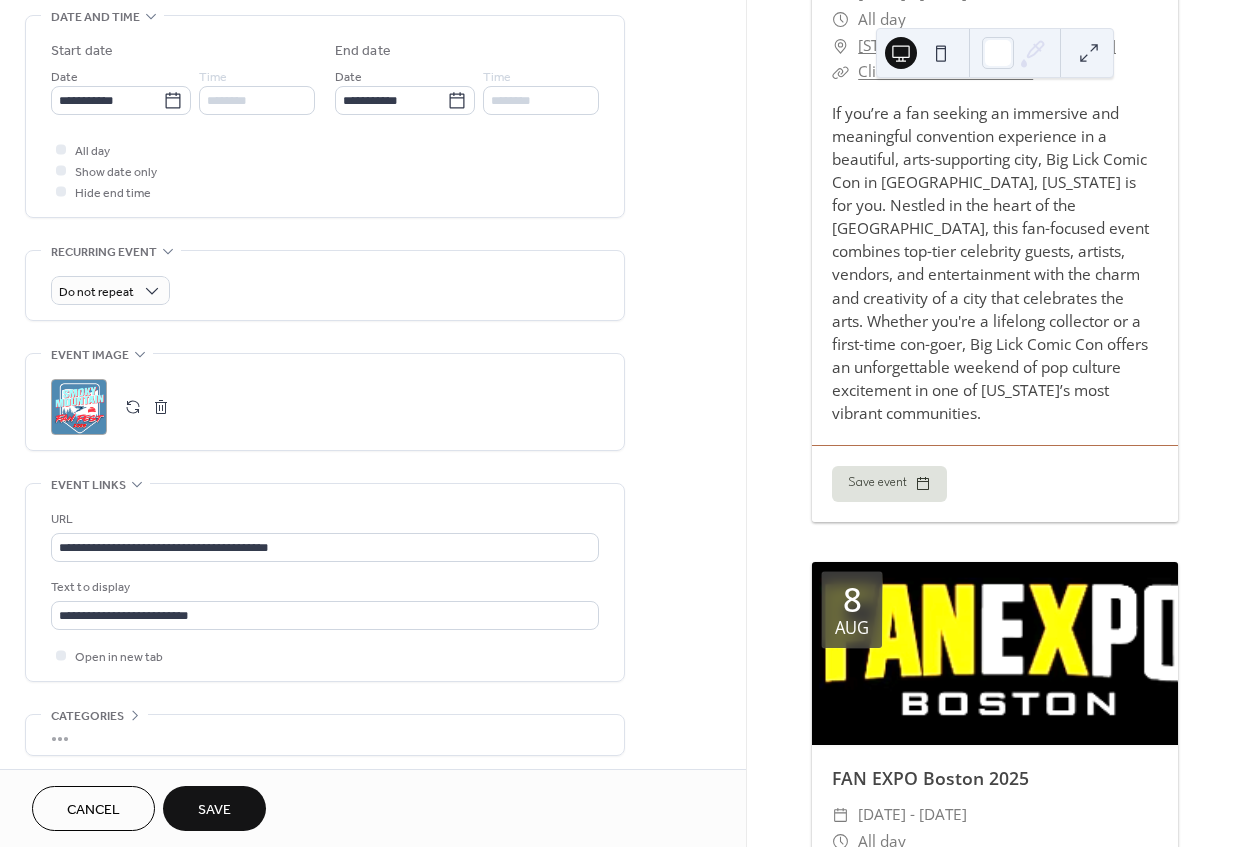 click at bounding box center (161, 407) 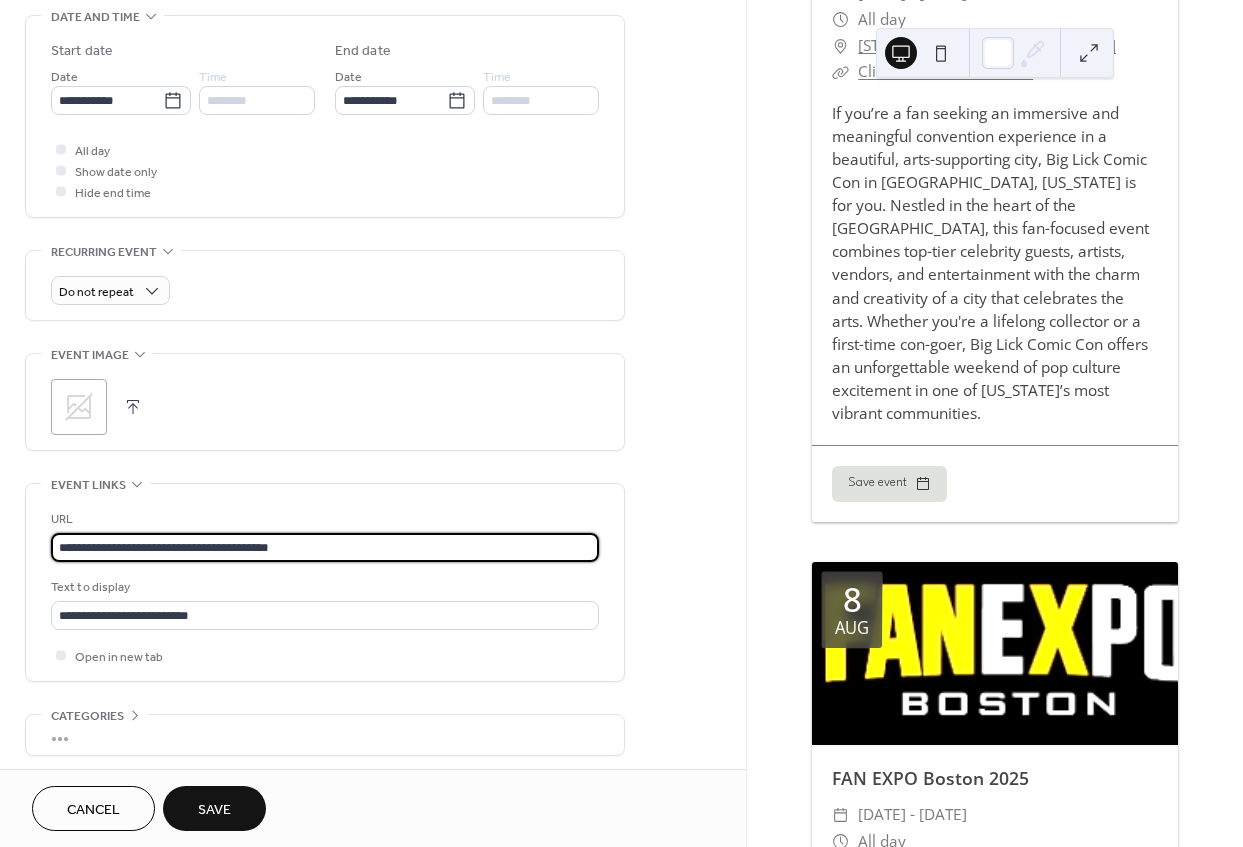 drag, startPoint x: 341, startPoint y: 545, endPoint x: 10, endPoint y: 538, distance: 331.074 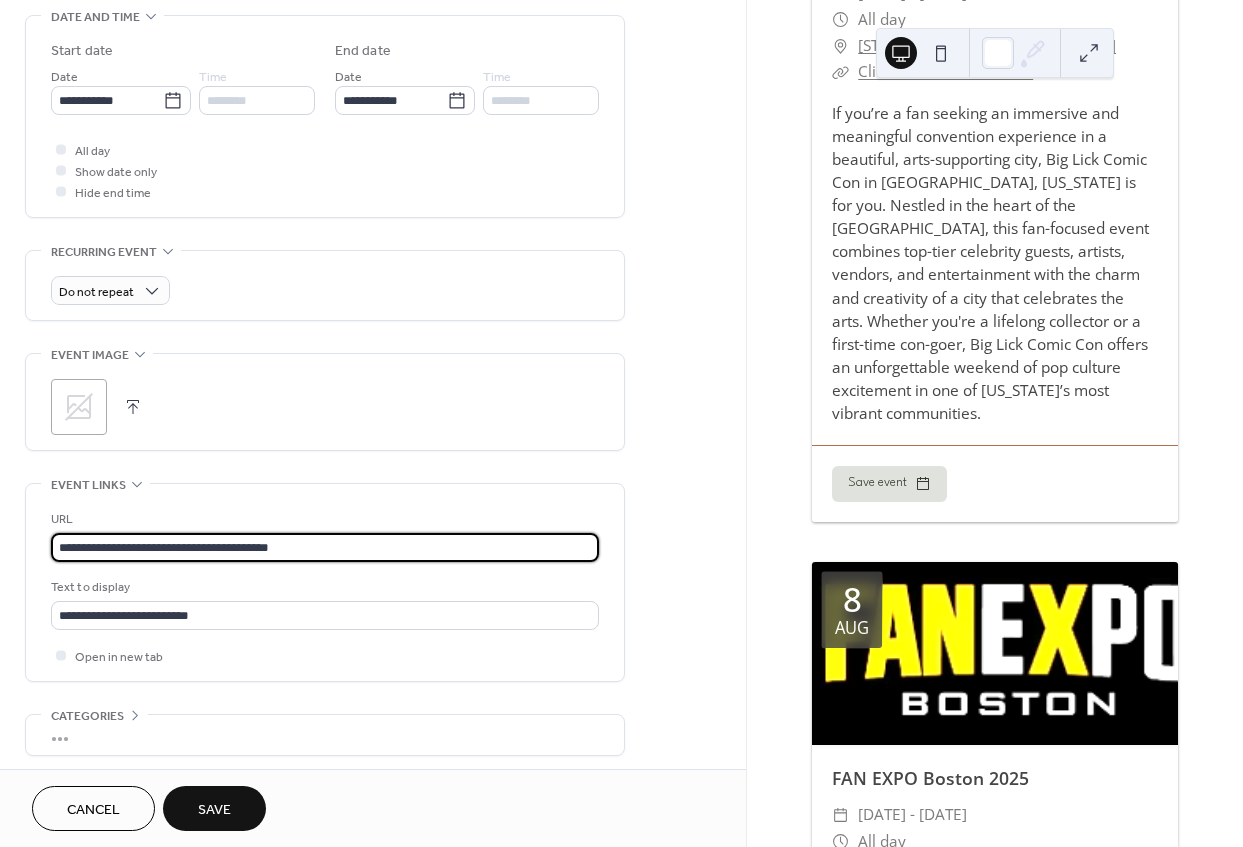 click on "**********" at bounding box center (621, 423) 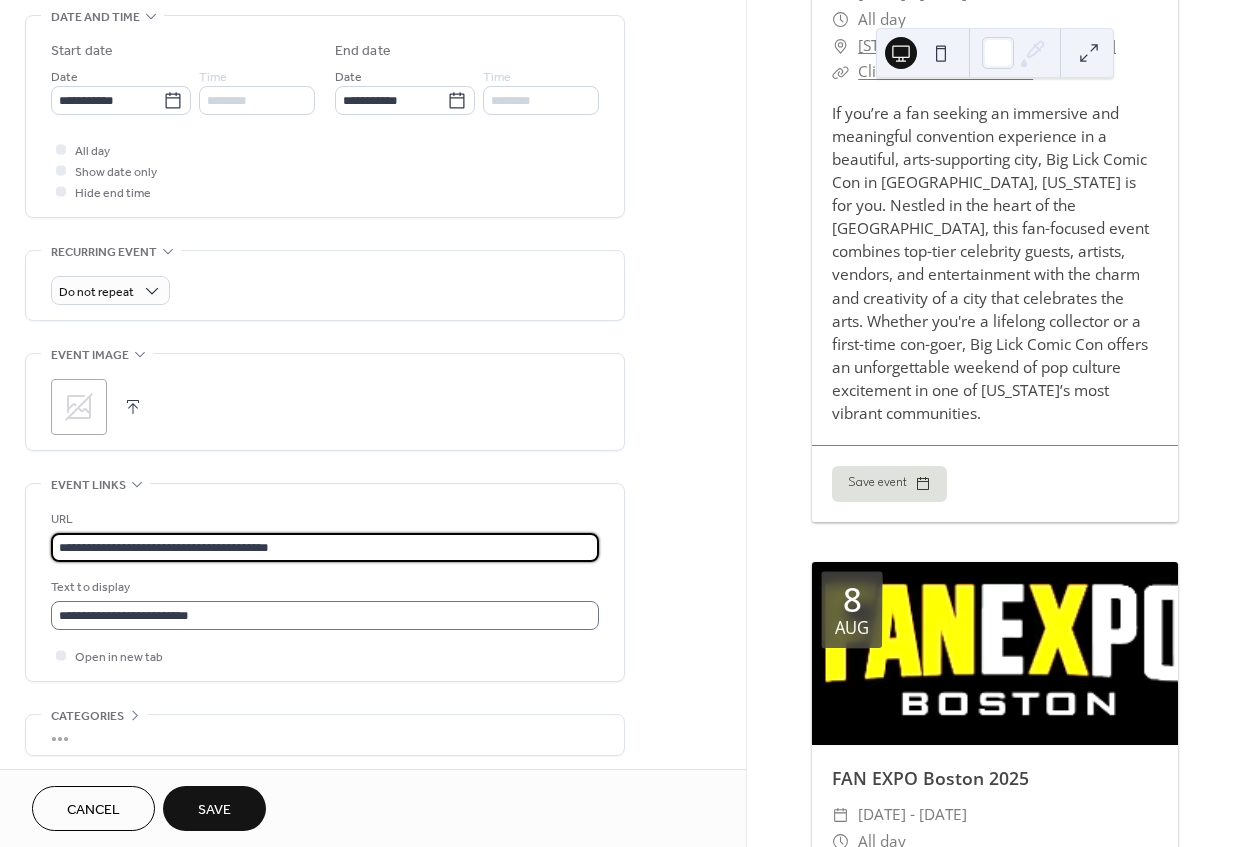 scroll, scrollTop: 0, scrollLeft: 0, axis: both 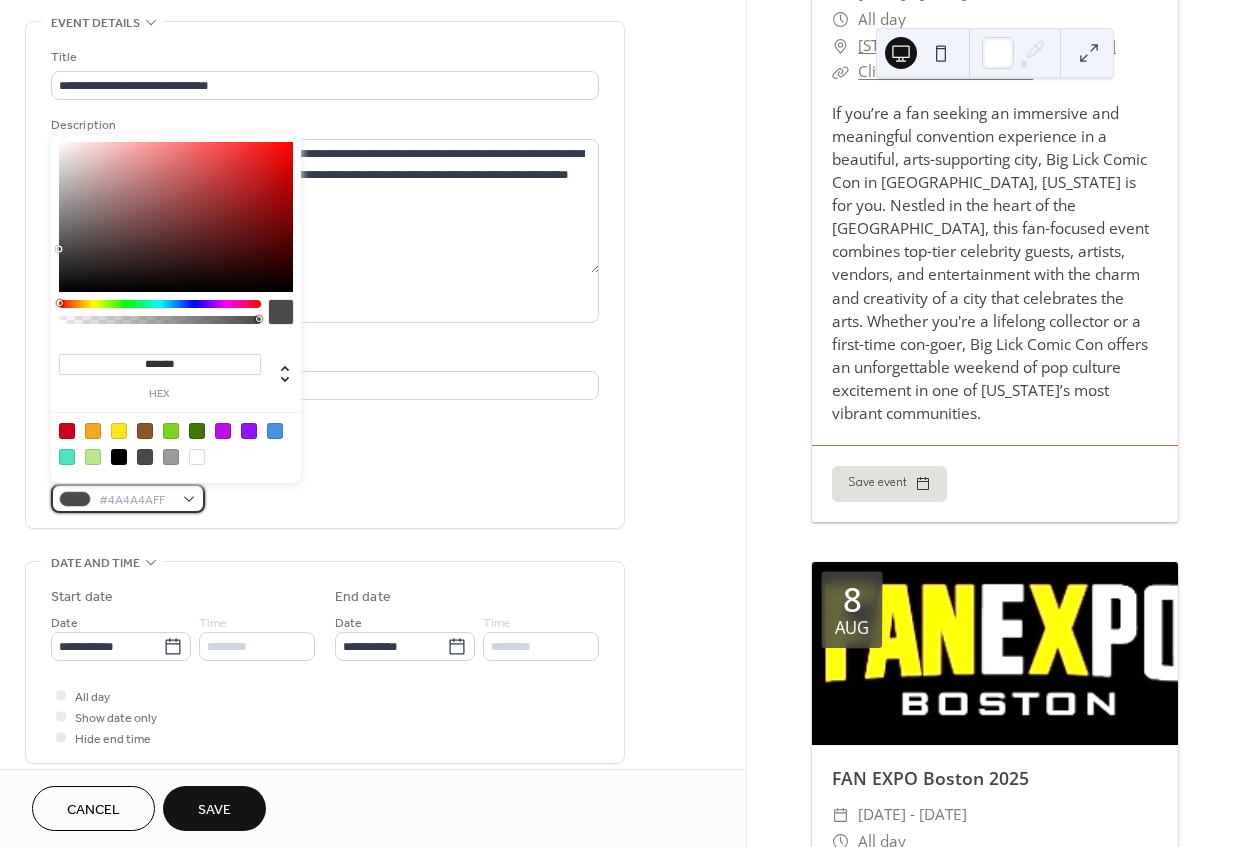 click on "#4A4A4AFF" at bounding box center [128, 498] 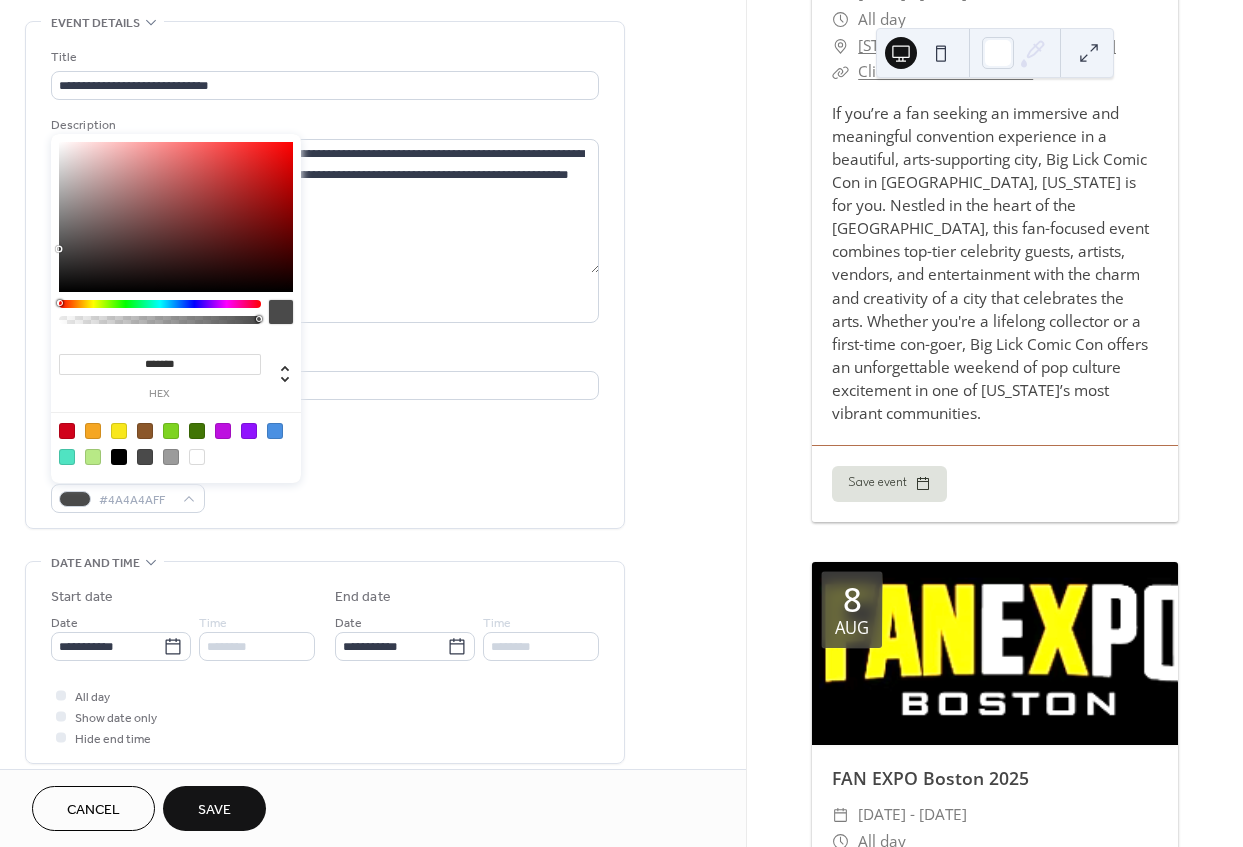 click at bounding box center [93, 431] 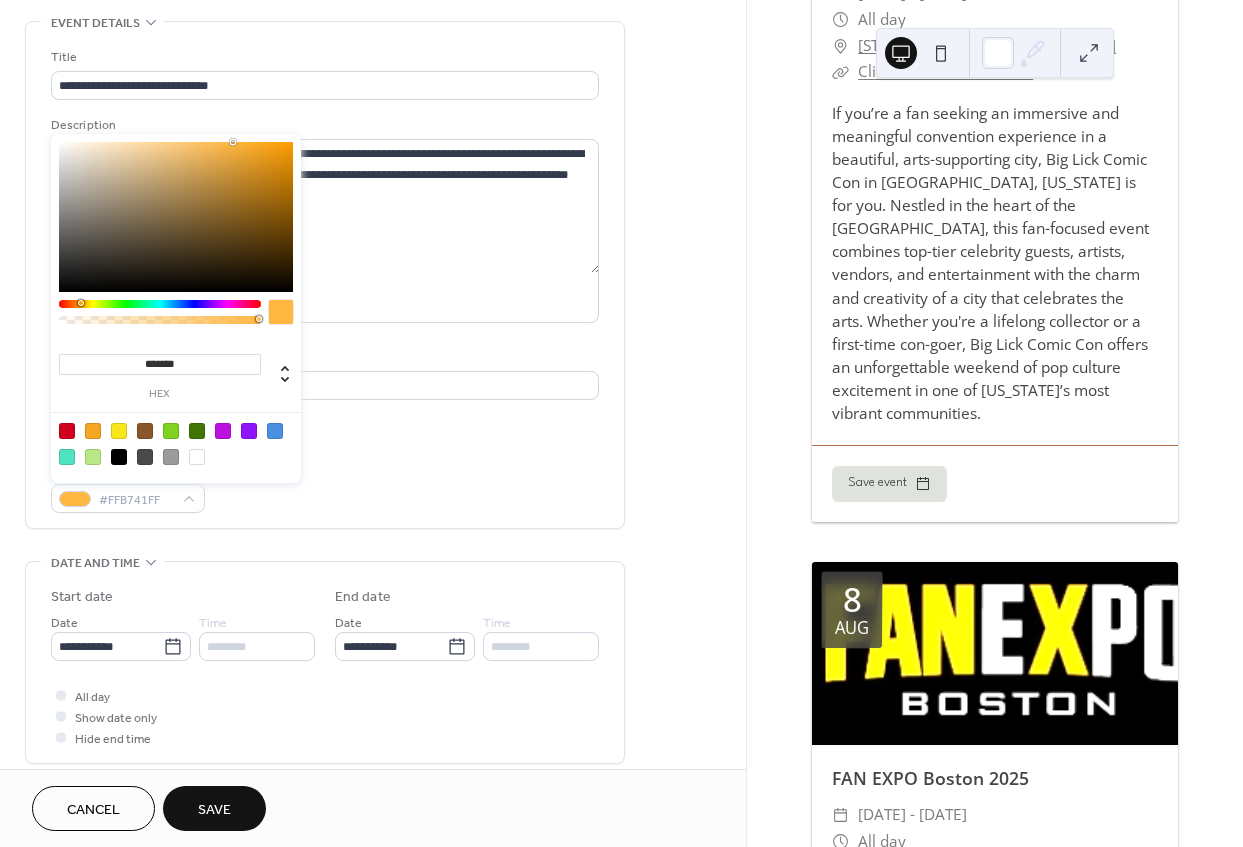 drag, startPoint x: 215, startPoint y: 152, endPoint x: 233, endPoint y: 103, distance: 52.201534 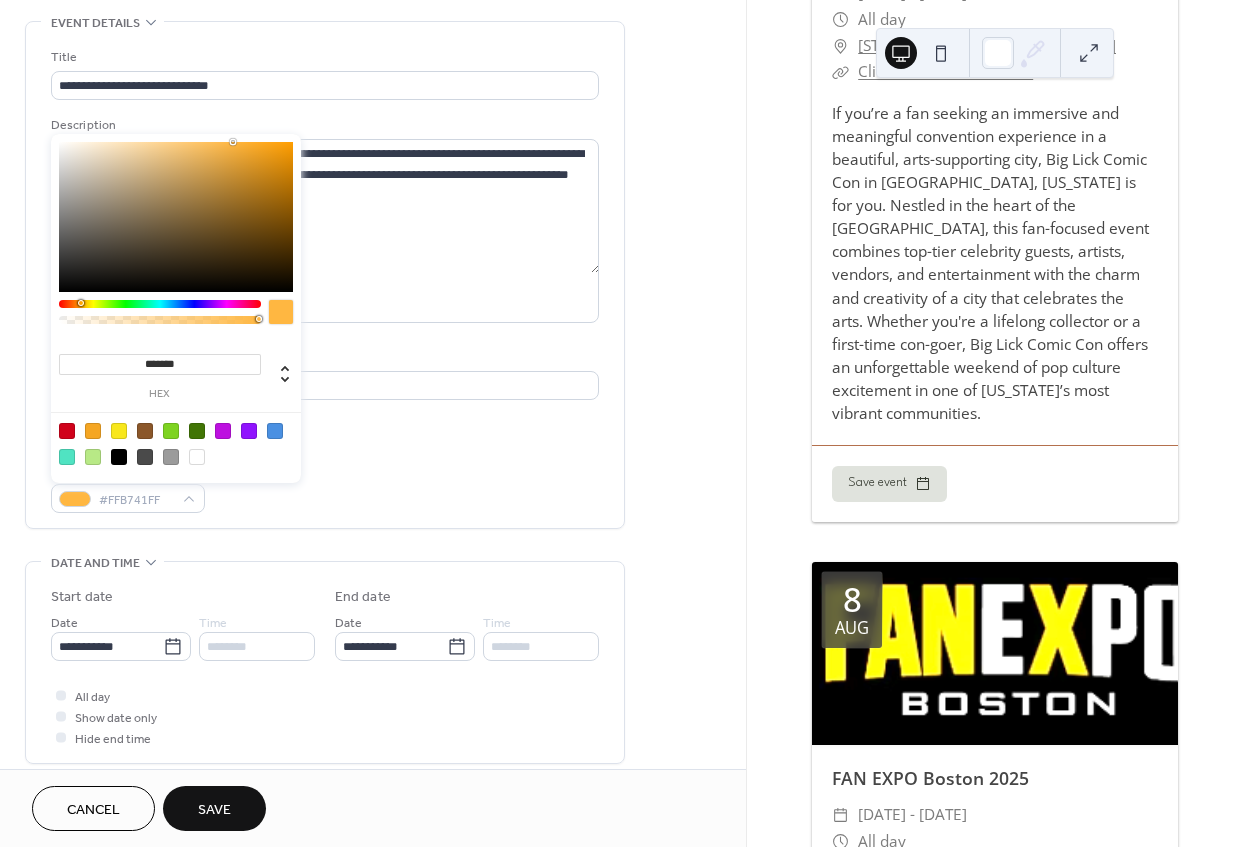 click on "**********" at bounding box center (621, 423) 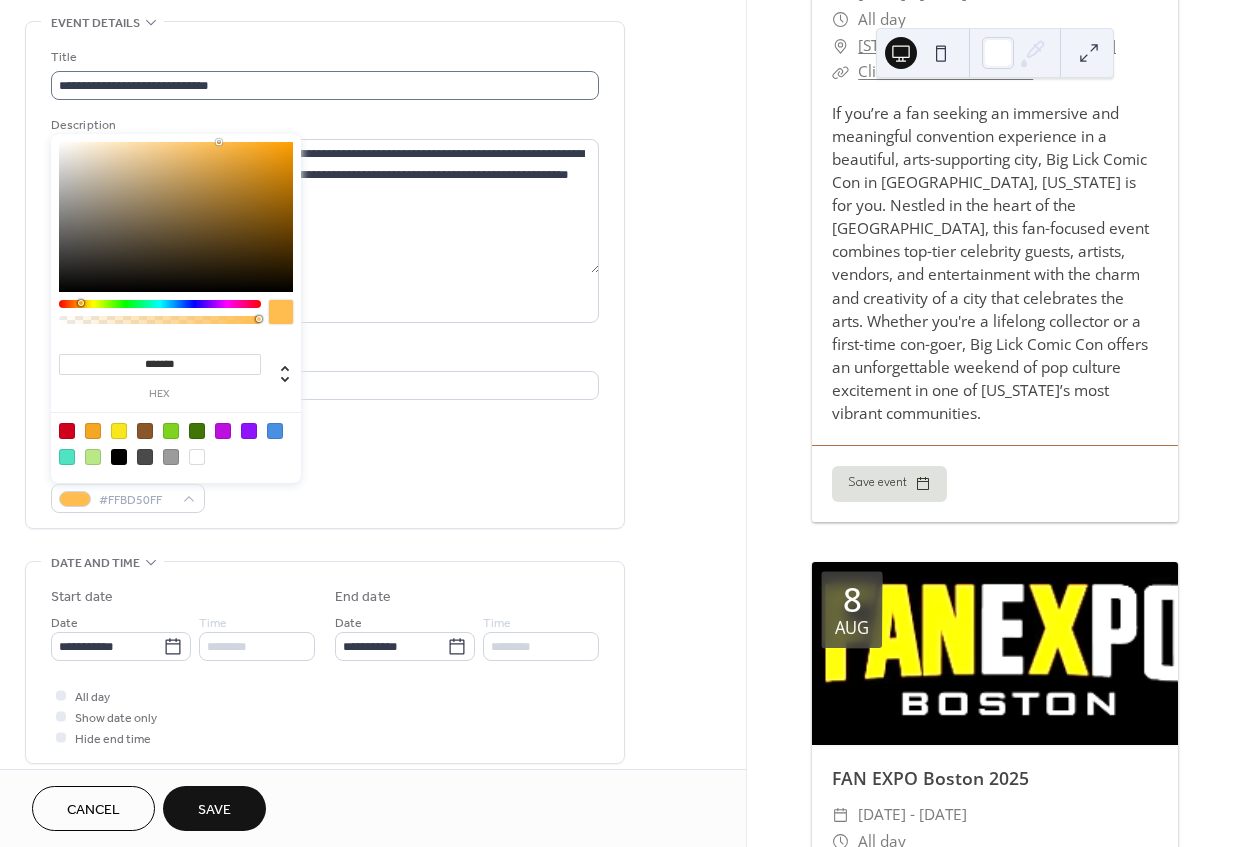 type on "*******" 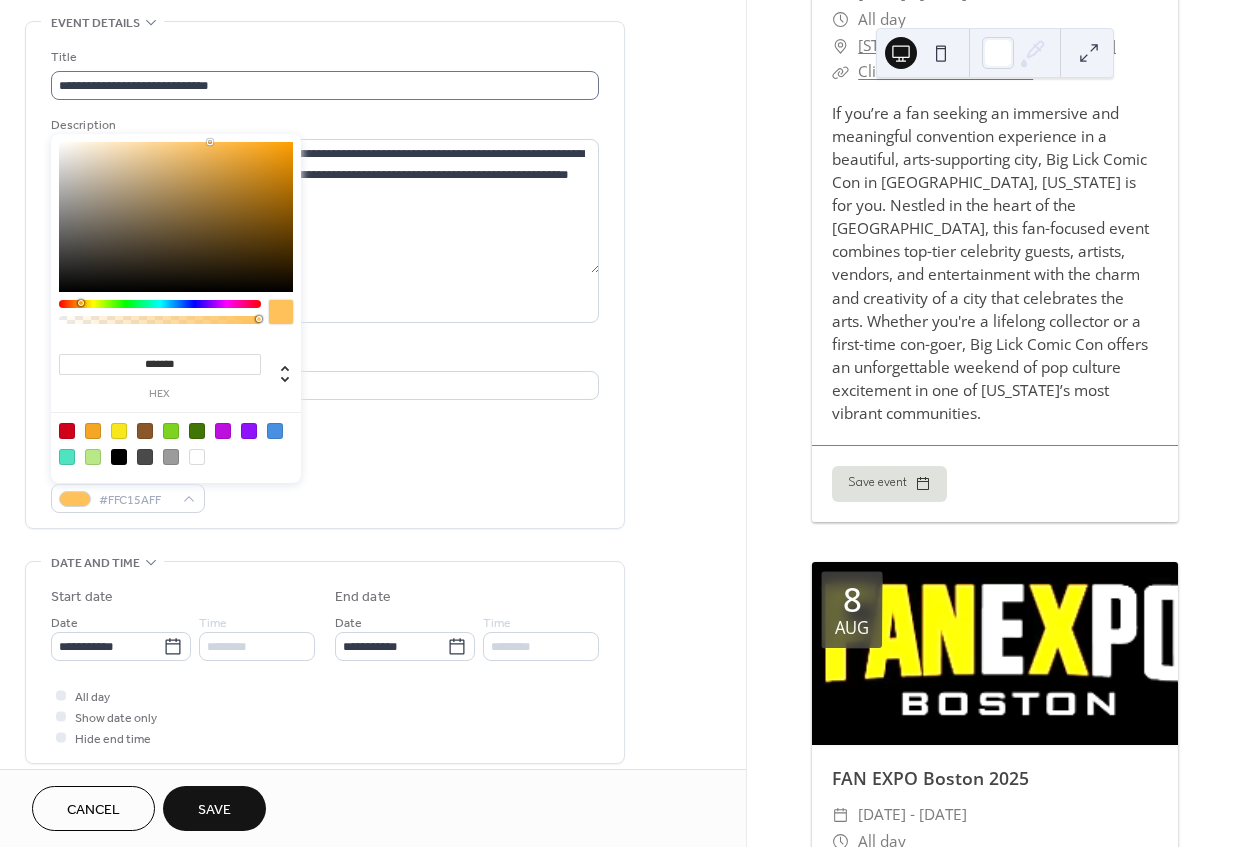 drag, startPoint x: 237, startPoint y: 163, endPoint x: 210, endPoint y: 87, distance: 80.65358 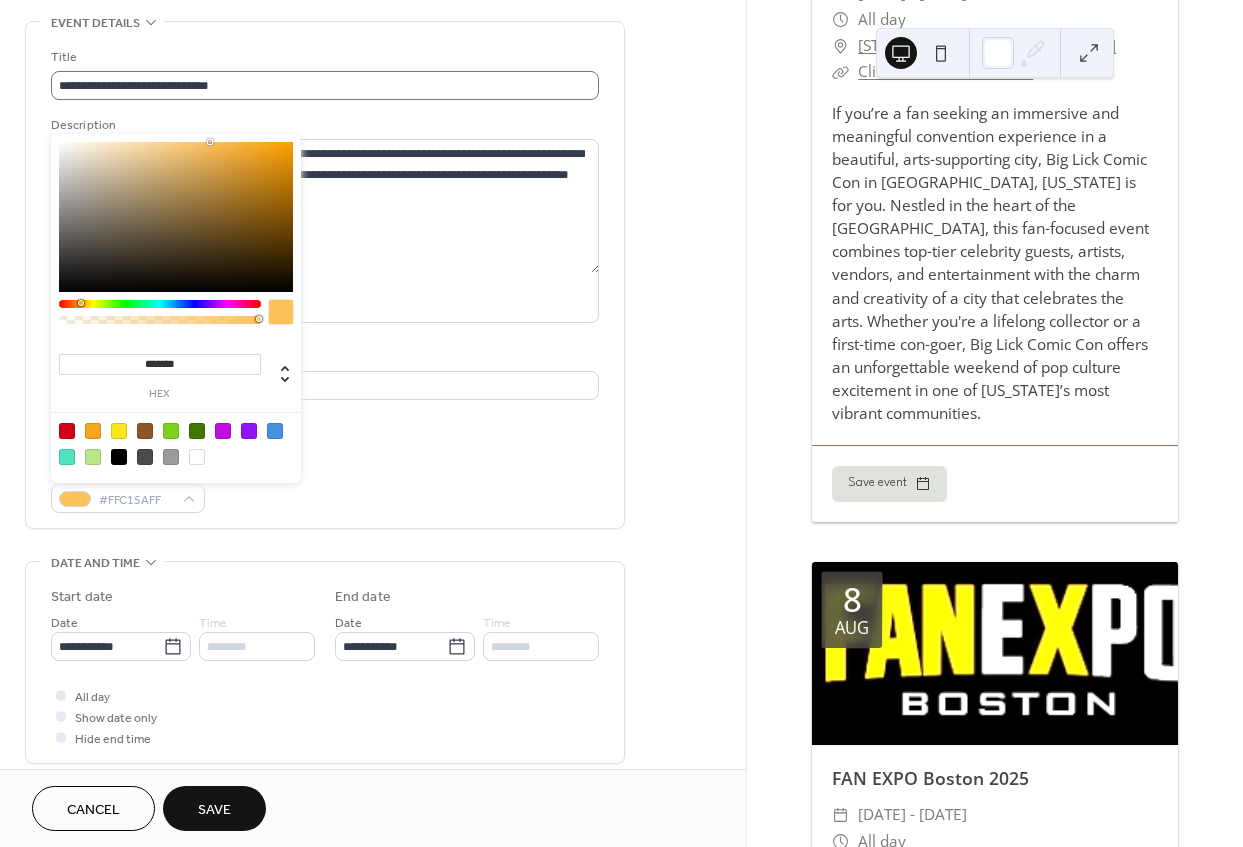 click on "**********" at bounding box center (621, 423) 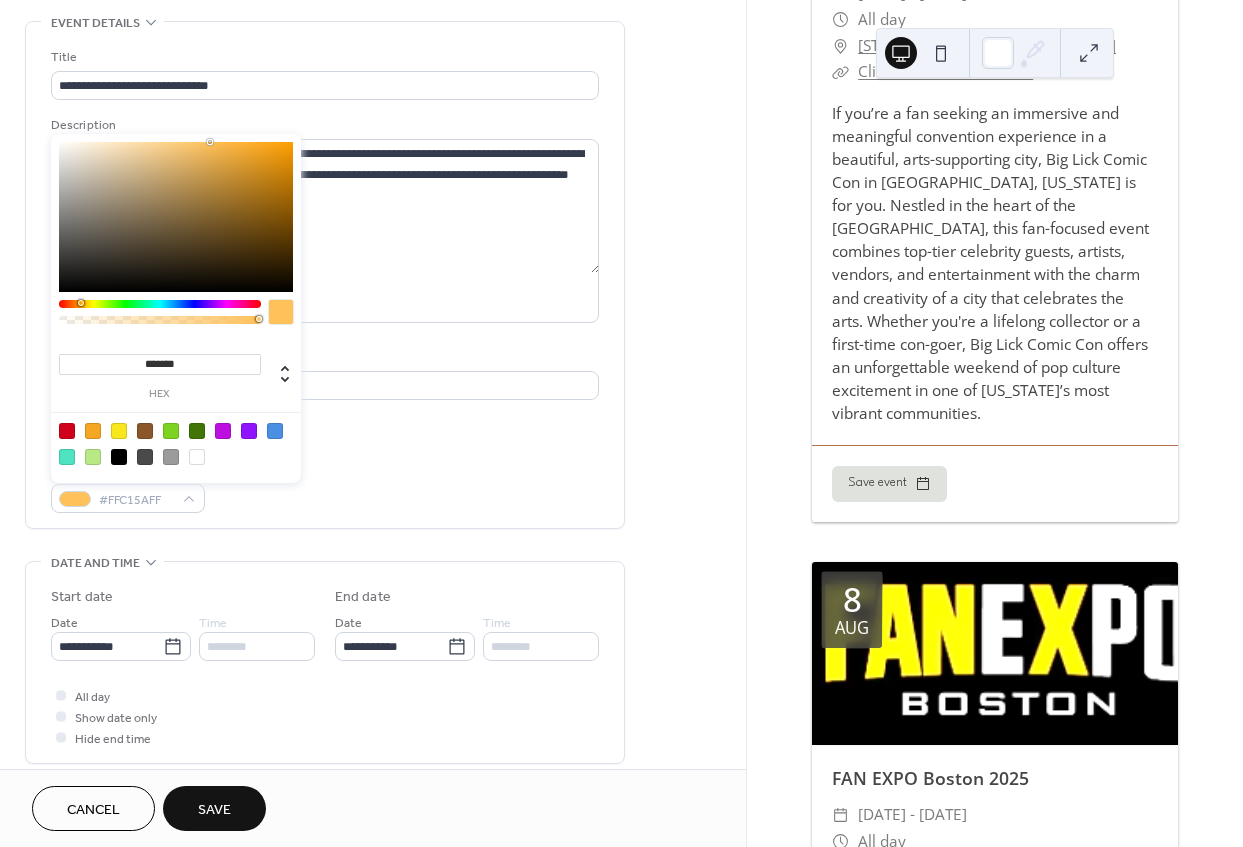 click on "Link to Google Maps" at bounding box center (325, 425) 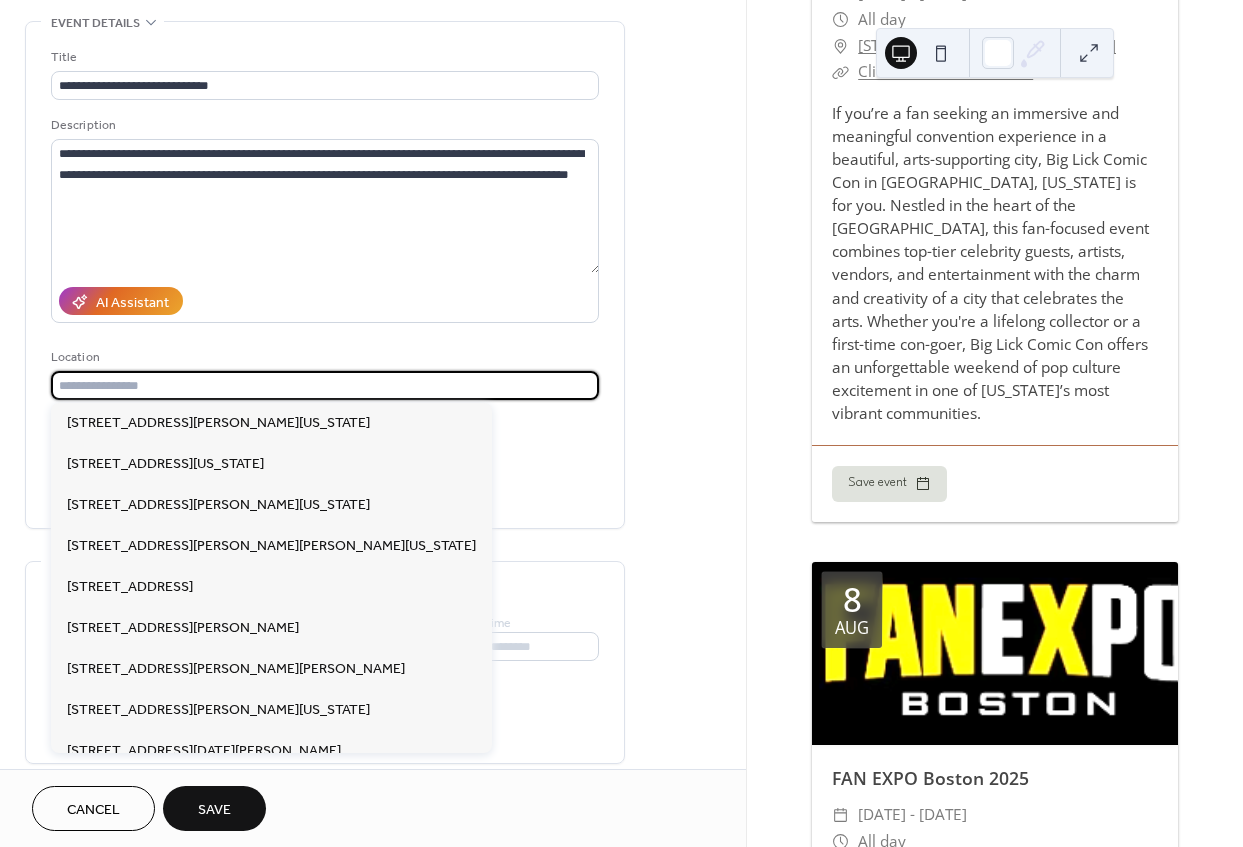click at bounding box center (325, 385) 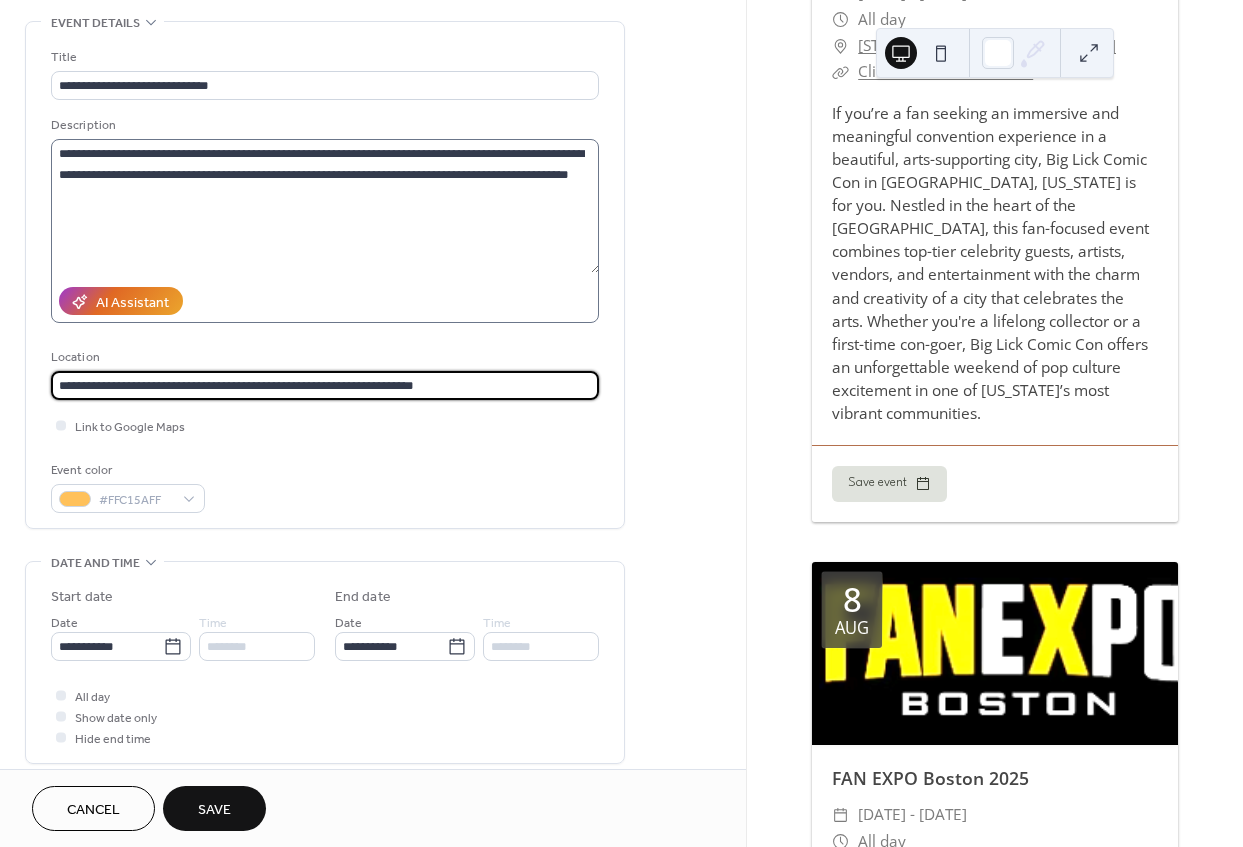 type on "**********" 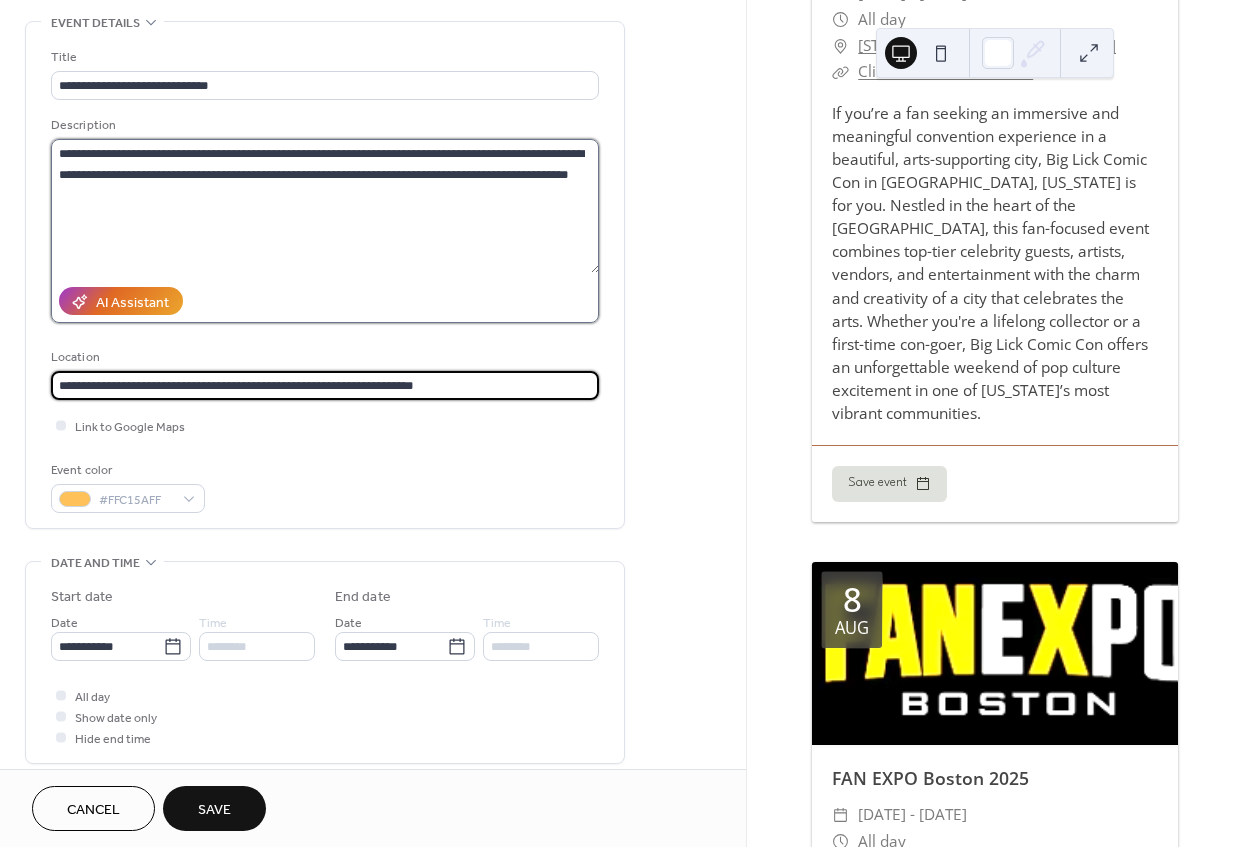 click on "**********" at bounding box center (325, 206) 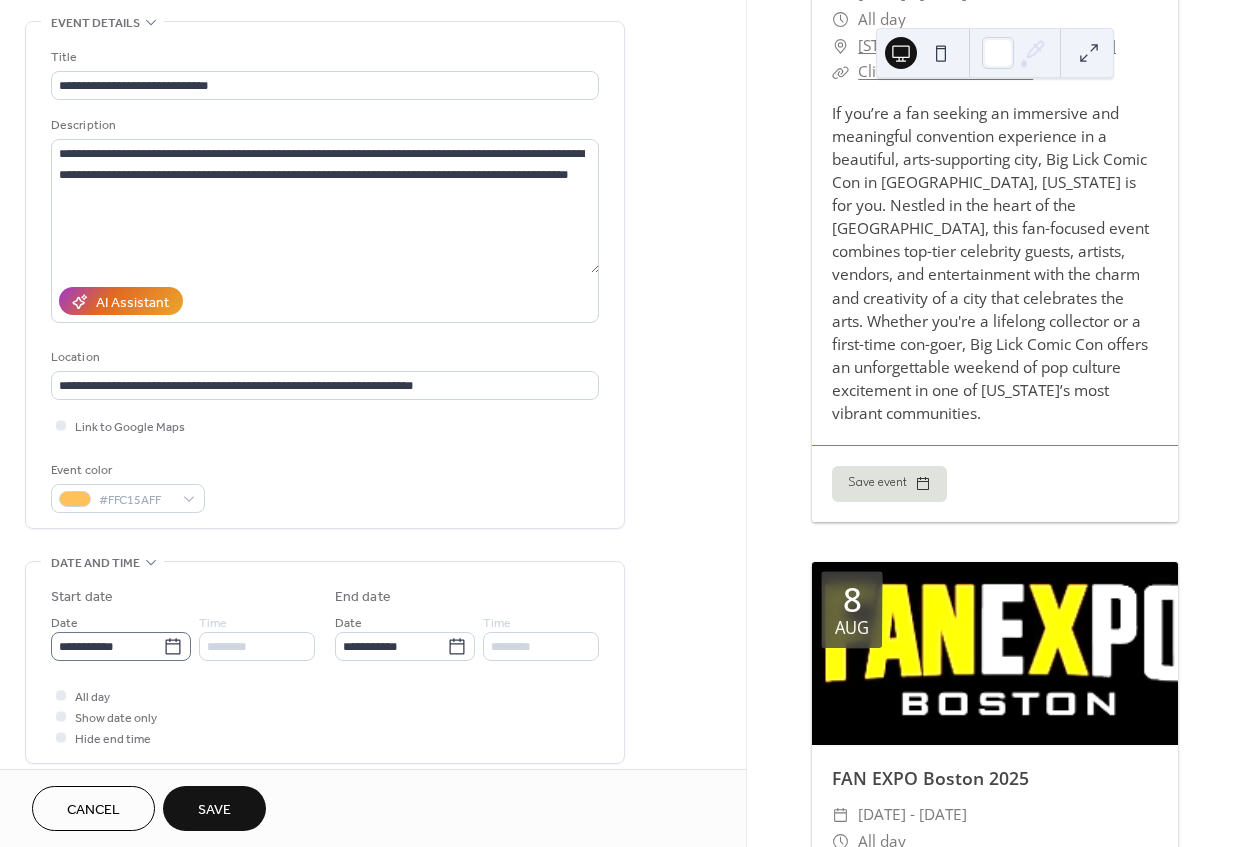 click 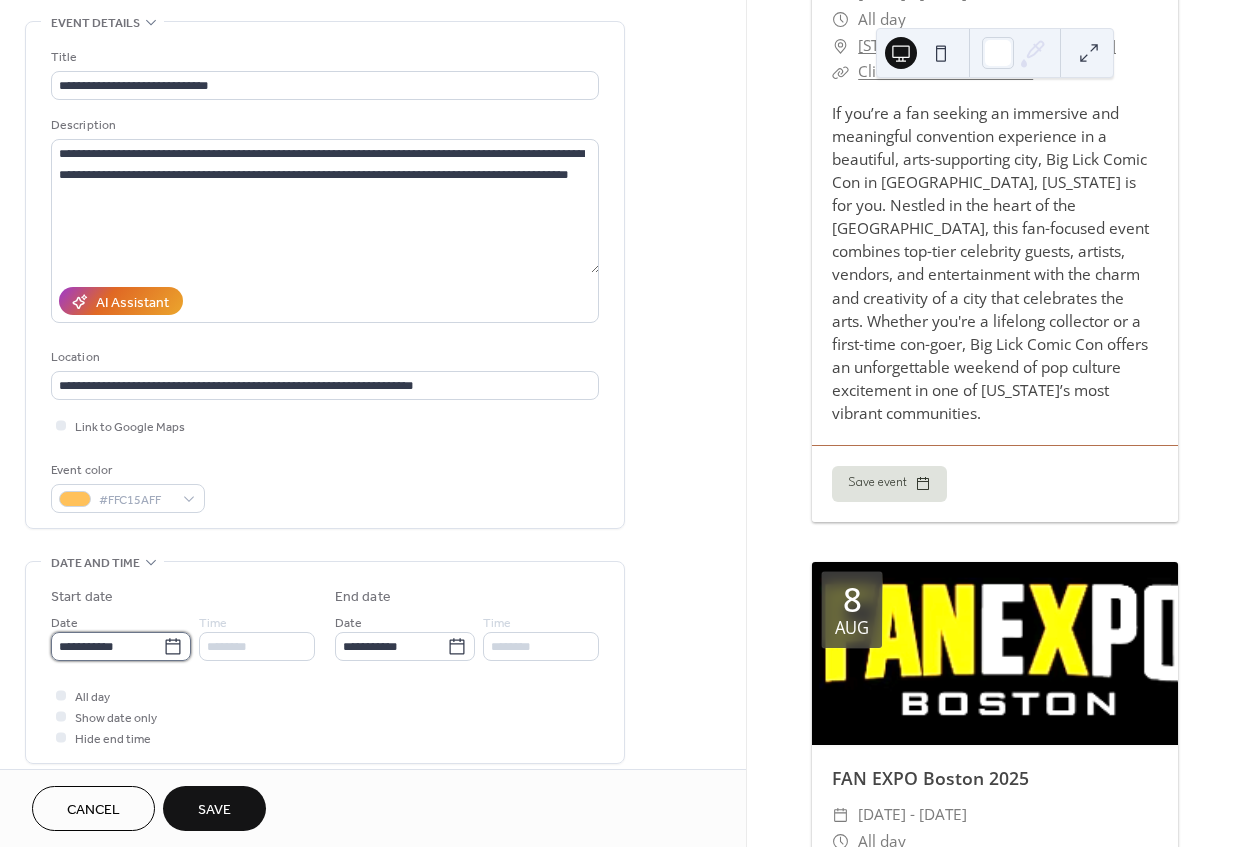 click on "**********" at bounding box center [107, 646] 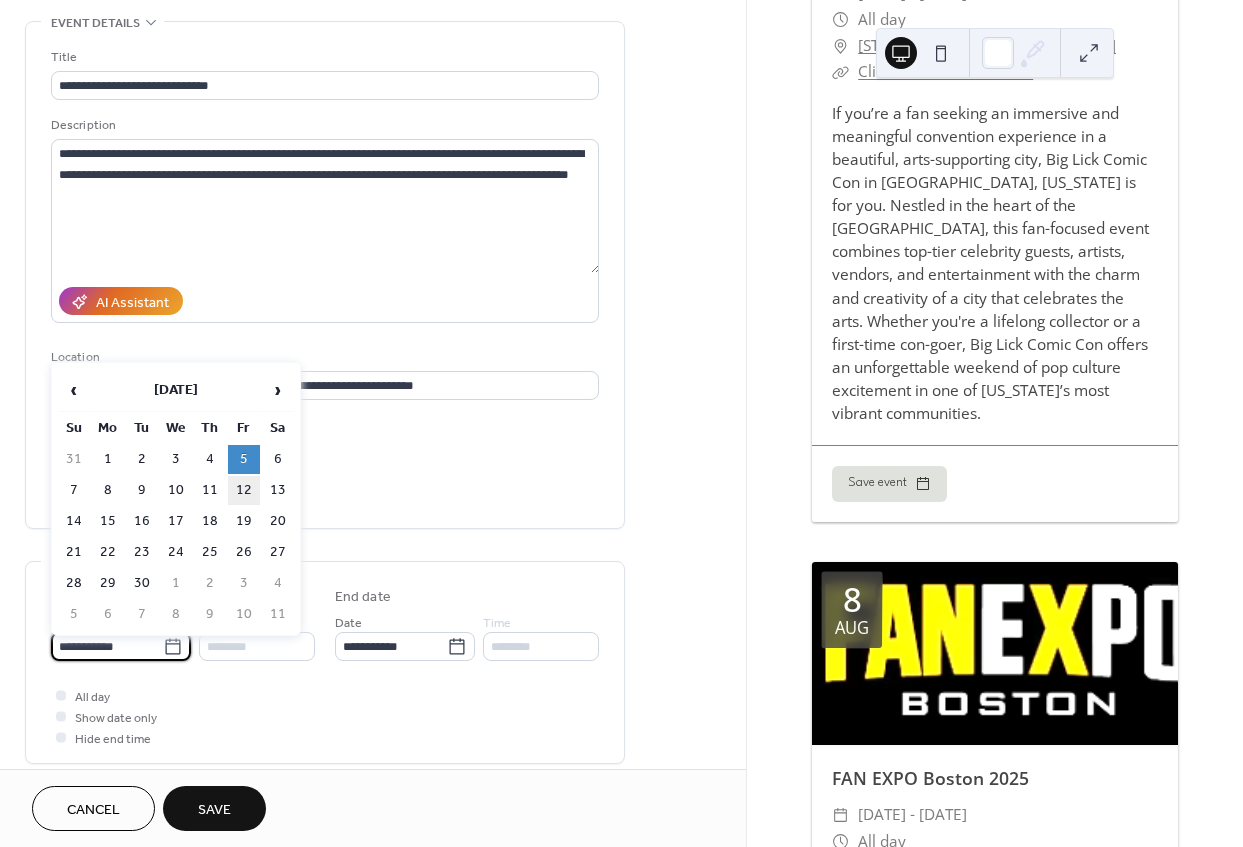 click on "12" at bounding box center [244, 490] 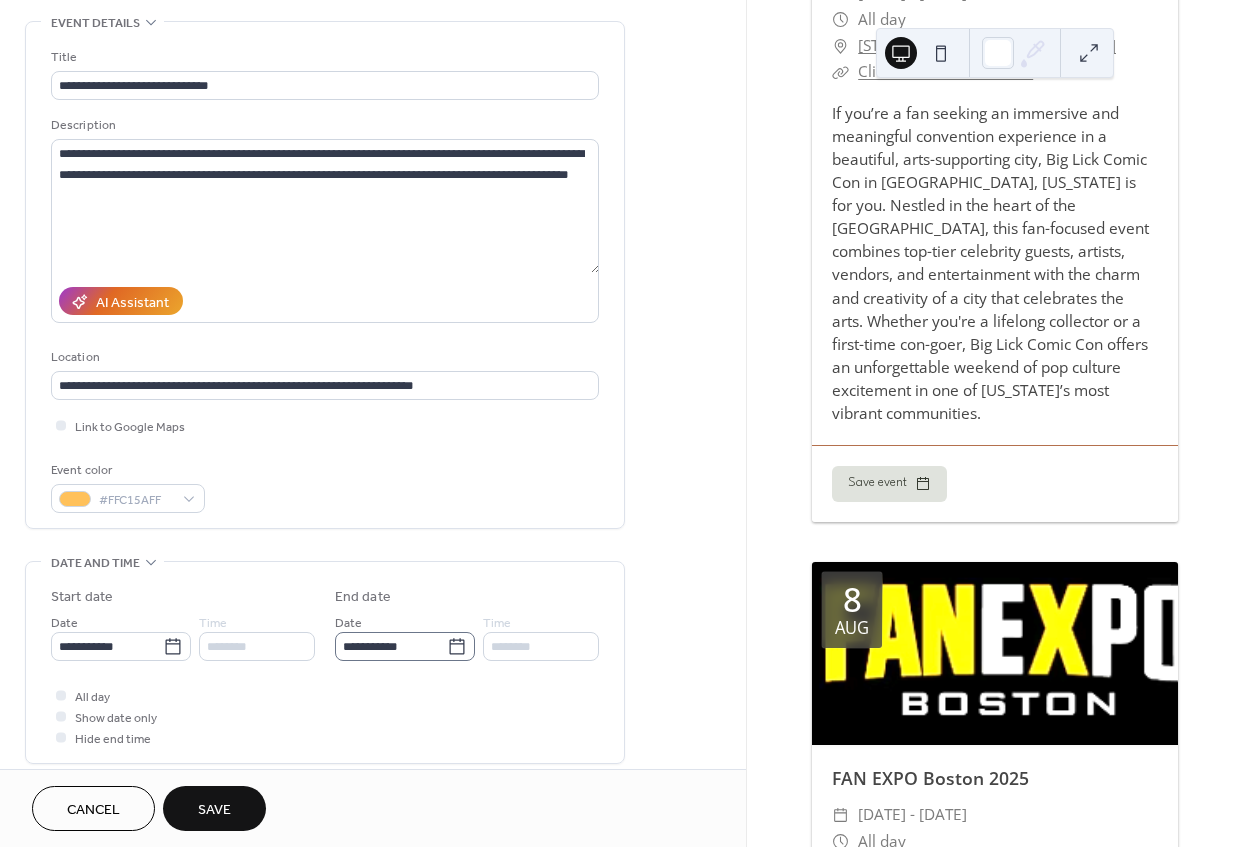 click 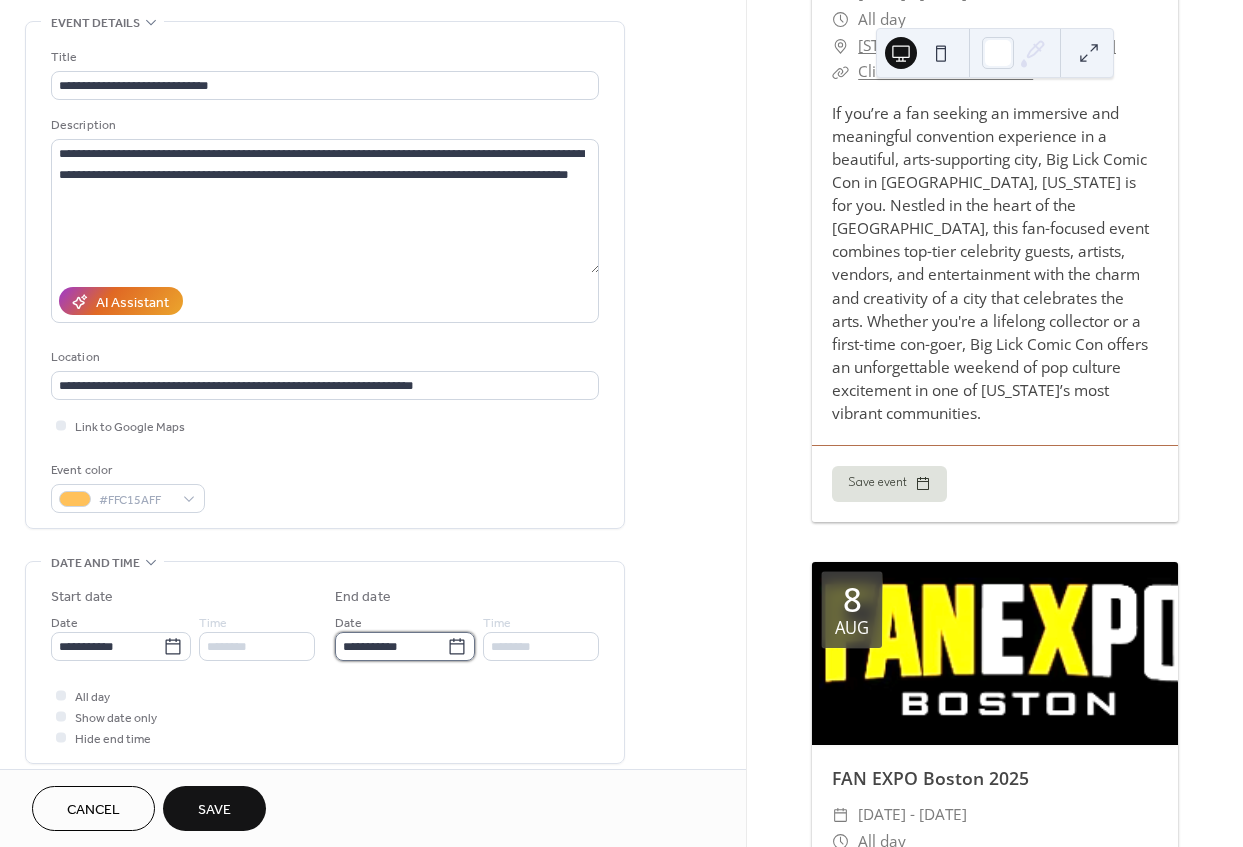 click on "**********" at bounding box center (391, 646) 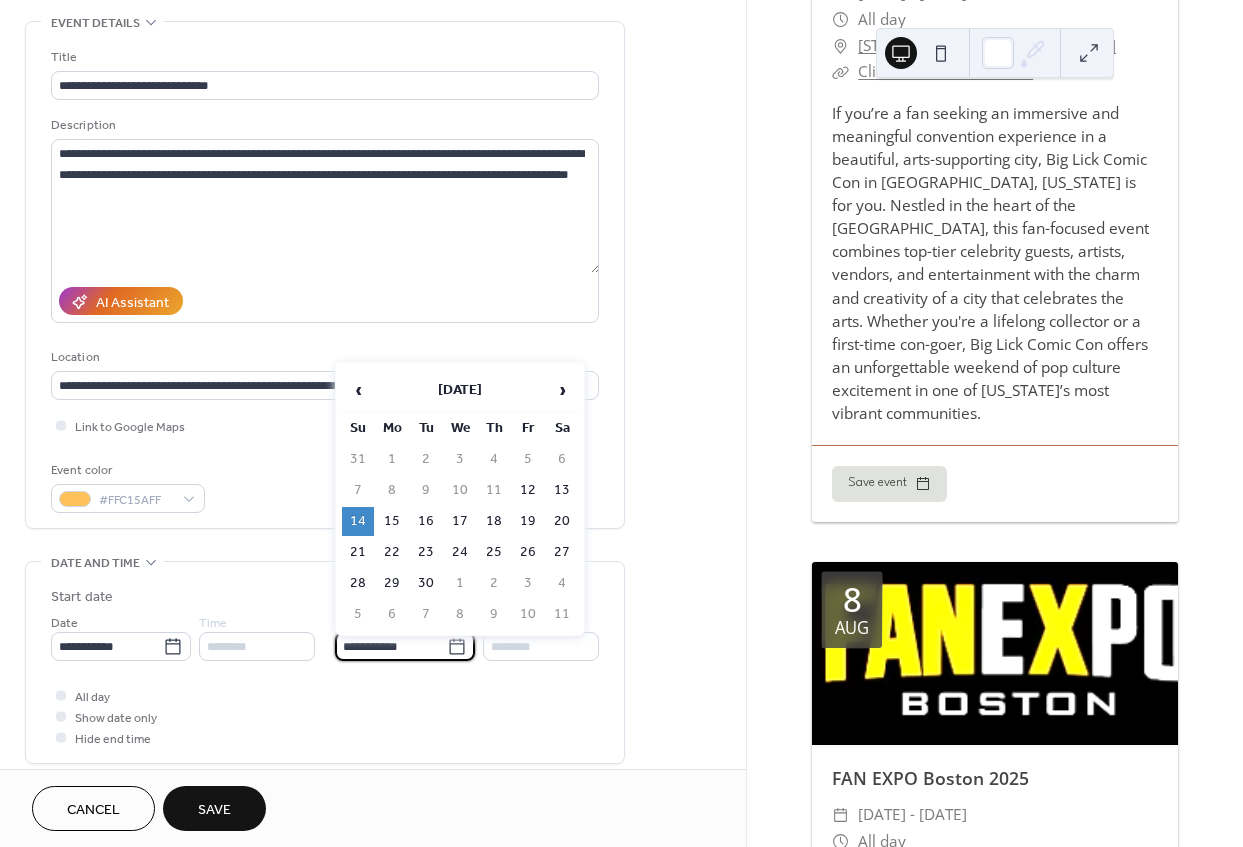 click on "All day Show date only Hide end time" at bounding box center [325, 716] 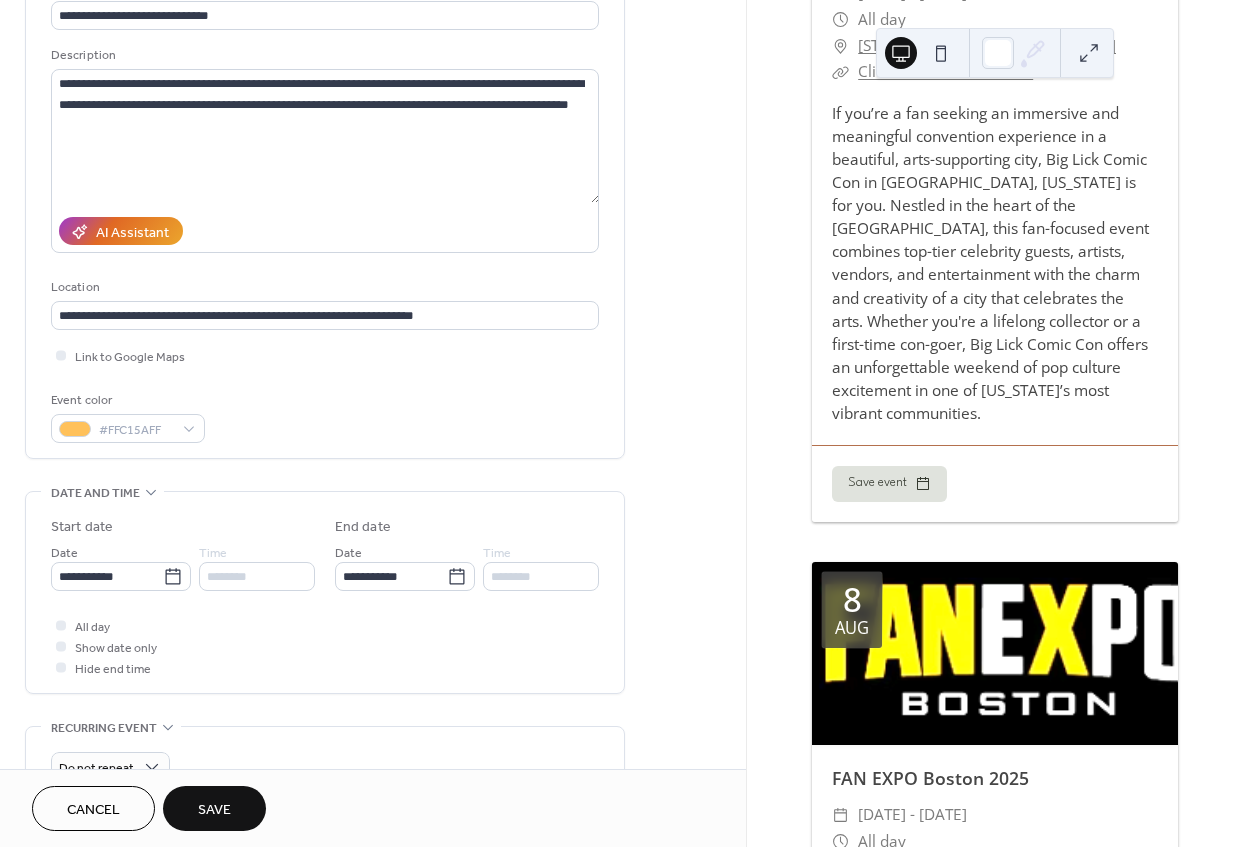 scroll, scrollTop: 181, scrollLeft: 0, axis: vertical 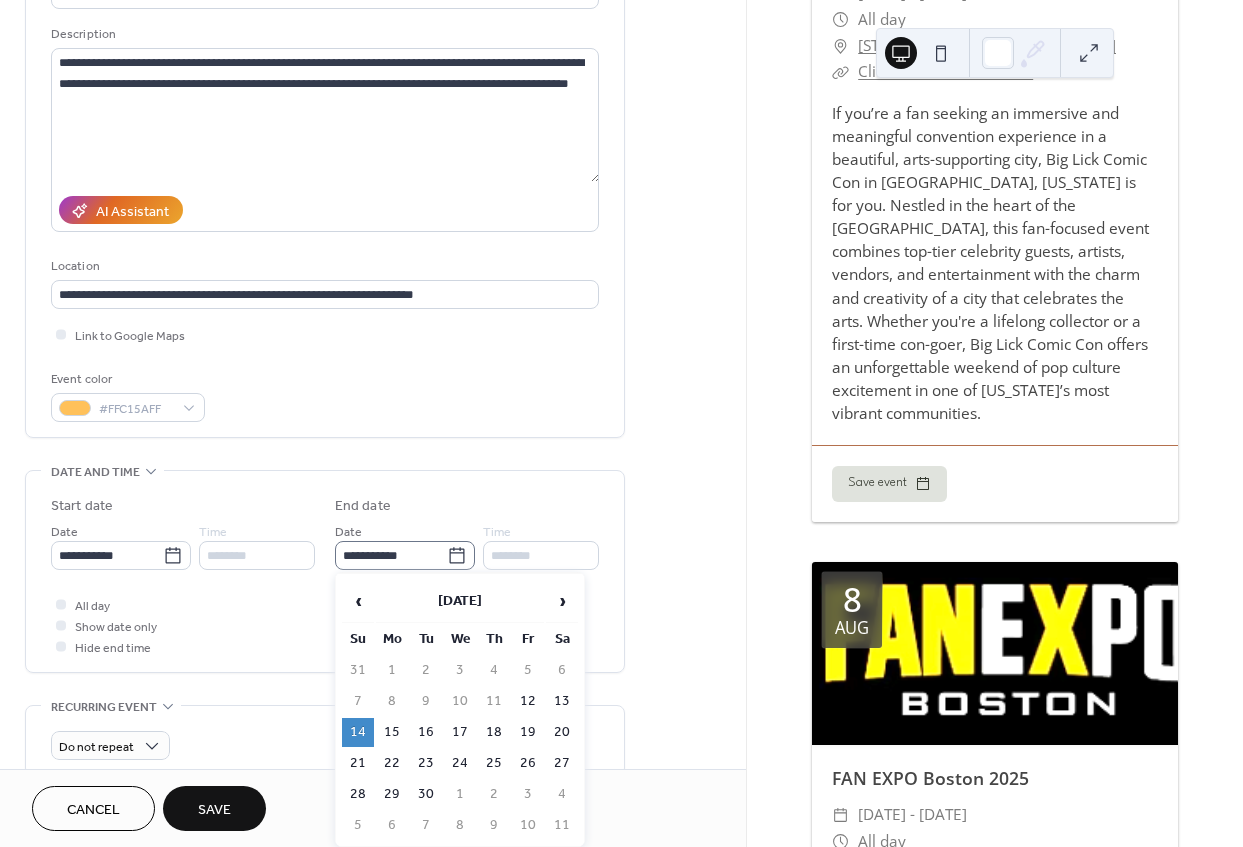 click 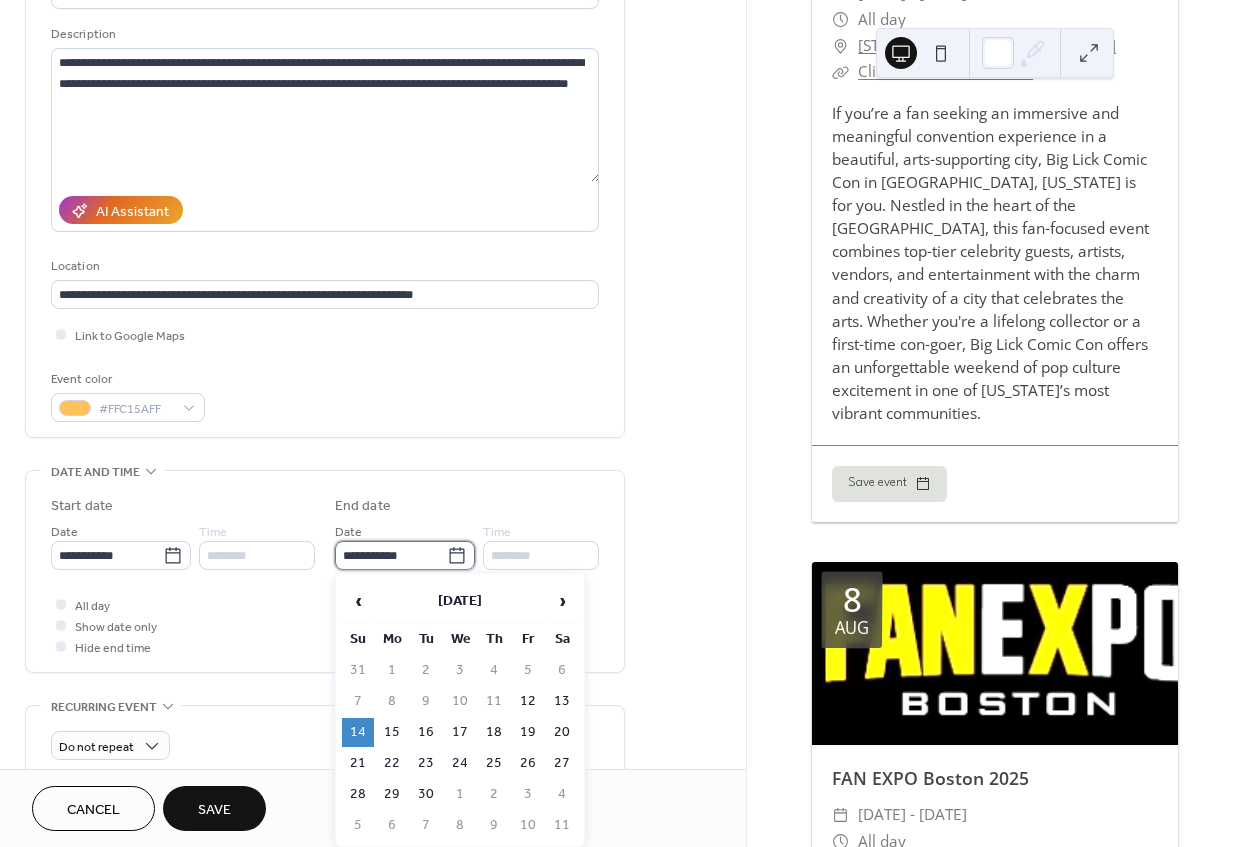 click on "**********" at bounding box center (391, 555) 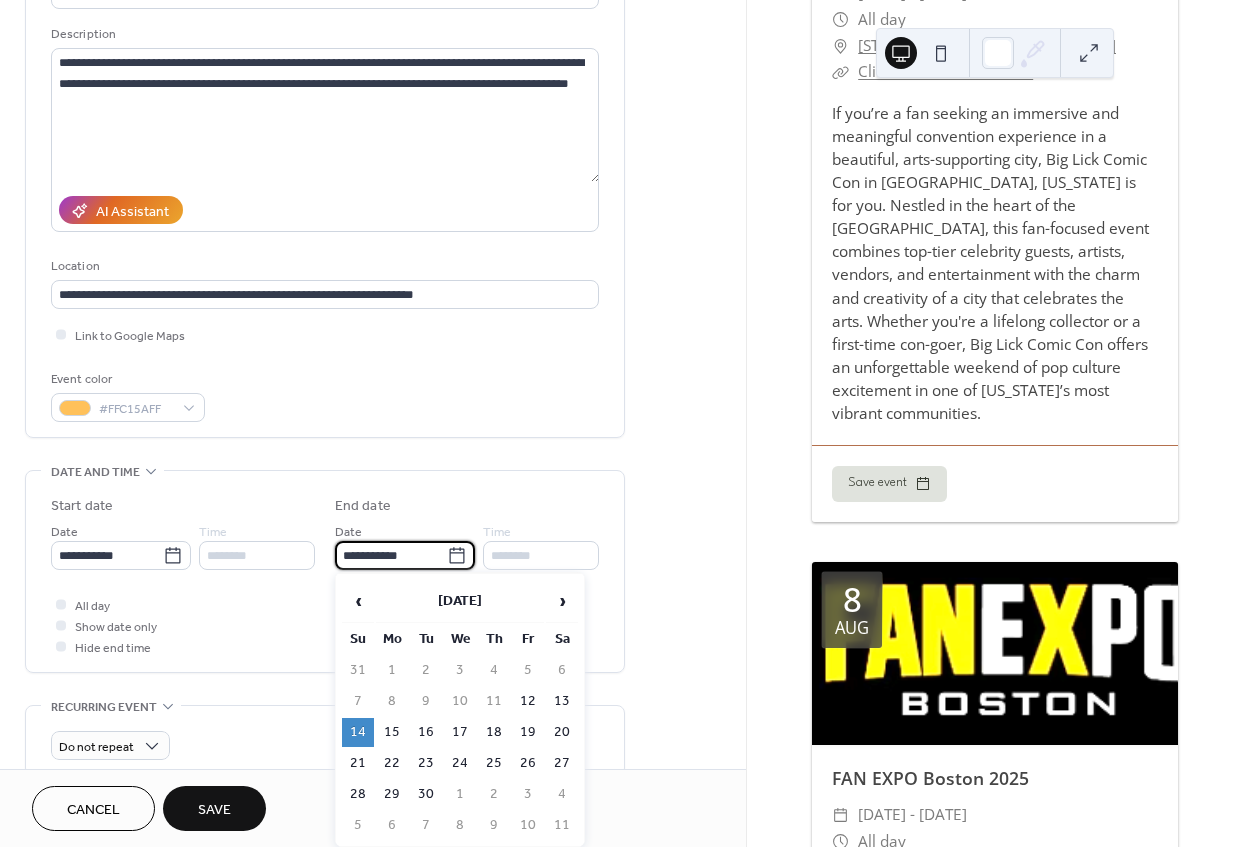 click 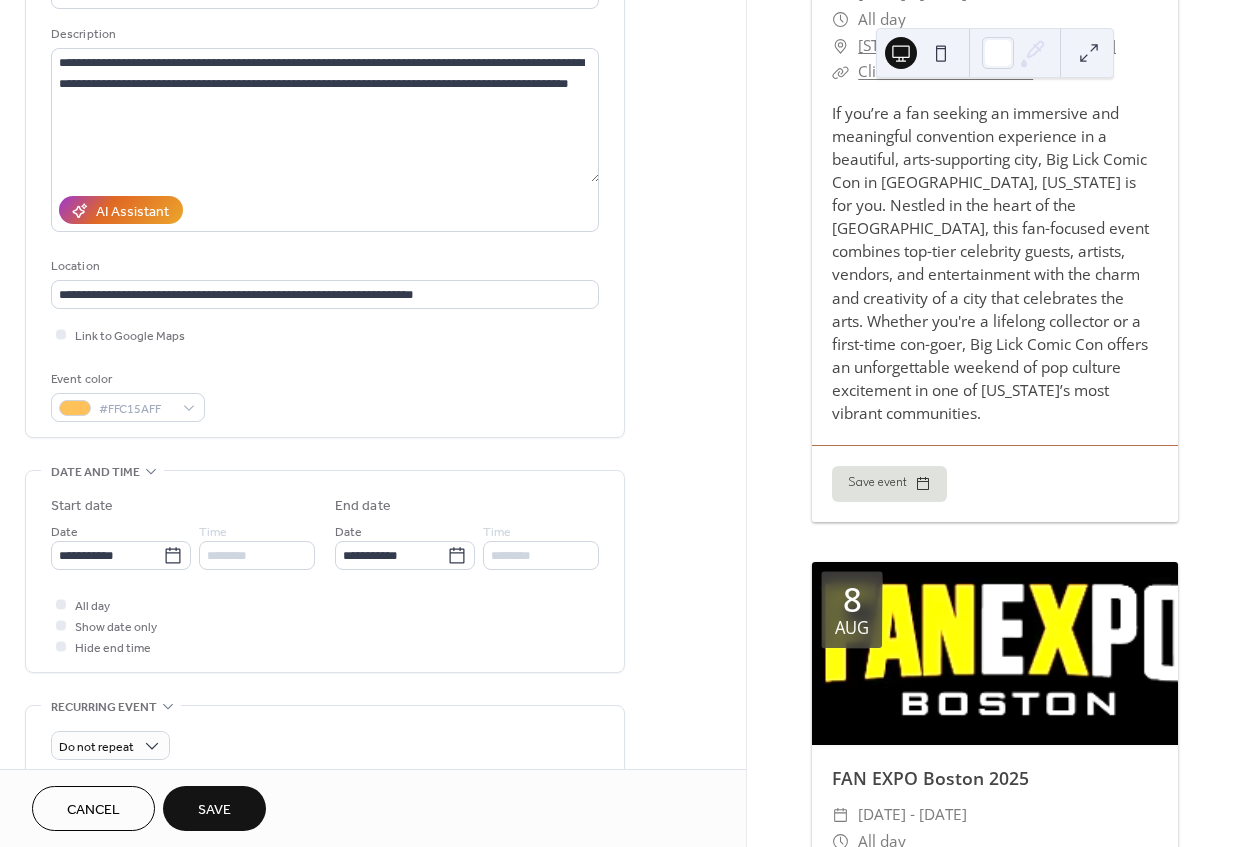 click on "All day Show date only Hide end time" at bounding box center [325, 625] 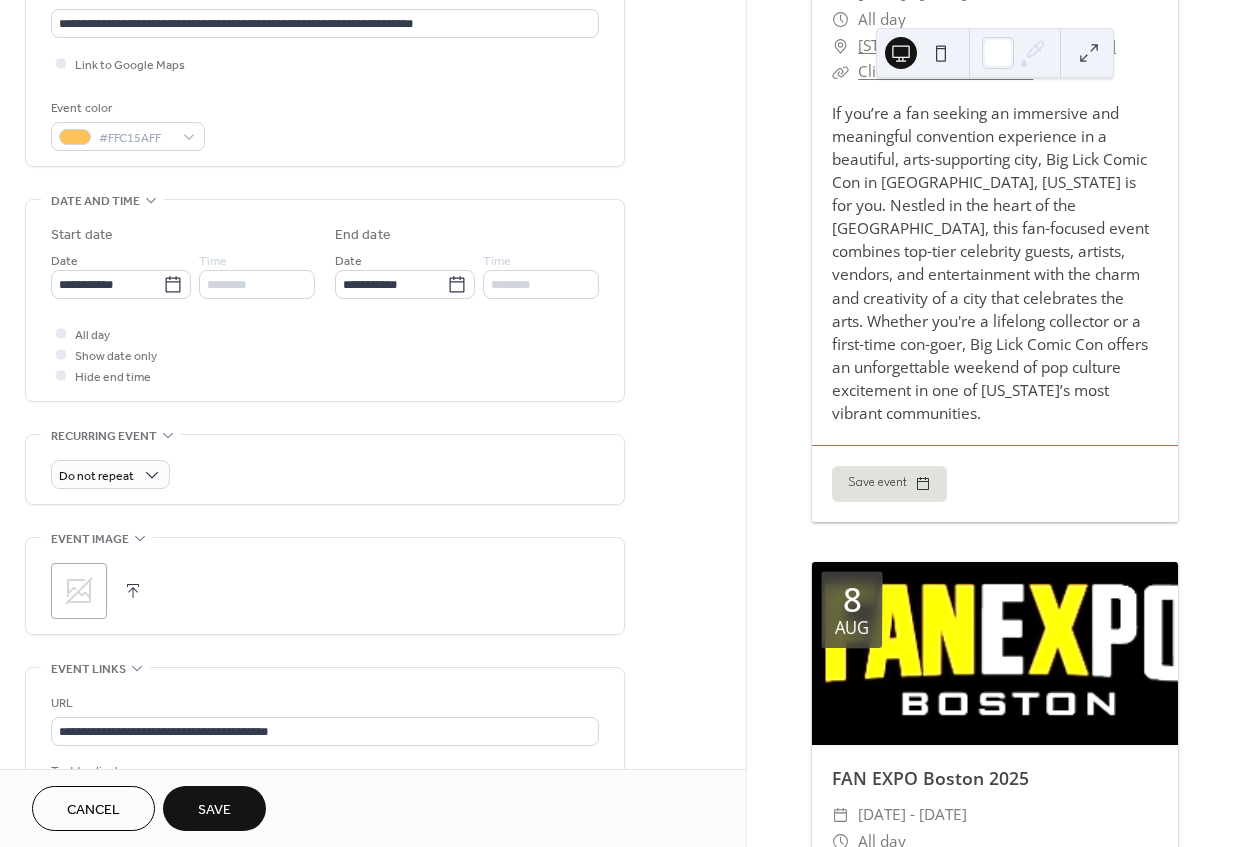 scroll, scrollTop: 454, scrollLeft: 0, axis: vertical 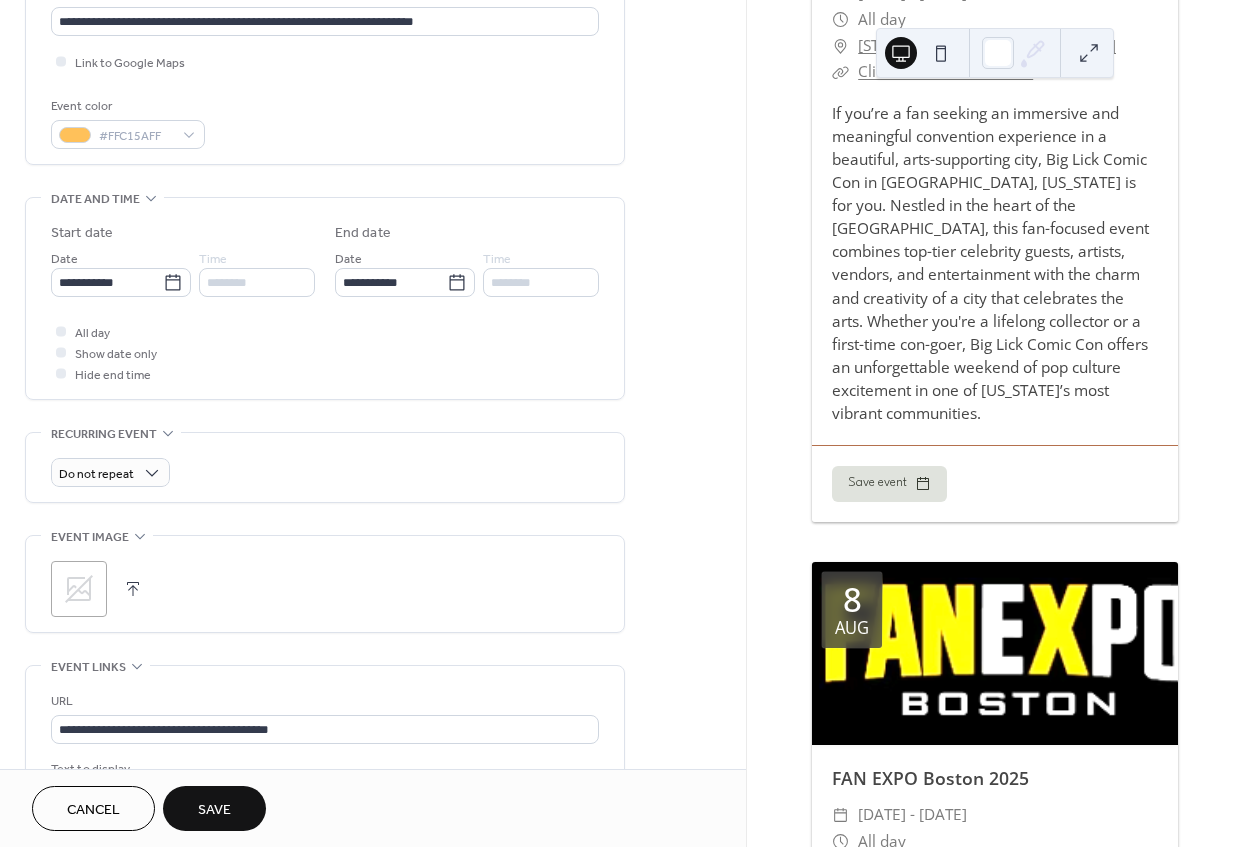 click on ";" at bounding box center [79, 589] 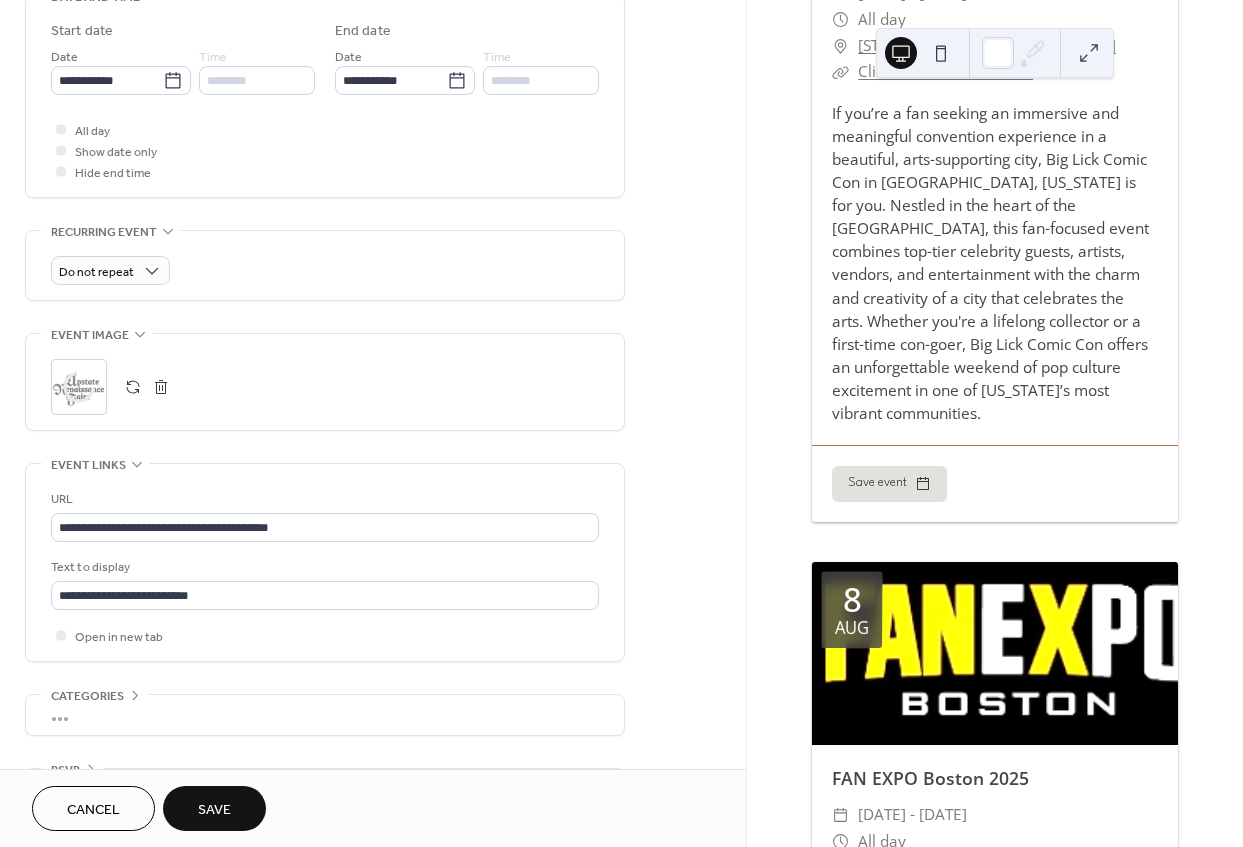 scroll, scrollTop: 712, scrollLeft: 0, axis: vertical 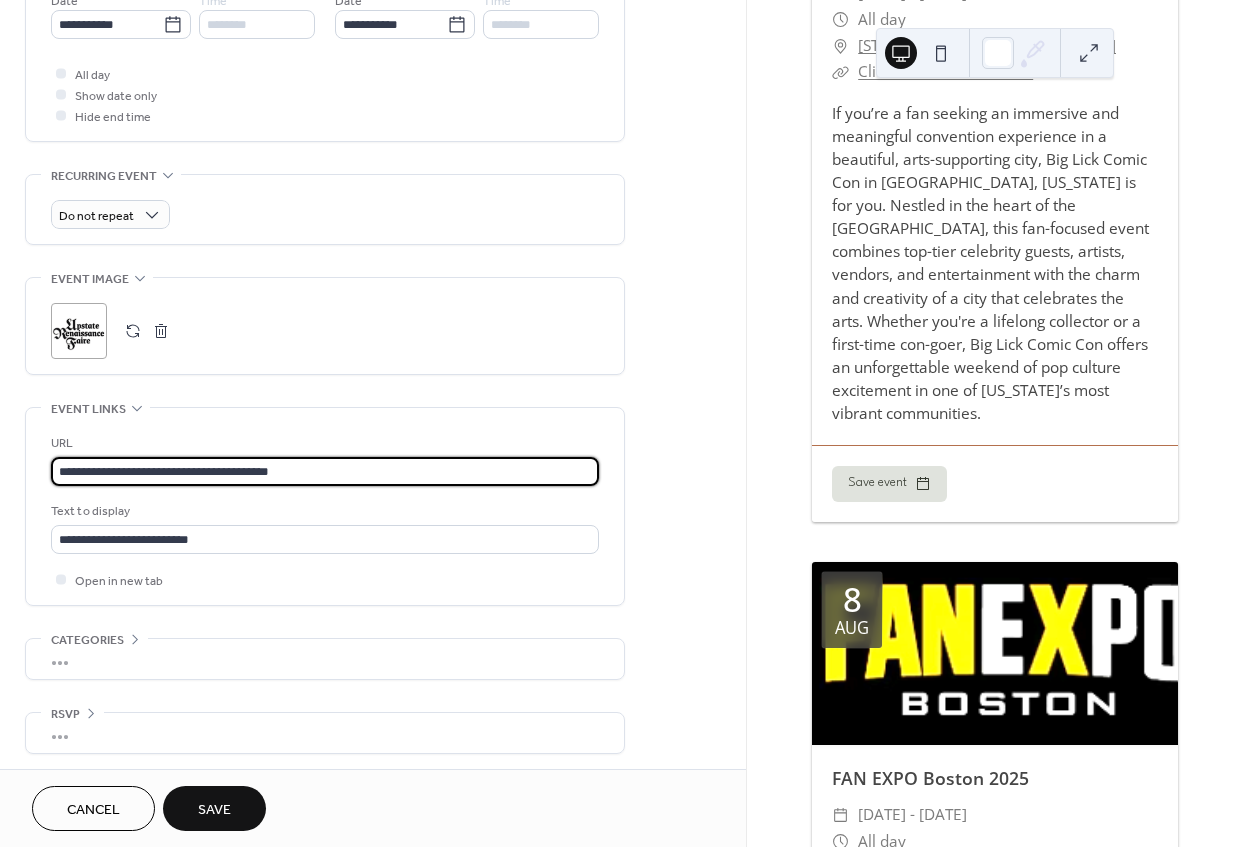 drag, startPoint x: 338, startPoint y: 462, endPoint x: -5, endPoint y: 432, distance: 344.30945 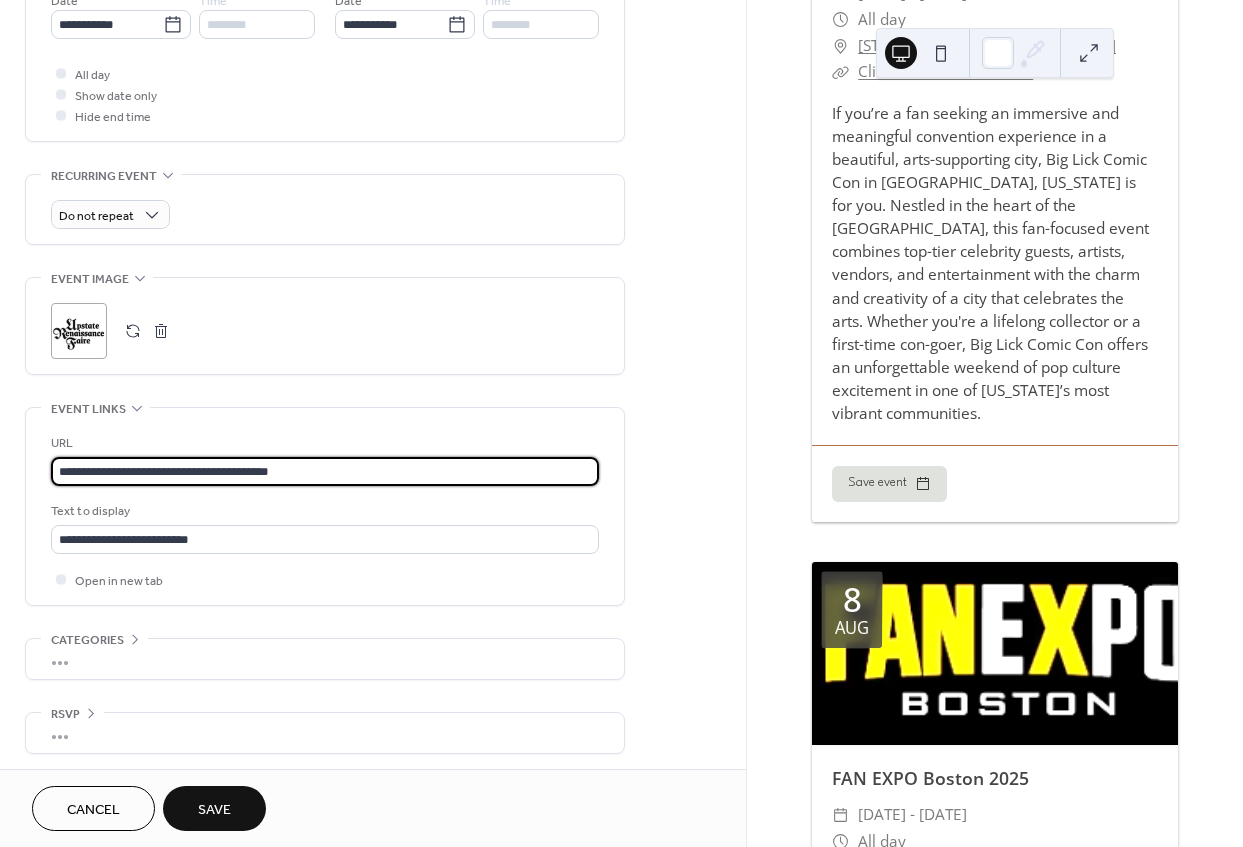 type on "**********" 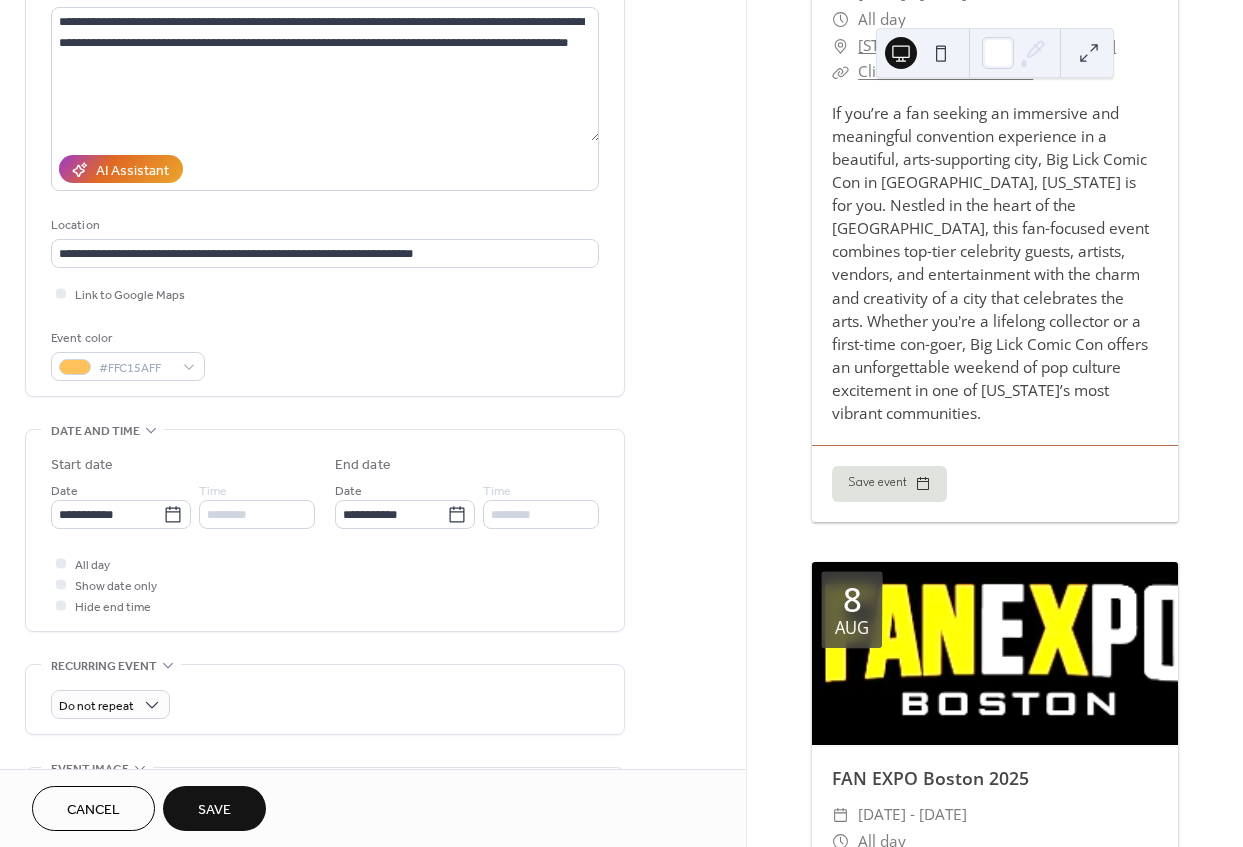 scroll, scrollTop: 76, scrollLeft: 0, axis: vertical 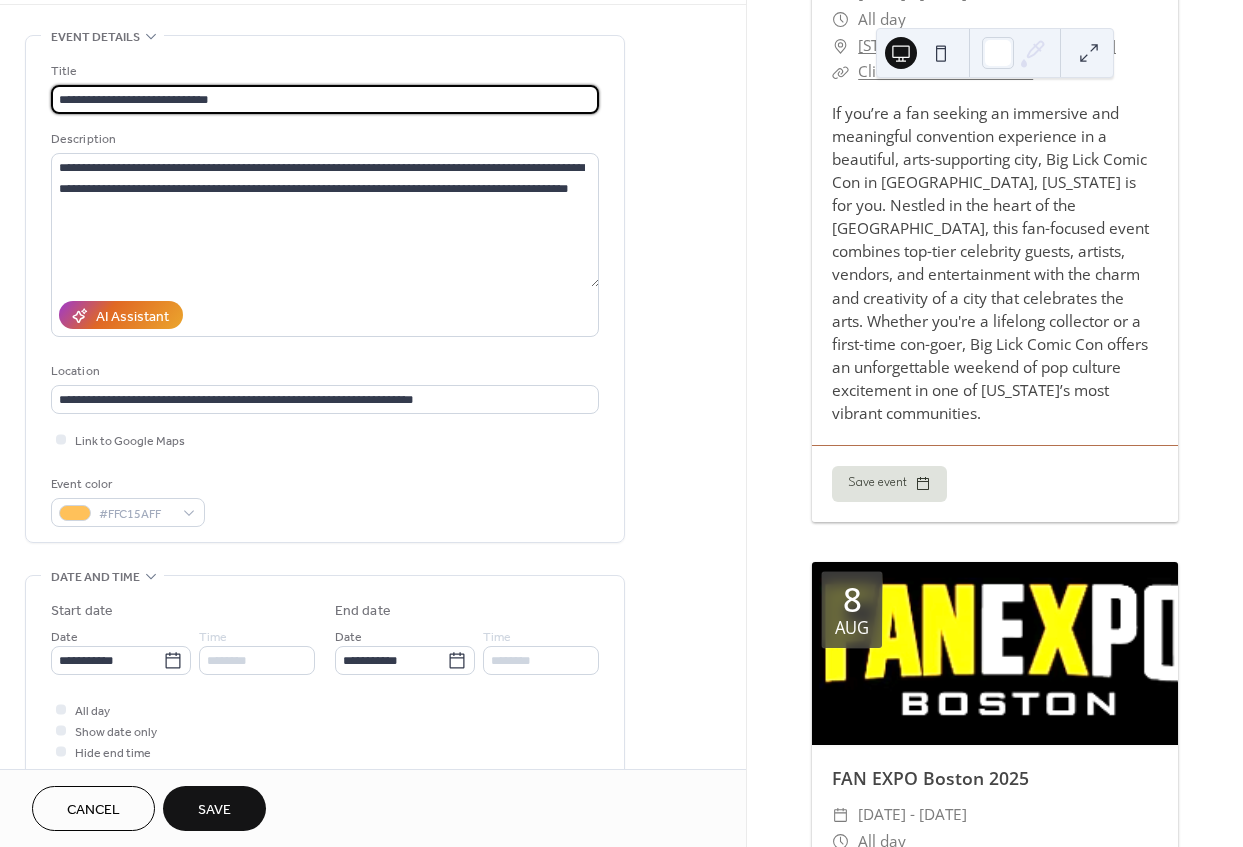 drag, startPoint x: 198, startPoint y: 99, endPoint x: 80, endPoint y: 73, distance: 120.83046 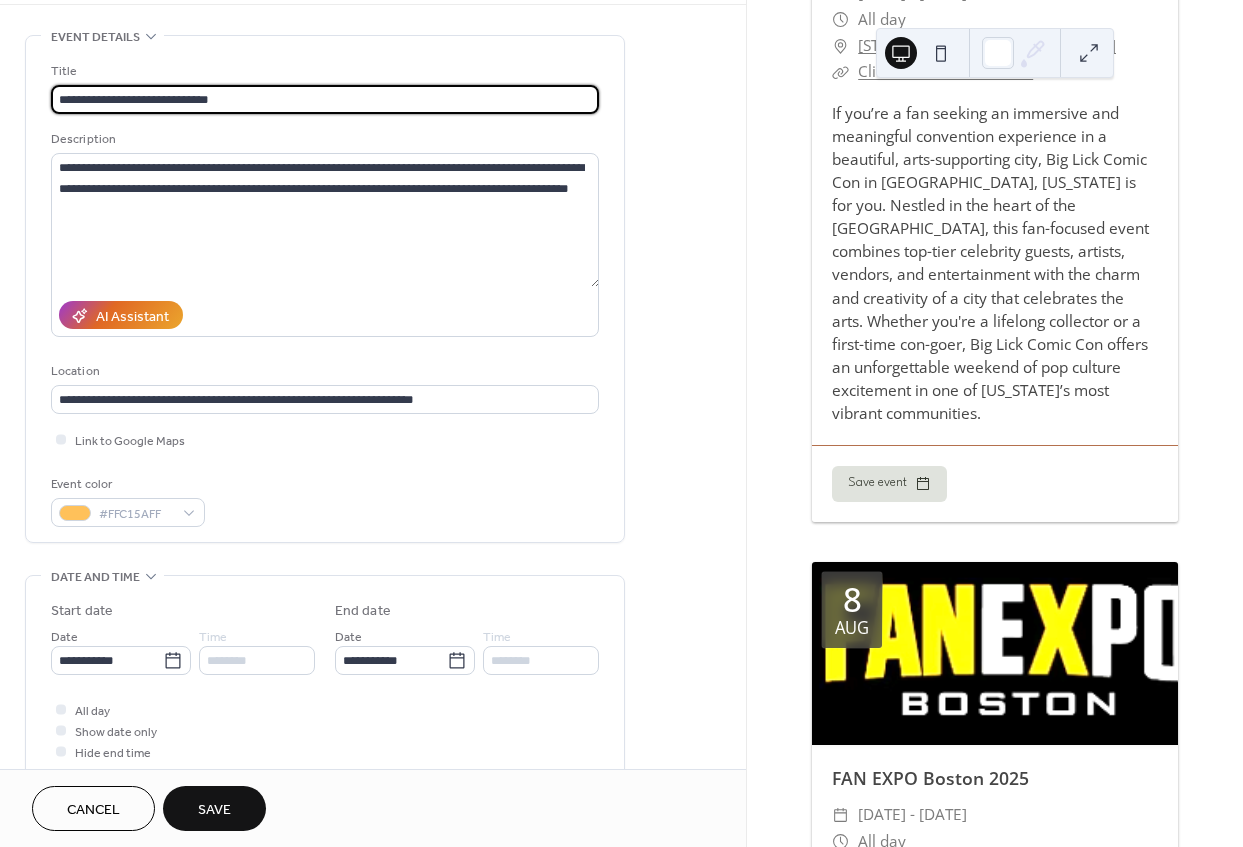 click on "**********" at bounding box center (373, 722) 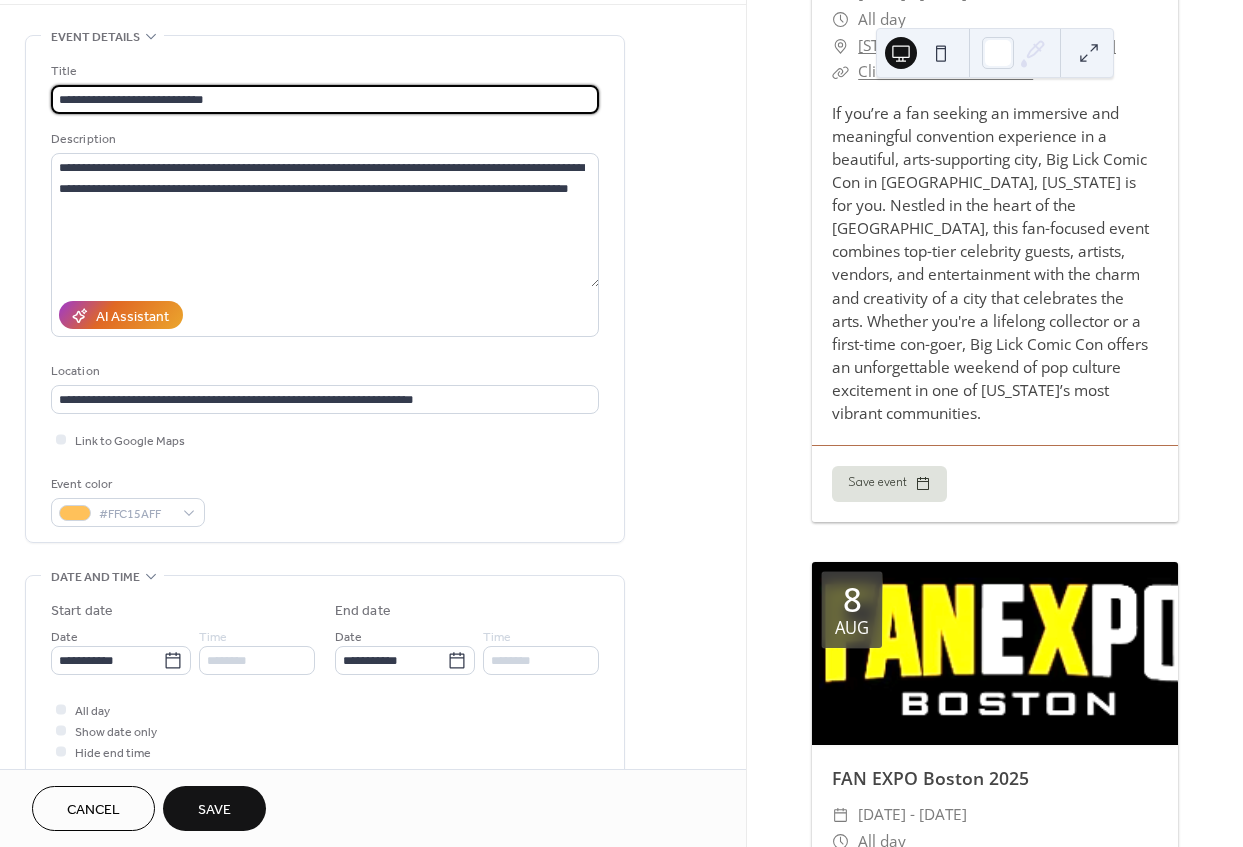 type on "**********" 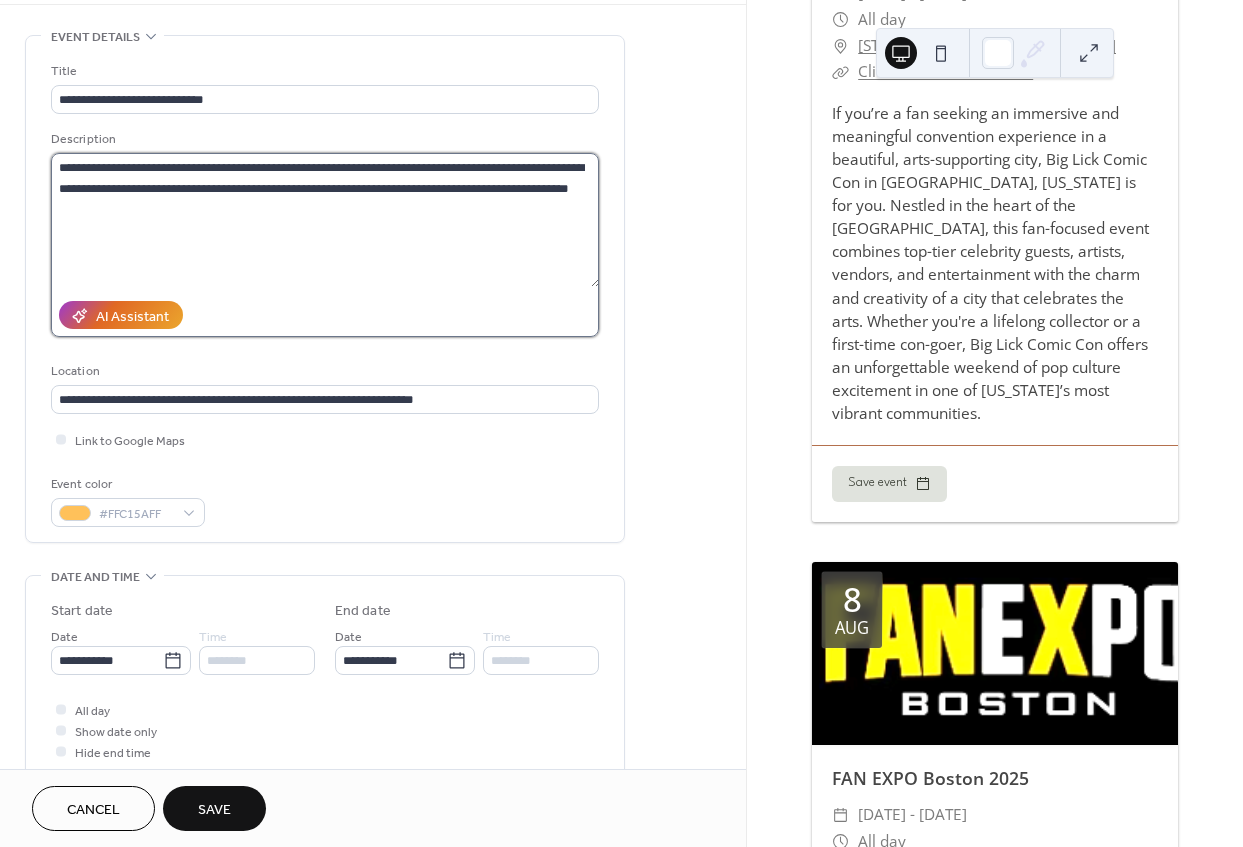 click on "**********" at bounding box center (325, 220) 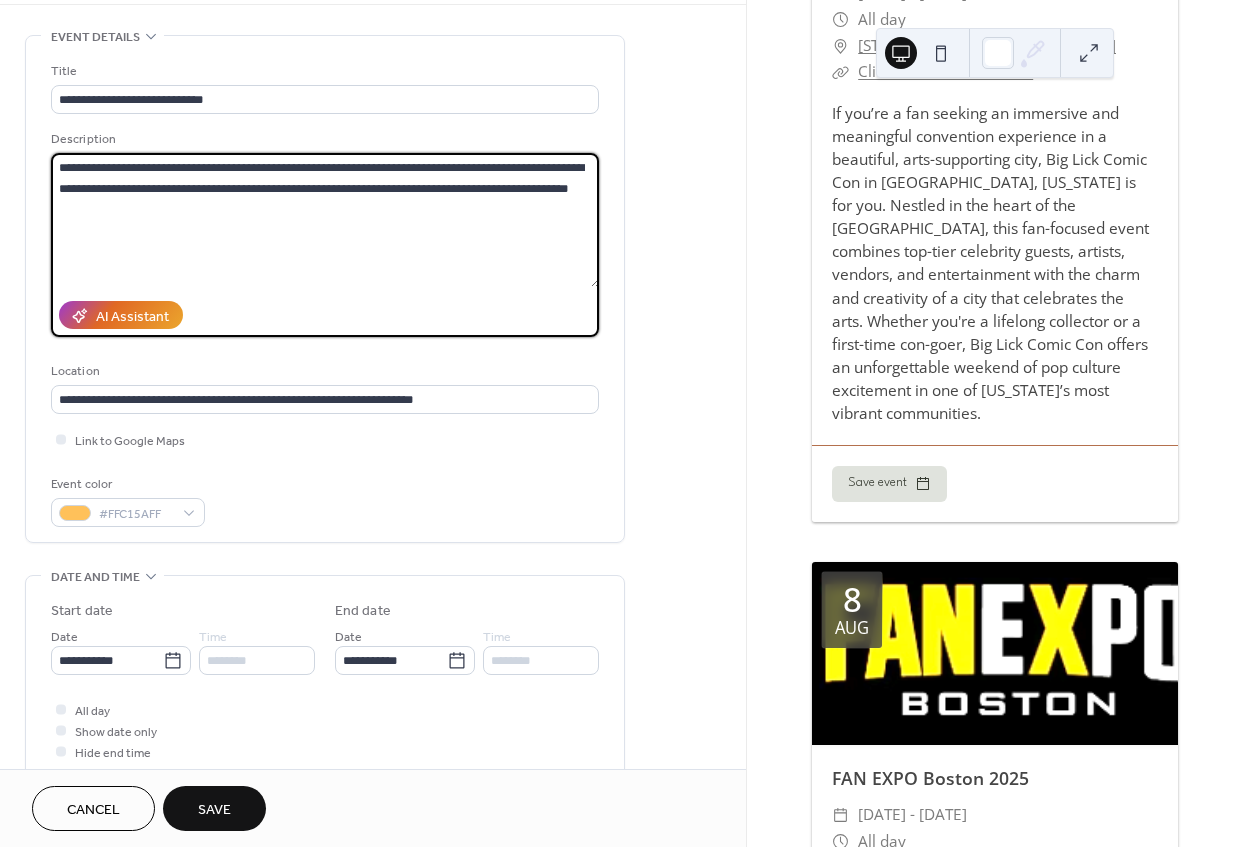 paste on "**********" 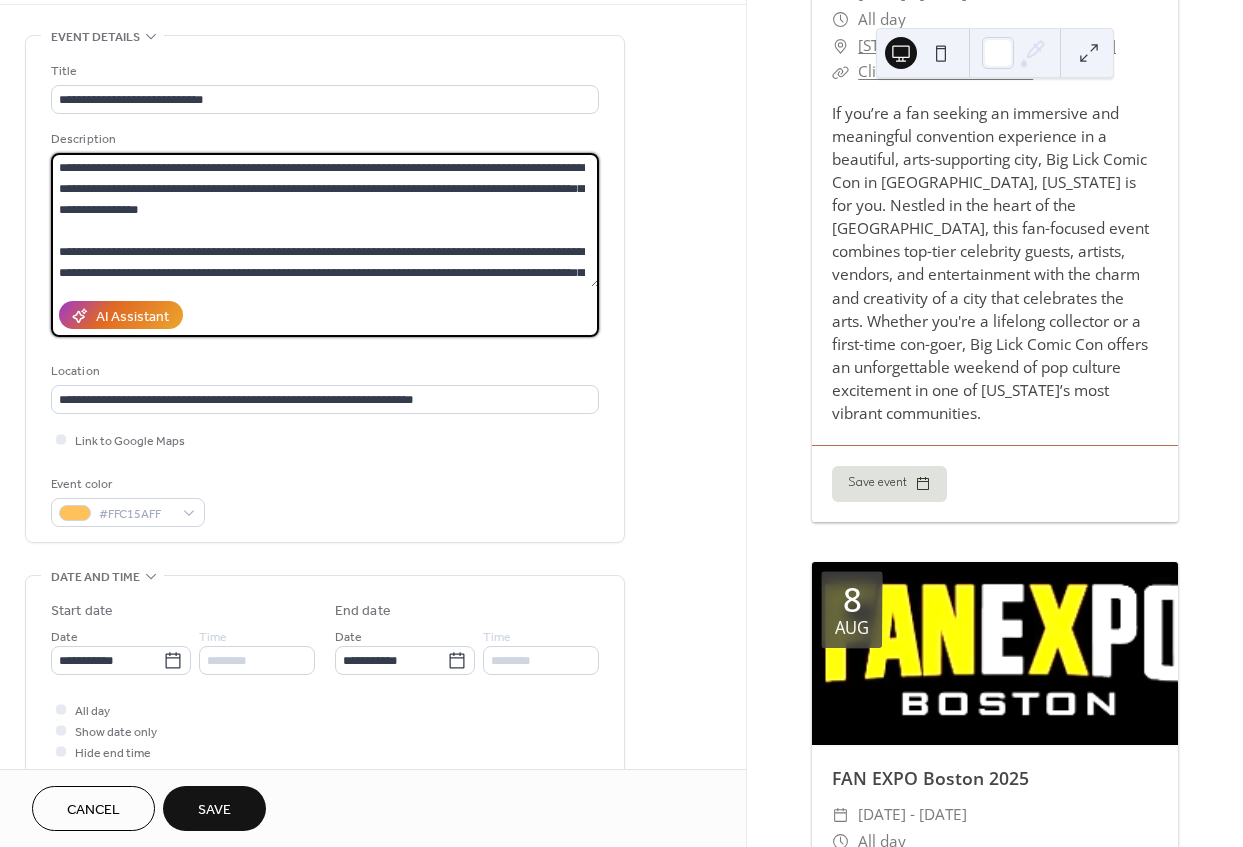 scroll, scrollTop: 18, scrollLeft: 0, axis: vertical 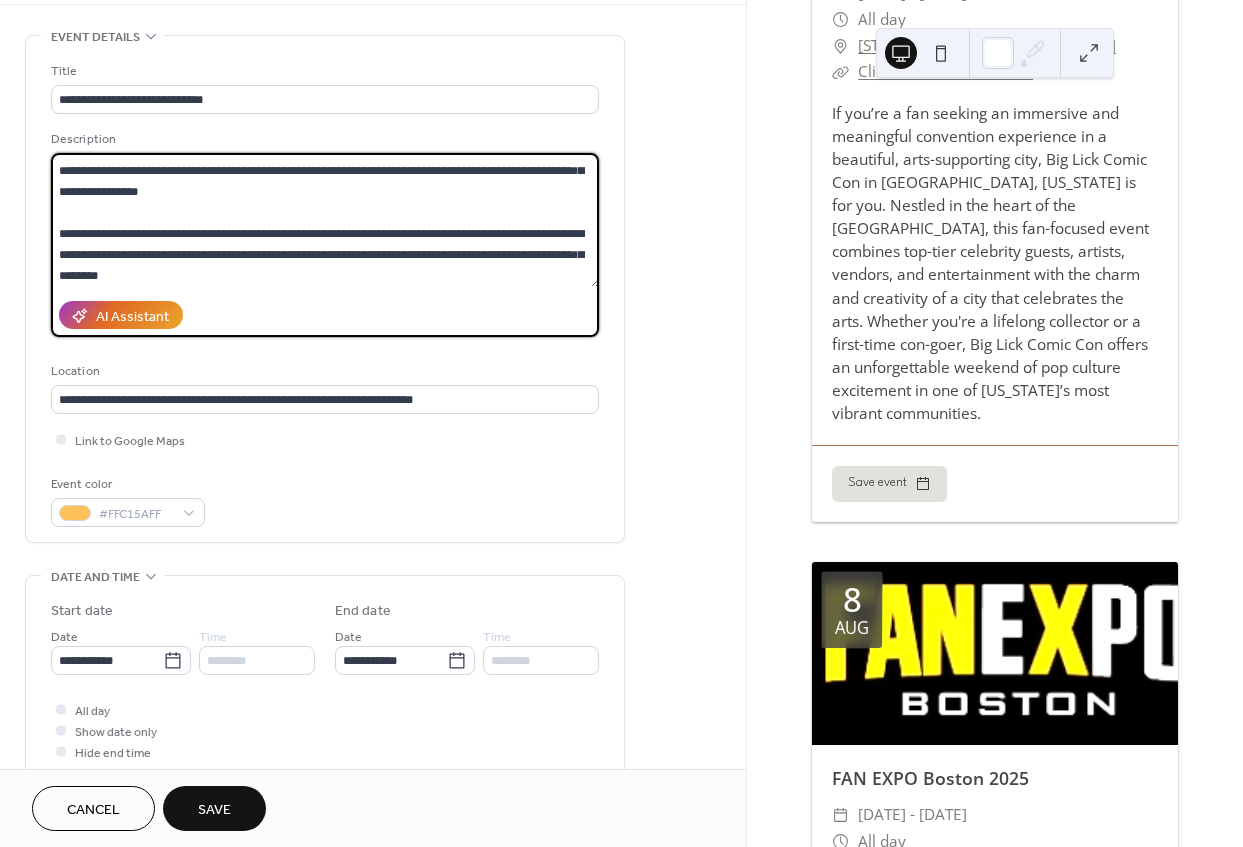 type on "**********" 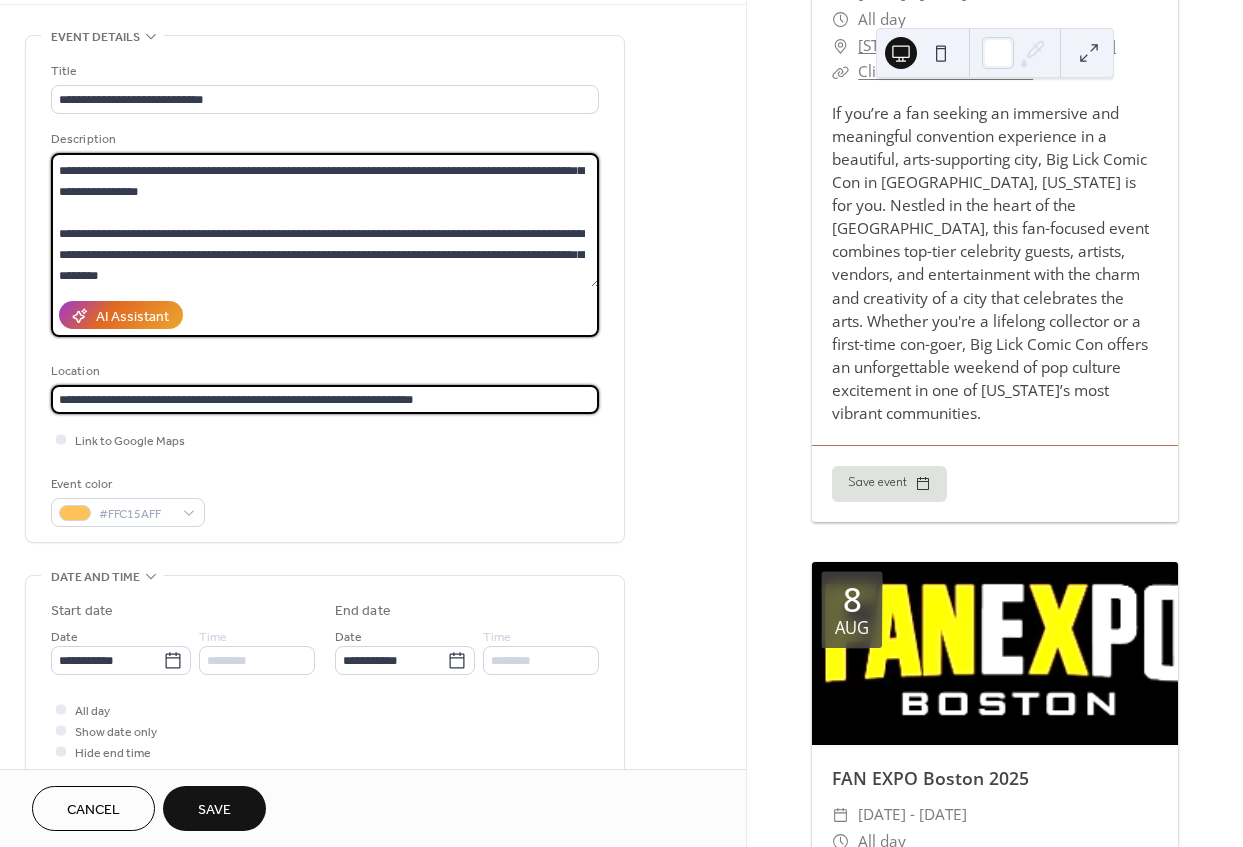 scroll, scrollTop: 0, scrollLeft: 0, axis: both 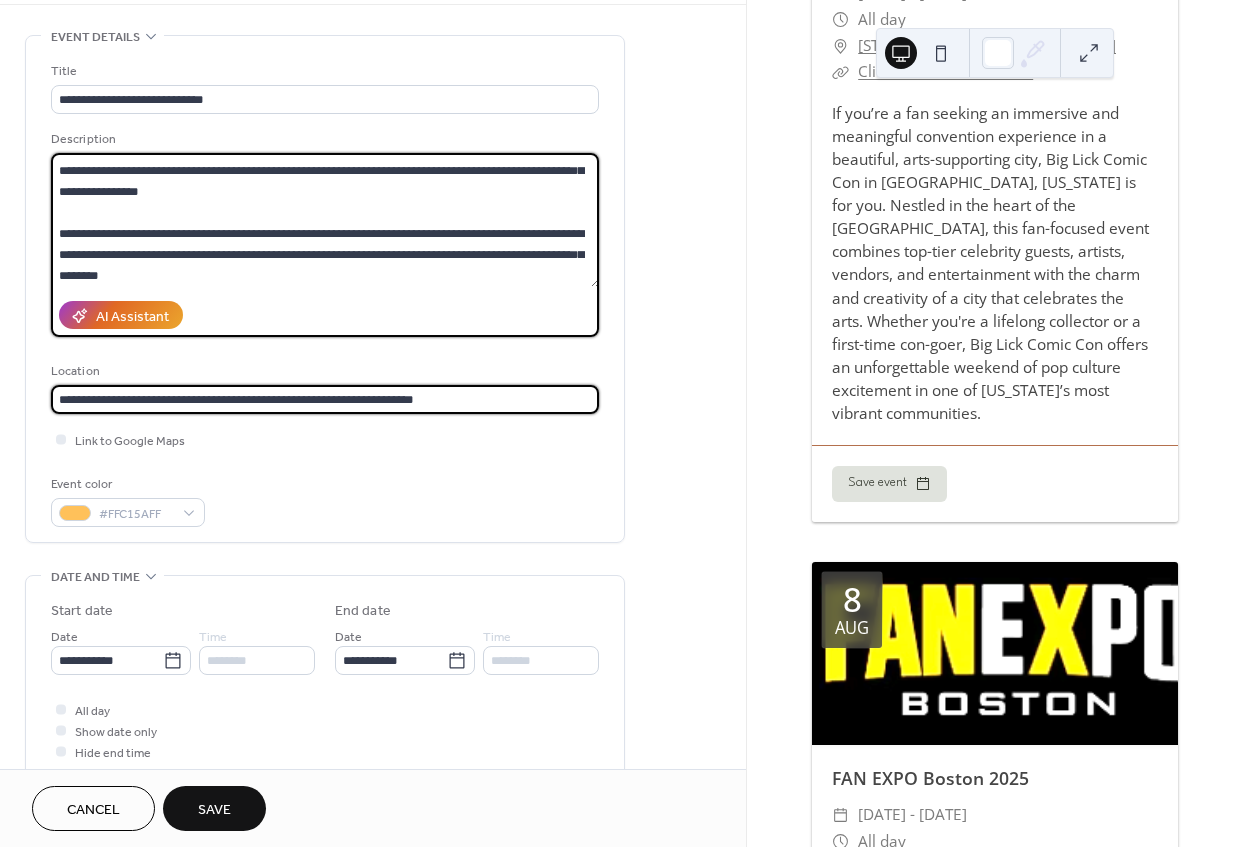 drag, startPoint x: 461, startPoint y: 405, endPoint x: 52, endPoint y: 378, distance: 409.89023 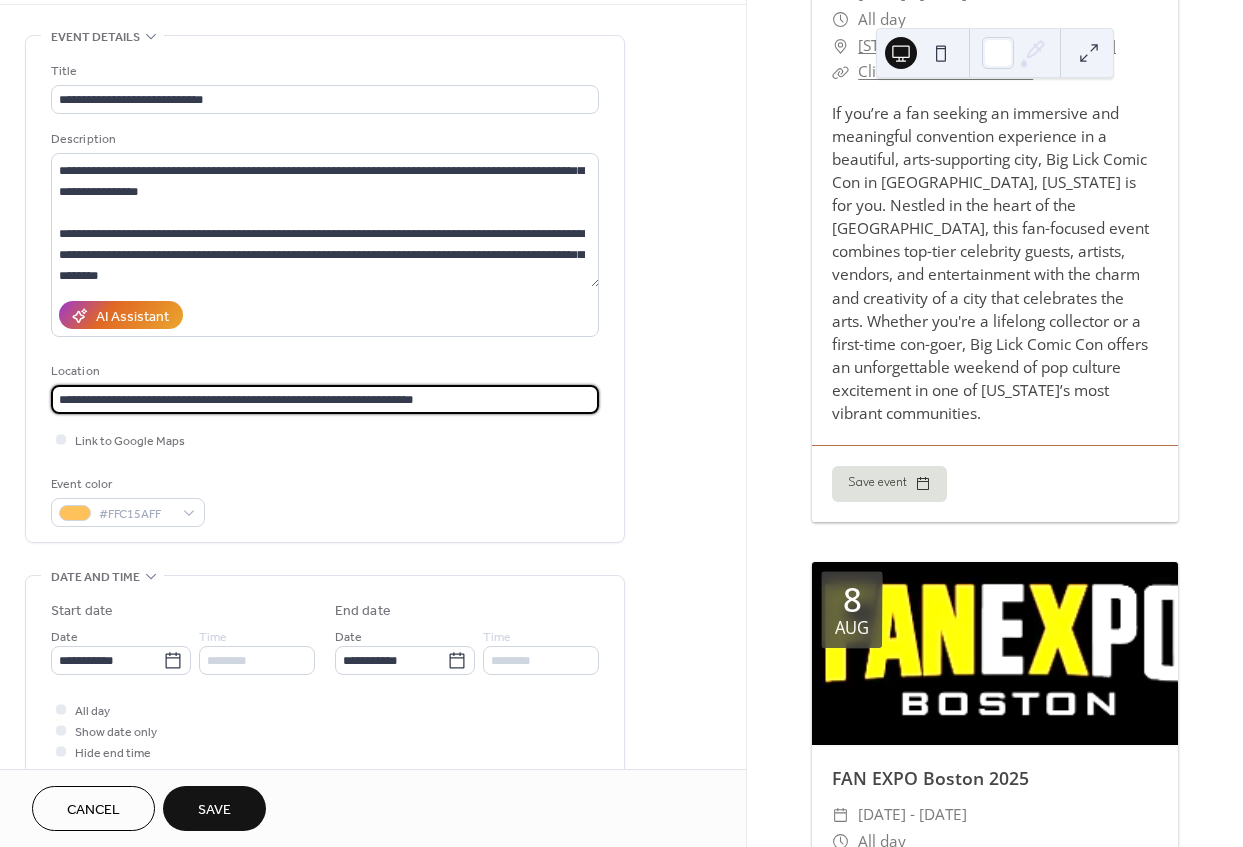 paste 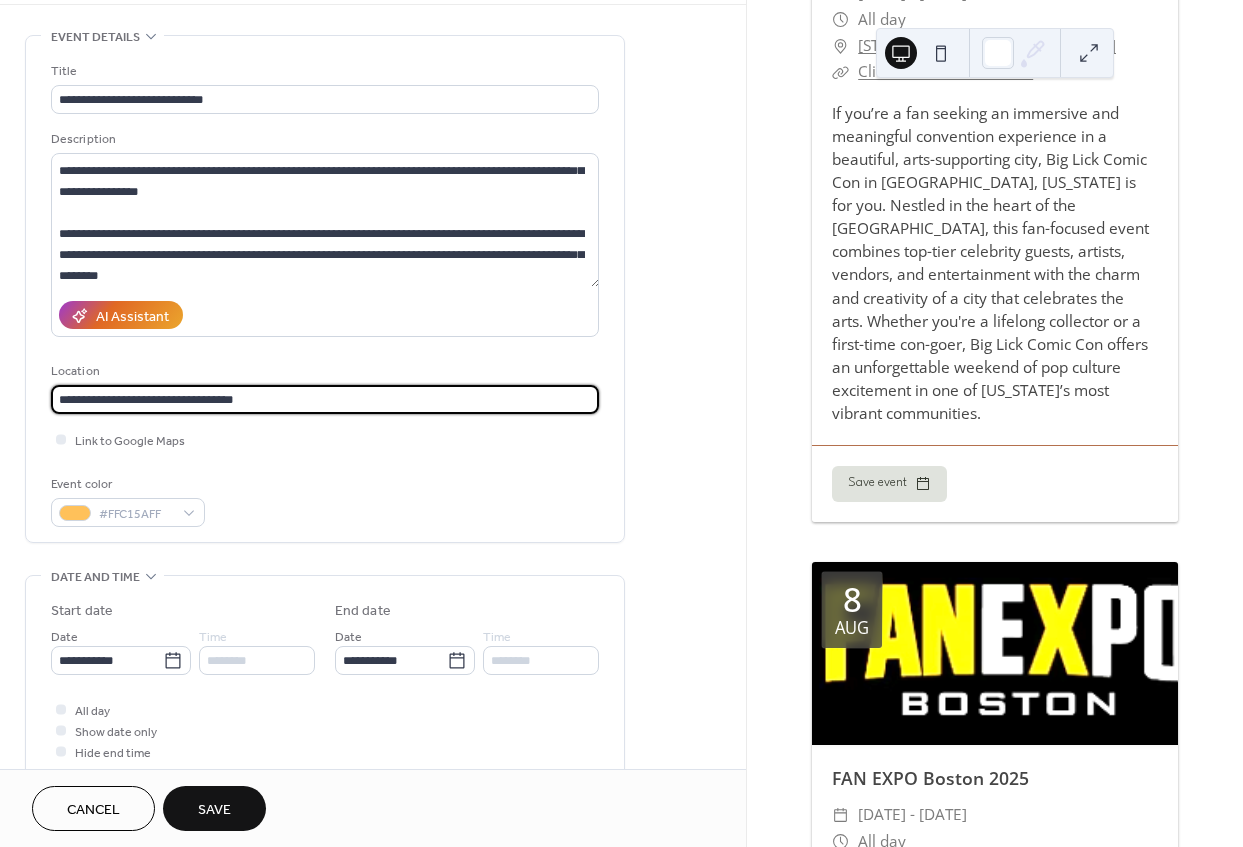 type on "**********" 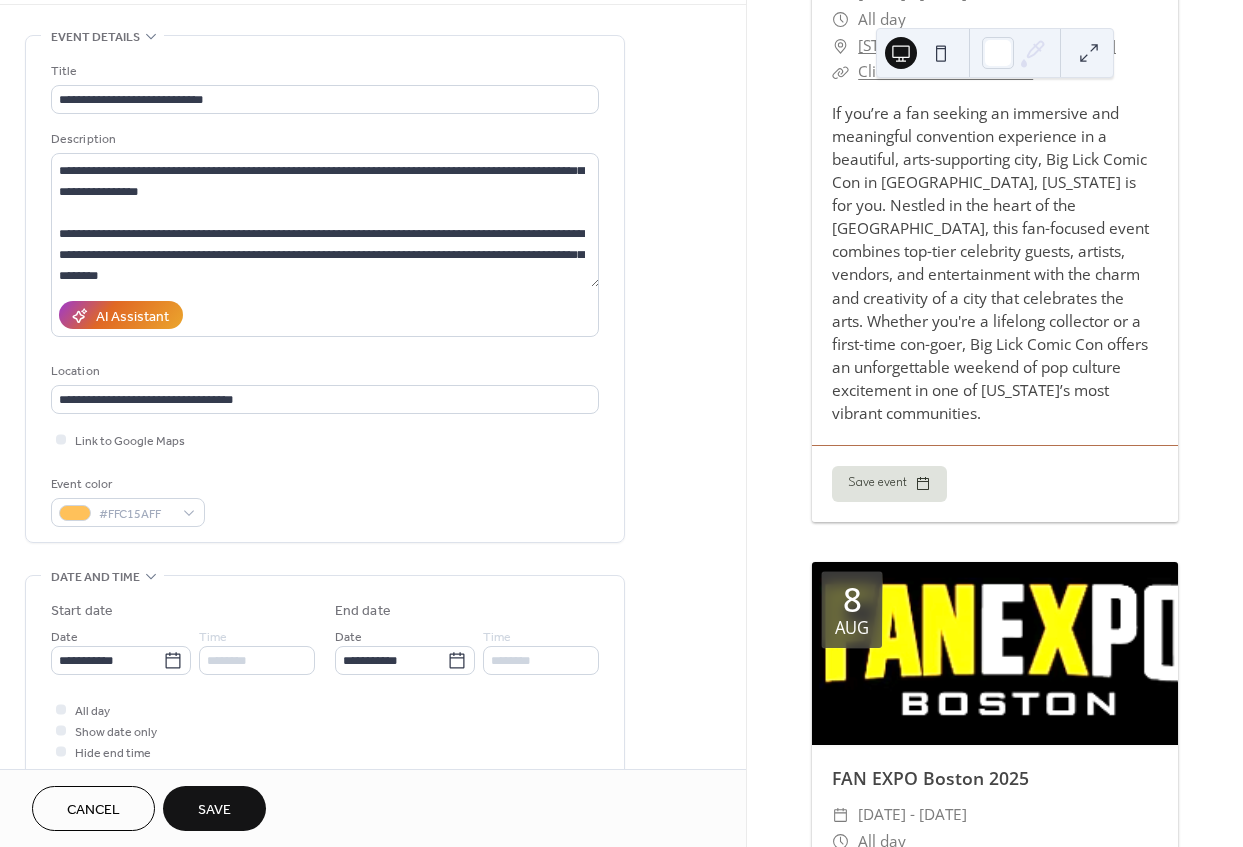 click on "Event color #FFC15AFF" at bounding box center (325, 500) 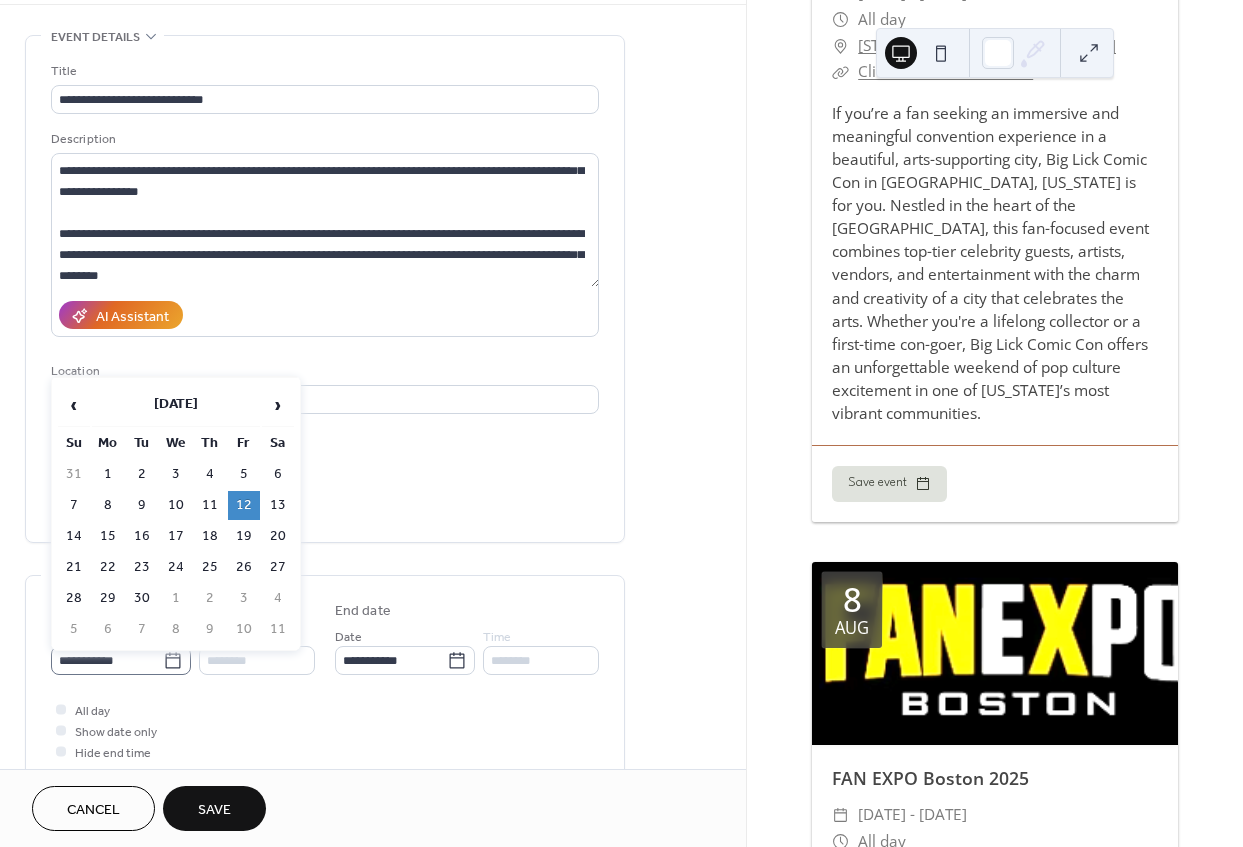 click 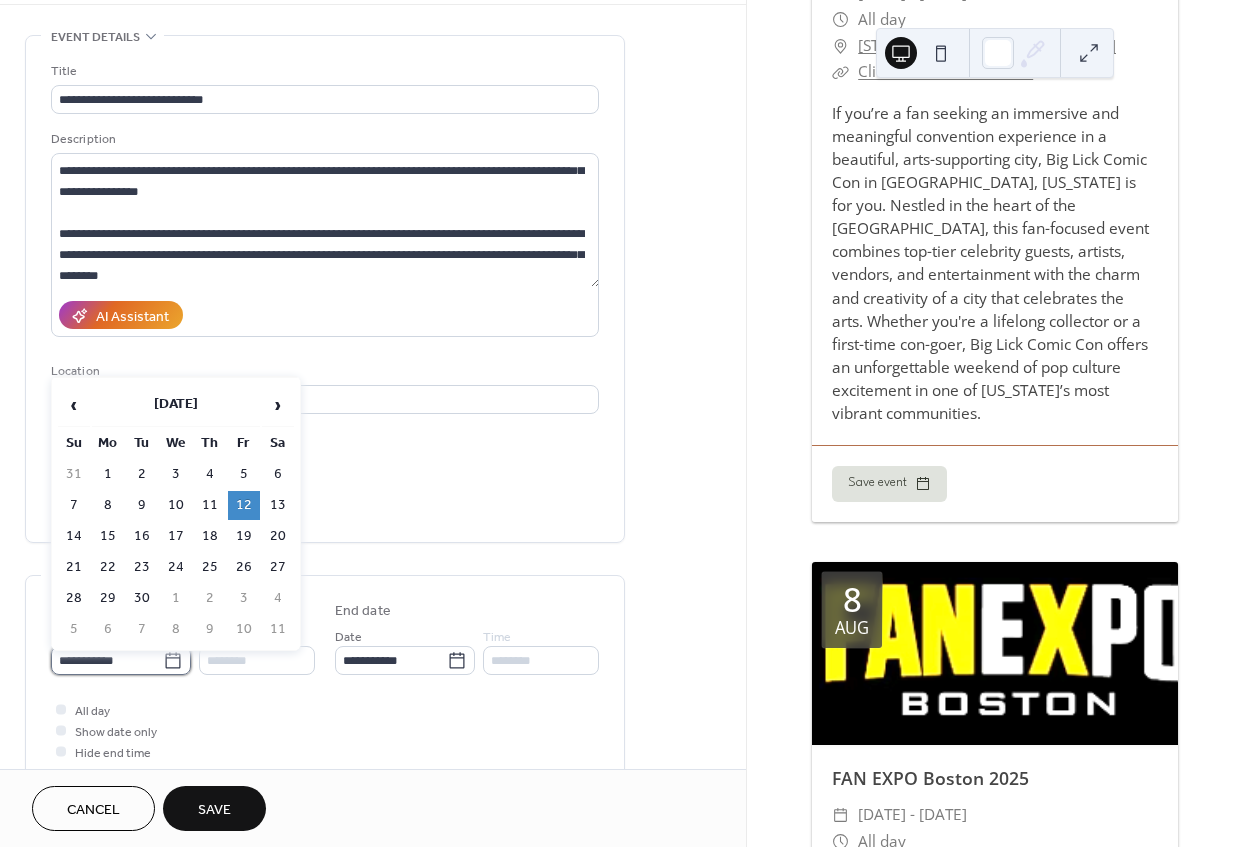 click on "**********" at bounding box center [107, 660] 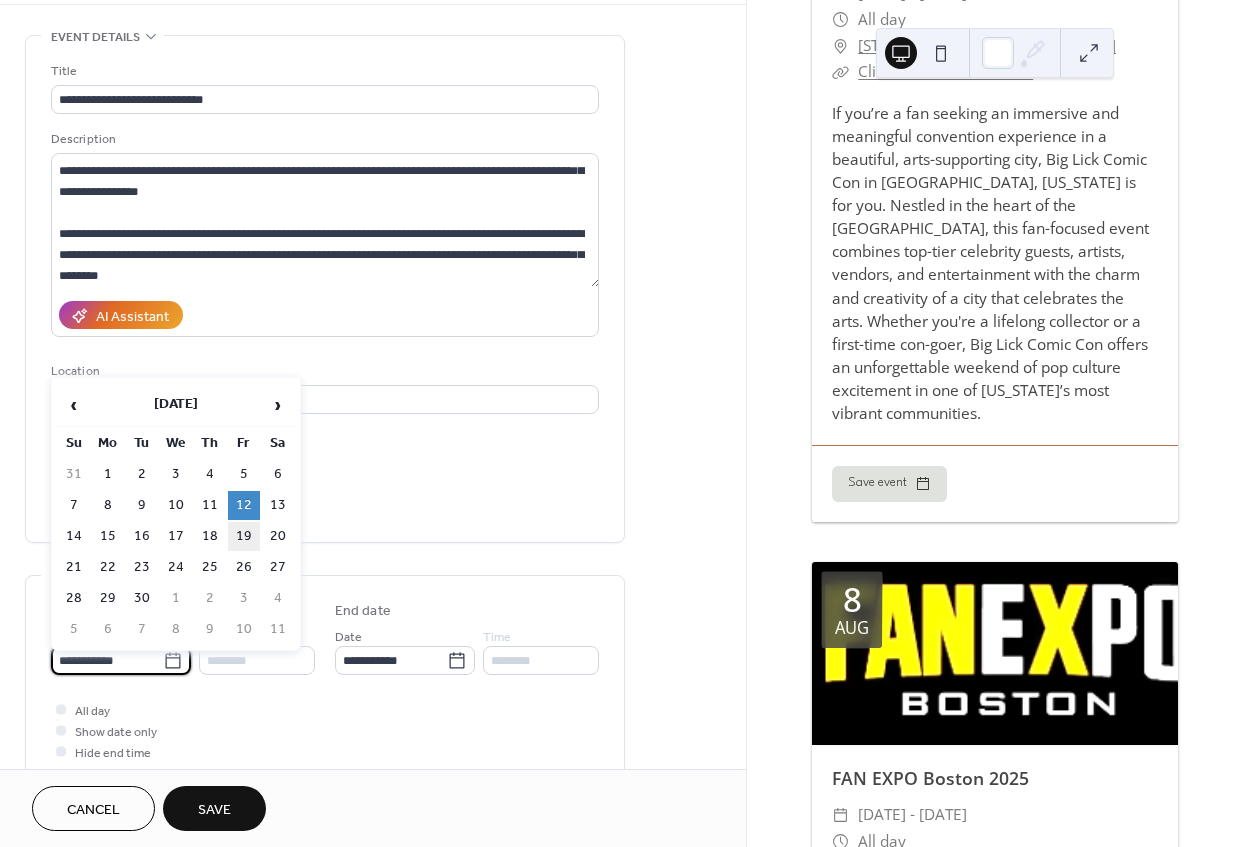 click on "19" at bounding box center (244, 536) 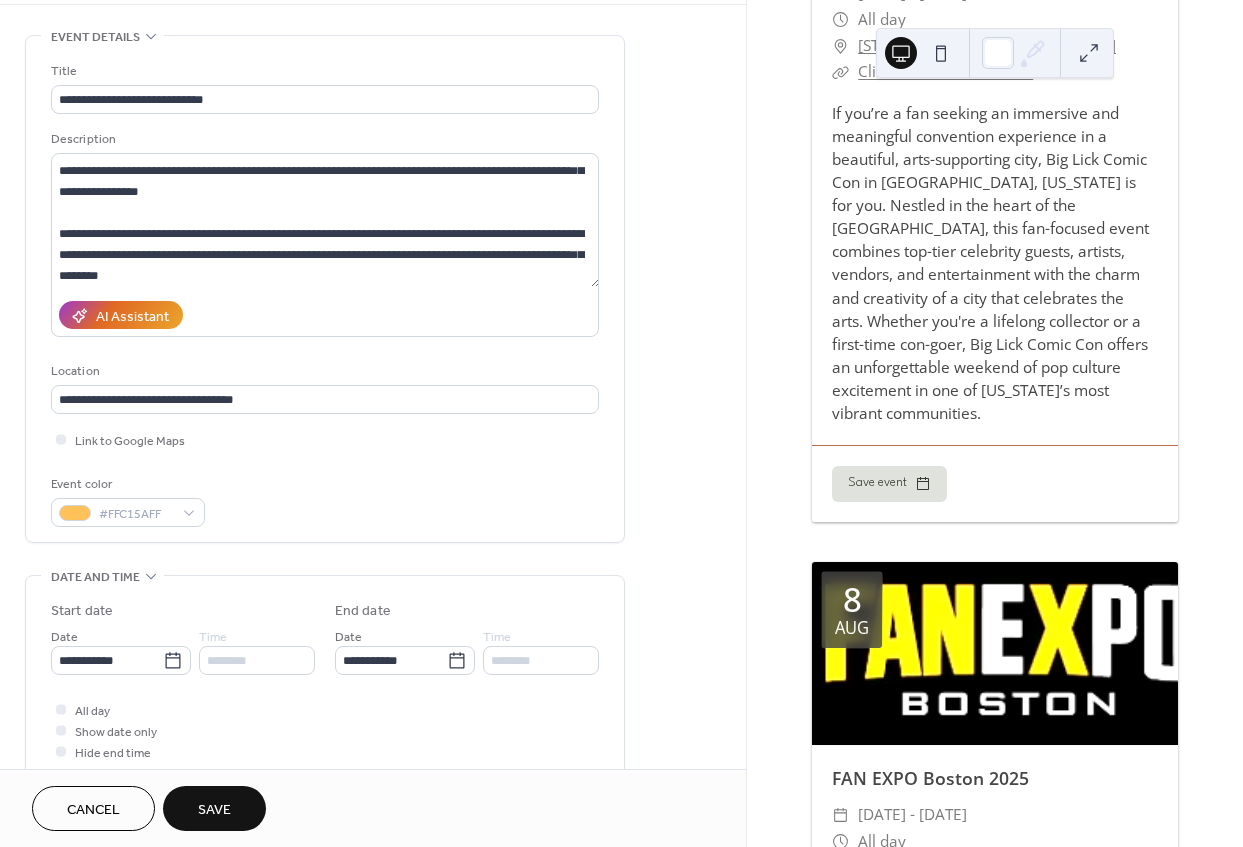 click on "All day Show date only Hide end time" at bounding box center [325, 730] 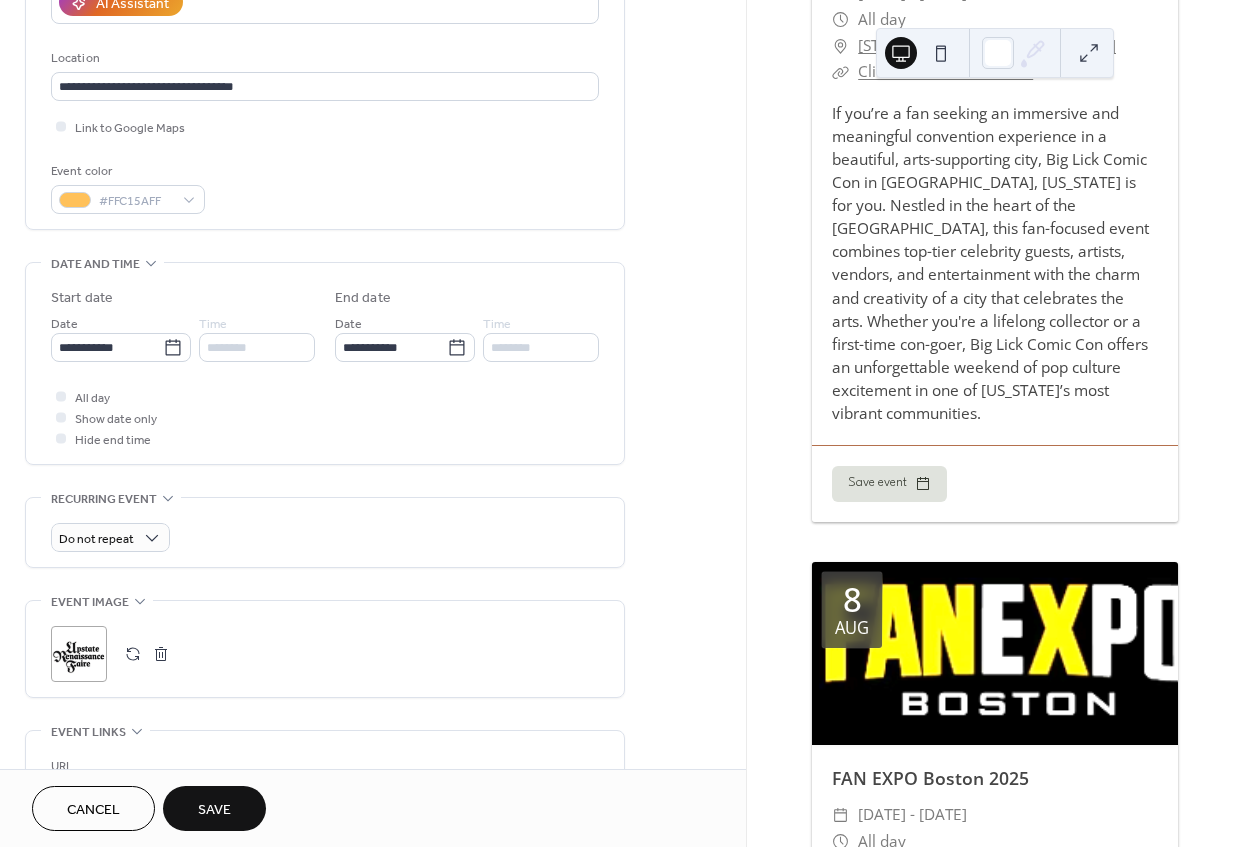 scroll, scrollTop: 440, scrollLeft: 0, axis: vertical 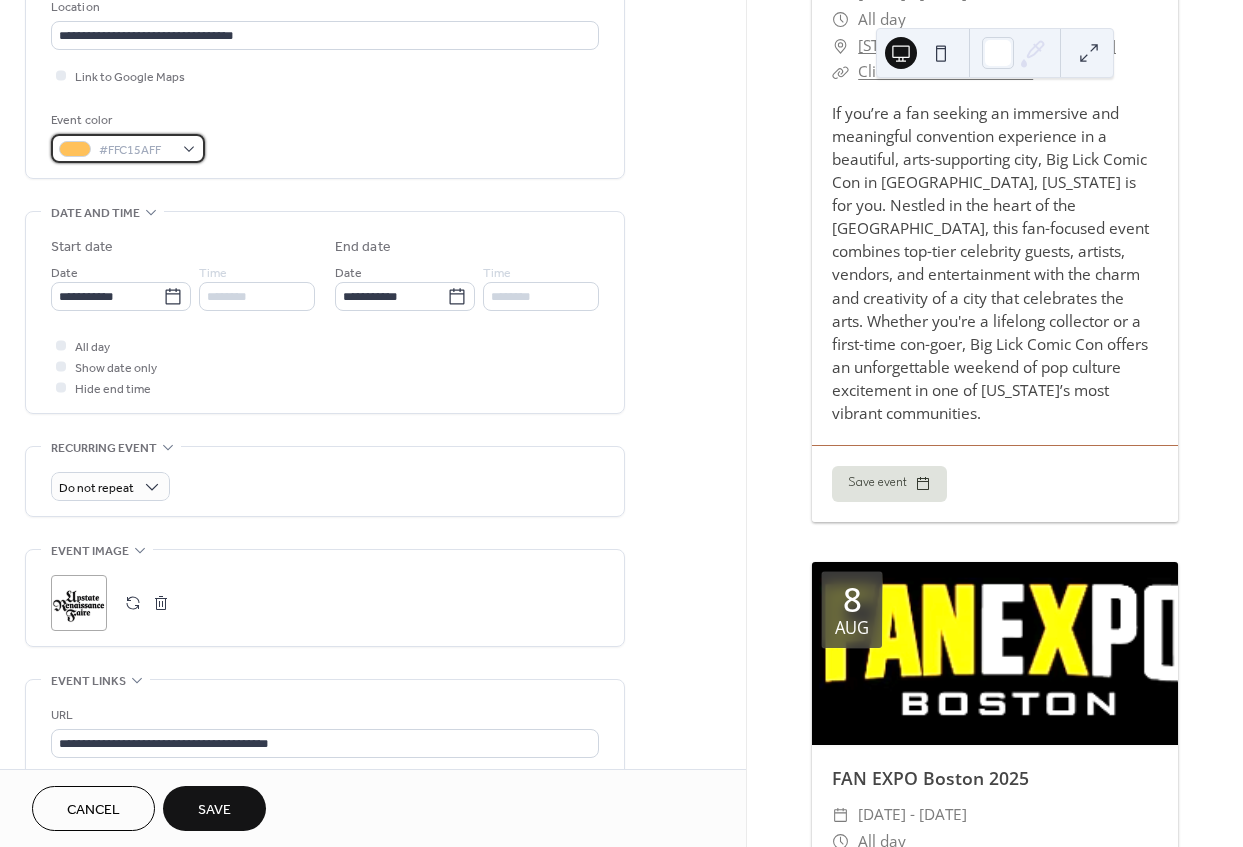 click on "#FFC15AFF" at bounding box center (136, 150) 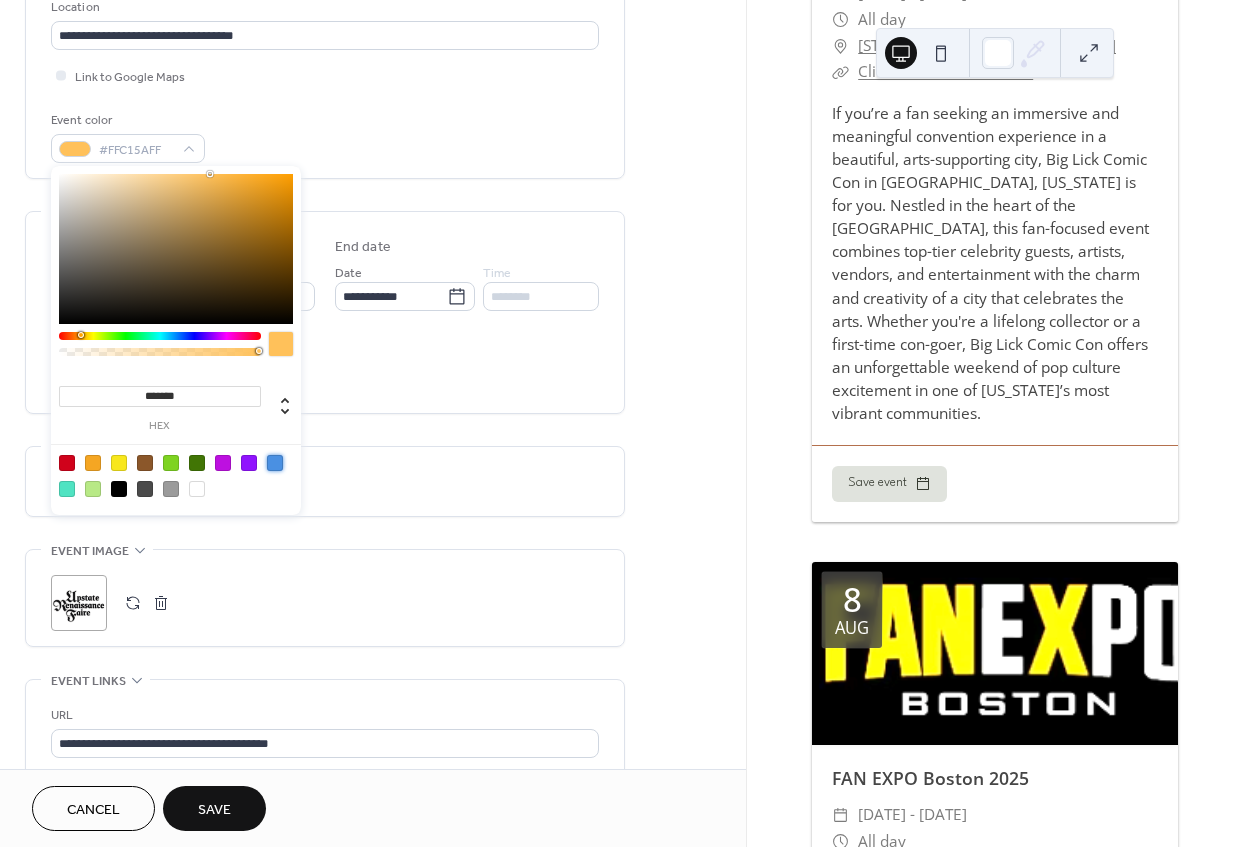 click at bounding box center (275, 463) 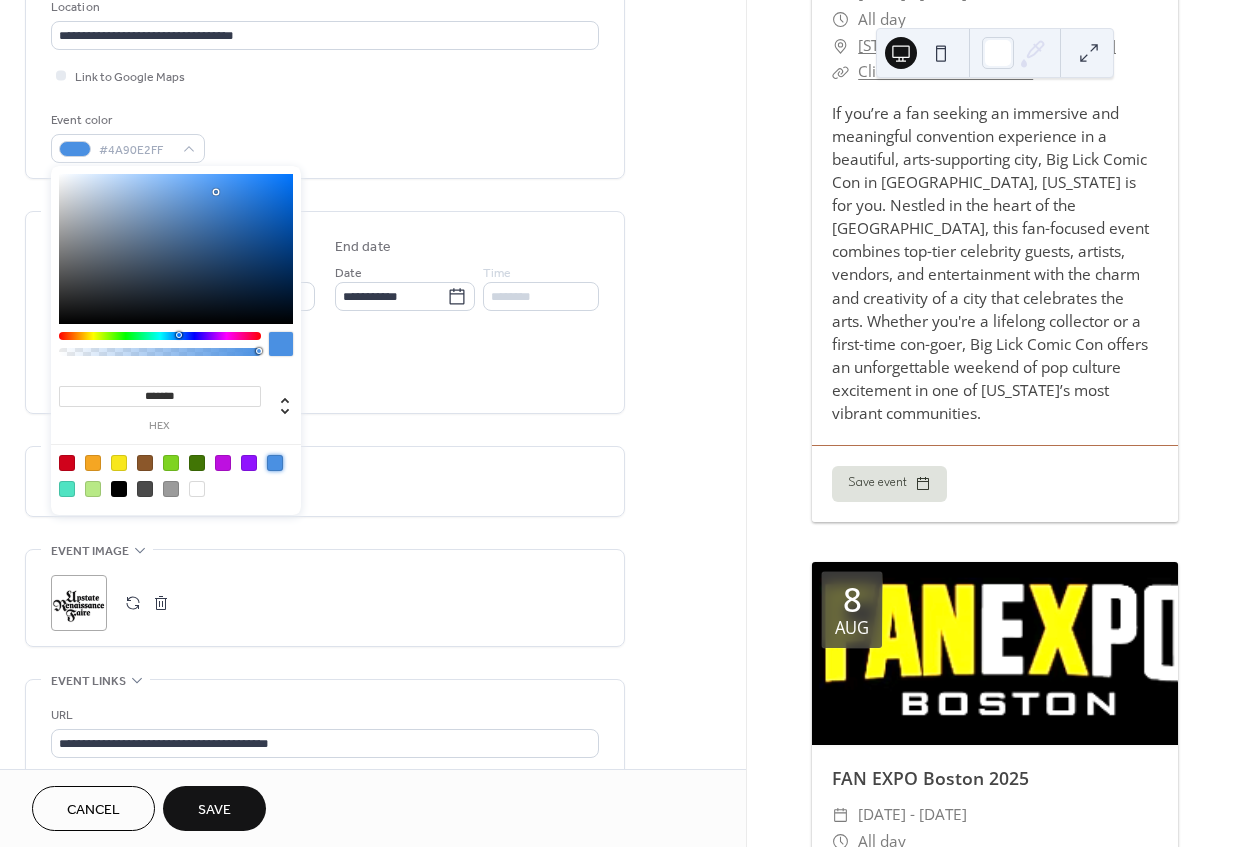 click at bounding box center (176, 249) 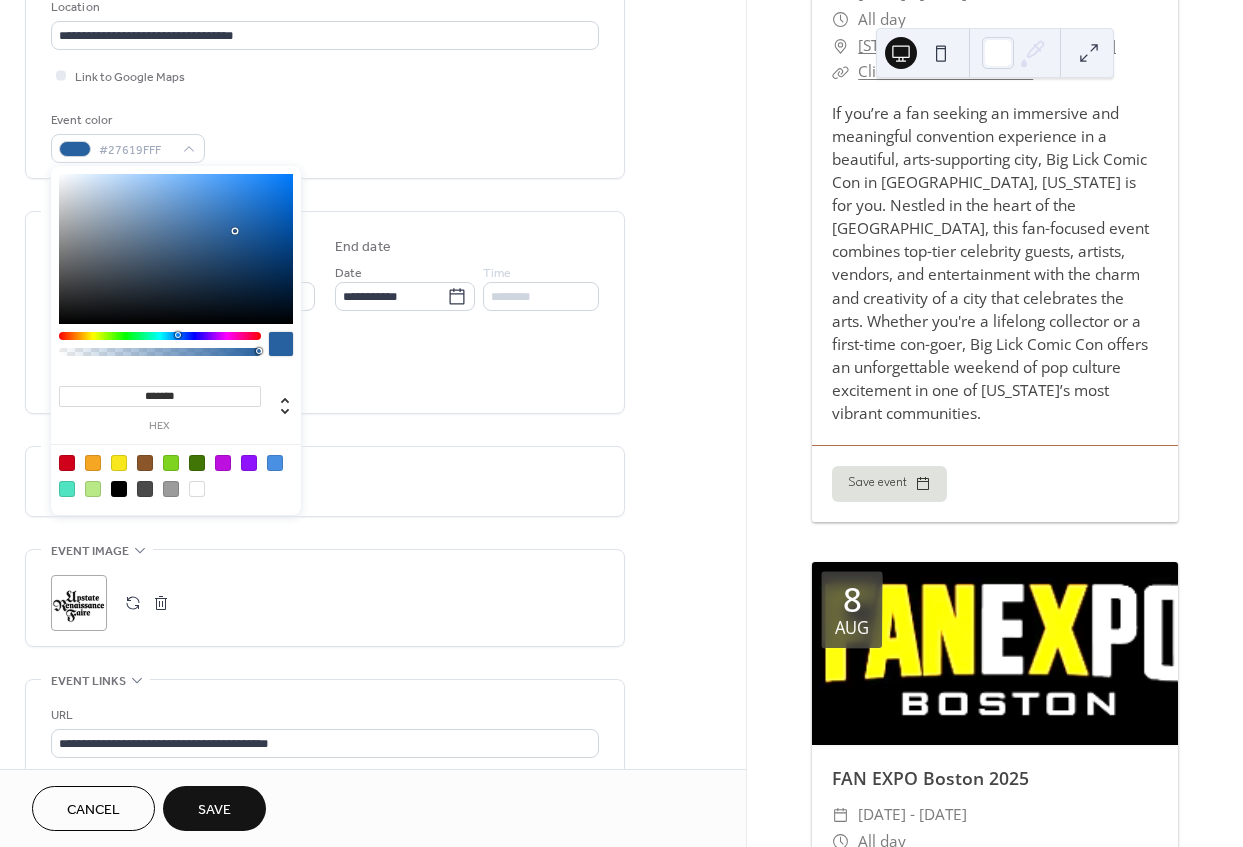 type on "*******" 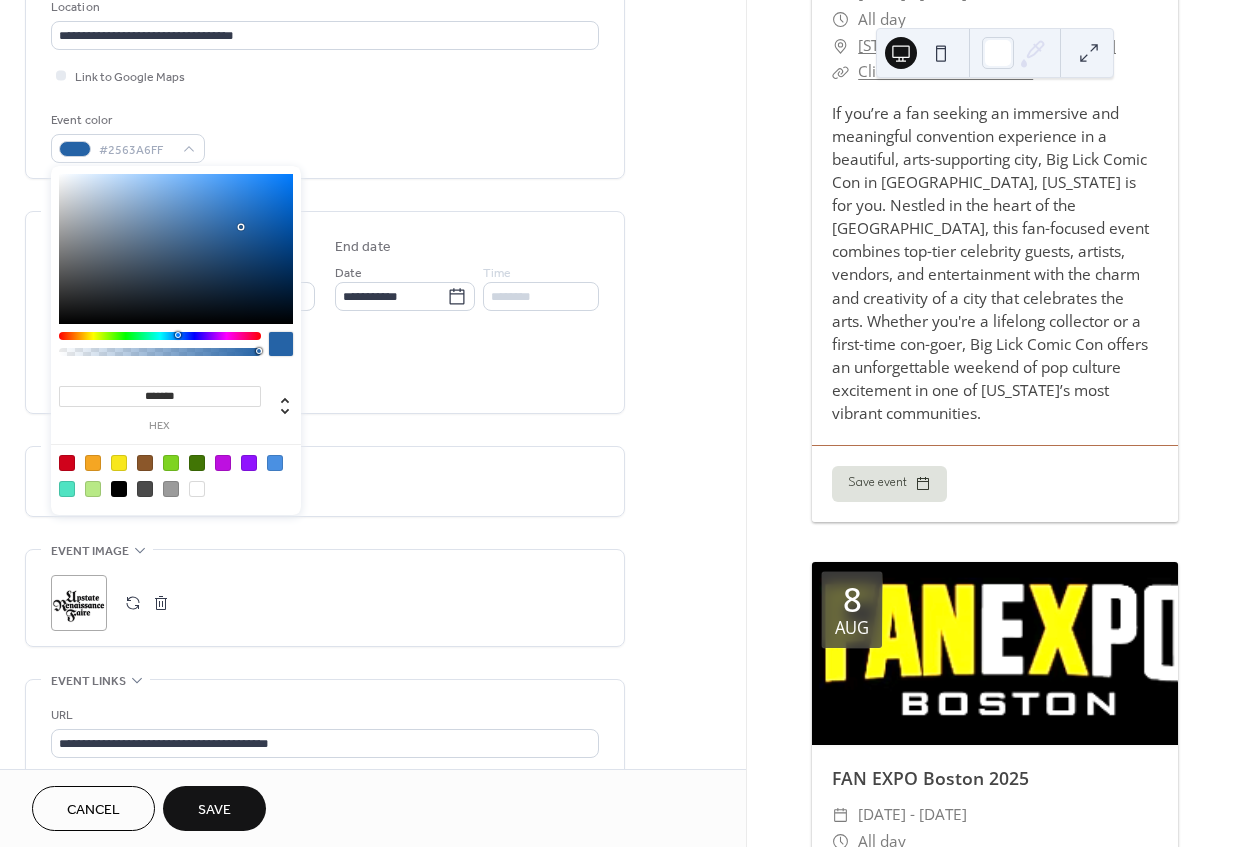 drag, startPoint x: 242, startPoint y: 183, endPoint x: 240, endPoint y: 227, distance: 44.04543 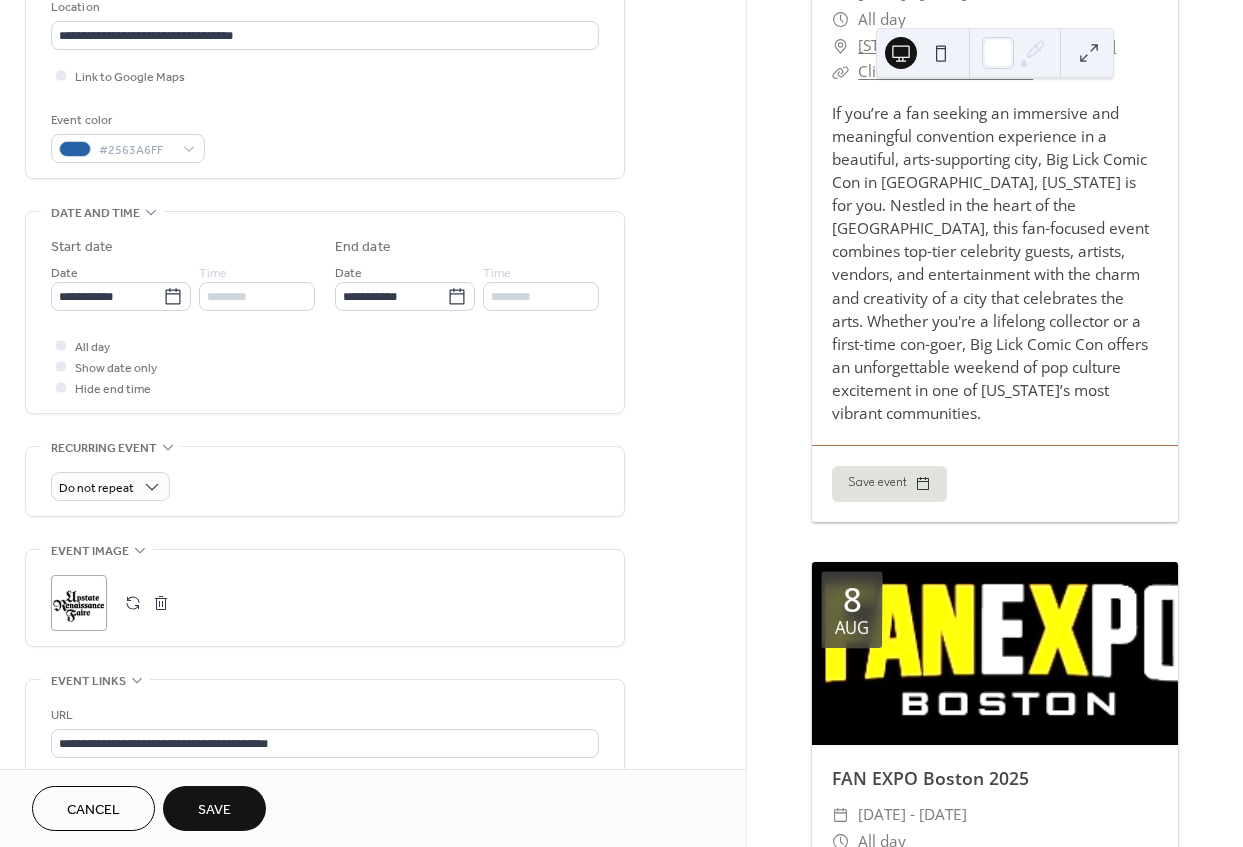 click on ";" at bounding box center [79, 603] 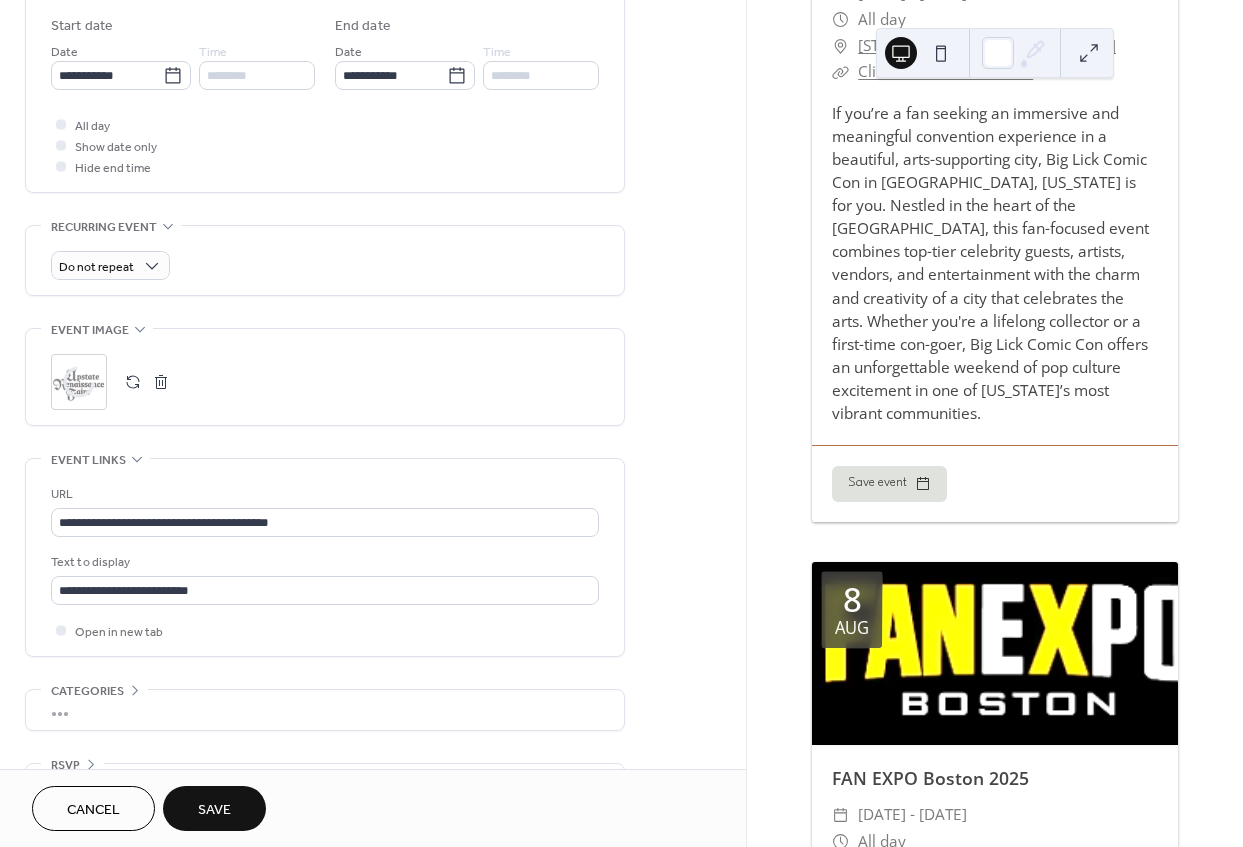scroll, scrollTop: 712, scrollLeft: 0, axis: vertical 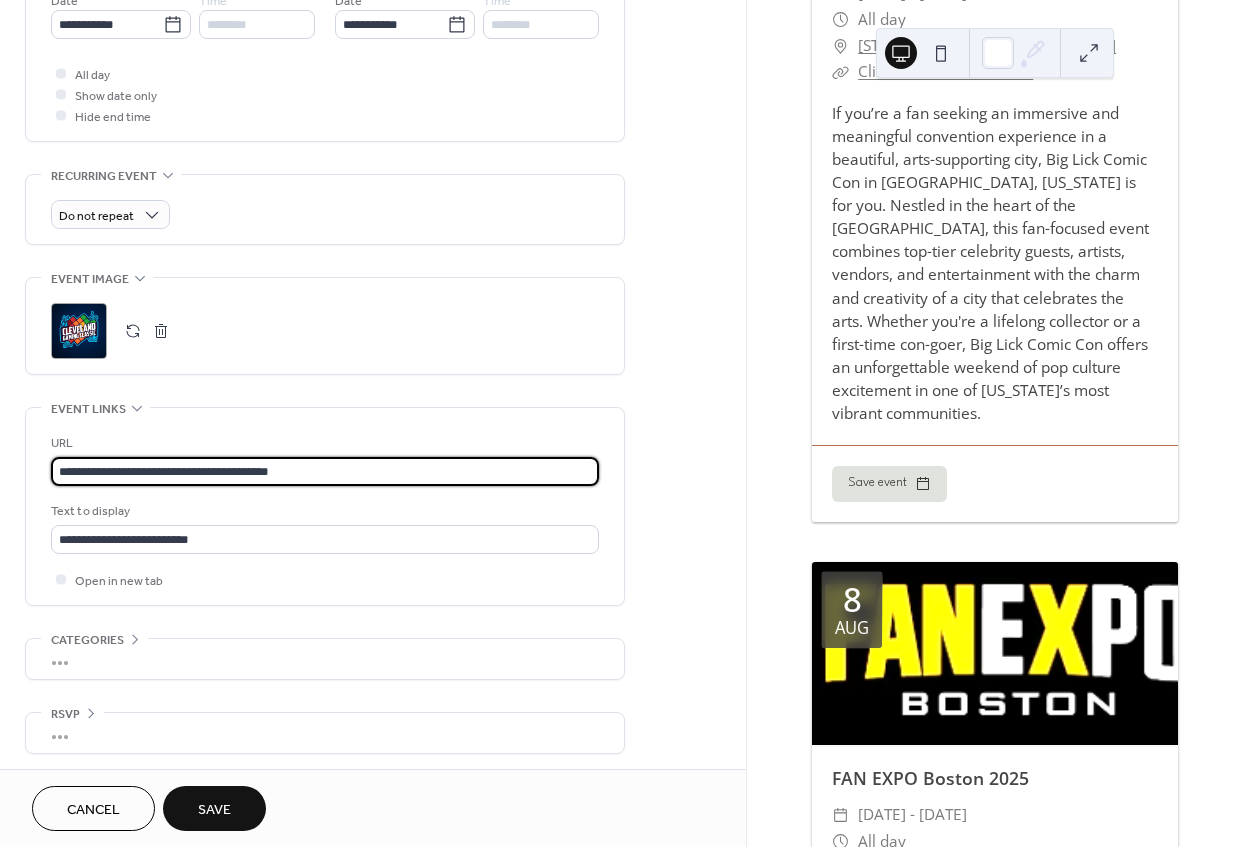 drag, startPoint x: 352, startPoint y: 466, endPoint x: 104, endPoint y: 494, distance: 249.57564 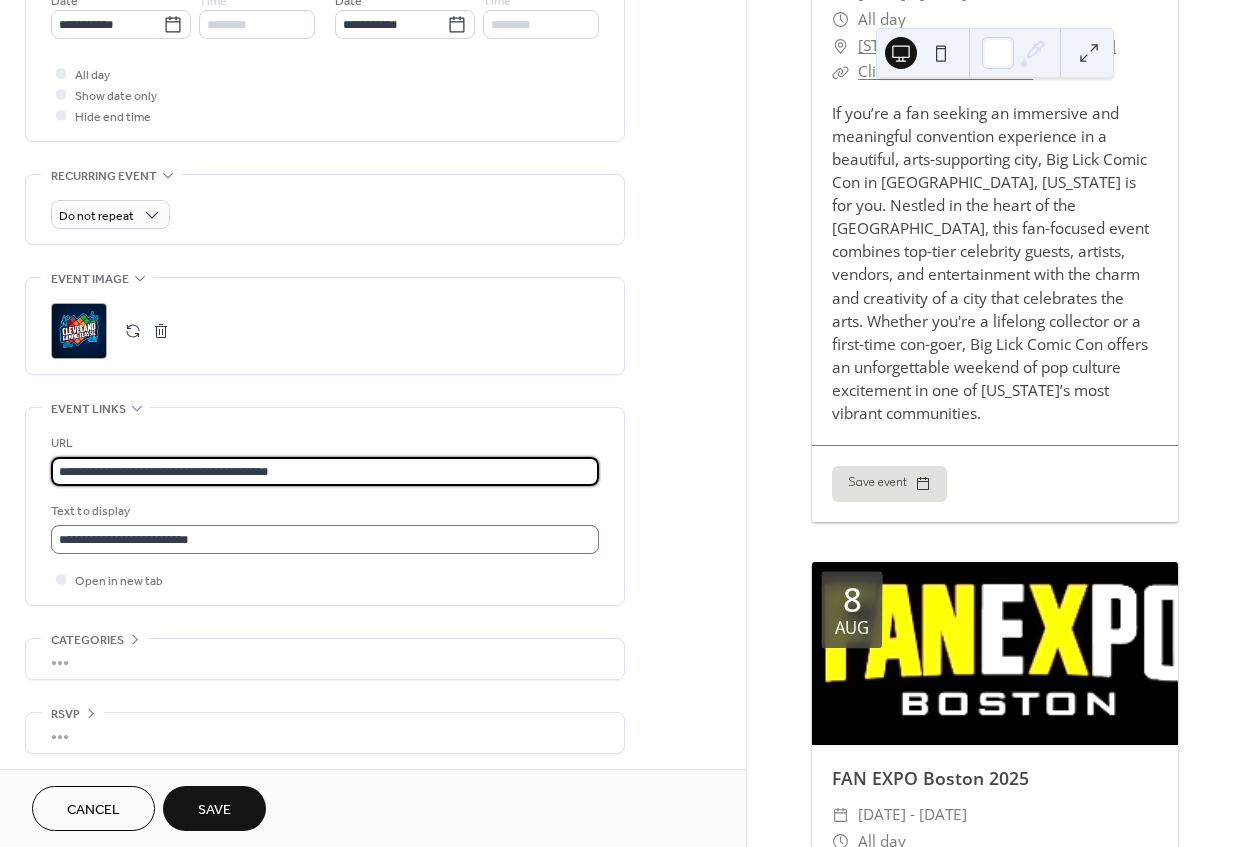 paste 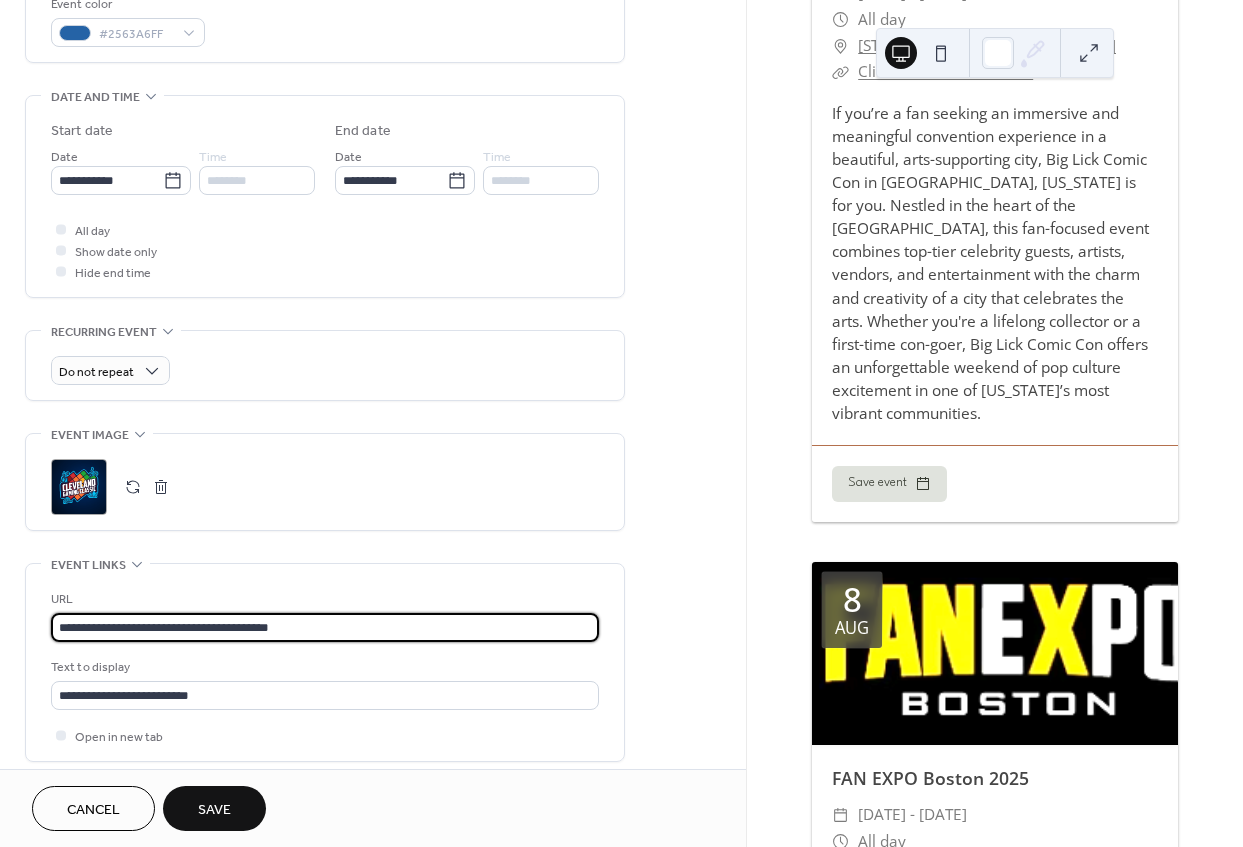scroll, scrollTop: 712, scrollLeft: 0, axis: vertical 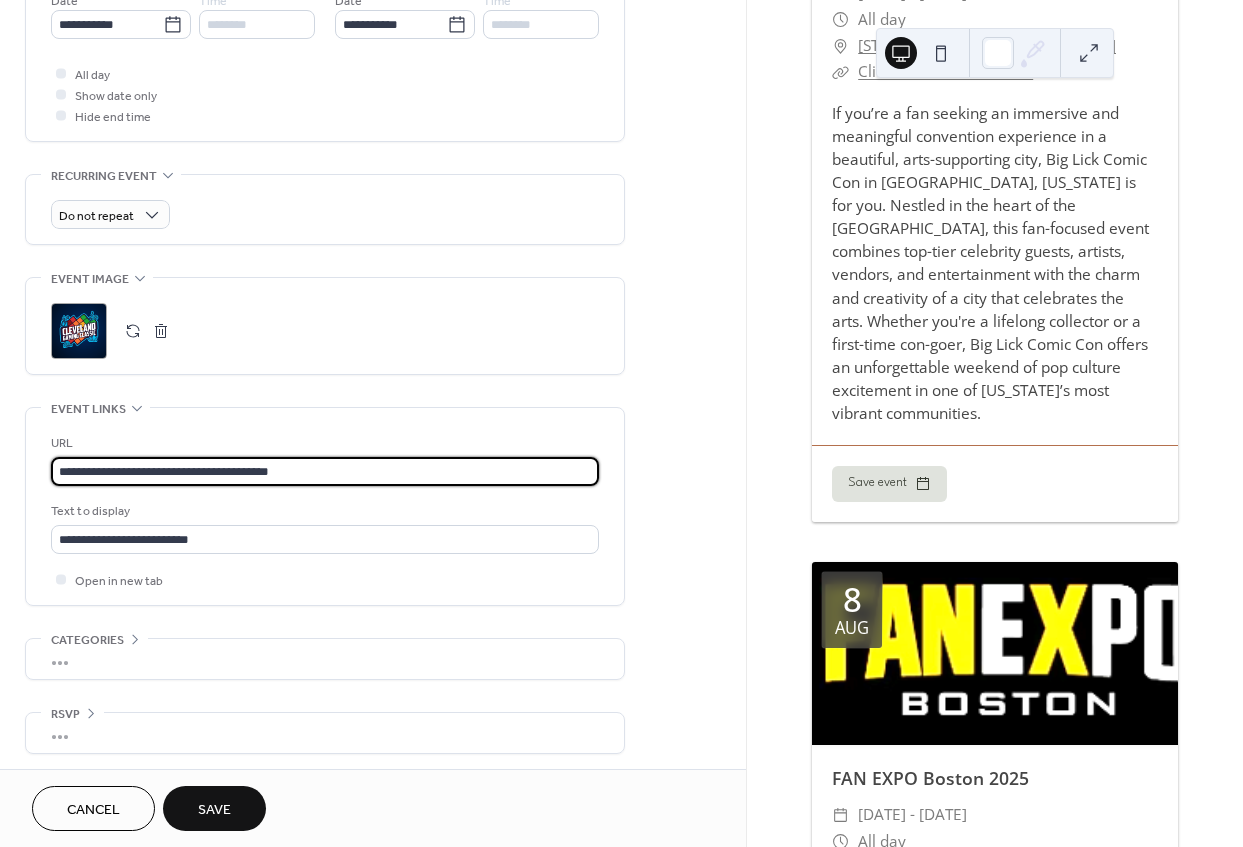 type on "**********" 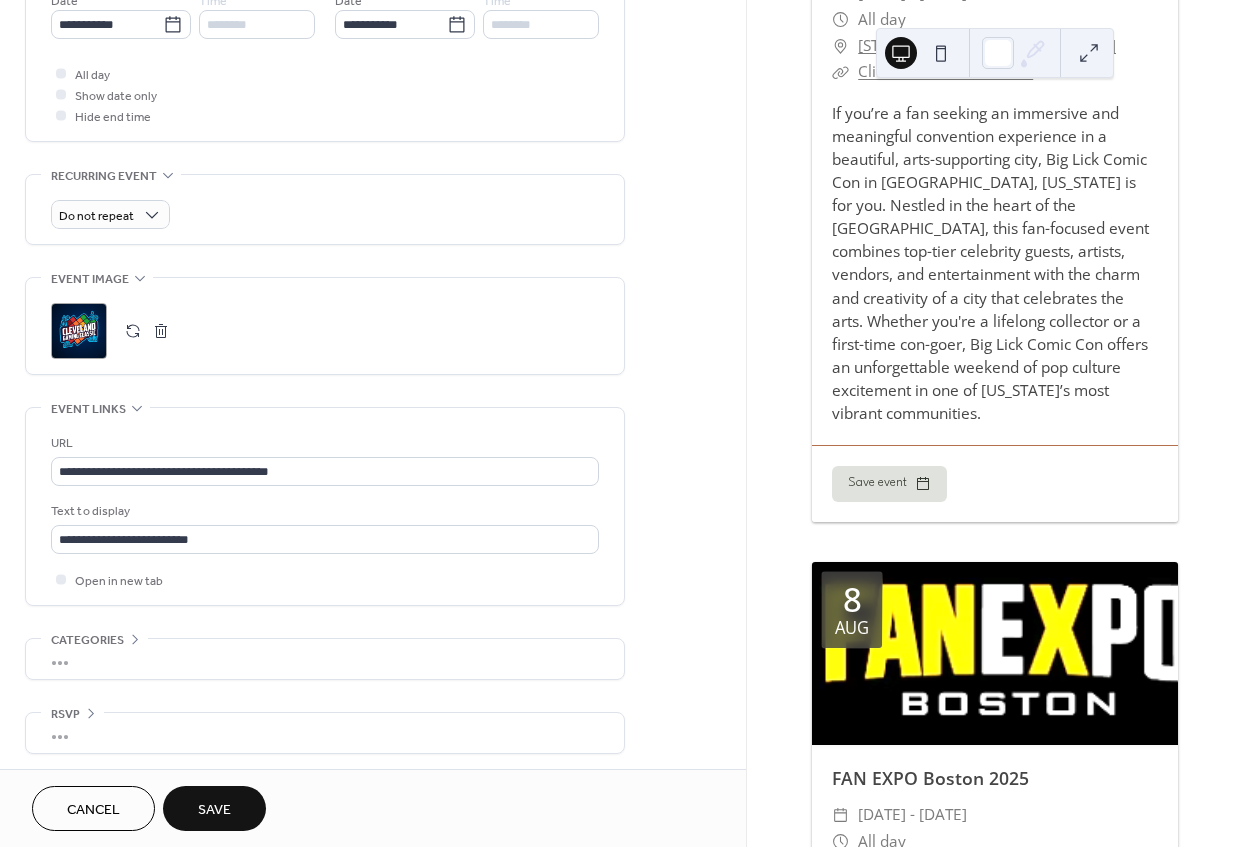 scroll, scrollTop: 0, scrollLeft: 0, axis: both 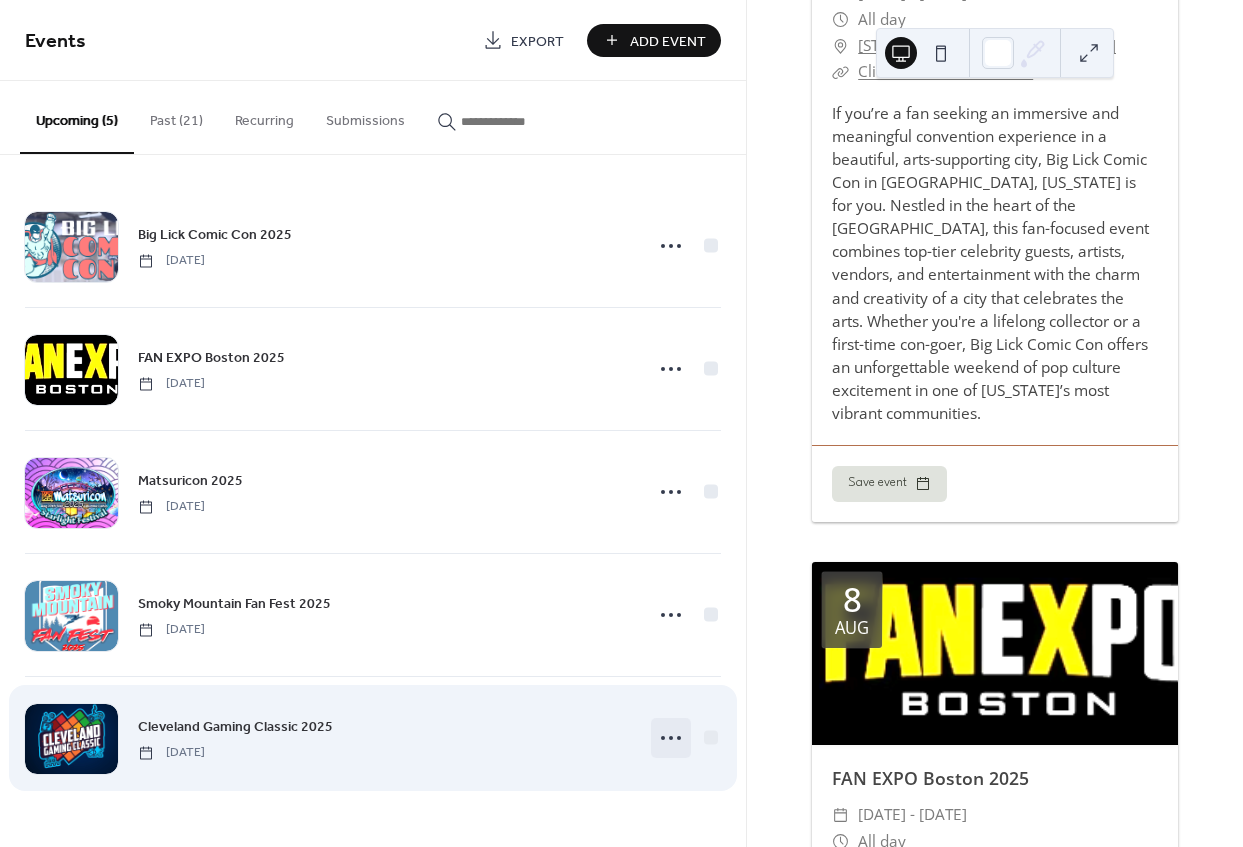 click 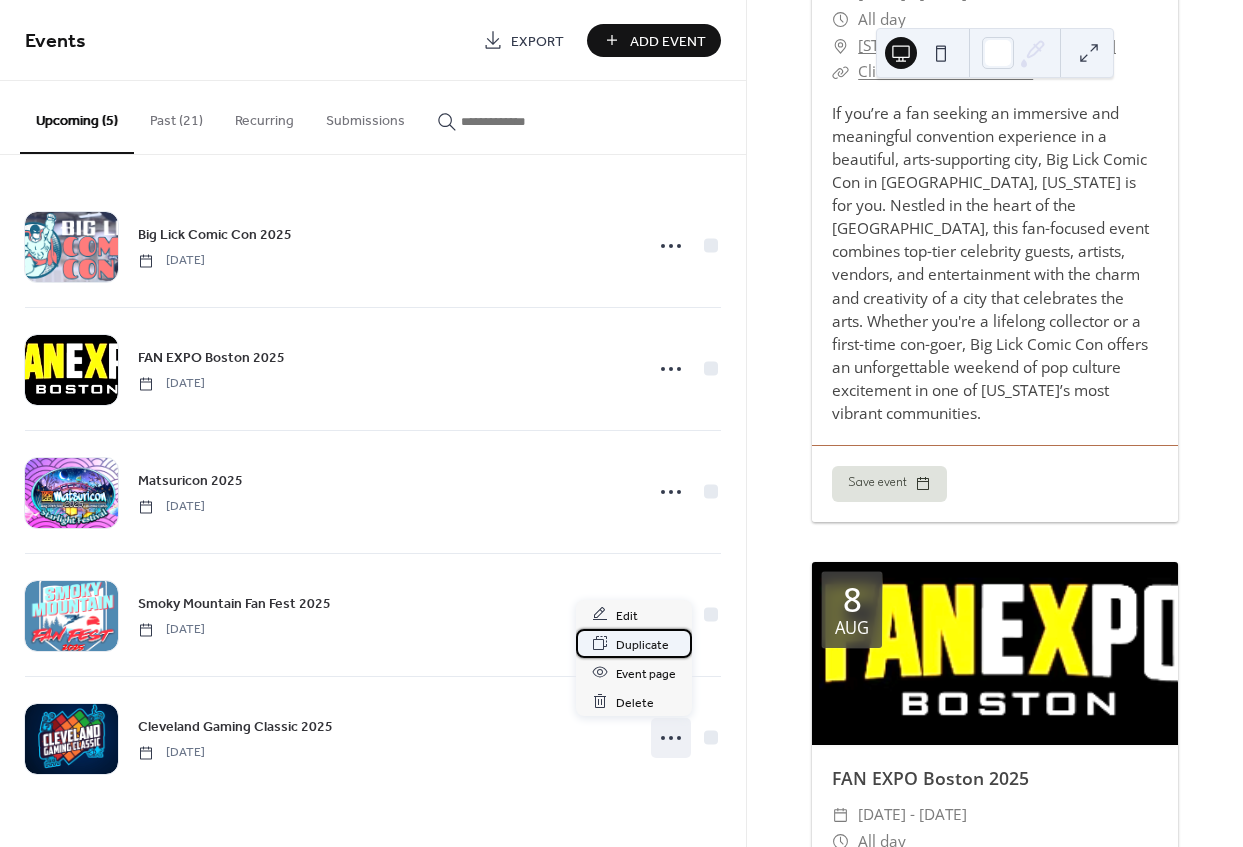 click on "Duplicate" at bounding box center [642, 644] 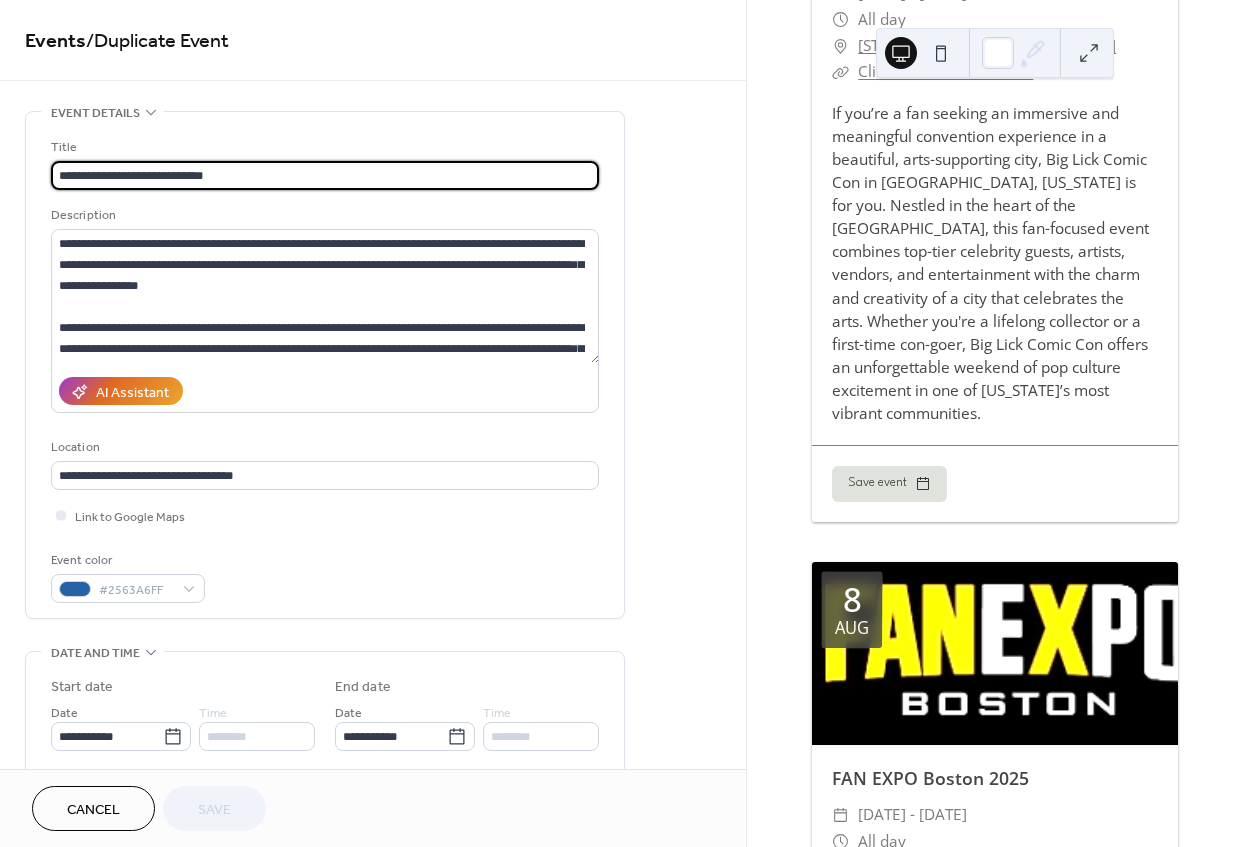 drag, startPoint x: 274, startPoint y: 177, endPoint x: 12, endPoint y: 166, distance: 262.2308 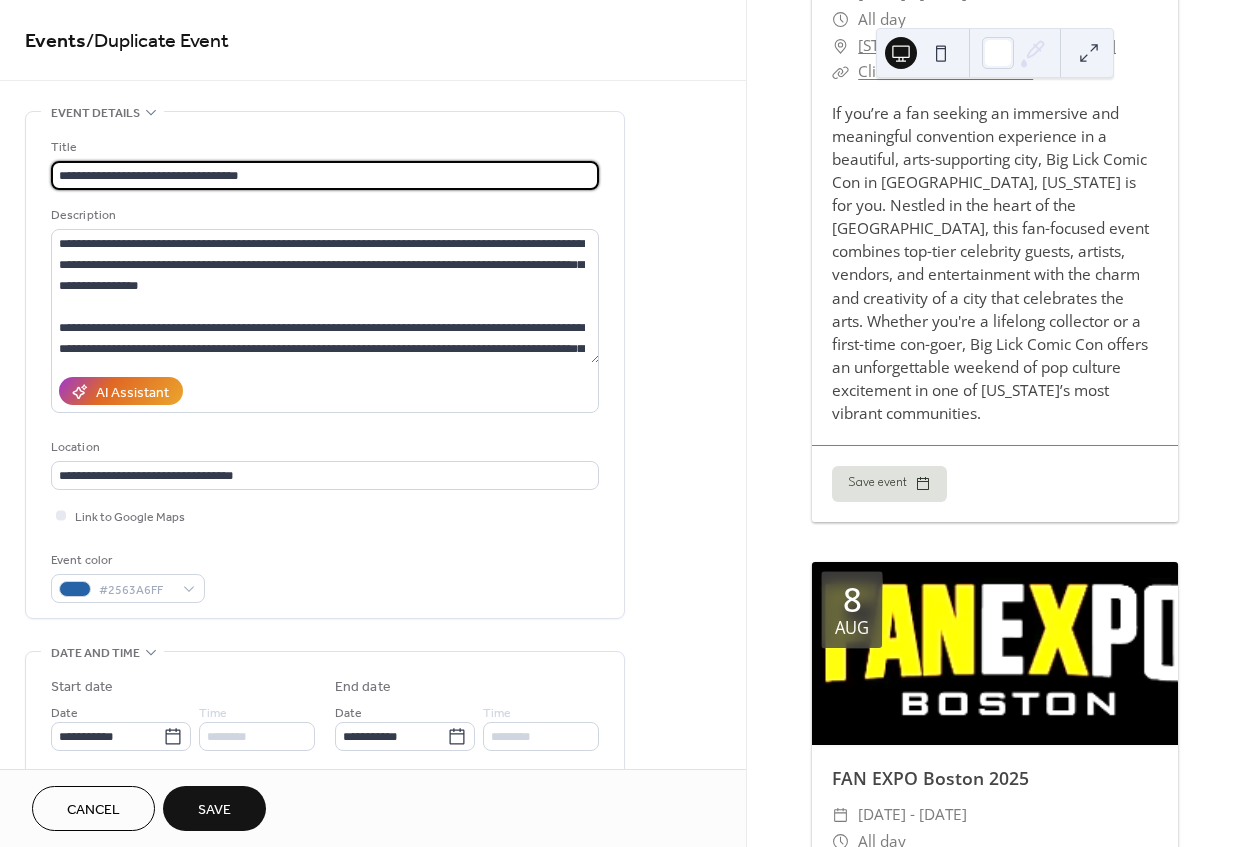 type on "**********" 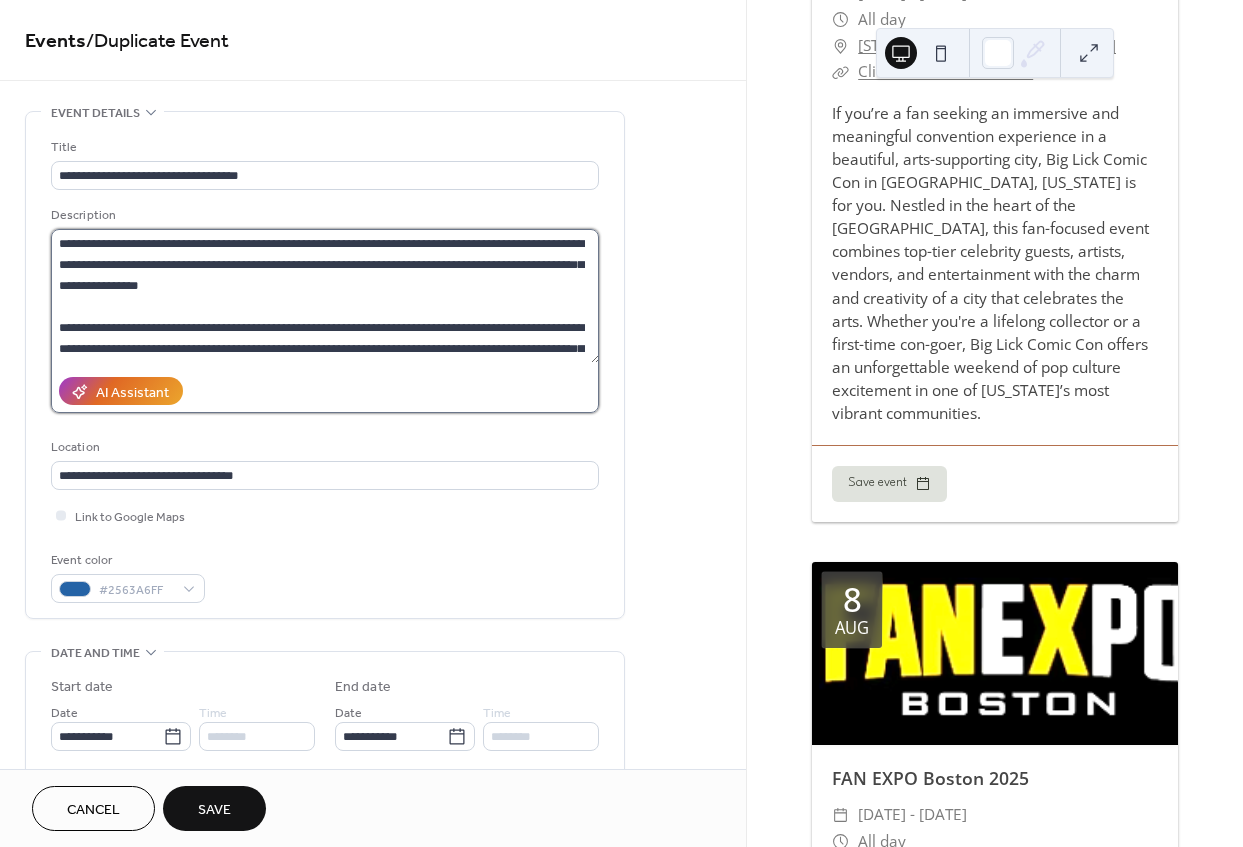 click on "**********" at bounding box center [325, 296] 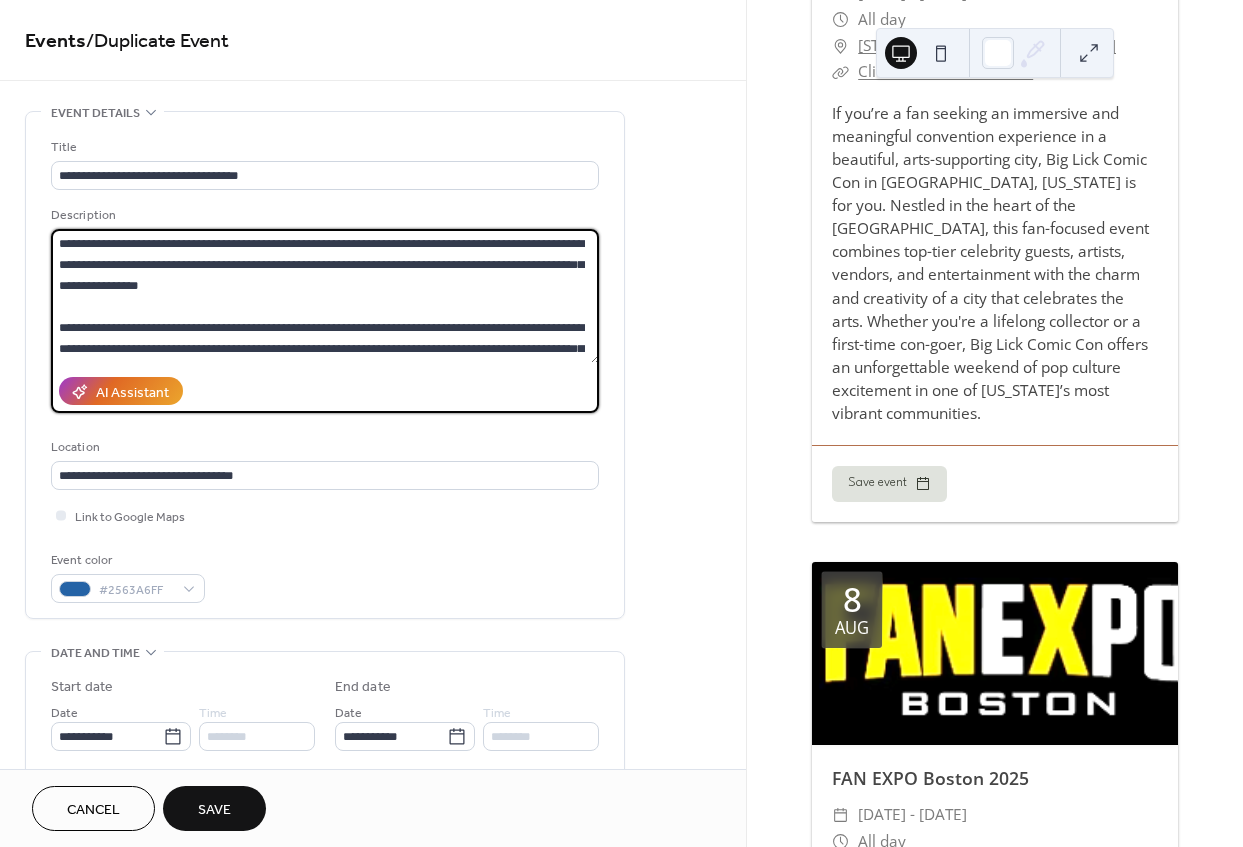 paste 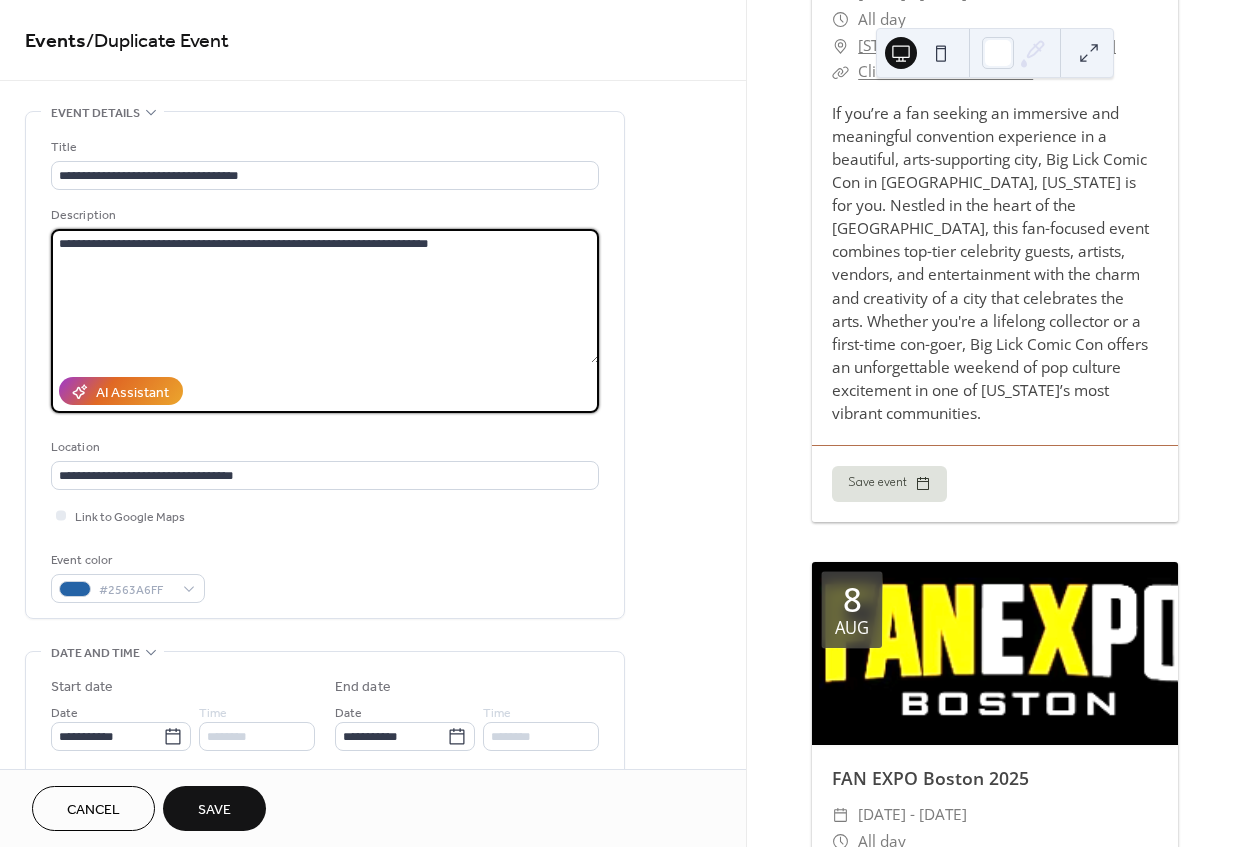 type on "**********" 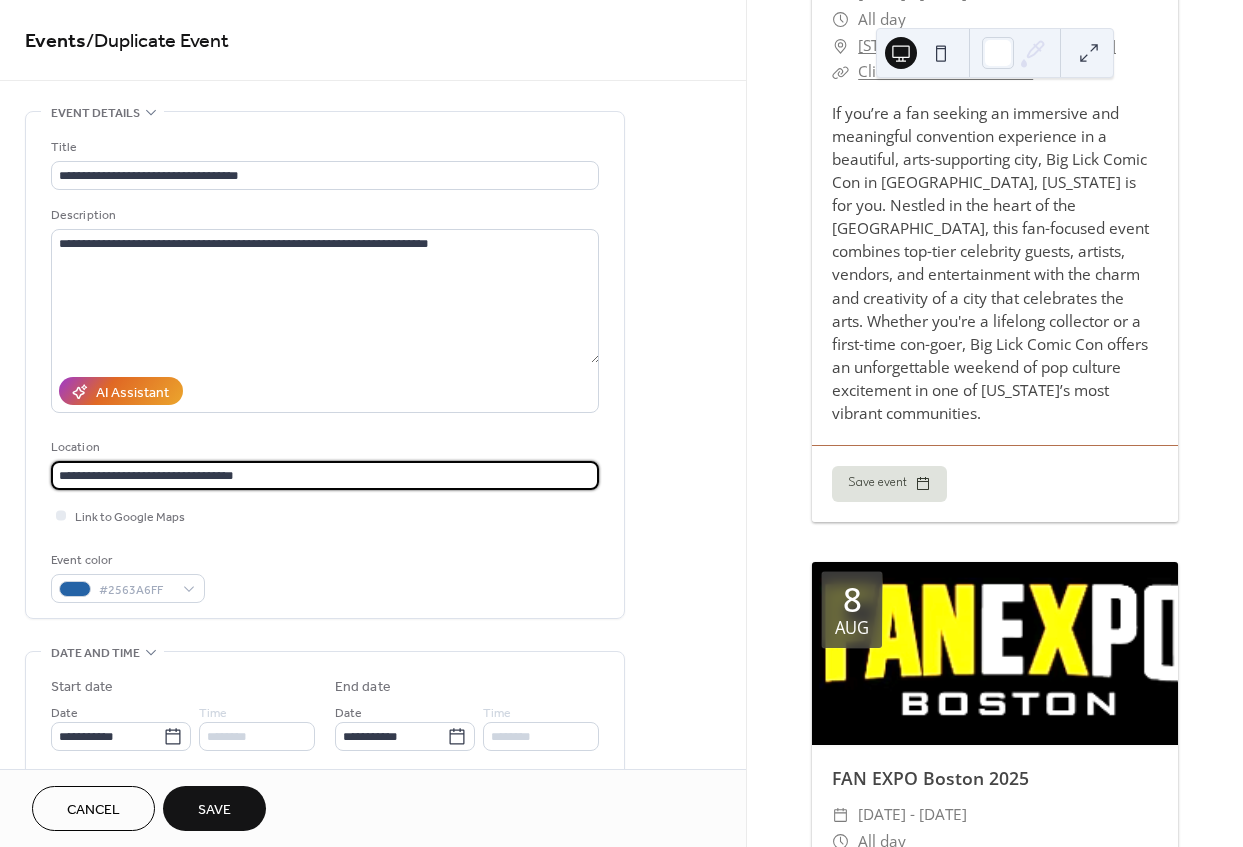 scroll, scrollTop: 0, scrollLeft: 0, axis: both 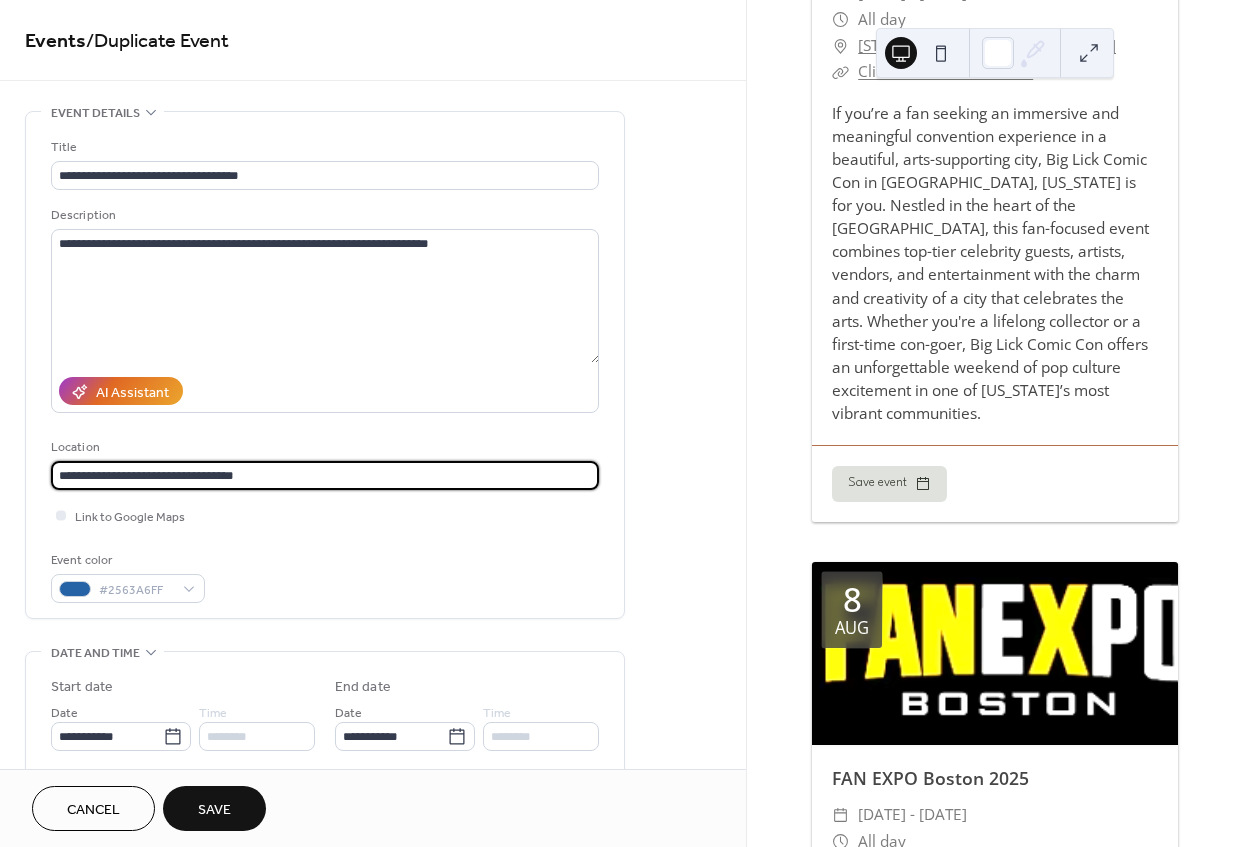 drag, startPoint x: 287, startPoint y: 473, endPoint x: 0, endPoint y: 504, distance: 288.66937 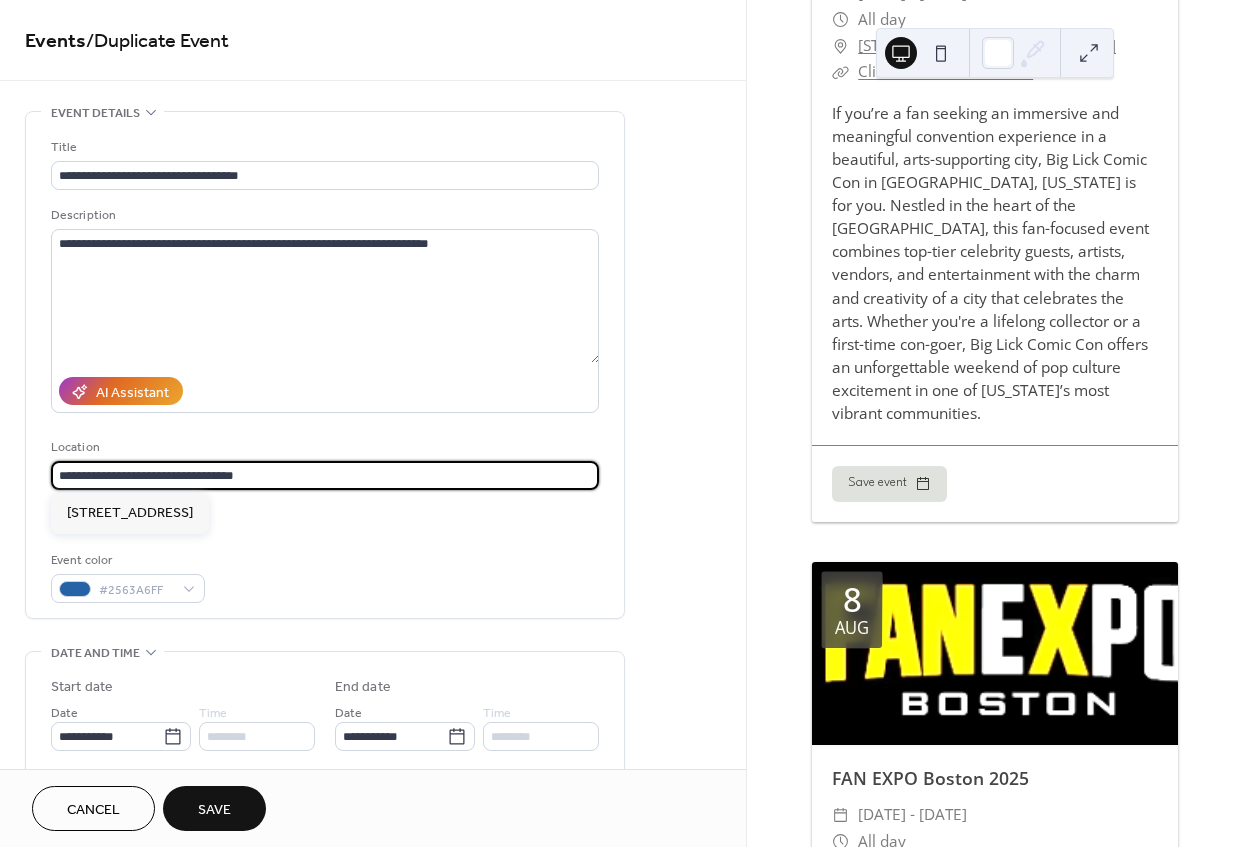 paste on "******" 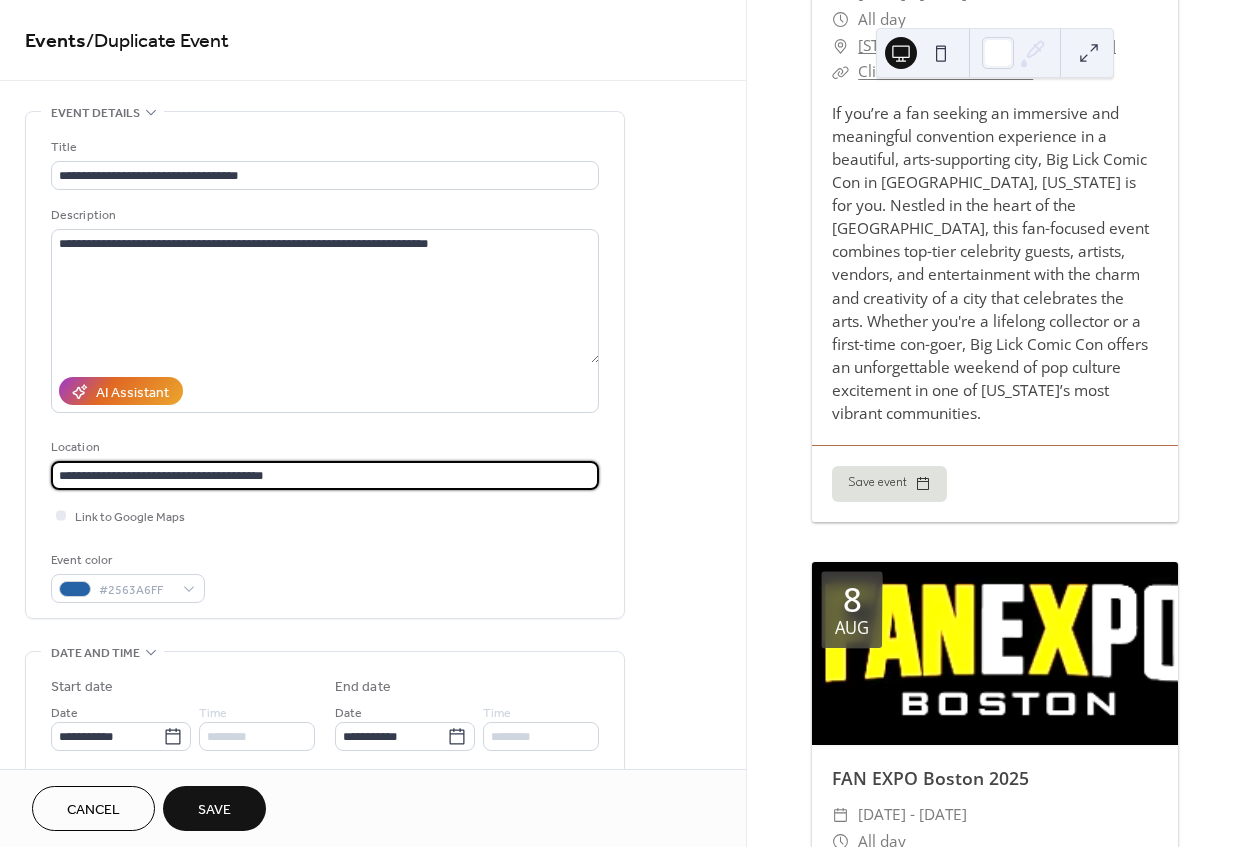 type on "**********" 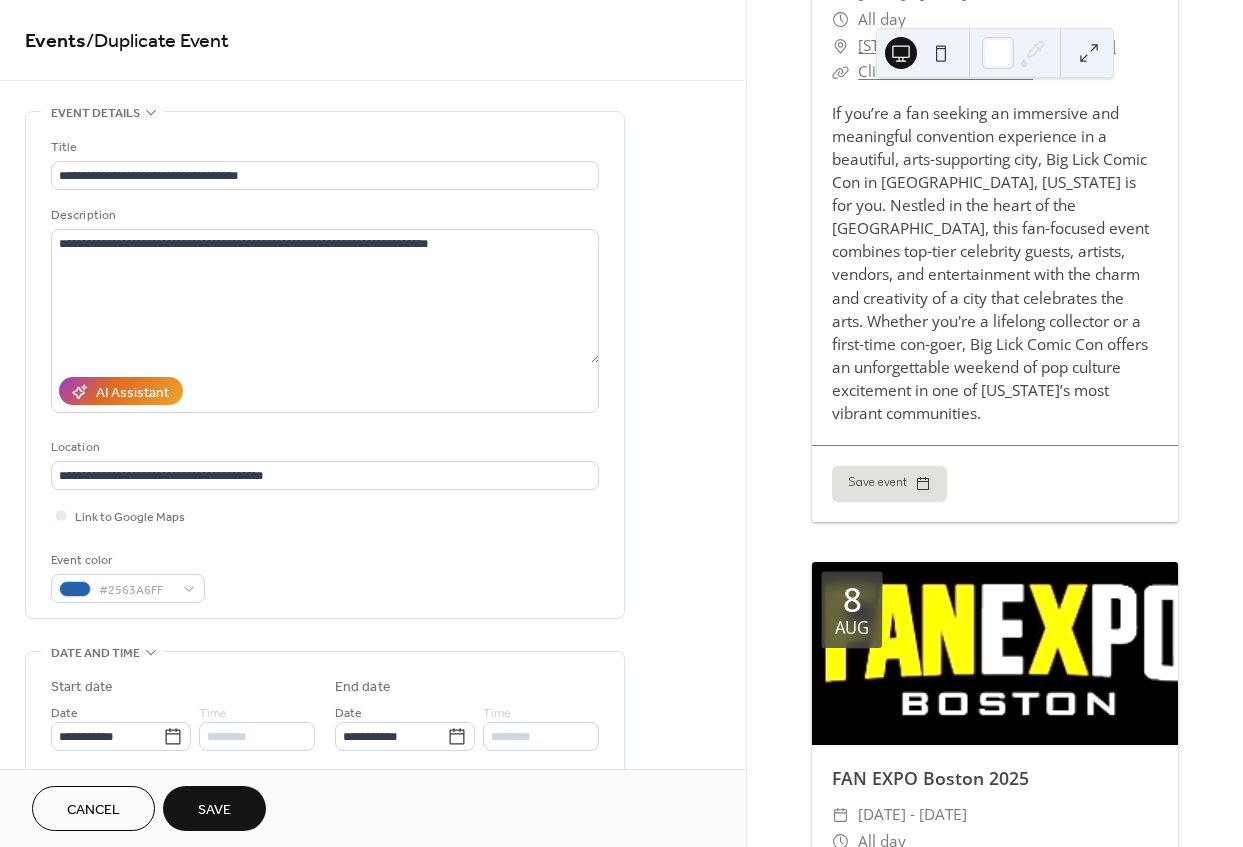 click on "**********" at bounding box center [373, 798] 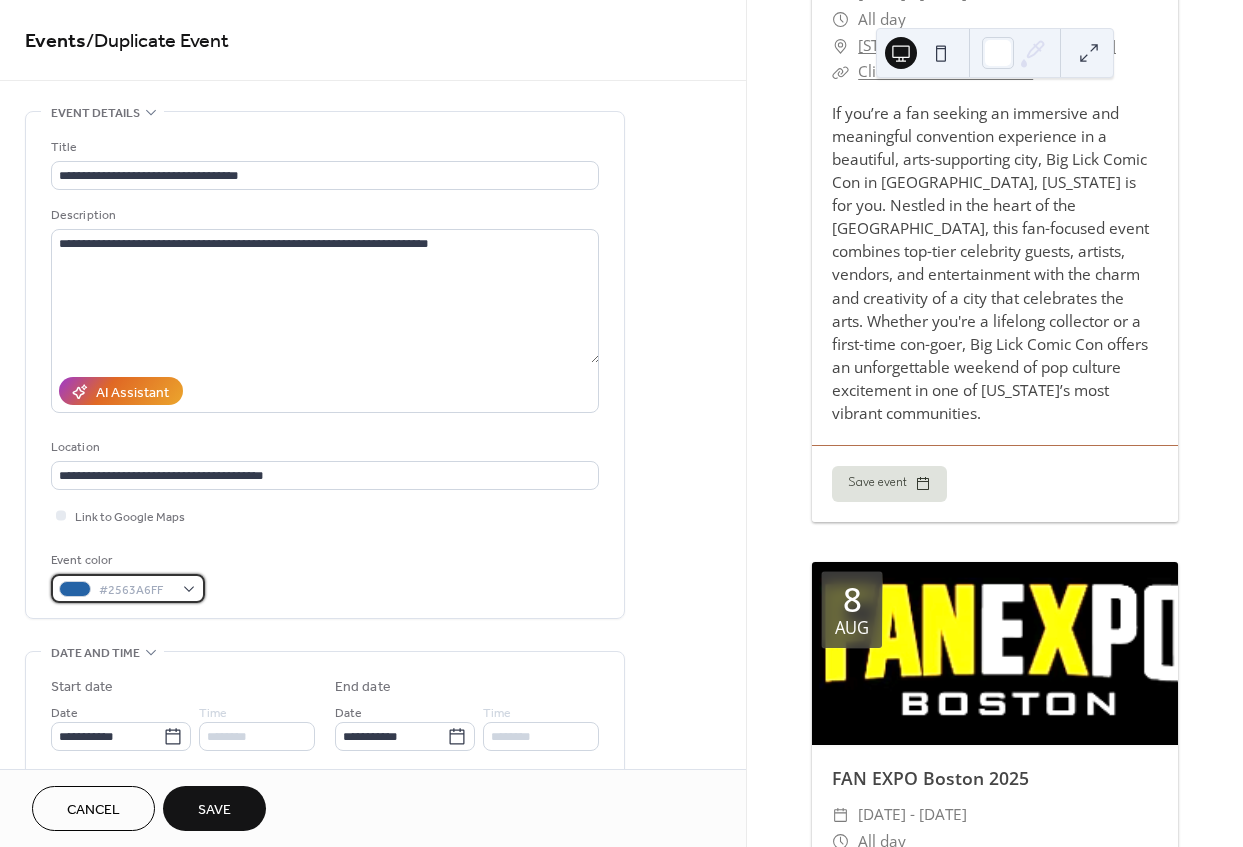click on "#2563A6FF" at bounding box center [128, 588] 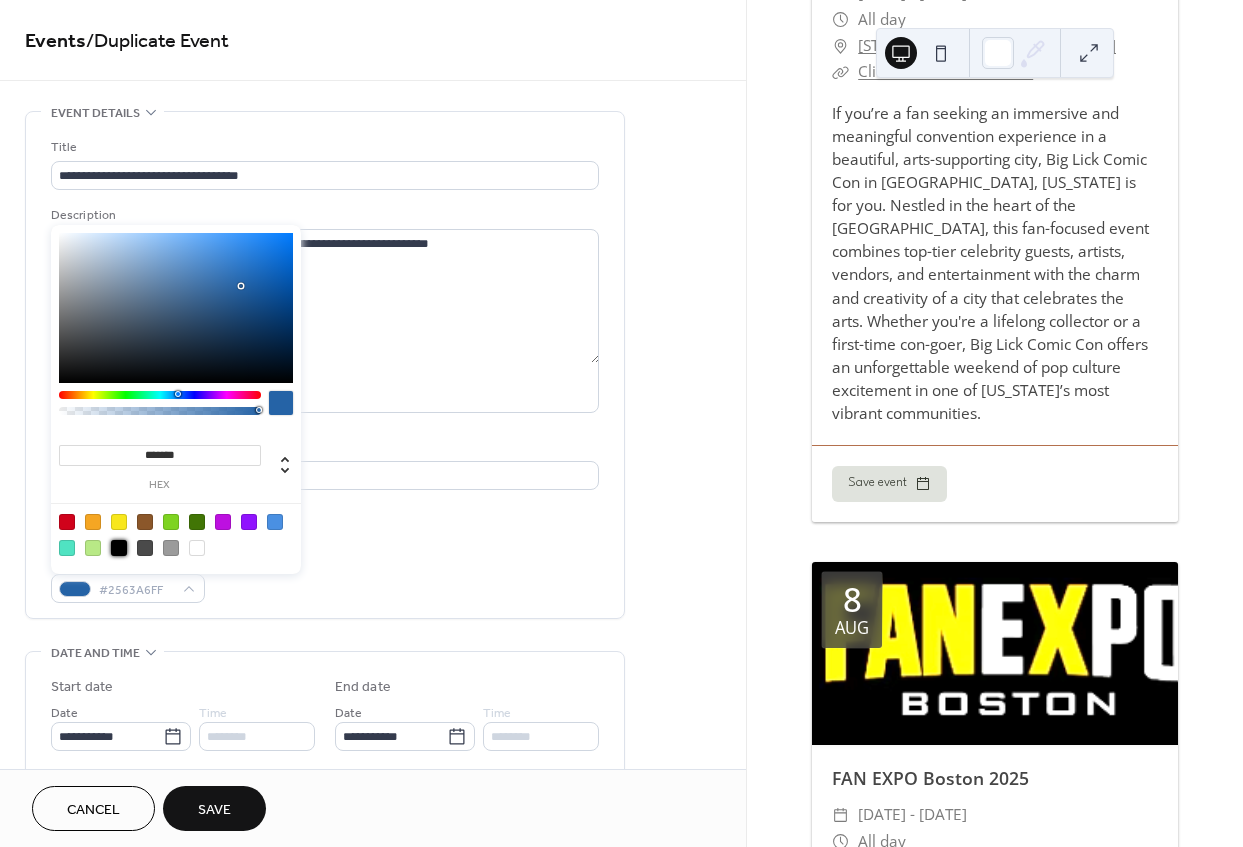 click at bounding box center [119, 548] 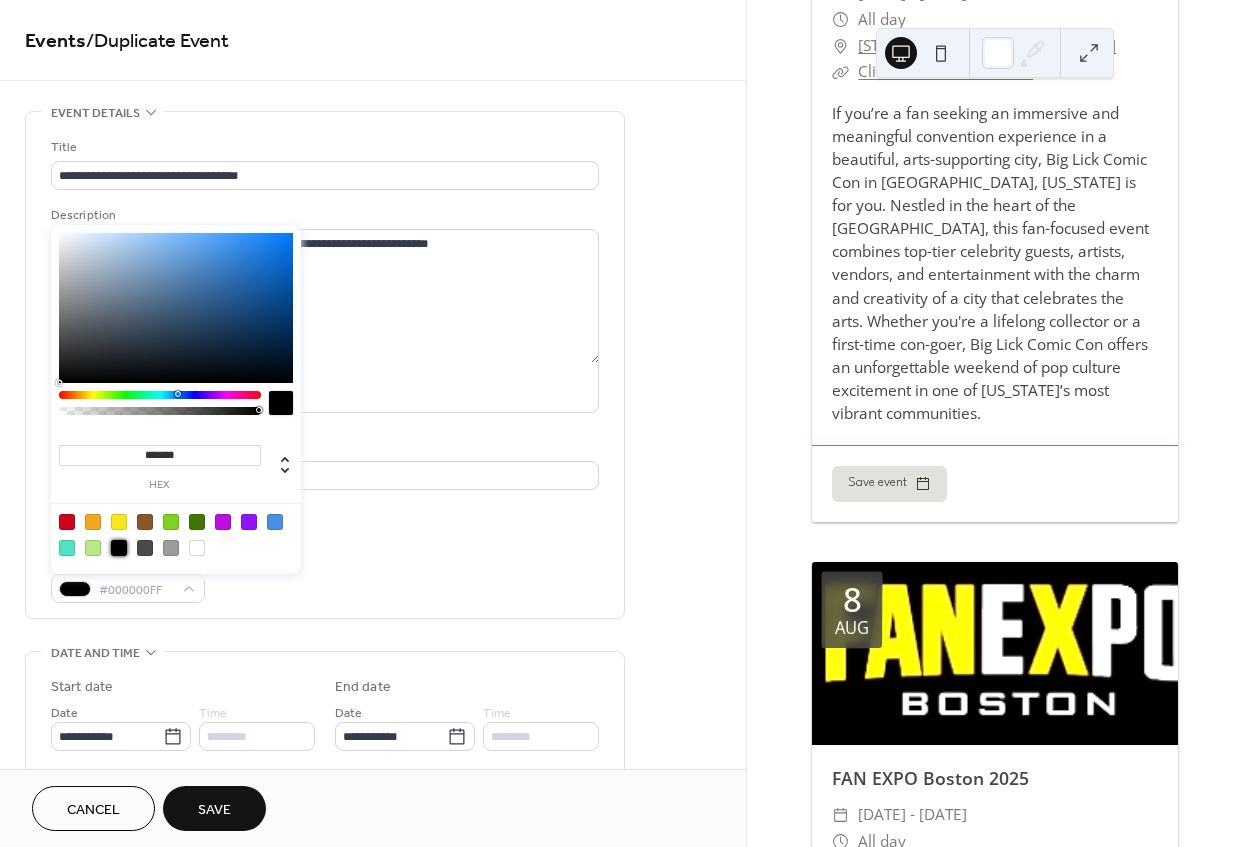 click at bounding box center [160, 408] 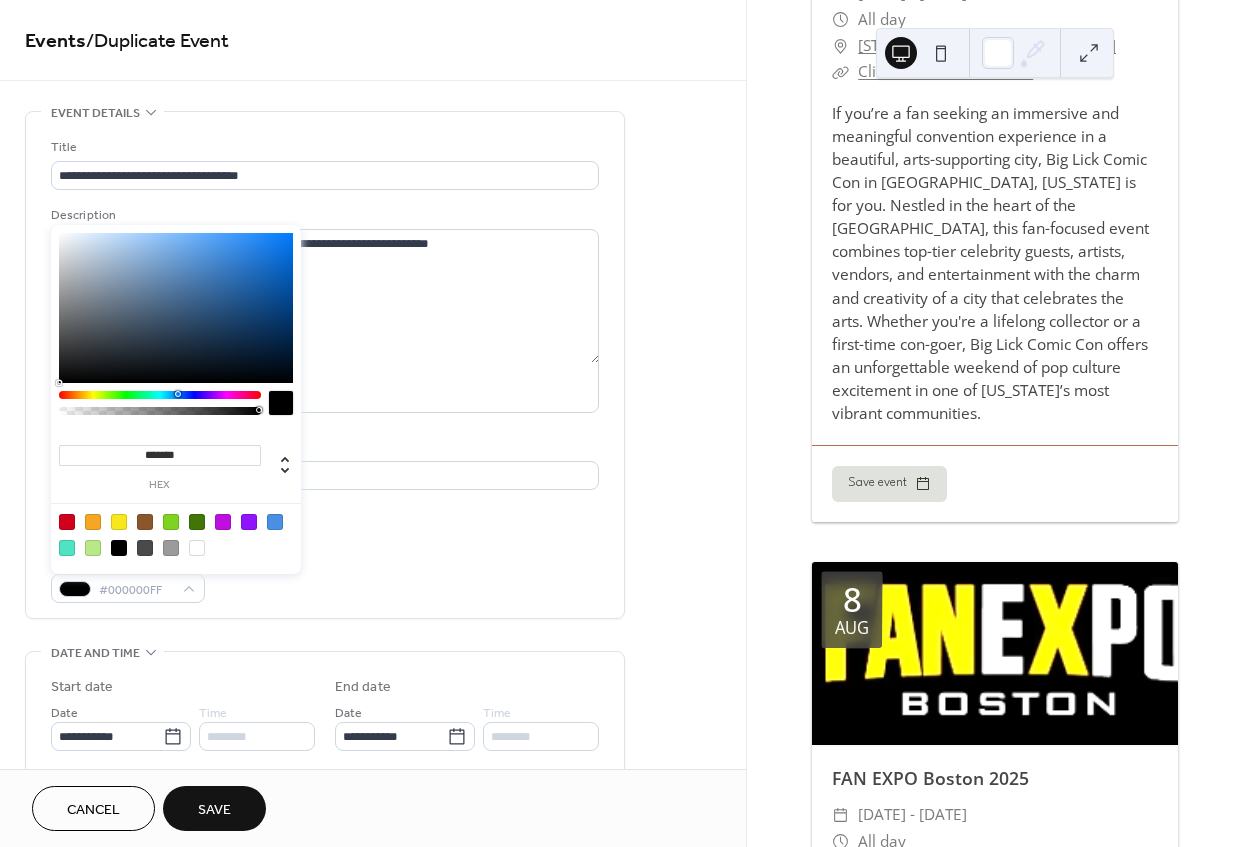 type on "*" 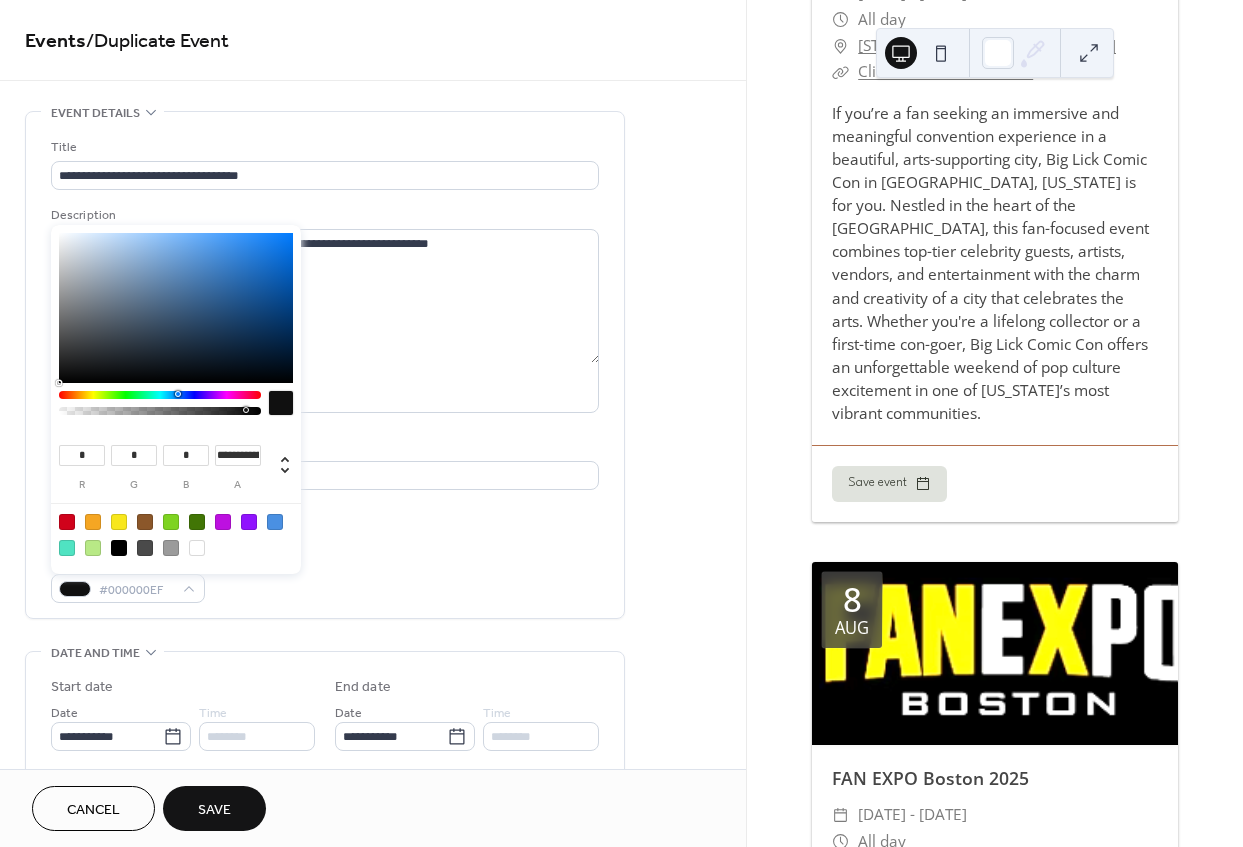click at bounding box center [160, 411] 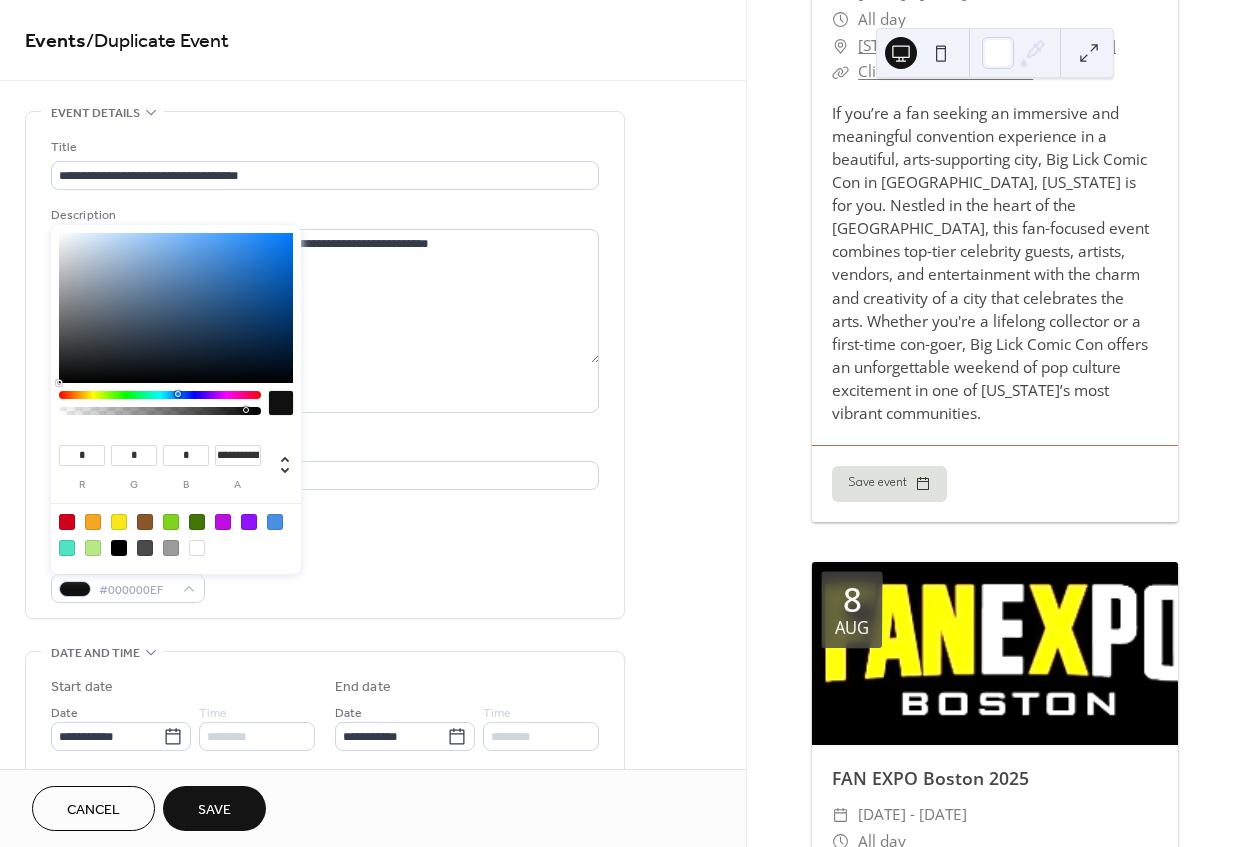 type on "**********" 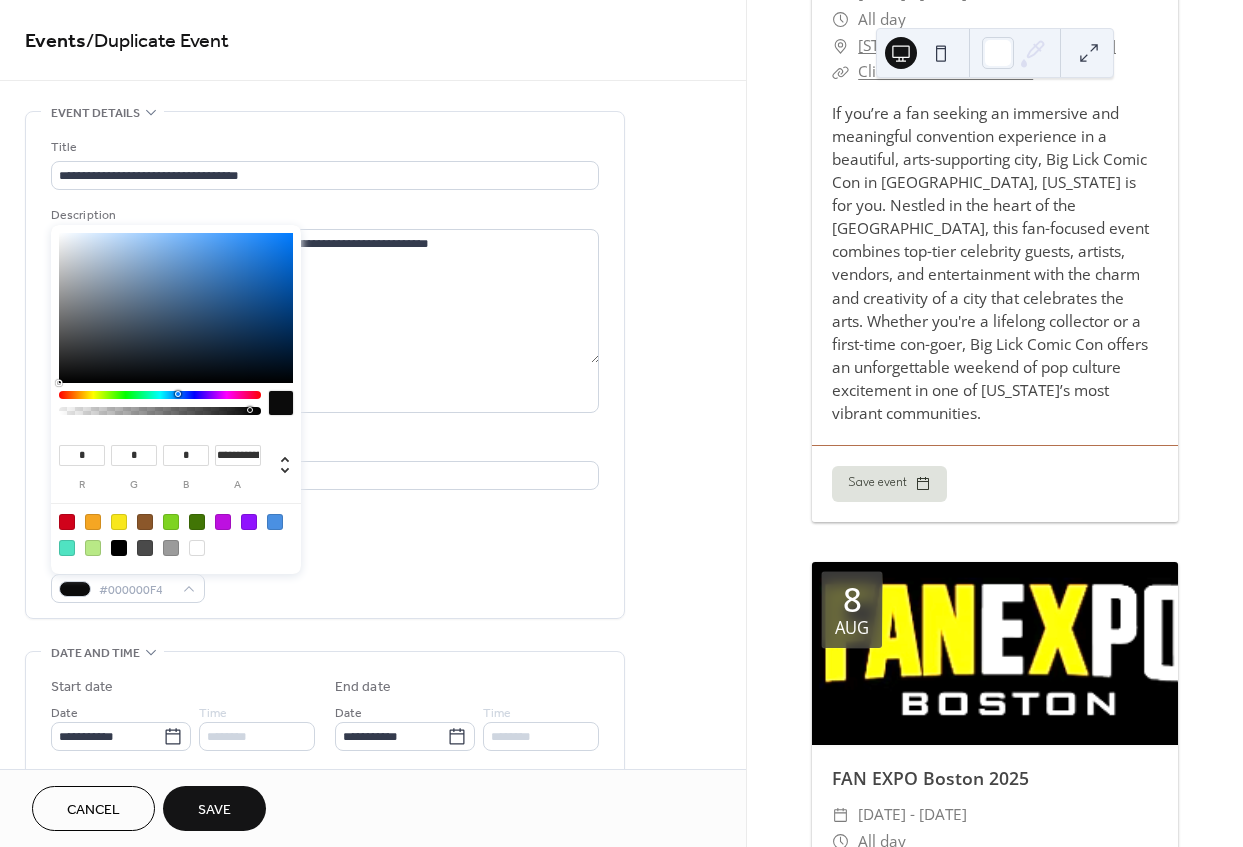 click on "**********" at bounding box center (325, 370) 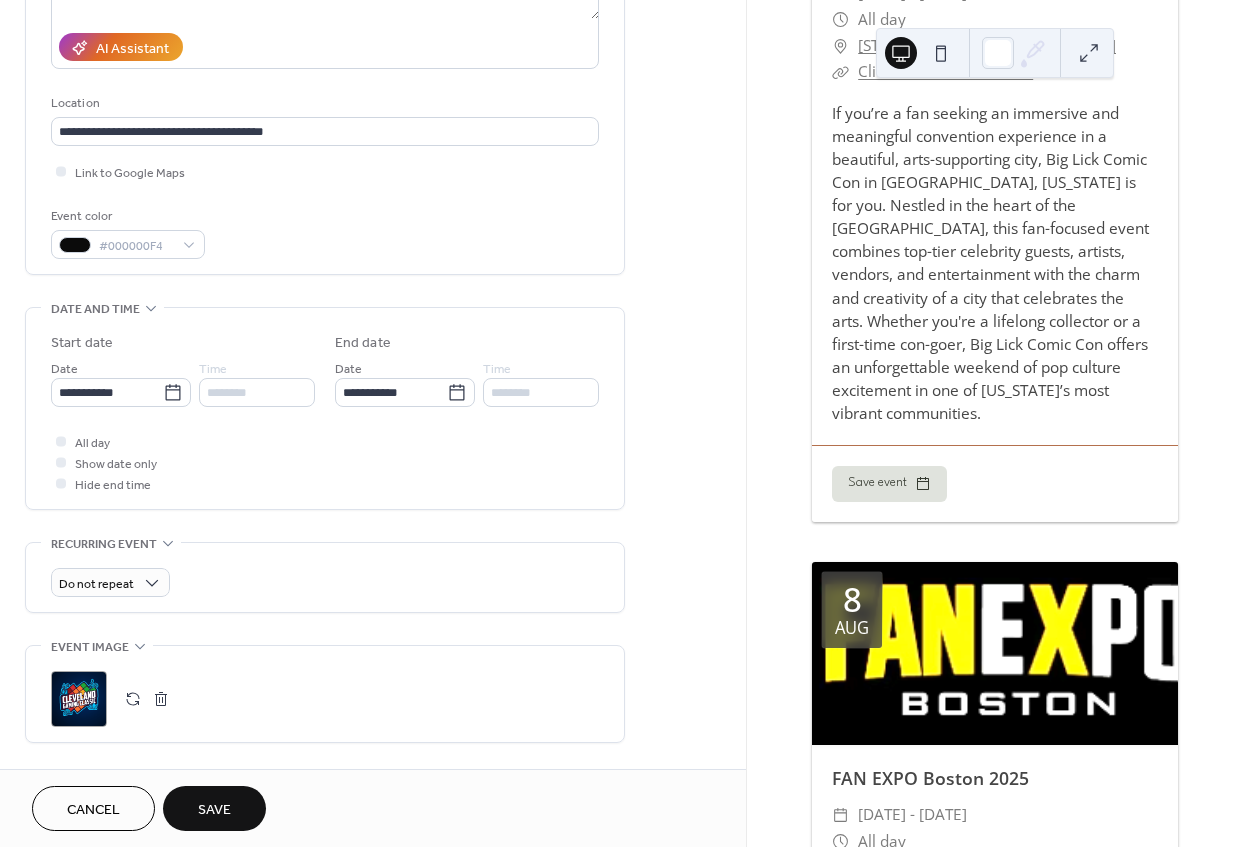 scroll, scrollTop: 363, scrollLeft: 0, axis: vertical 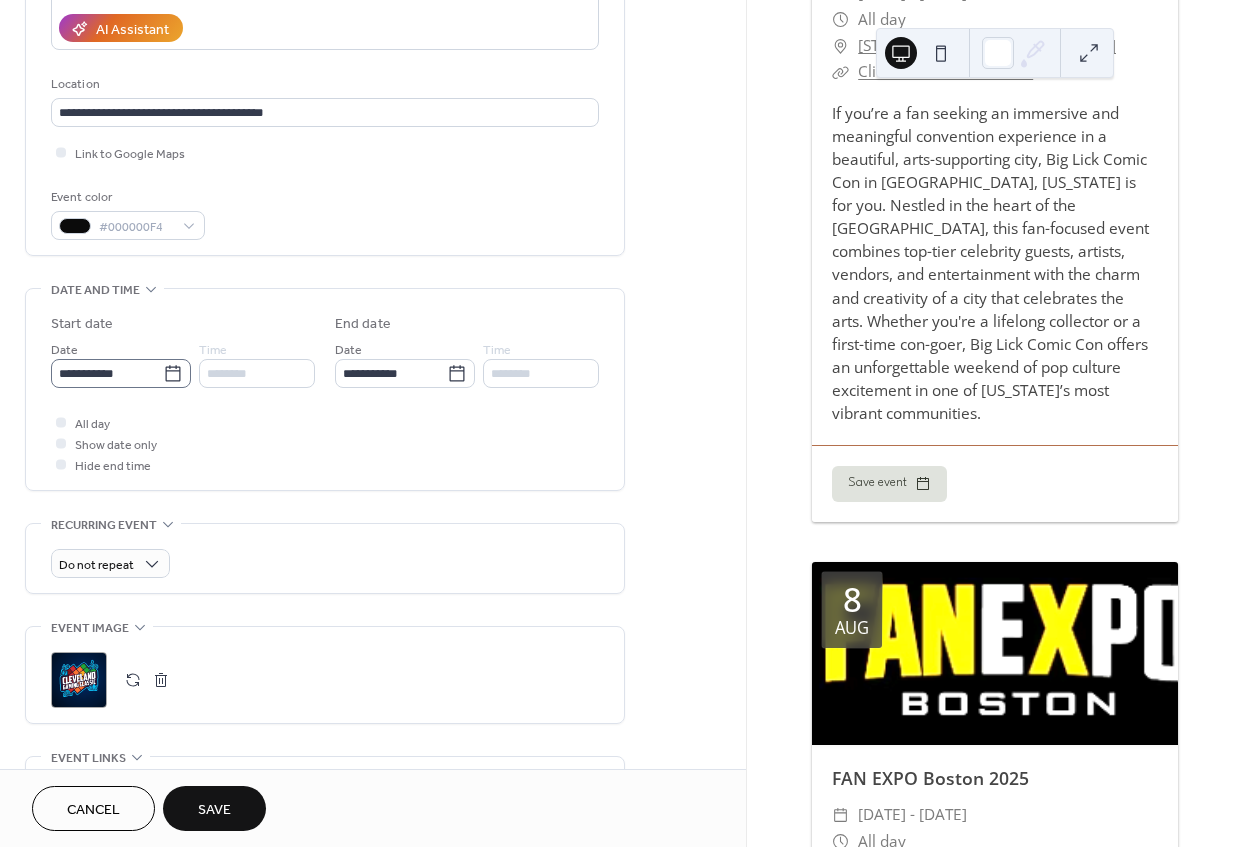 click 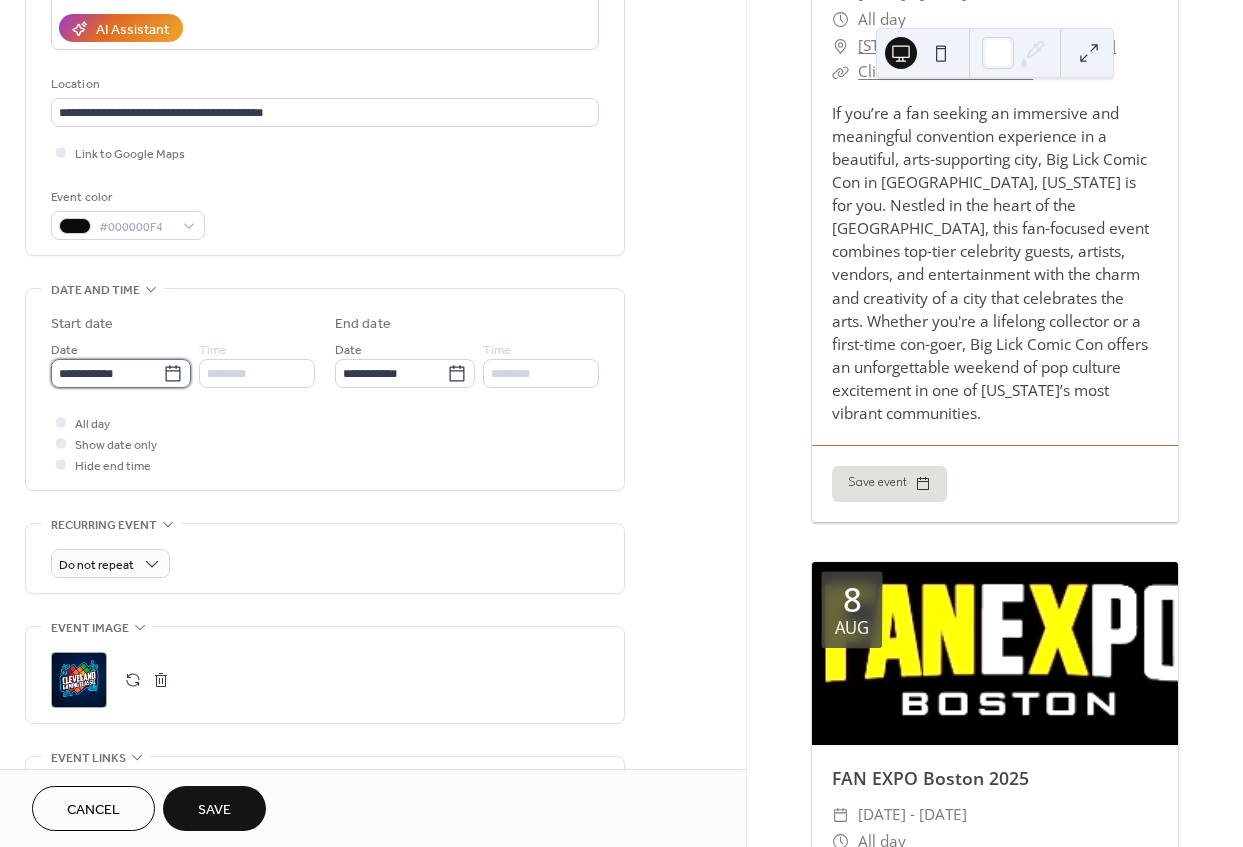 click on "**********" at bounding box center (107, 373) 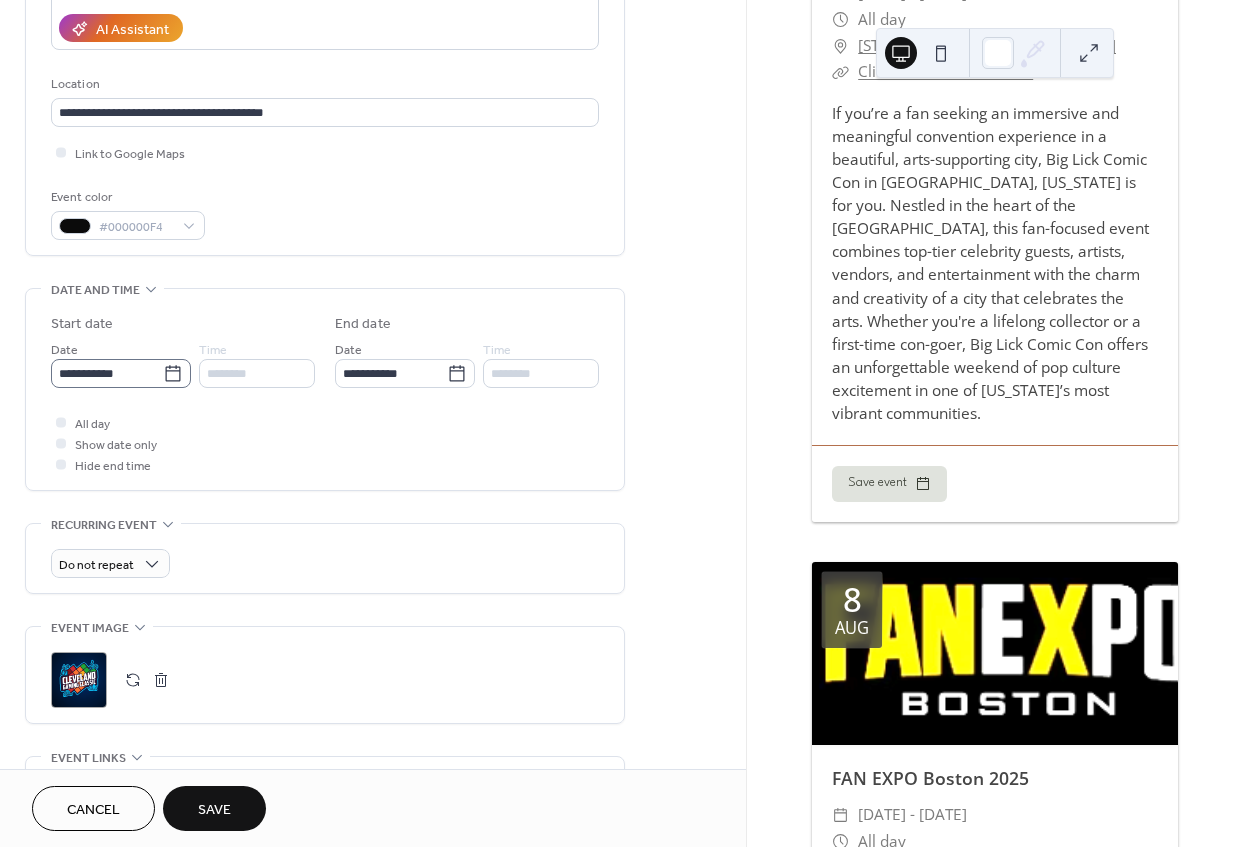 click 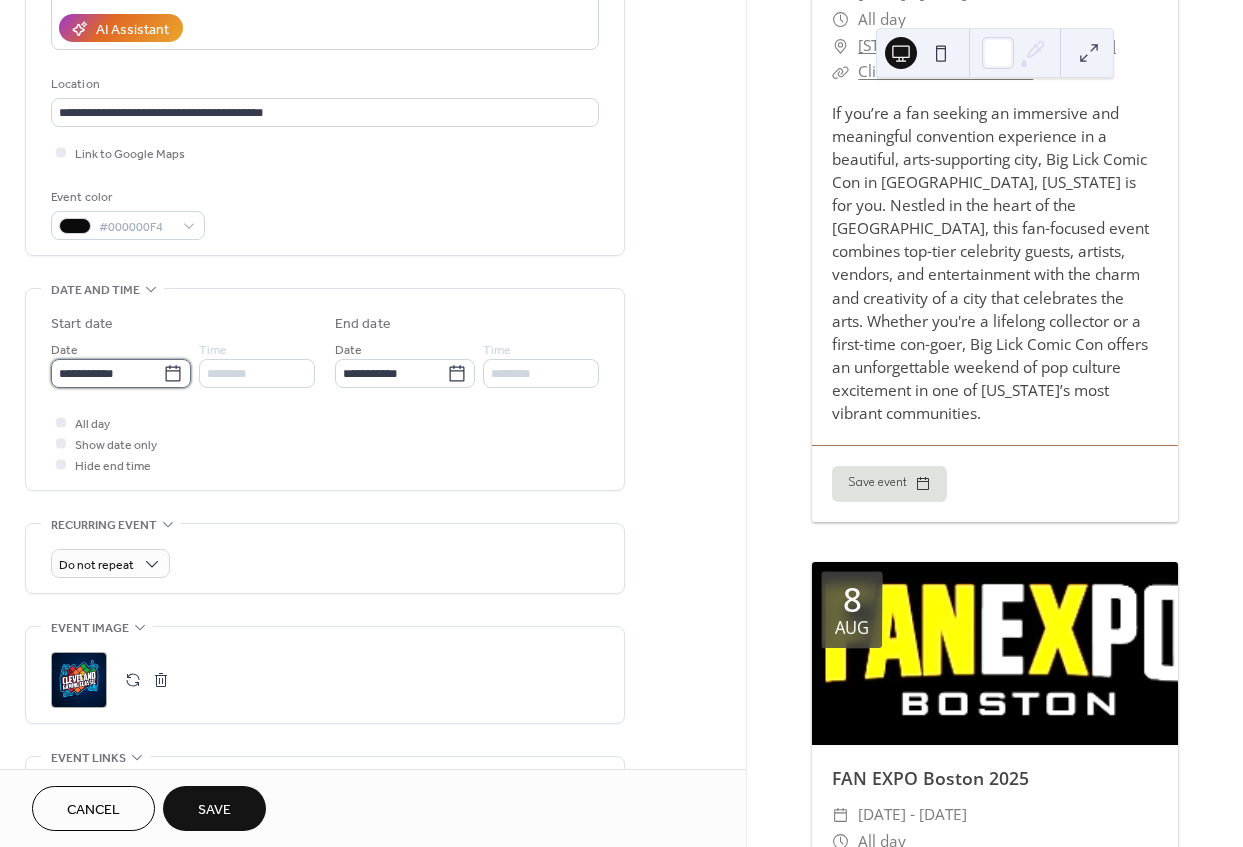 click on "**********" at bounding box center [107, 373] 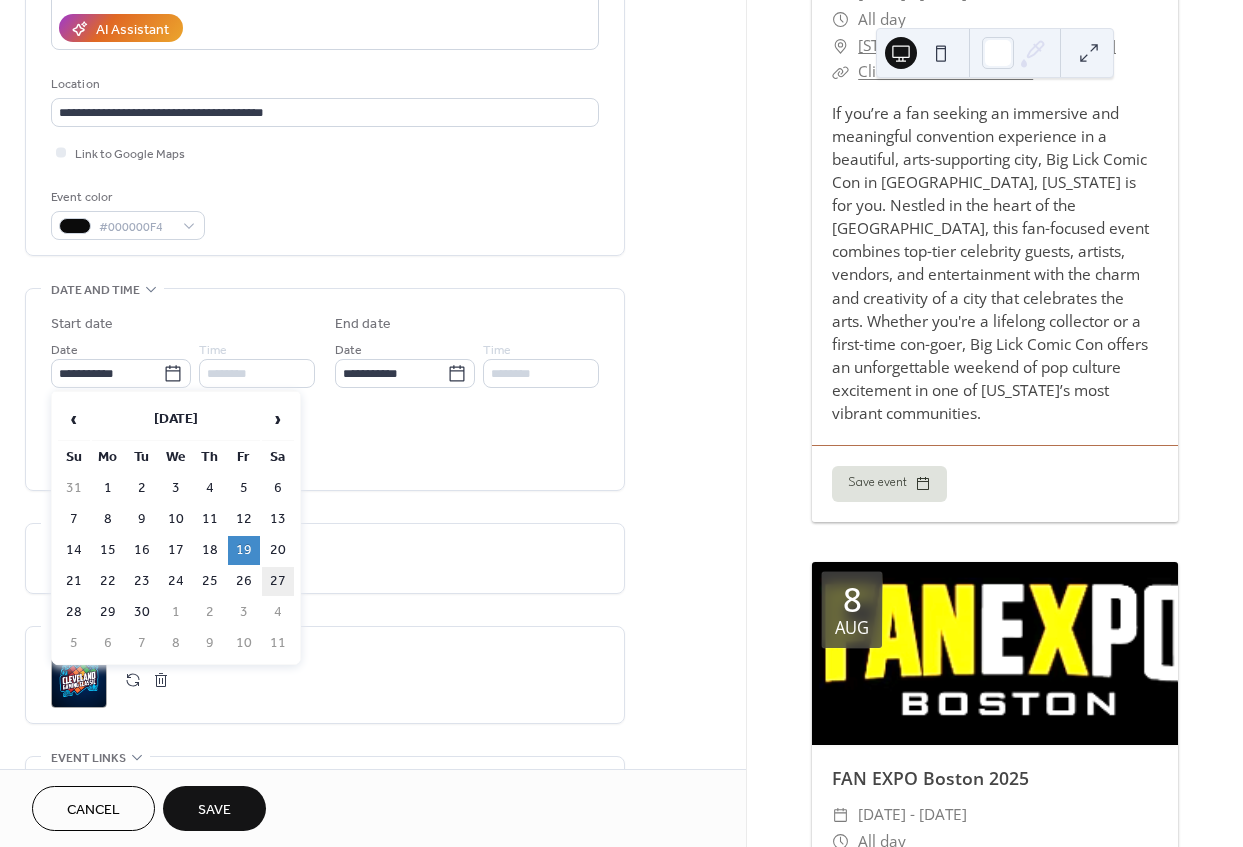 click on "27" at bounding box center [278, 581] 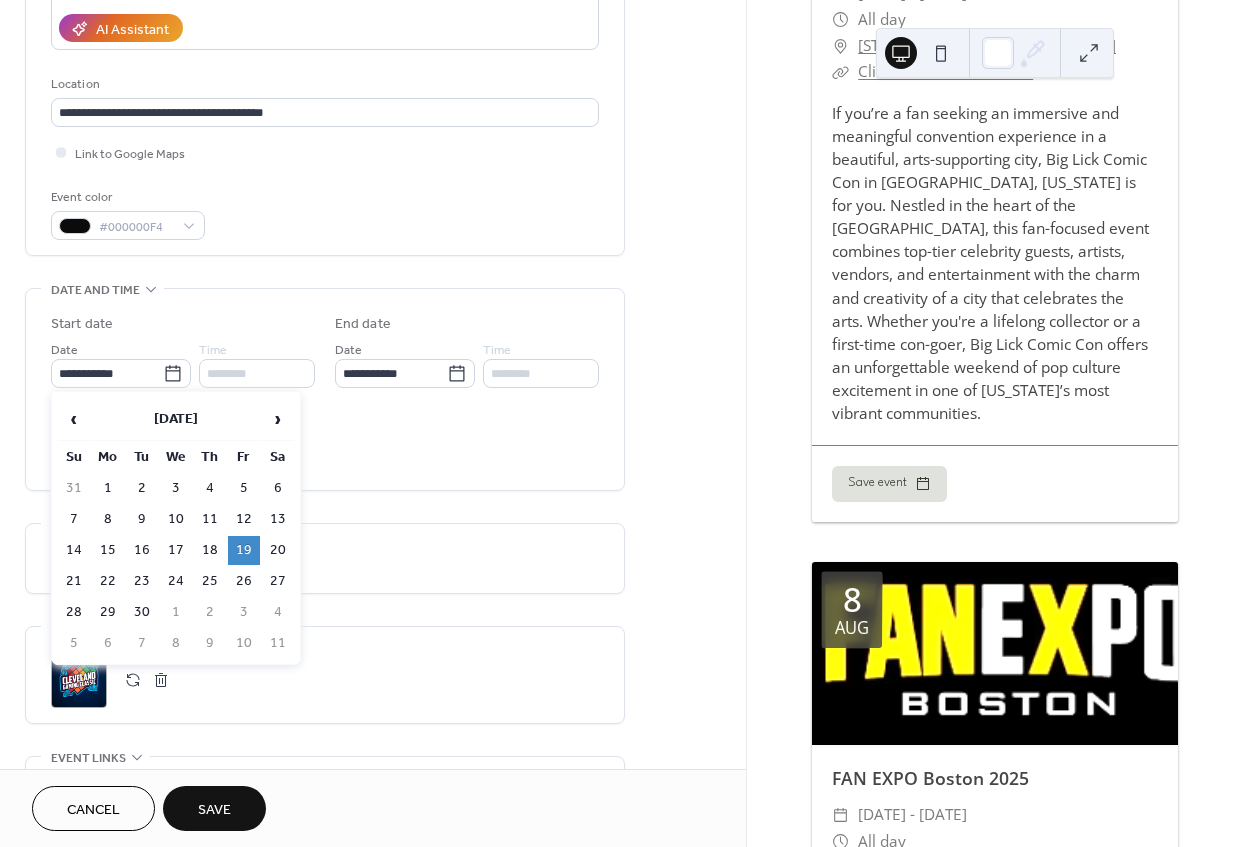 type on "**********" 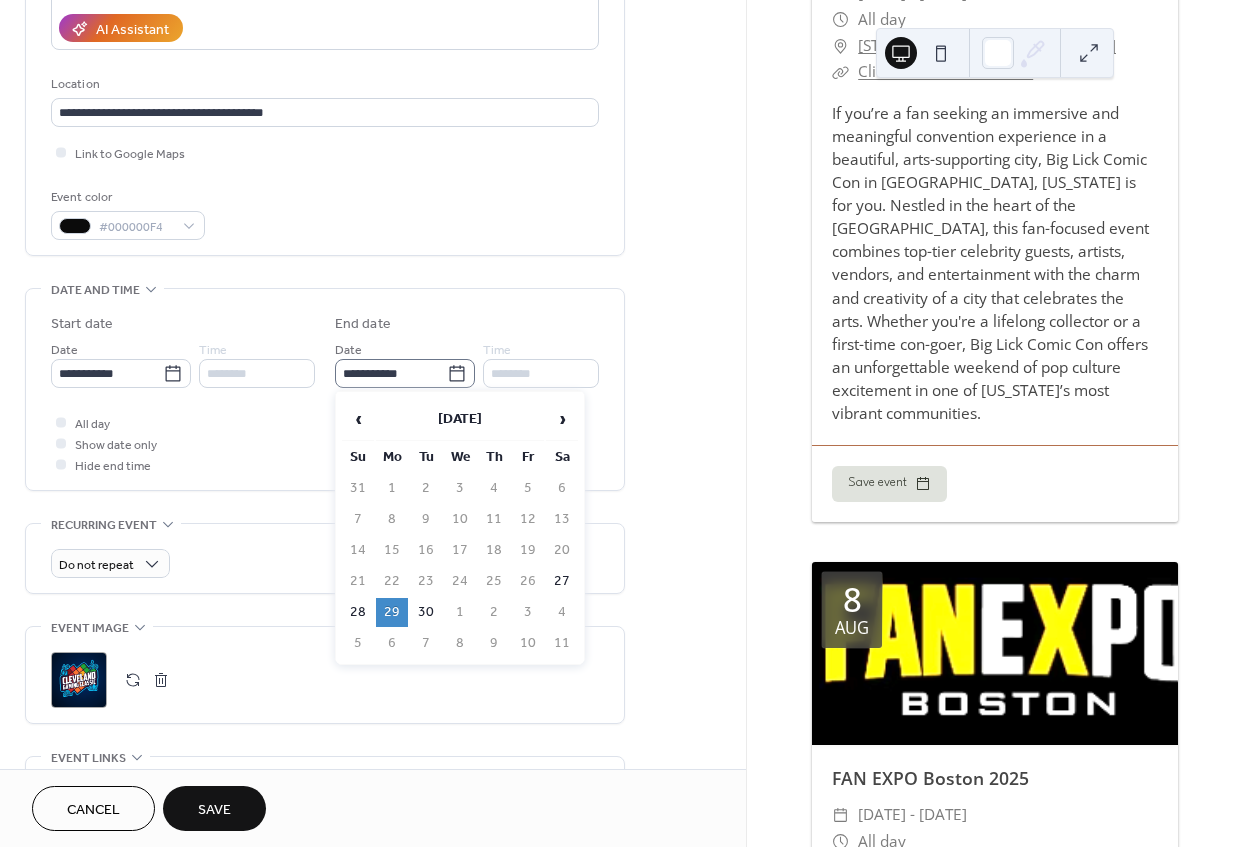 click 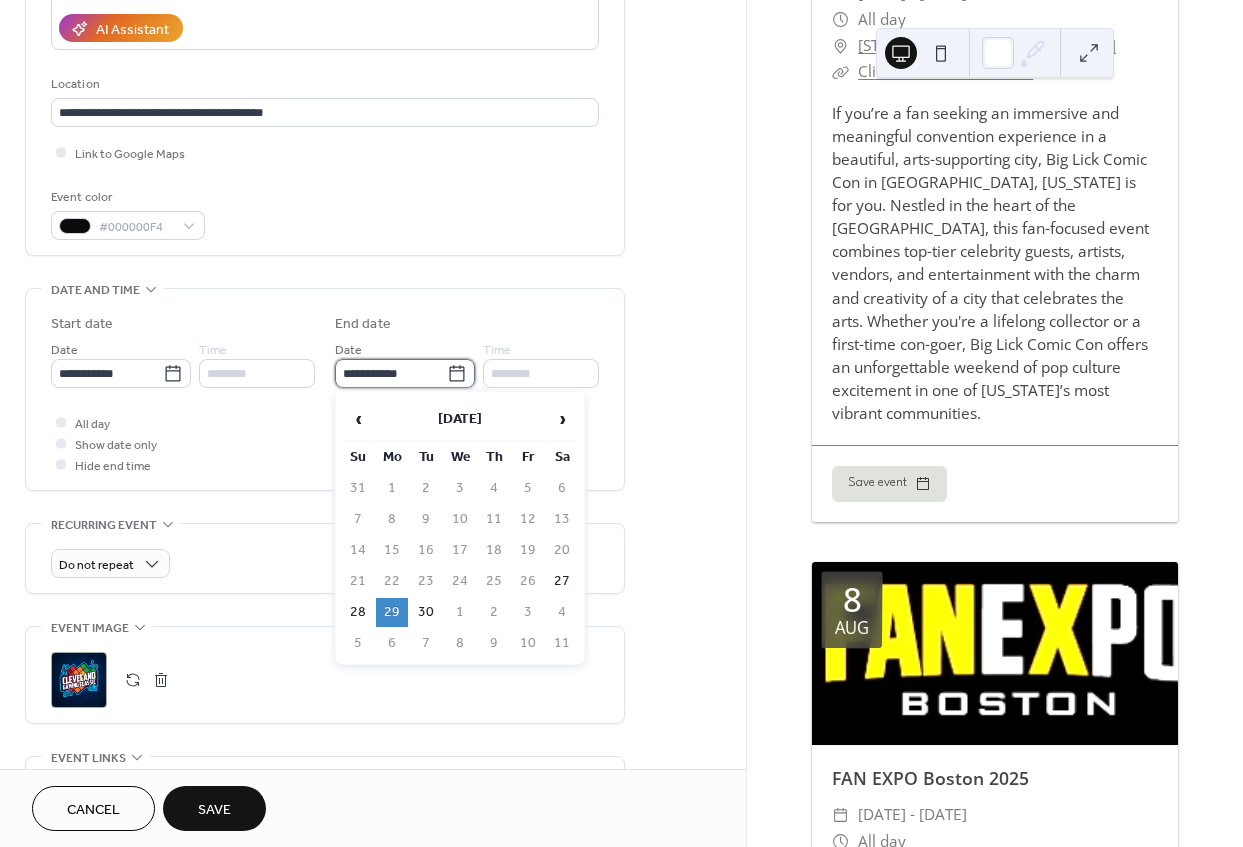 click on "**********" at bounding box center [391, 373] 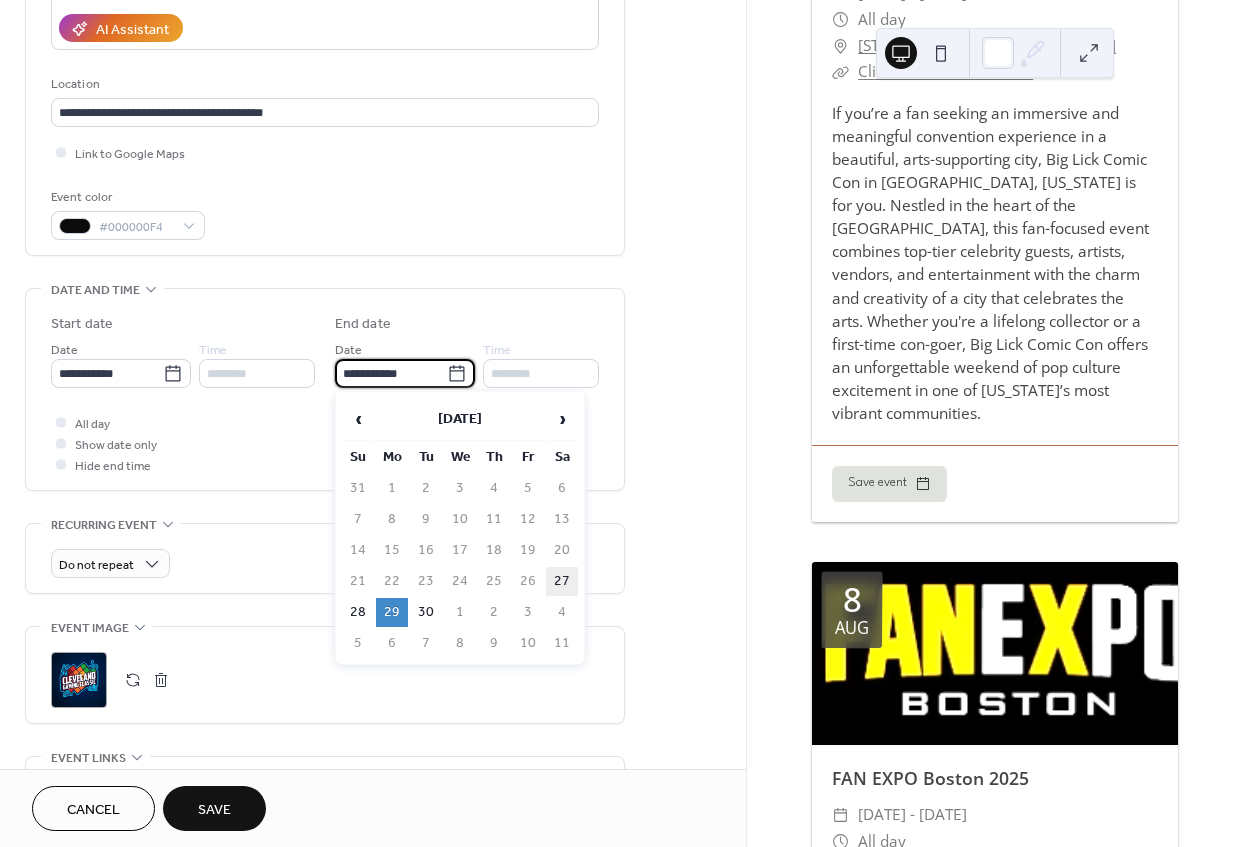 click on "27" at bounding box center [562, 581] 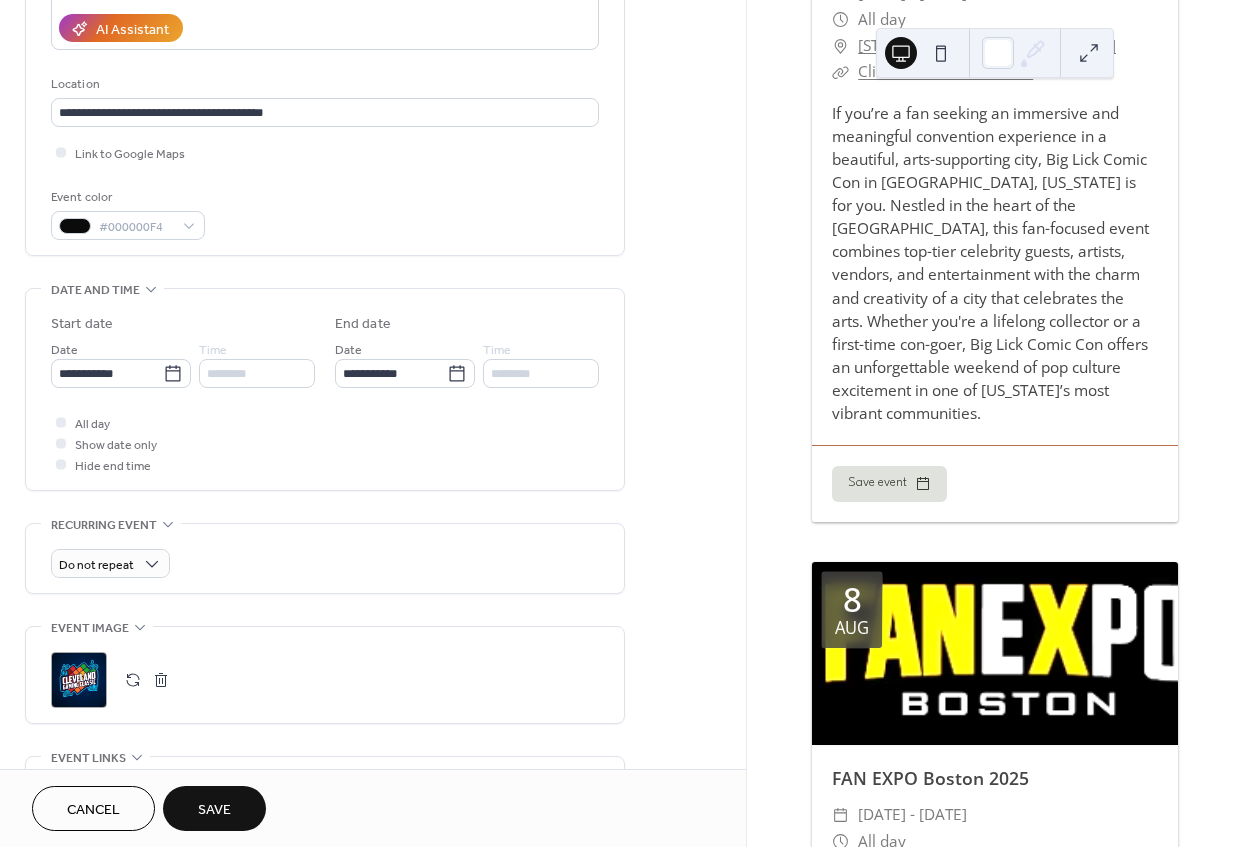 click on "All day Show date only Hide end time" at bounding box center (325, 443) 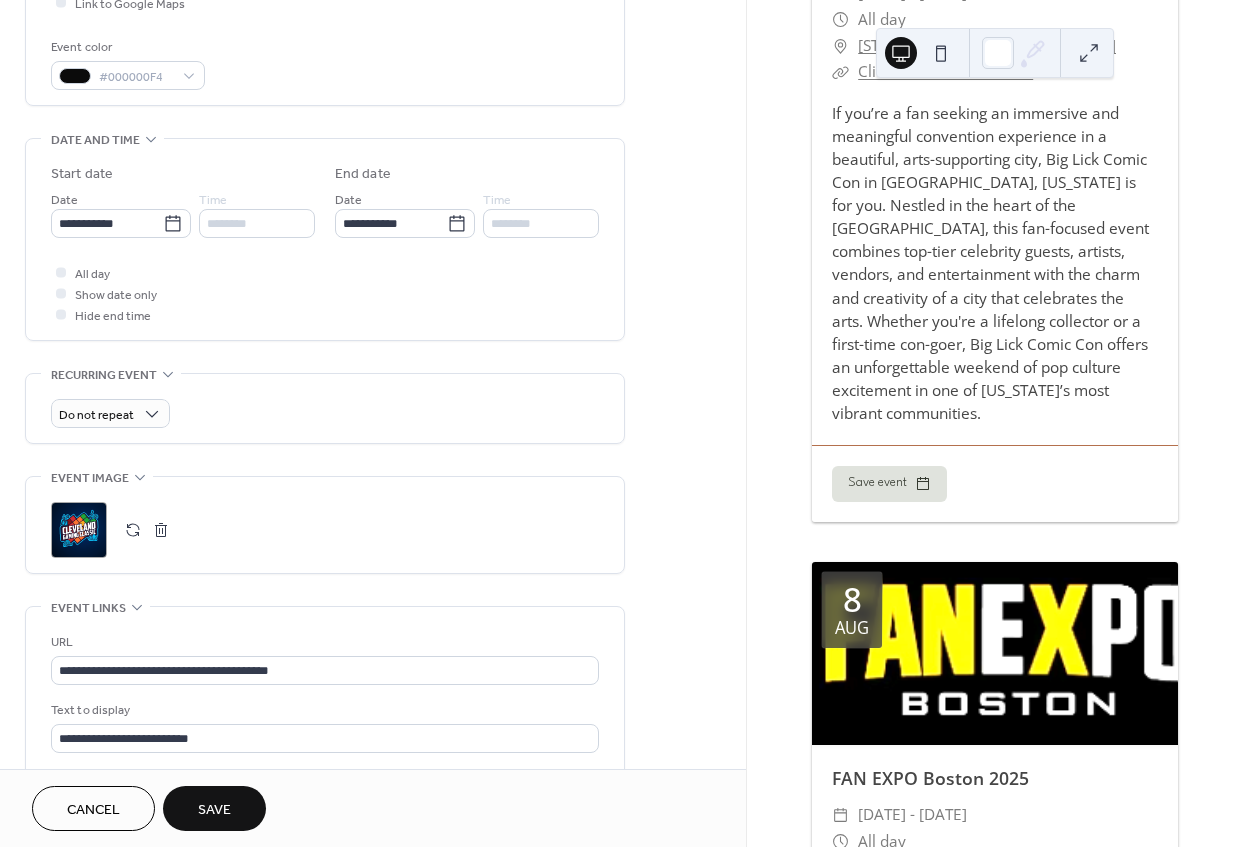 scroll, scrollTop: 636, scrollLeft: 0, axis: vertical 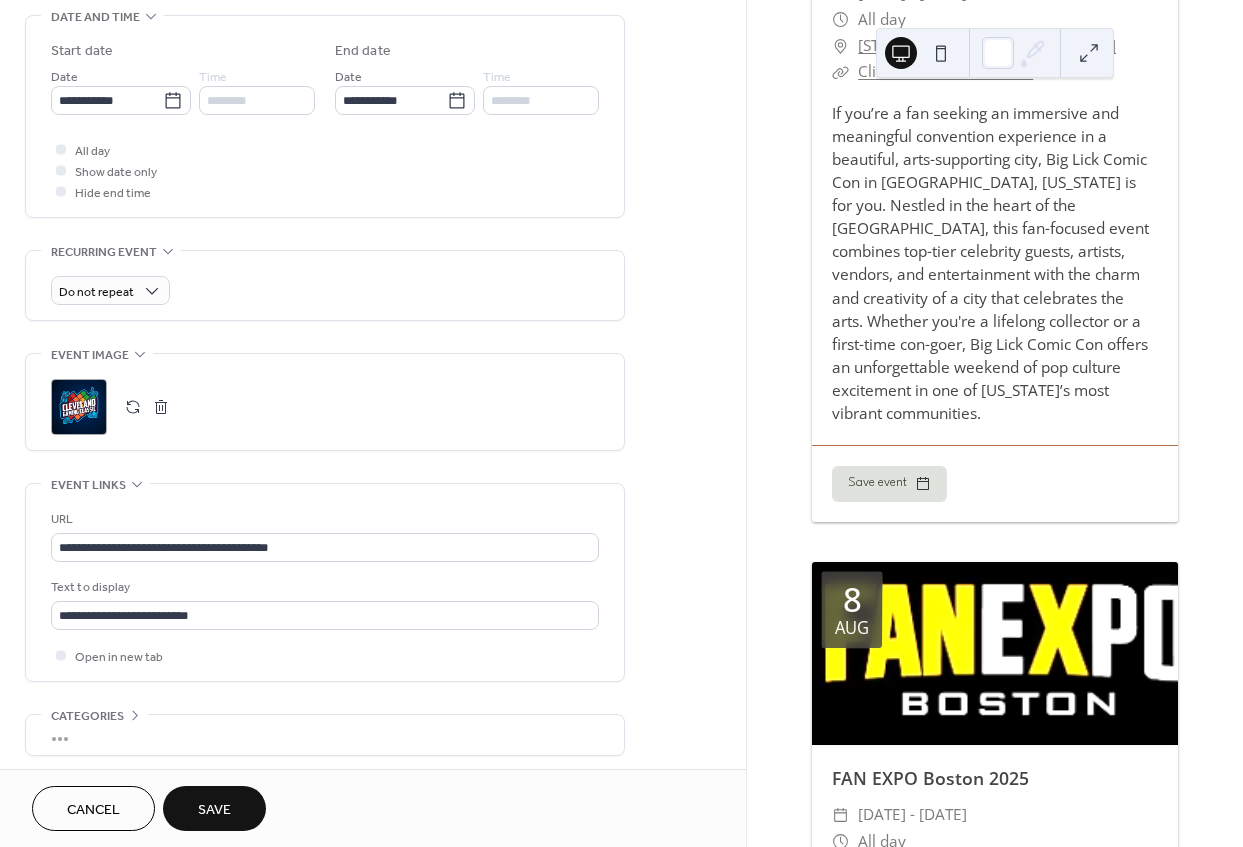 click at bounding box center [161, 407] 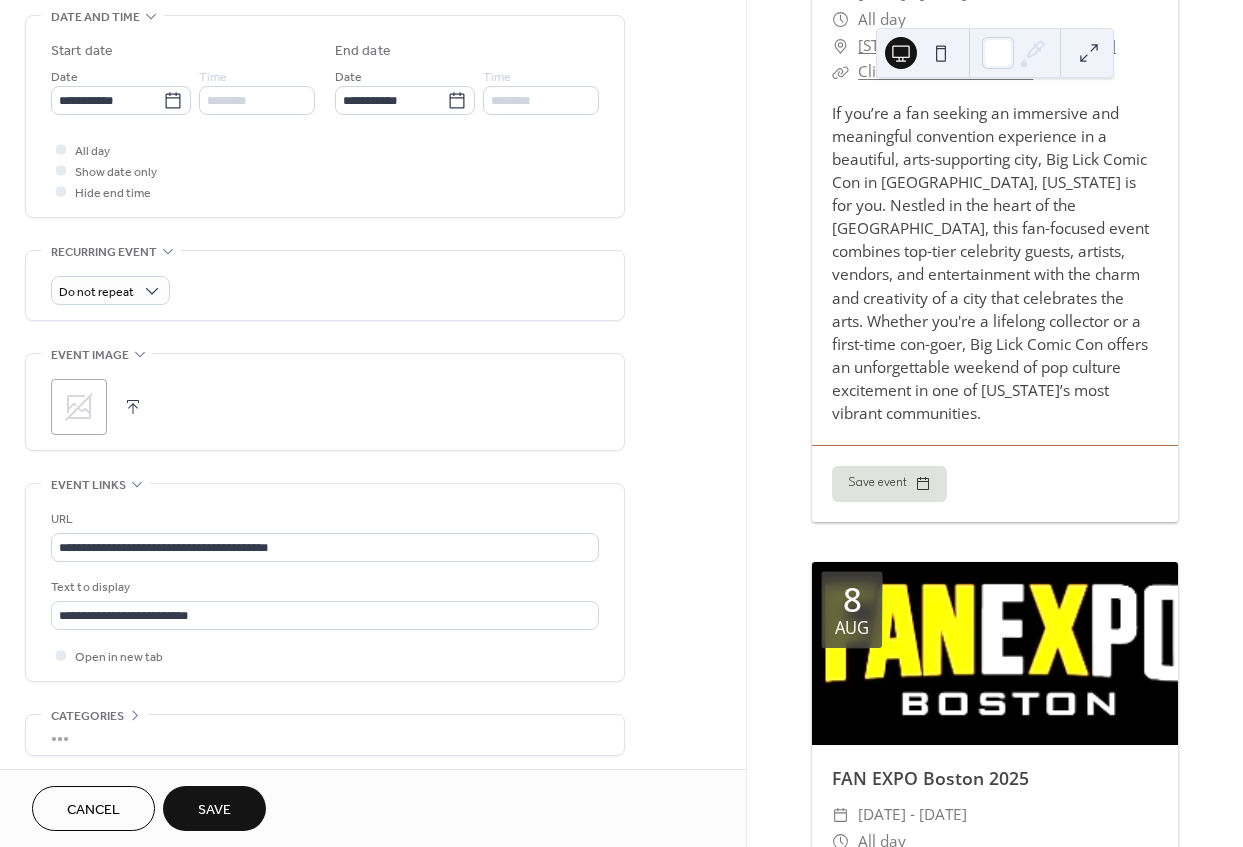 click on ";" at bounding box center [79, 407] 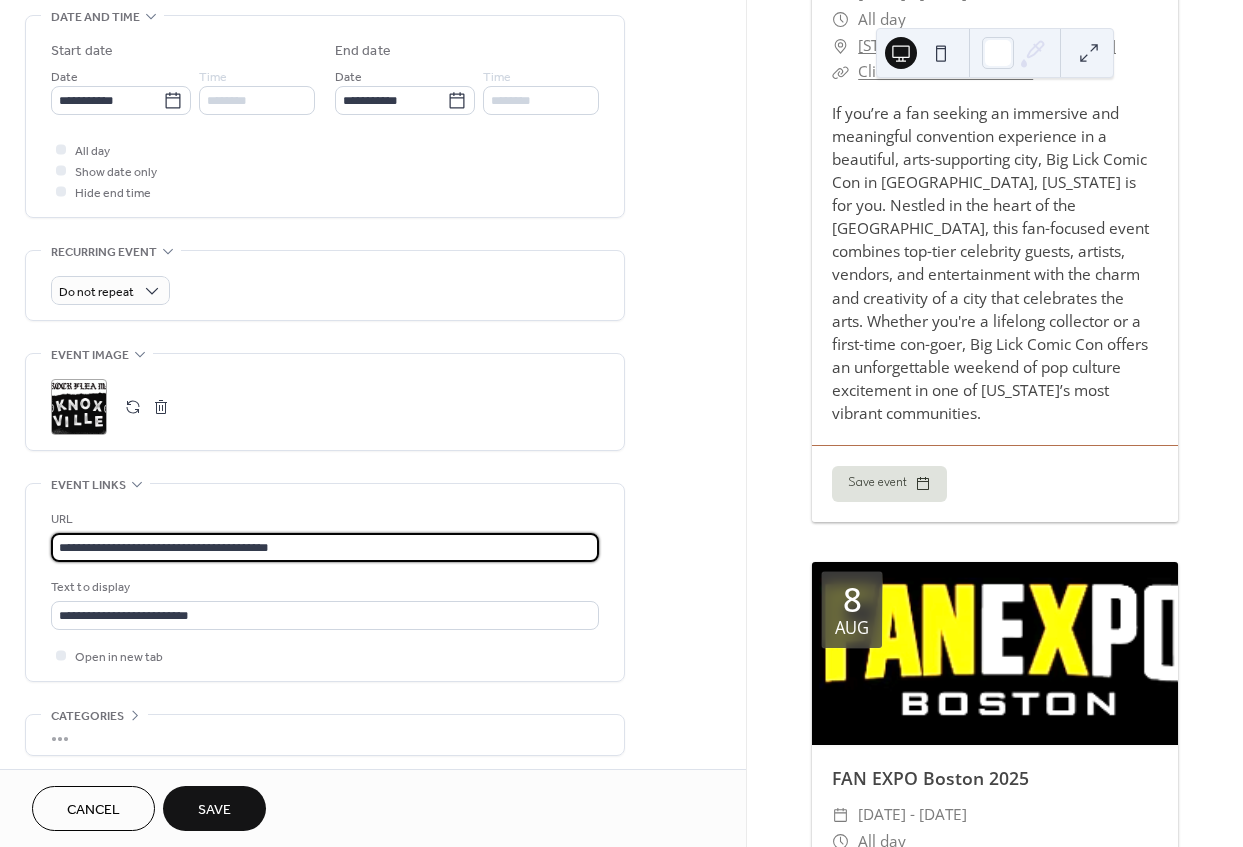 drag, startPoint x: 328, startPoint y: 543, endPoint x: -5, endPoint y: 506, distance: 335.04926 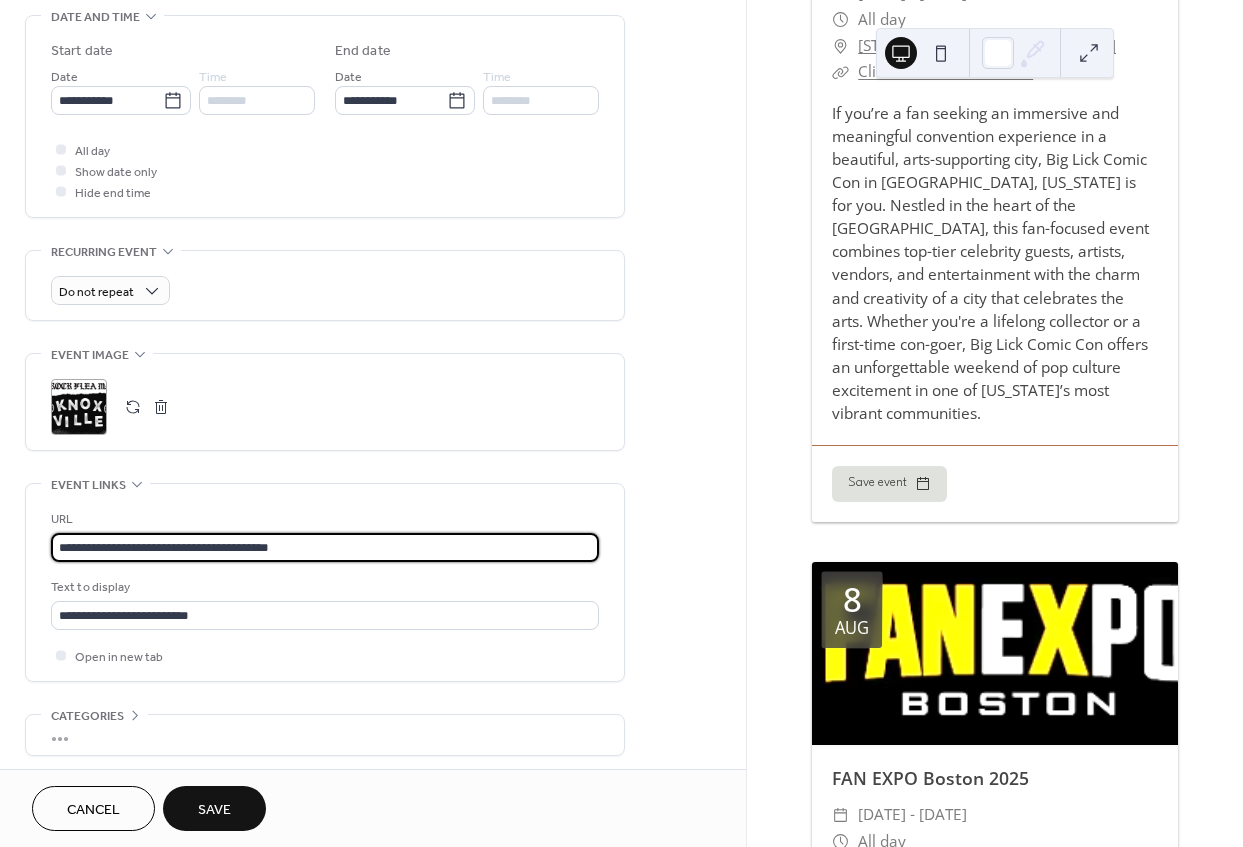 click on "**********" at bounding box center (621, 423) 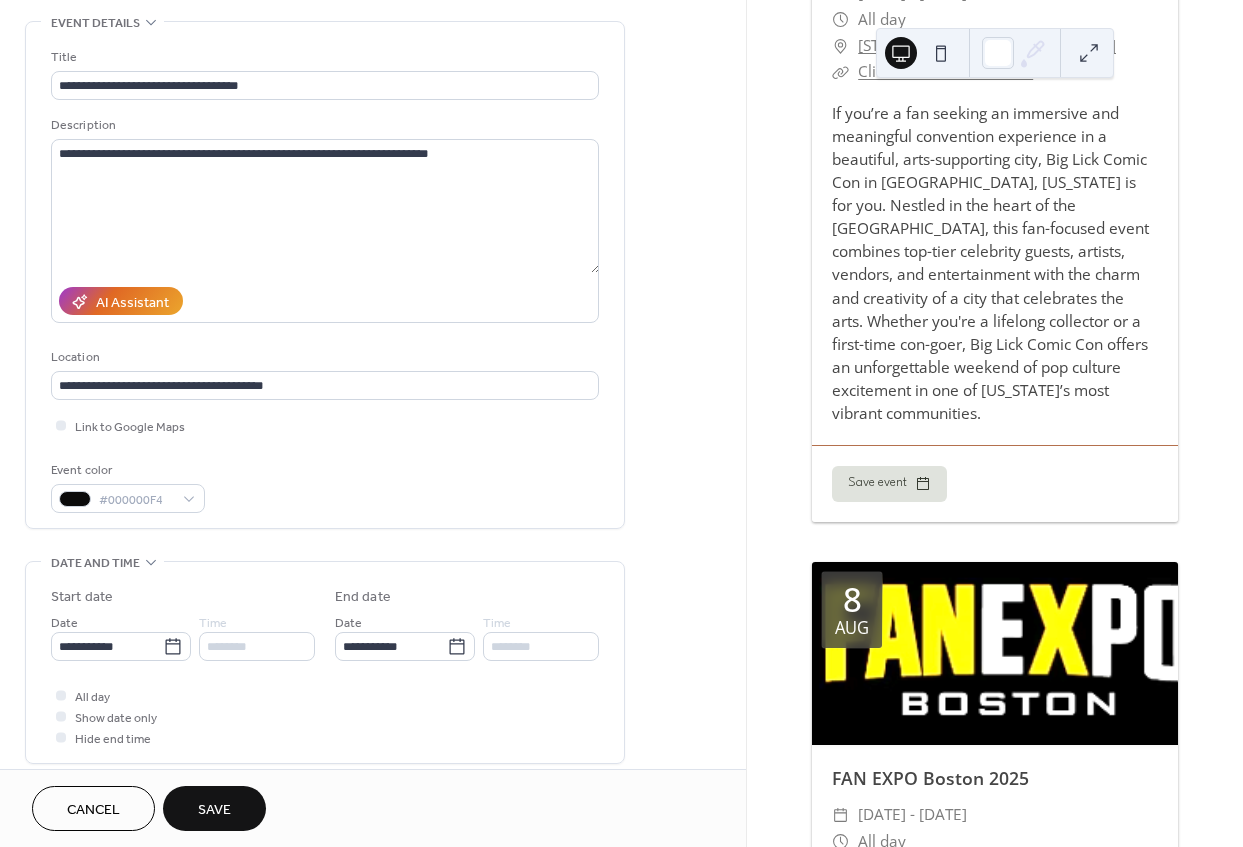 scroll, scrollTop: 0, scrollLeft: 0, axis: both 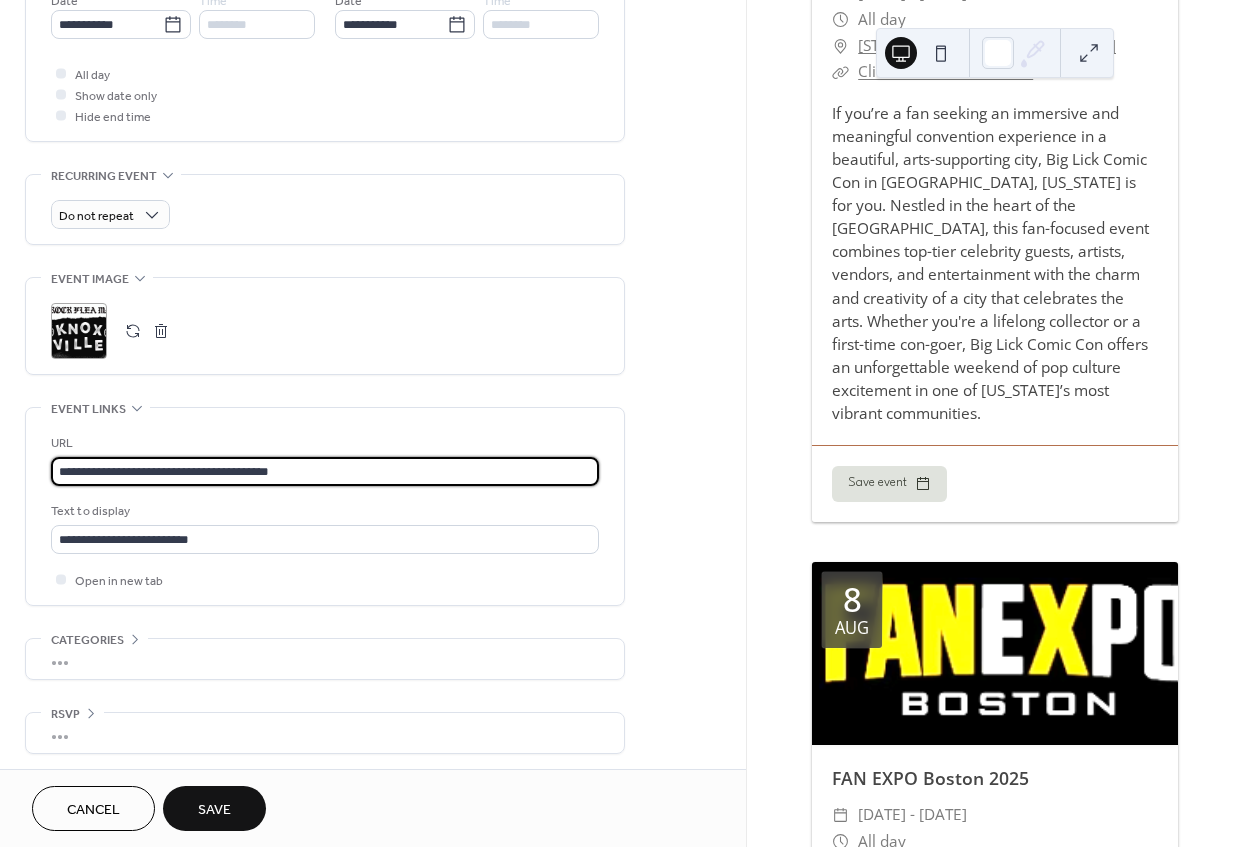 type on "**********" 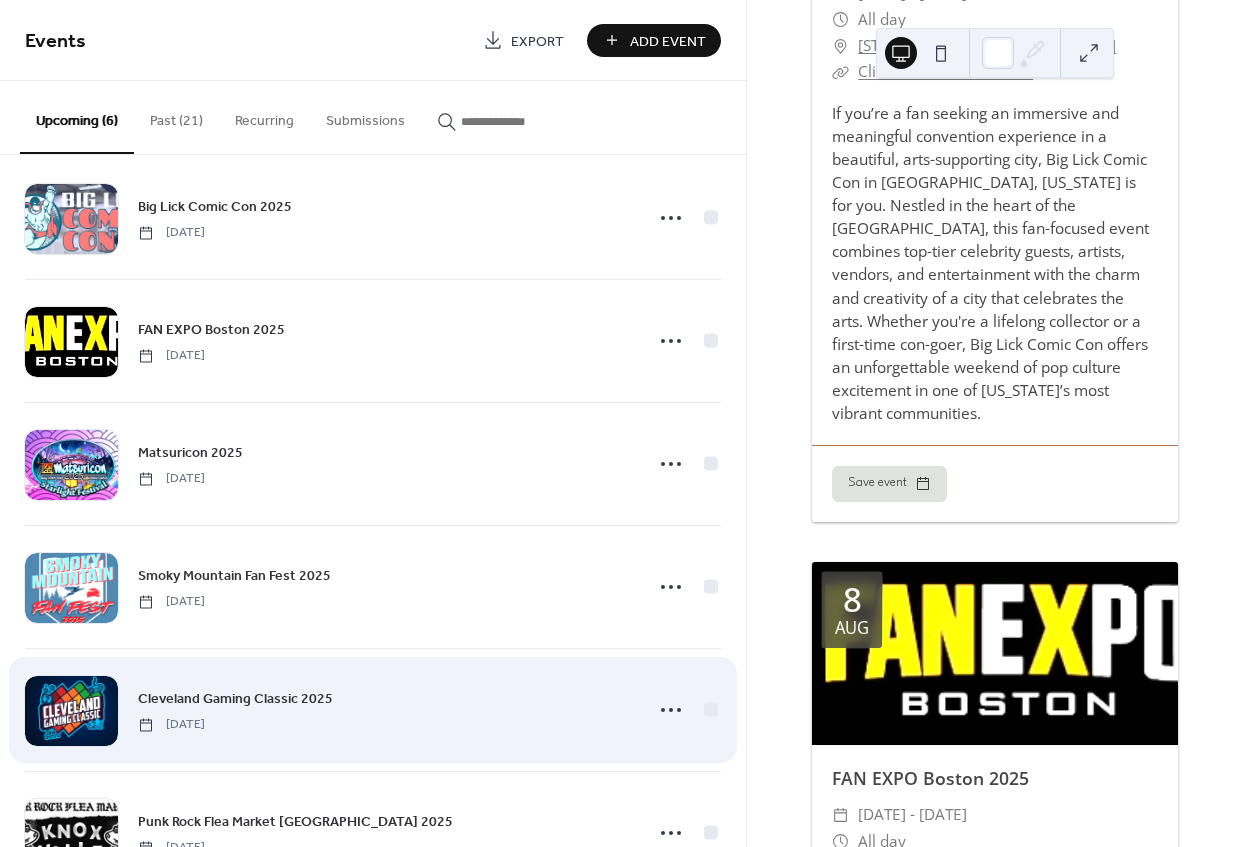 scroll, scrollTop: 102, scrollLeft: 0, axis: vertical 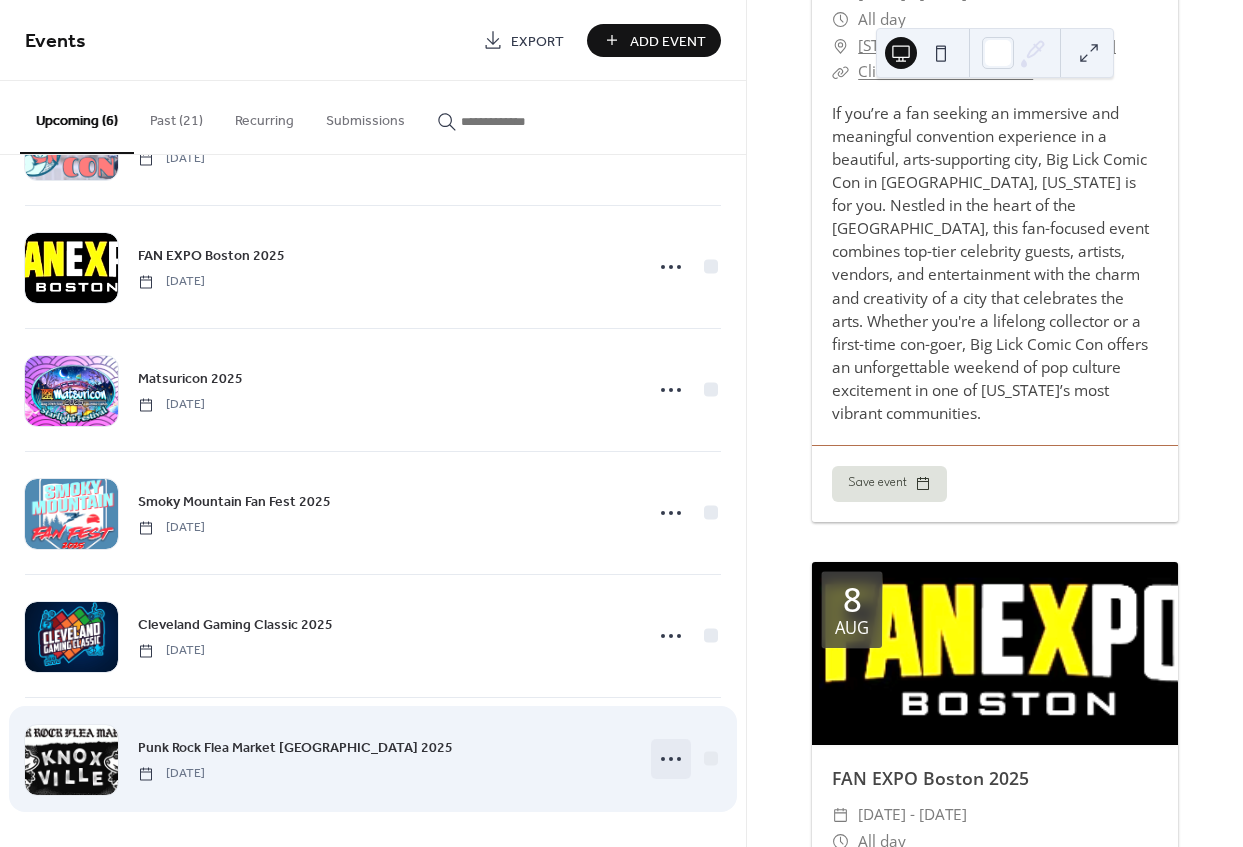 click 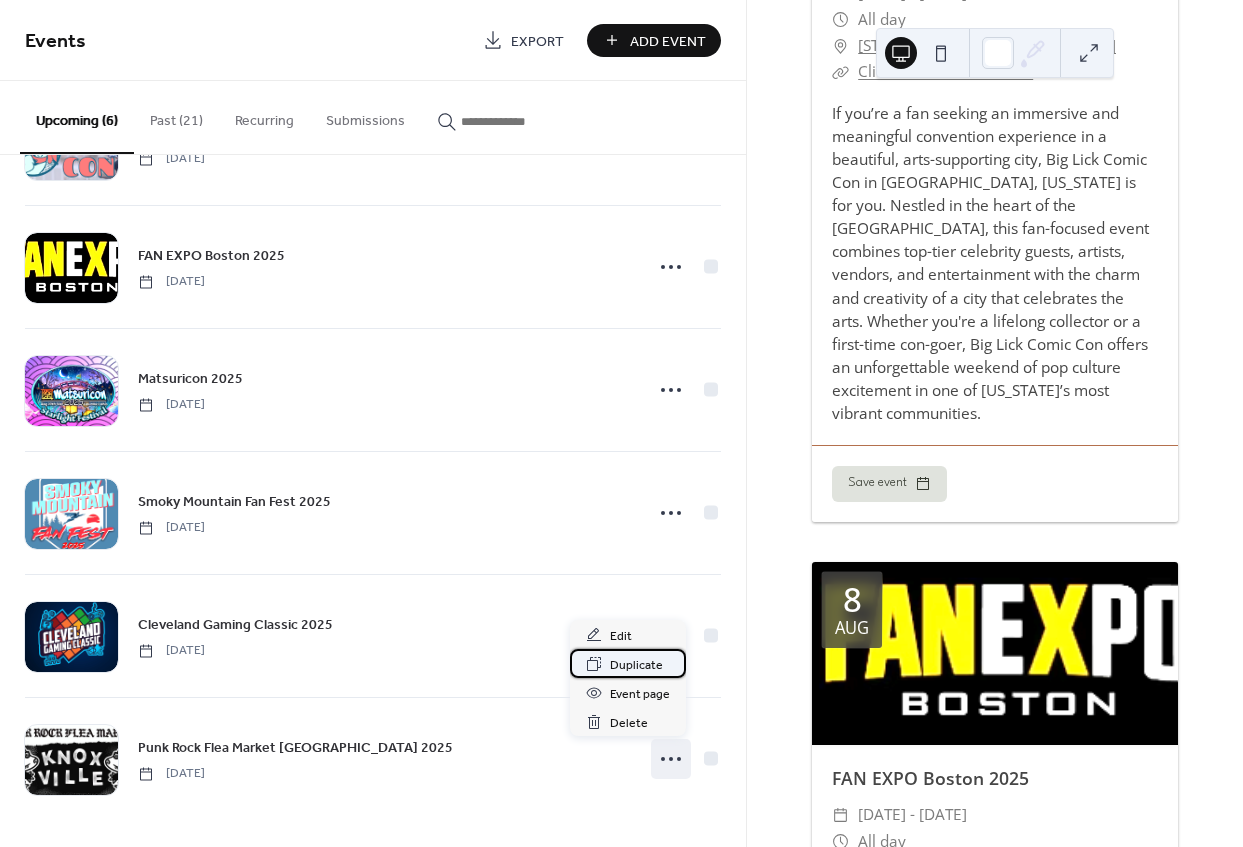 click on "Duplicate" at bounding box center [628, 663] 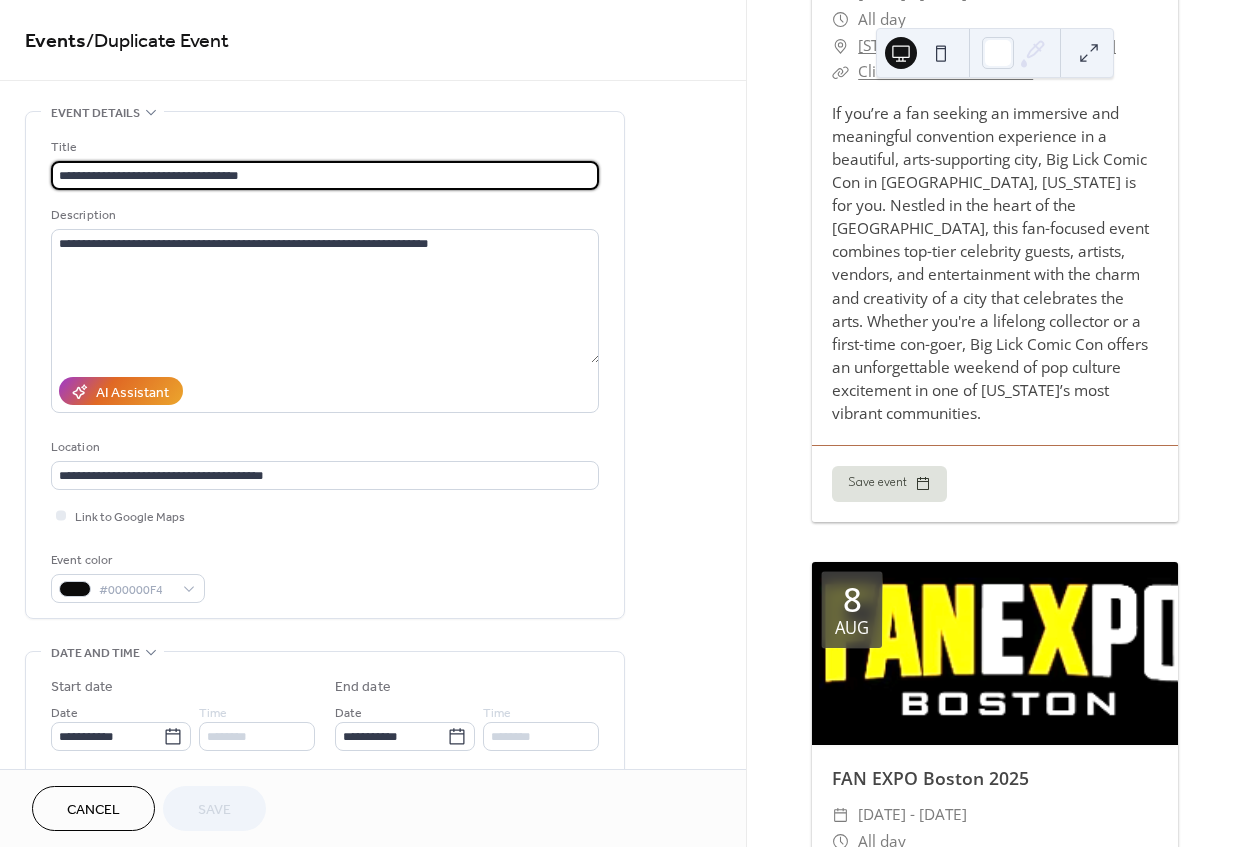 drag, startPoint x: 224, startPoint y: 175, endPoint x: 127, endPoint y: 166, distance: 97.41663 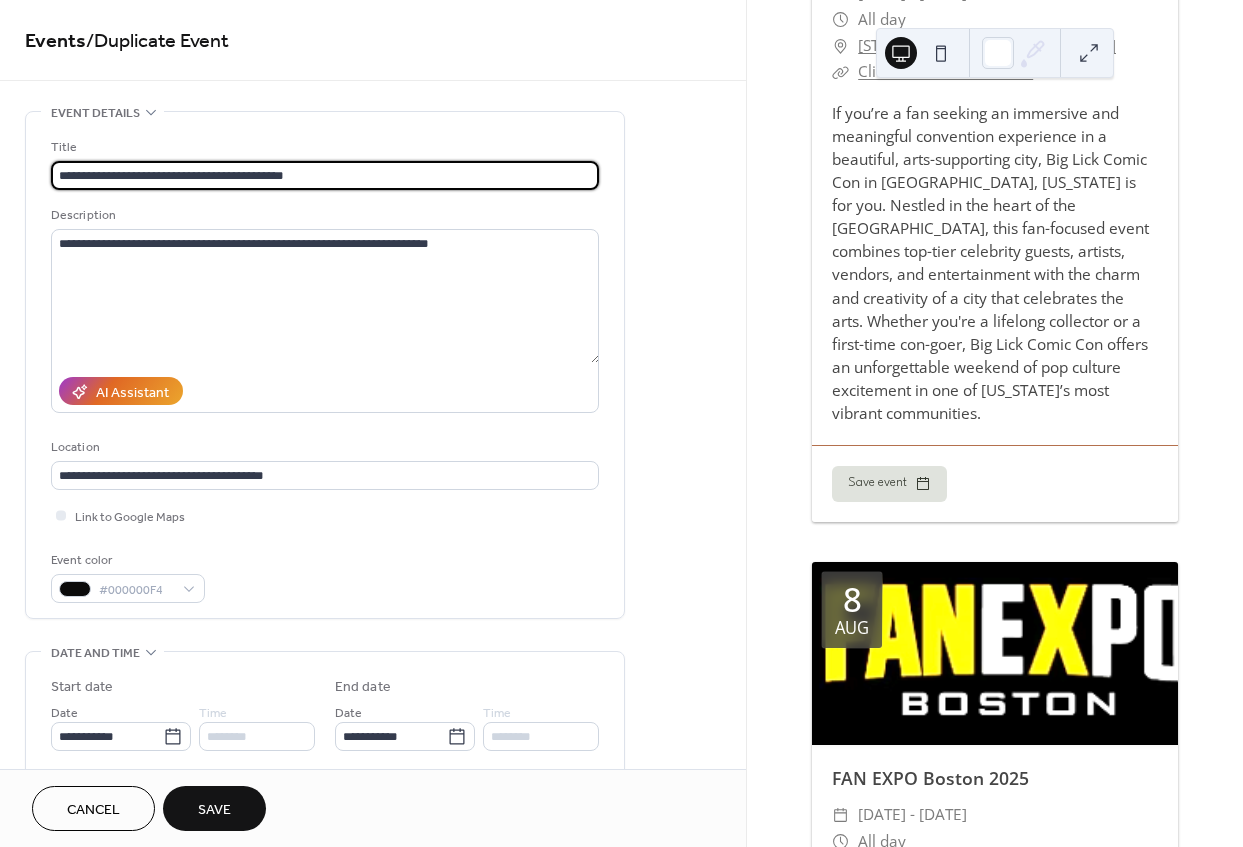 type on "**********" 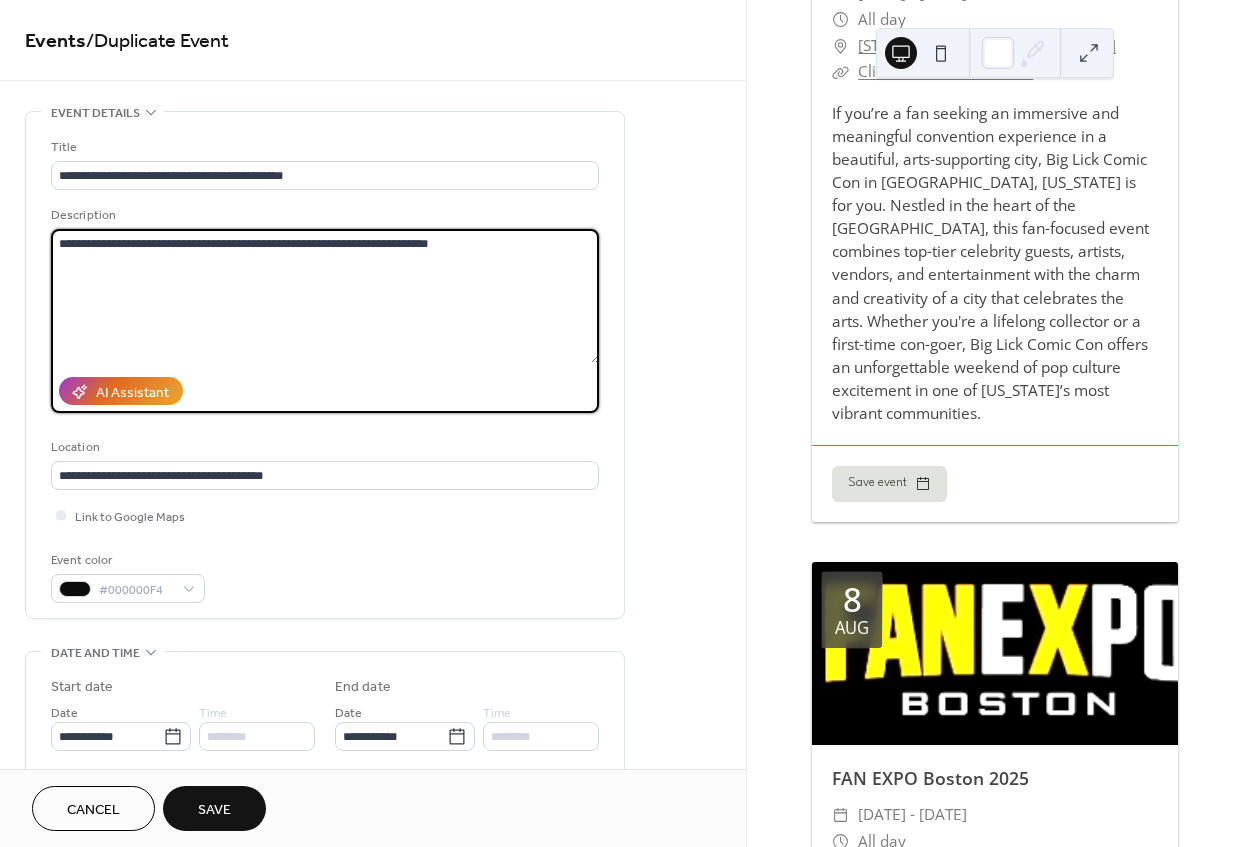 drag, startPoint x: 566, startPoint y: 286, endPoint x: 64, endPoint y: 235, distance: 504.58398 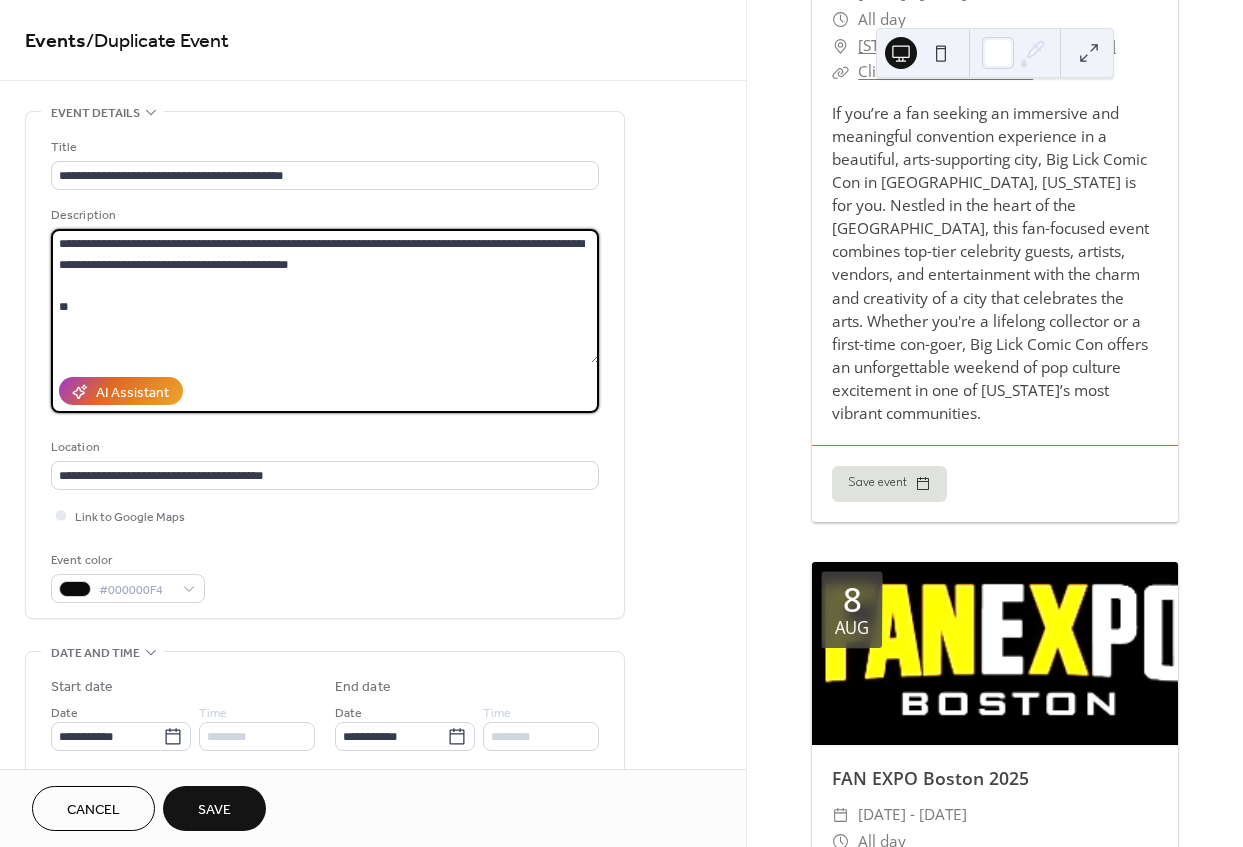 click on "**********" at bounding box center (325, 296) 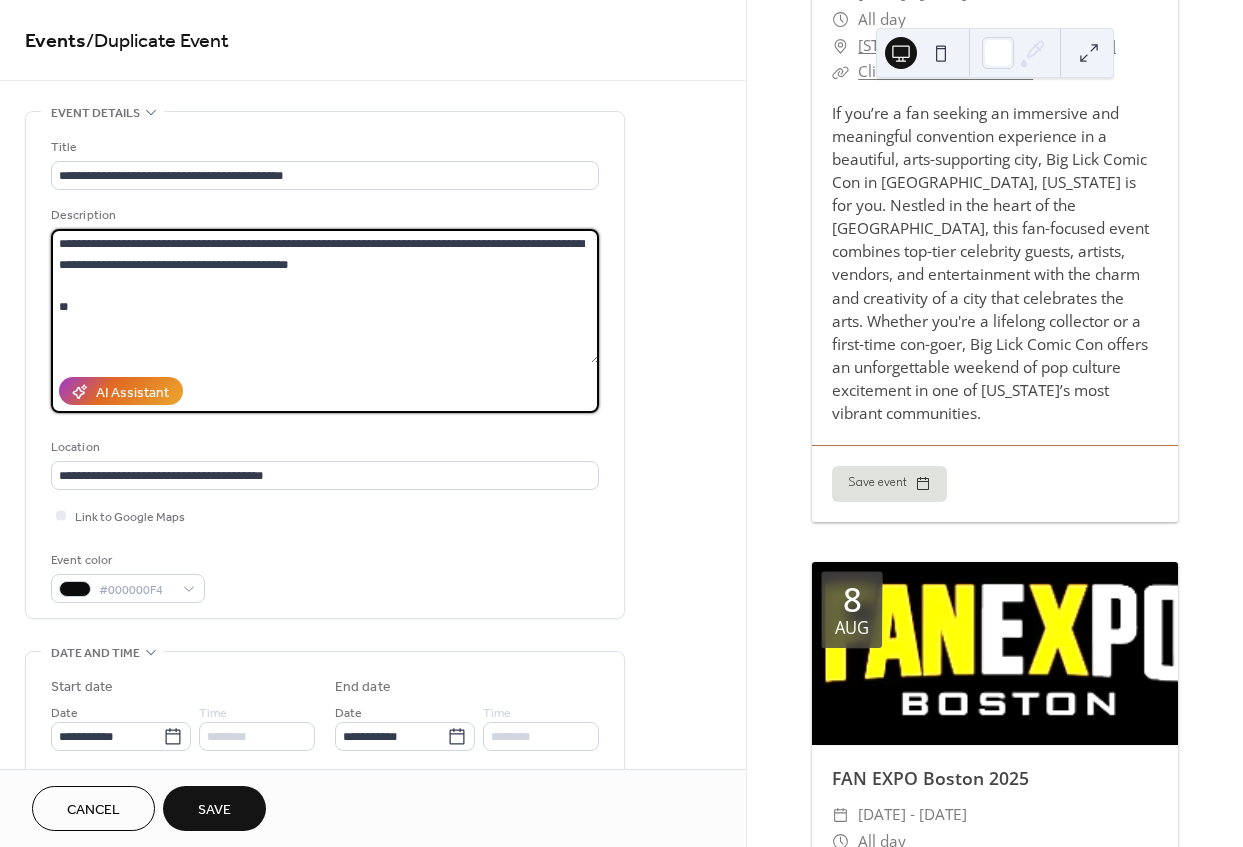 type on "**********" 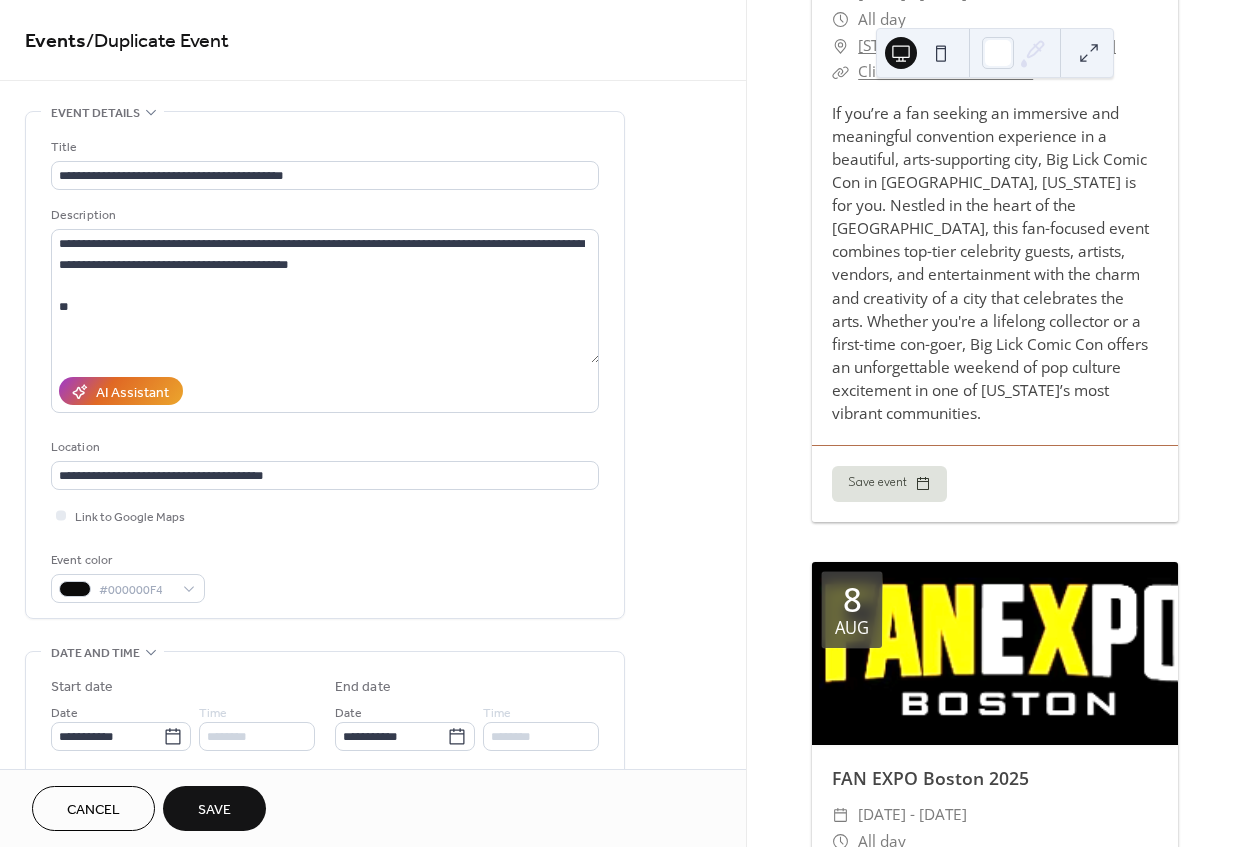 scroll, scrollTop: 0, scrollLeft: 0, axis: both 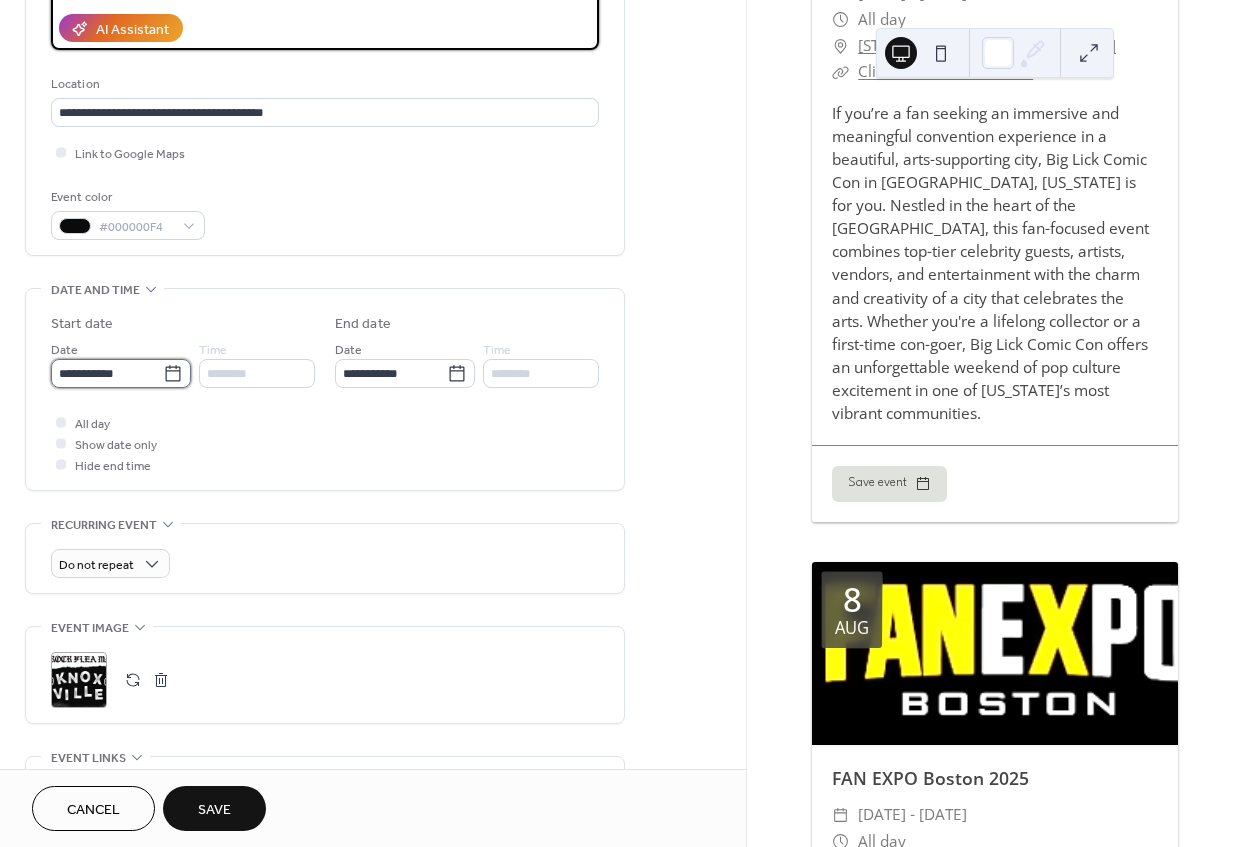 click on "**********" at bounding box center (107, 373) 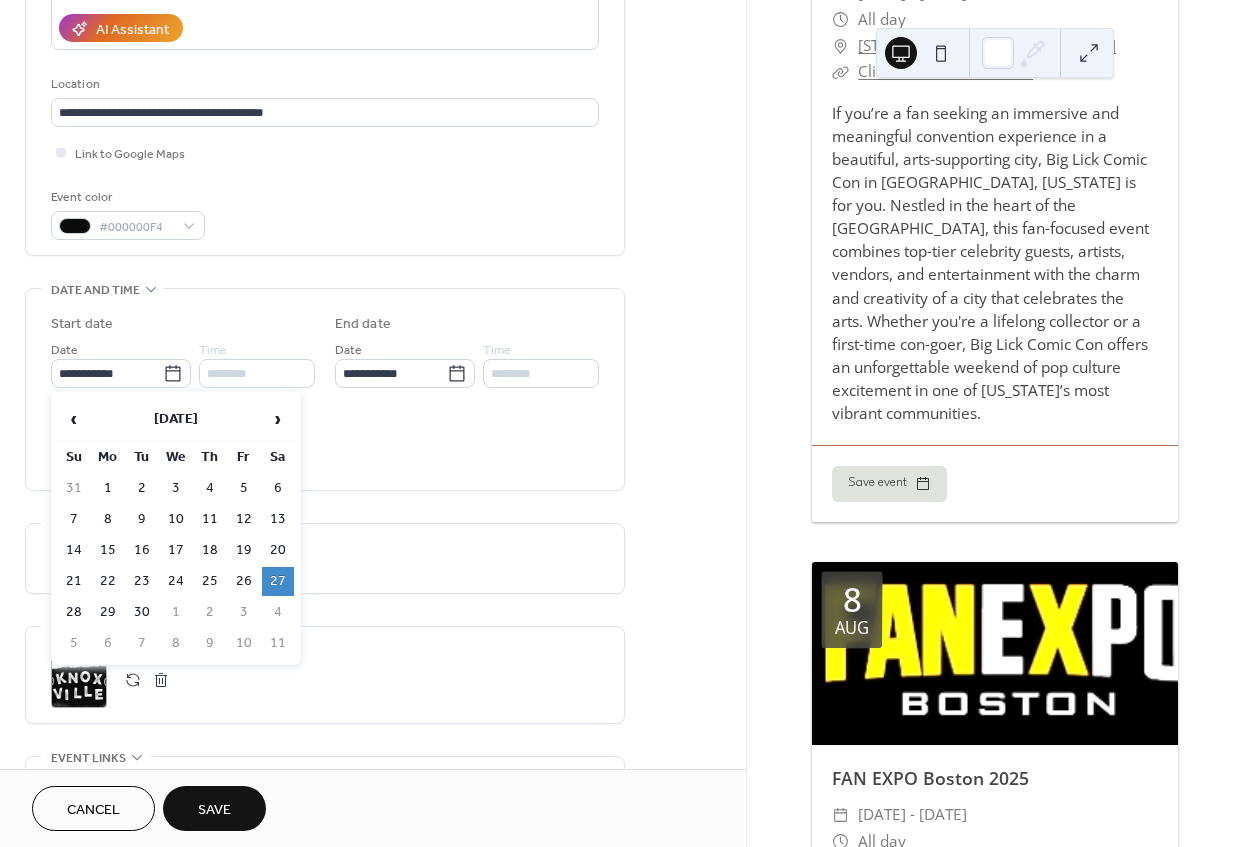 click on "5" at bounding box center [74, 643] 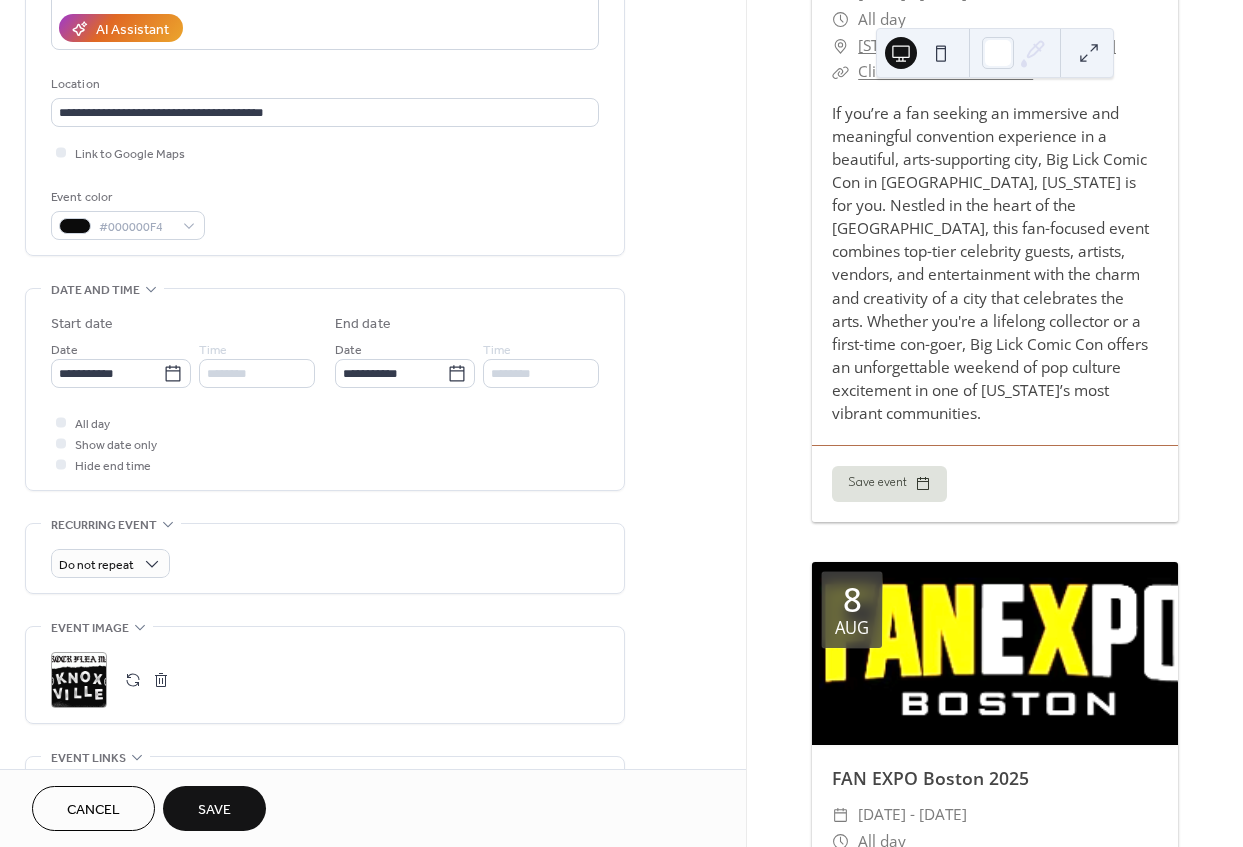 click on "Do not repeat" at bounding box center (325, 563) 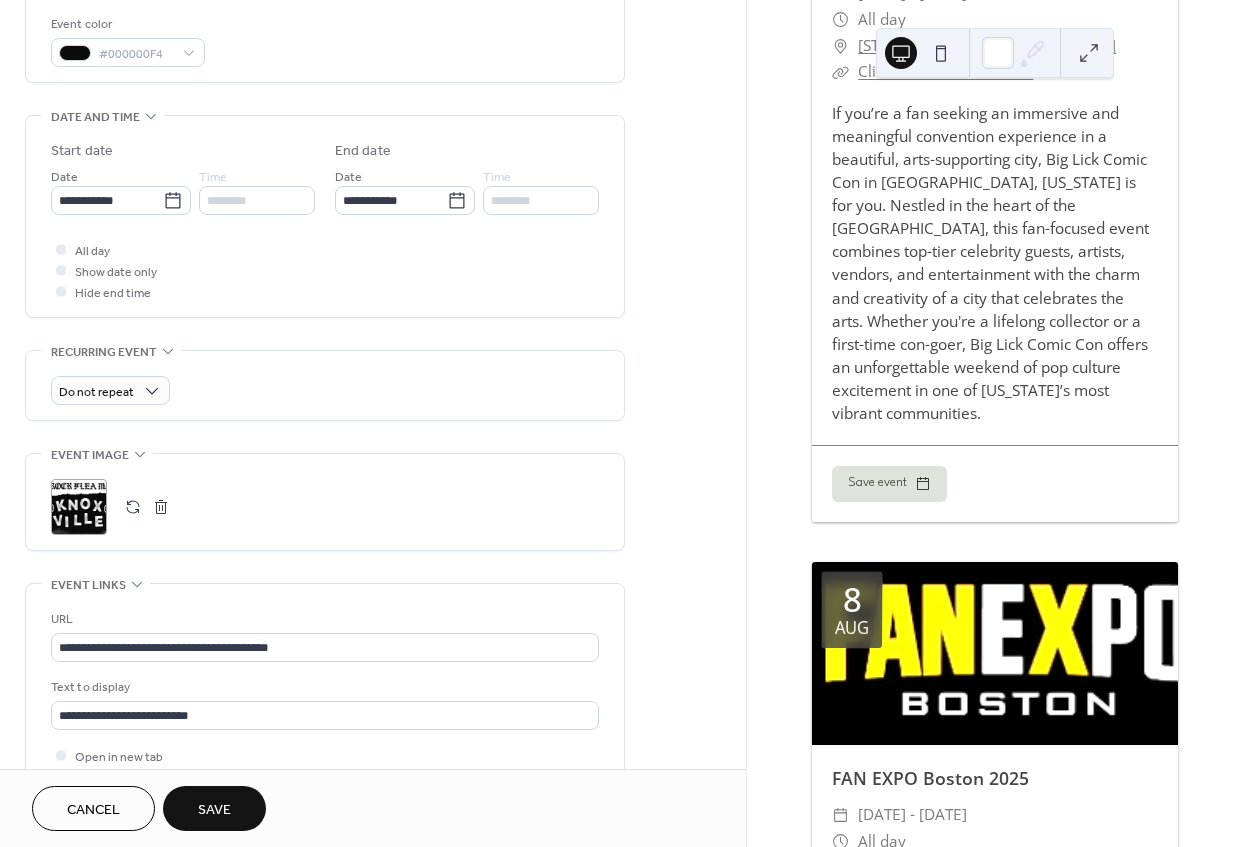scroll, scrollTop: 545, scrollLeft: 0, axis: vertical 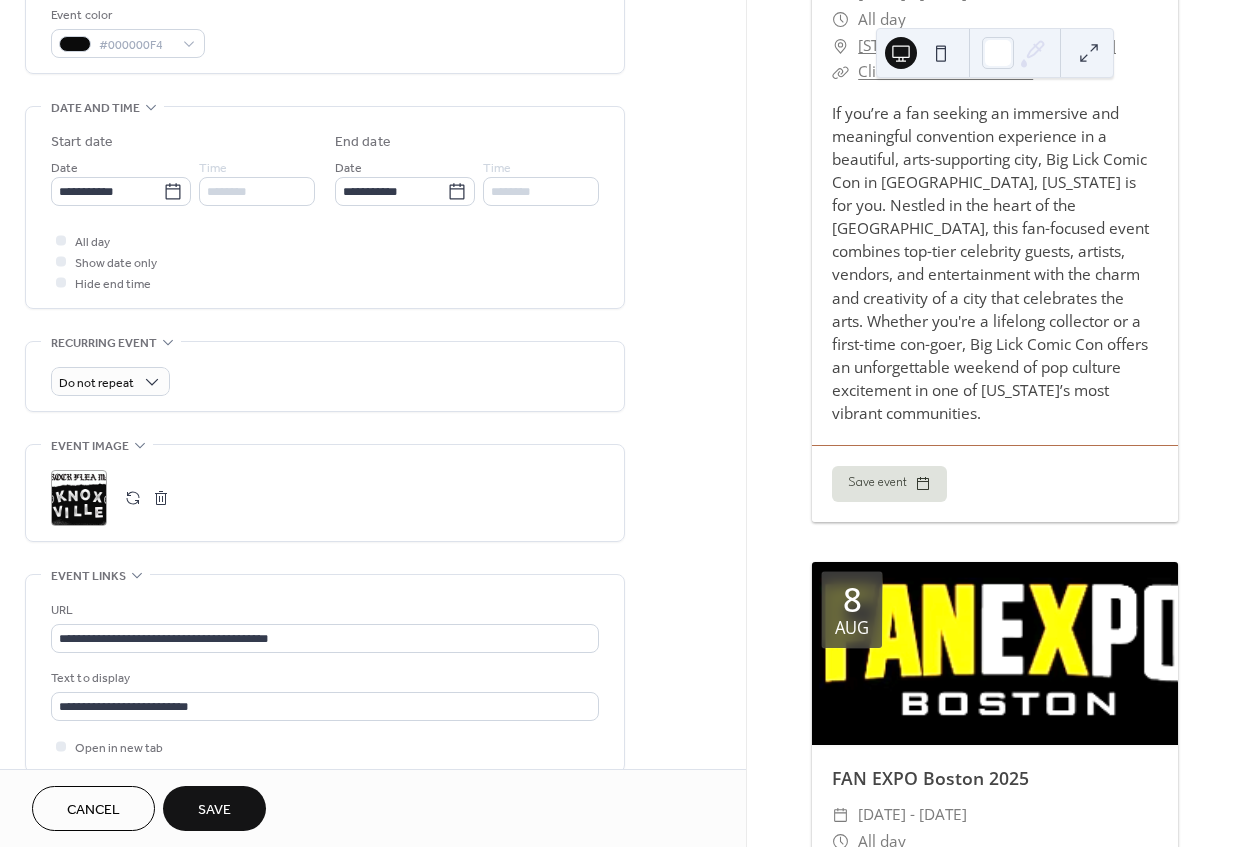 click at bounding box center (161, 498) 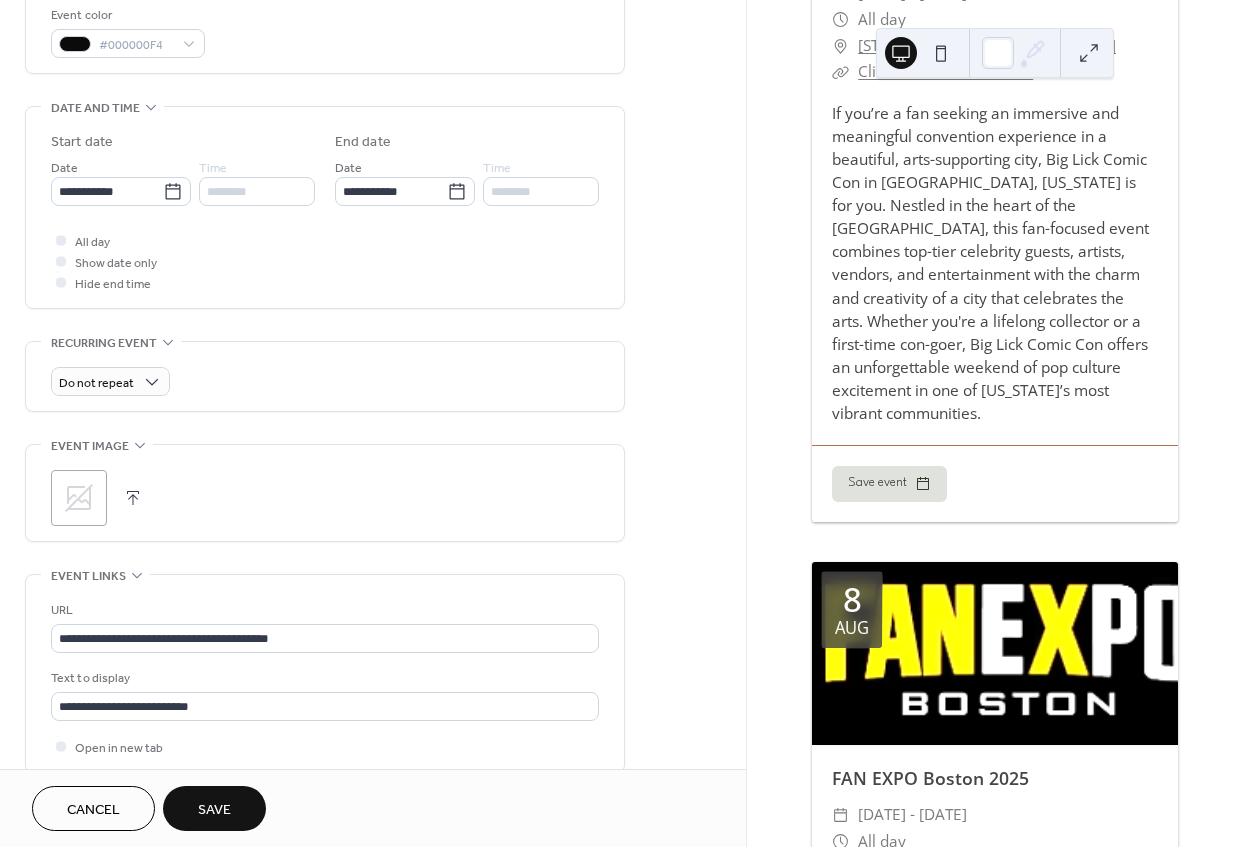 click 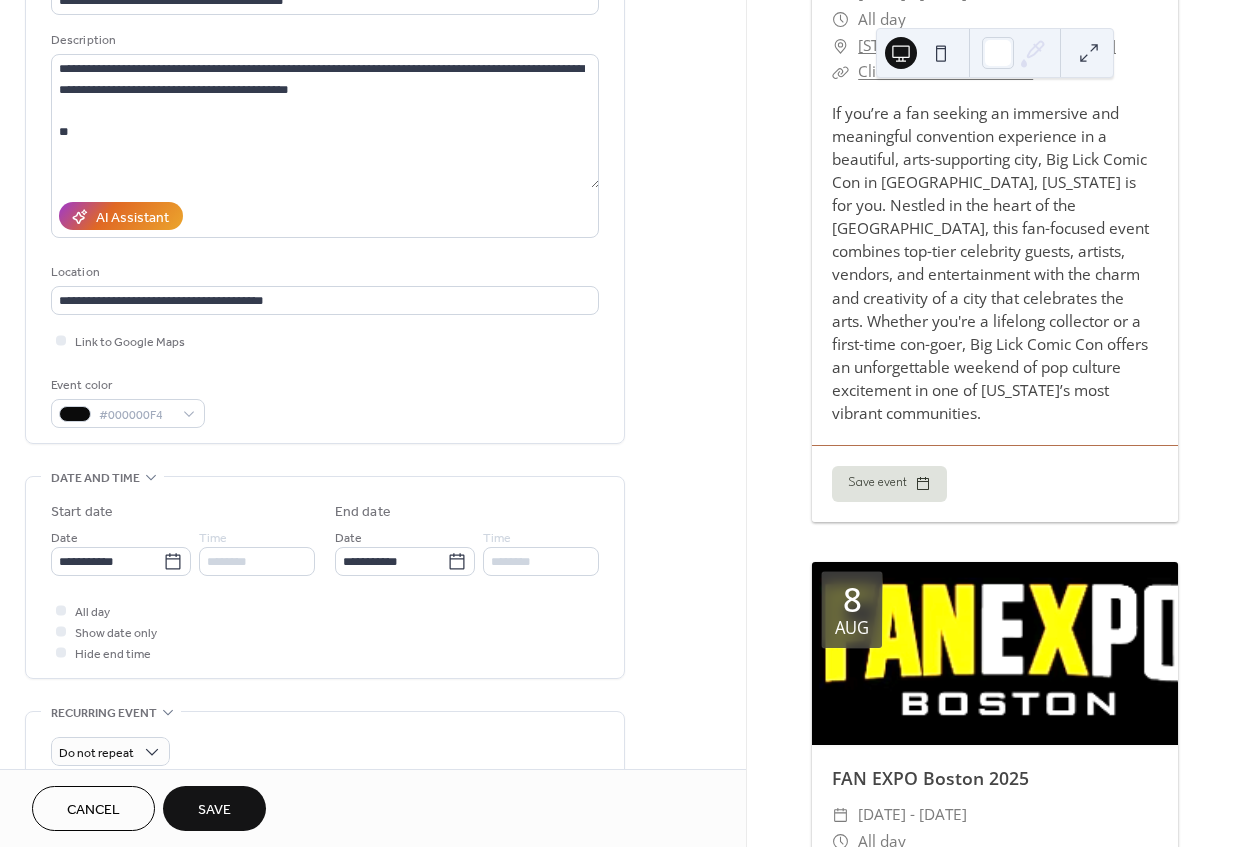 scroll, scrollTop: 181, scrollLeft: 0, axis: vertical 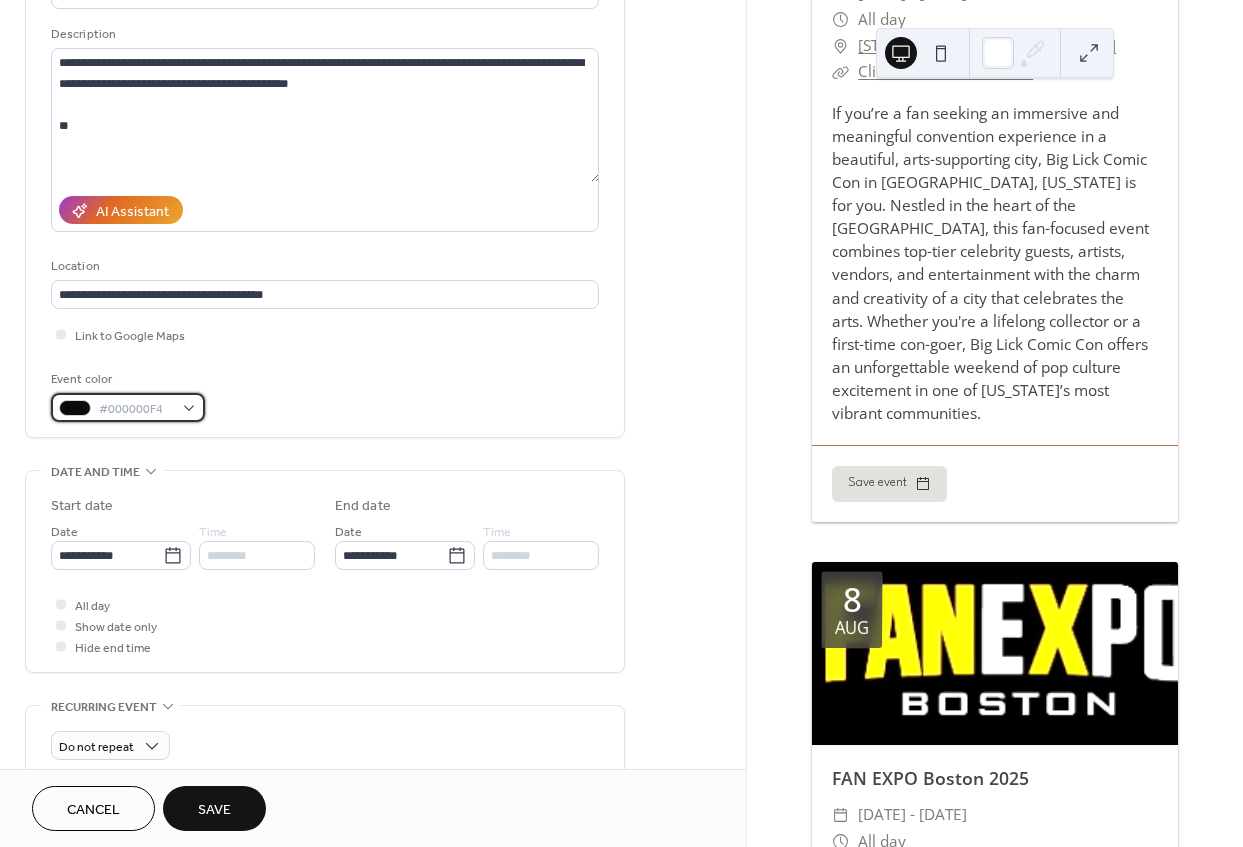 click on "#000000F4" at bounding box center [128, 407] 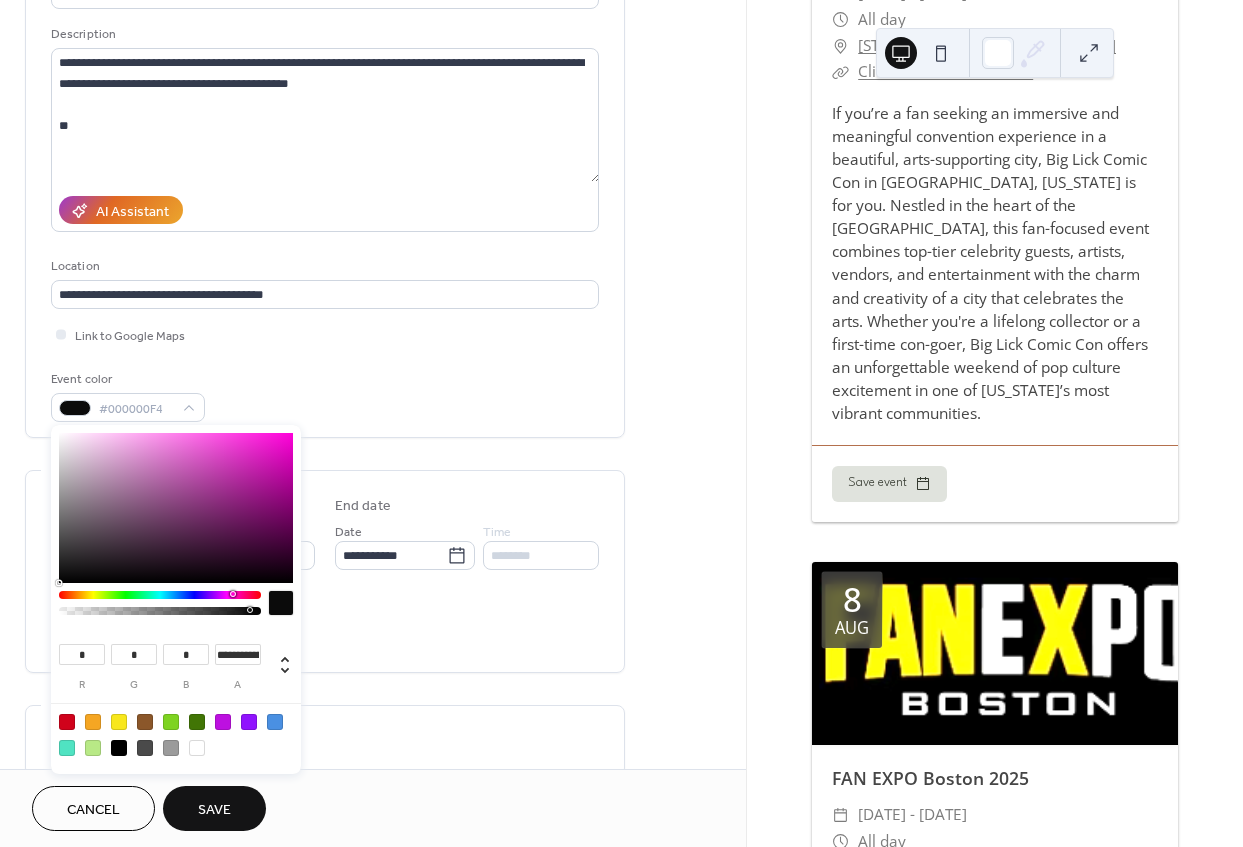 click at bounding box center [160, 595] 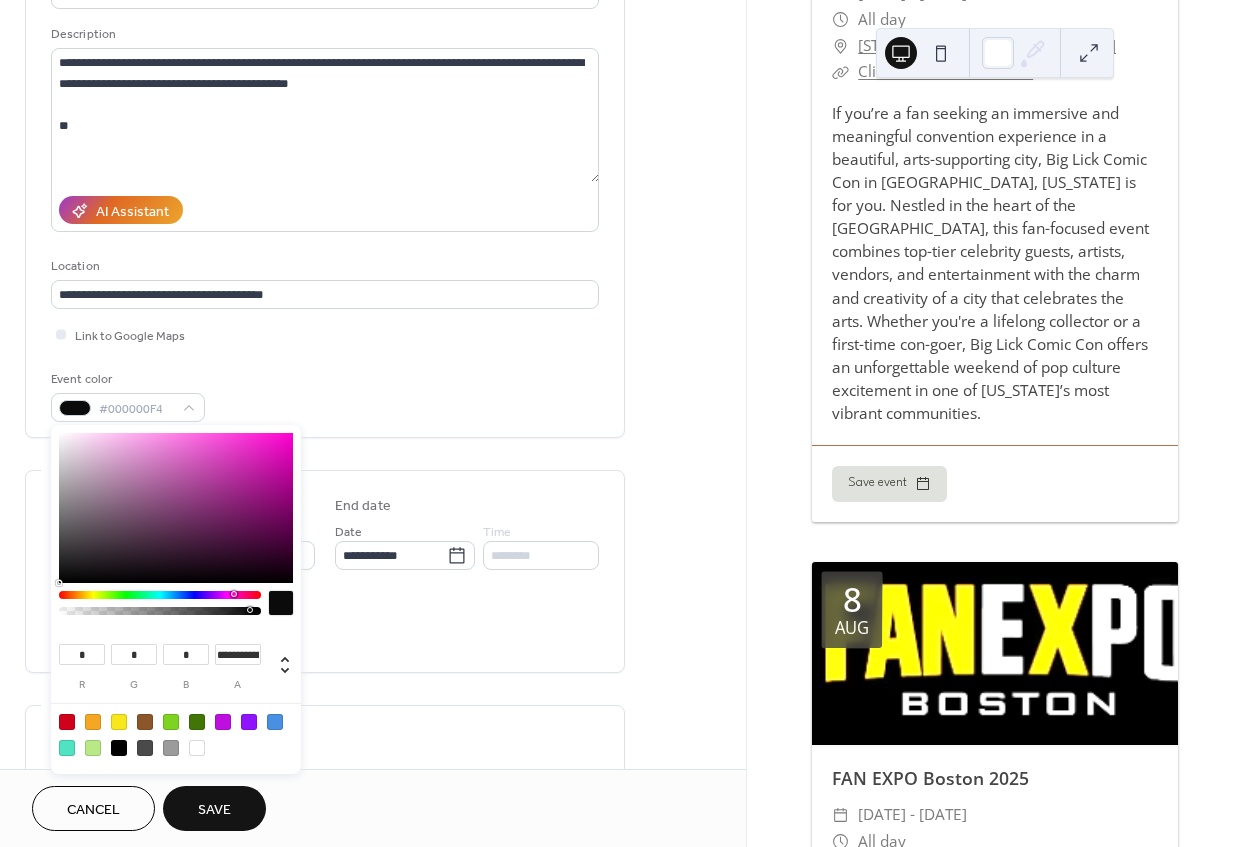 type on "***" 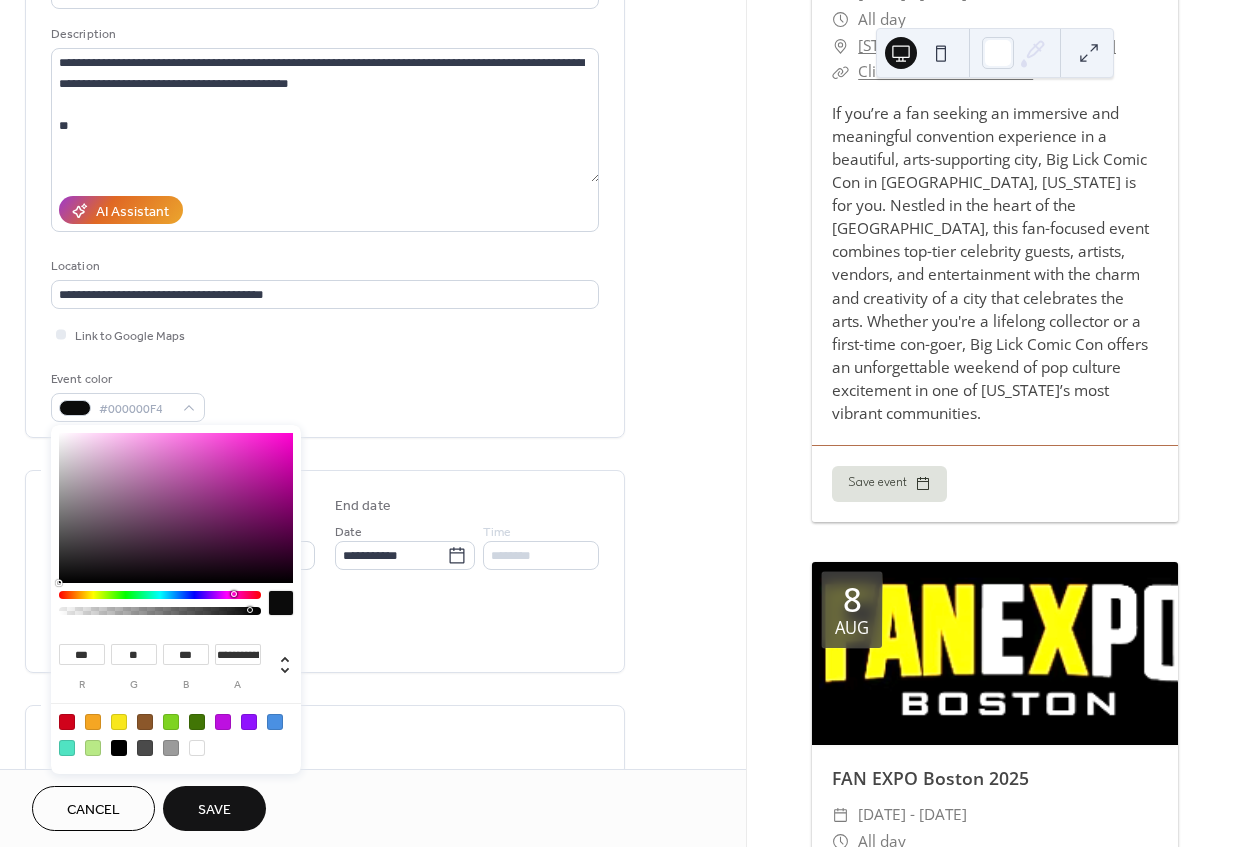 type on "***" 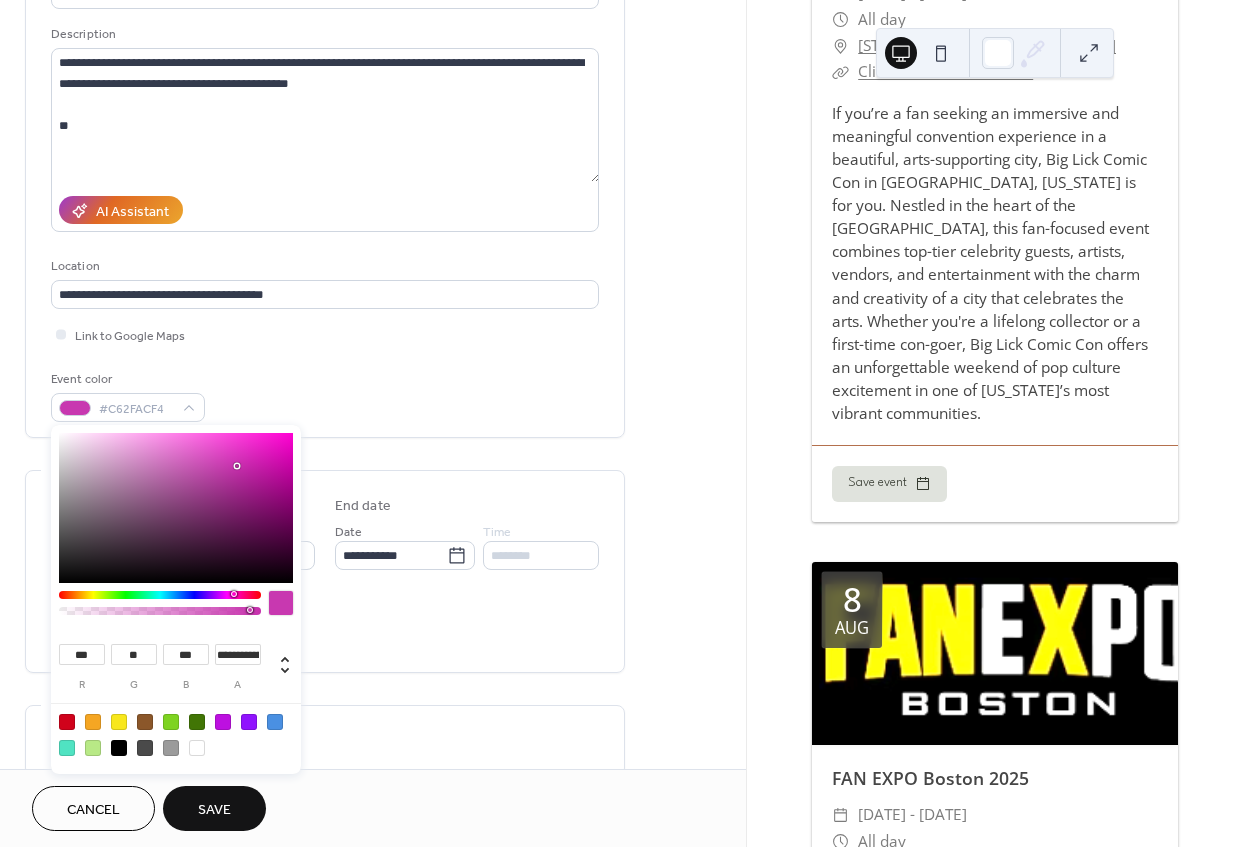 type on "***" 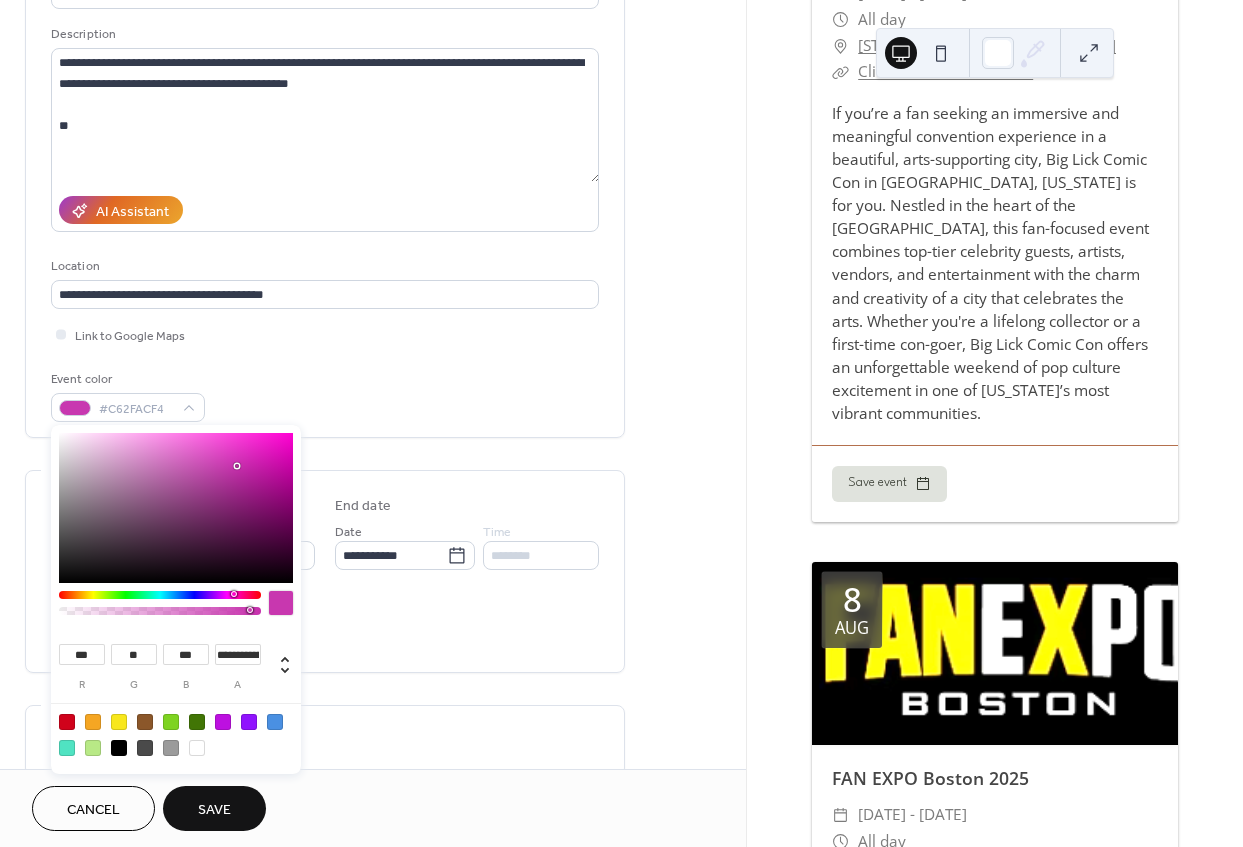 type on "***" 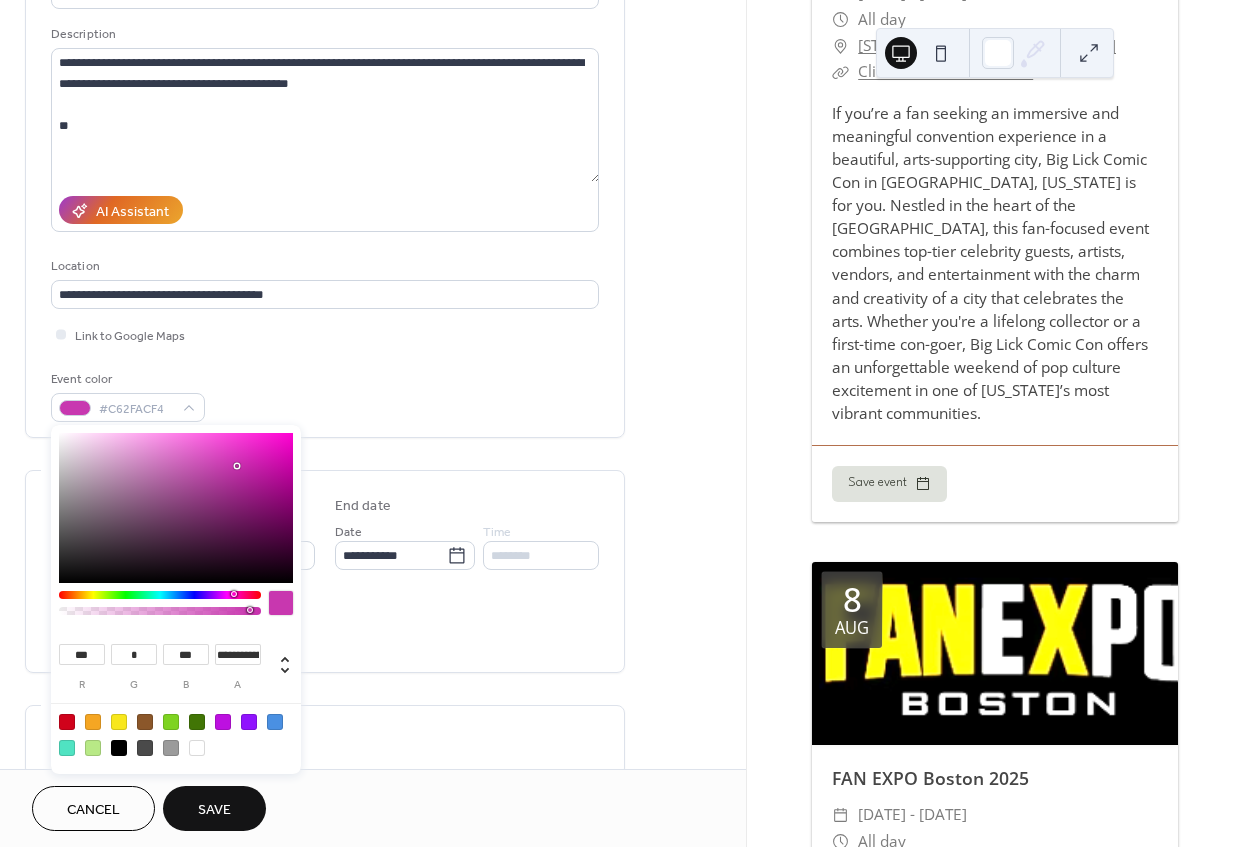 drag, startPoint x: 237, startPoint y: 460, endPoint x: 330, endPoint y: 350, distance: 144.04514 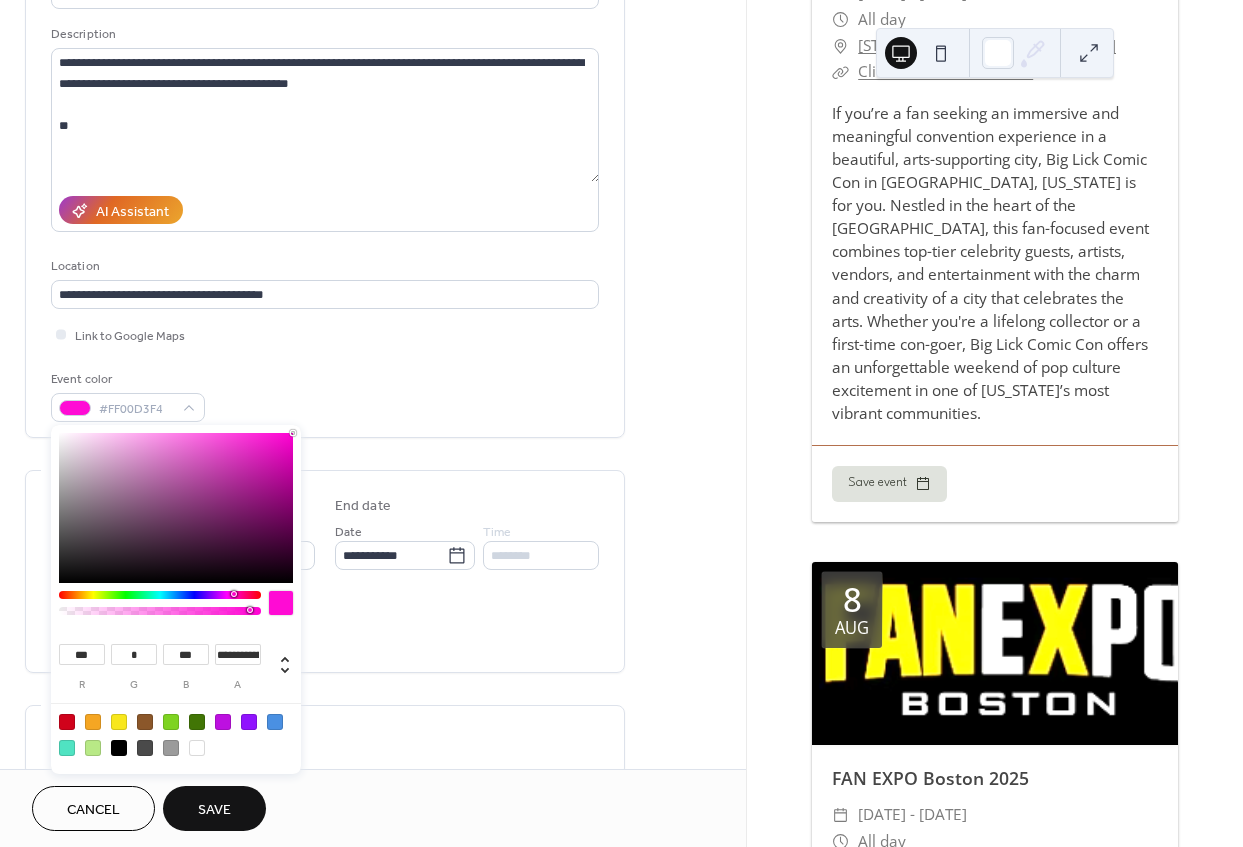 click on "Event color #FF00D3F4" at bounding box center [325, 395] 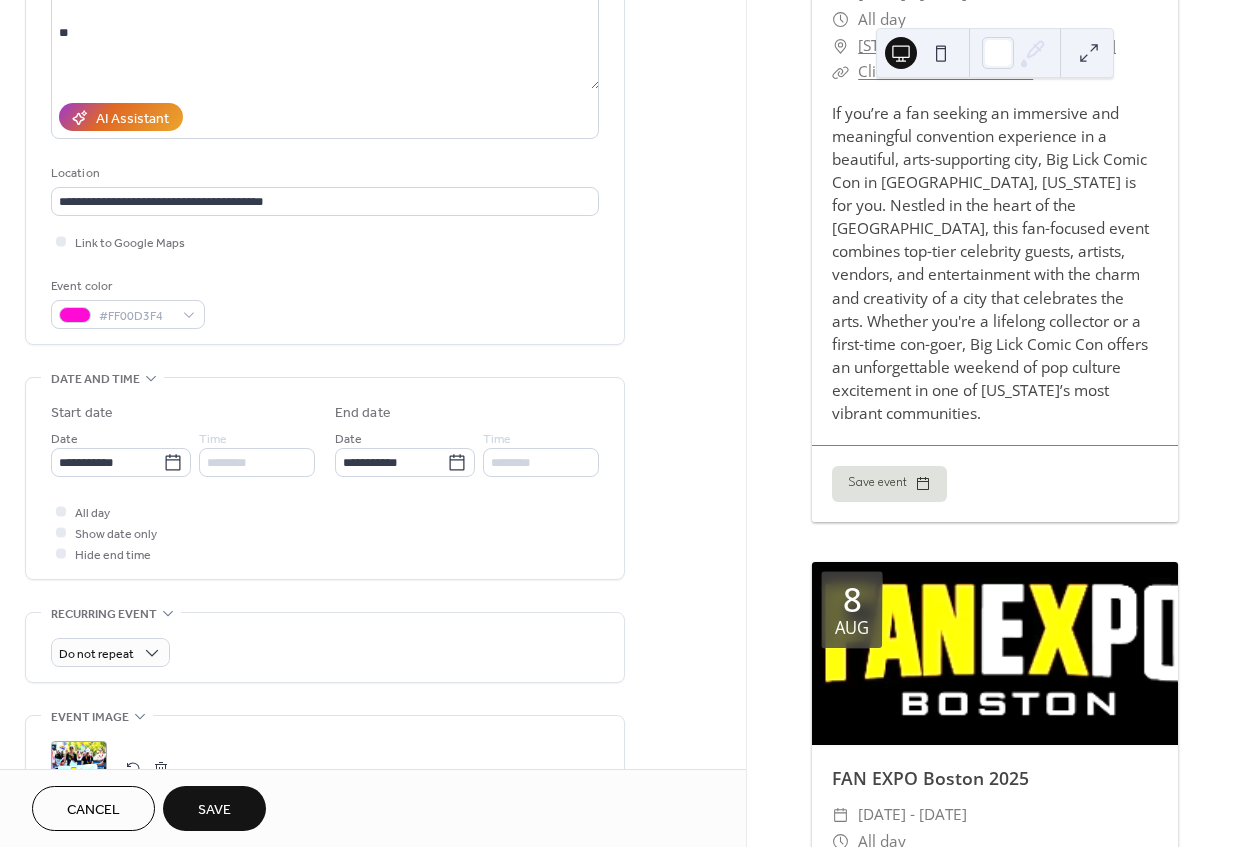 scroll, scrollTop: 181, scrollLeft: 0, axis: vertical 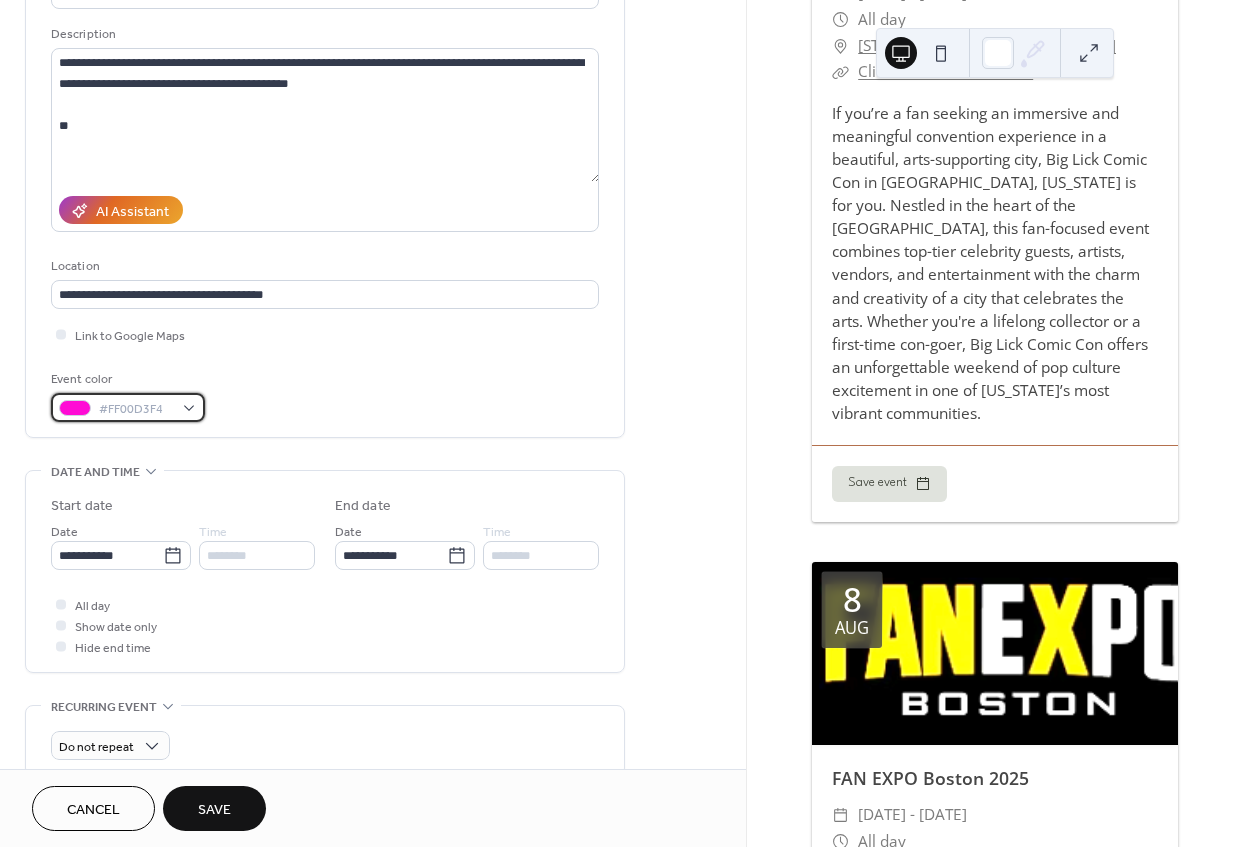 click on "#FF00D3F4" at bounding box center [128, 407] 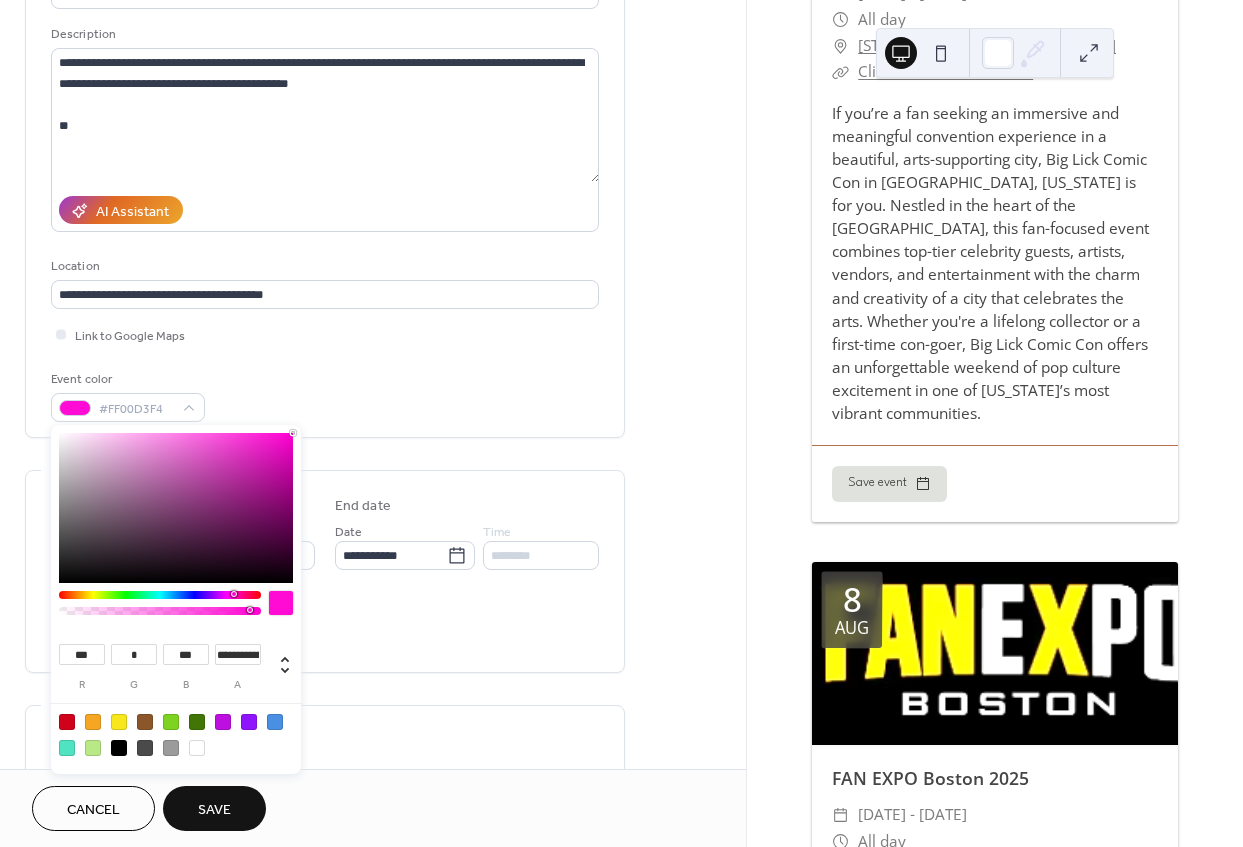 type on "***" 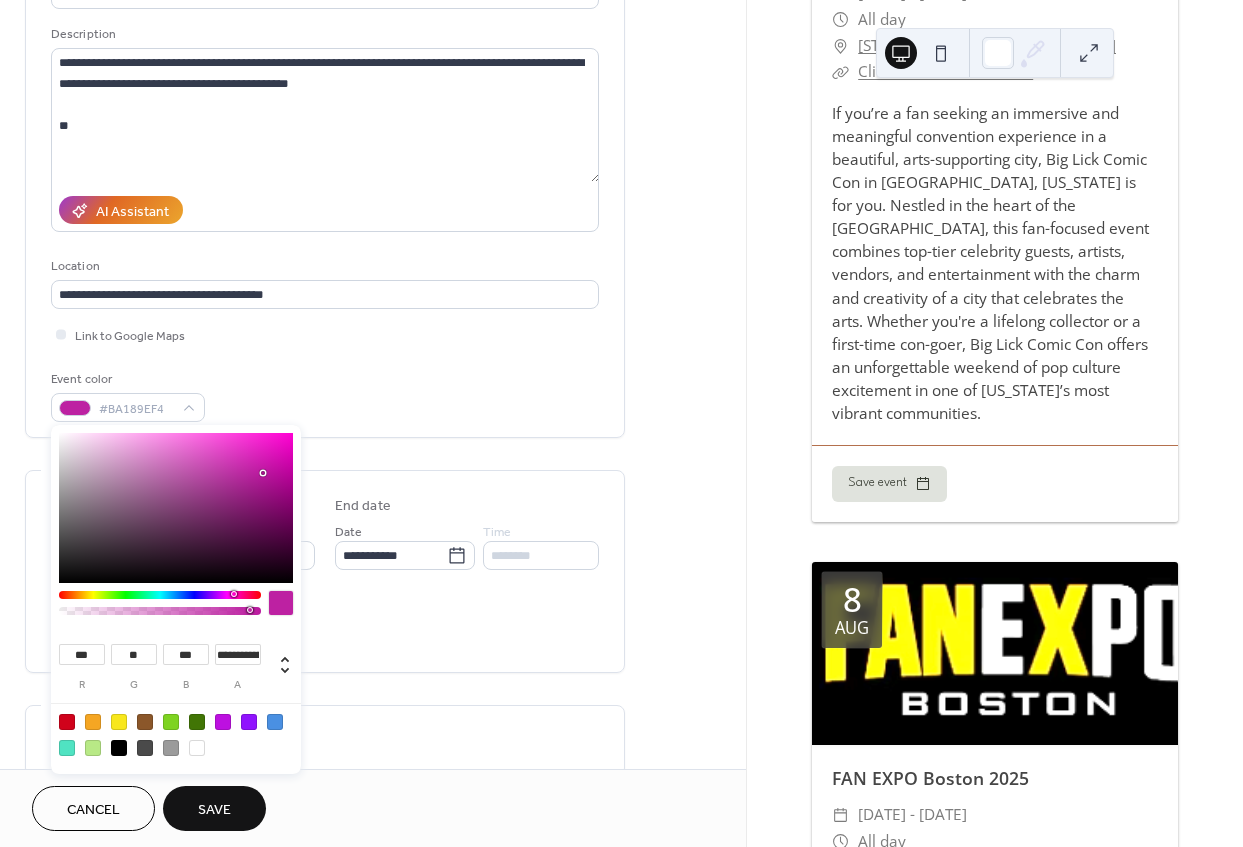 type on "***" 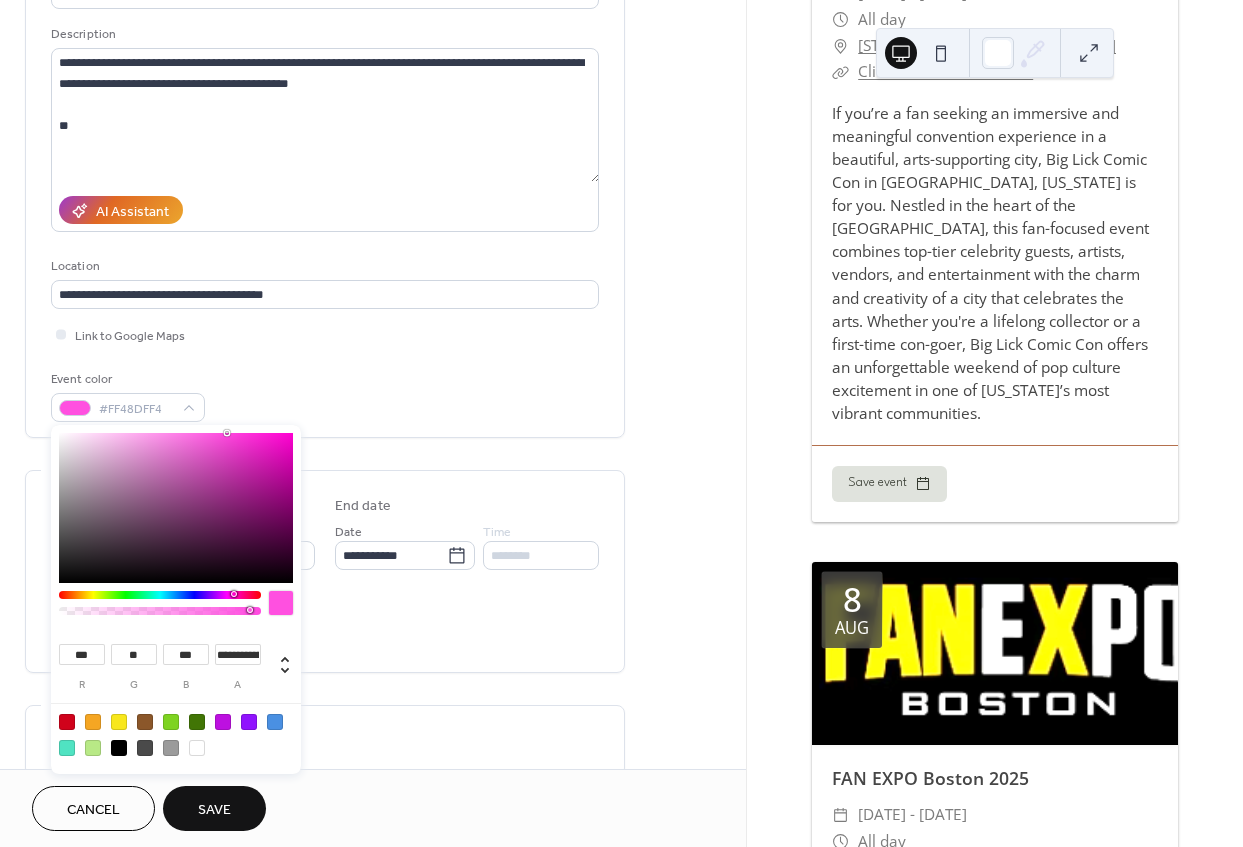 type on "**" 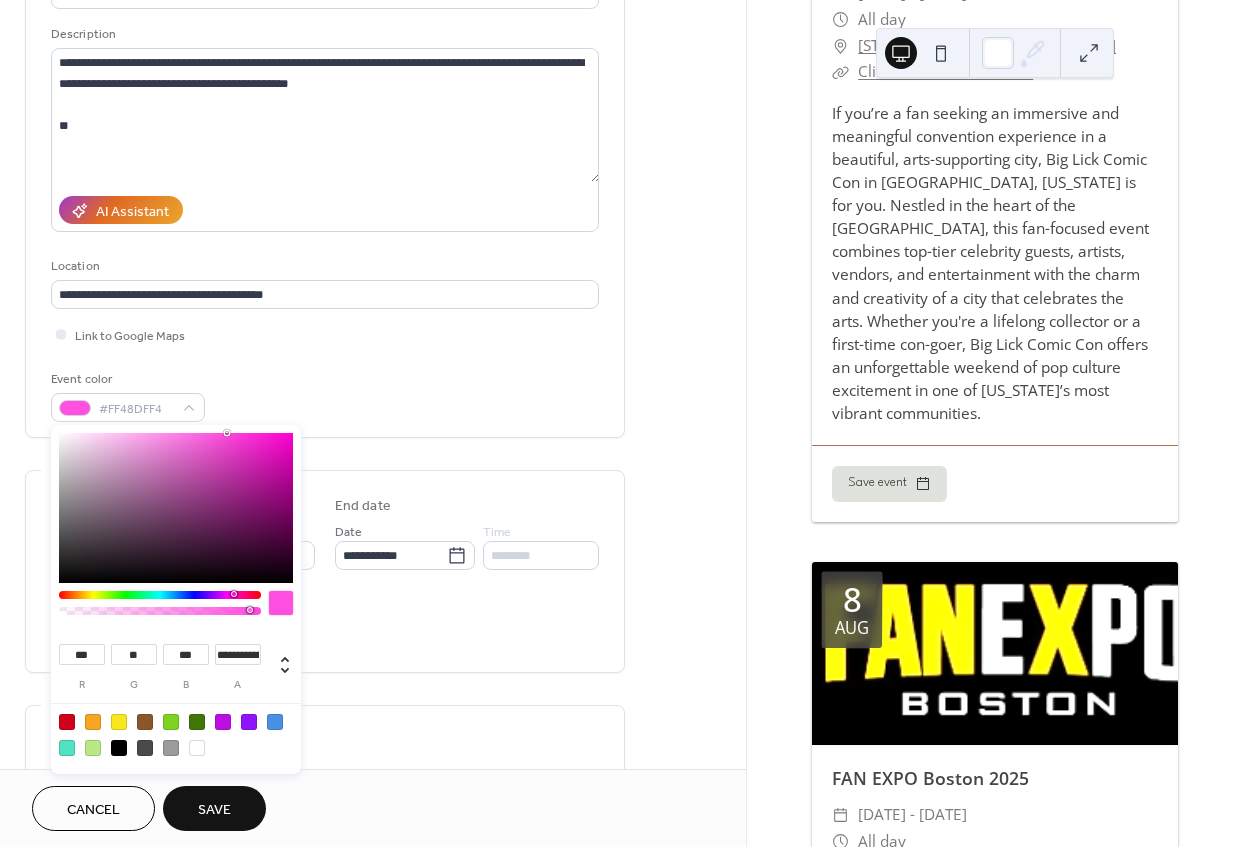 type on "***" 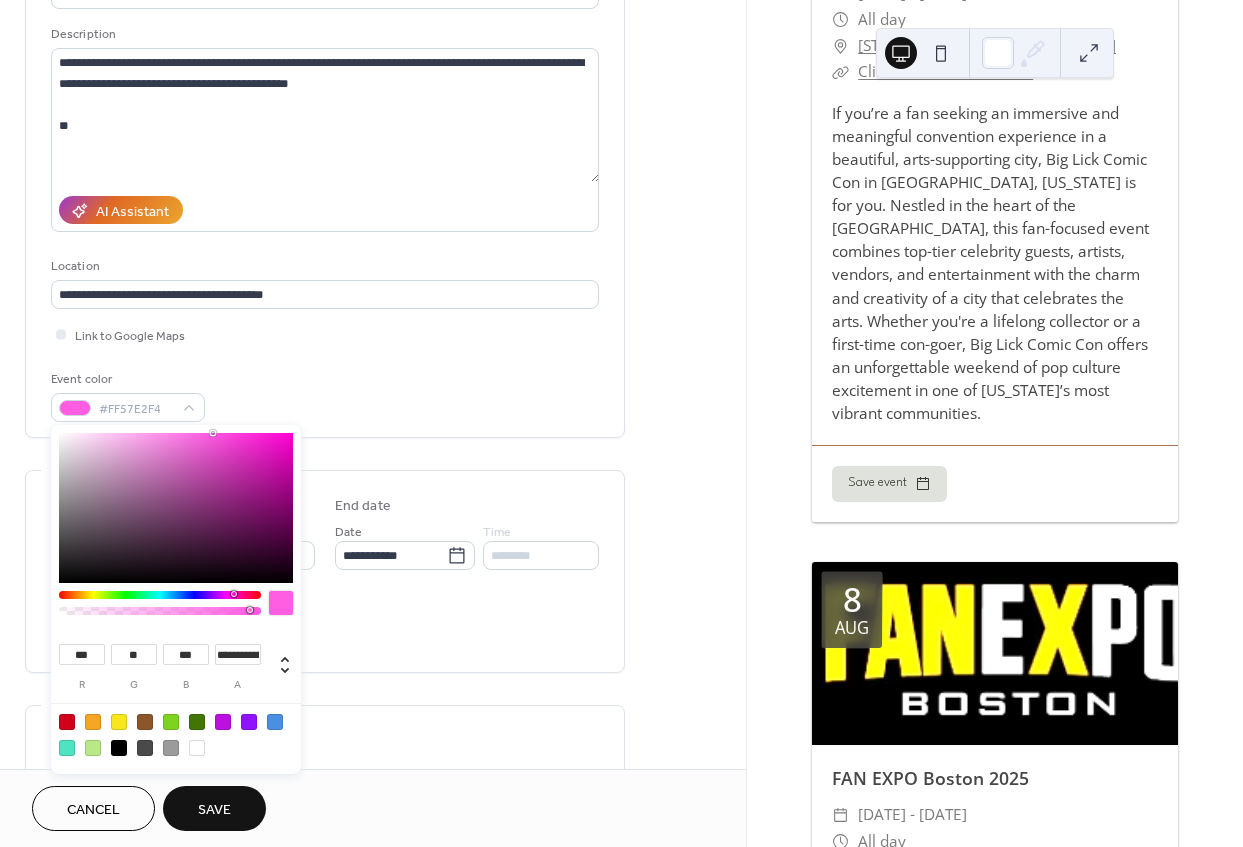 type on "**" 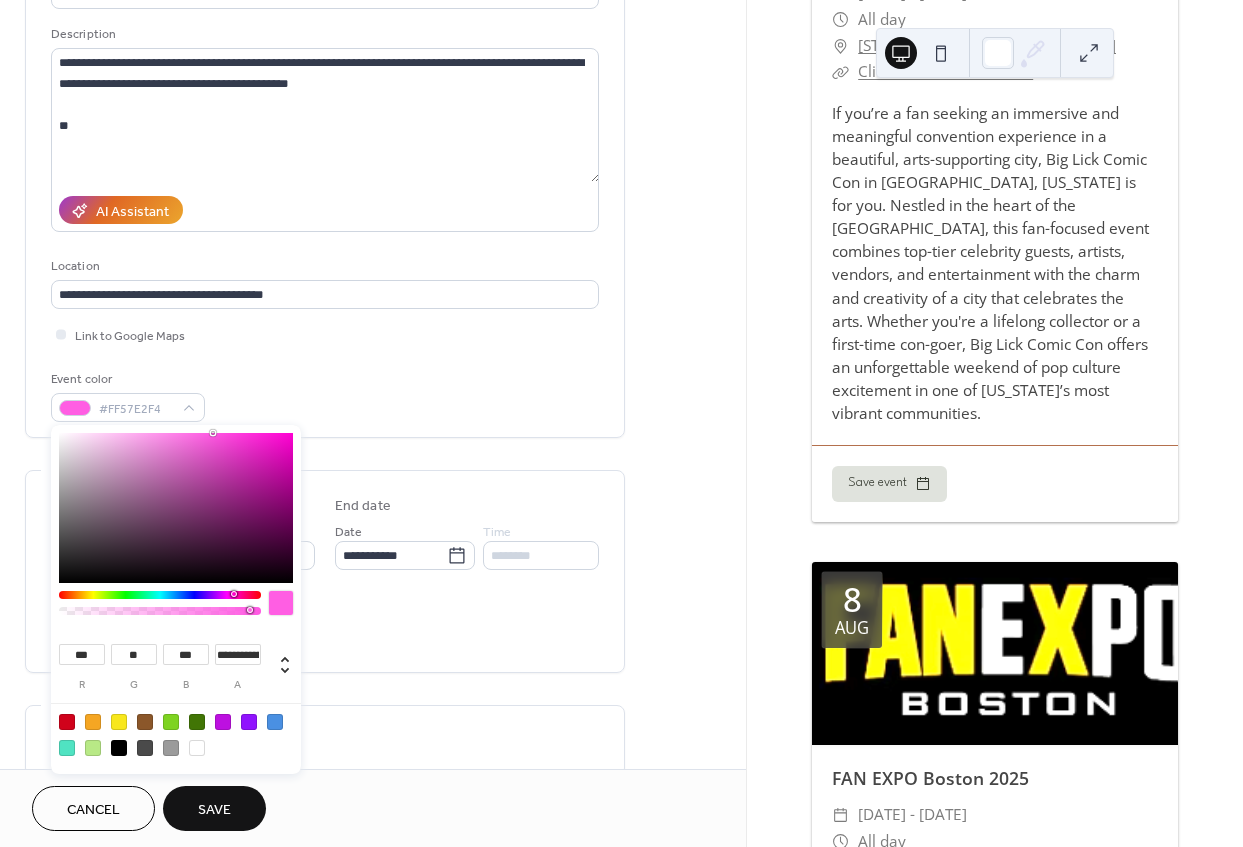 drag, startPoint x: 262, startPoint y: 473, endPoint x: 212, endPoint y: 378, distance: 107.35455 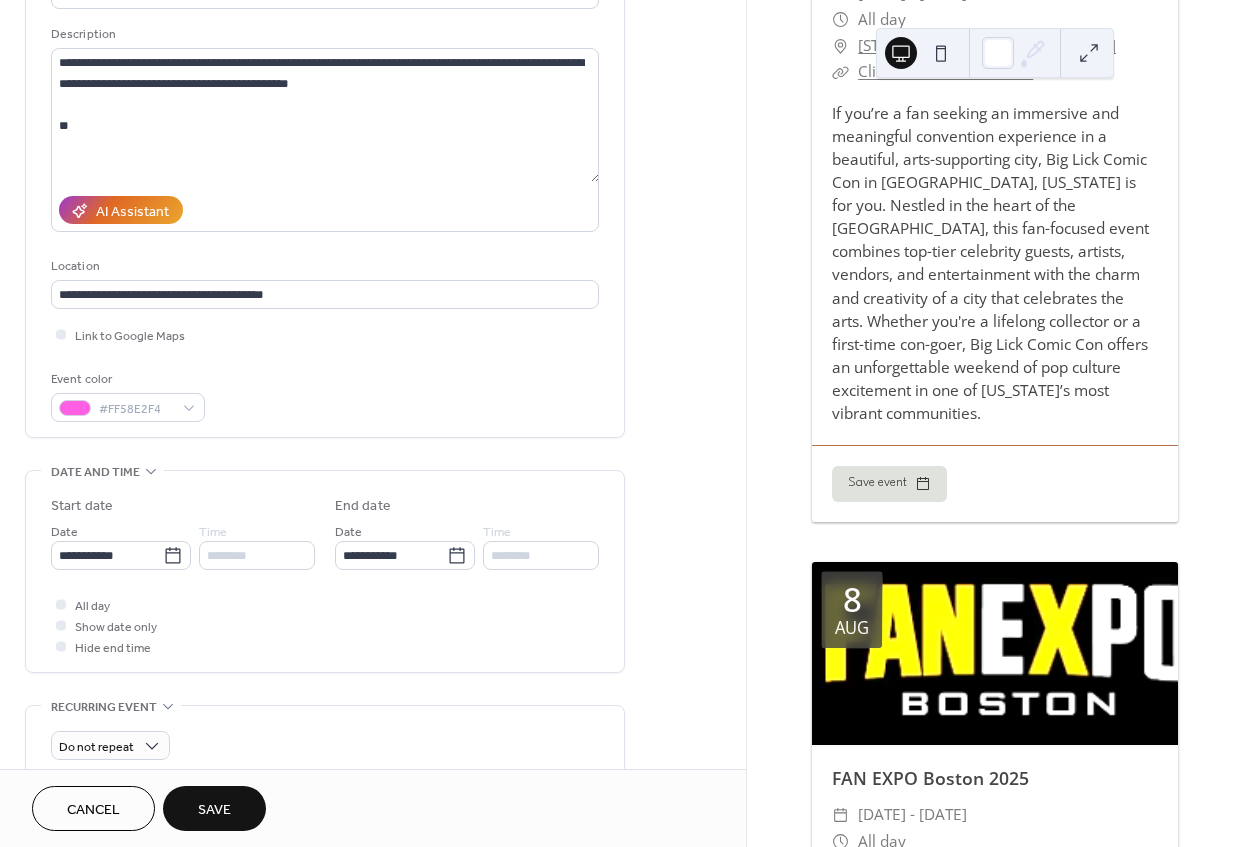 click on "Event color #FF58E2F4" at bounding box center (325, 395) 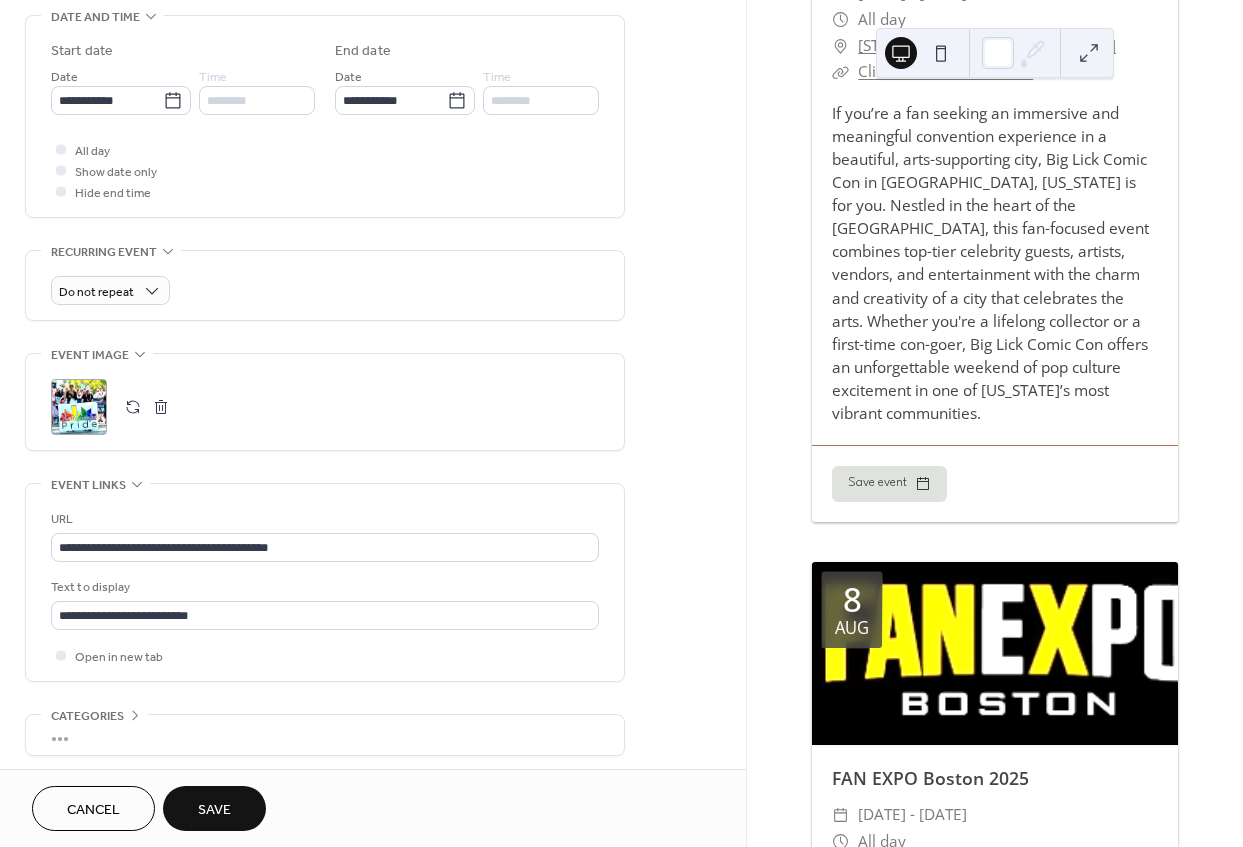 scroll, scrollTop: 712, scrollLeft: 0, axis: vertical 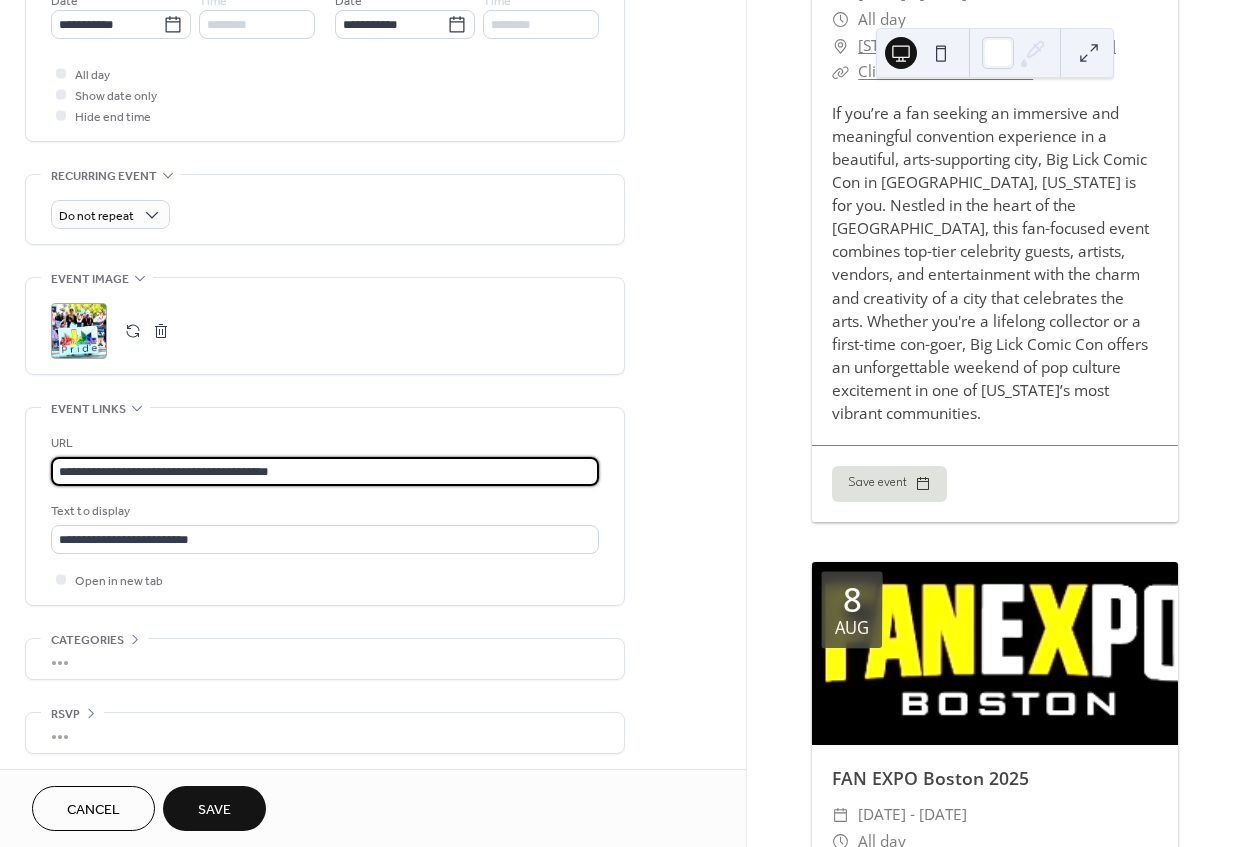 drag, startPoint x: 349, startPoint y: 468, endPoint x: 14, endPoint y: 427, distance: 337.49963 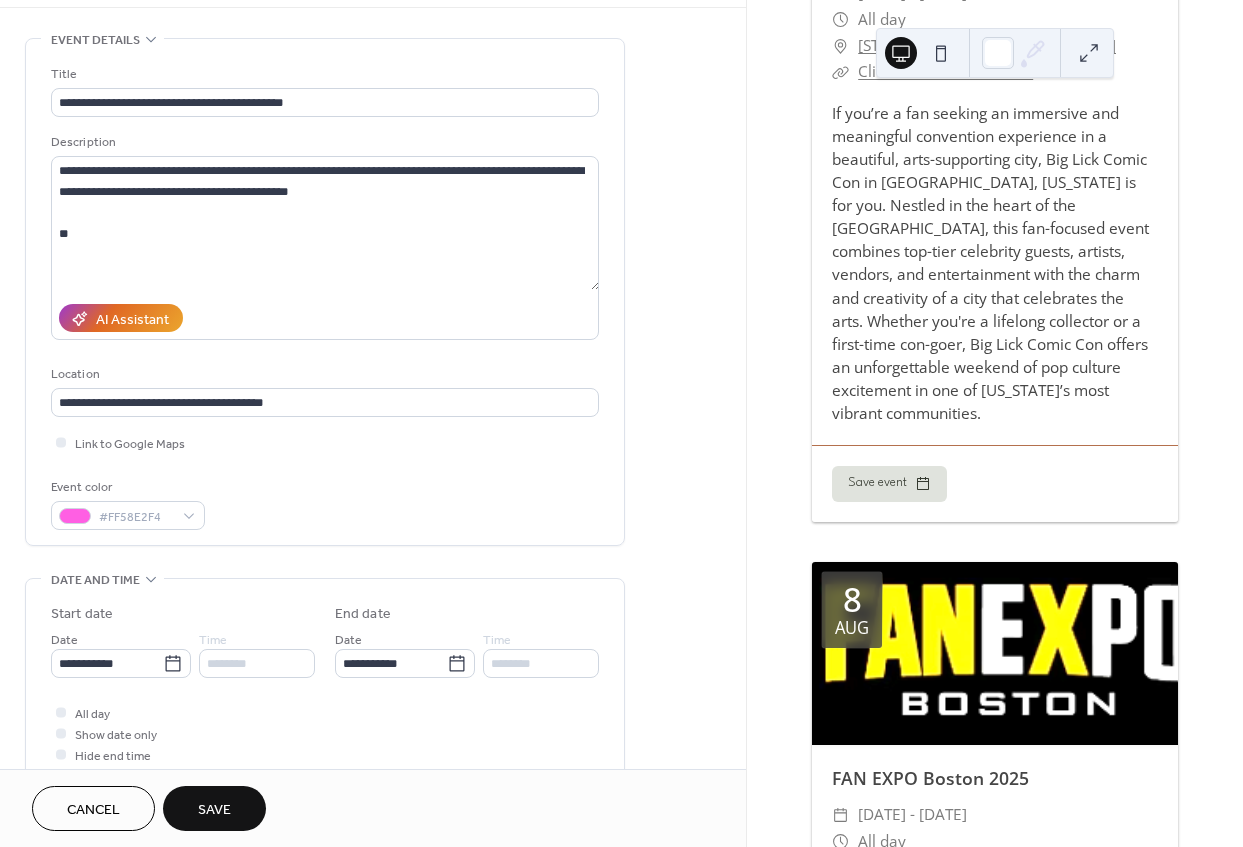 scroll, scrollTop: 0, scrollLeft: 0, axis: both 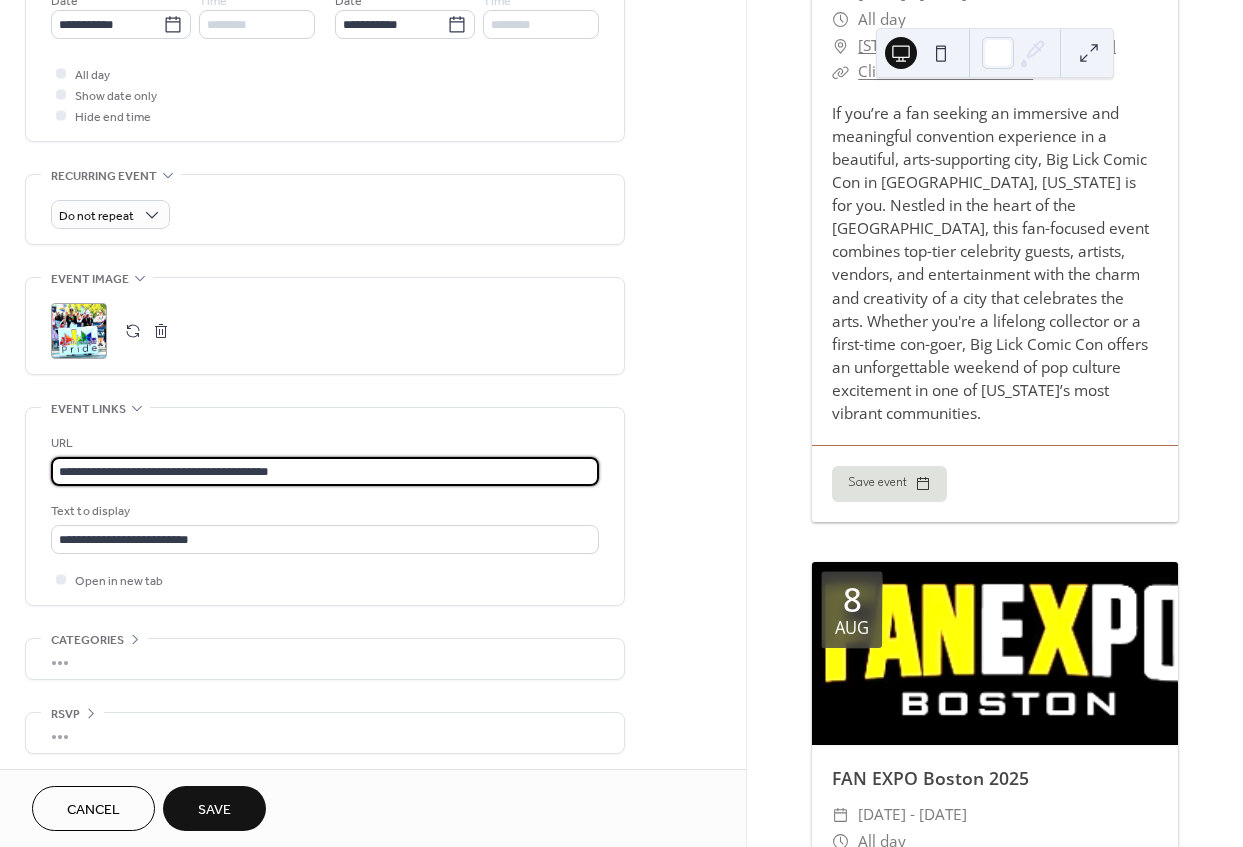 type on "**********" 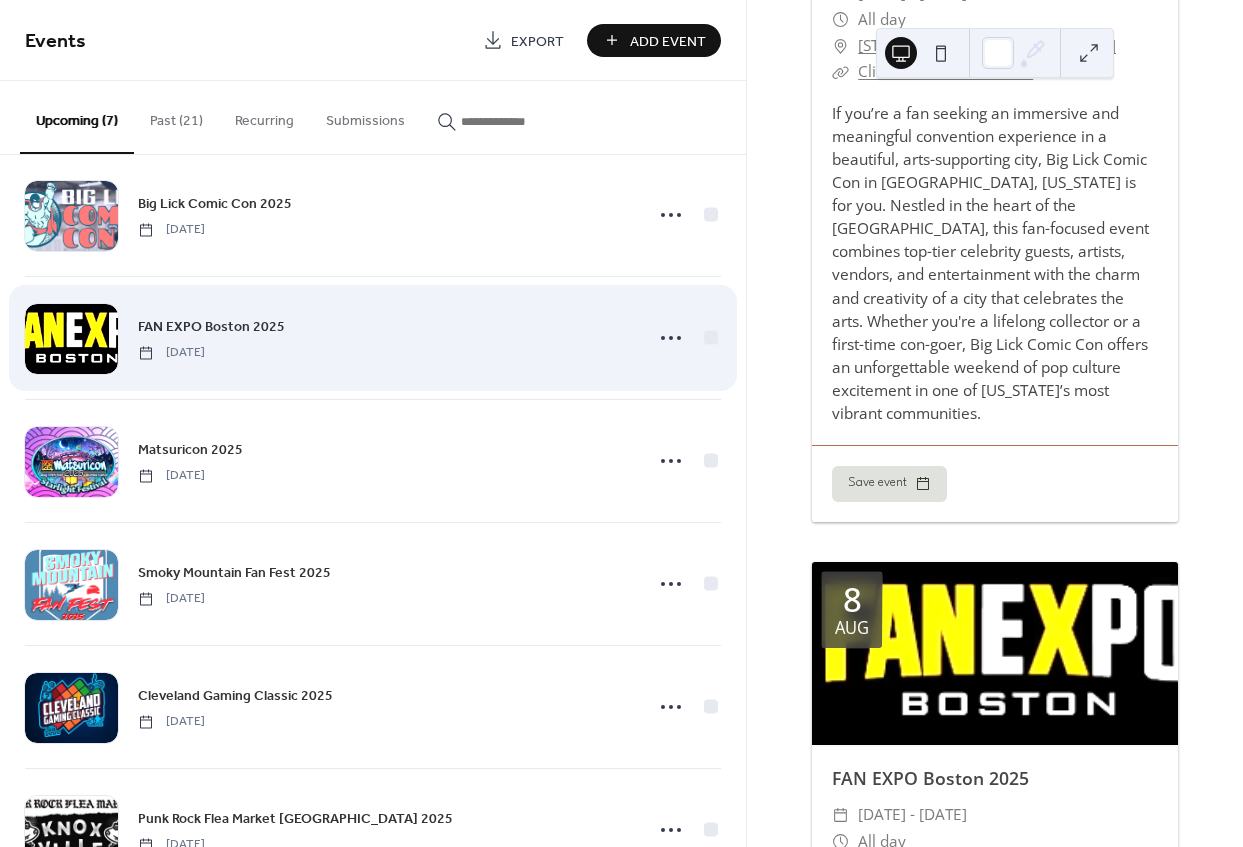 scroll, scrollTop: 0, scrollLeft: 0, axis: both 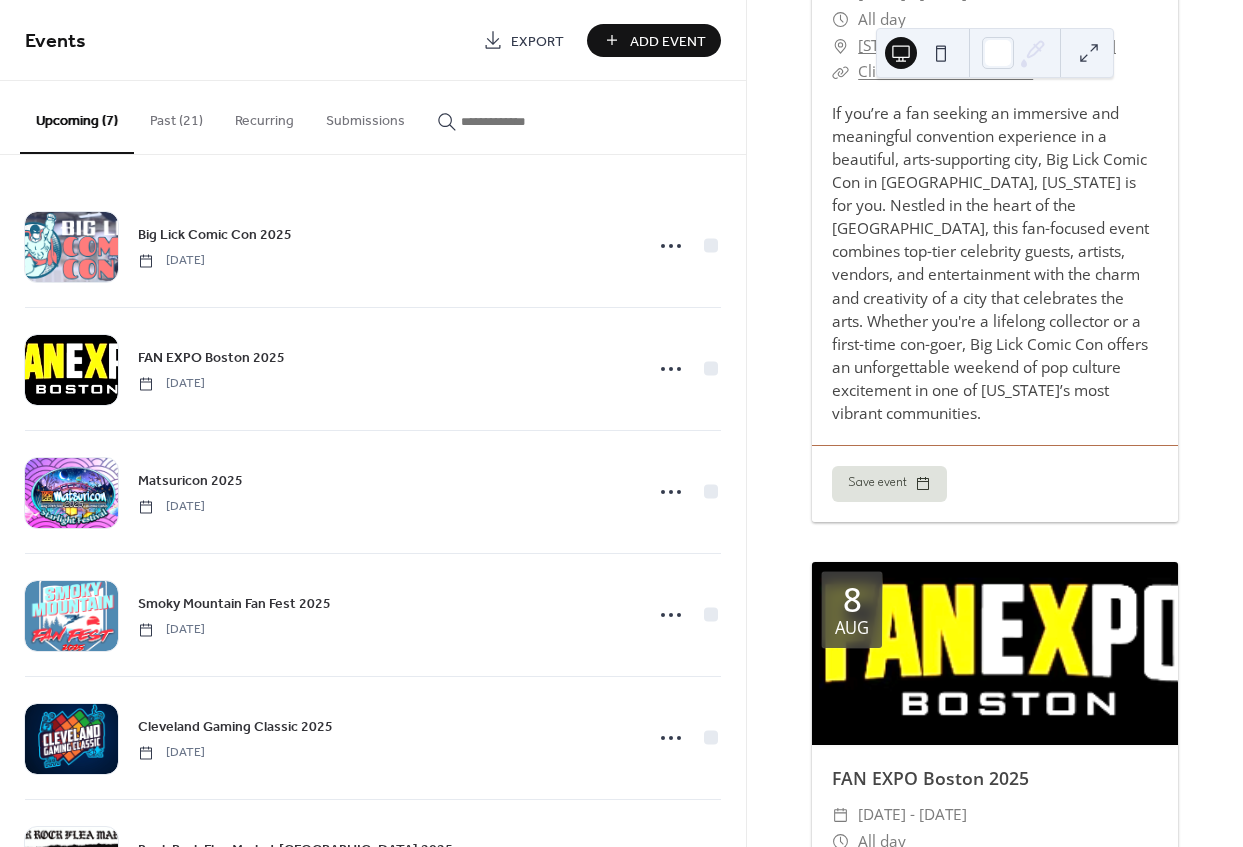 click on "Past (21)" at bounding box center [176, 116] 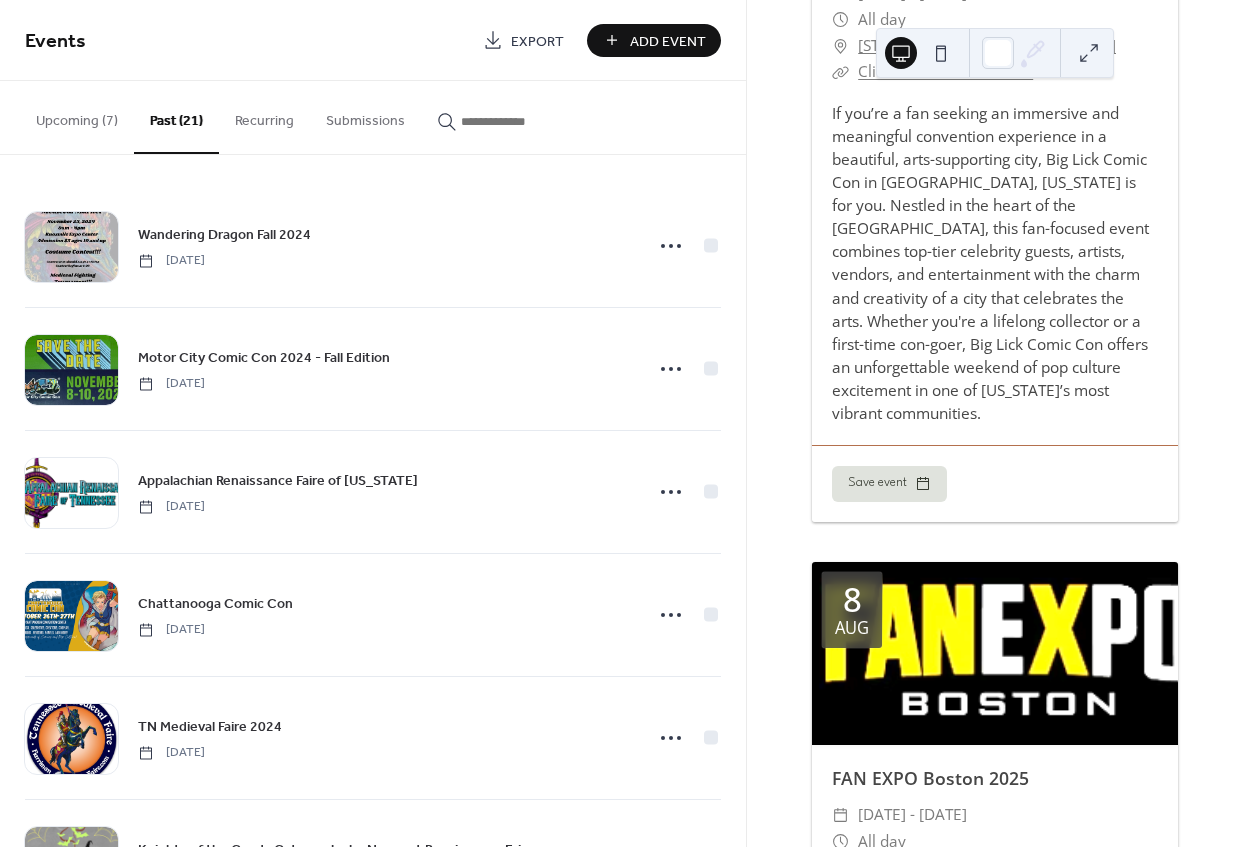 click on "Upcoming (7)" at bounding box center (77, 116) 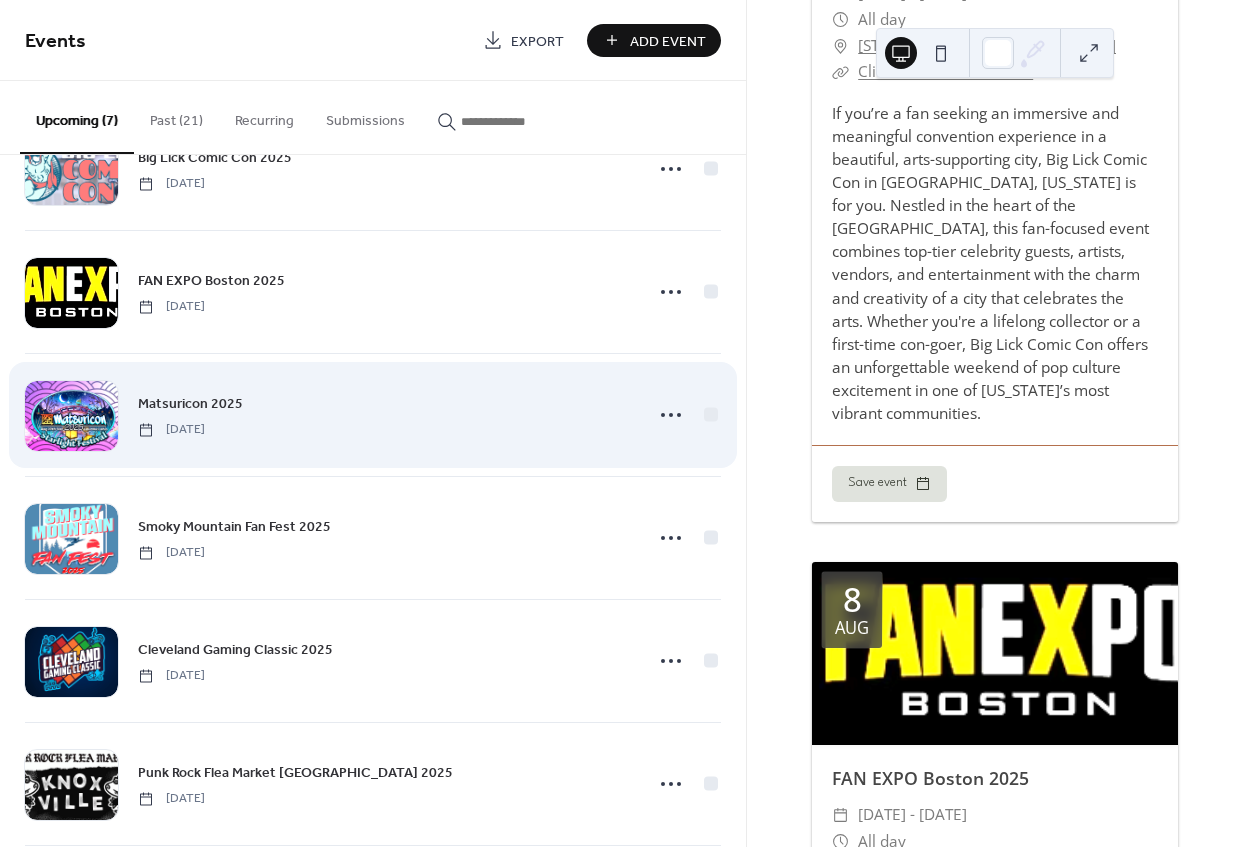 scroll, scrollTop: 0, scrollLeft: 0, axis: both 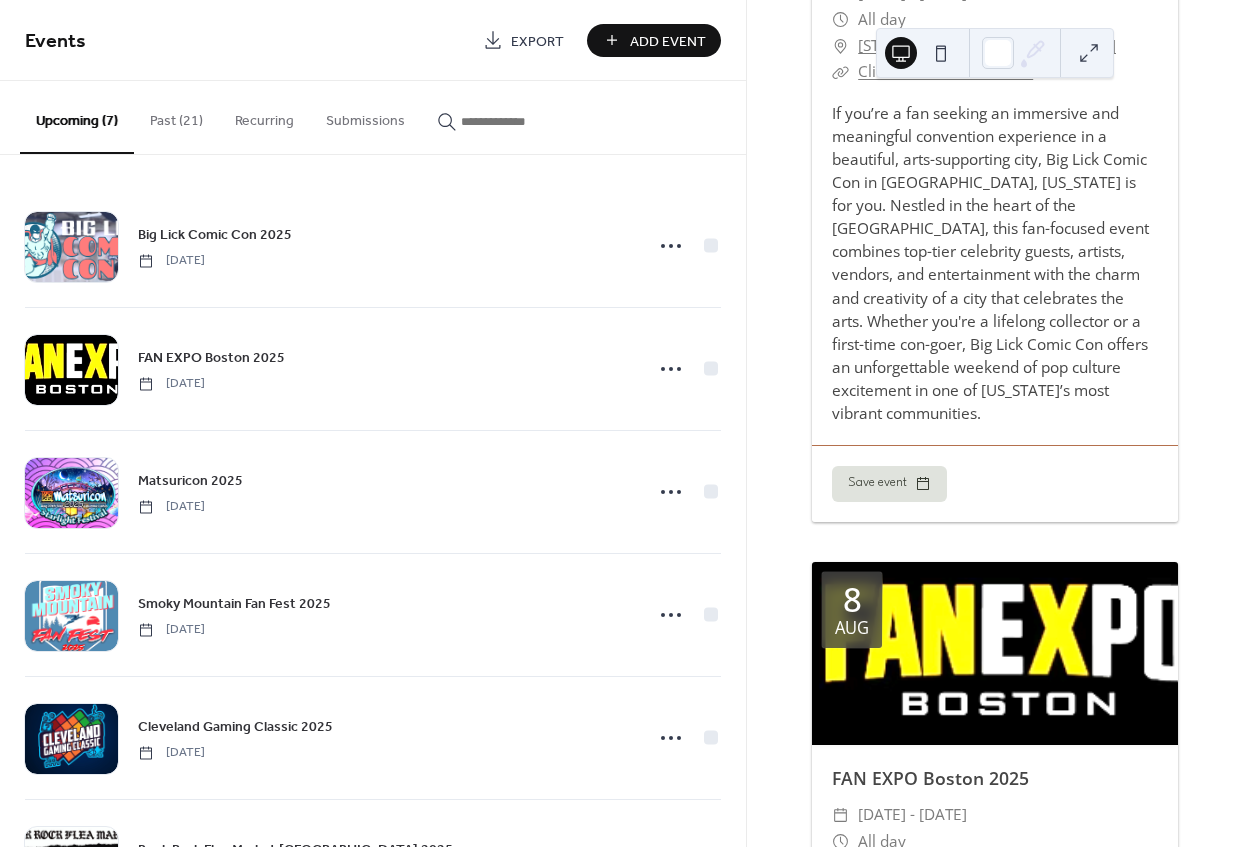 click on "Past (21)" at bounding box center [176, 116] 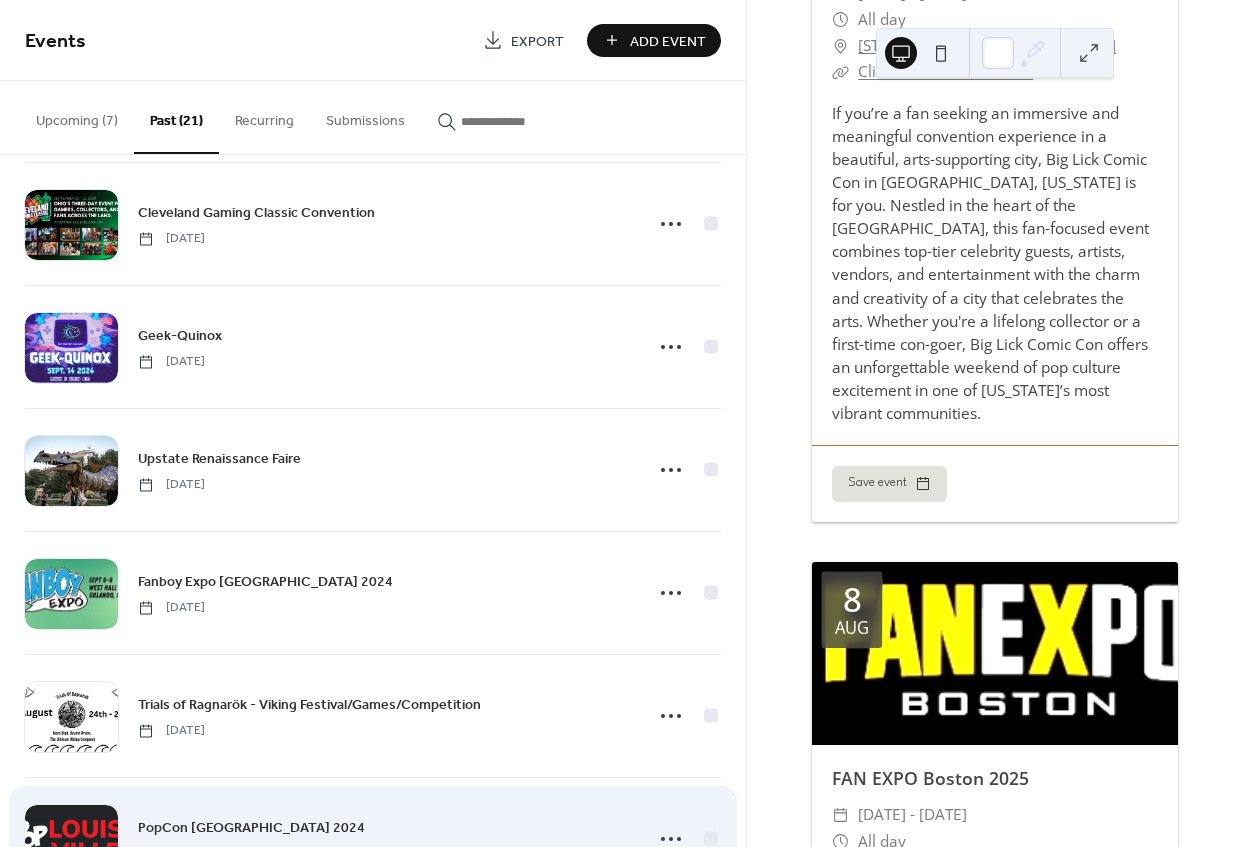 scroll, scrollTop: 1488, scrollLeft: 0, axis: vertical 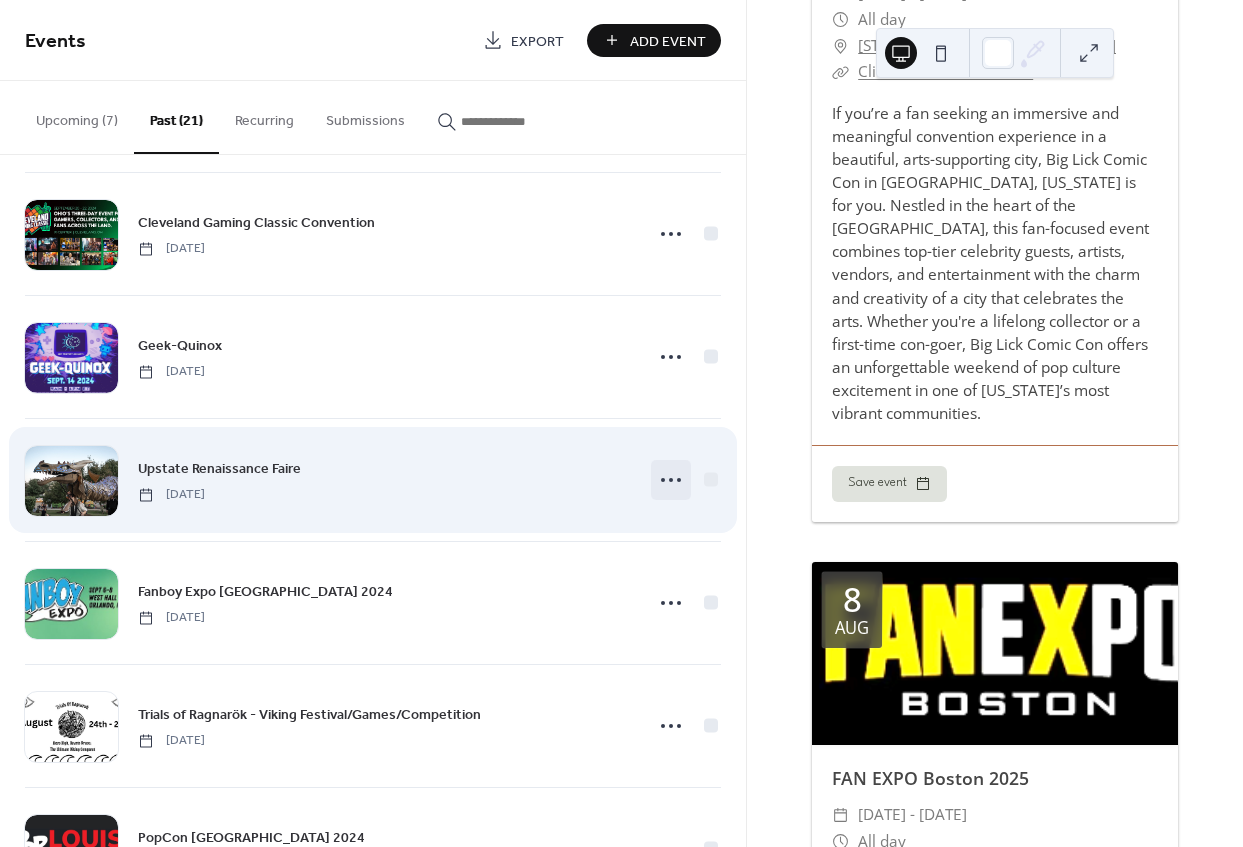 click 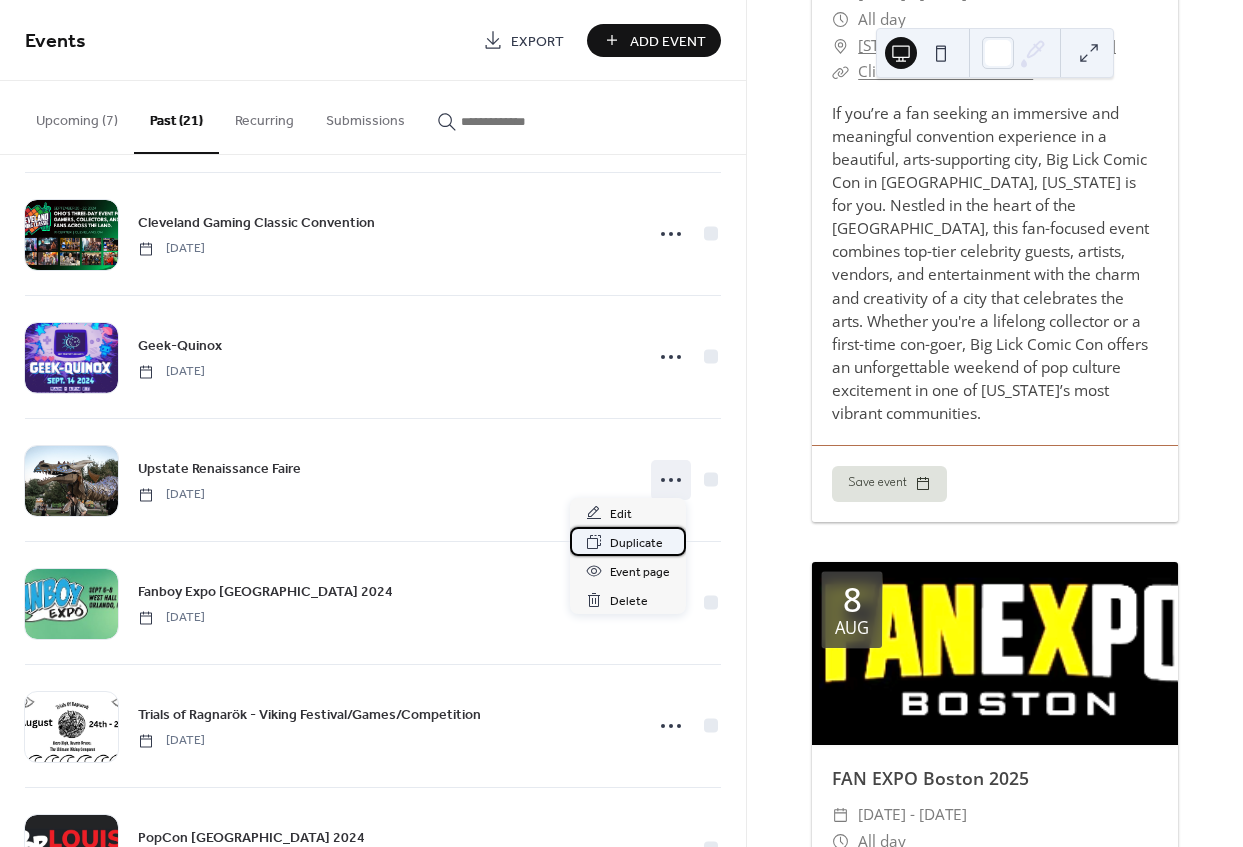 click on "Duplicate" at bounding box center (636, 543) 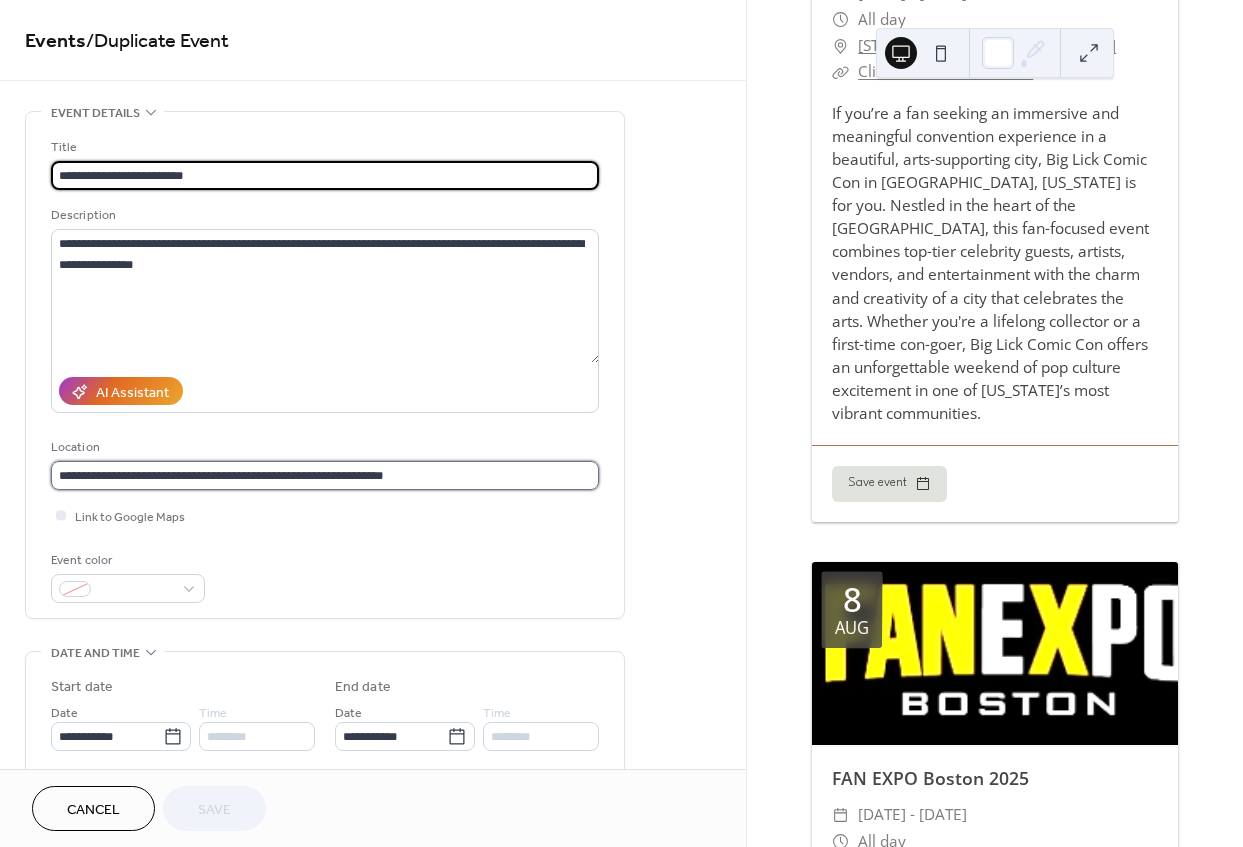 click on "**********" at bounding box center (325, 475) 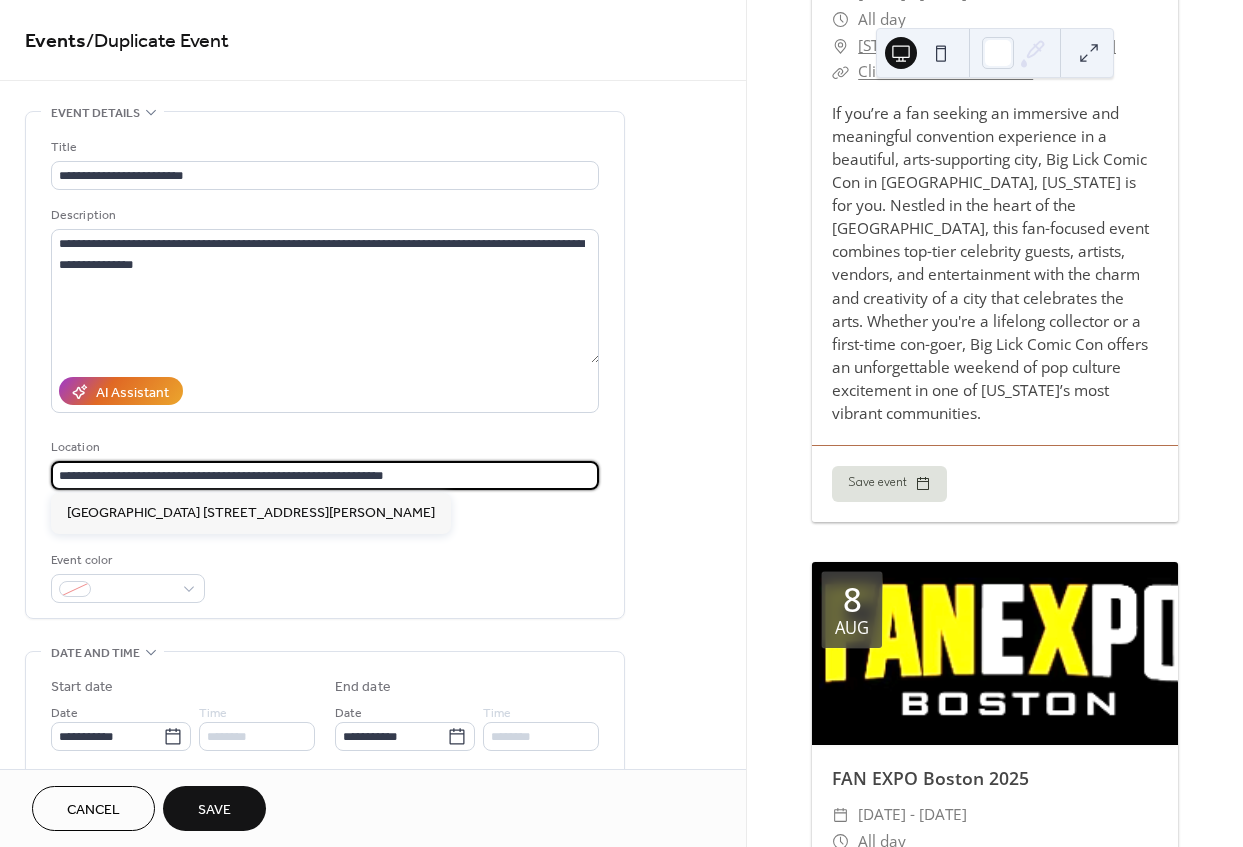 drag, startPoint x: 488, startPoint y: 470, endPoint x: 5, endPoint y: 462, distance: 483.06625 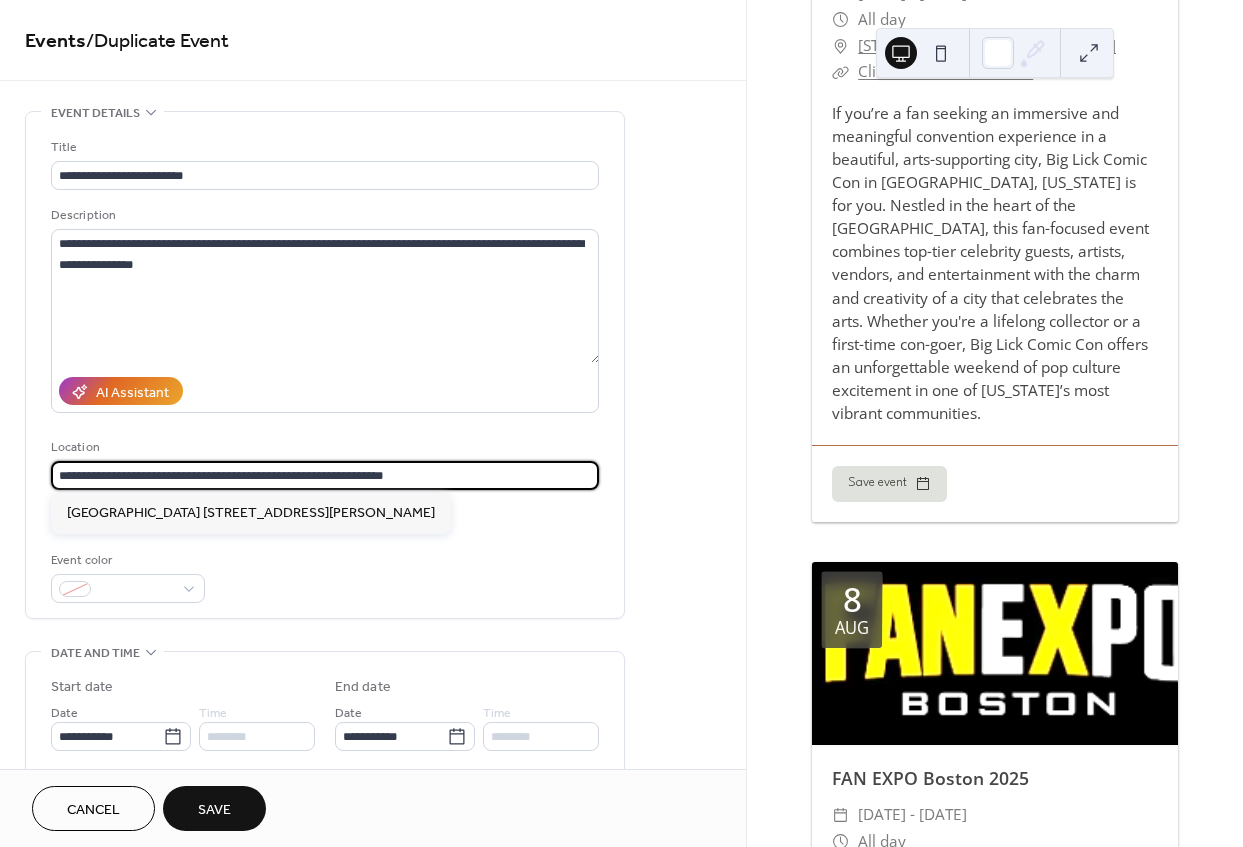 click on "**********" at bounding box center [621, 423] 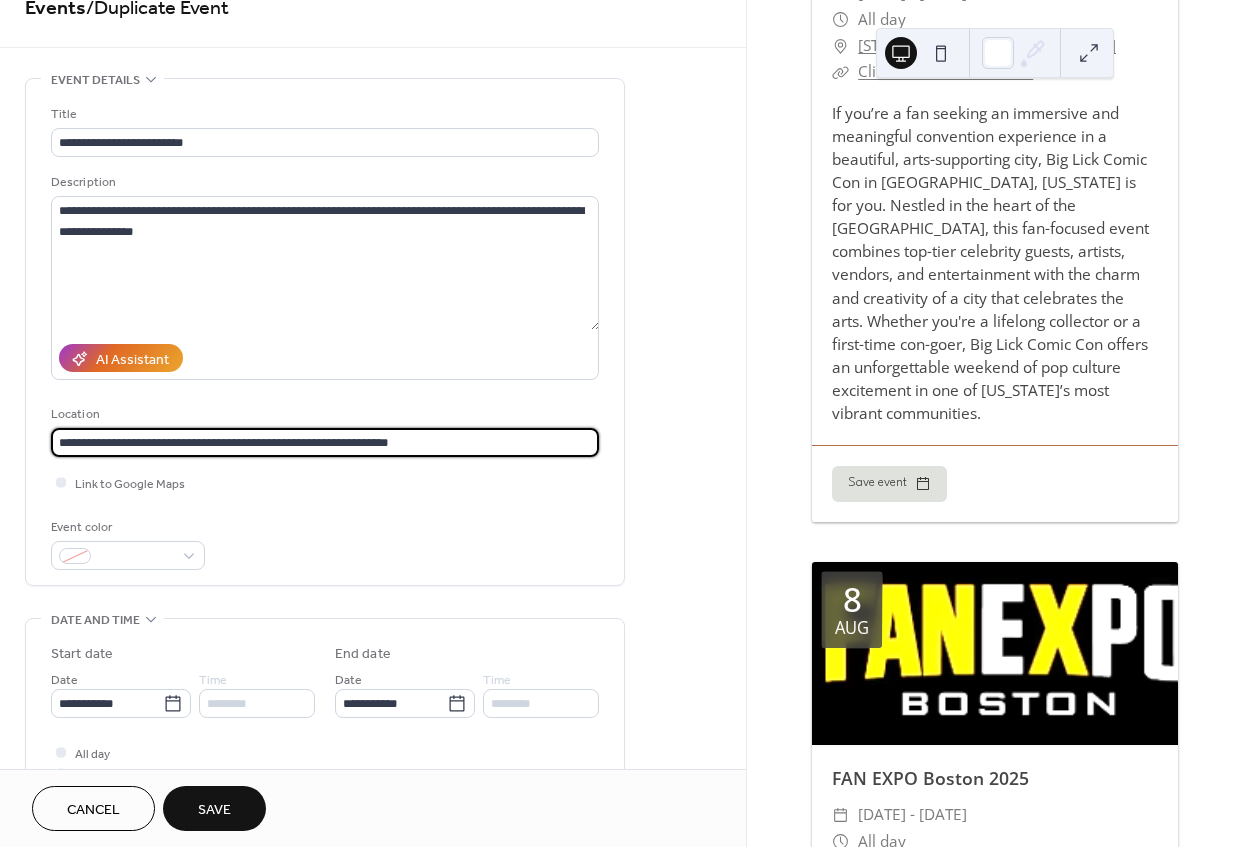 scroll, scrollTop: 272, scrollLeft: 0, axis: vertical 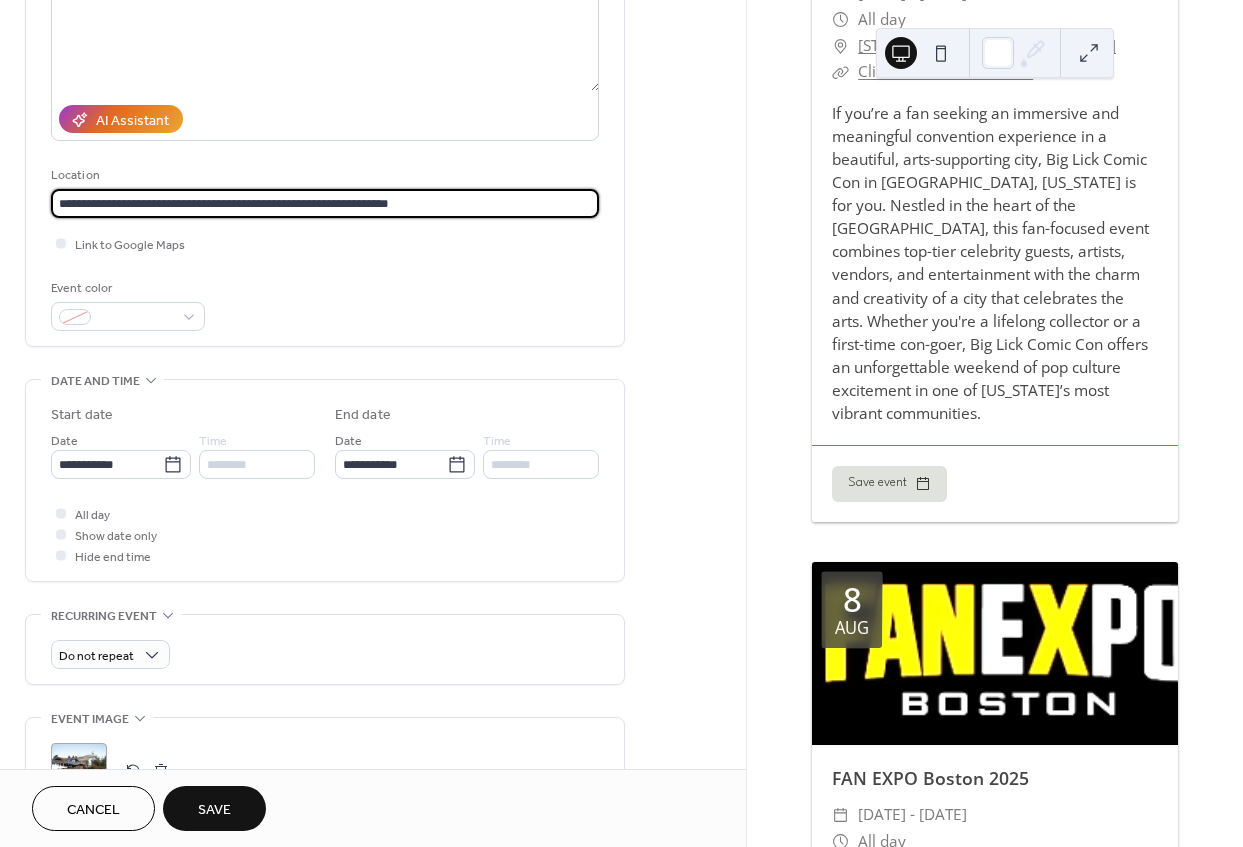 type on "**********" 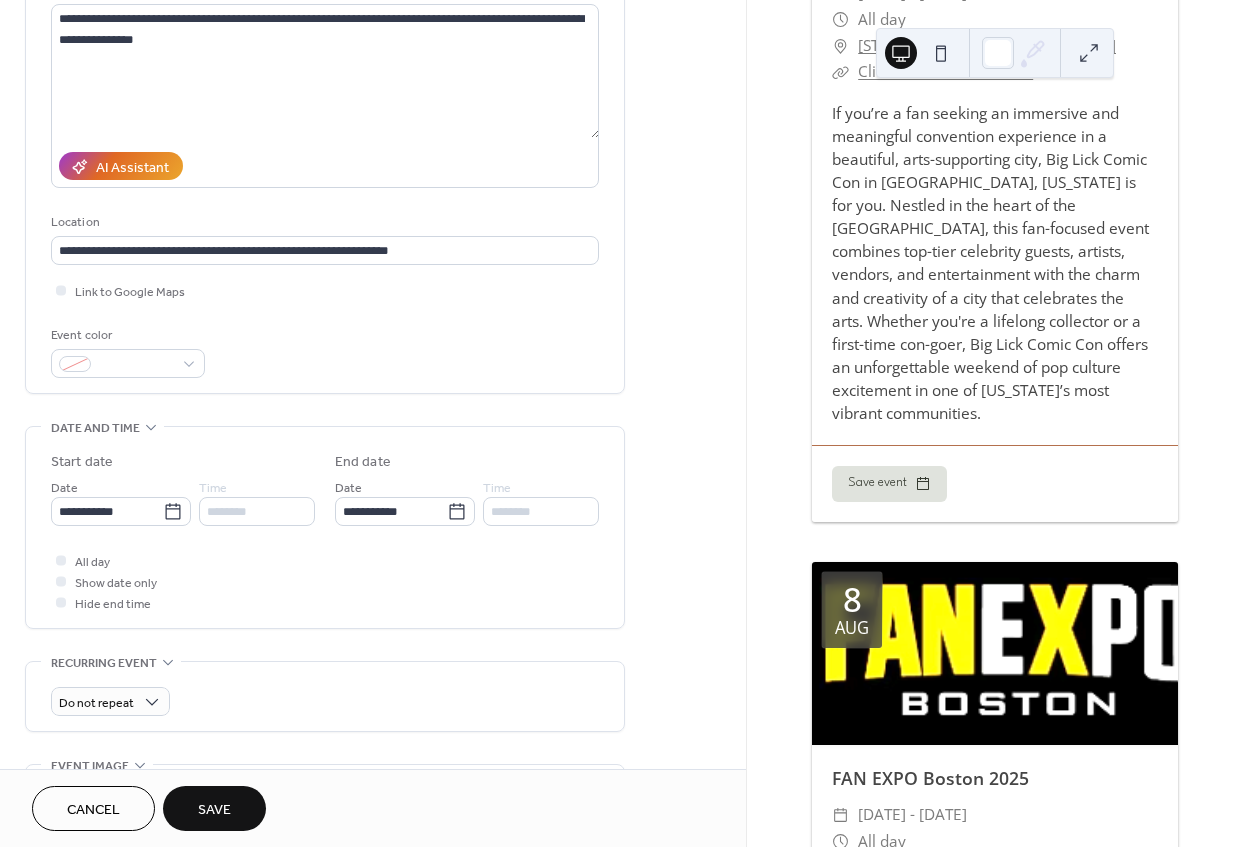 scroll, scrollTop: 0, scrollLeft: 0, axis: both 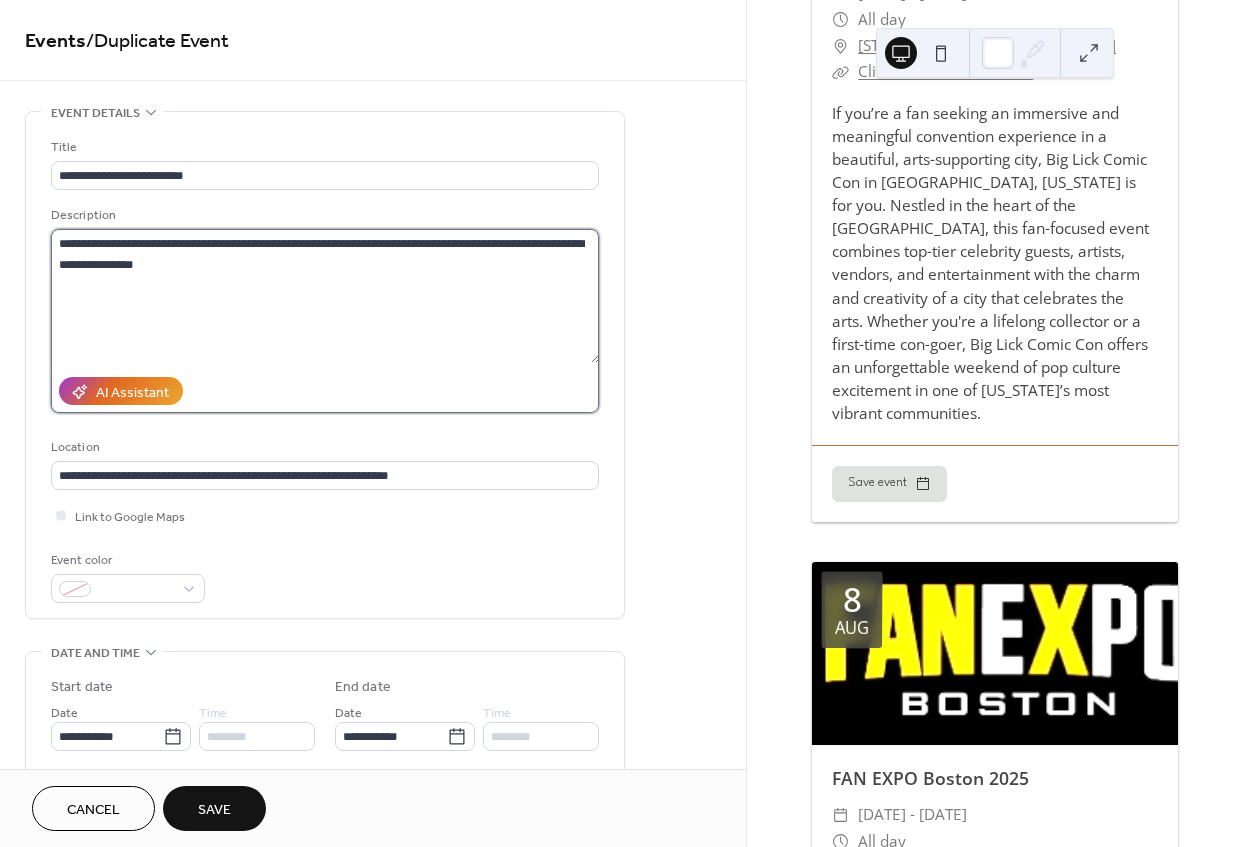type 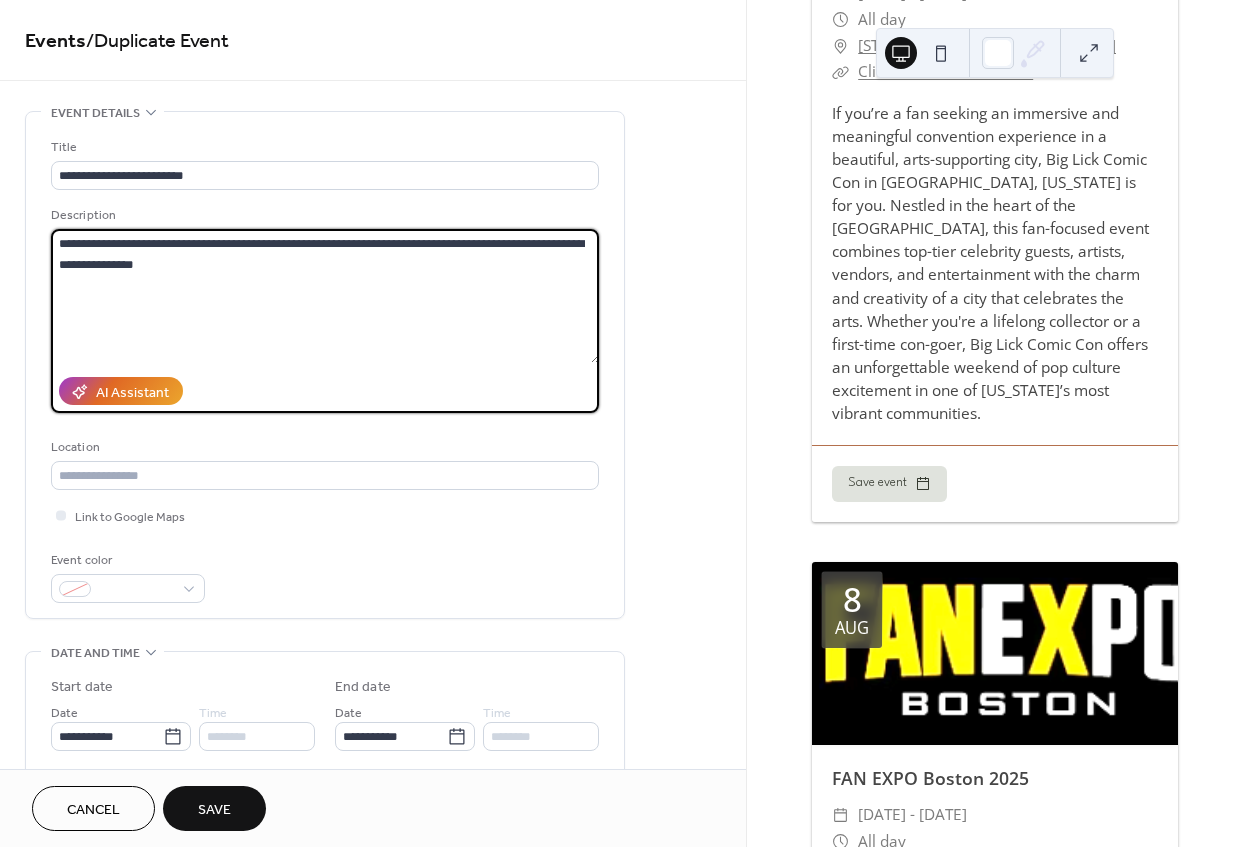 drag, startPoint x: 213, startPoint y: 277, endPoint x: -5, endPoint y: 151, distance: 251.79356 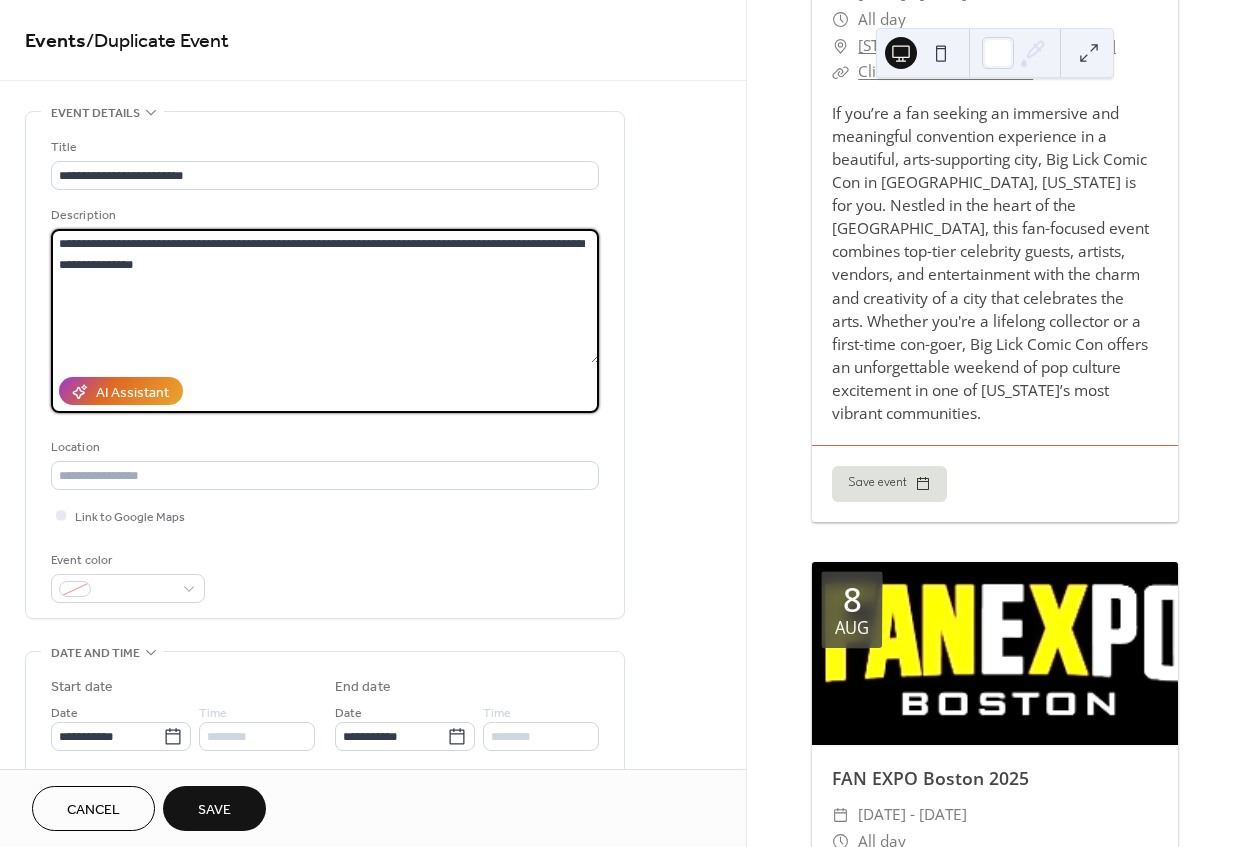 click on "**********" at bounding box center (621, 423) 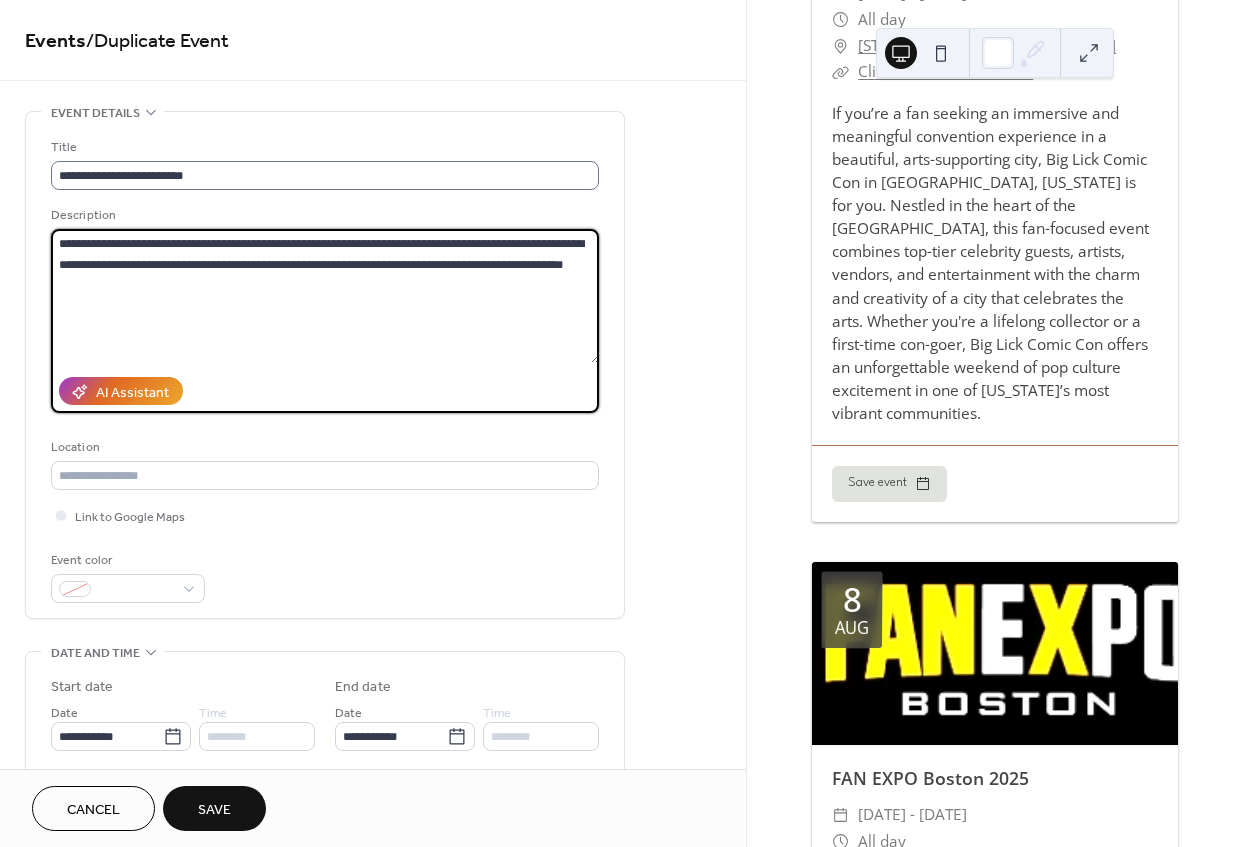 type on "**********" 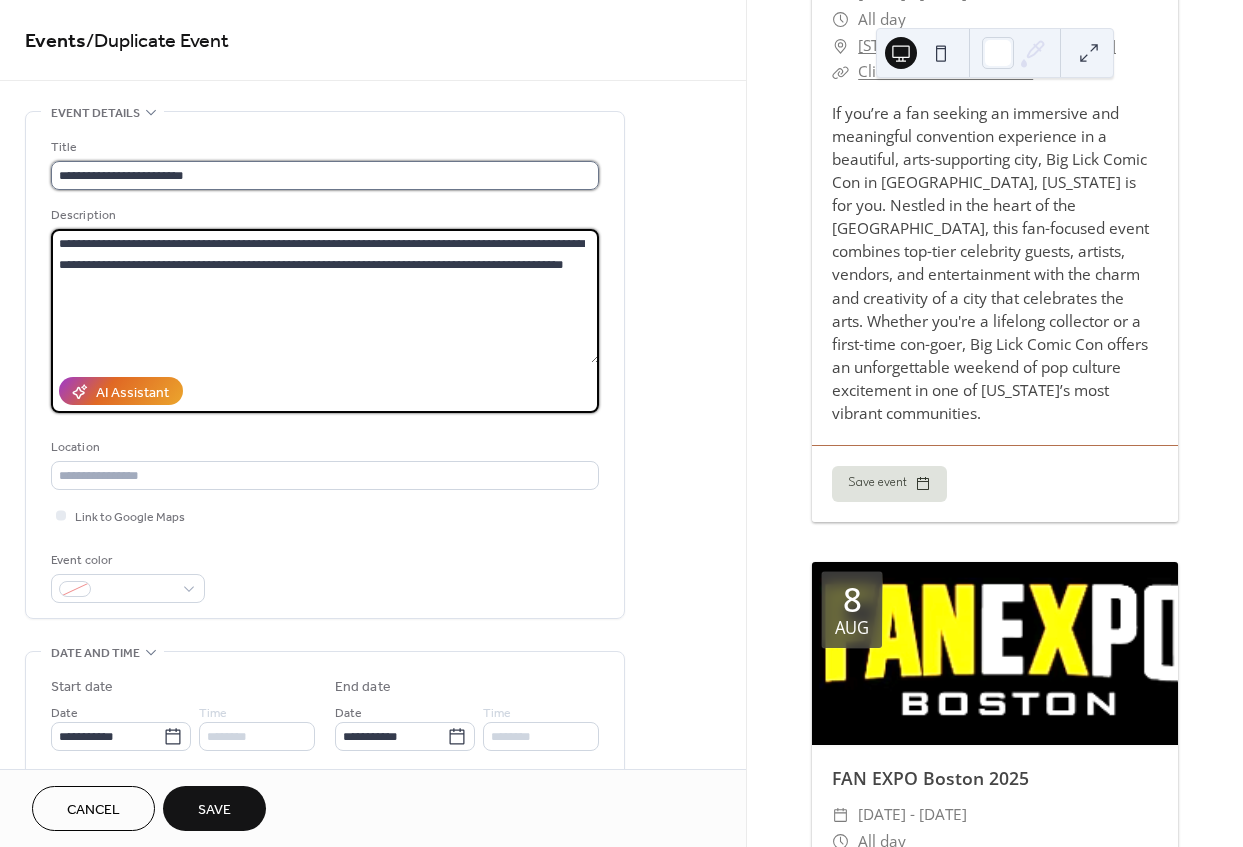 click on "**********" at bounding box center [325, 175] 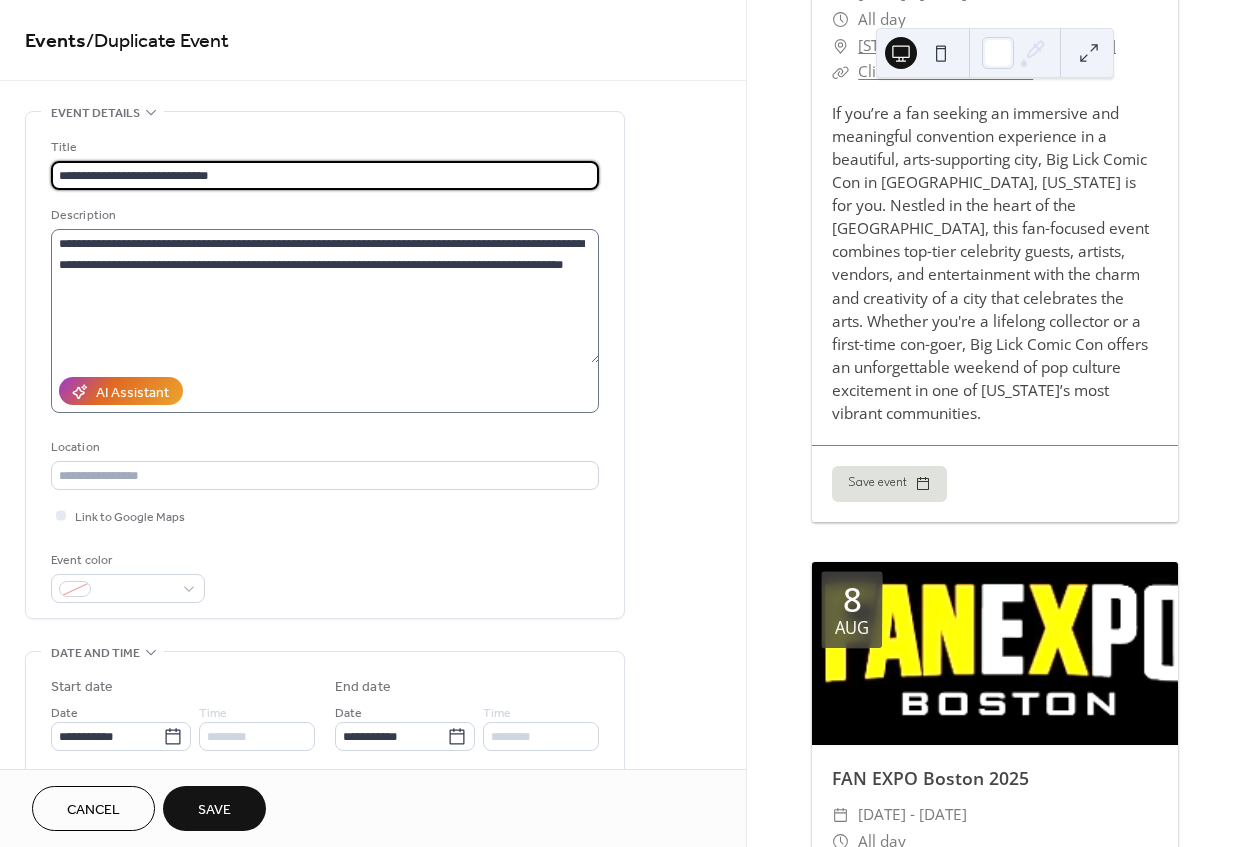 type on "**********" 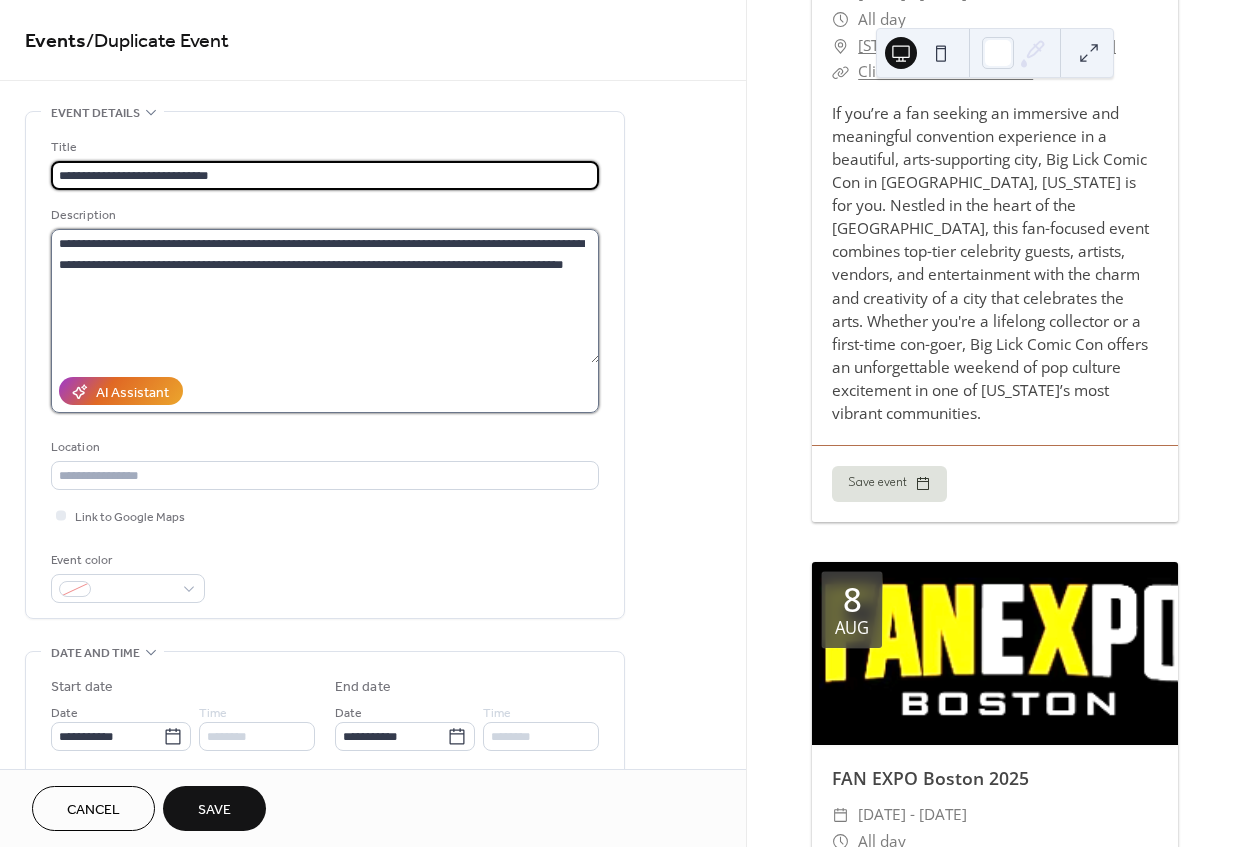 click on "**********" at bounding box center (325, 296) 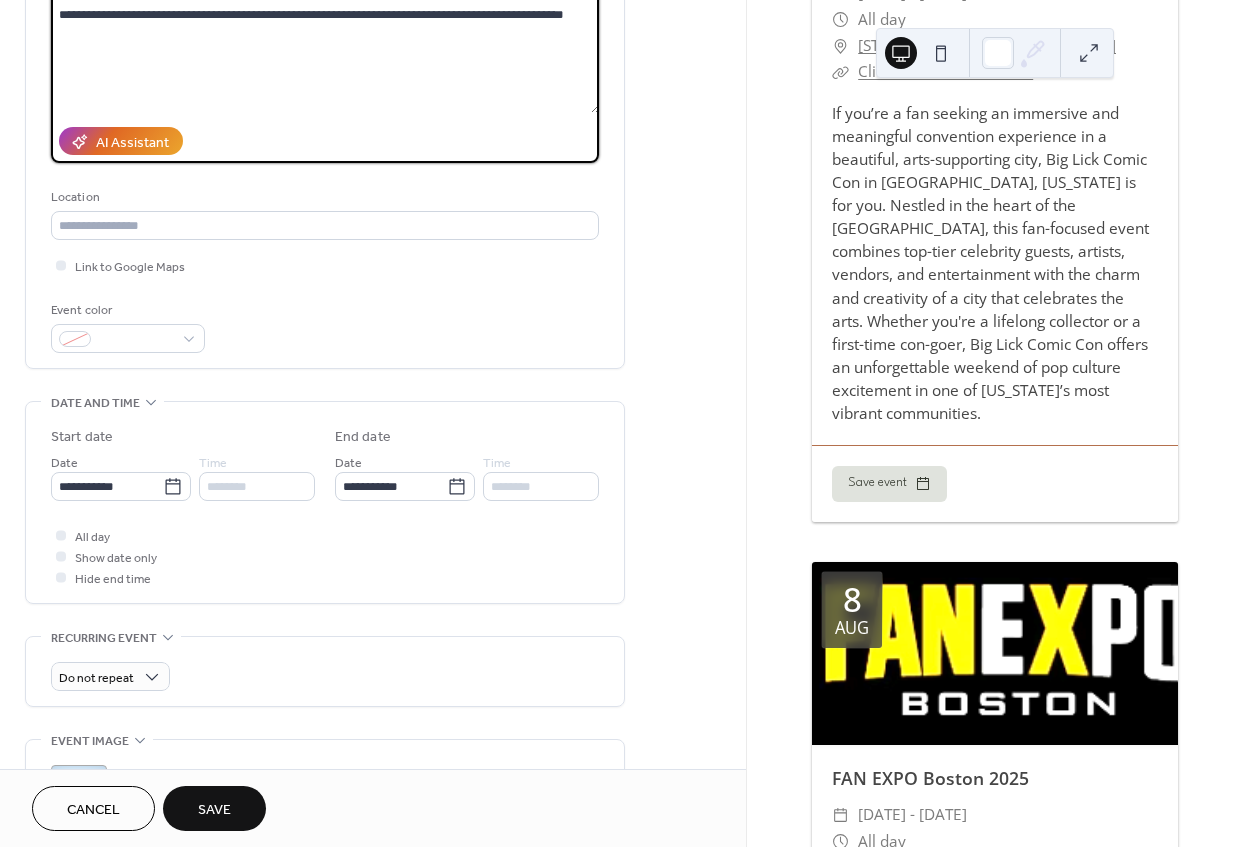 scroll, scrollTop: 272, scrollLeft: 0, axis: vertical 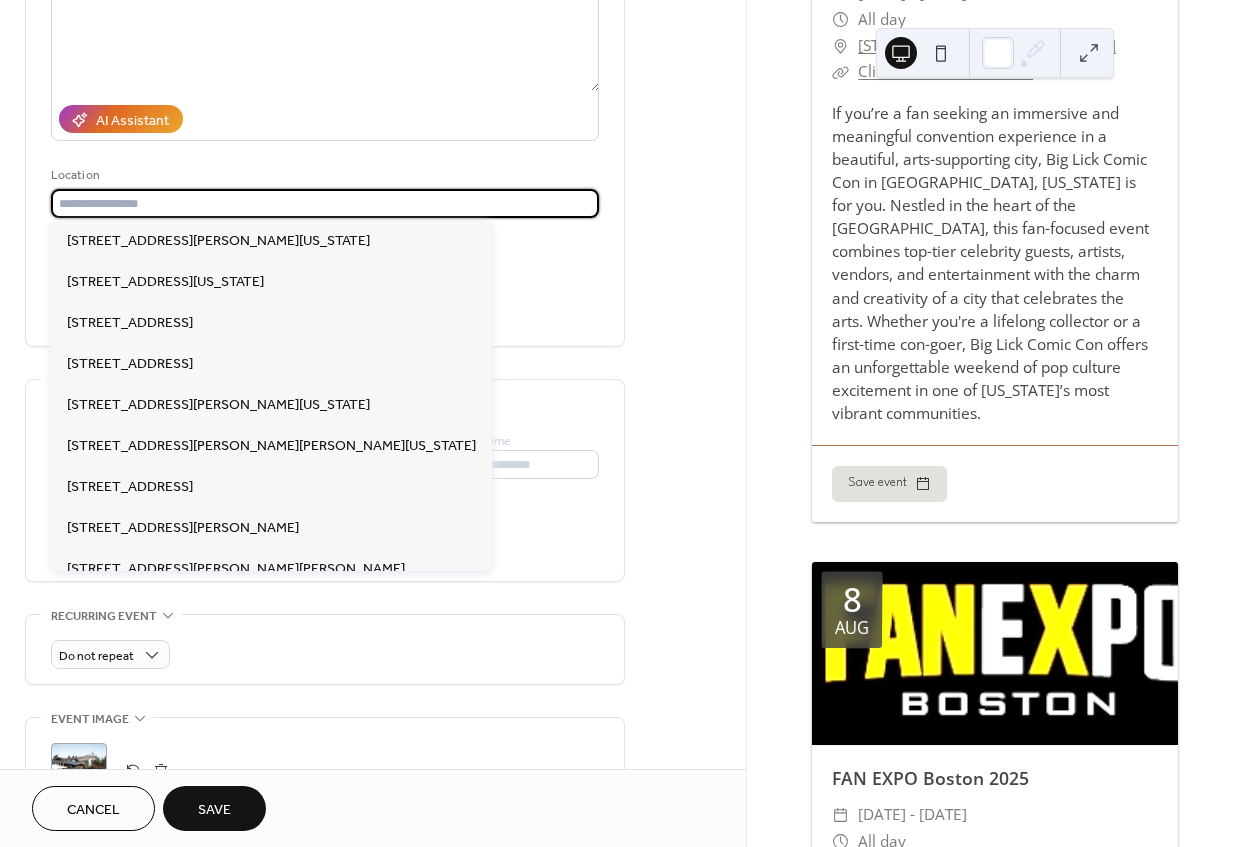 click at bounding box center [325, 203] 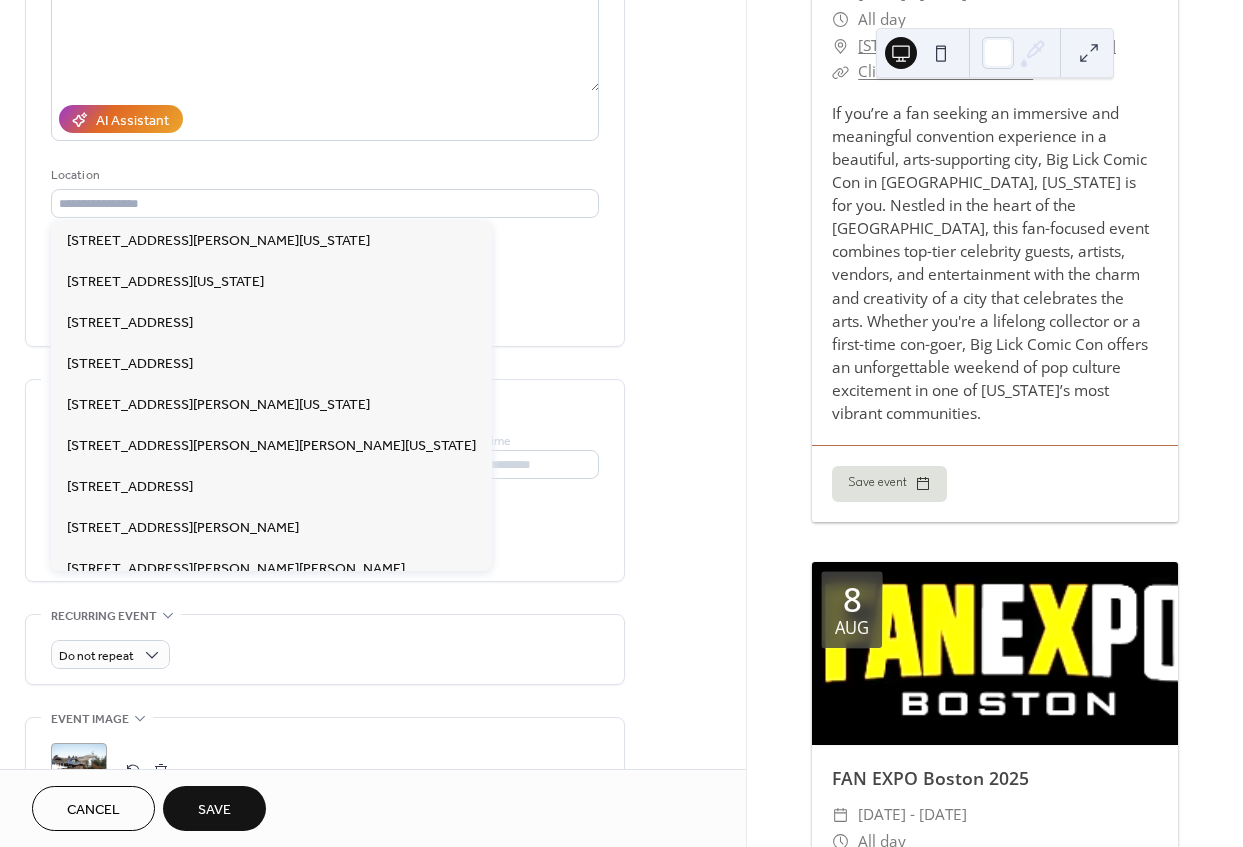 click on "[STREET_ADDRESS]" at bounding box center [130, 322] 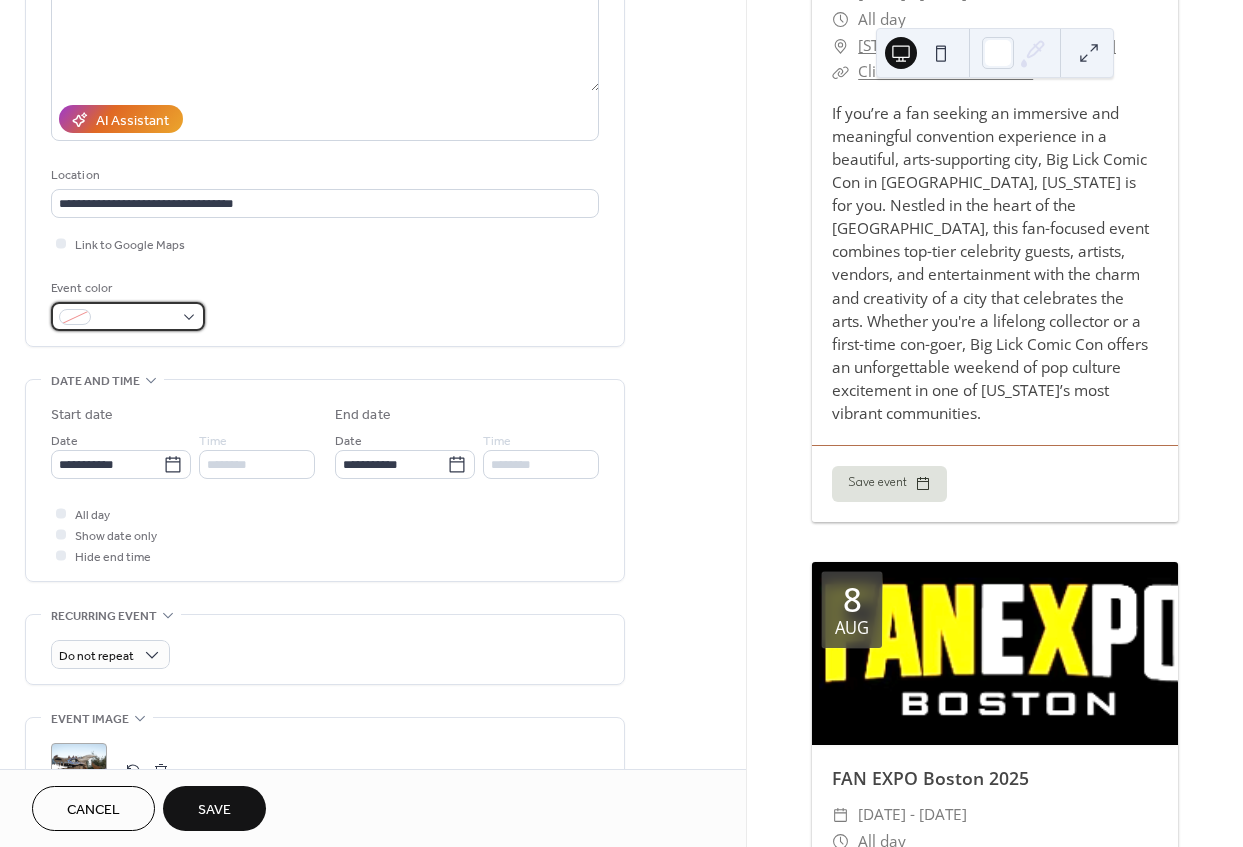 click at bounding box center [128, 316] 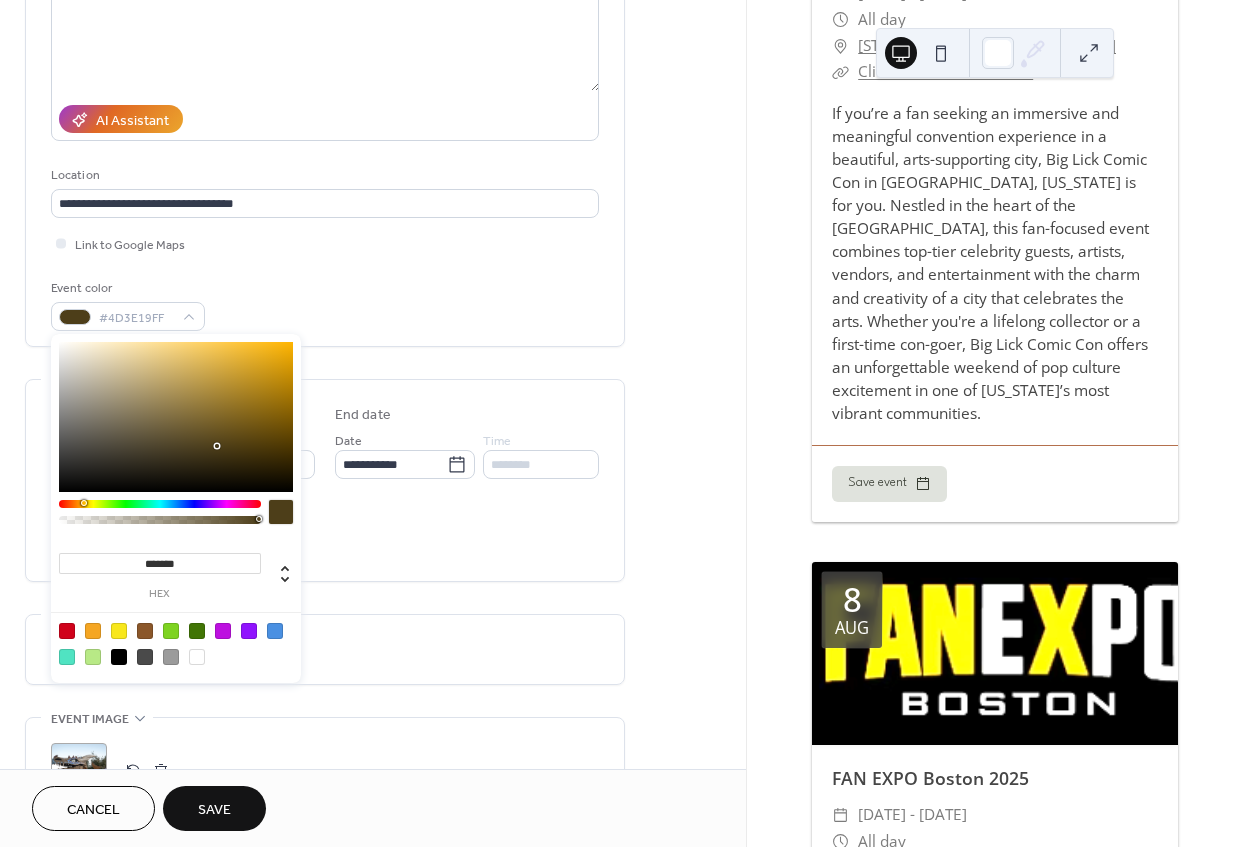 drag, startPoint x: 117, startPoint y: 505, endPoint x: 83, endPoint y: 506, distance: 34.0147 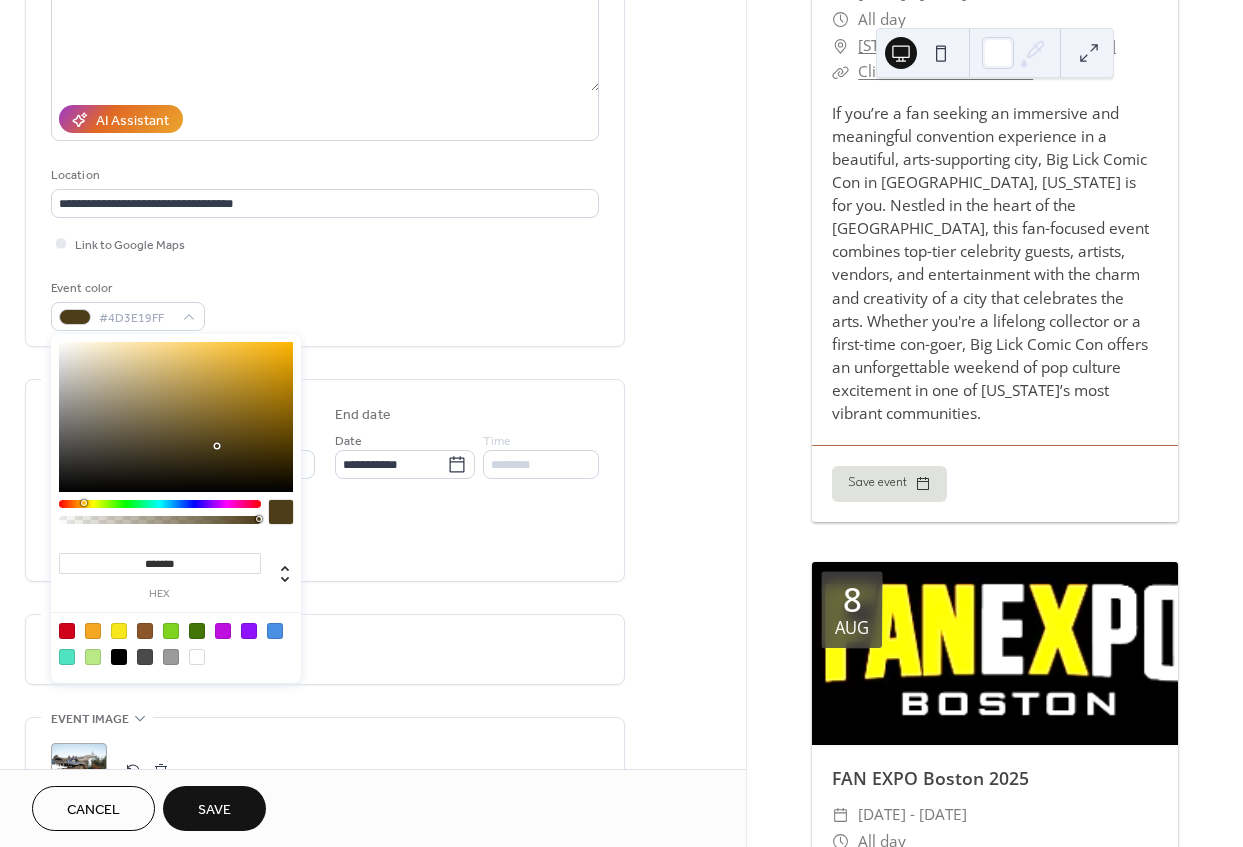 click at bounding box center (160, 504) 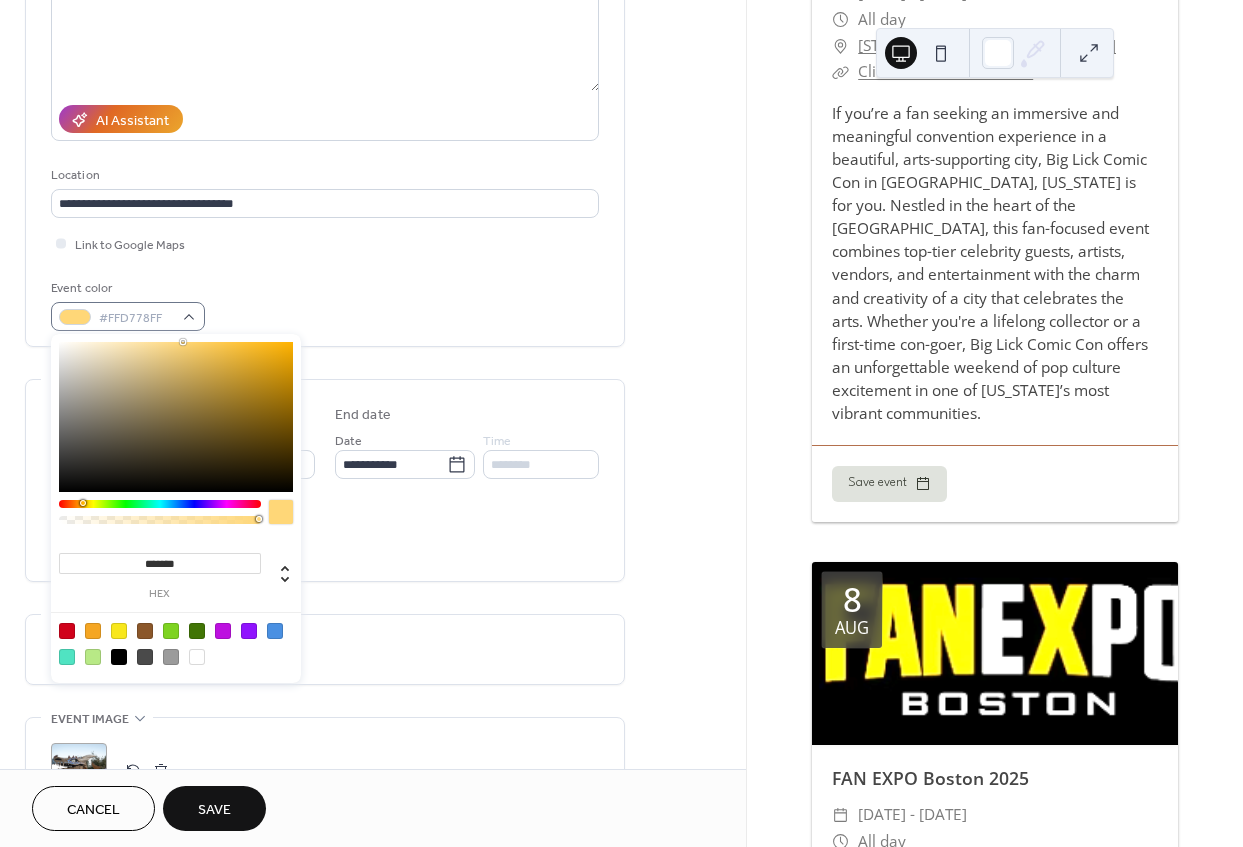 type on "*******" 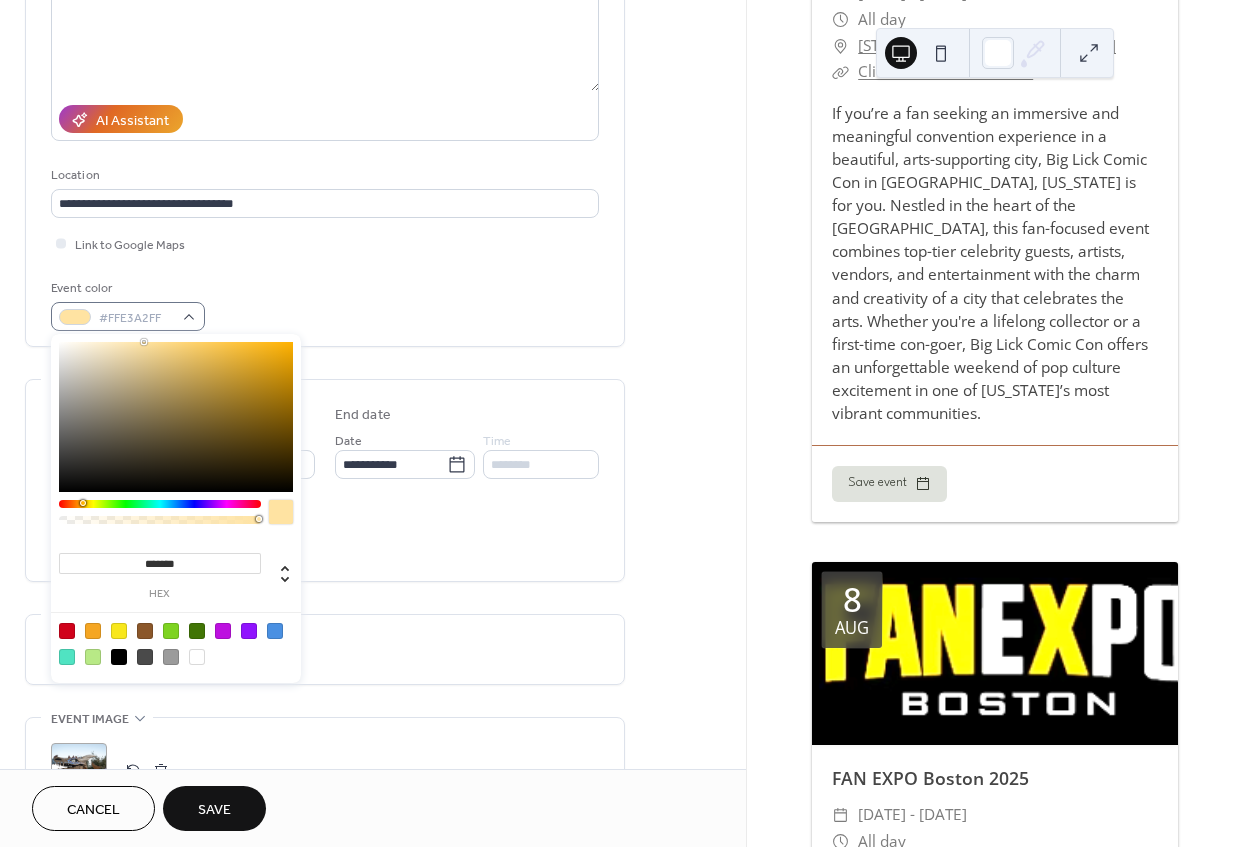 drag, startPoint x: 218, startPoint y: 405, endPoint x: 144, endPoint y: 324, distance: 109.713264 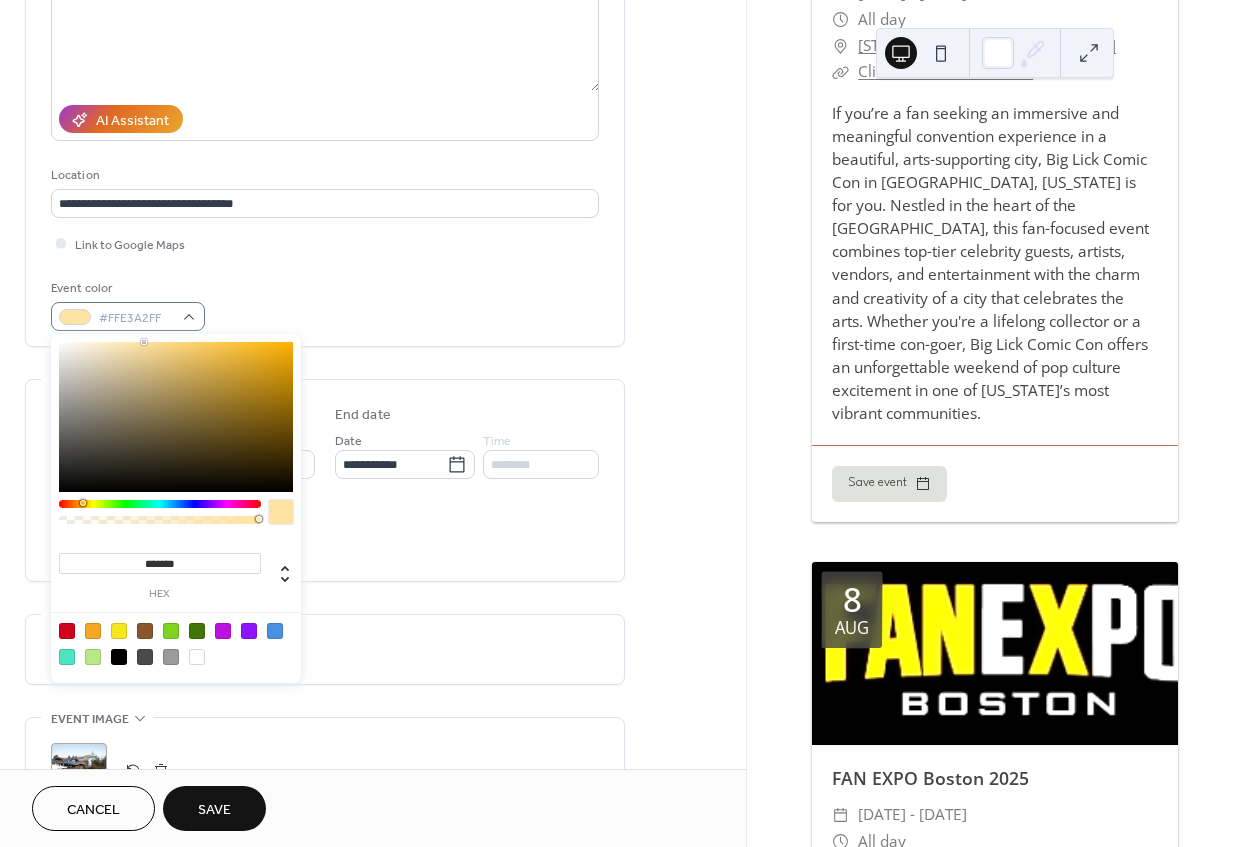 click on "**********" at bounding box center (621, 423) 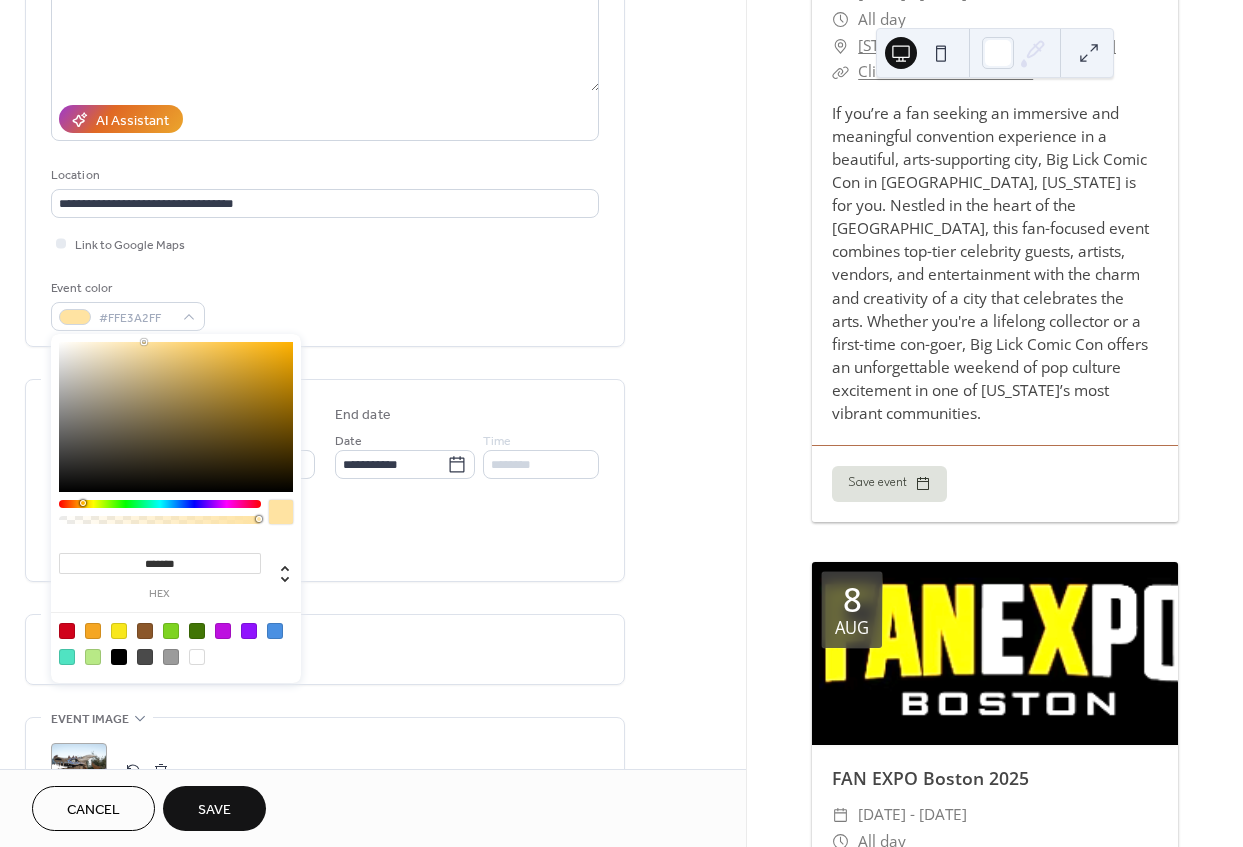 click on "Event color #FFE3A2FF" at bounding box center (325, 304) 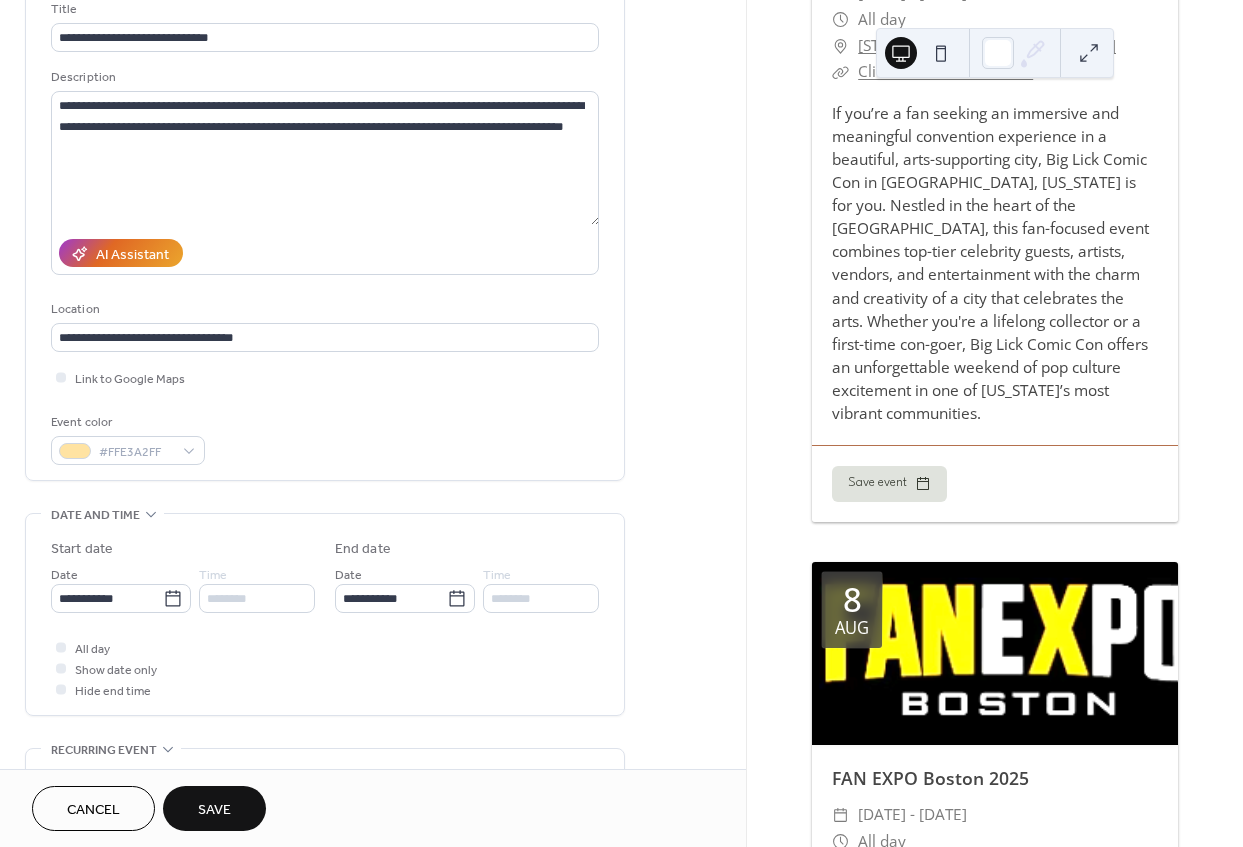 scroll, scrollTop: 90, scrollLeft: 0, axis: vertical 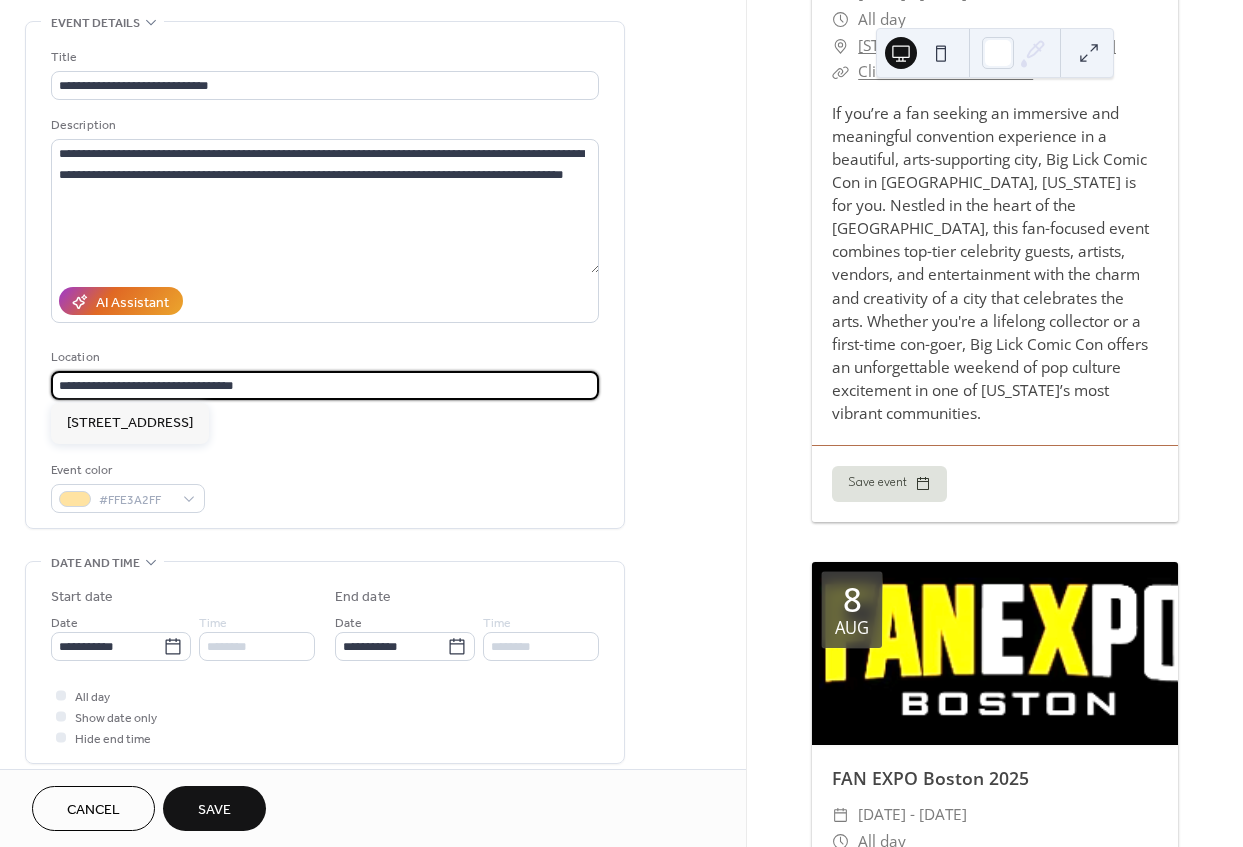 drag, startPoint x: 247, startPoint y: 387, endPoint x: -5, endPoint y: 365, distance: 252.9585 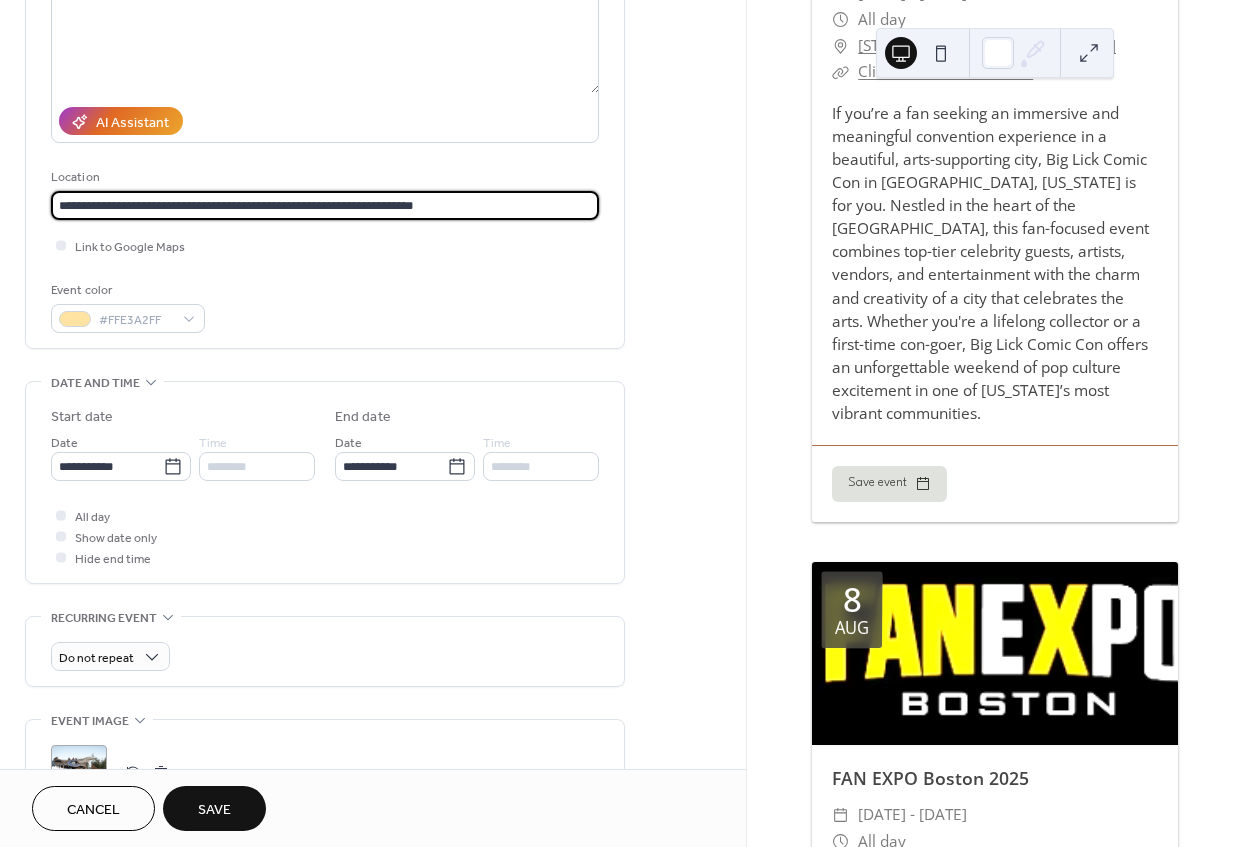 scroll, scrollTop: 363, scrollLeft: 0, axis: vertical 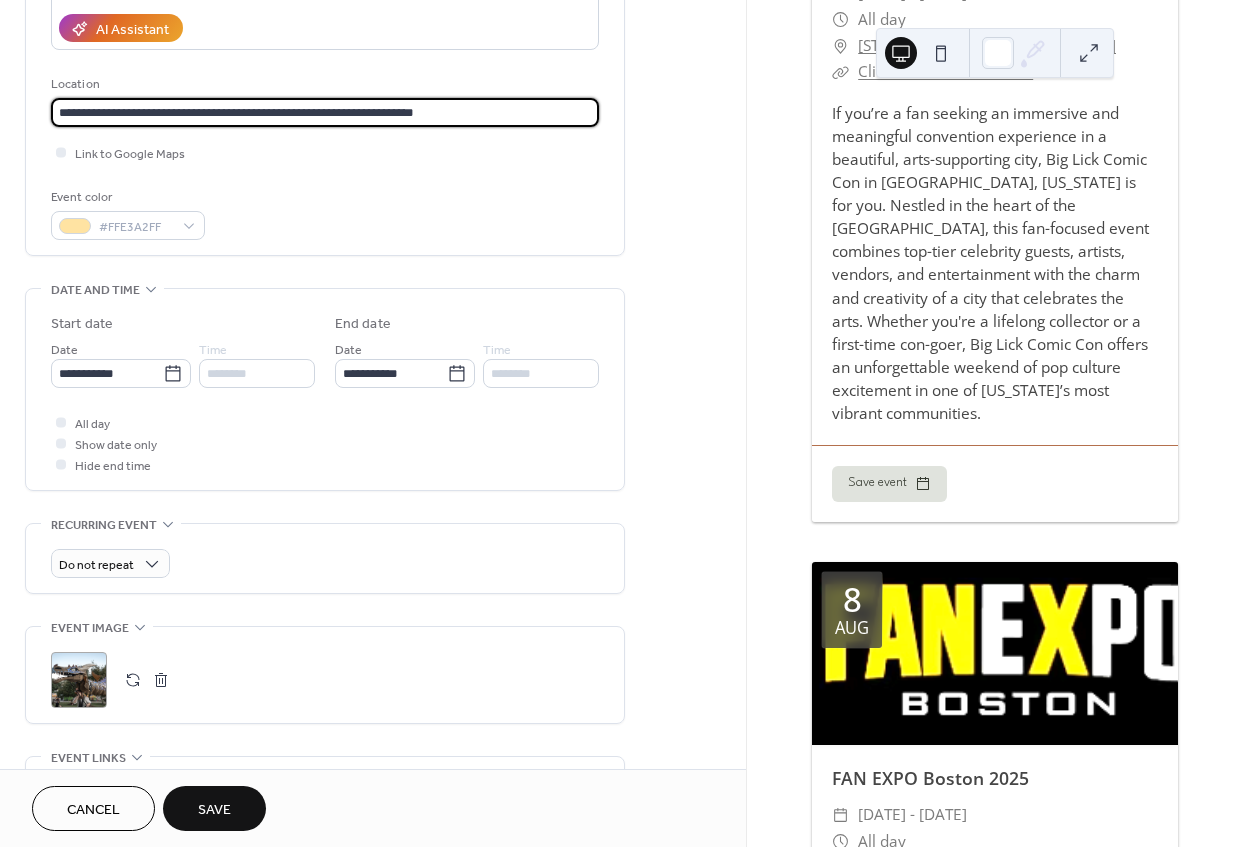 type on "**********" 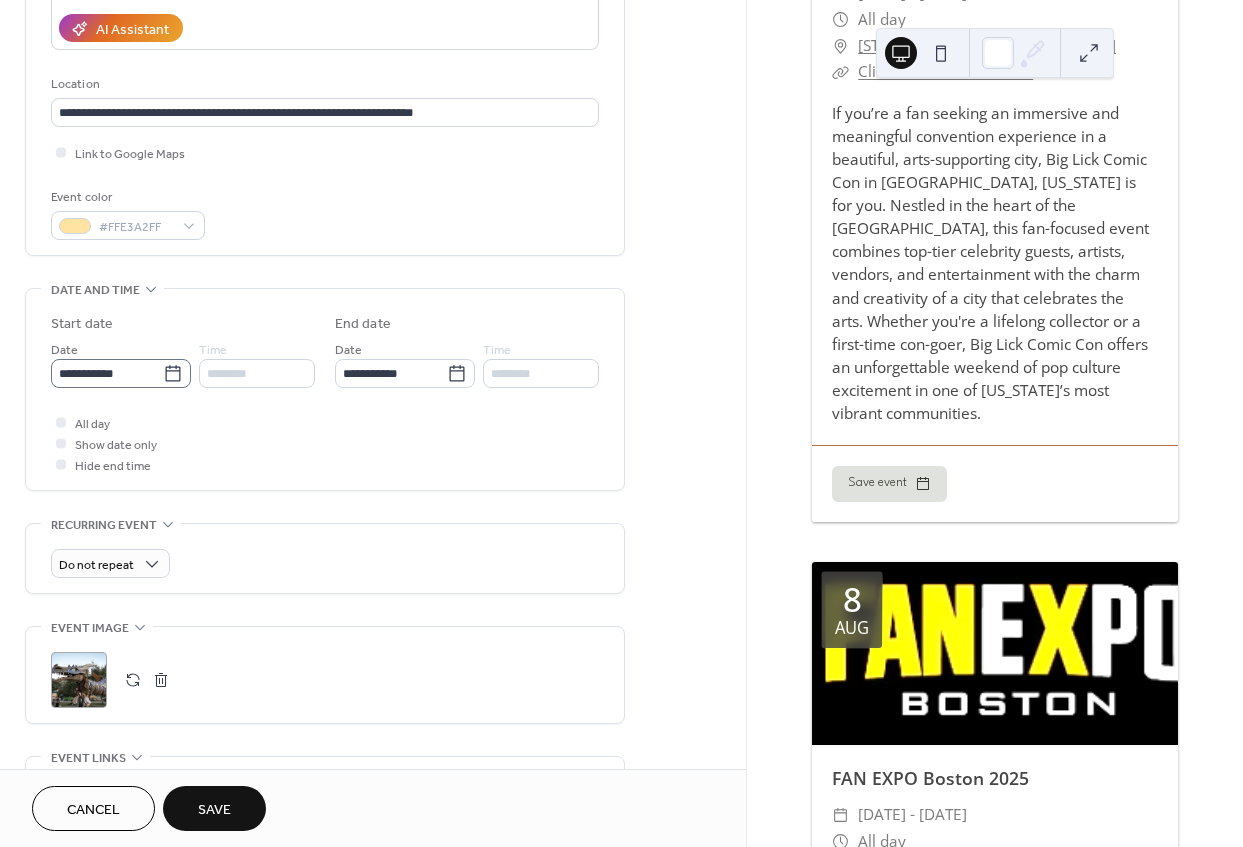 type 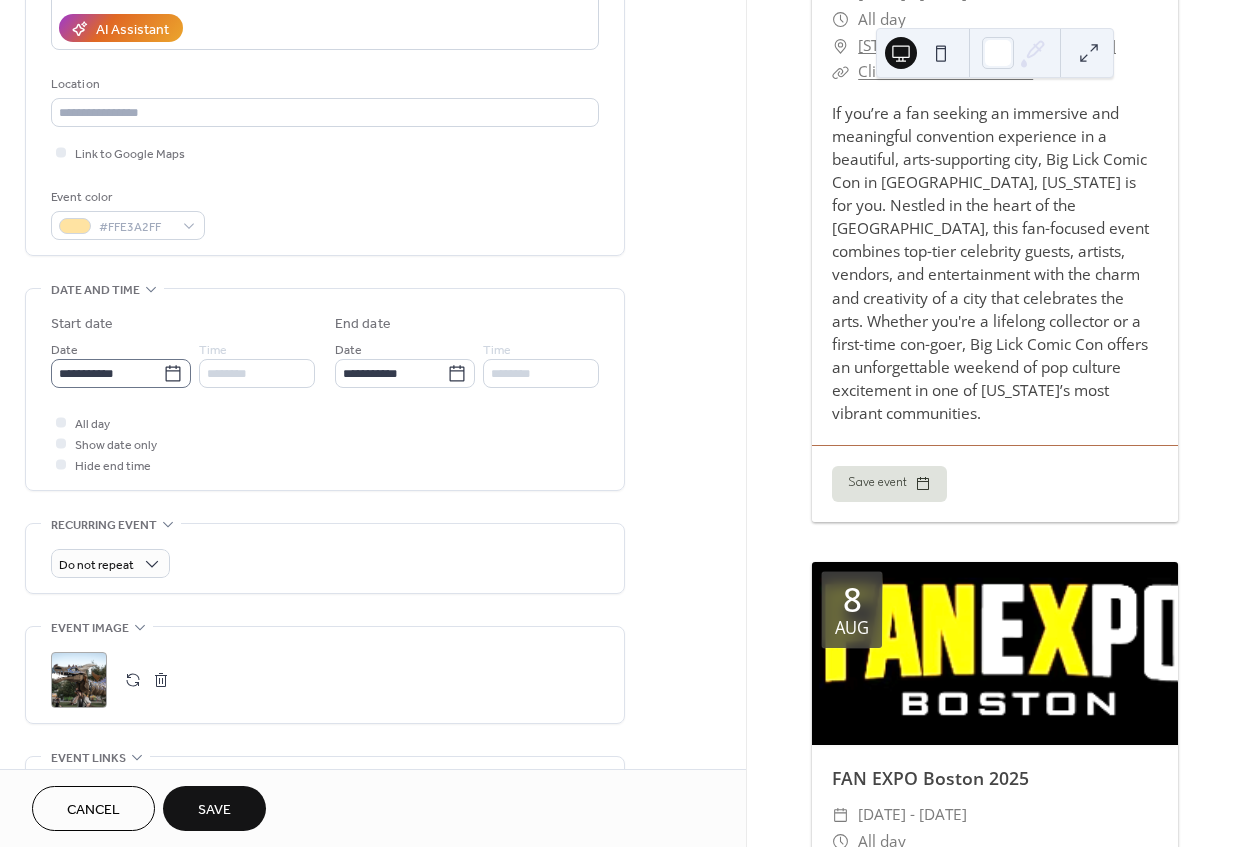 click 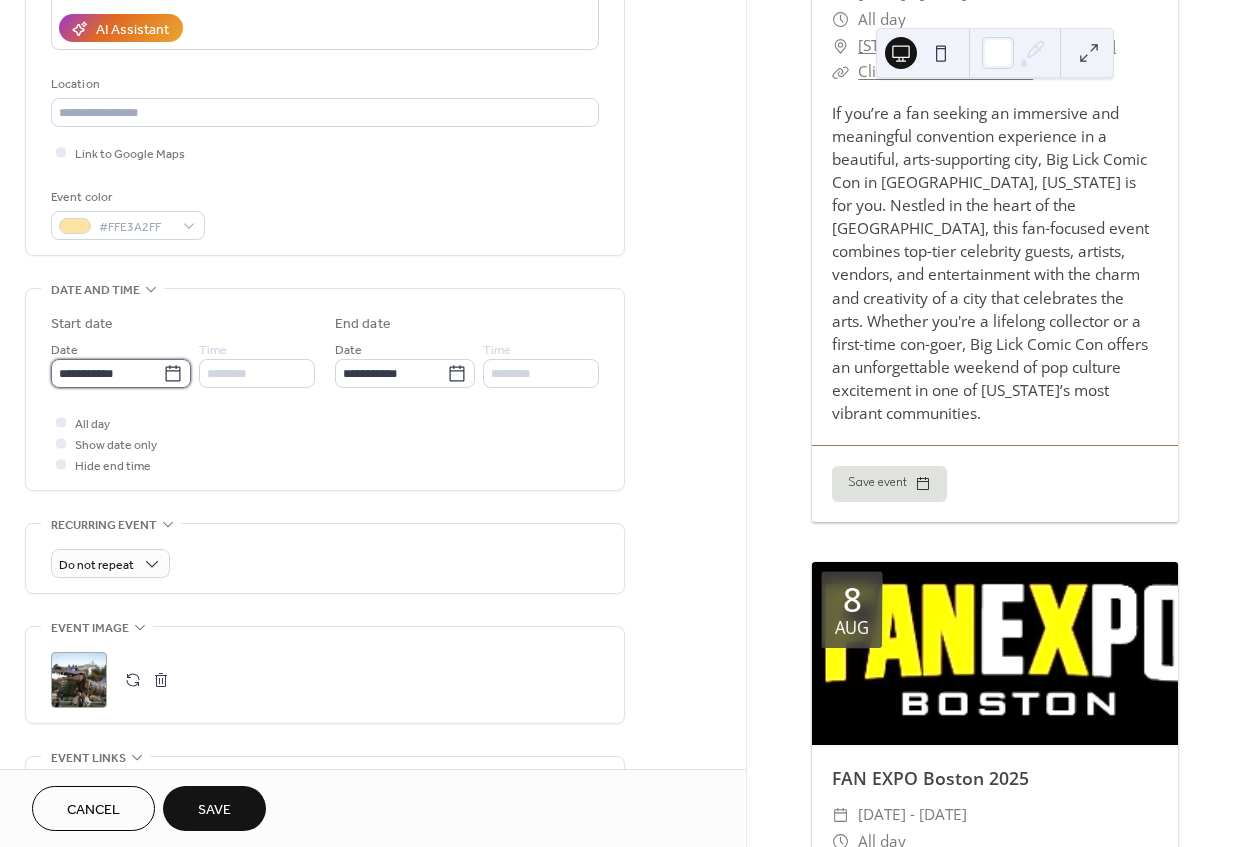 click on "**********" at bounding box center (107, 373) 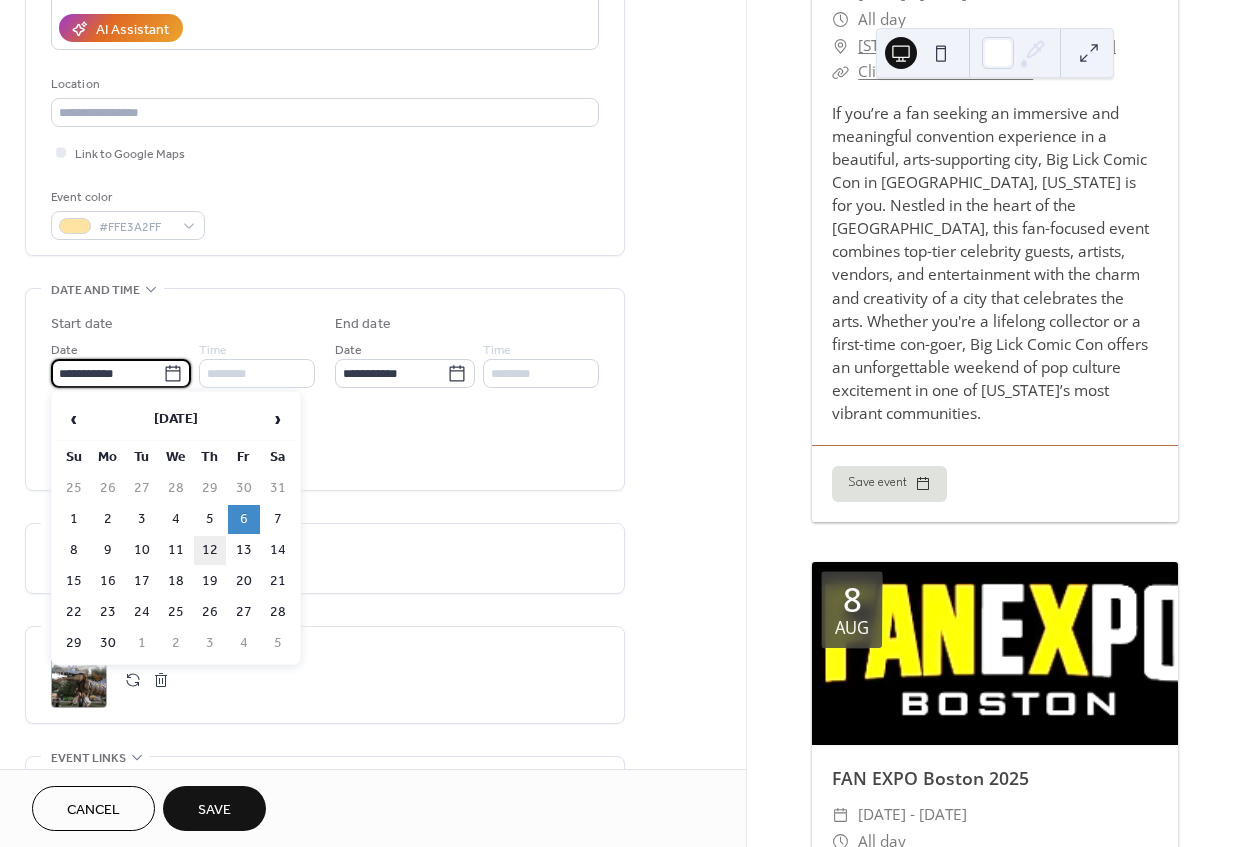 click on "12" at bounding box center [210, 550] 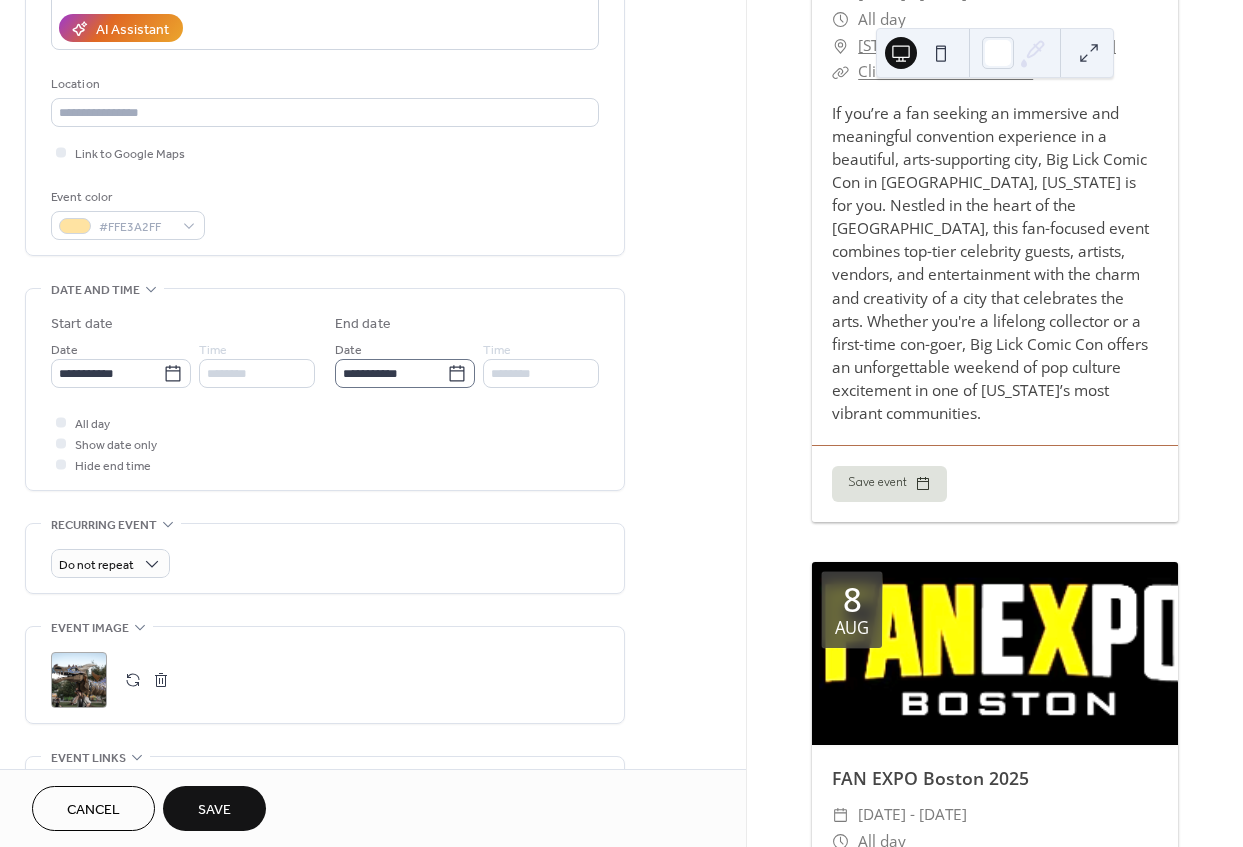 click 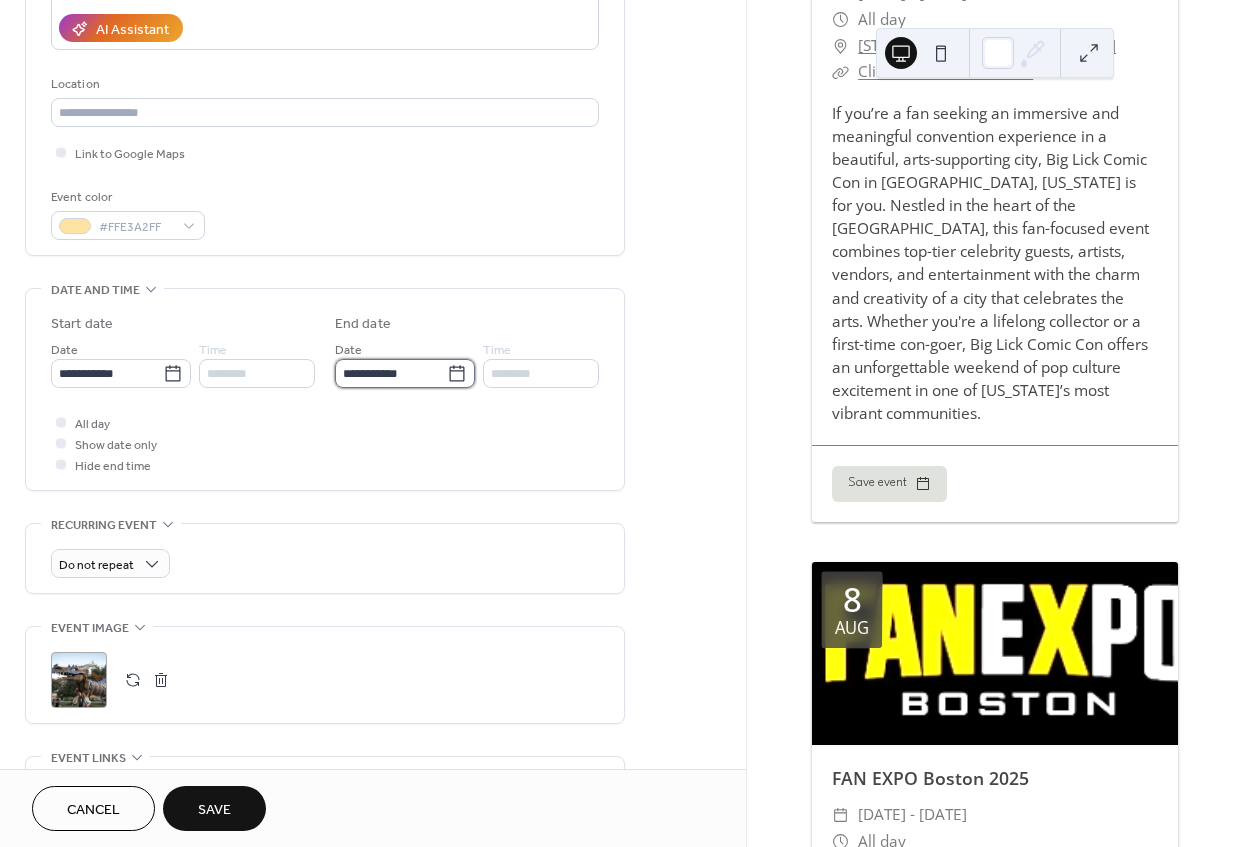 click on "**********" at bounding box center [391, 373] 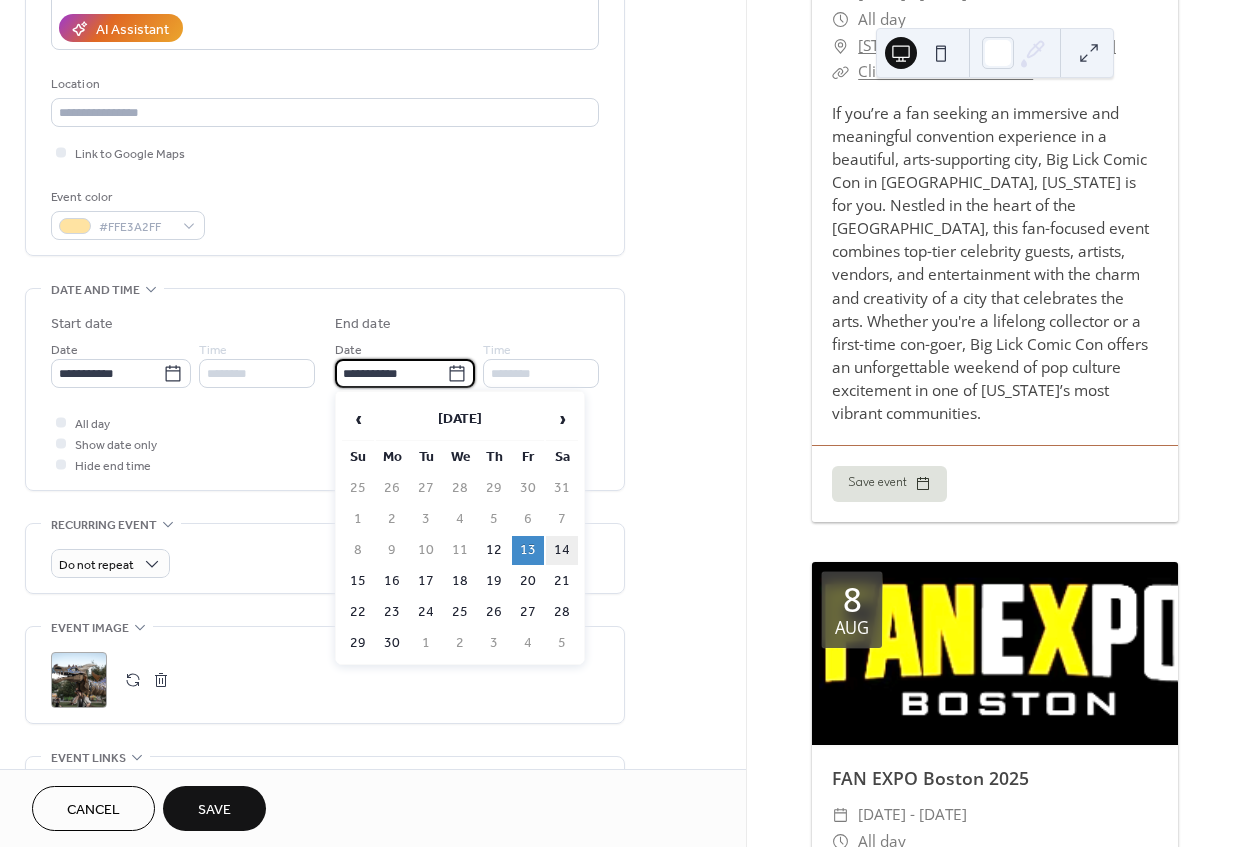 click on "14" at bounding box center (562, 550) 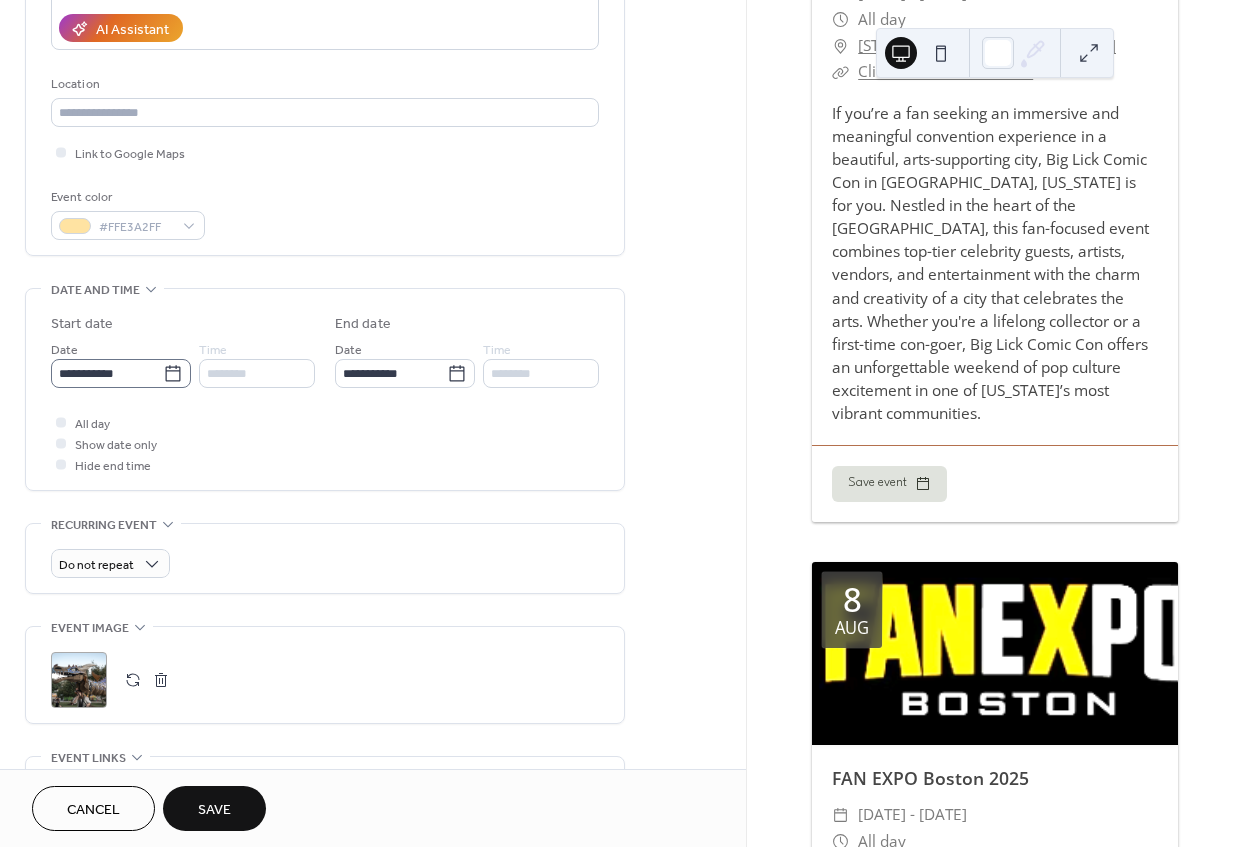 click 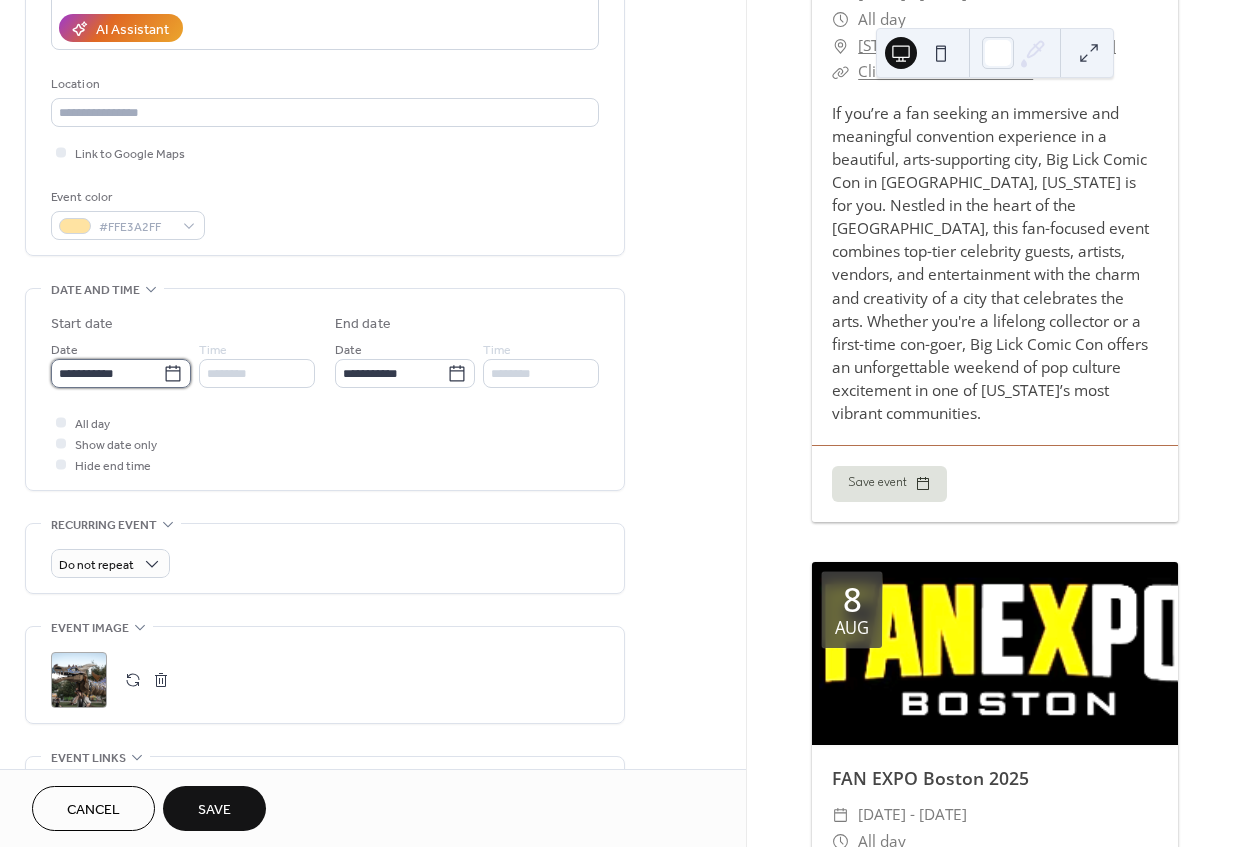 click on "**********" at bounding box center (107, 373) 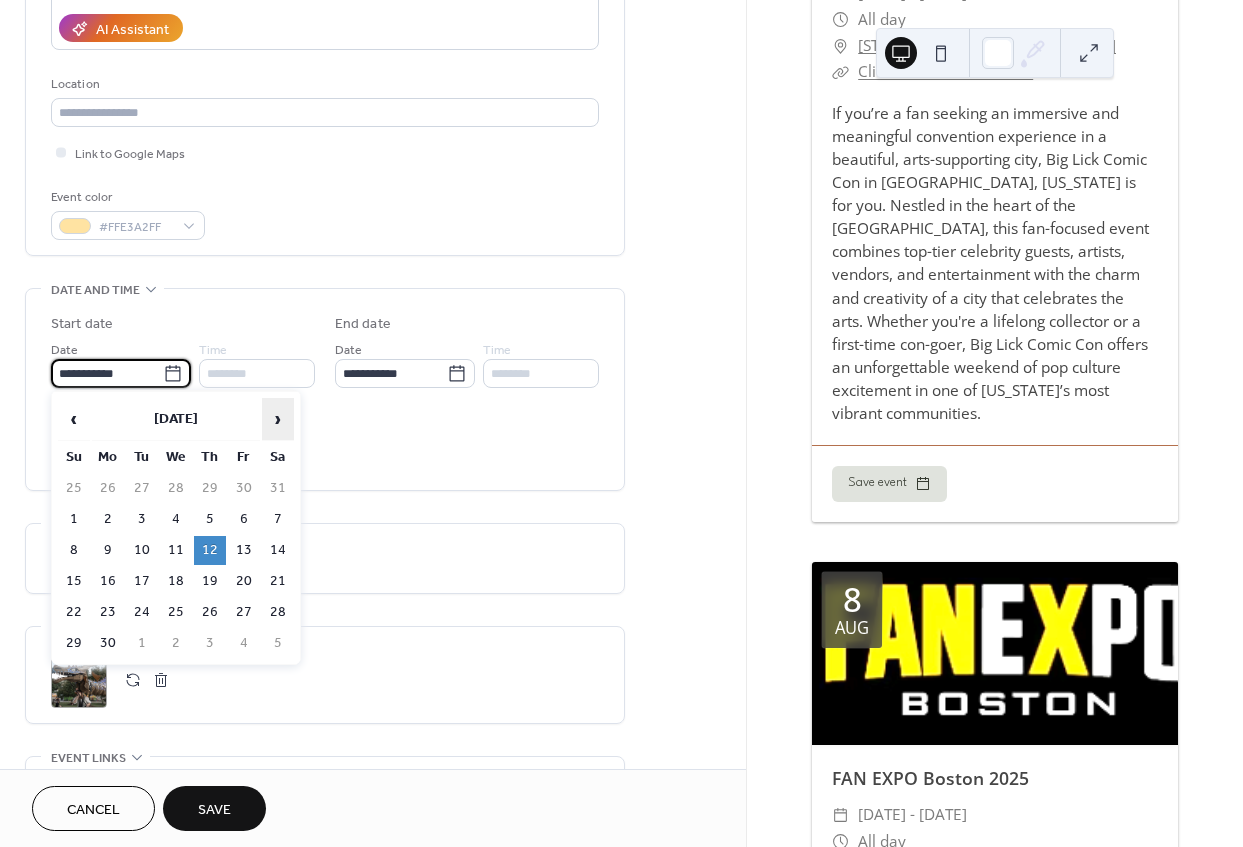 click on "›" at bounding box center (278, 419) 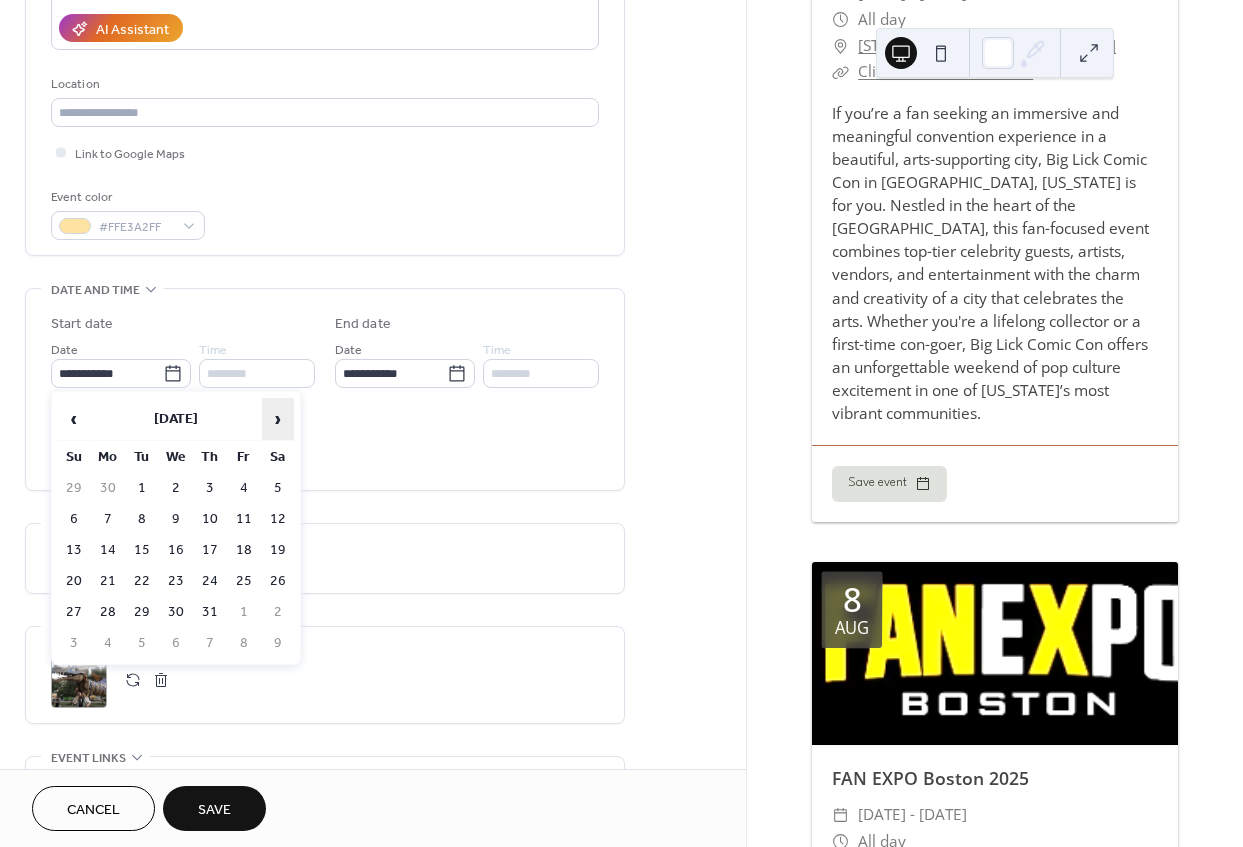 click on "›" at bounding box center (278, 419) 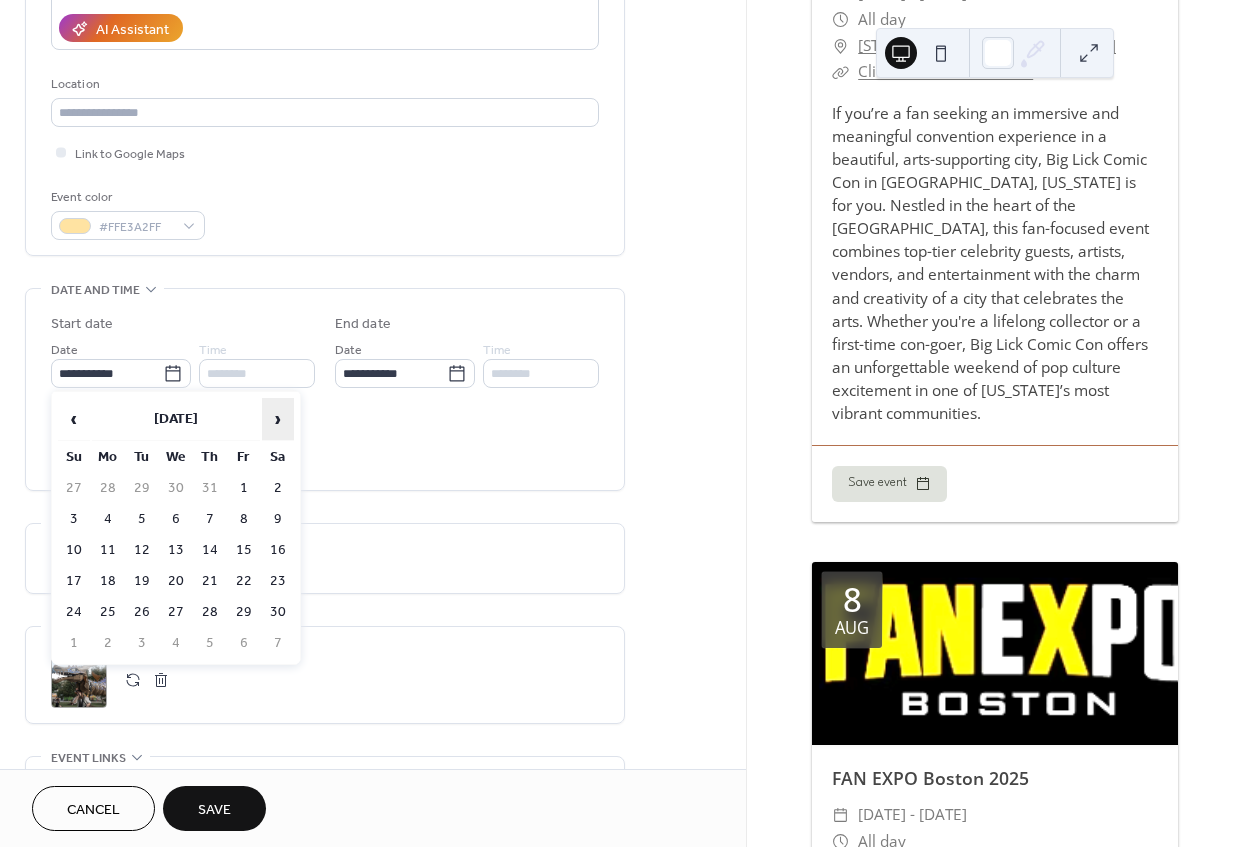 click on "›" at bounding box center (278, 419) 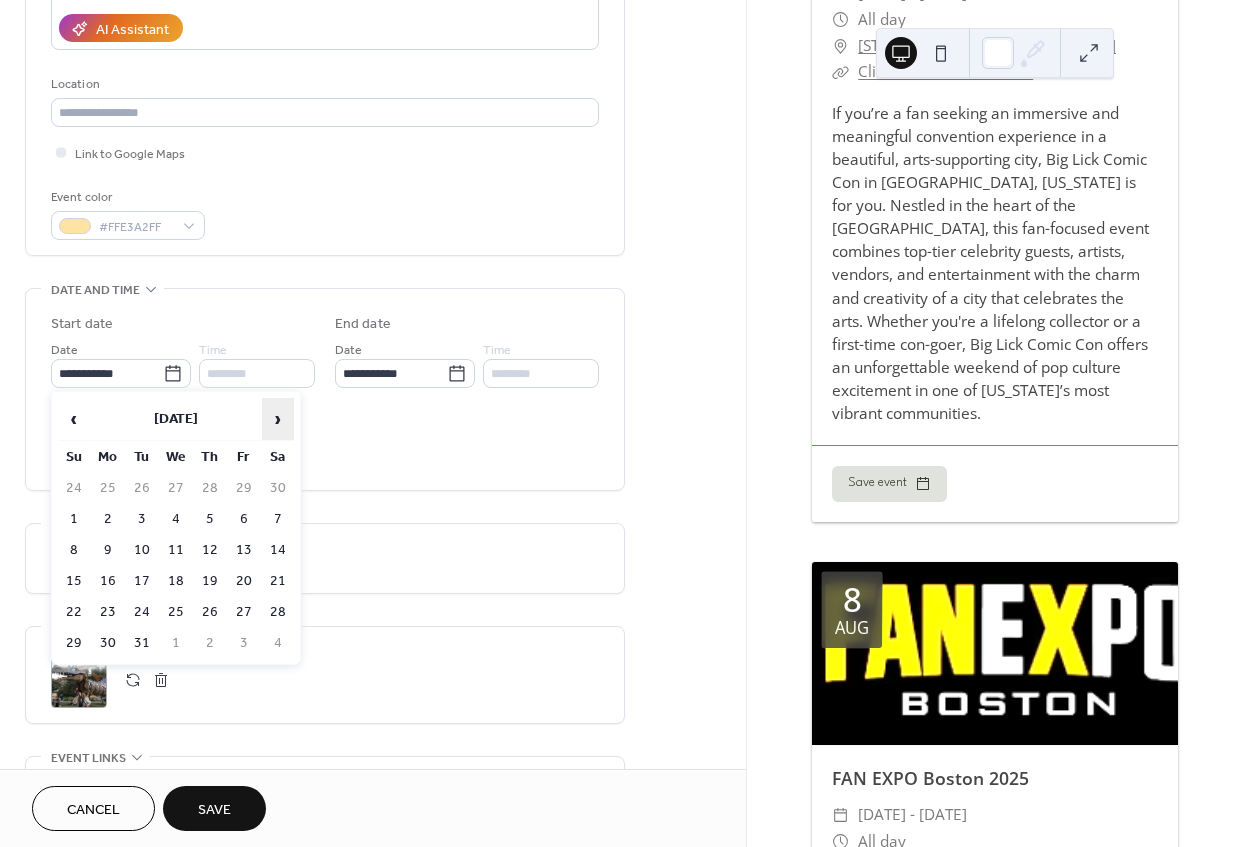 click on "›" at bounding box center (278, 419) 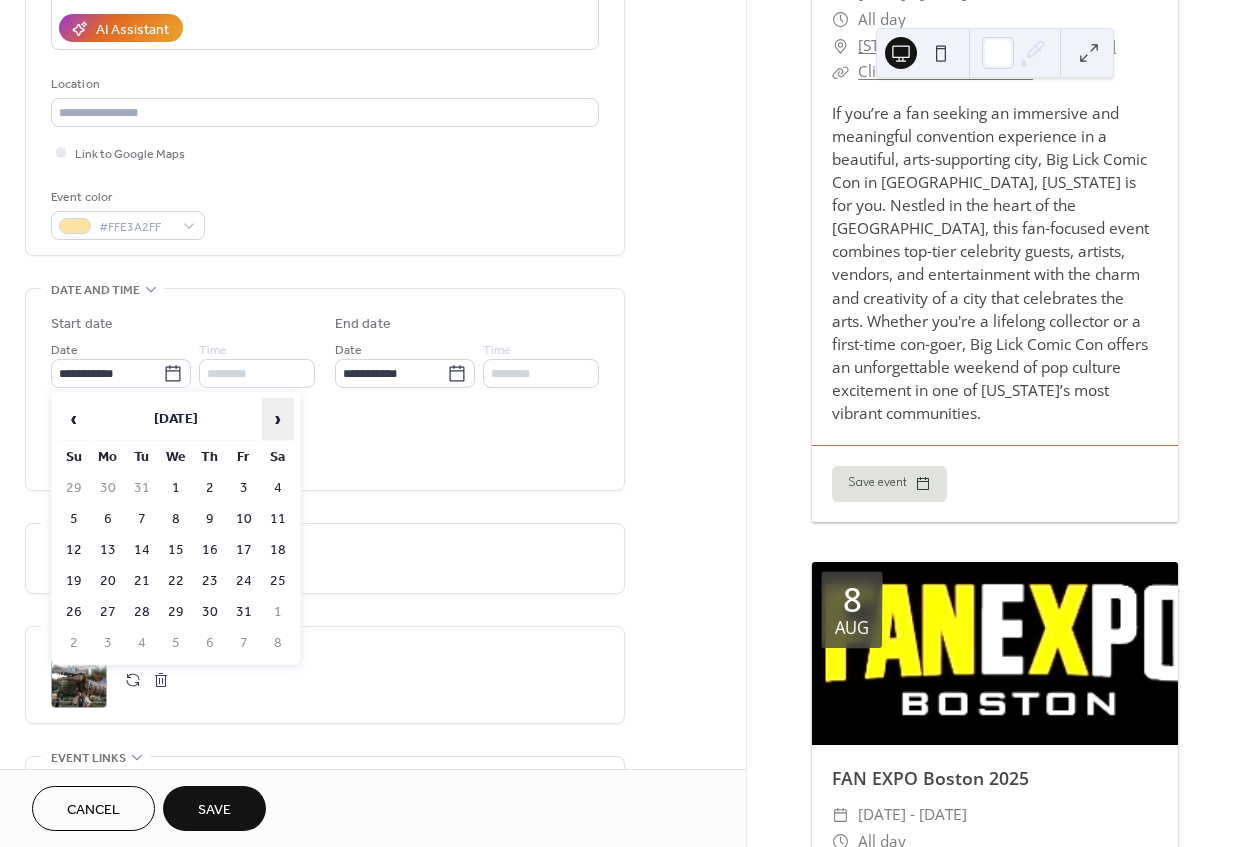 click on "›" at bounding box center [278, 419] 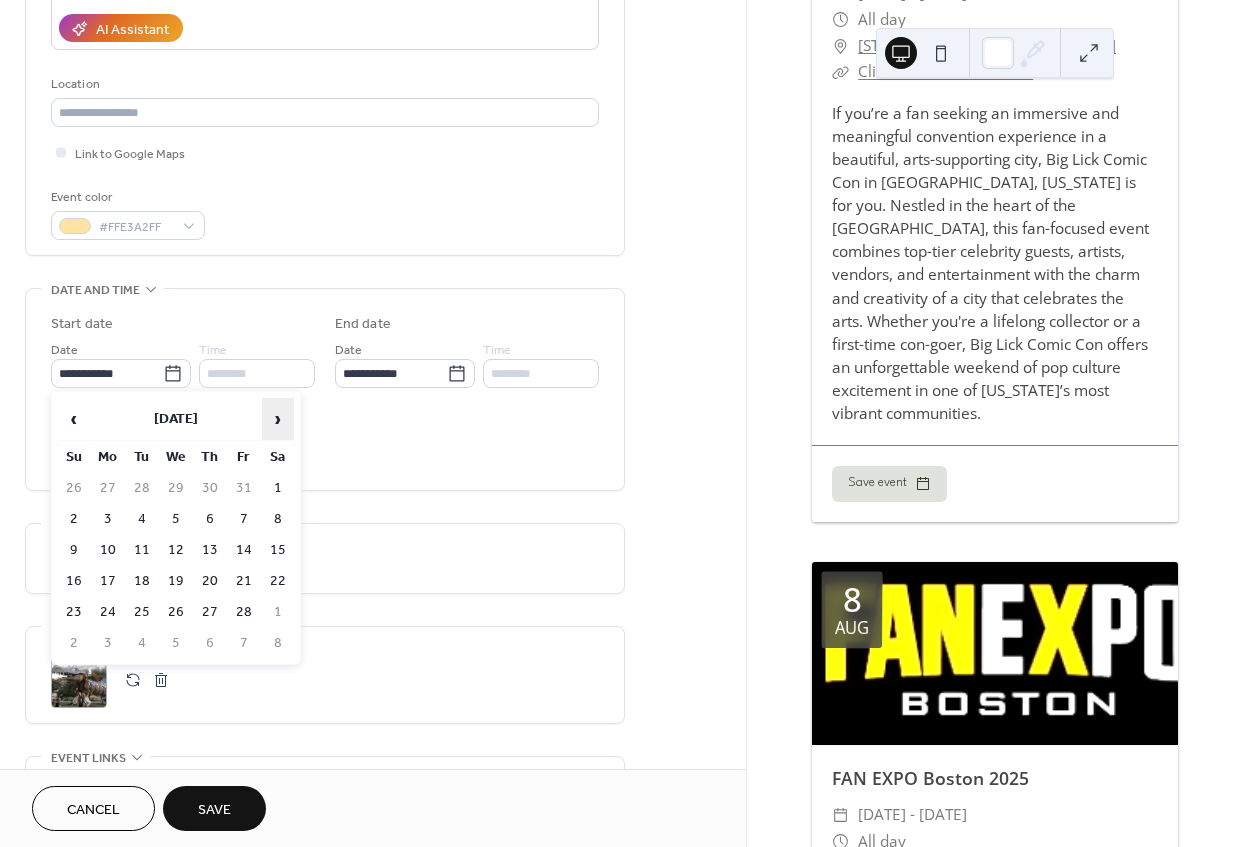 click on "›" at bounding box center [278, 419] 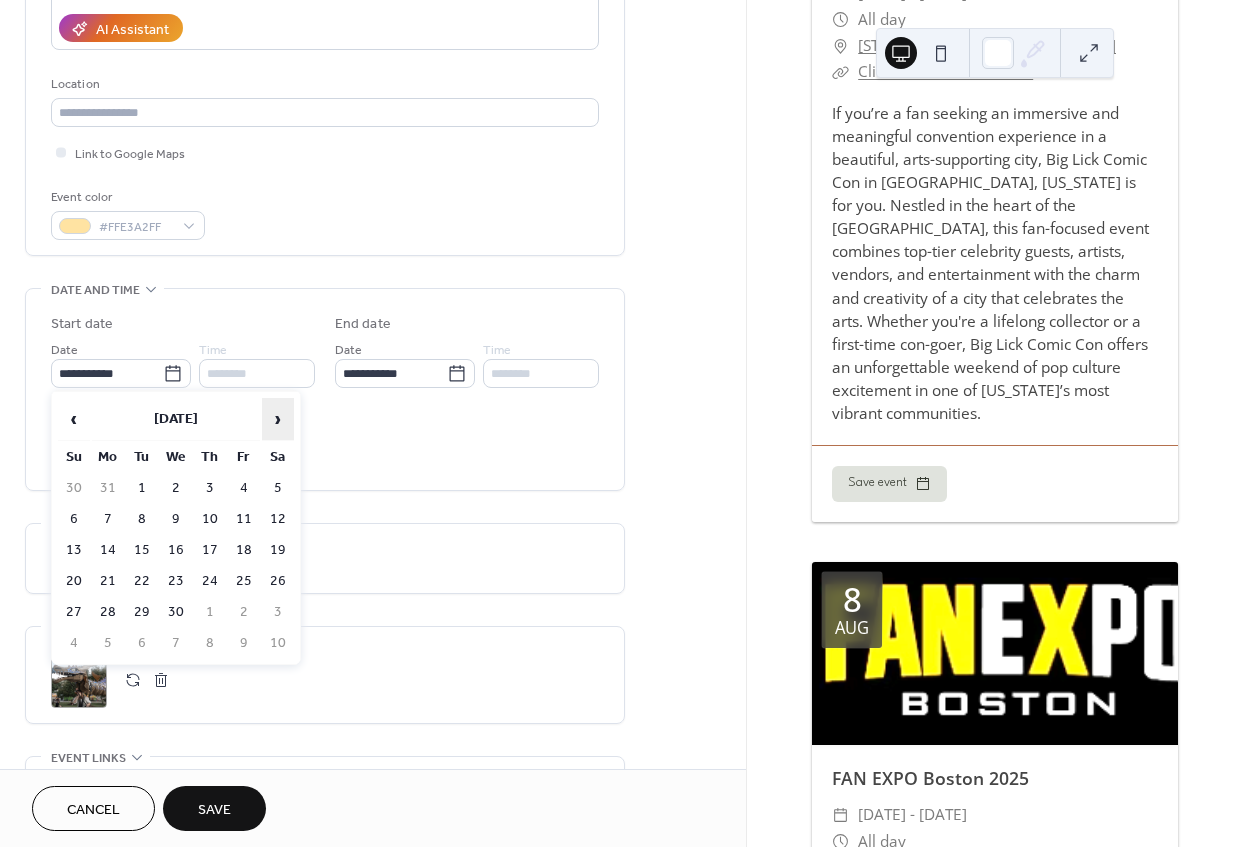 click on "›" at bounding box center [278, 419] 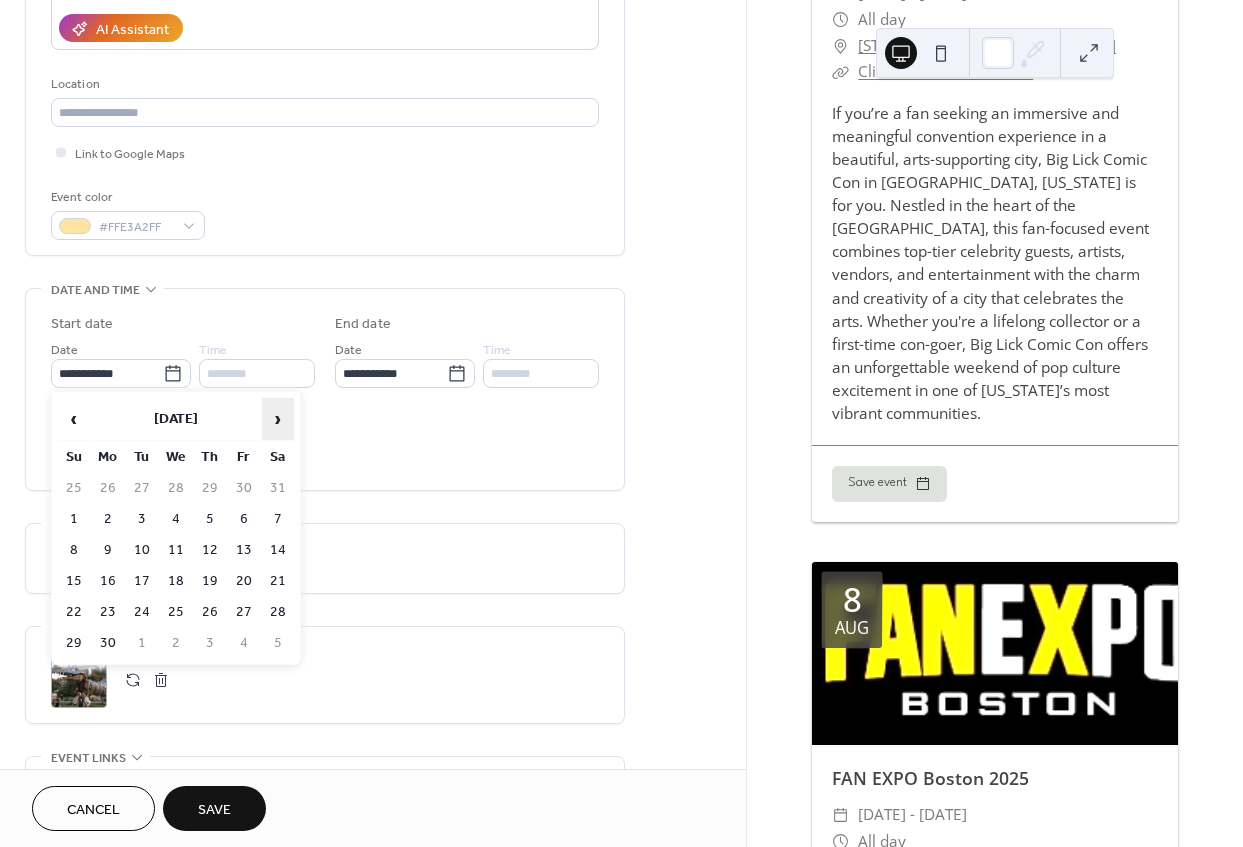 click on "›" at bounding box center (278, 419) 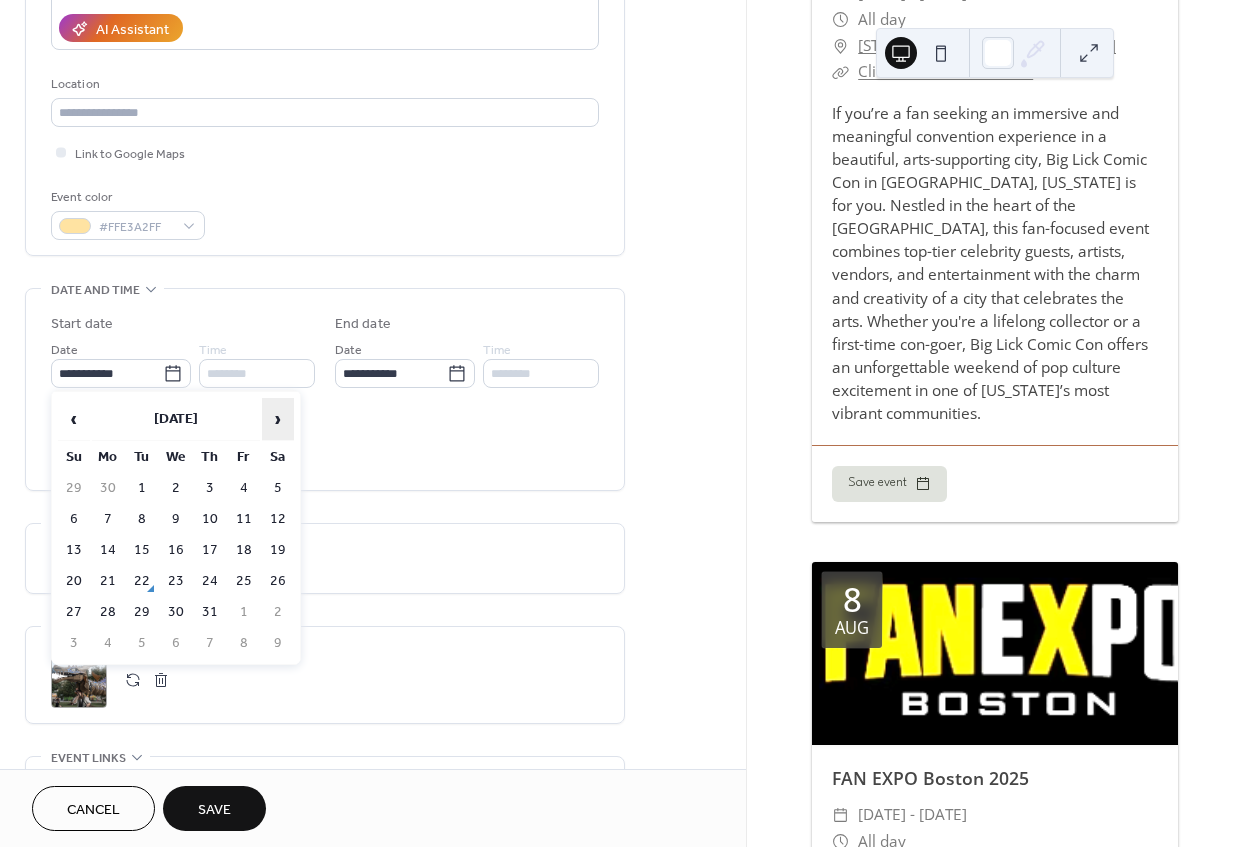 click on "›" at bounding box center [278, 419] 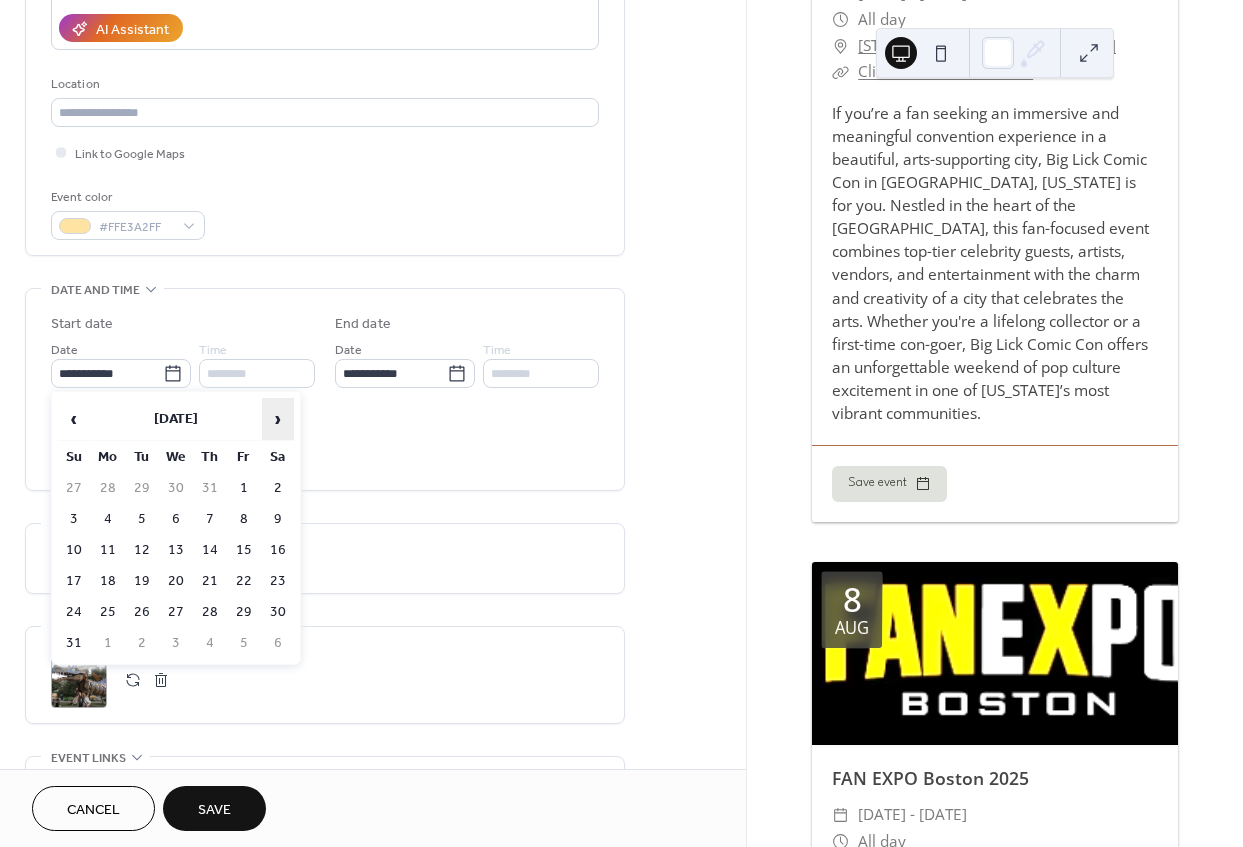 click on "›" at bounding box center (278, 419) 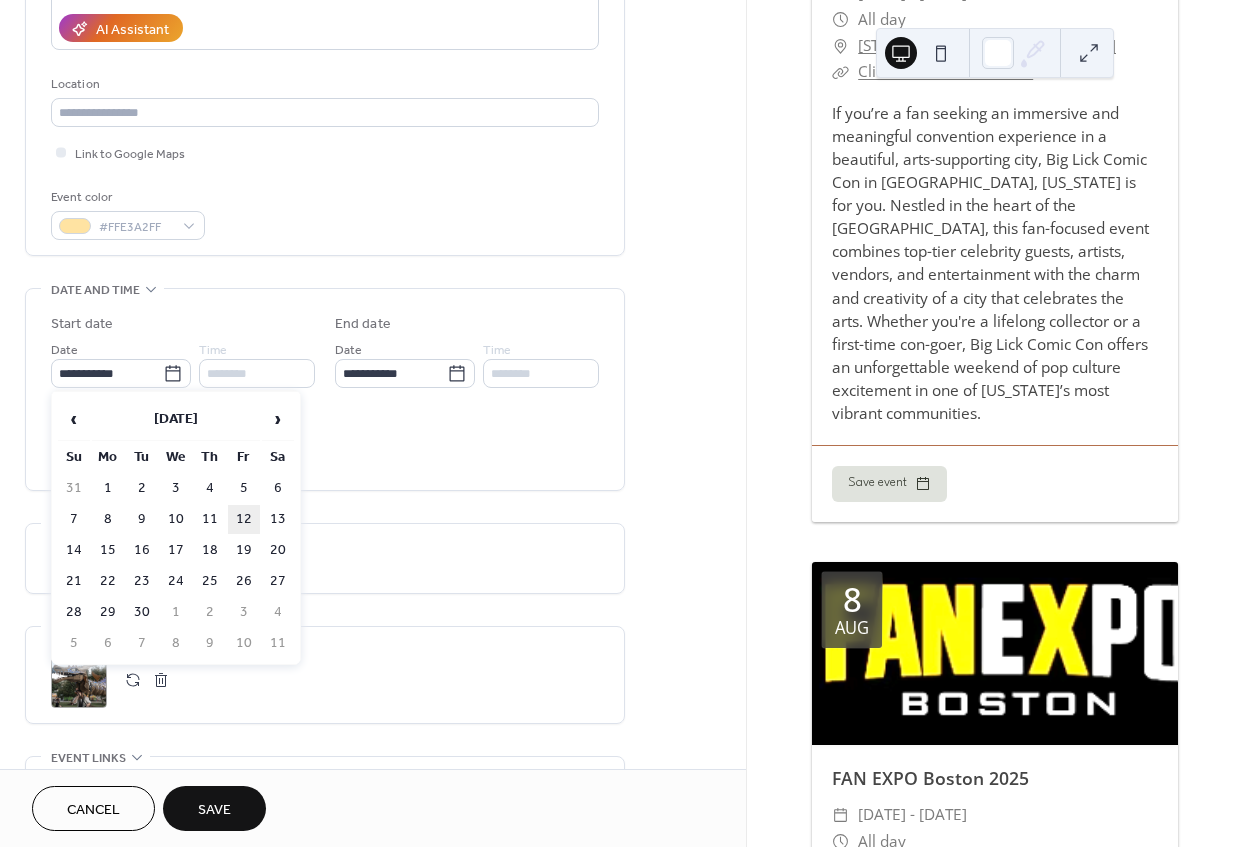 click on "12" at bounding box center [244, 519] 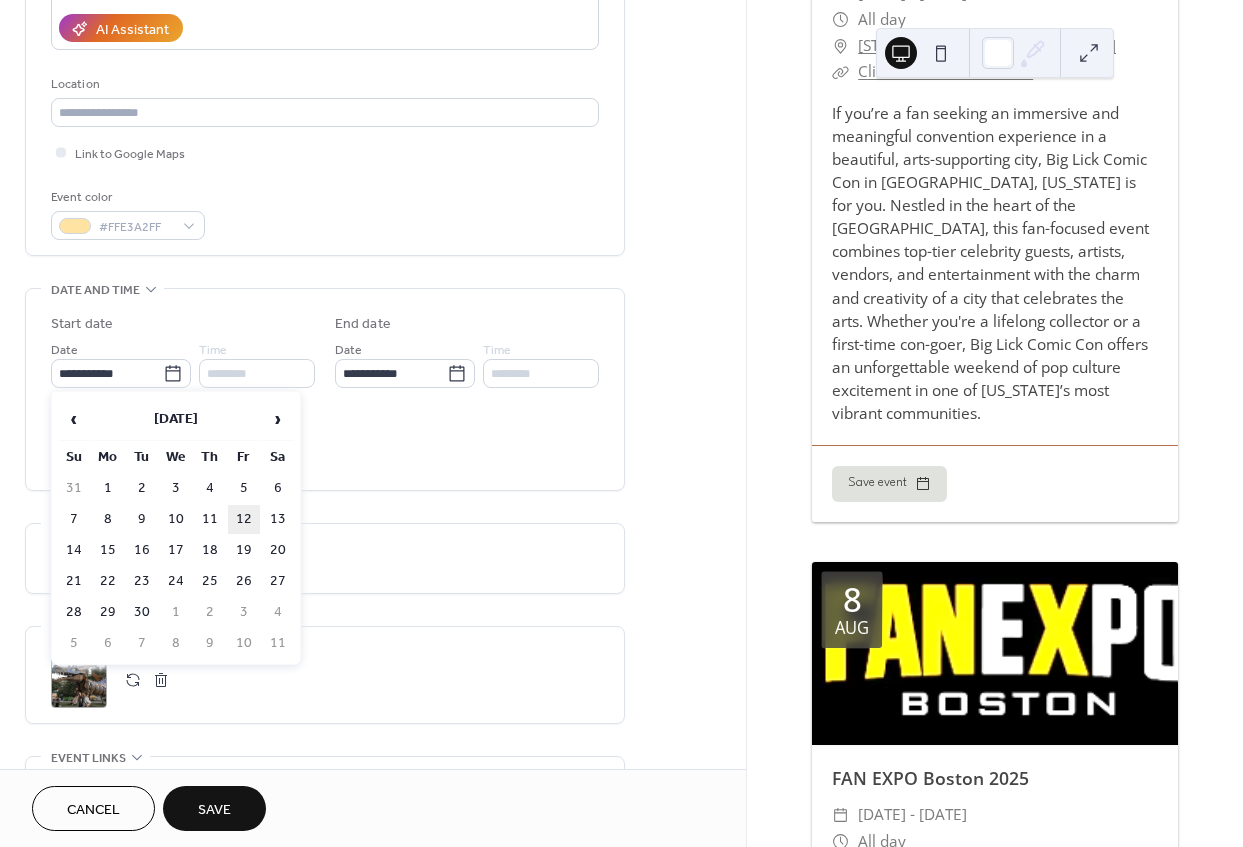 type on "**********" 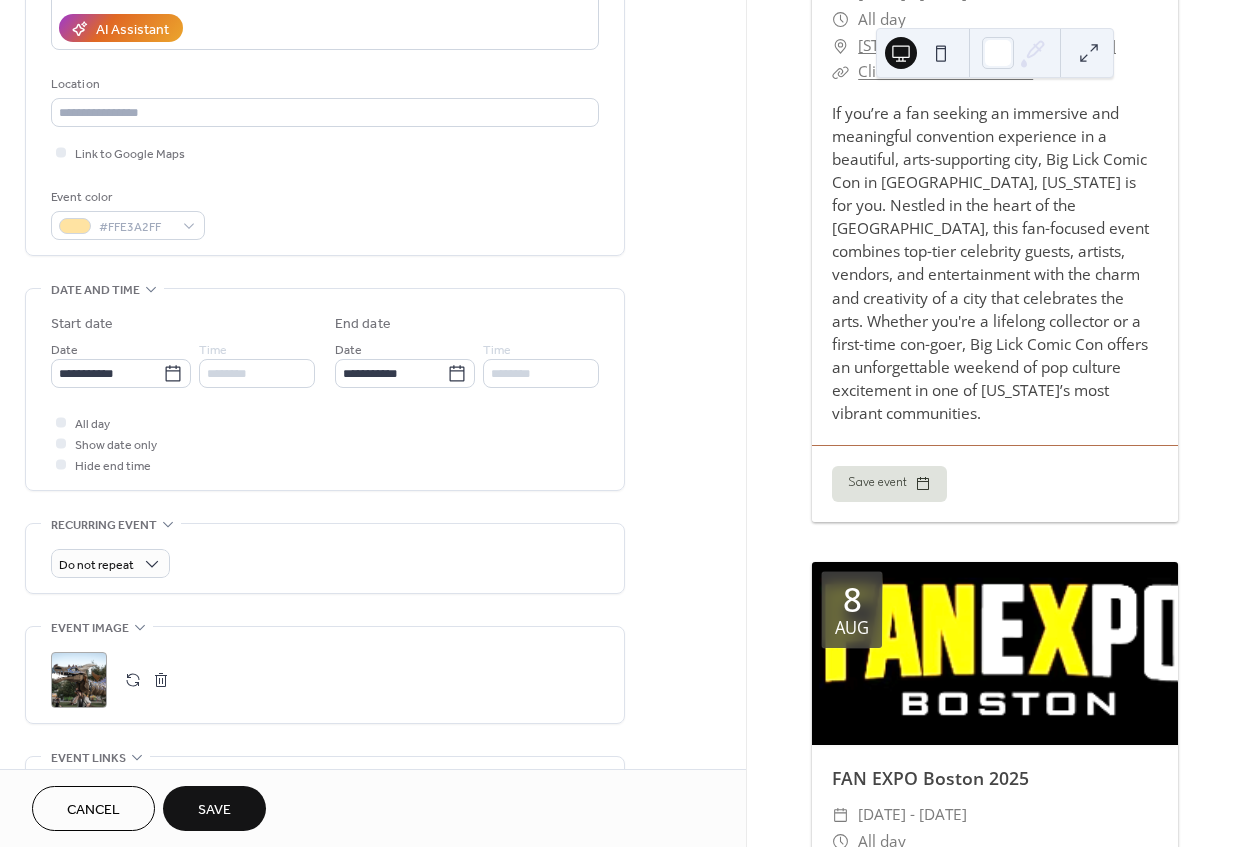 click on "All day Show date only Hide end time" at bounding box center [325, 443] 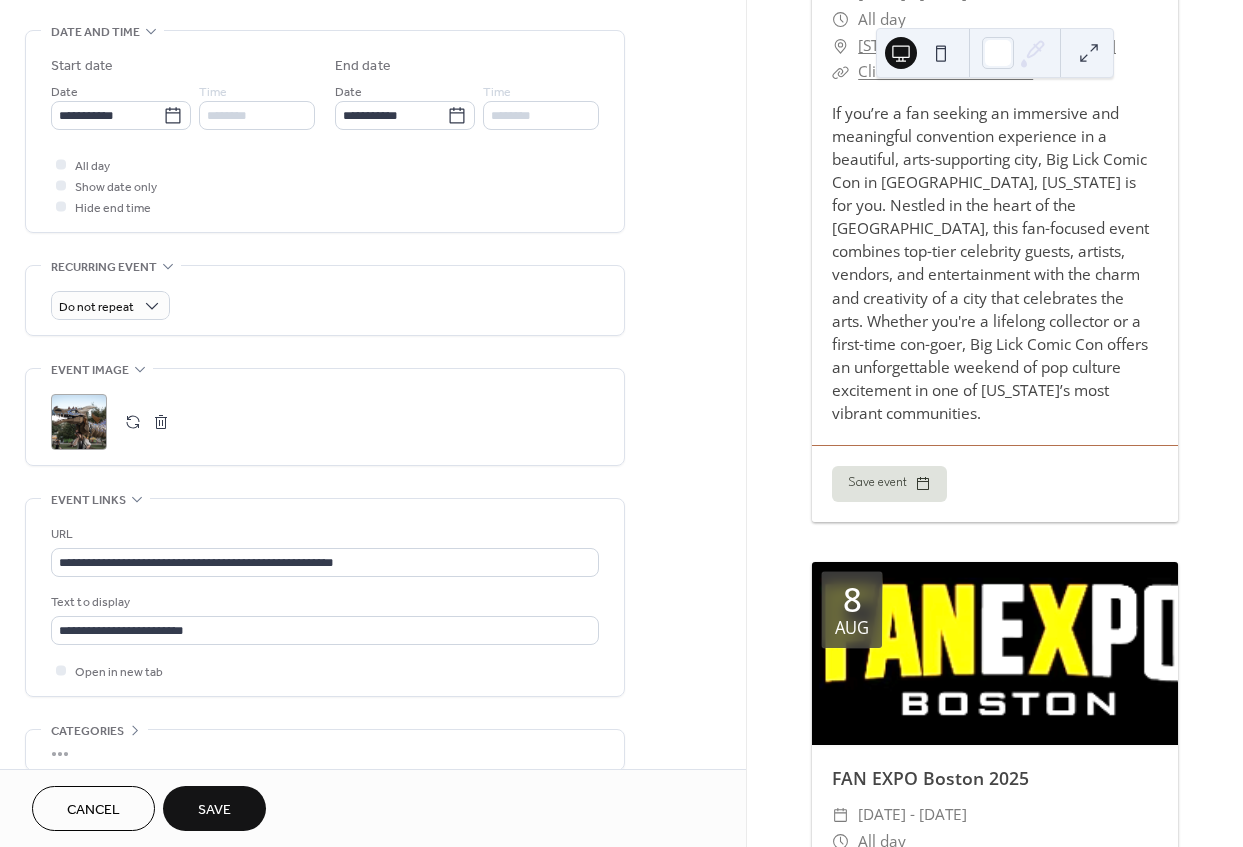 scroll, scrollTop: 712, scrollLeft: 0, axis: vertical 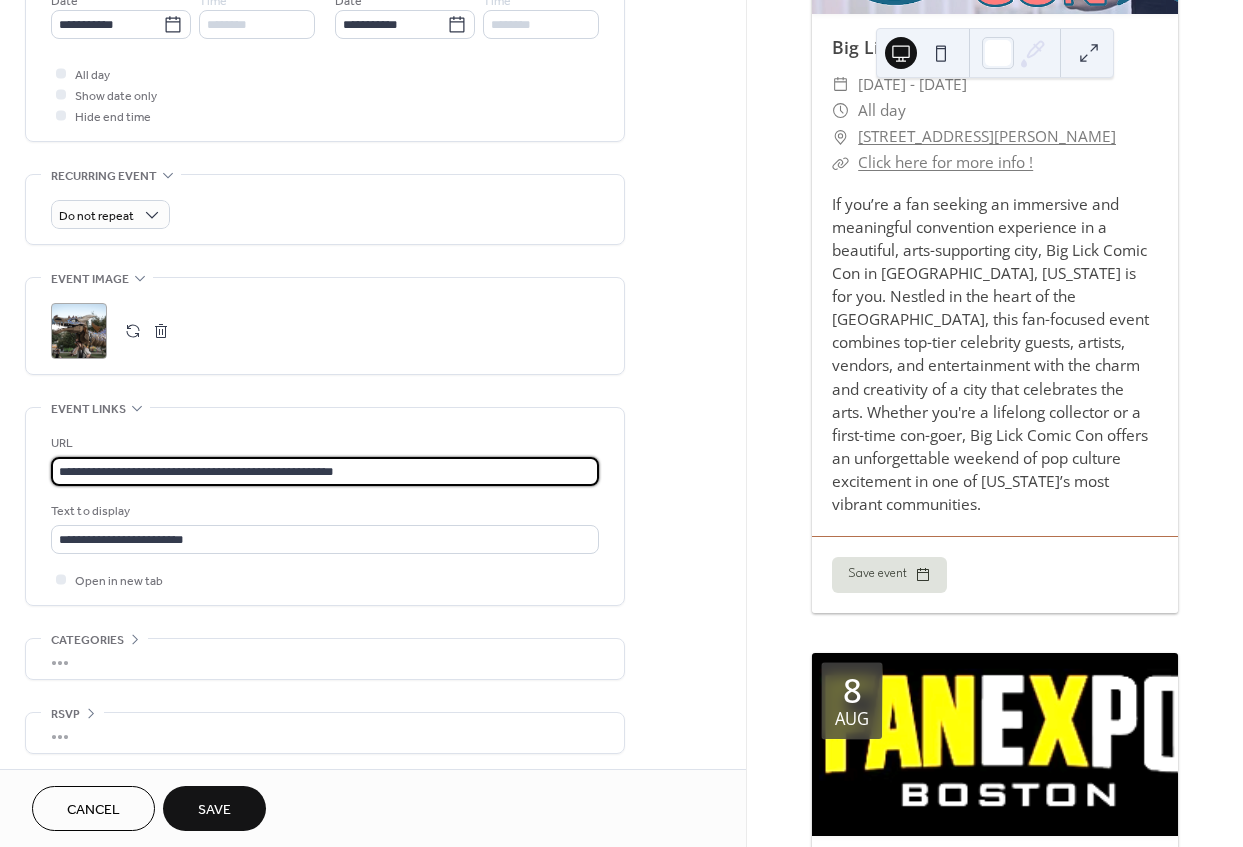drag, startPoint x: 441, startPoint y: 469, endPoint x: -5, endPoint y: 421, distance: 448.57553 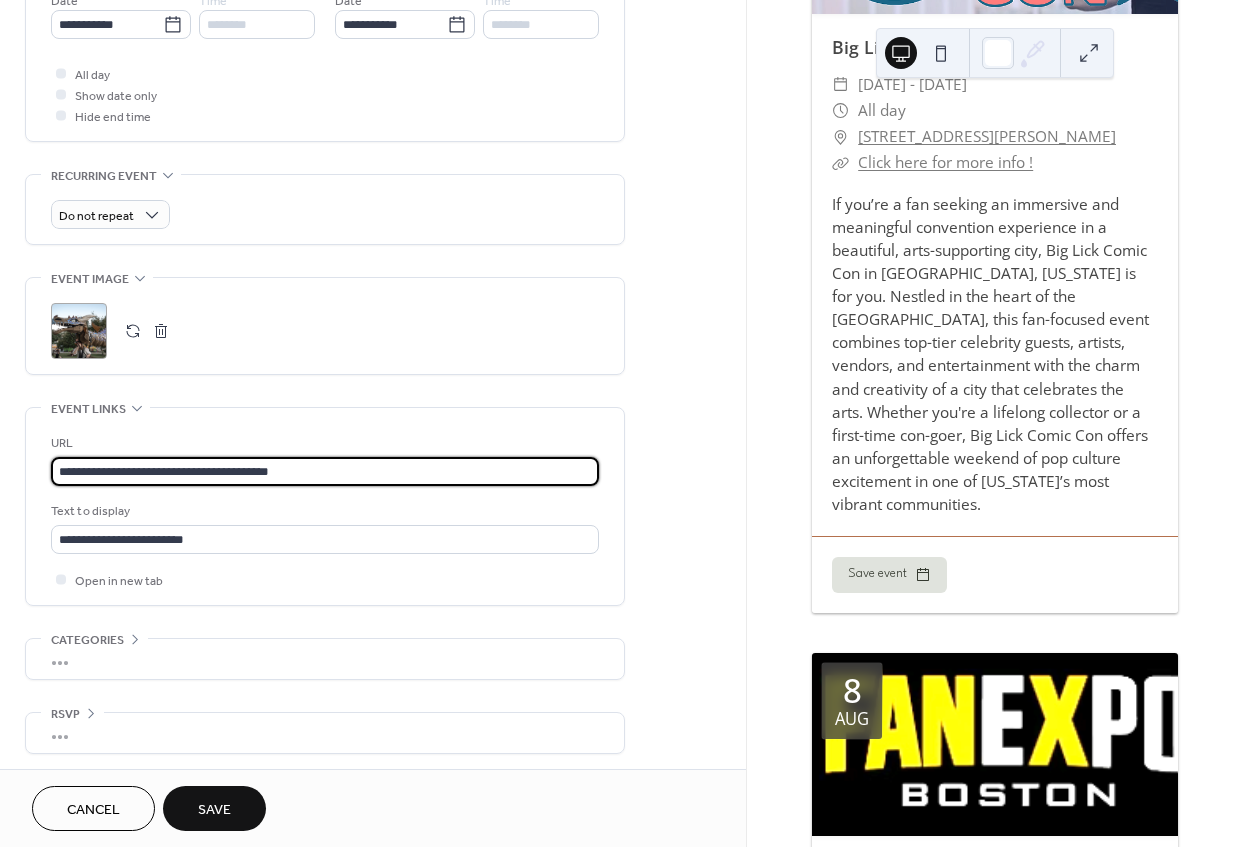 type on "**********" 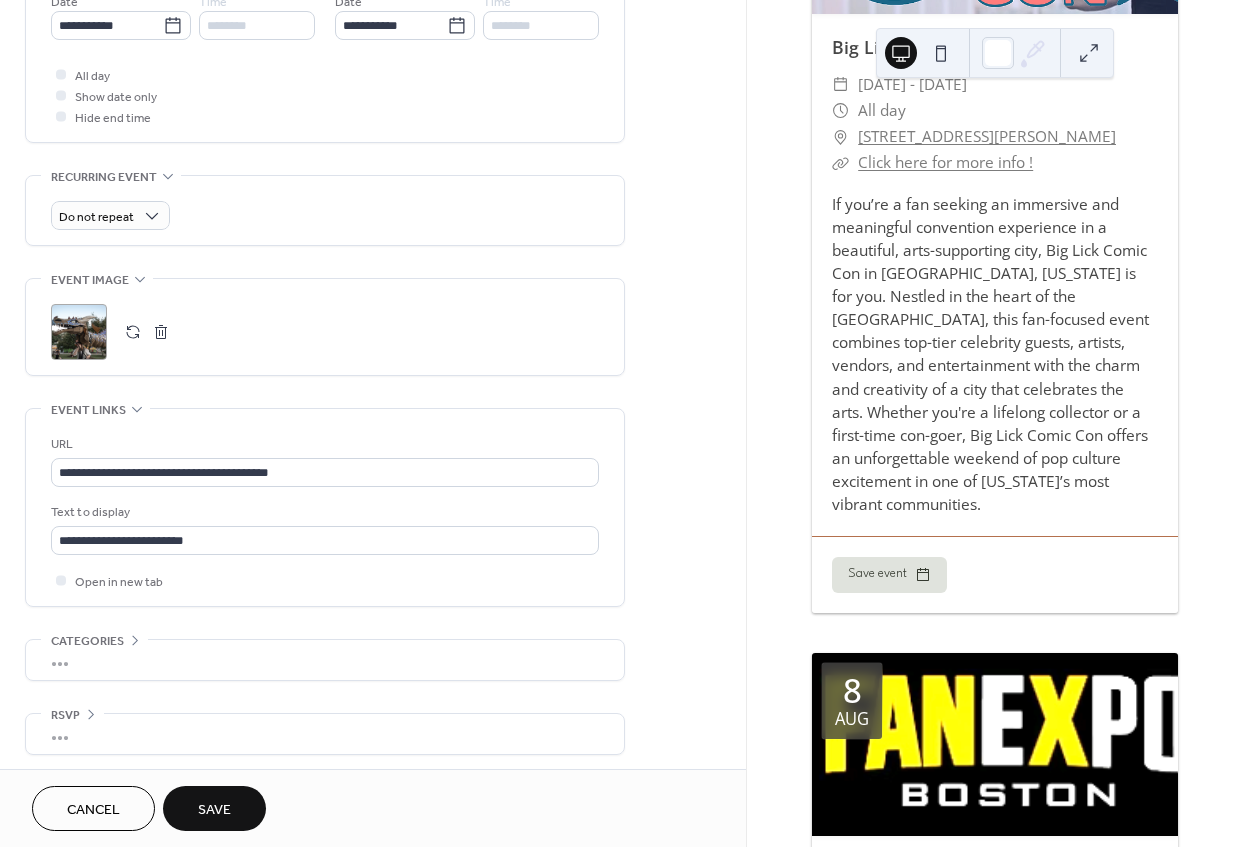 scroll, scrollTop: 712, scrollLeft: 0, axis: vertical 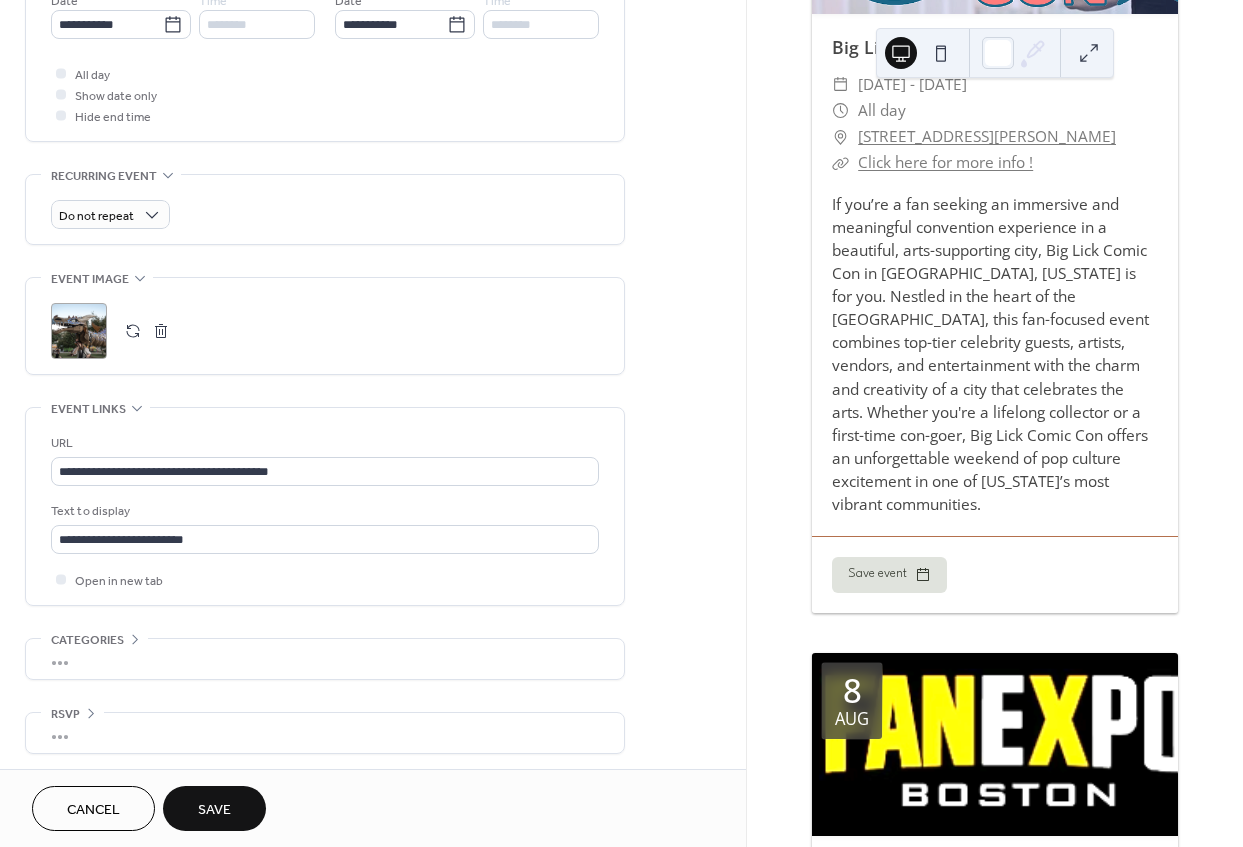 click on "Save" at bounding box center (214, 808) 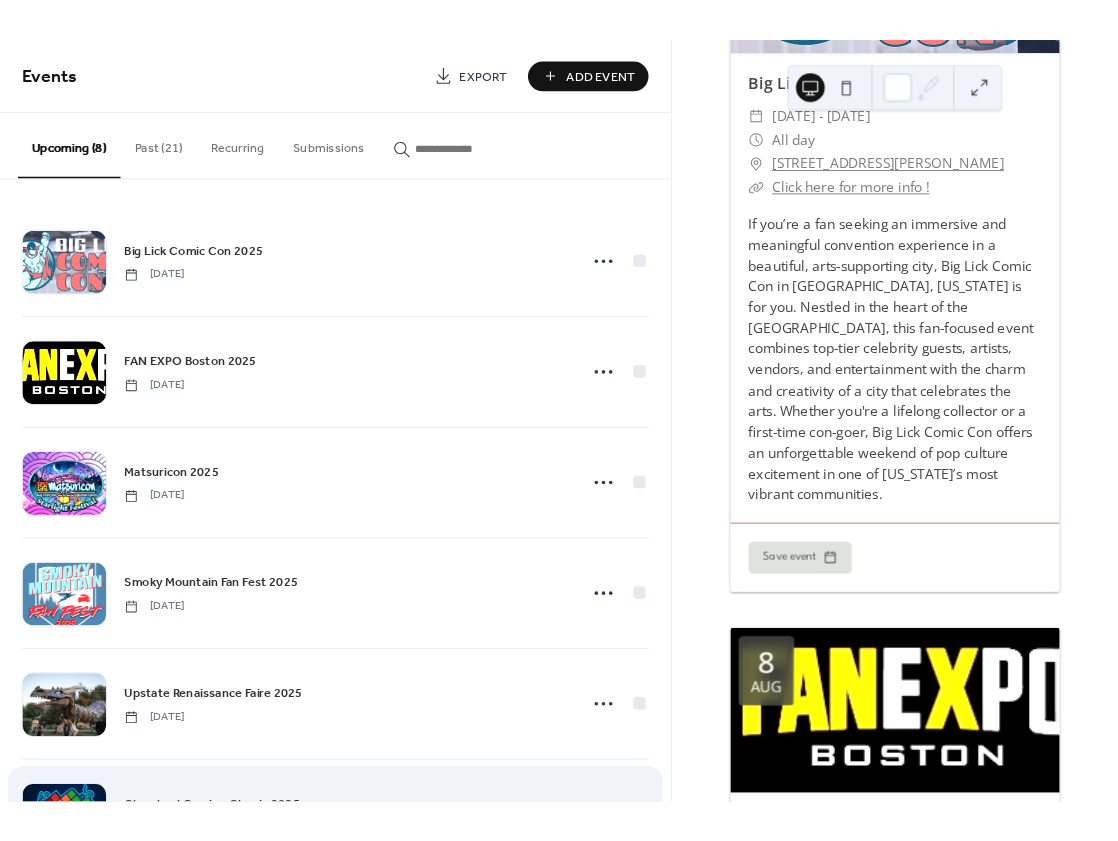 scroll, scrollTop: 347, scrollLeft: 0, axis: vertical 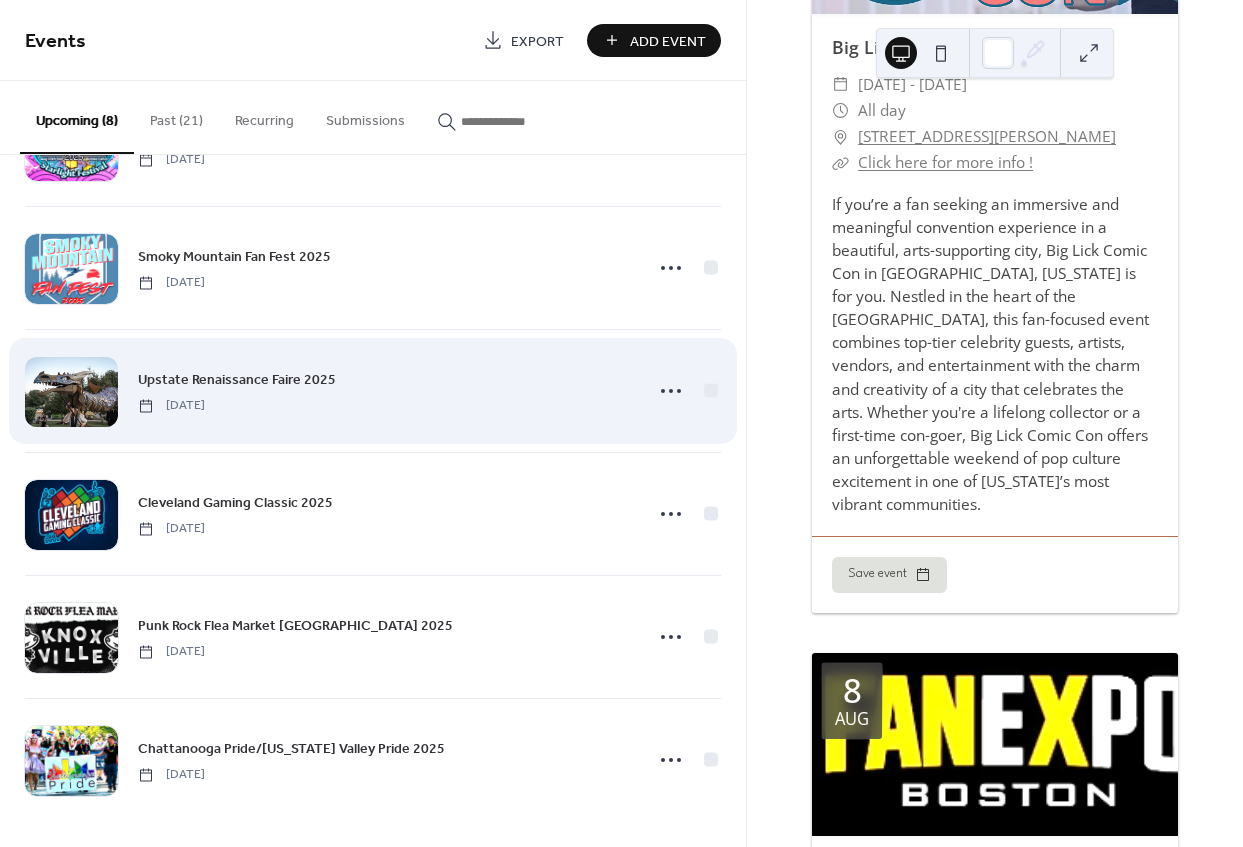 click at bounding box center [71, 392] 